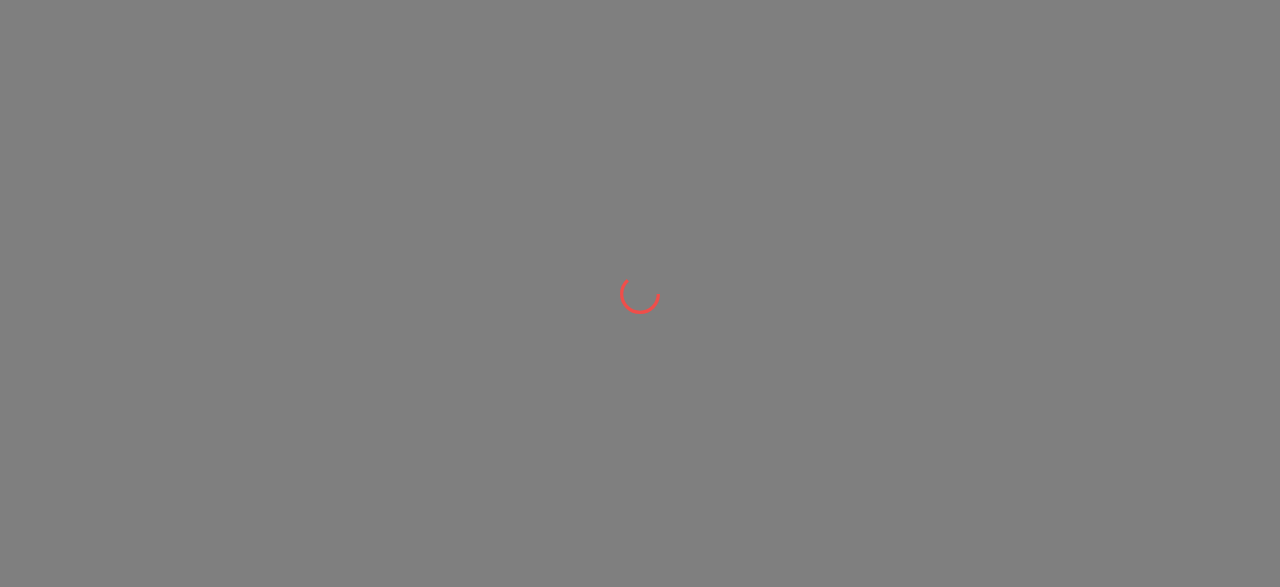 scroll, scrollTop: 0, scrollLeft: 0, axis: both 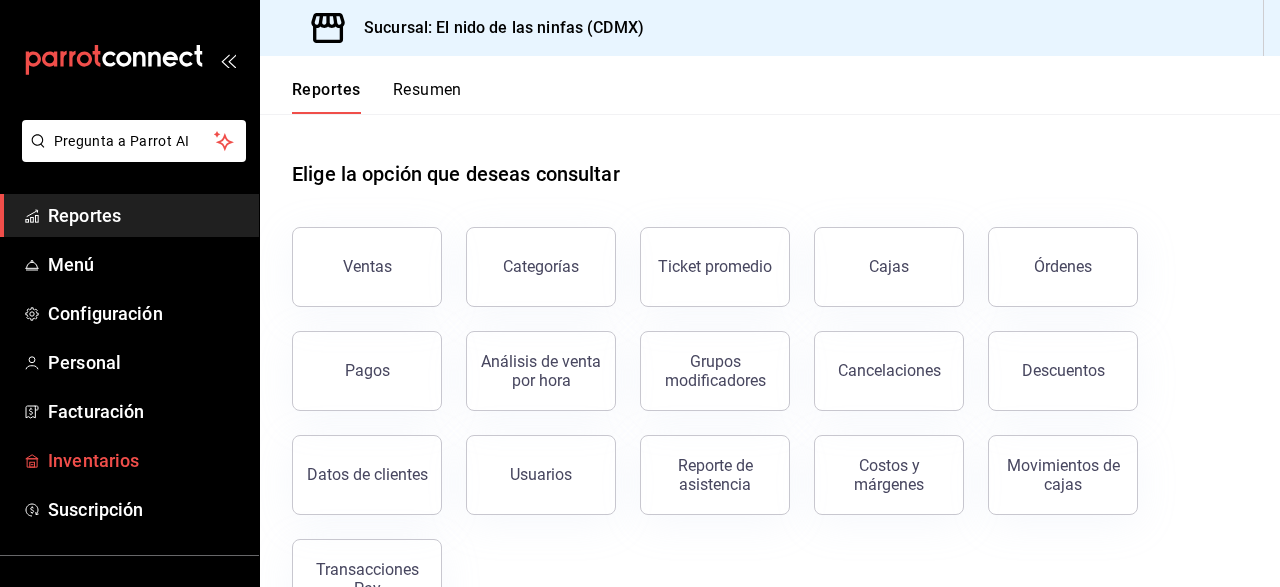 click on "Inventarios" at bounding box center (145, 460) 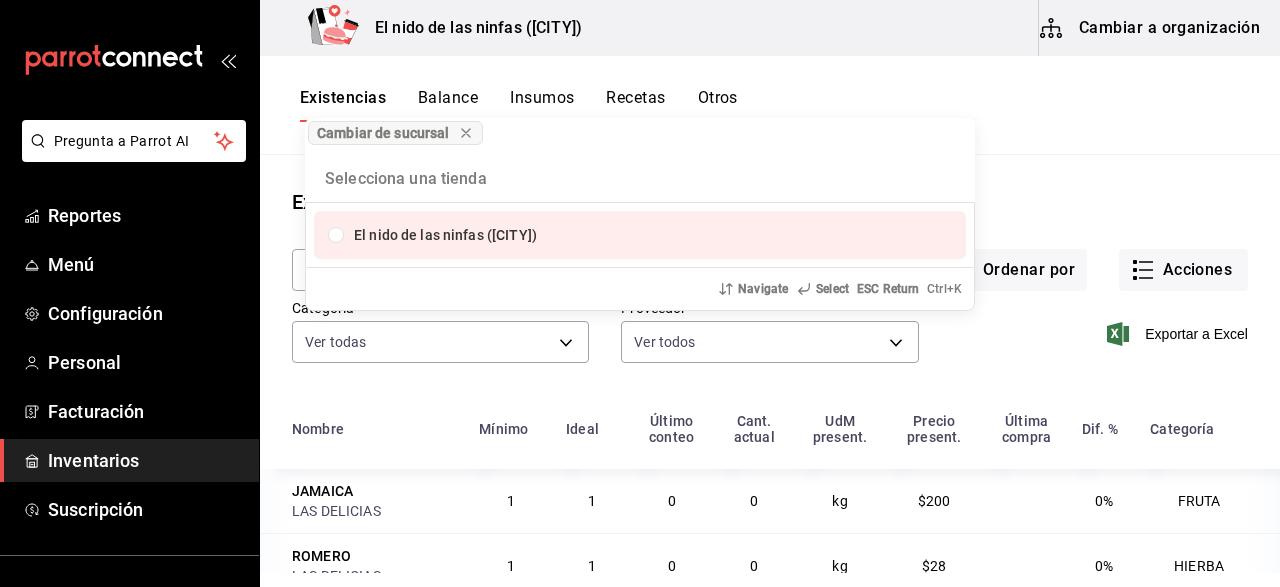 type on "A" 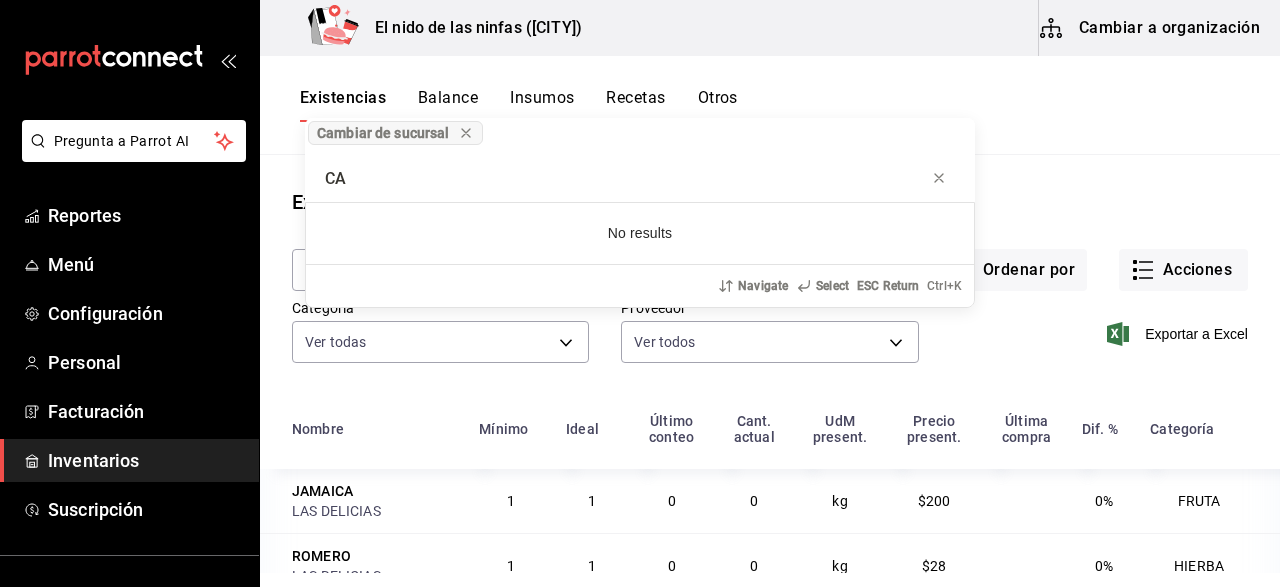 type on "C" 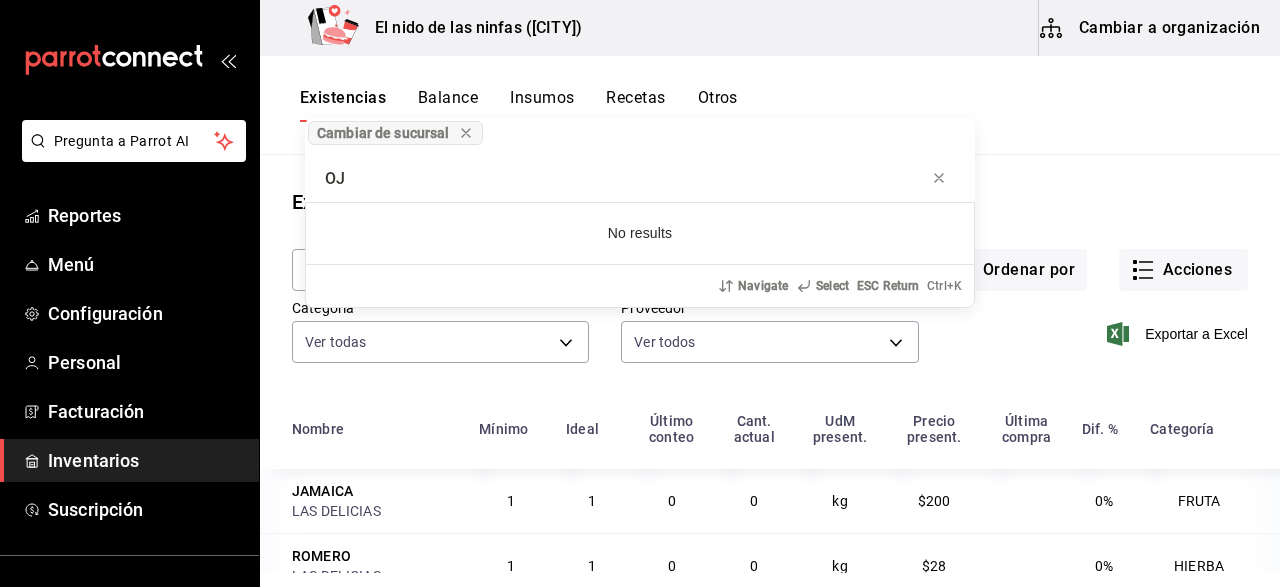 type on "O" 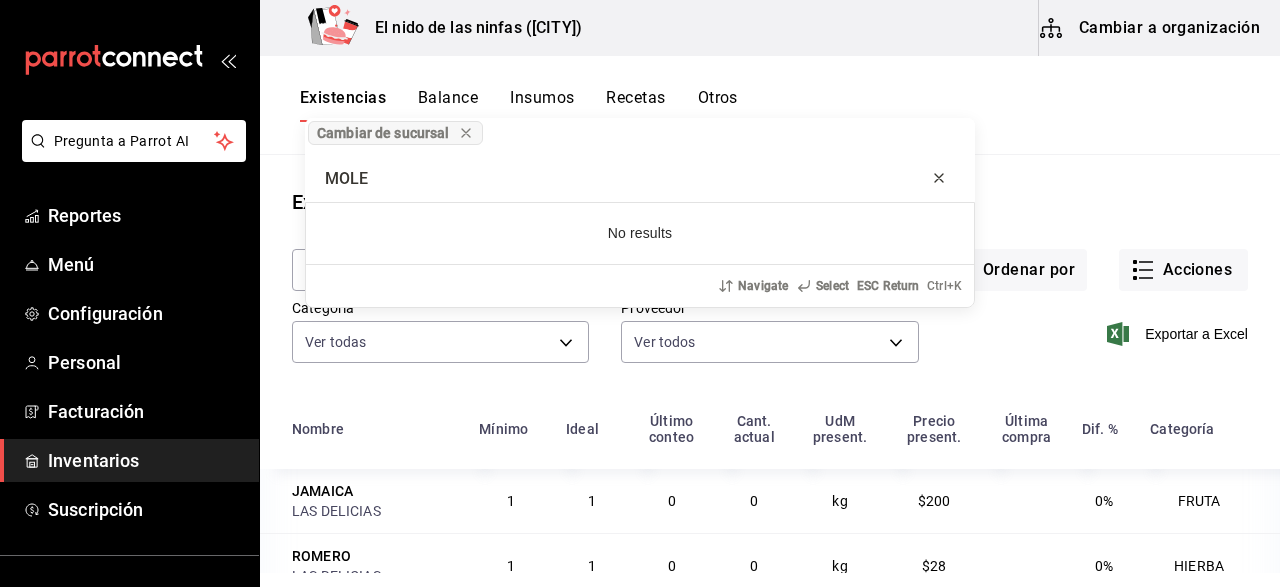 type on "MOLE" 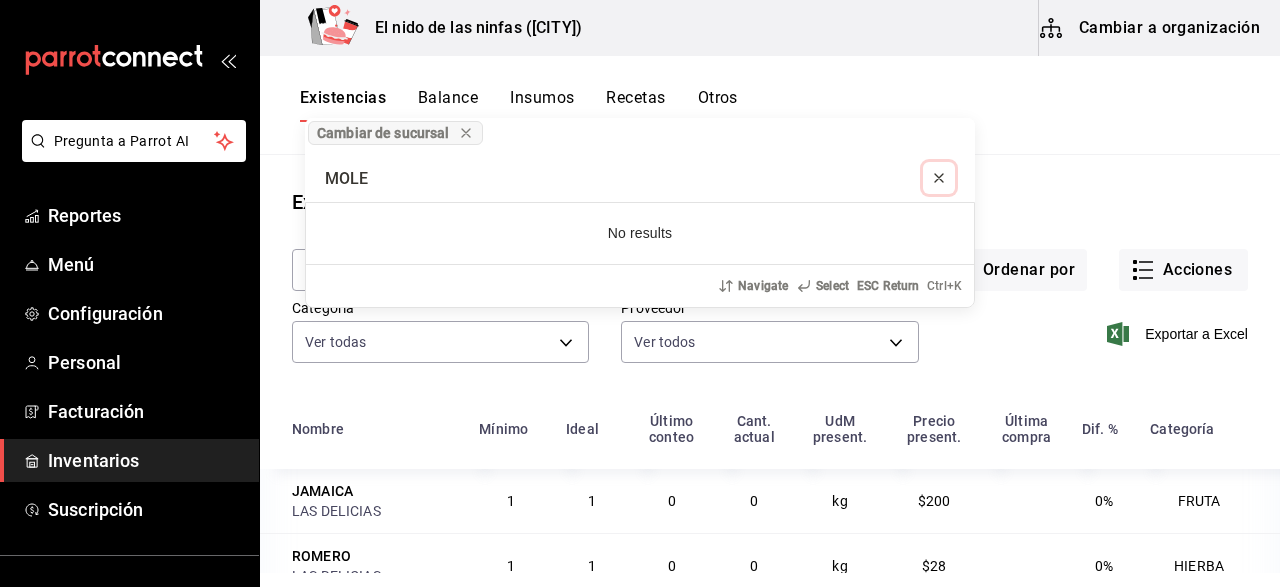 click 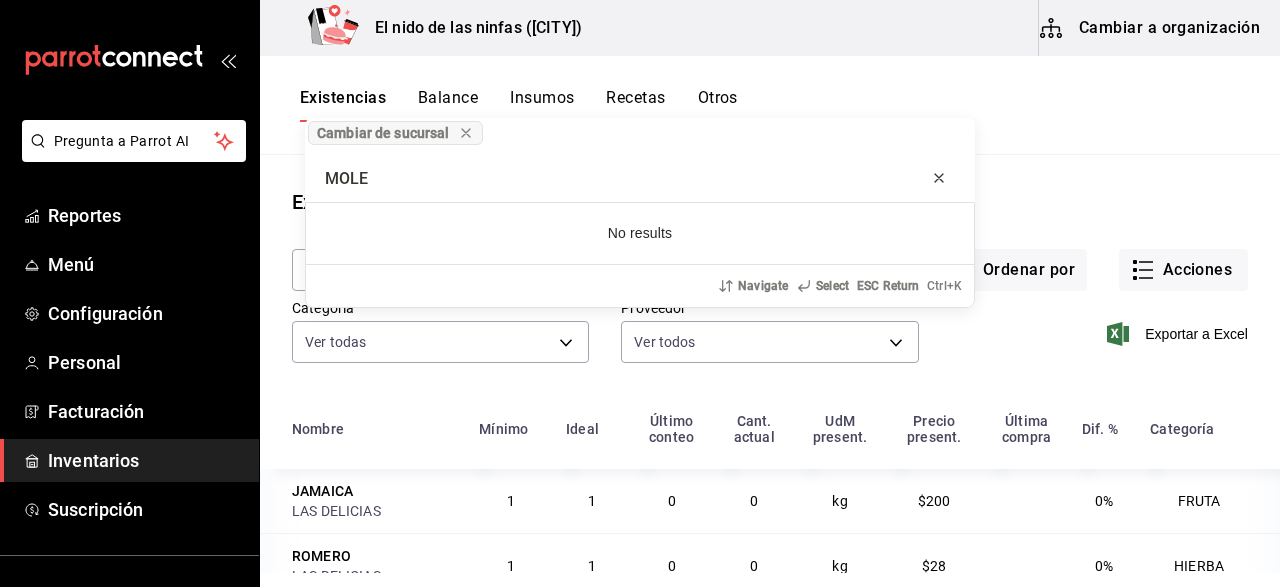 type 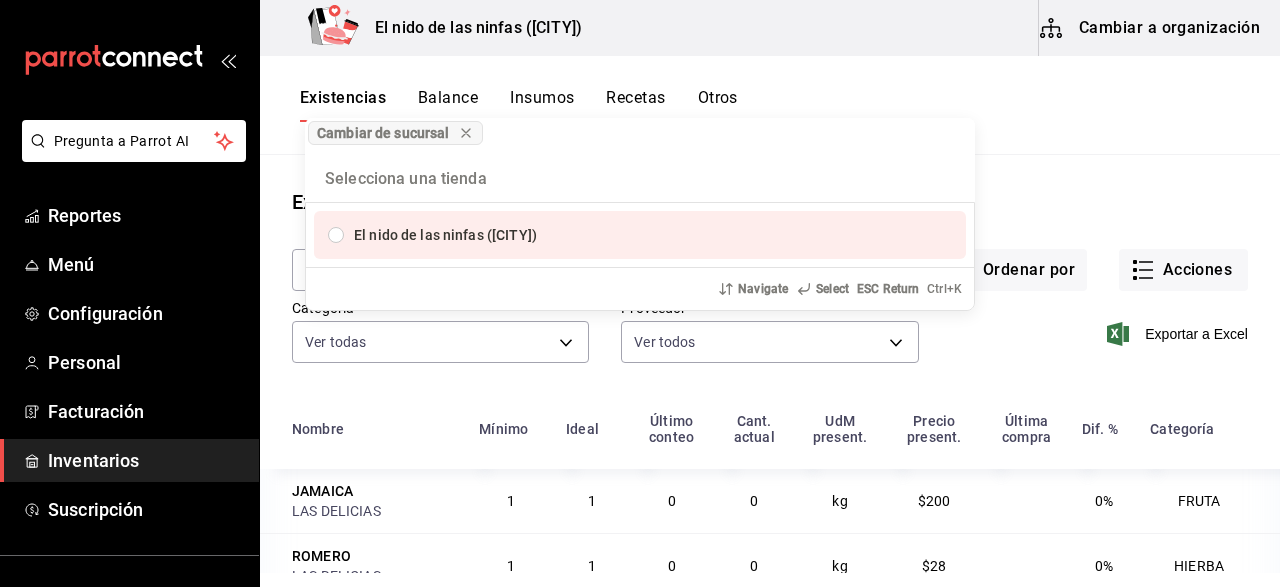 click at bounding box center (336, 235) 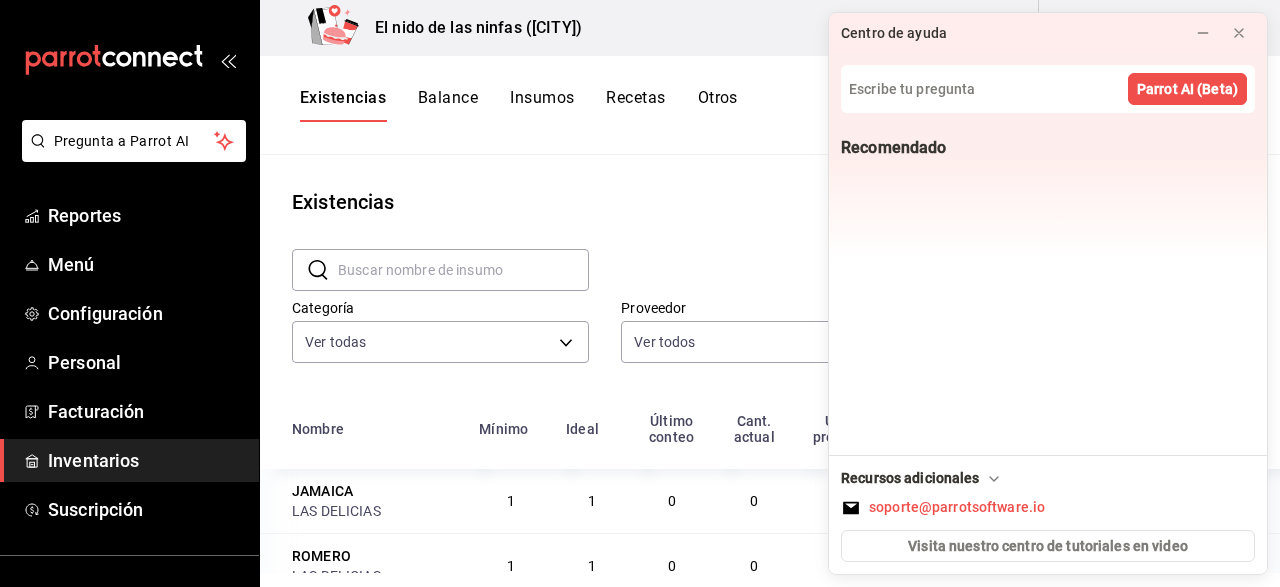click on "​ ​" at bounding box center [440, 270] 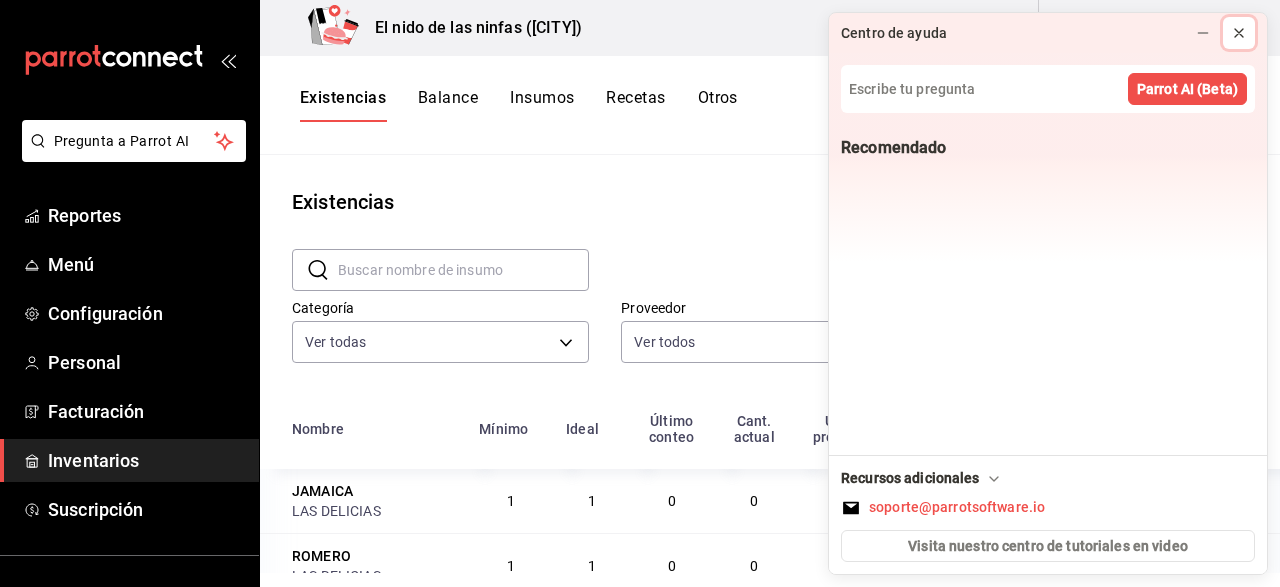 click 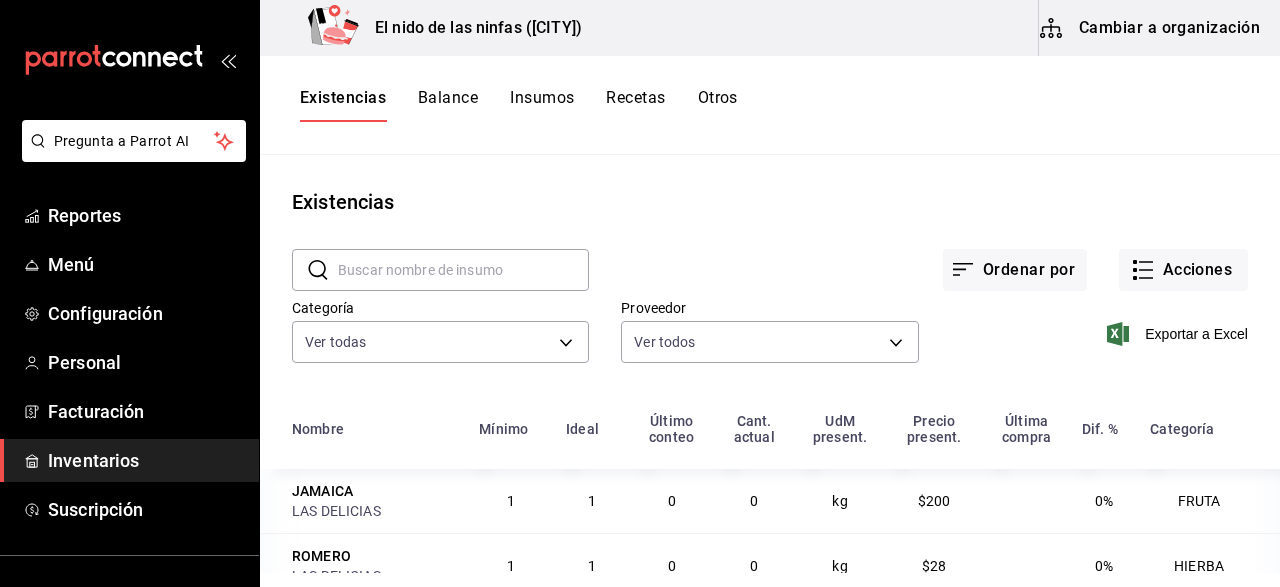 click at bounding box center [463, 270] 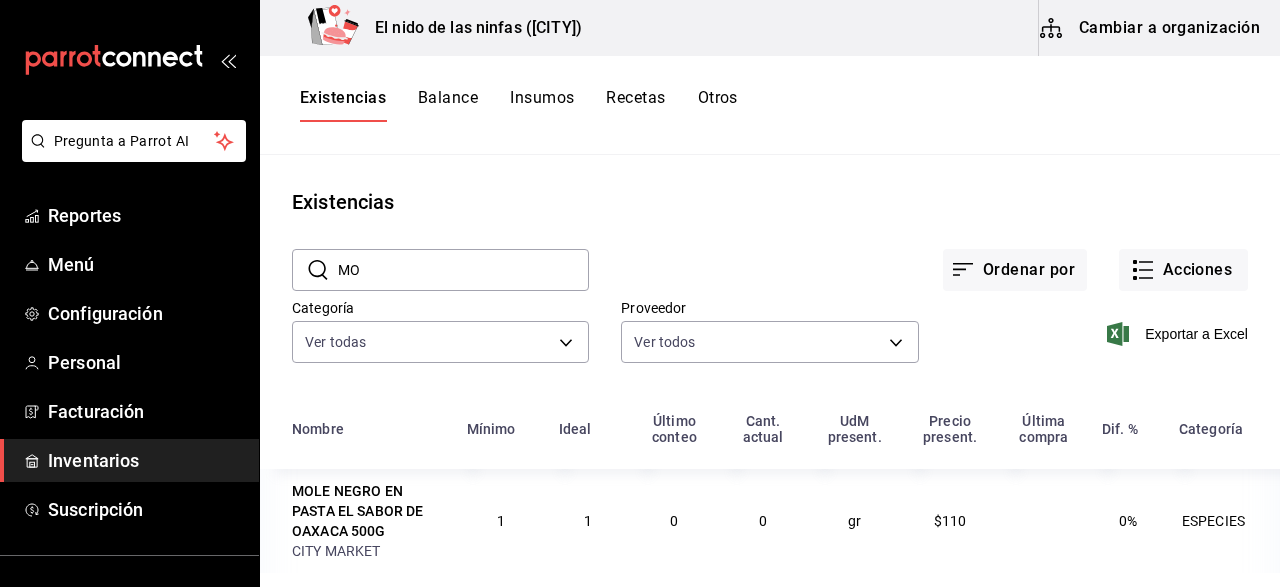 type on "M" 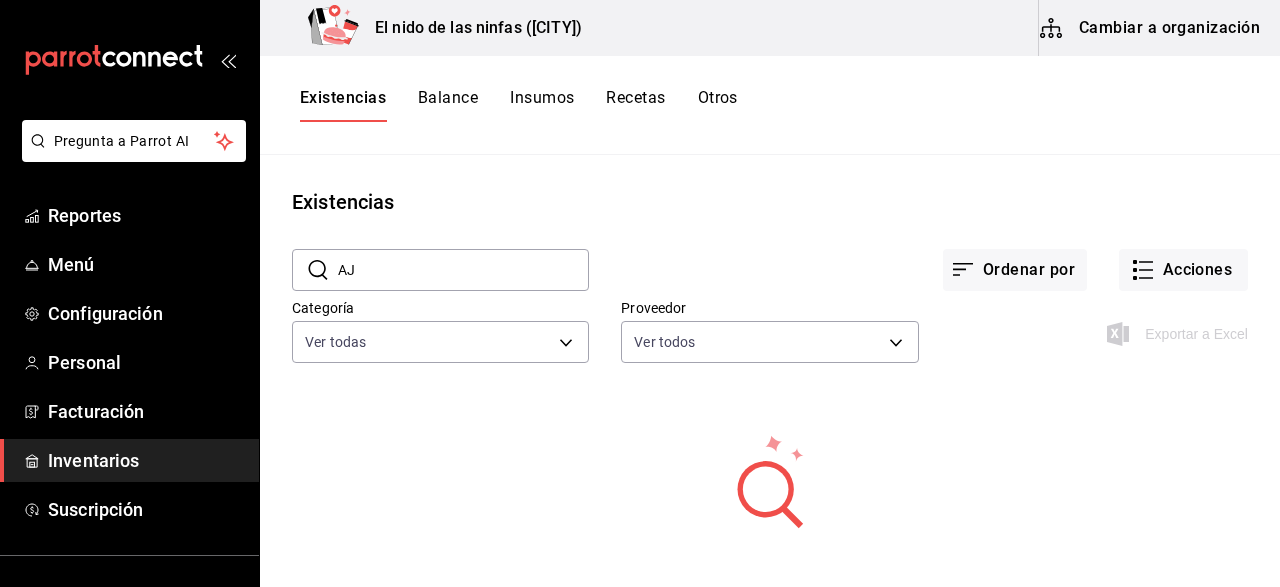 type on "A" 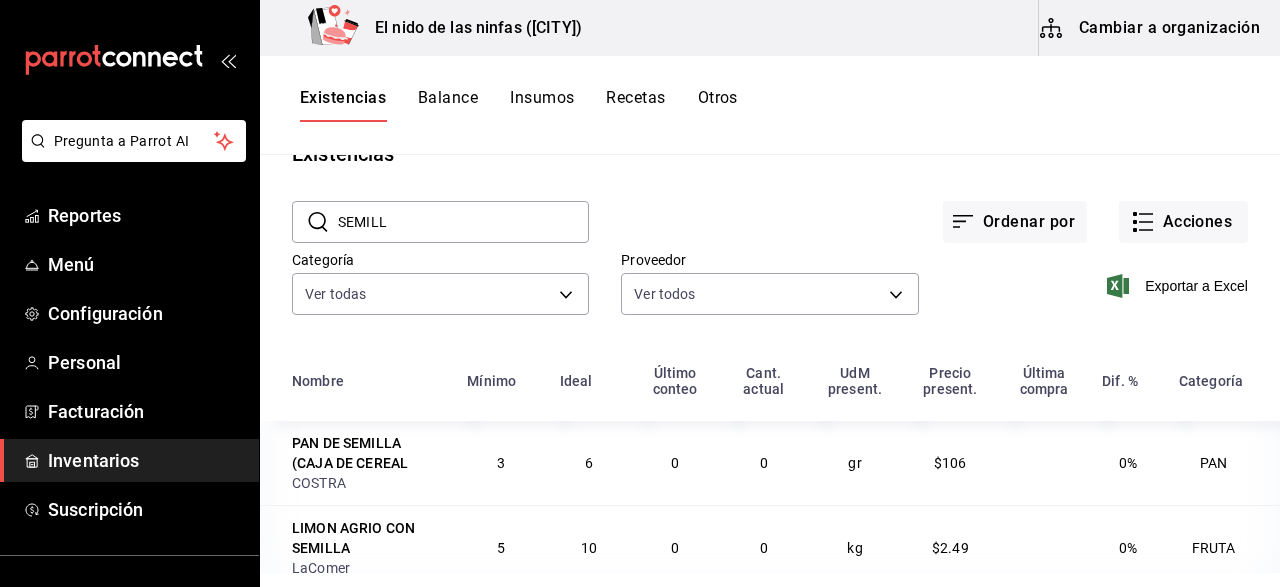 scroll, scrollTop: 0, scrollLeft: 0, axis: both 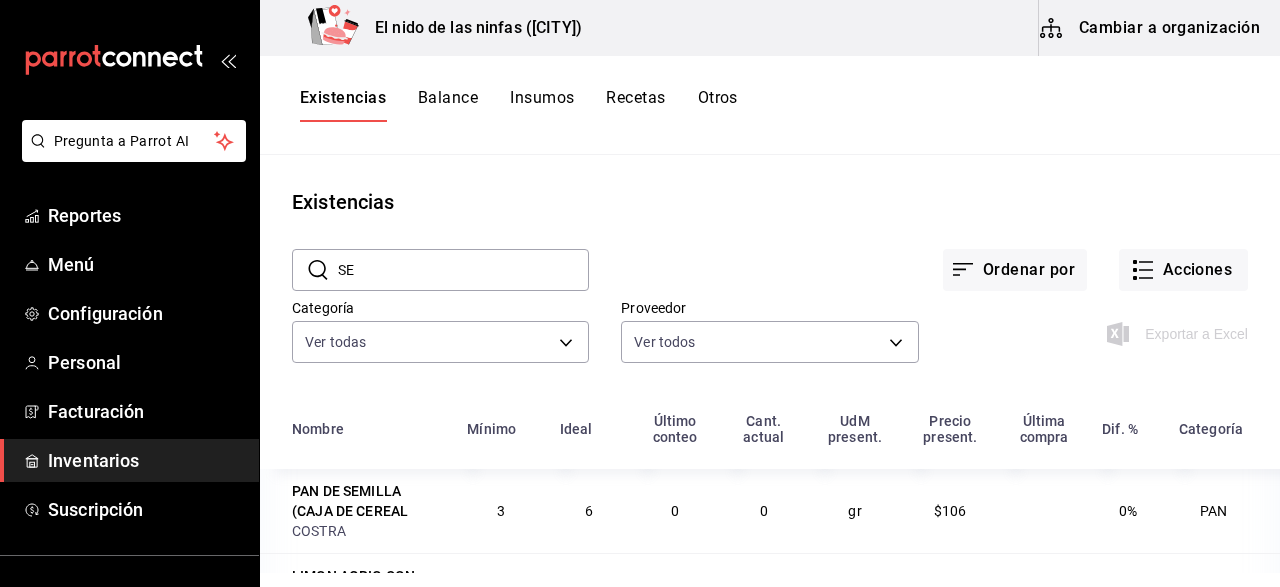 type on "S" 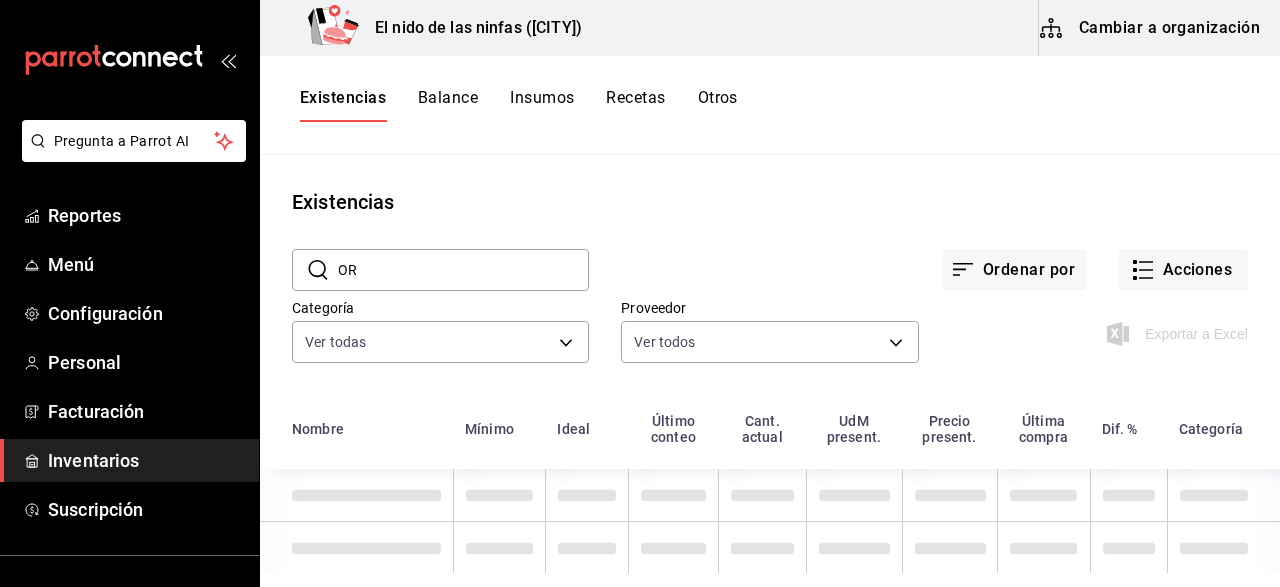 type on "O" 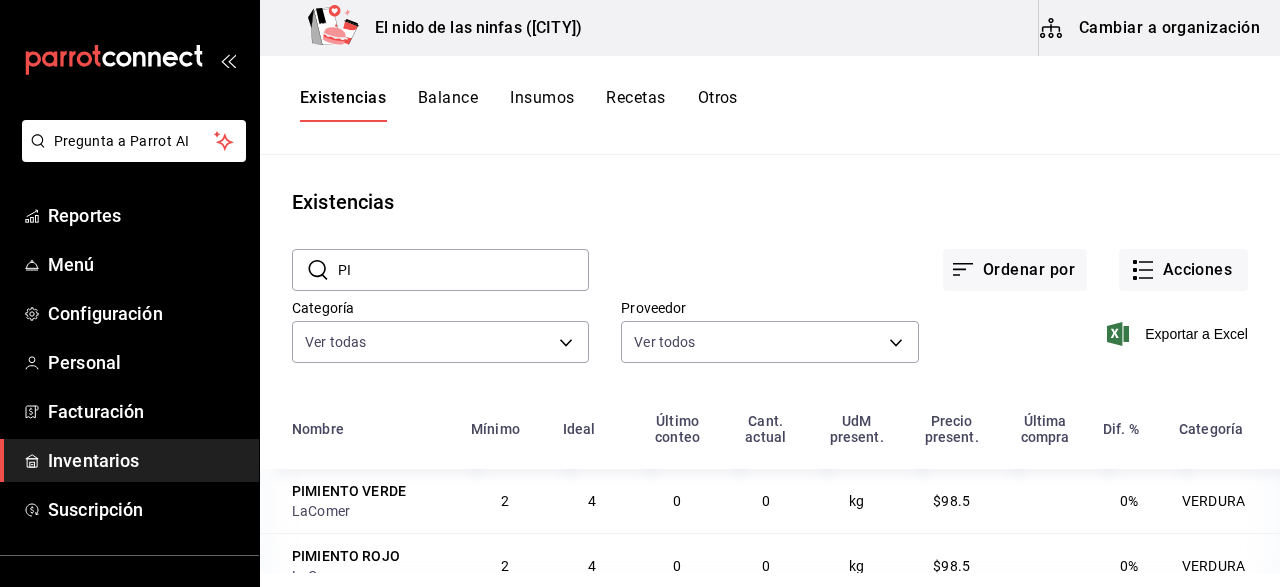 type on "P" 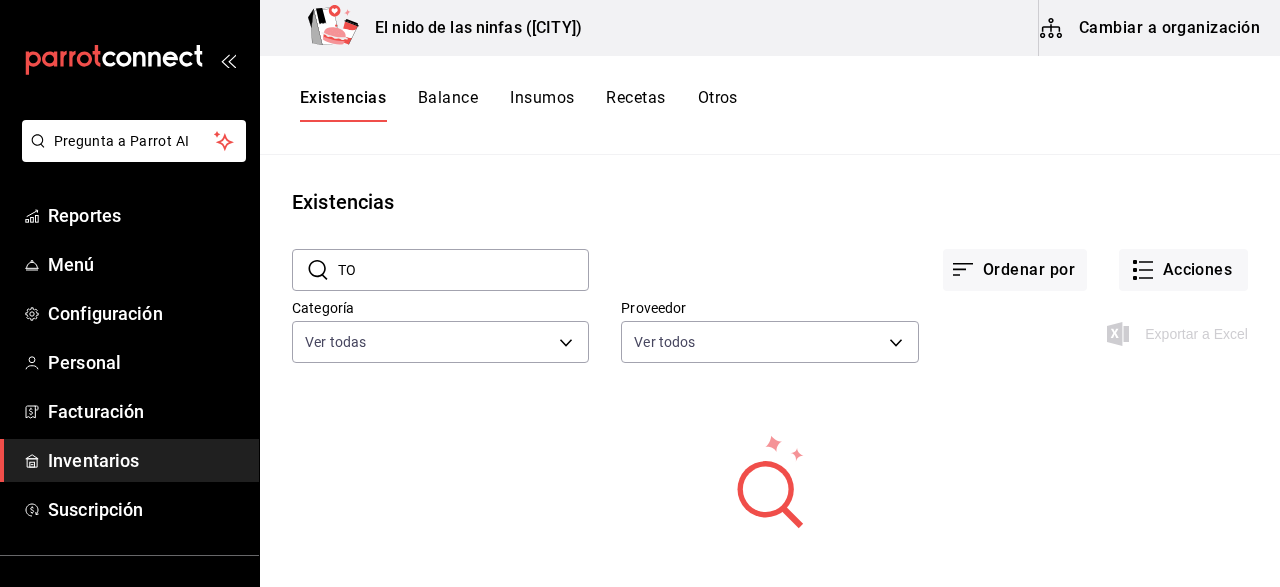 type on "T" 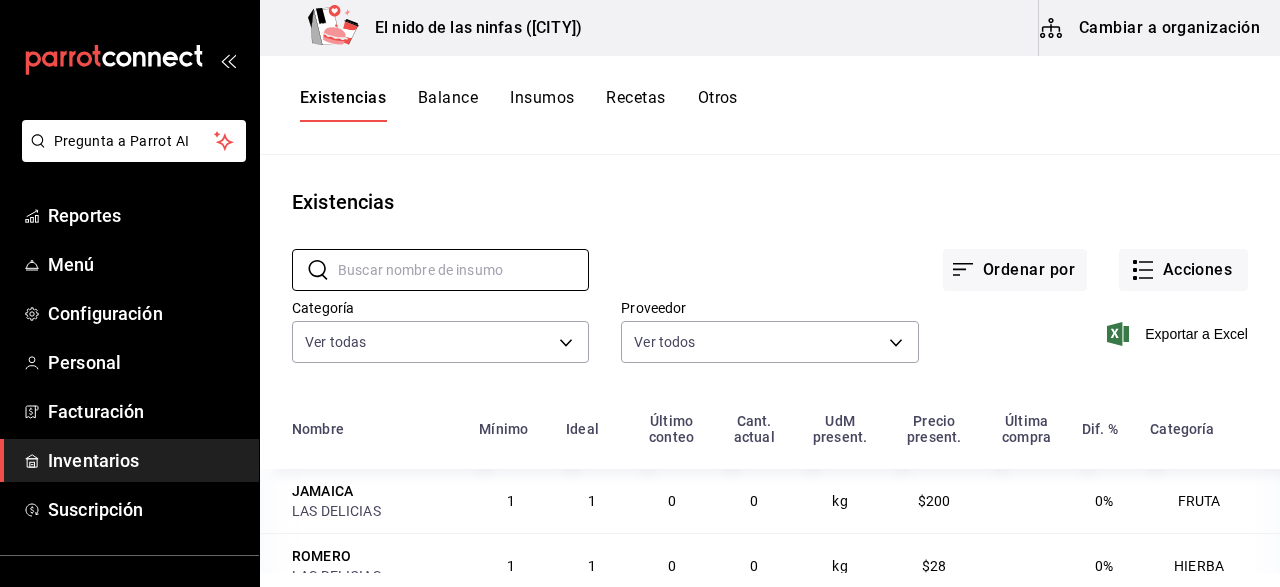 type 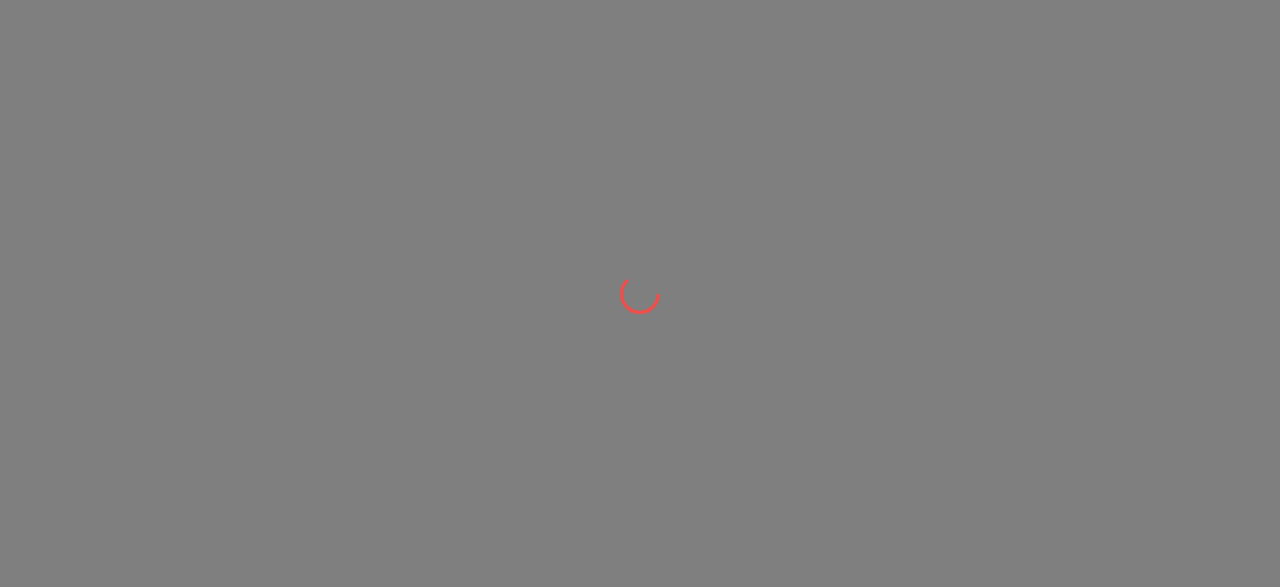 scroll, scrollTop: 0, scrollLeft: 0, axis: both 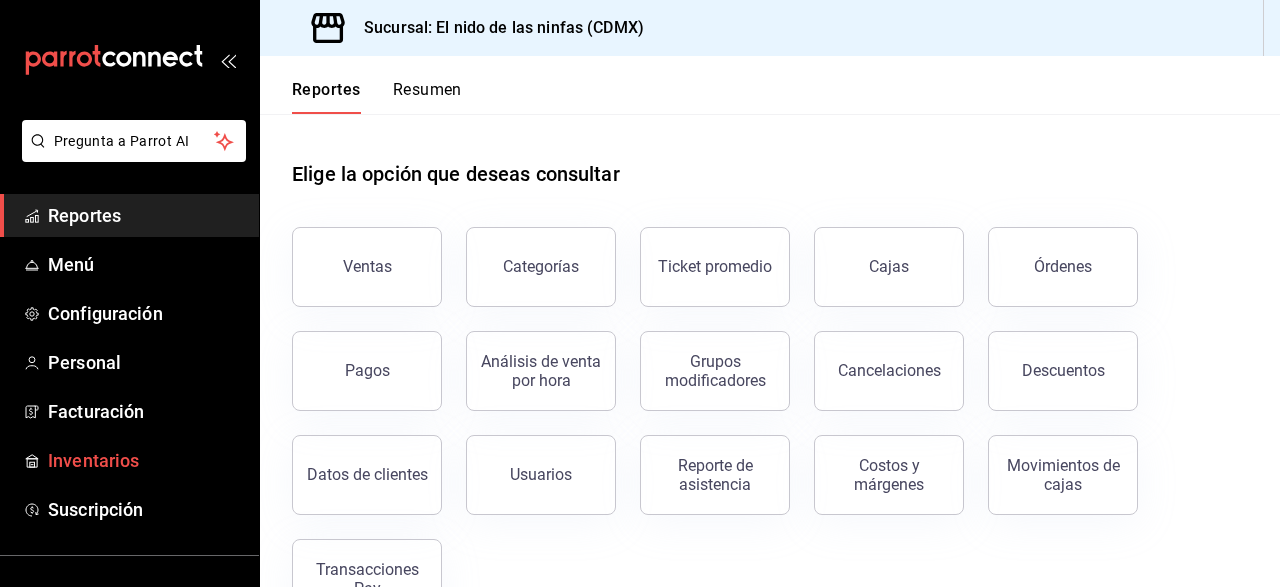 click on "Inventarios" at bounding box center (145, 460) 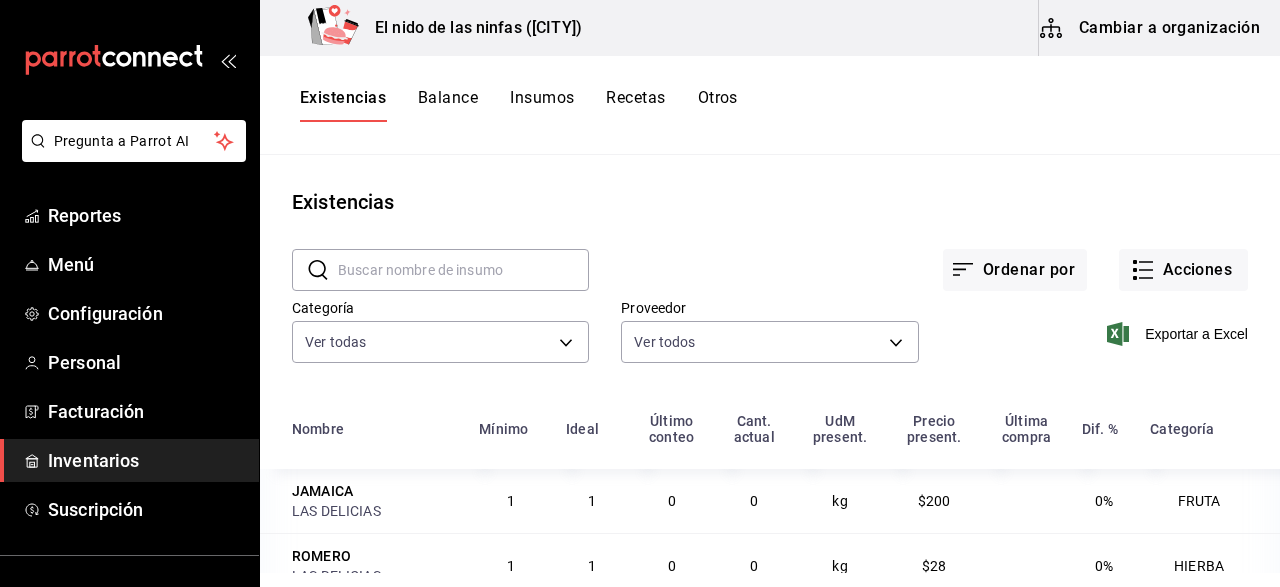 click on "Cambiar a organización" at bounding box center [1151, 28] 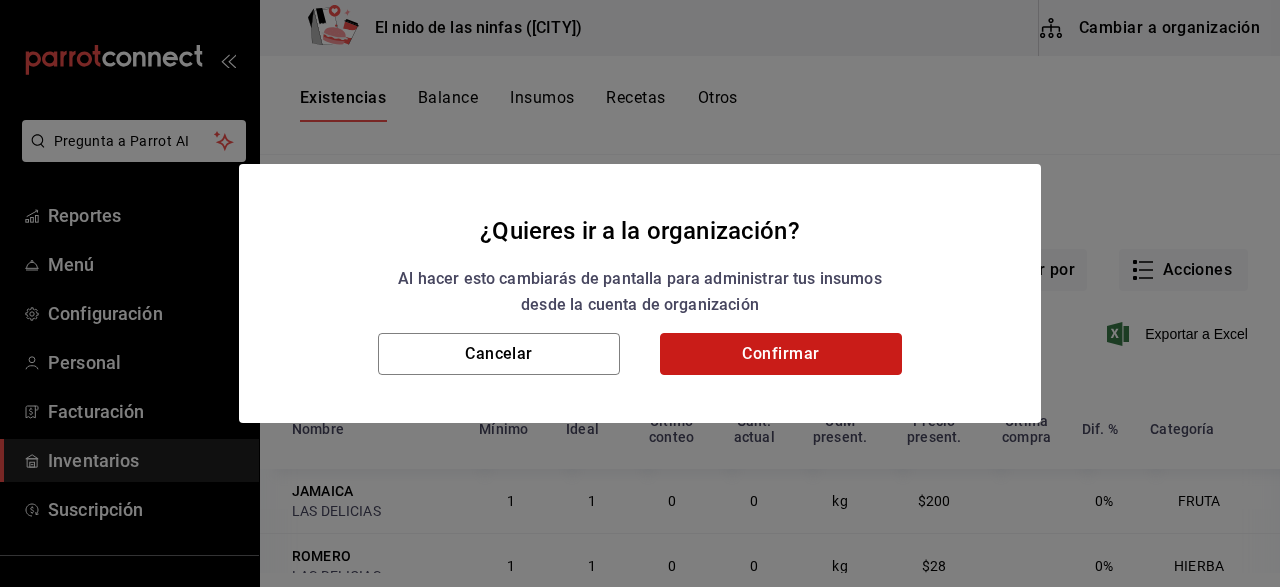 click on "Confirmar" at bounding box center [781, 354] 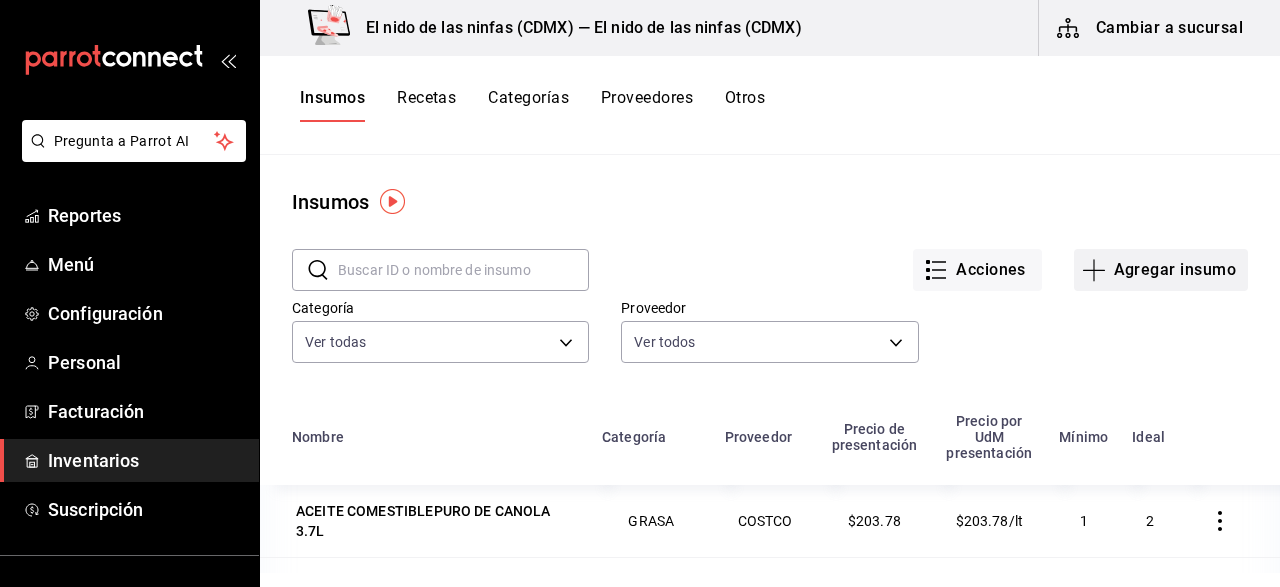click on "Agregar insumo" at bounding box center [1161, 270] 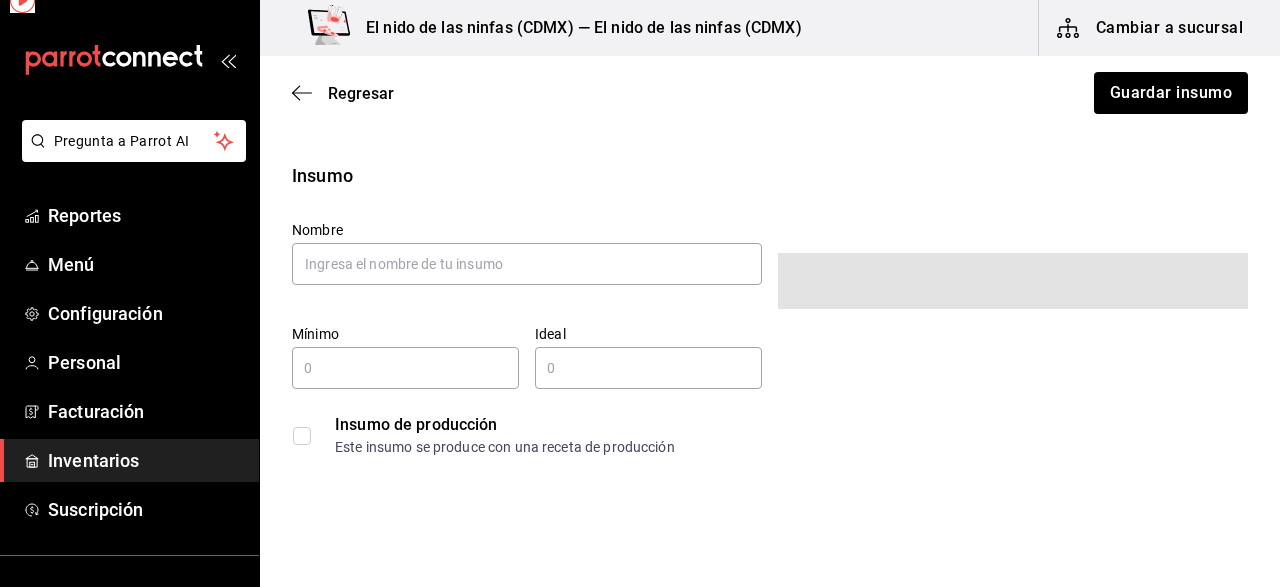 type on "$0.00" 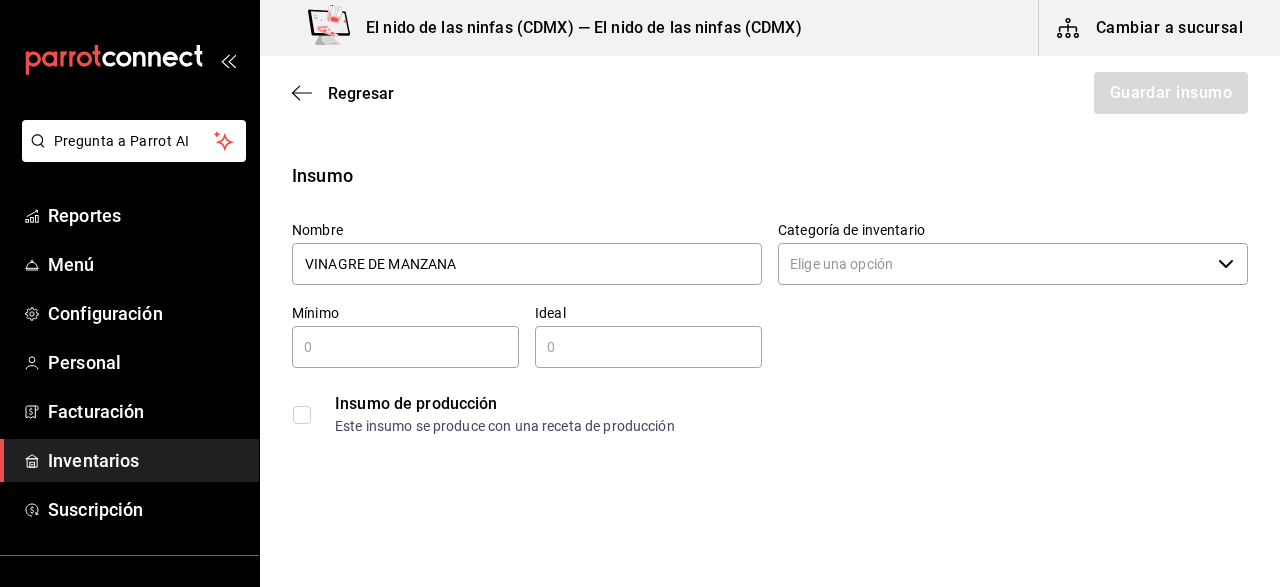 type on "VINAGRE DE MANZANA" 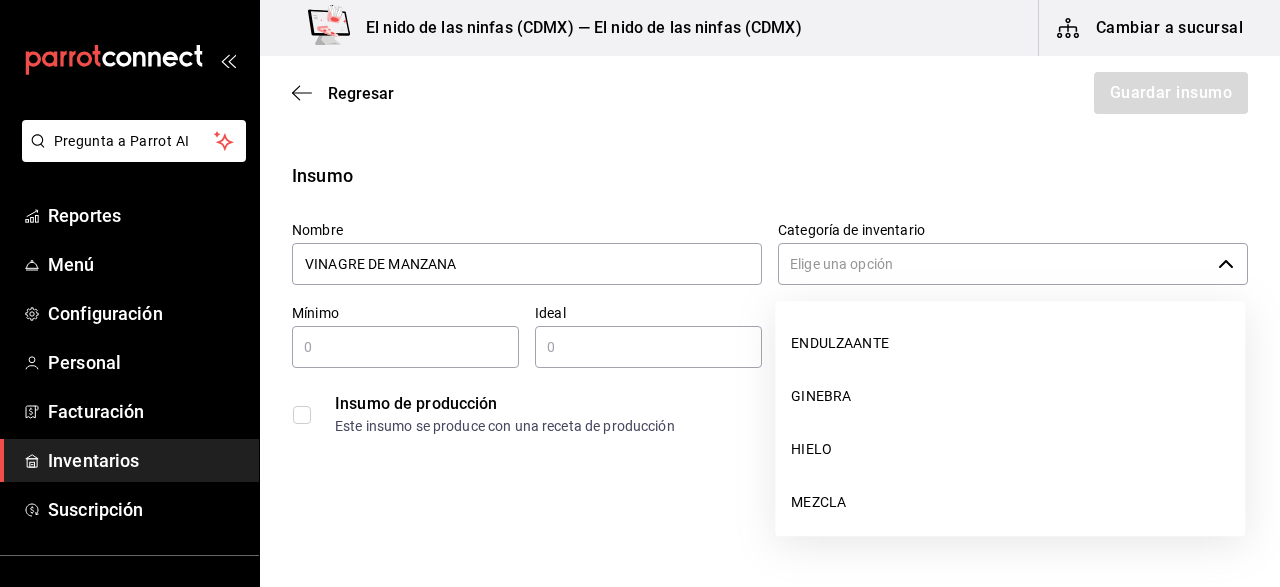 click on "Categoría de inventario" at bounding box center (994, 264) 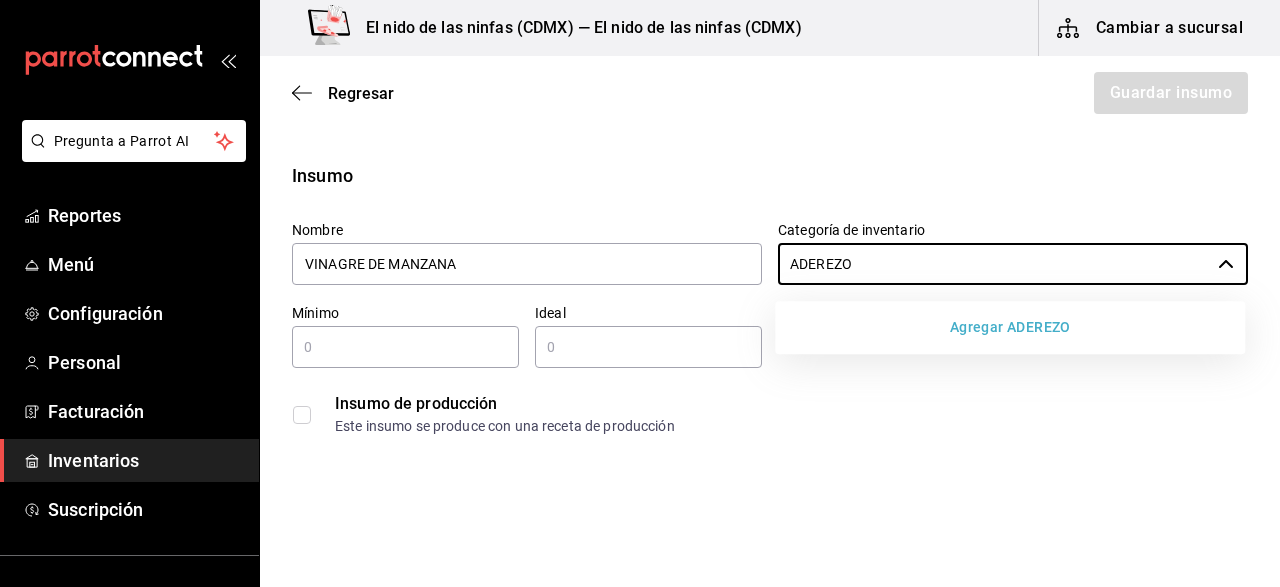 type on "ADEREZO" 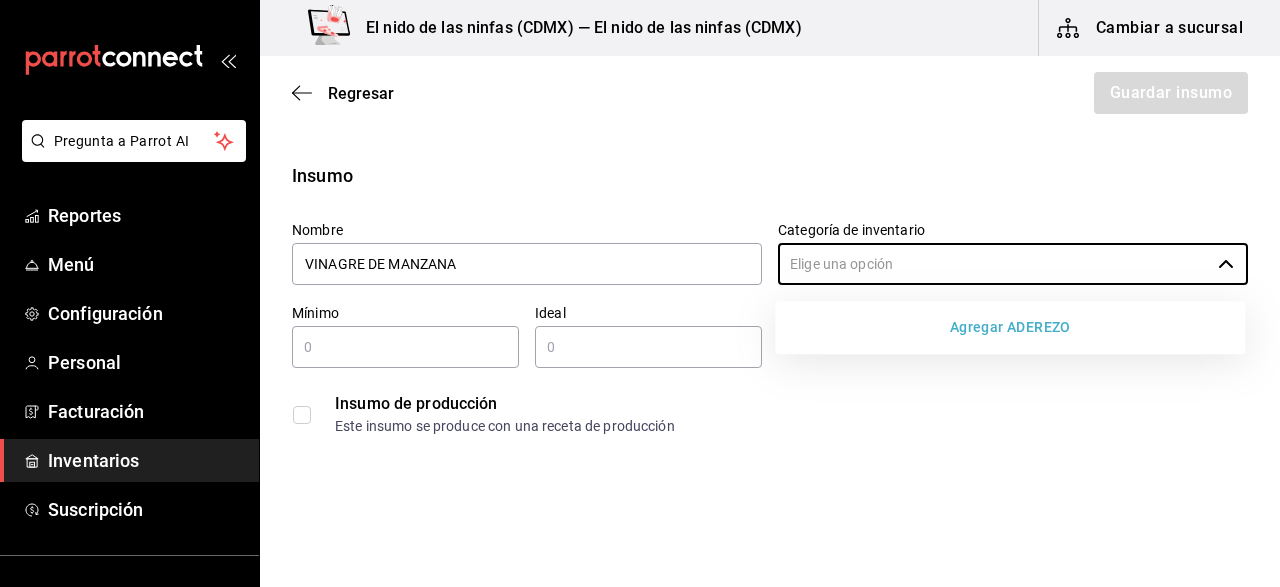 click at bounding box center [405, 347] 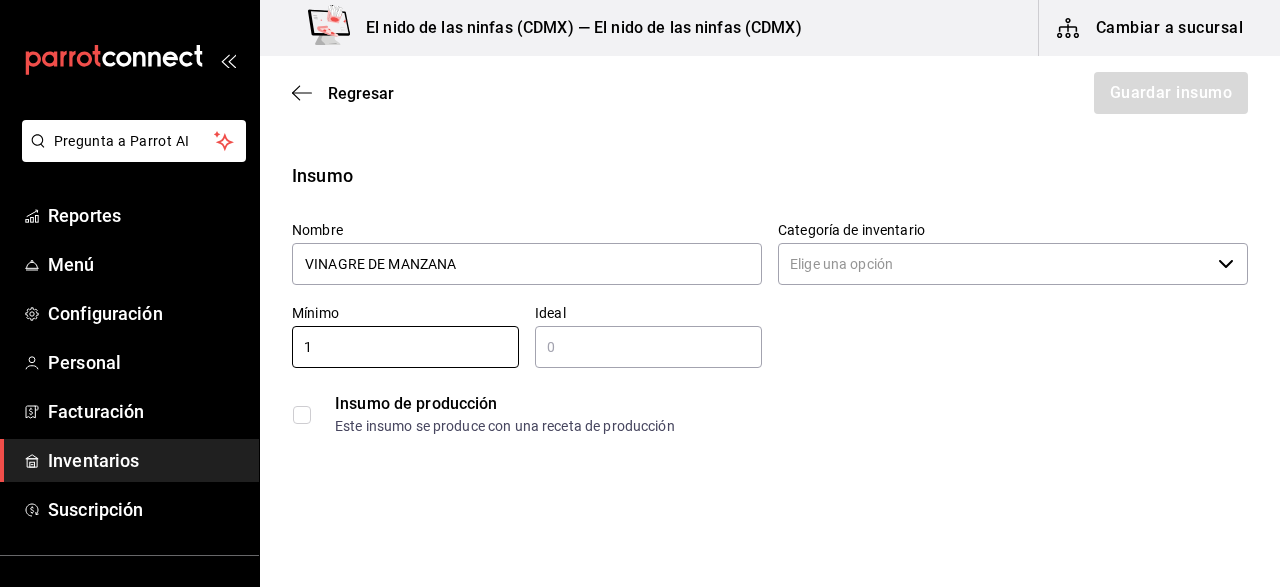 type on "1" 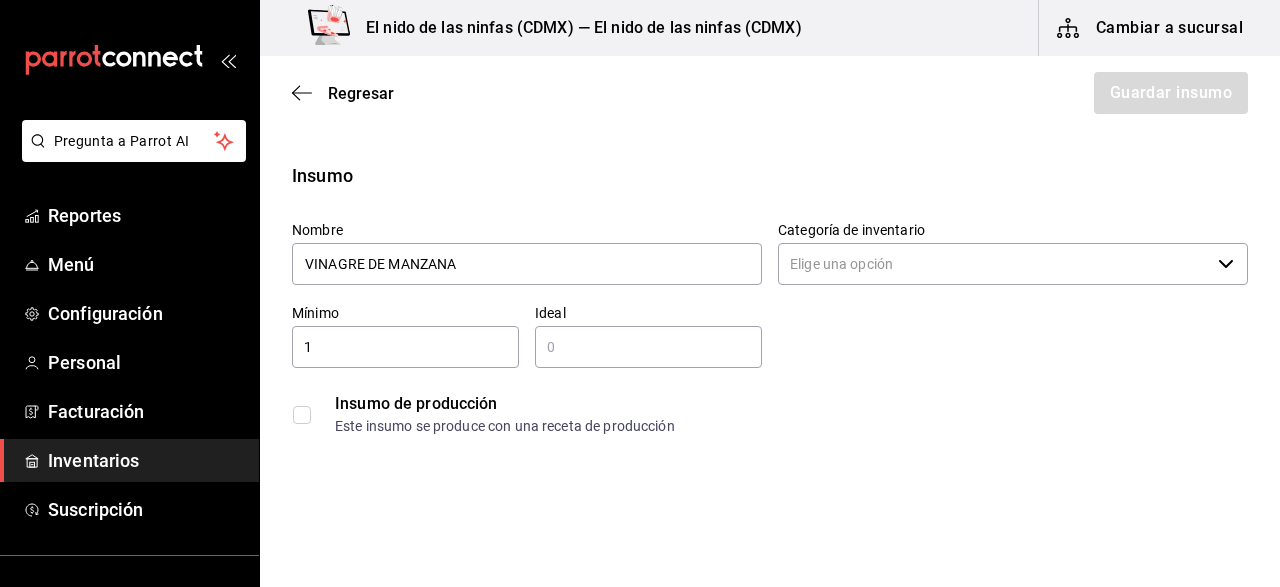 click at bounding box center [648, 347] 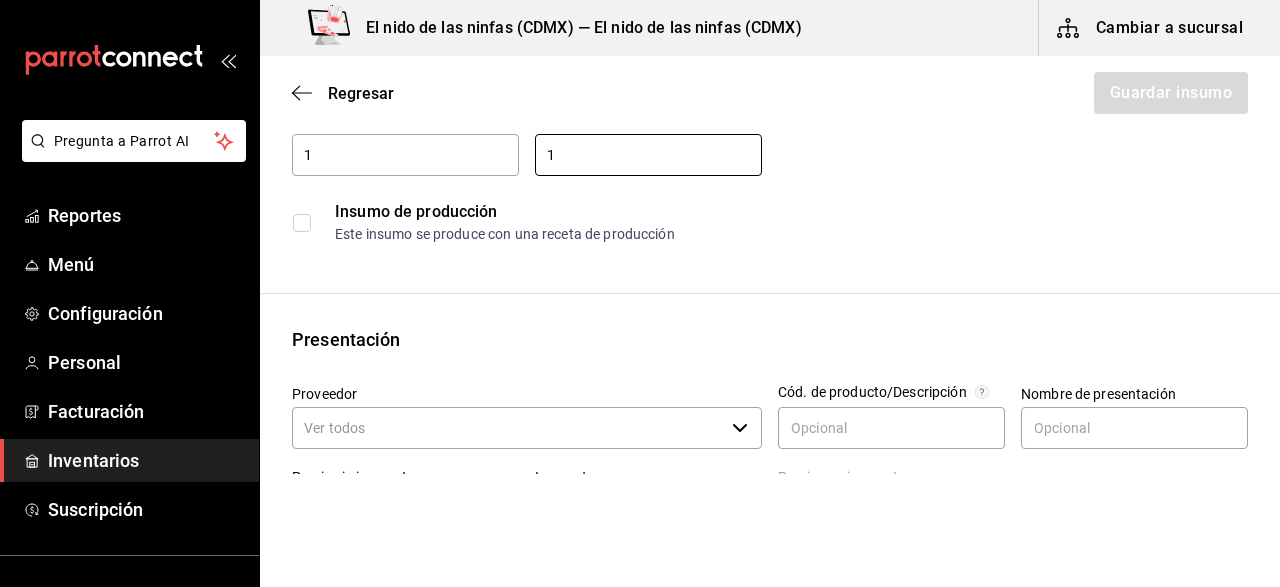 scroll, scrollTop: 200, scrollLeft: 0, axis: vertical 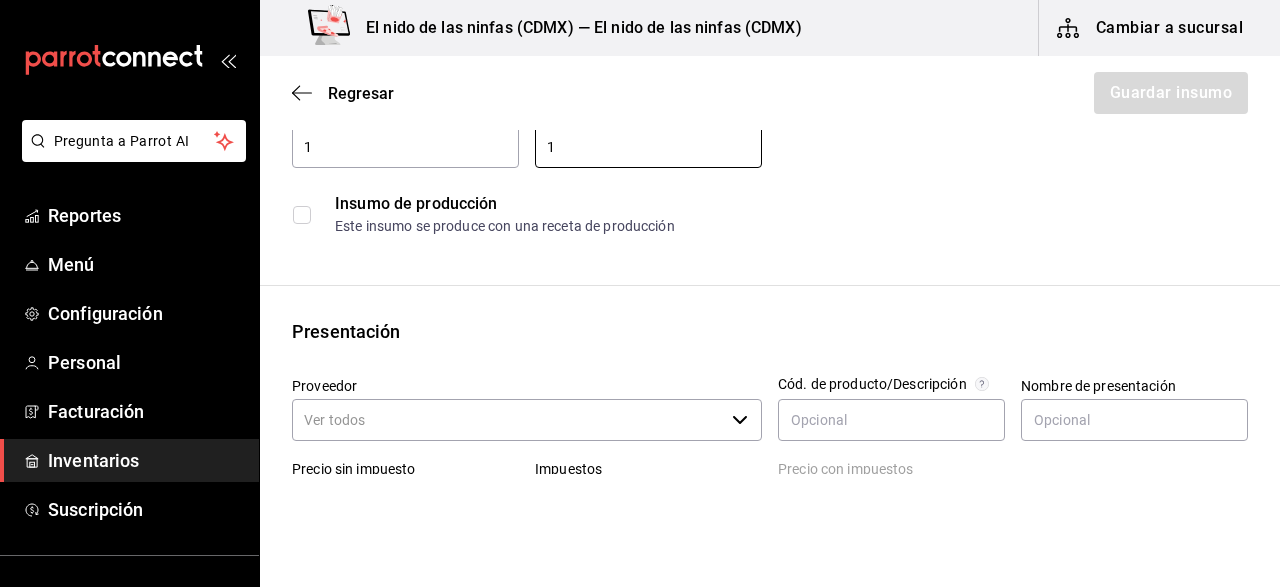type on "1" 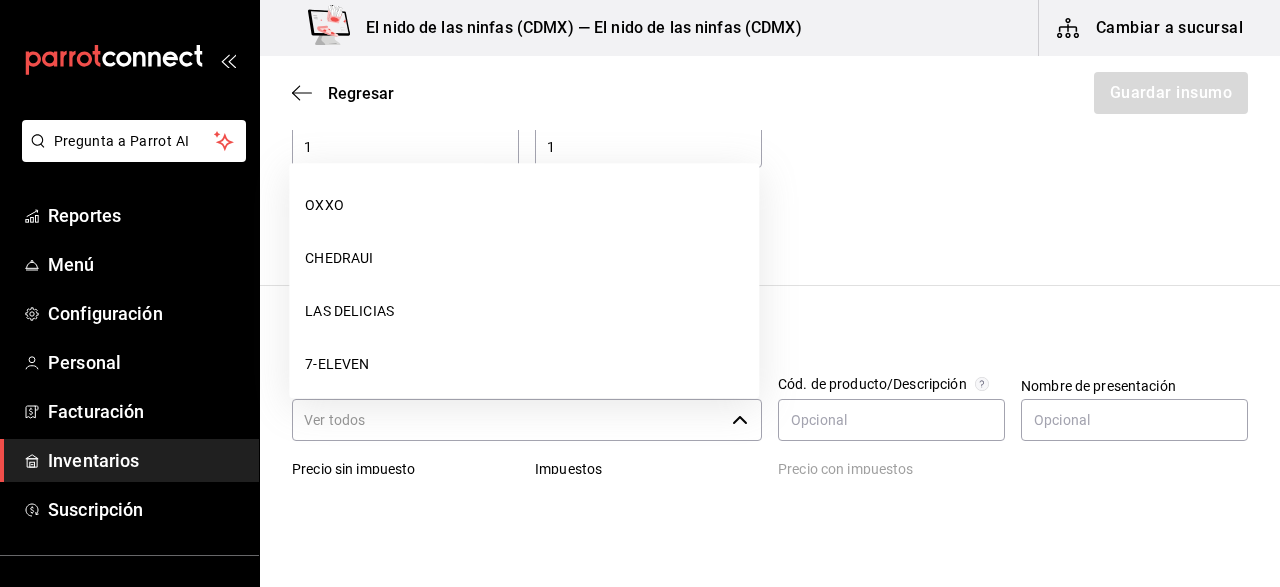 click on "Proveedor" at bounding box center (508, 420) 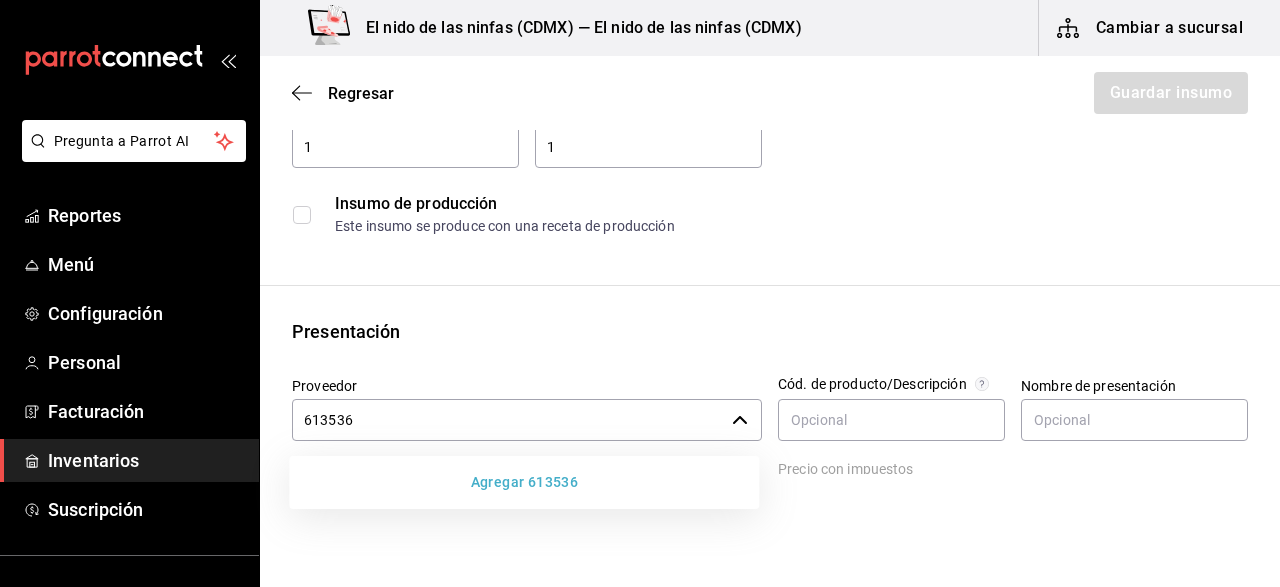 drag, startPoint x: 359, startPoint y: 415, endPoint x: 258, endPoint y: 406, distance: 101.4002 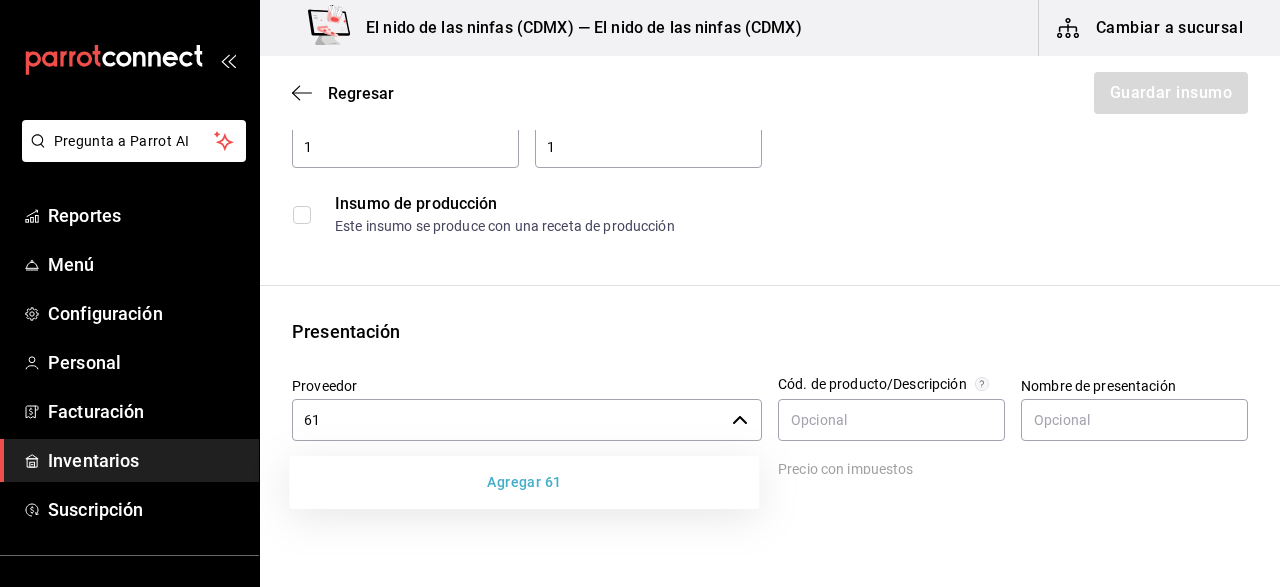 type on "6" 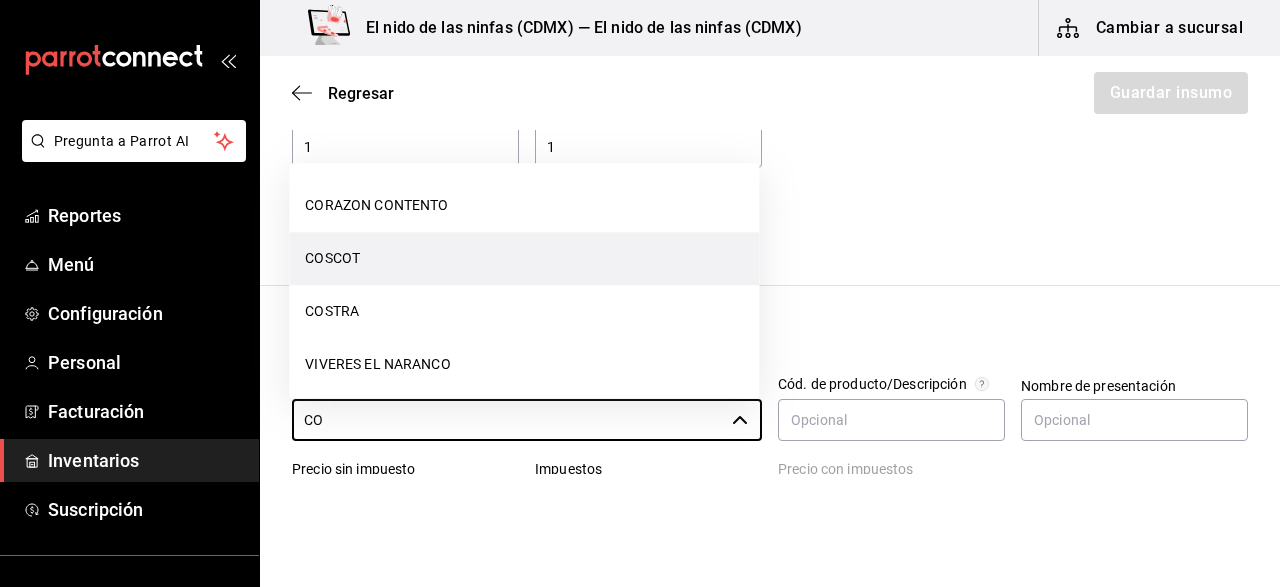 click on "COSCOT" at bounding box center [524, 259] 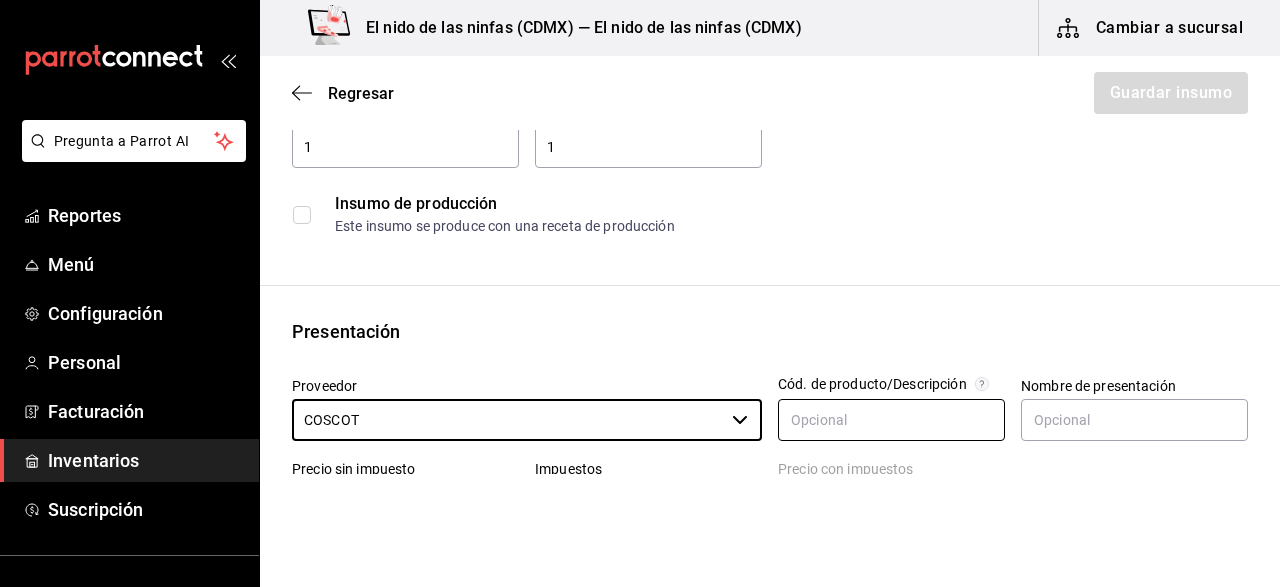 type on "COSCOT" 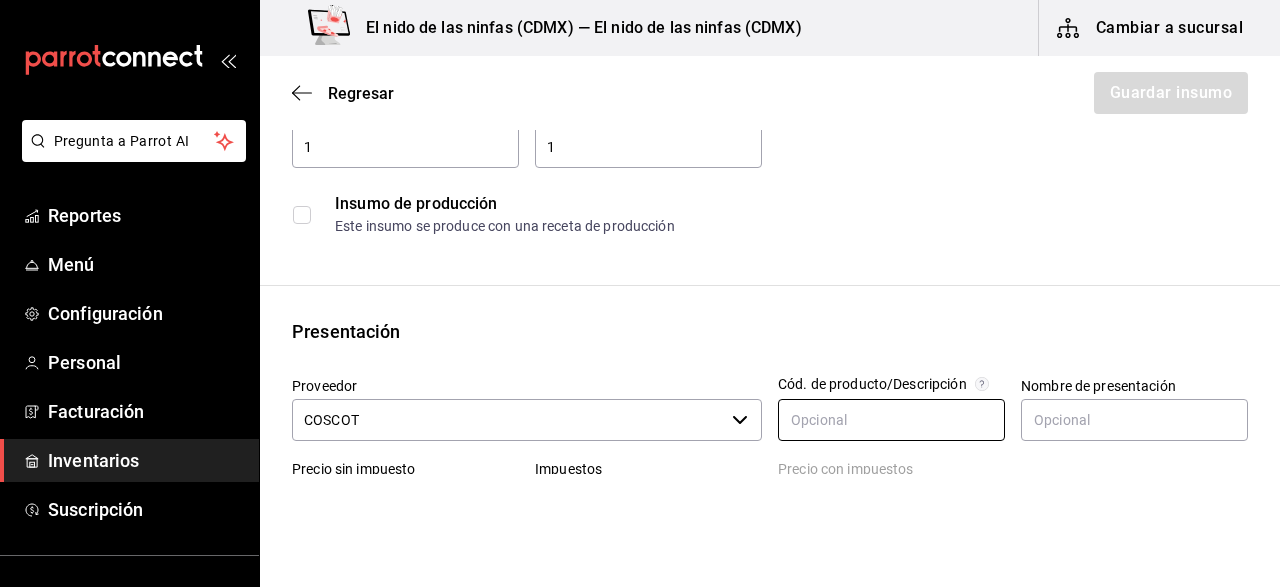 click at bounding box center [891, 420] 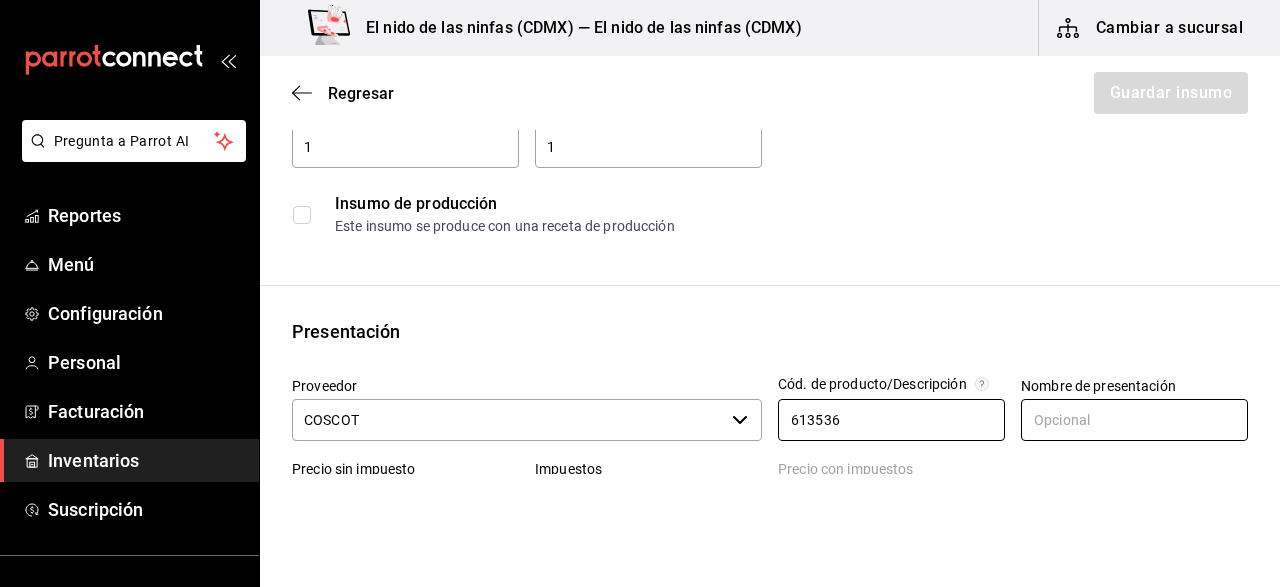 type on "613536" 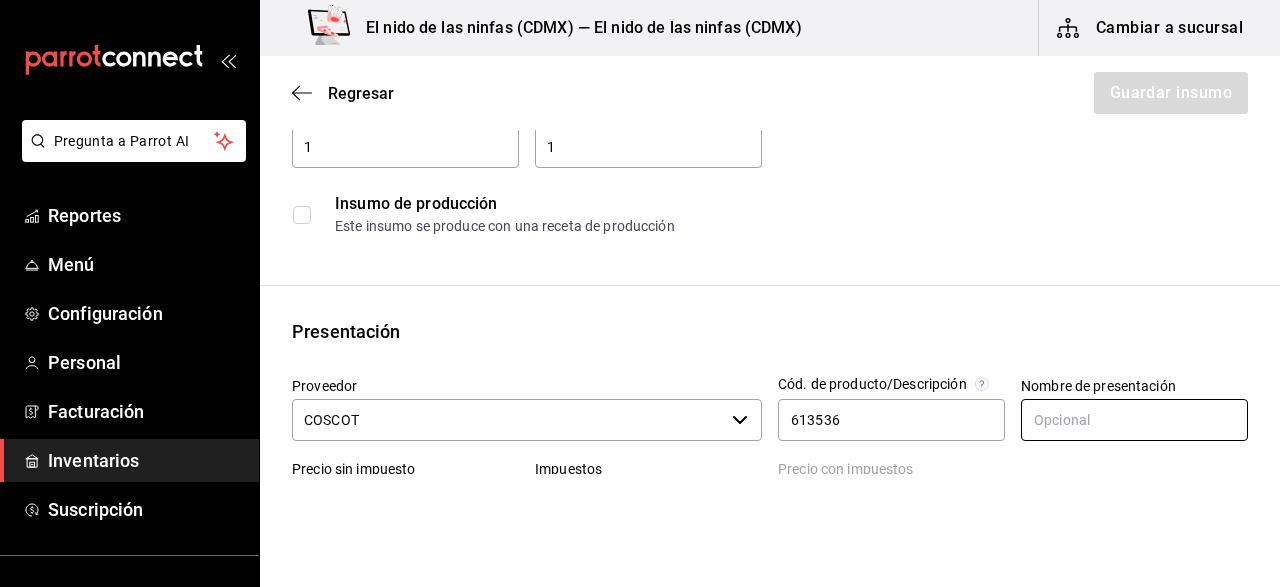 click at bounding box center [1134, 420] 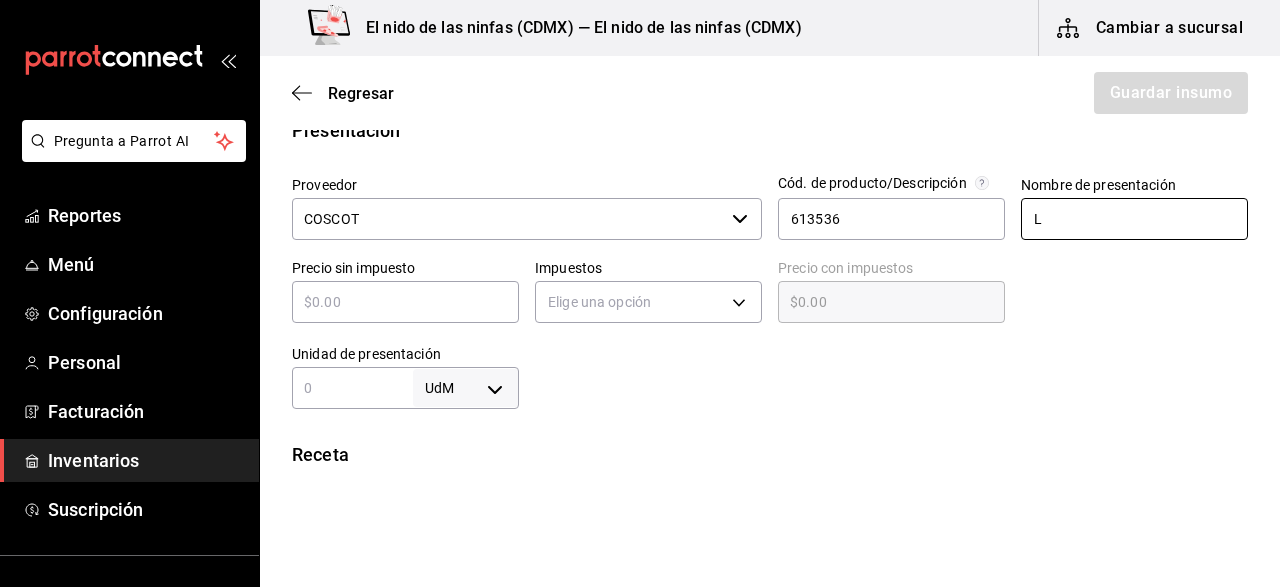 scroll, scrollTop: 408, scrollLeft: 0, axis: vertical 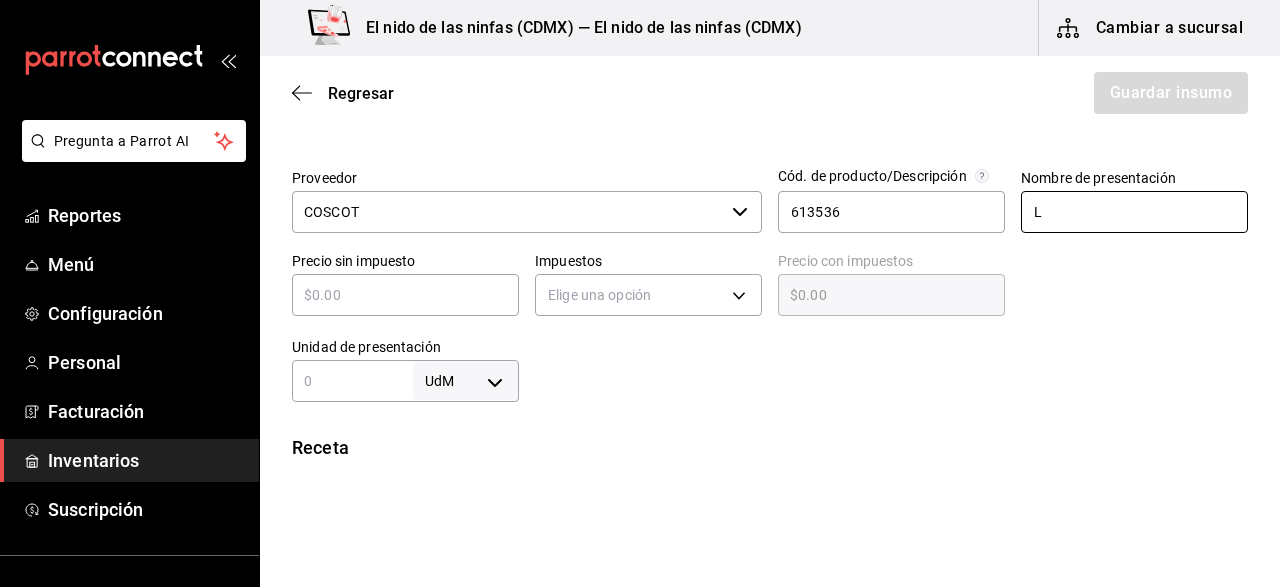 type on "L" 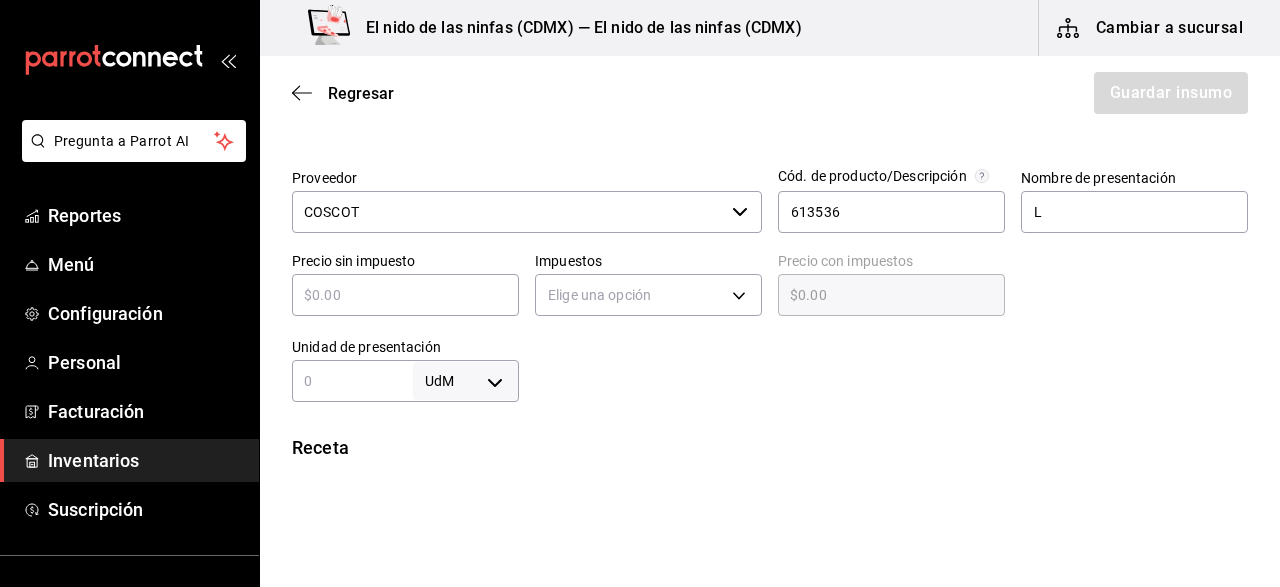 click at bounding box center (405, 295) 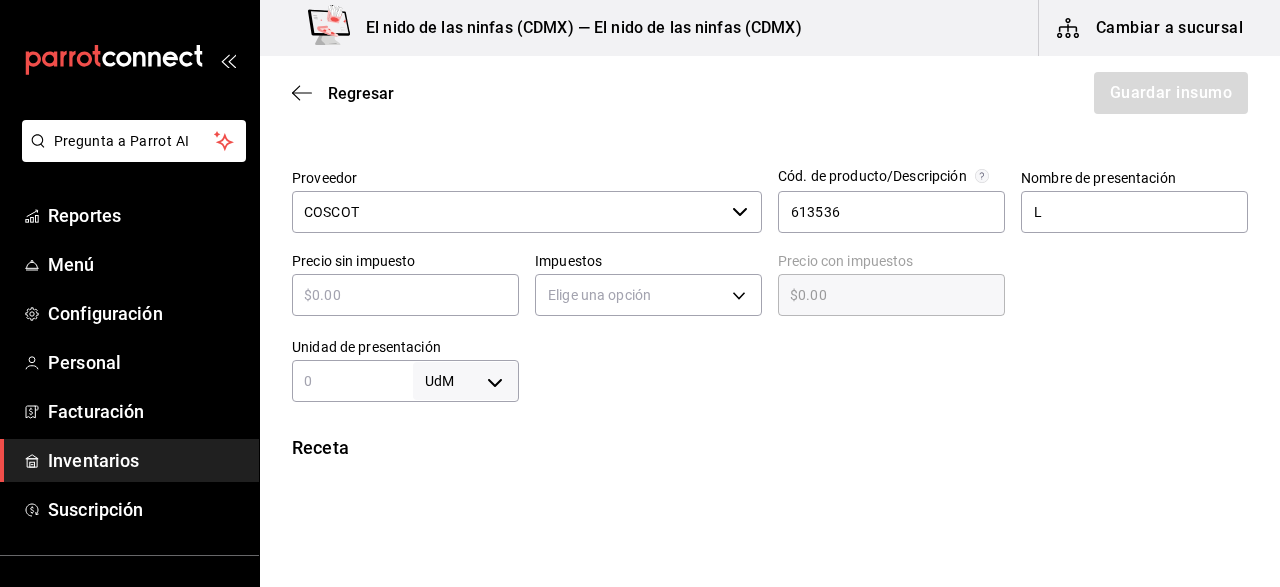 type on "$1" 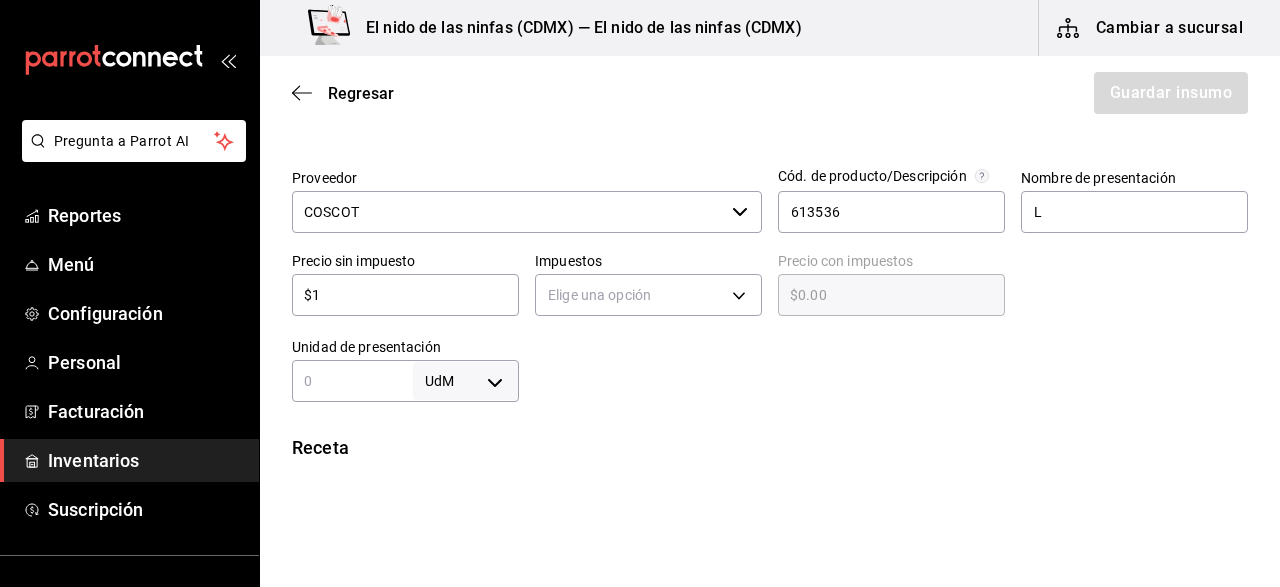 type on "$1.00" 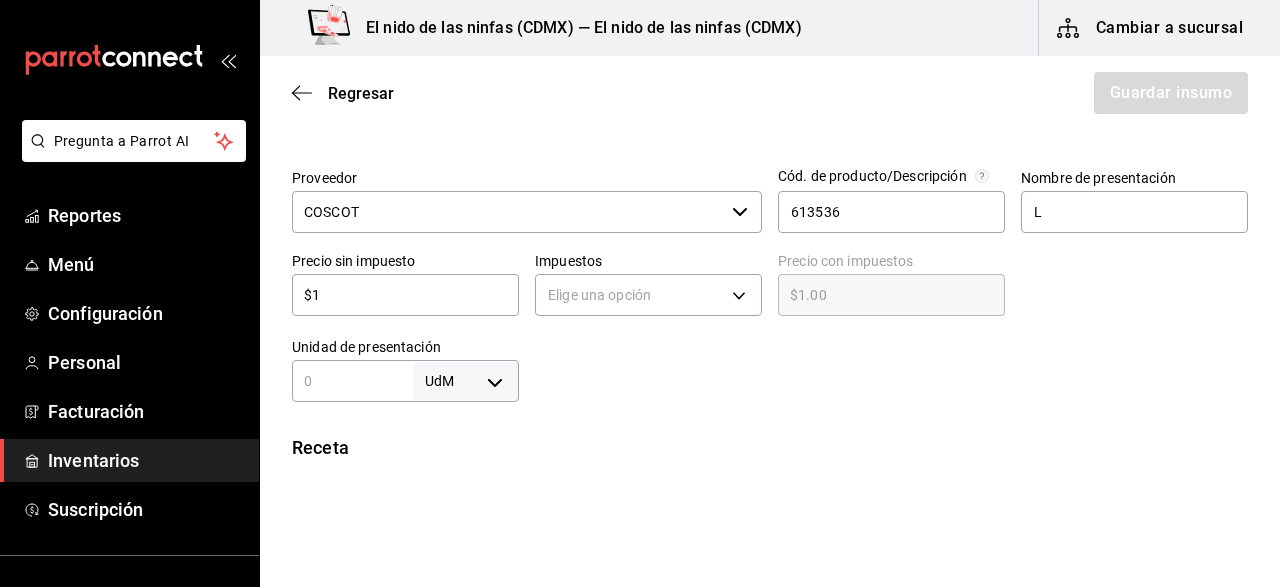 type on "$14" 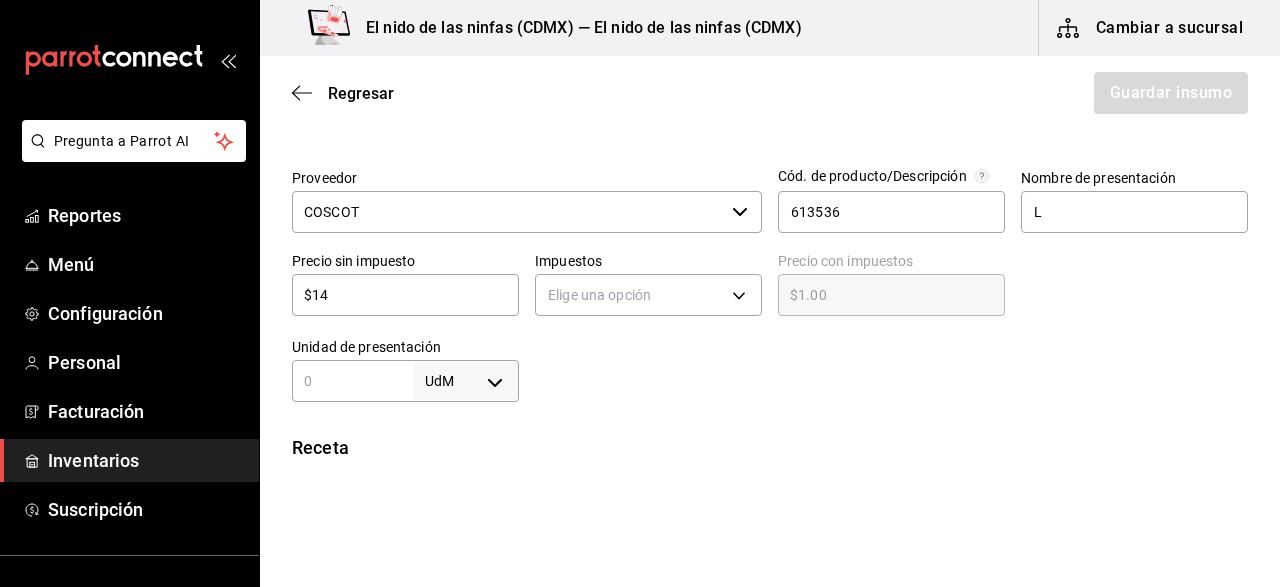 type on "$14.00" 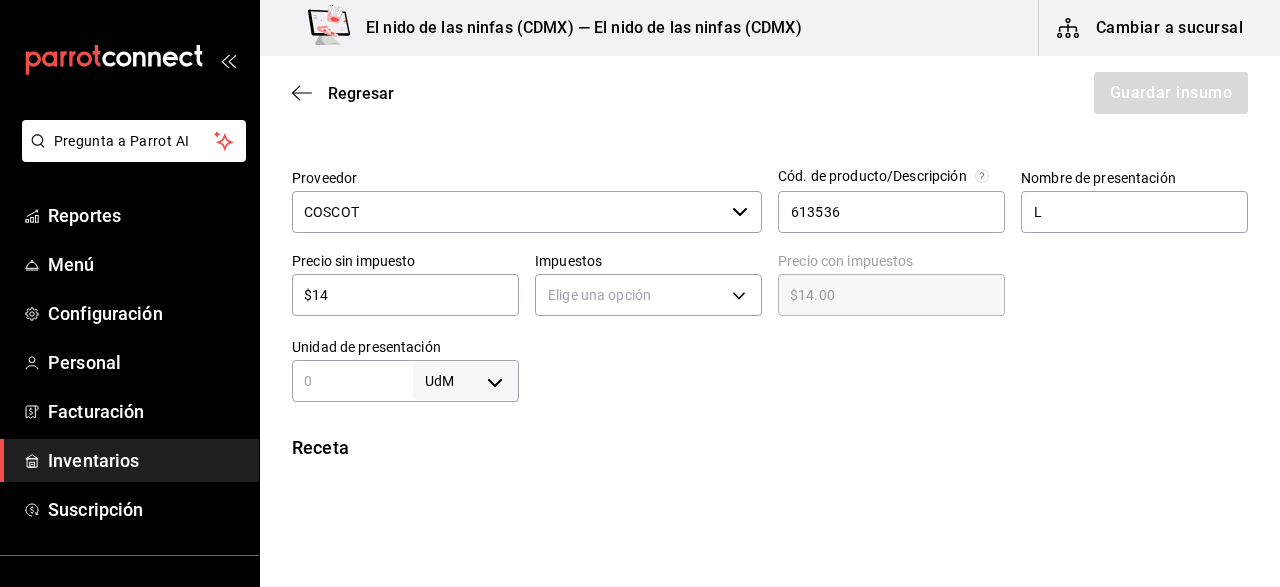 type on "$142" 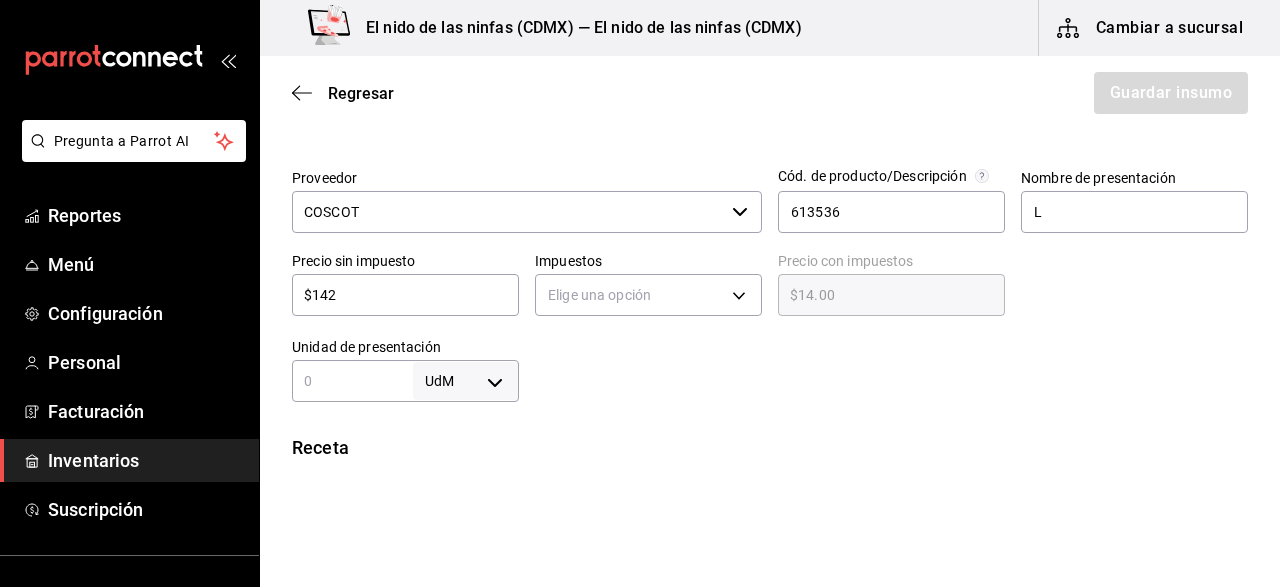 type on "$142.00" 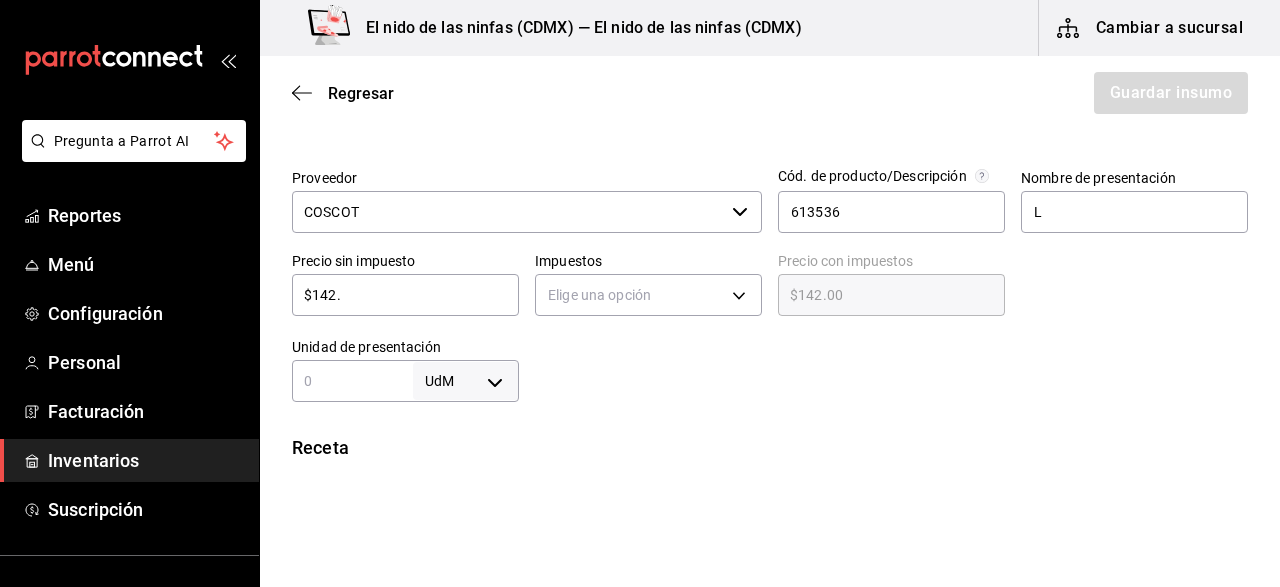 type on "$142.2" 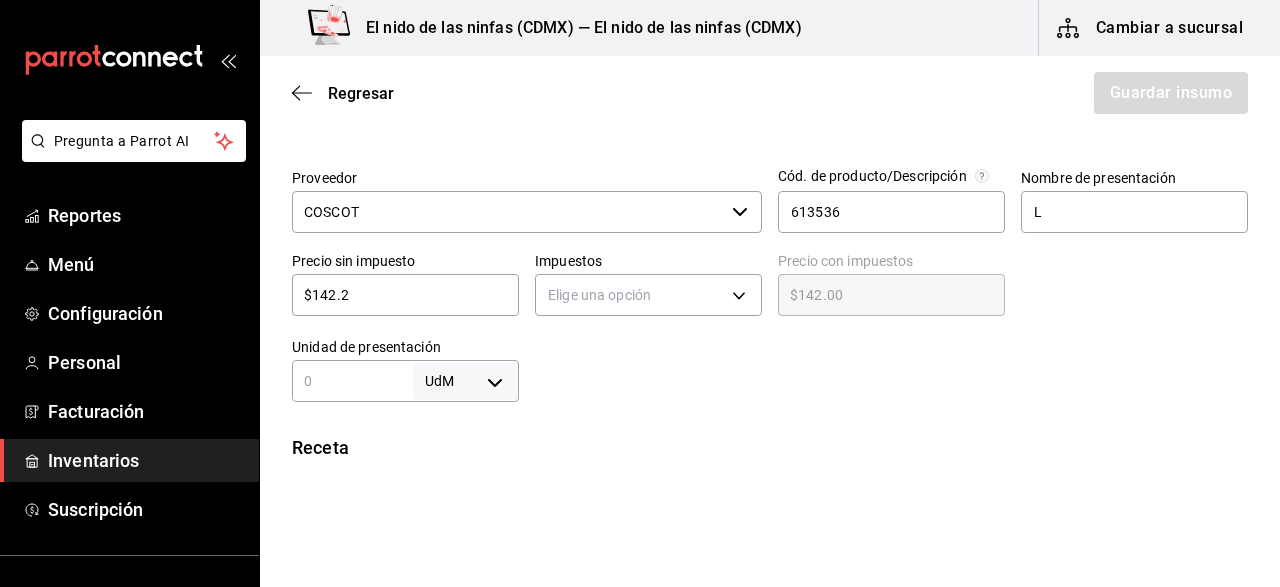 type on "$142.20" 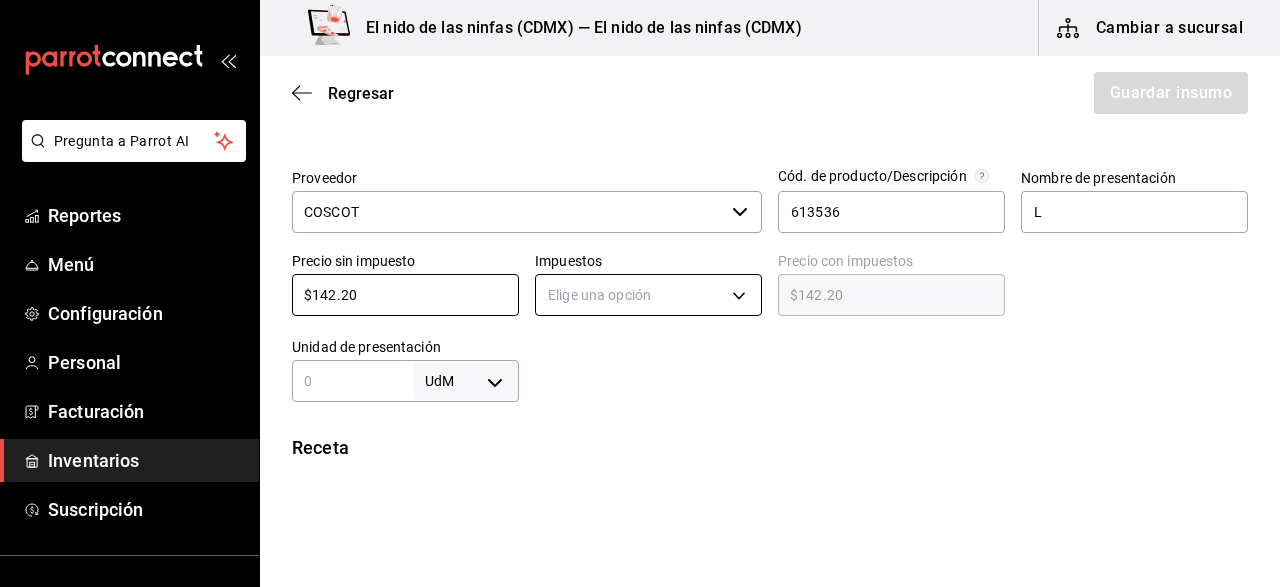 type on "$142.20" 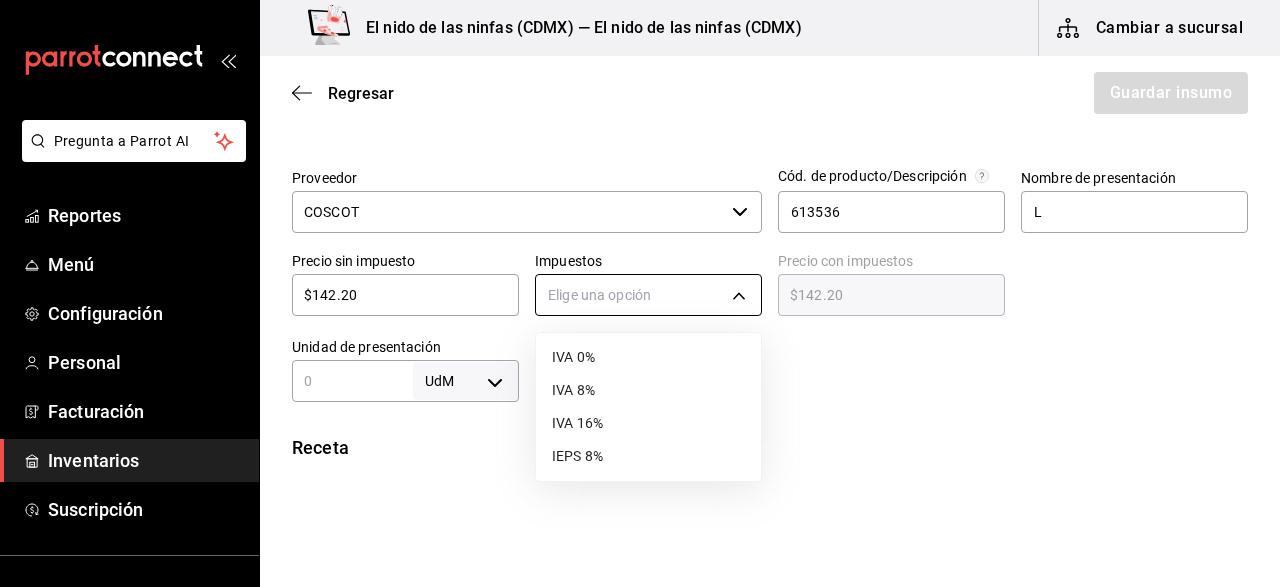 click on "Pregunta a Parrot AI Reportes   Menú   Configuración   Personal   Facturación   Inventarios   Suscripción   Ayuda Recomienda Parrot   [PERSON]   Sugerir nueva función   El nido de las ninfas ([CITY]) — El nido de las ninfas ([CITY]) Cambiar a sucursal Regresar Guardar insumo Insumo Nombre VINAGRE DE MANZANA Categoría de inventario ​ Mínimo 1 ​ Ideal 1 ​ Insumo de producción Este insumo se produce con una receta de producción Presentación Proveedor COSCOT ​ Cód. de producto/Descripción 613536 Nombre de presentación L Precio sin impuesto $142.20 ​ Impuestos Elige una opción Precio con impuestos $142.20 ​ Unidad de presentación UdM ​ Receta Unidad de receta Elige una opción Factor de conversión ​ Ver ayuda de conversiones ¿La presentación (L) viene en otra caja? Si No Presentaciones por caja ​ Sin definir Unidades de conteo GANA 1 MES GRATIS EN TU SUSCRIPCIÓN AQUÍ Pregunta a Parrot AI Reportes   Menú   Configuración   Personal   Facturación   Inventarios     Ayuda" at bounding box center [640, 237] 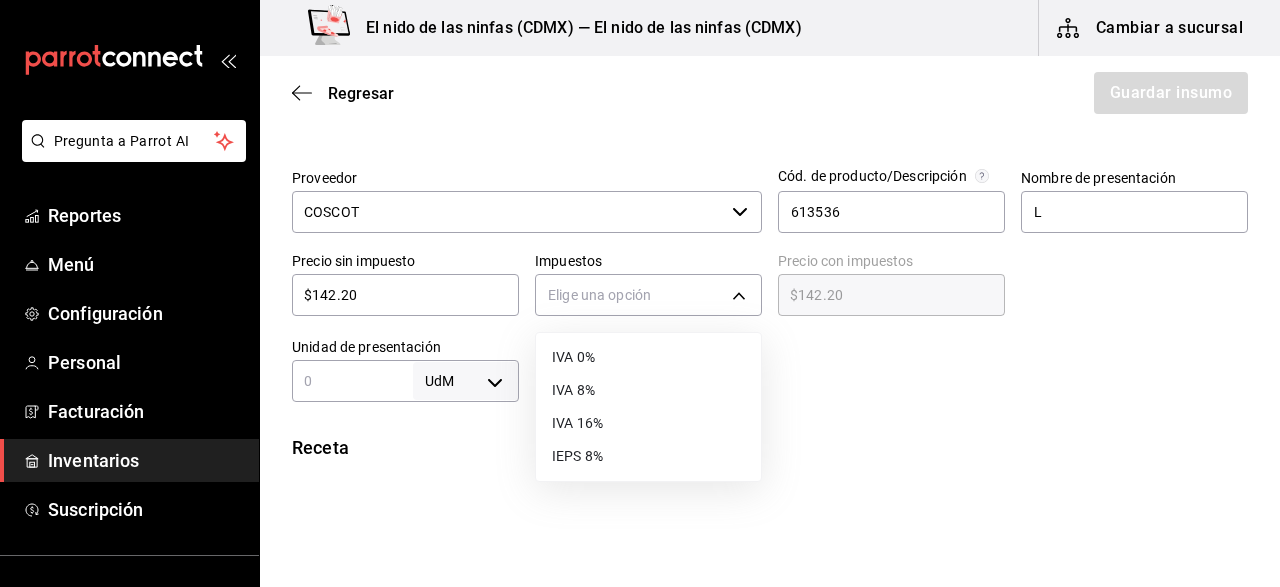 click on "IVA 0%" at bounding box center (648, 357) 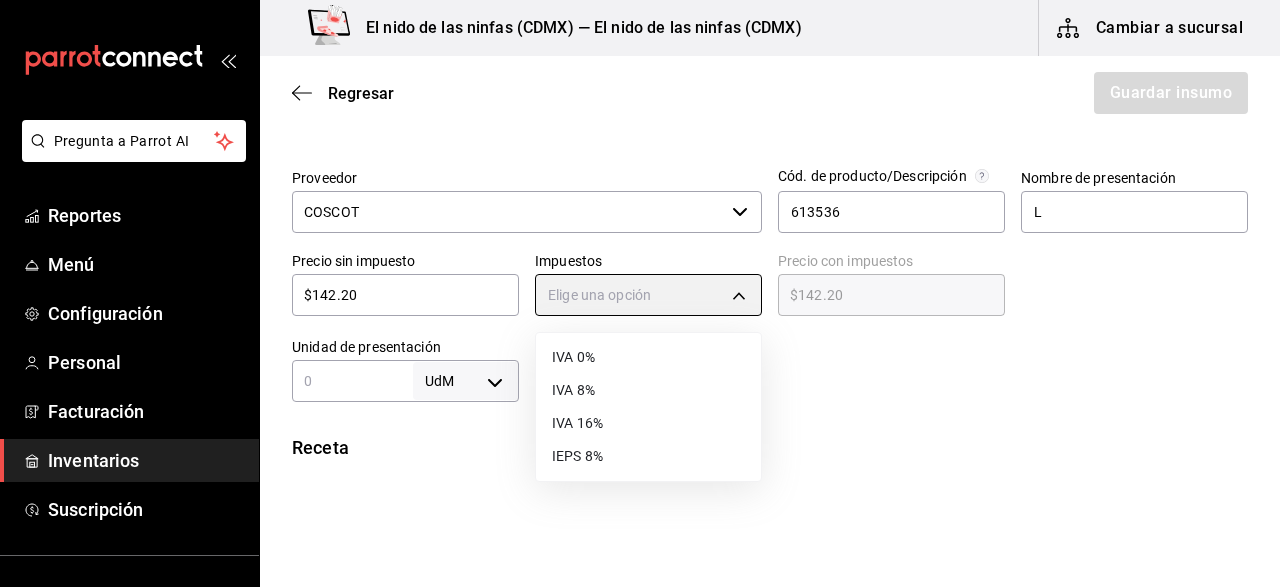 type on "IVA_0" 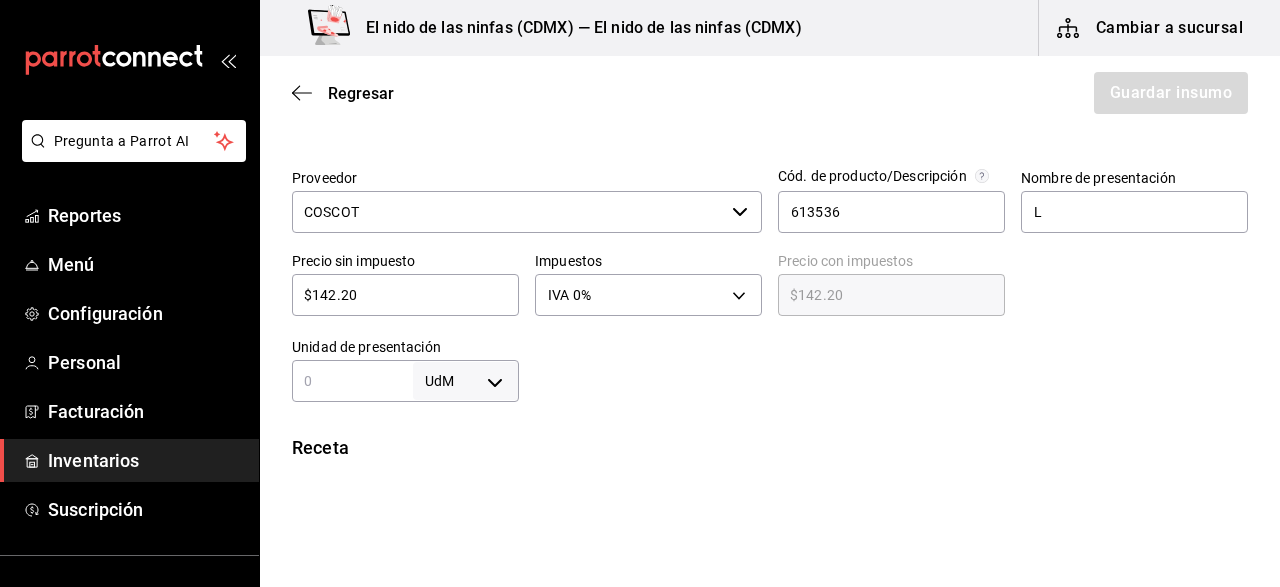 click at bounding box center [352, 381] 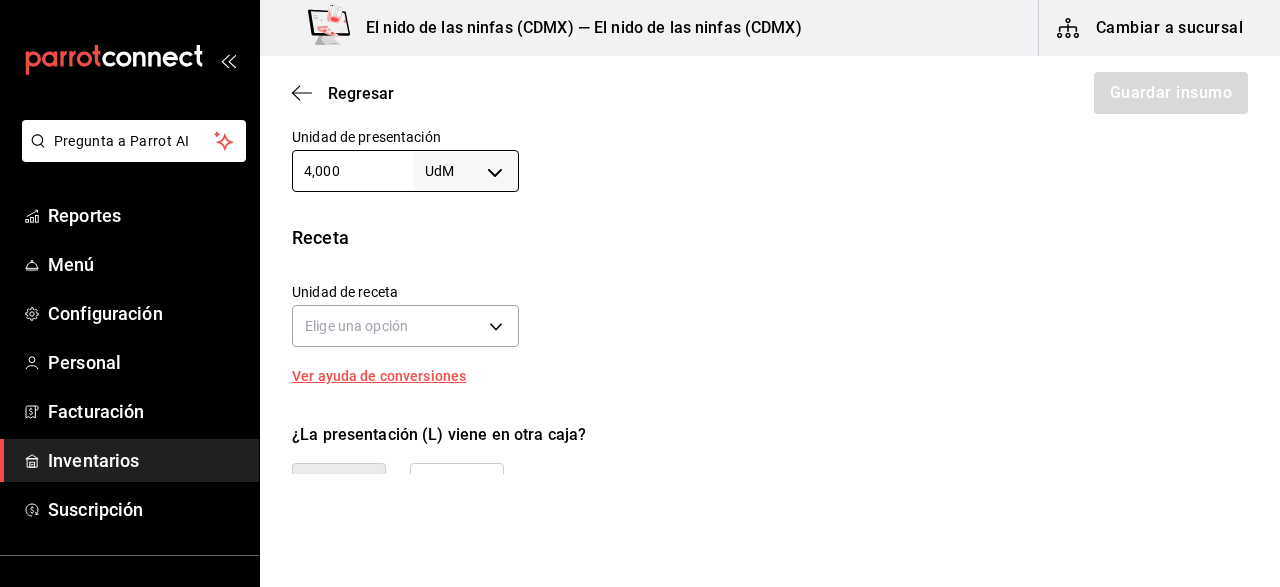 scroll, scrollTop: 624, scrollLeft: 0, axis: vertical 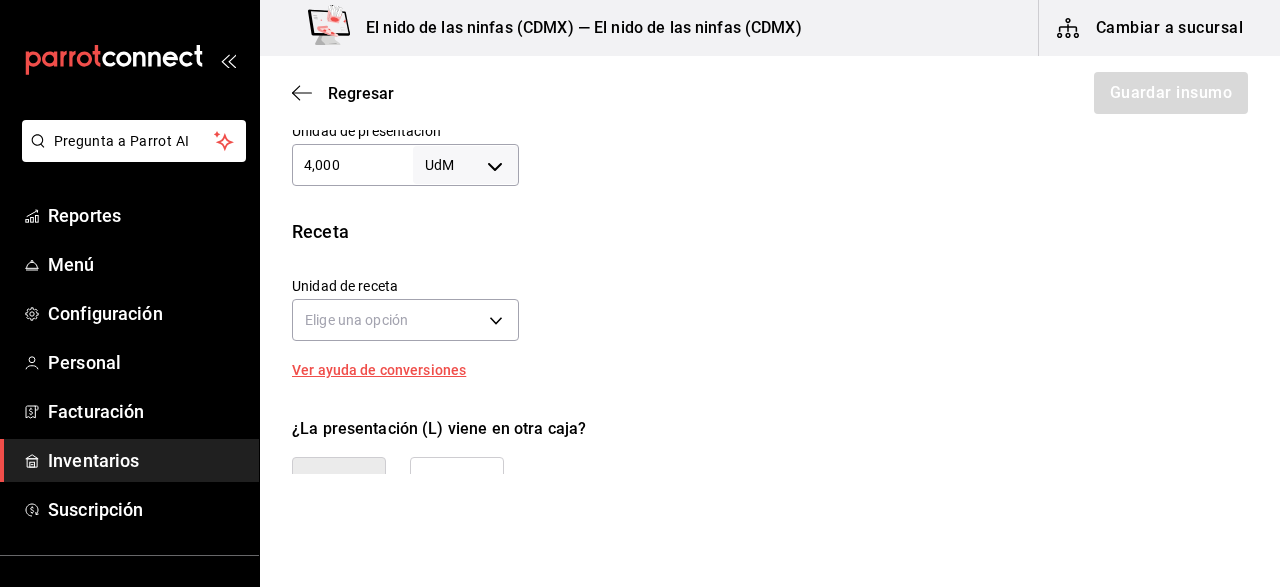 type on "4,000" 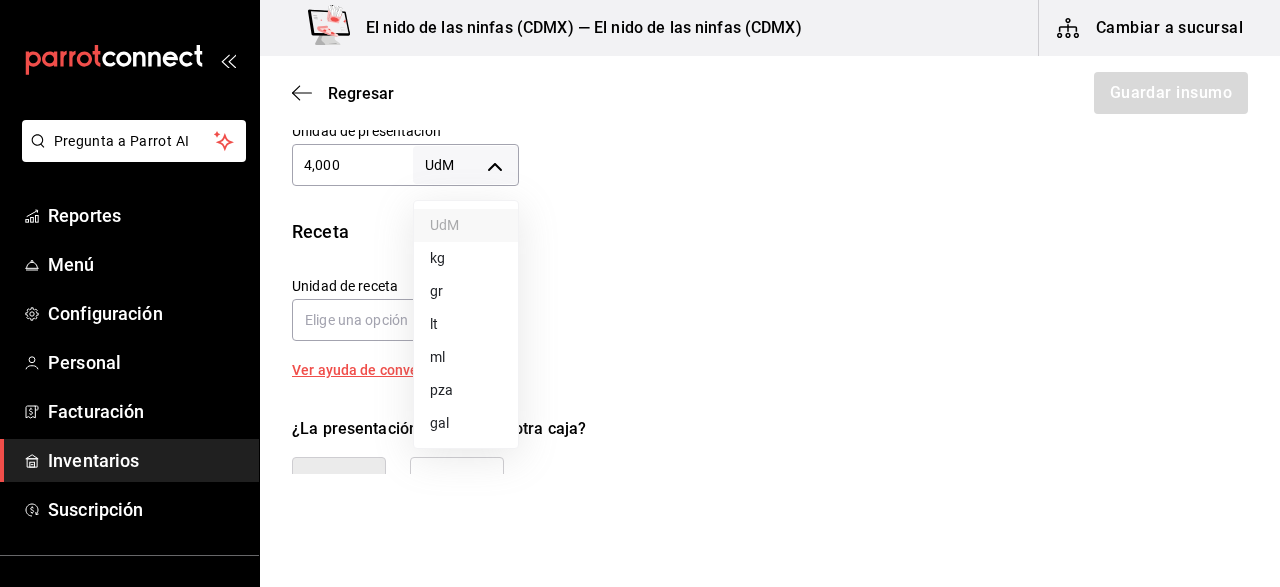 click on "Pregunta a Parrot AI Reportes   Menú   Configuración   Personal   Facturación   Inventarios   Suscripción   Ayuda Recomienda Parrot   [PERSON]   Sugerir nueva función   El nido de las ninfas ([CITY]) — El nido de las ninfas ([CITY]) Cambiar a sucursal Regresar Guardar insumo Insumo Nombre VINAGRE DE MANZANA Categoría de inventario ​ Mínimo 1 ​ Ideal 1 ​ Insumo de producción Este insumo se produce con una receta de producción Presentación Proveedor COSCOT ​ Cód. de producto/Descripción 613536 Nombre de presentación L Precio sin impuesto $142.20 ​ Impuestos IVA 0% IVA_0 Precio con impuestos $142.20 ​ Unidad de presentación 4,000 UdM ​ Receta Unidad de receta Elige una opción Factor de conversión ​ Ver ayuda de conversiones ¿La presentación (L) viene en otra caja? Si No Presentaciones por caja ​ Sin definir Unidades de conteo GANA 1 MES GRATIS EN TU SUSCRIPCIÓN AQUÍ Pregunta a Parrot AI Reportes   Menú   Configuración   Personal   Facturación   Inventarios     Ayuda" at bounding box center [640, 237] 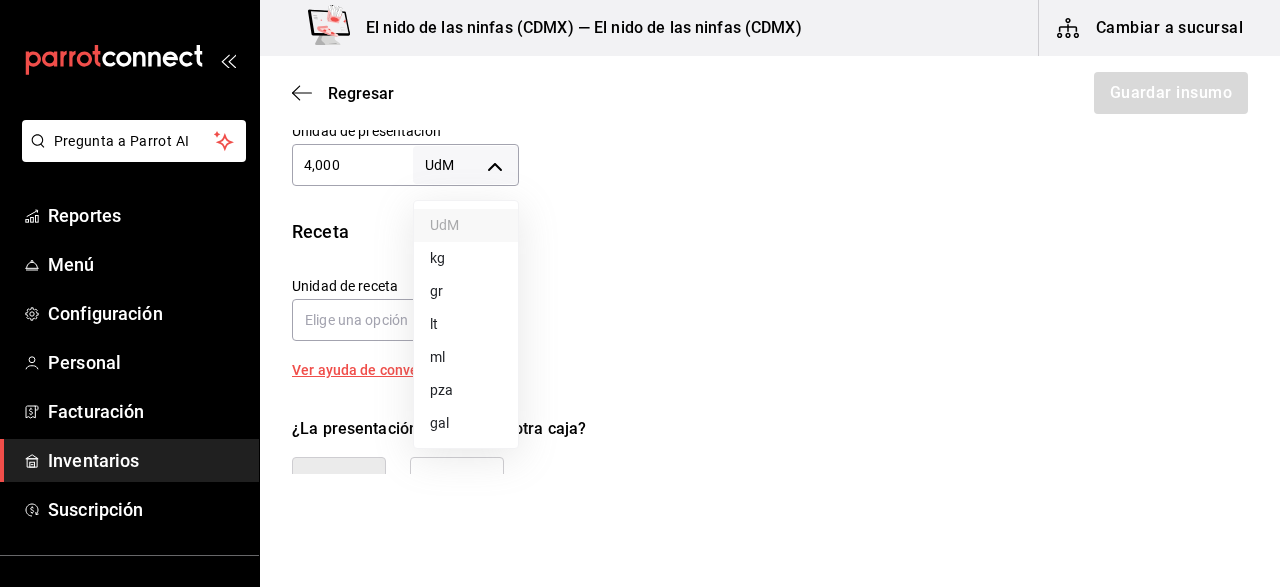 type on "KILOGRAM" 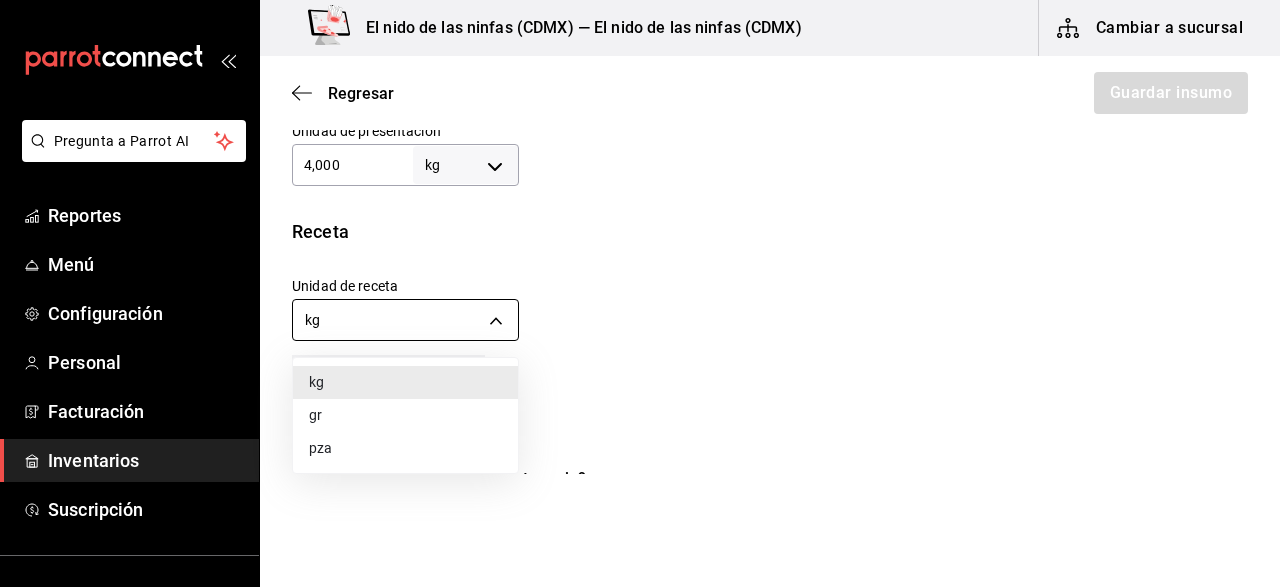 click on "Pregunta a Parrot AI Reportes   Menú   Configuración   Personal   Facturación   Inventarios   Suscripción   Ayuda Recomienda Parrot   [FIRST] [LAST]   Sugerir nueva función   El nido de las ninfas ([CITY]) — El nido de las ninfas ([CITY]) Cambiar a sucursal Regresar Guardar insumo Insumo Nombre VINAGRE DE MANZANA Categoría de inventario ​ Mínimo 1 ​ Ideal 1 ​ Insumo de producción Este insumo se produce con una receta de producción Presentación Proveedor COSCOT ​ Cód. de producto/Descripción 613536 Nombre de presentación L Precio sin impuesto $142.20 ​ Impuestos IVA 0% IVA_0 Precio con impuestos $142.20 ​ Unidad de presentación 4,000 kg KILOGRAM ​ Receta Unidad de receta kg KILOGRAM Factor de conversión 4,000 ​ 1 kg de L = 1 kg receta Ver ayuda de conversiones ¿La presentación (L) viene en otra caja? Si No Presentaciones por caja ​  L de 4,000 kg Unidades de conteo kg L (4,000 kg) GANA 1 MES GRATIS EN TU SUSCRIPCIÓN AQUÍ Pregunta a Parrot AI Reportes   Menú   Configuración" at bounding box center (640, 237) 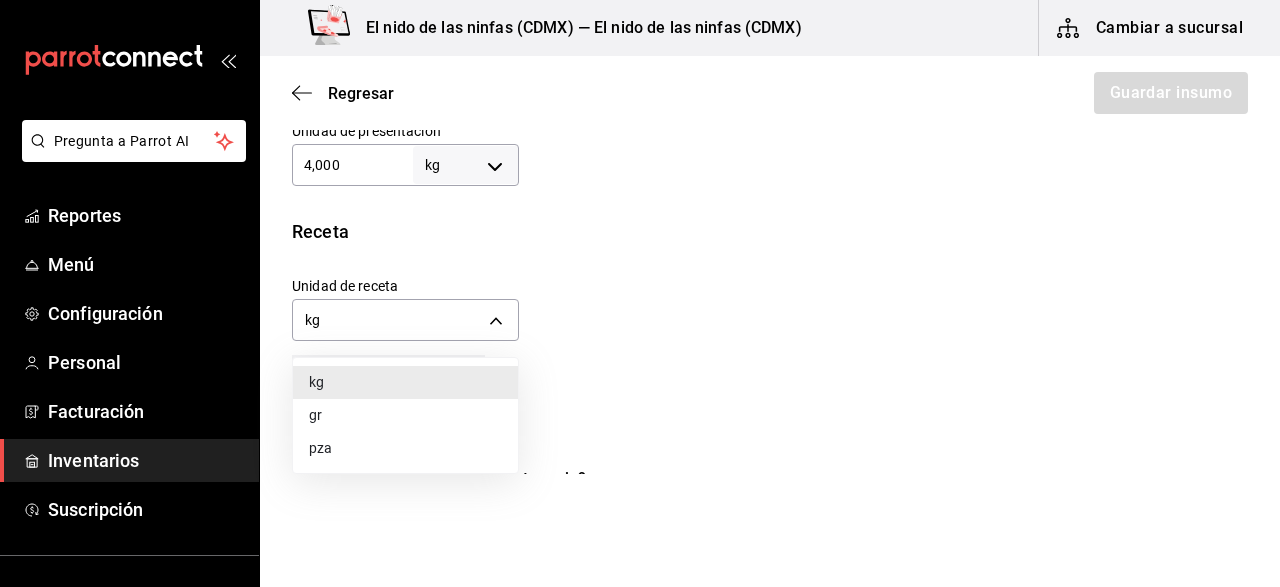 click at bounding box center [640, 293] 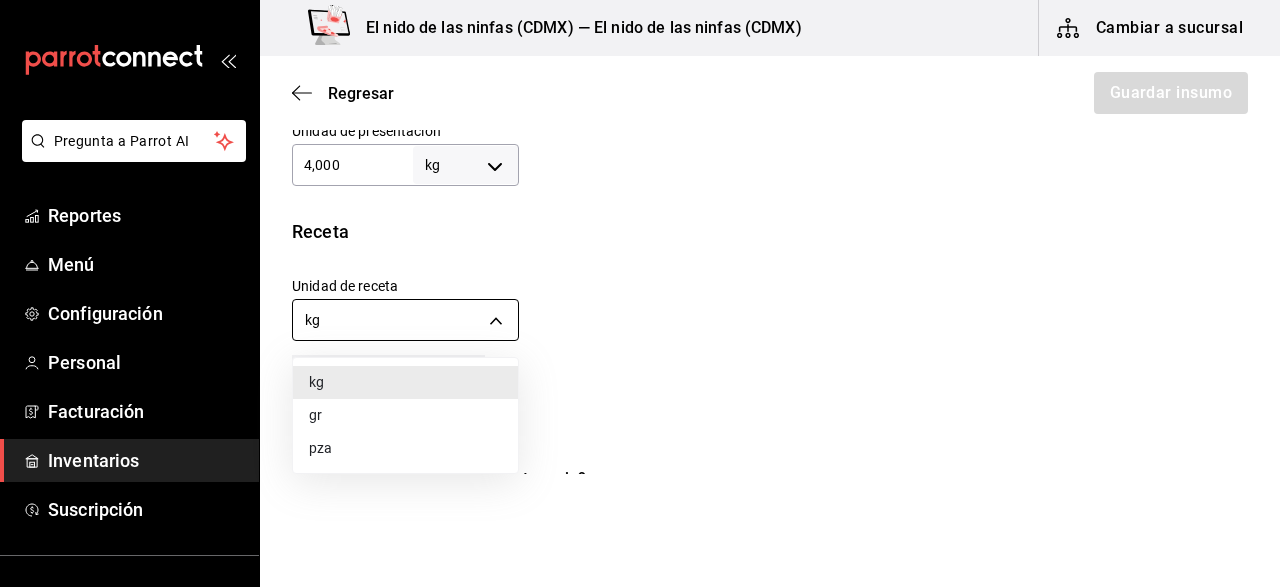 click on "Pregunta a Parrot AI Reportes   Menú   Configuración   Personal   Facturación   Inventarios   Suscripción   Ayuda Recomienda Parrot   [FIRST] [LAST]   Sugerir nueva función   El nido de las ninfas ([CITY]) — El nido de las ninfas ([CITY]) Cambiar a sucursal Regresar Guardar insumo Insumo Nombre VINAGRE DE MANZANA Categoría de inventario ​ Mínimo 1 ​ Ideal 1 ​ Insumo de producción Este insumo se produce con una receta de producción Presentación Proveedor COSCOT ​ Cód. de producto/Descripción 613536 Nombre de presentación L Precio sin impuesto $142.20 ​ Impuestos IVA 0% IVA_0 Precio con impuestos $142.20 ​ Unidad de presentación 4,000 kg KILOGRAM ​ Receta Unidad de receta kg KILOGRAM Factor de conversión 4,000 ​ 1 kg de L = 1 kg receta Ver ayuda de conversiones ¿La presentación (L) viene en otra caja? Si No Presentaciones por caja ​  L de 4,000 kg Unidades de conteo kg L (4,000 kg) GANA 1 MES GRATIS EN TU SUSCRIPCIÓN AQUÍ Pregunta a Parrot AI Reportes   Menú   Configuración" at bounding box center [640, 237] 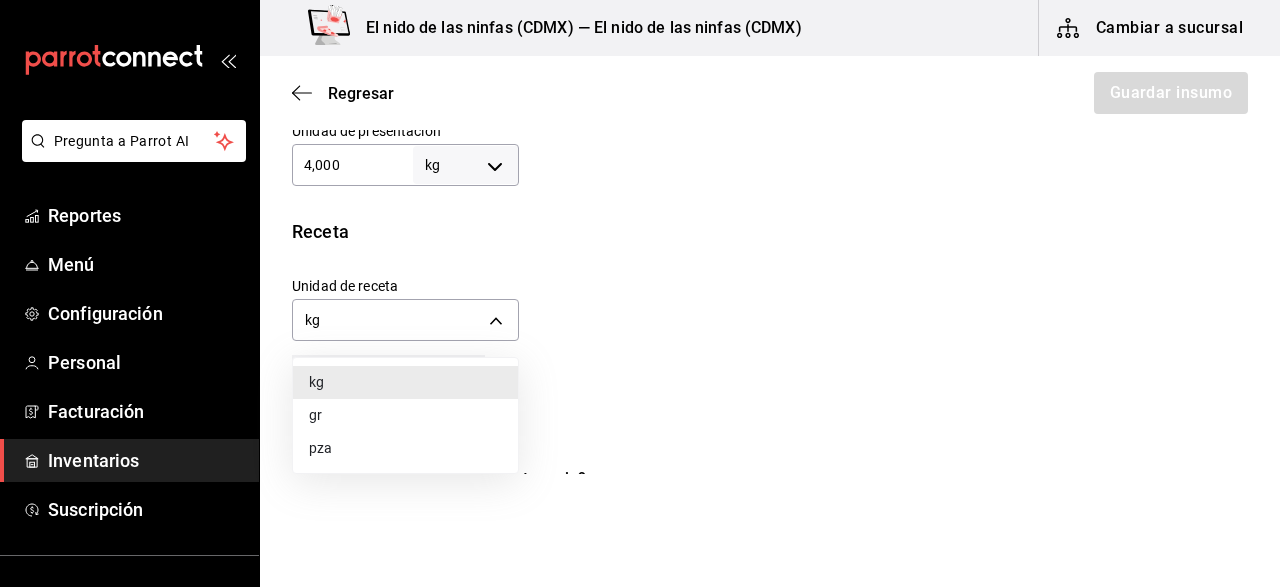click at bounding box center (640, 293) 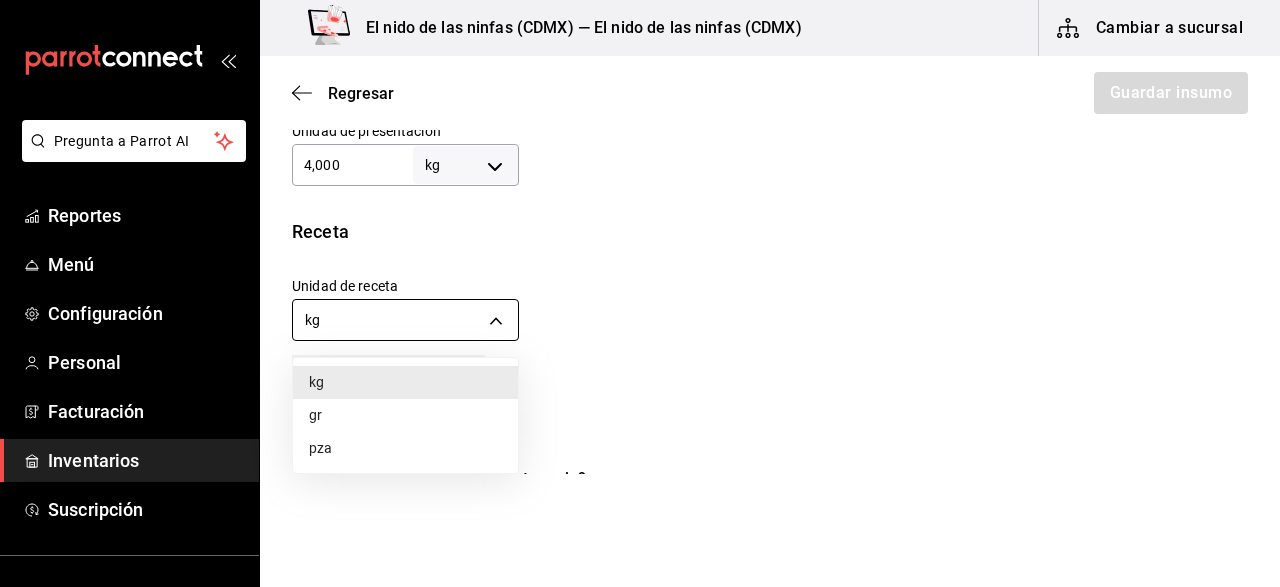 click on "Pregunta a Parrot AI Reportes   Menú   Configuración   Personal   Facturación   Inventarios   Suscripción   Ayuda Recomienda Parrot   [FIRST] [LAST]   Sugerir nueva función   El nido de las ninfas ([CITY]) — El nido de las ninfas ([CITY]) Cambiar a sucursal Regresar Guardar insumo Insumo Nombre VINAGRE DE MANZANA Categoría de inventario ​ Mínimo 1 ​ Ideal 1 ​ Insumo de producción Este insumo se produce con una receta de producción Presentación Proveedor COSCOT ​ Cód. de producto/Descripción 613536 Nombre de presentación L Precio sin impuesto $142.20 ​ Impuestos IVA 0% IVA_0 Precio con impuestos $142.20 ​ Unidad de presentación 4,000 kg KILOGRAM ​ Receta Unidad de receta kg KILOGRAM Factor de conversión 4,000 ​ 1 kg de L = 1 kg receta Ver ayuda de conversiones ¿La presentación (L) viene en otra caja? Si No Presentaciones por caja ​  L de 4,000 kg Unidades de conteo kg L (4,000 kg) GANA 1 MES GRATIS EN TU SUSCRIPCIÓN AQUÍ Pregunta a Parrot AI Reportes   Menú   Configuración" at bounding box center [640, 237] 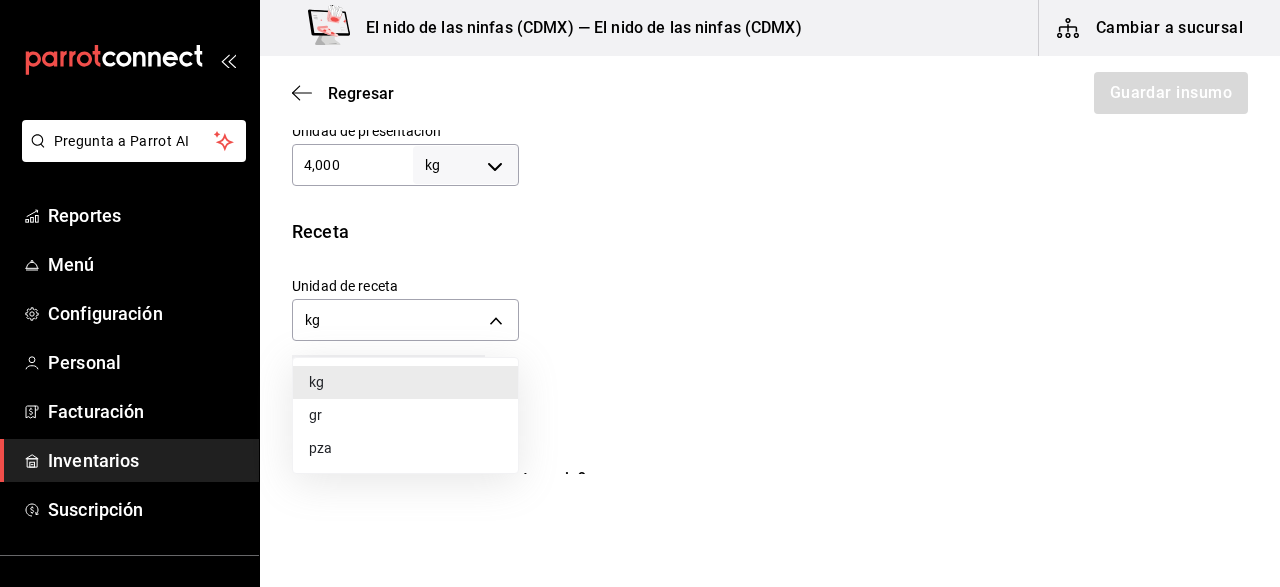 click on "gr" at bounding box center (405, 415) 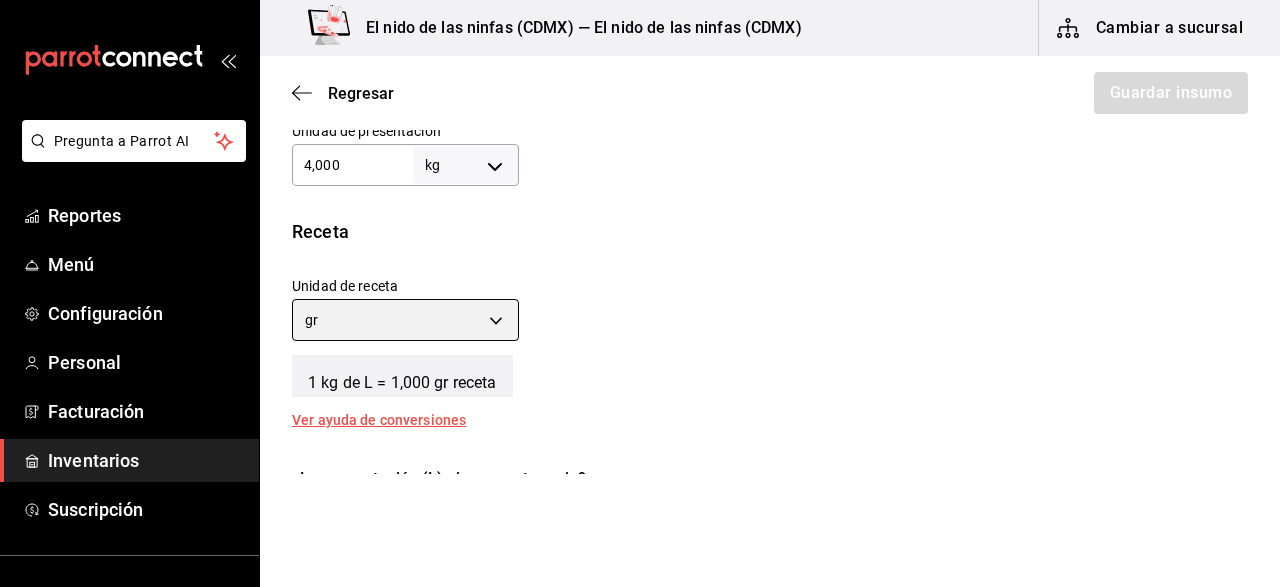 type on "GRAM" 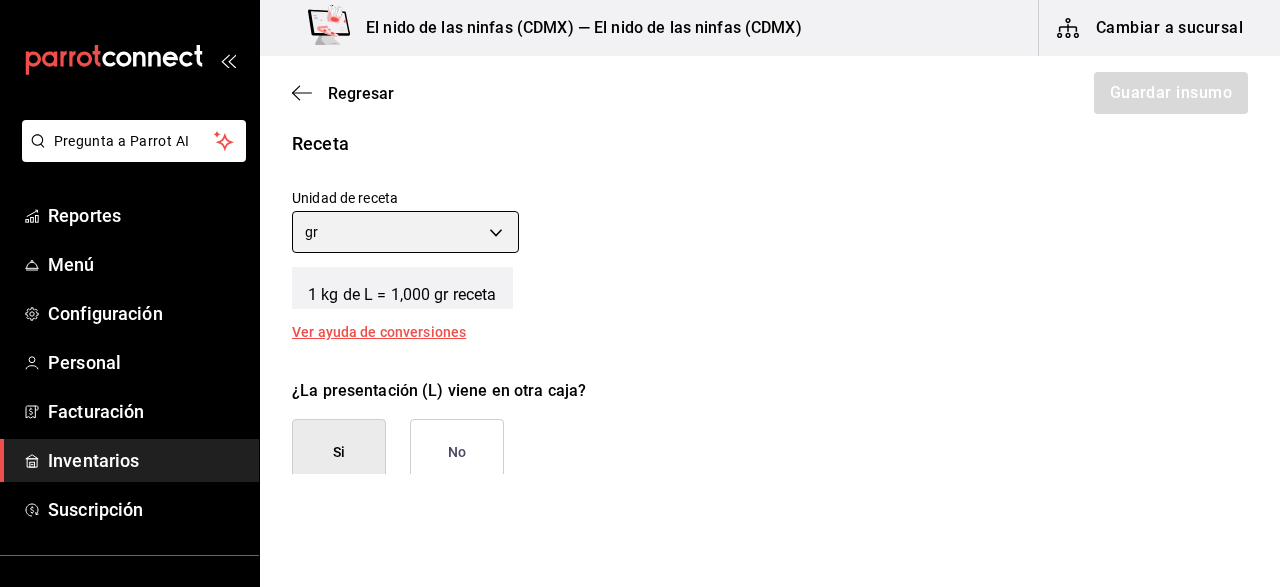 scroll, scrollTop: 866, scrollLeft: 0, axis: vertical 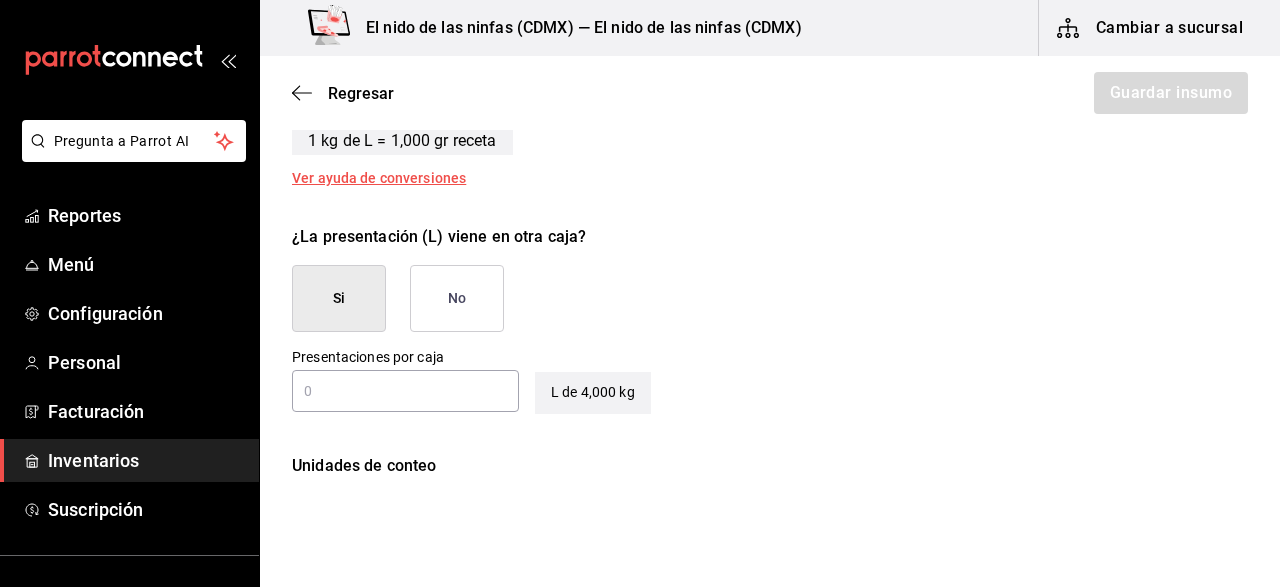 click on "No" at bounding box center [457, 298] 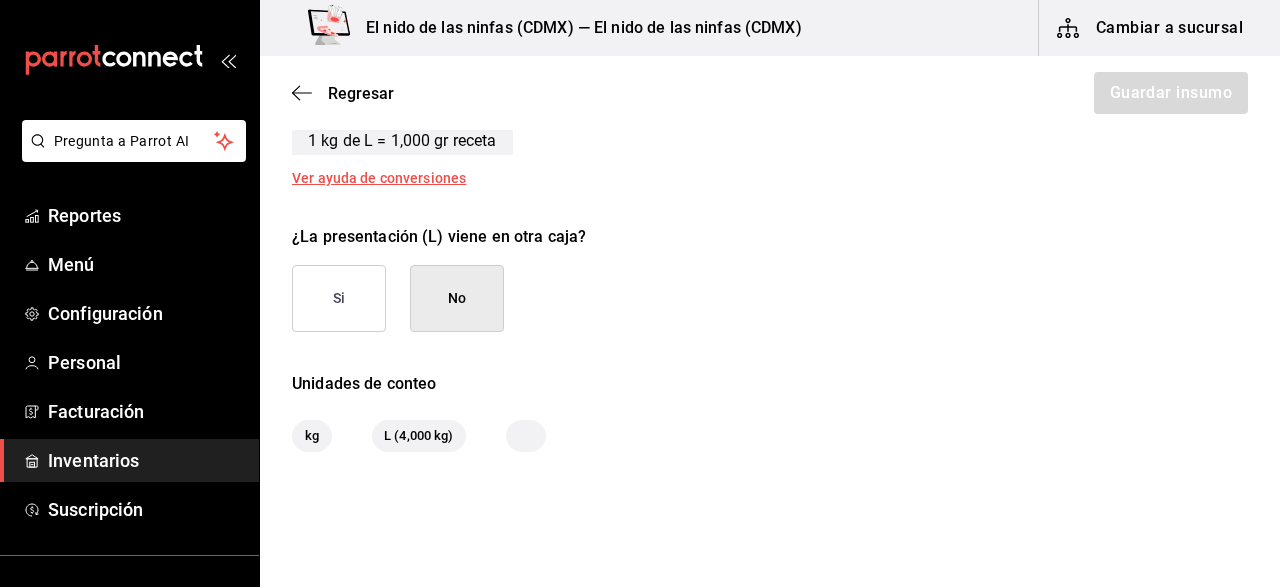 scroll, scrollTop: 938, scrollLeft: 0, axis: vertical 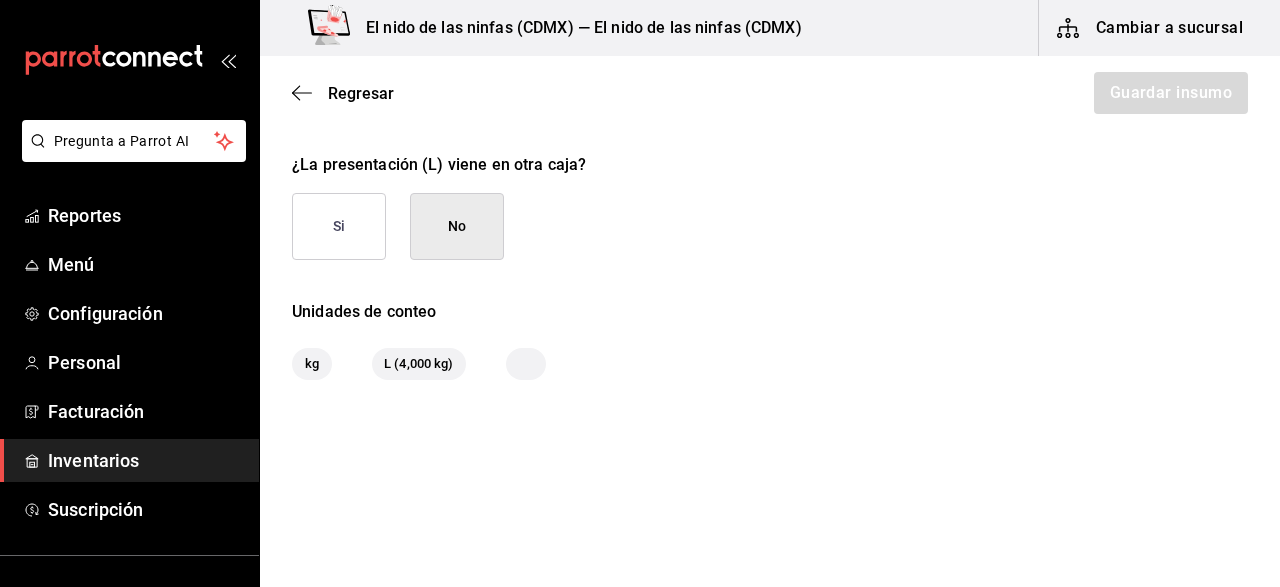 click on "L (4,000 kg)" at bounding box center [419, 364] 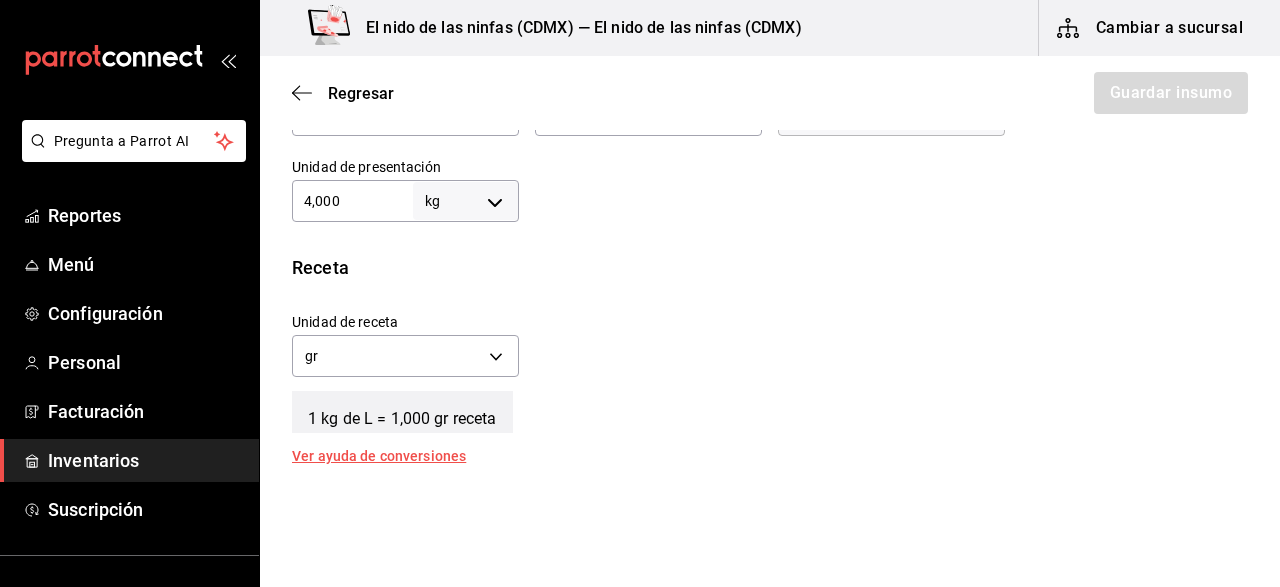 scroll, scrollTop: 590, scrollLeft: 0, axis: vertical 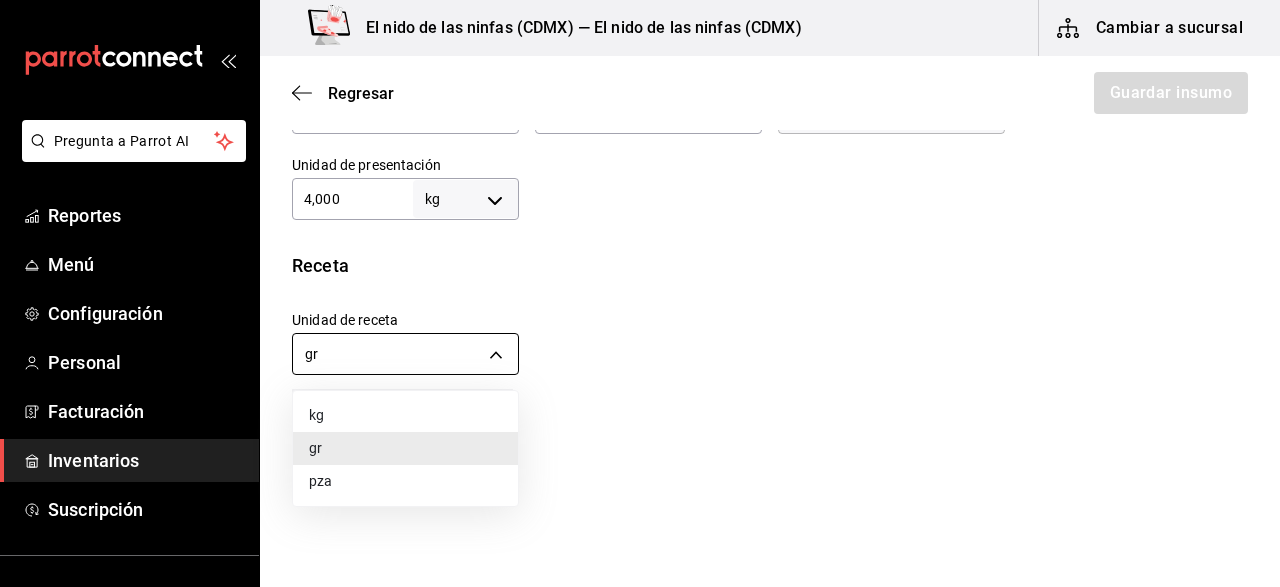 click on "Pregunta a Parrot AI Reportes   Menú   Configuración   Personal   Facturación   Inventarios   Suscripción   Ayuda Recomienda Parrot   [PERSON]   Sugerir nueva función   El nido de las ninfas ([CITY]) — El nido de las ninfas ([CITY]) Cambiar a sucursal Regresar Guardar insumo Insumo Nombre VINAGRE DE MANZANA Categoría de inventario ​ Mínimo 1 ​ Ideal 1 ​ Insumo de producción Este insumo se produce con una receta de producción Presentación Proveedor COSCOT ​ Cód. de producto/Descripción 613536 Nombre de presentación L Precio sin impuesto $142.20 ​ Impuestos IVA 0% IVA_0 Precio con impuestos $142.20 ​ Unidad de presentación 4,000 kg KILOGRAM ​ Receta Unidad de receta gr GRAM Factor de conversión 4,000,000 ​ 1 kg de L = 1,000 gr receta Ver ayuda de conversiones ¿La presentación (L) viene en otra caja? Si No Unidades de conteo kg L (4,000 kg) GANA 1 MES GRATIS EN TU SUSCRIPCIÓN AQUÍ Pregunta a Parrot AI Reportes   Menú   Configuración   Personal   Facturación   Inventarios" at bounding box center [640, 237] 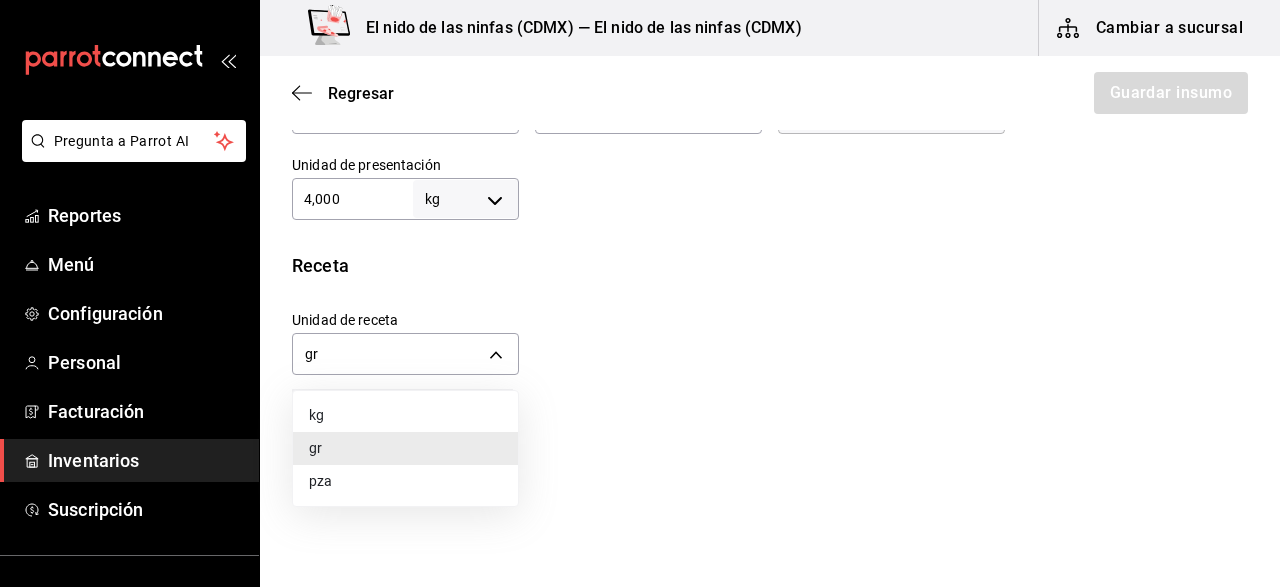 click at bounding box center (640, 293) 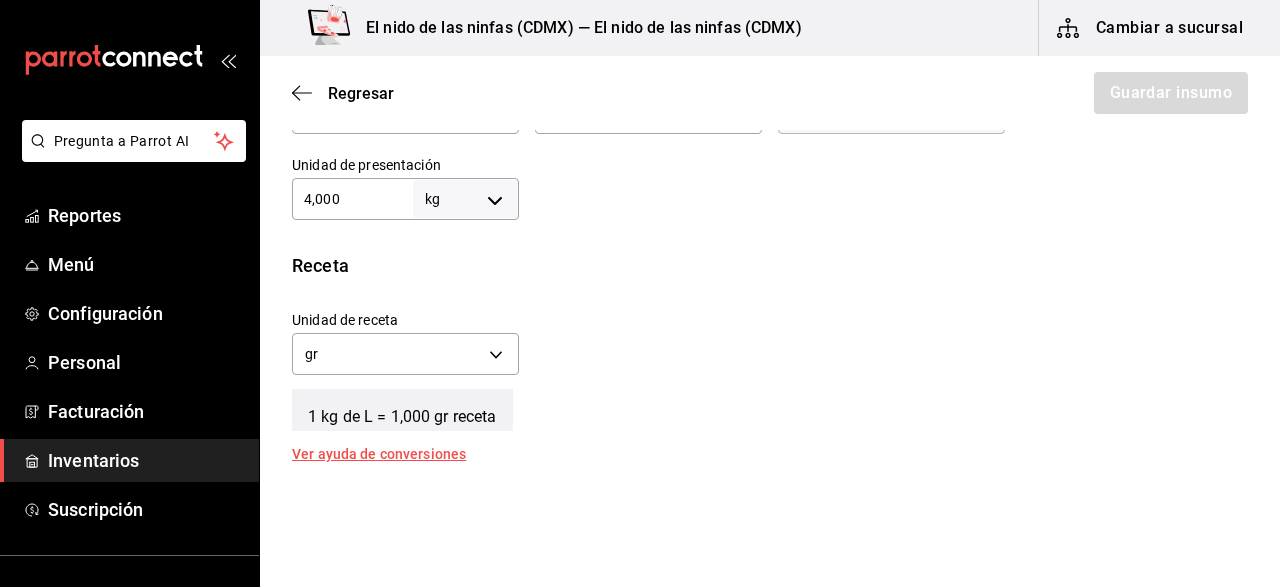 click on "4,000" at bounding box center [352, 199] 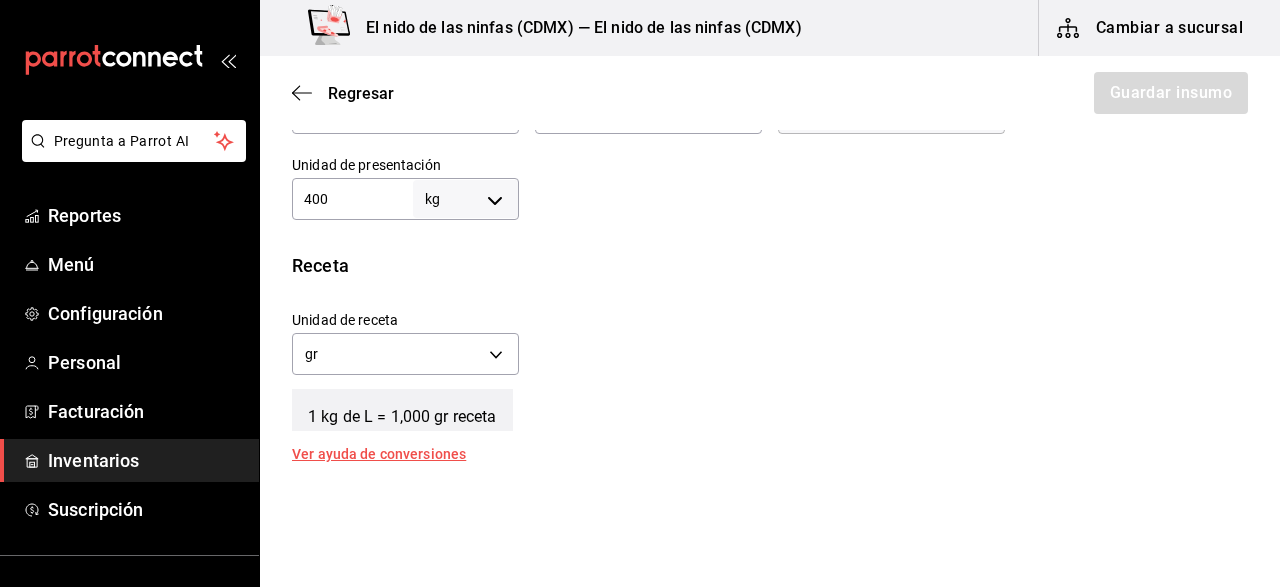 type on "400,000" 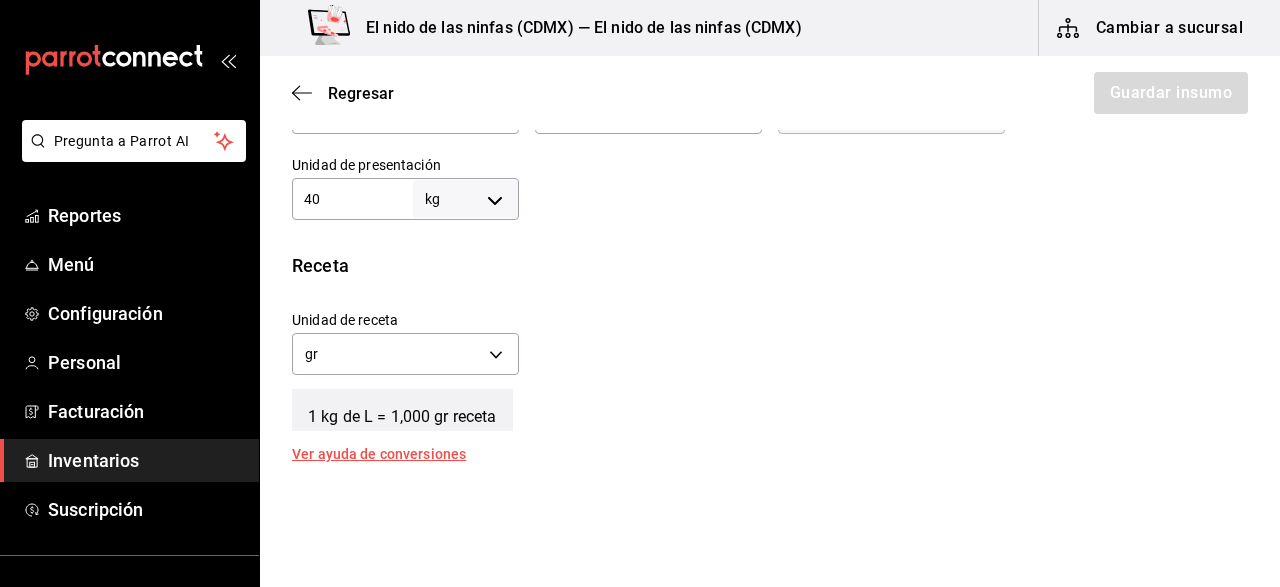 type on "40,000" 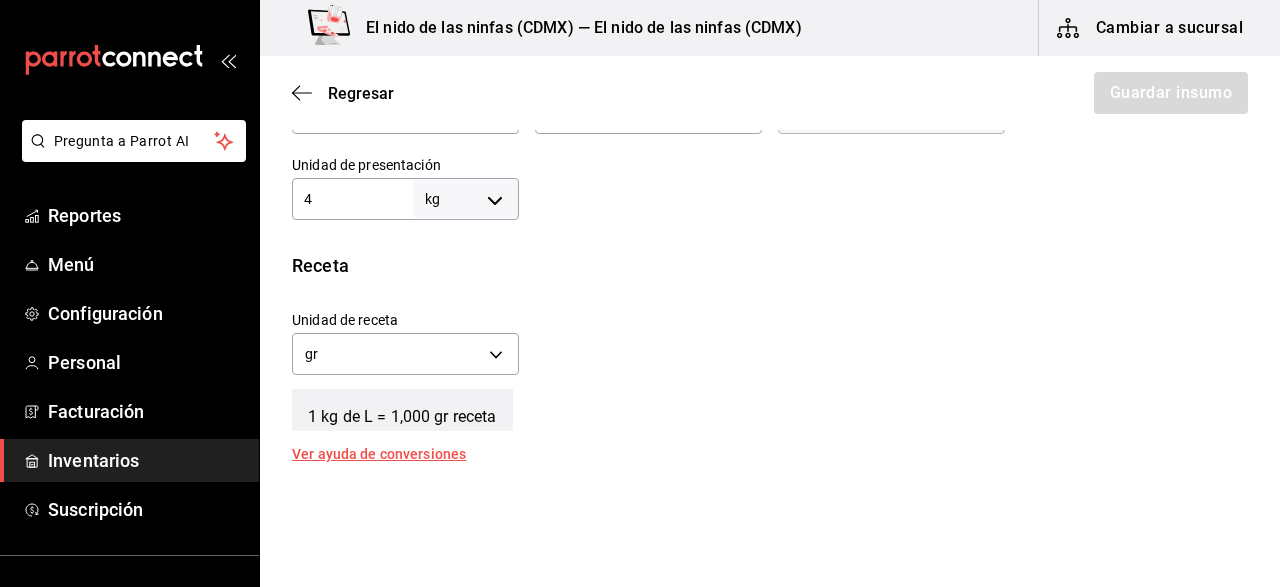 type on "4,000" 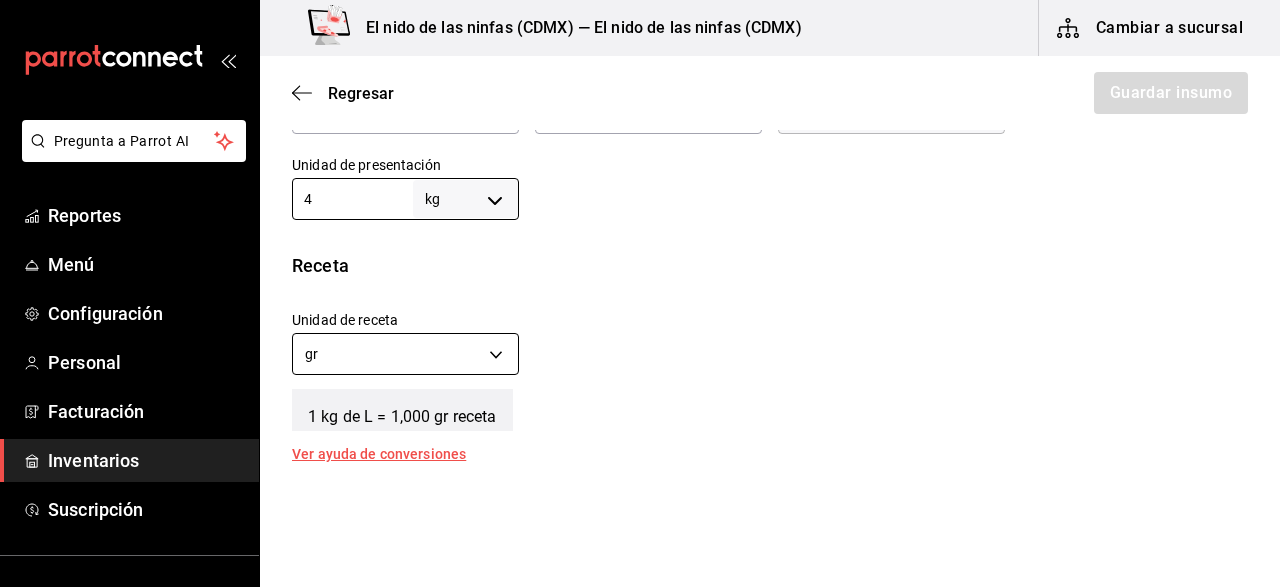 type on "4" 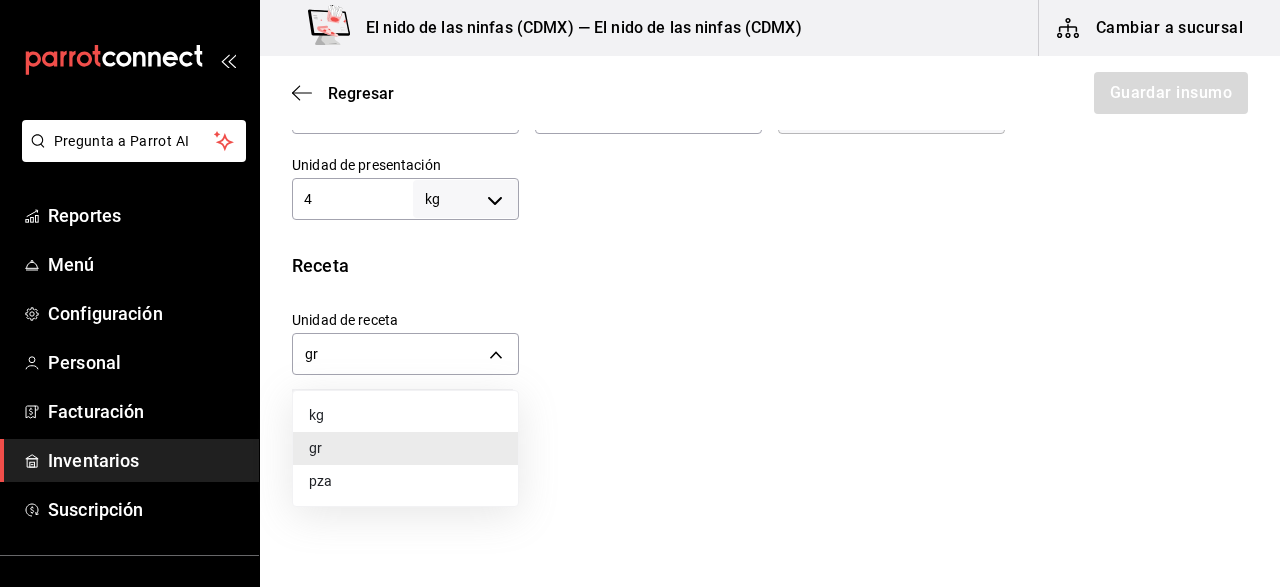 click at bounding box center (640, 293) 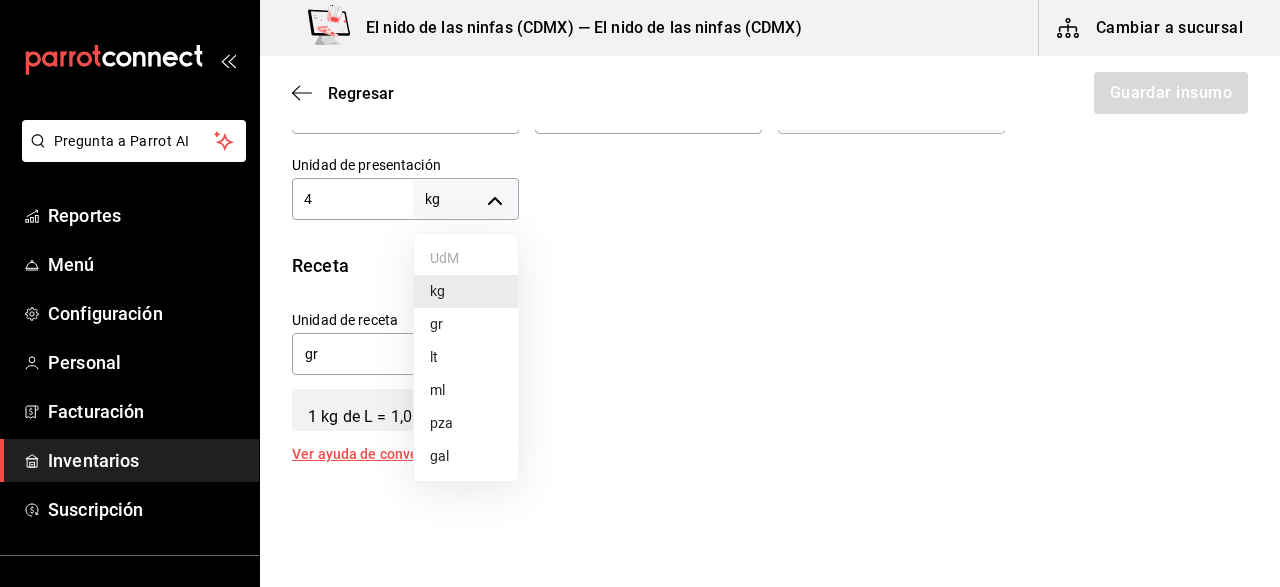 click on "Pregunta a Parrot AI Reportes   Menú   Configuración   Personal   Facturación   Inventarios   Suscripción   Ayuda Recomienda Parrot   [PERSON]   Sugerir nueva función   El nido de las ninfas ([CITY]) — El nido de las ninfas ([CITY]) Cambiar a sucursal Regresar Guardar insumo Insumo Nombre VINAGRE DE MANZANA Categoría de inventario ​ Mínimo 1 ​ Ideal 1 ​ Insumo de producción Este insumo se produce con una receta de producción Presentación Proveedor COSCOT ​ Cód. de producto/Descripción 613536 Nombre de presentación L Precio sin impuesto $142.20 ​ Impuestos IVA 0% IVA_0 Precio con impuestos $142.20 ​ Unidad de presentación 4 kg KILOGRAM ​ Receta Unidad de receta gr GRAM Factor de conversión 4,000 ​ 1 kg de L = 1,000 gr receta Ver ayuda de conversiones ¿La presentación (L) viene en otra caja? Si No Unidades de conteo kg L (4 kg) GANA 1 MES GRATIS EN TU SUSCRIPCIÓN AQUÍ Pregunta a Parrot AI Reportes   Menú   Configuración   Personal   Facturación   Inventarios     Ayuda" at bounding box center (640, 237) 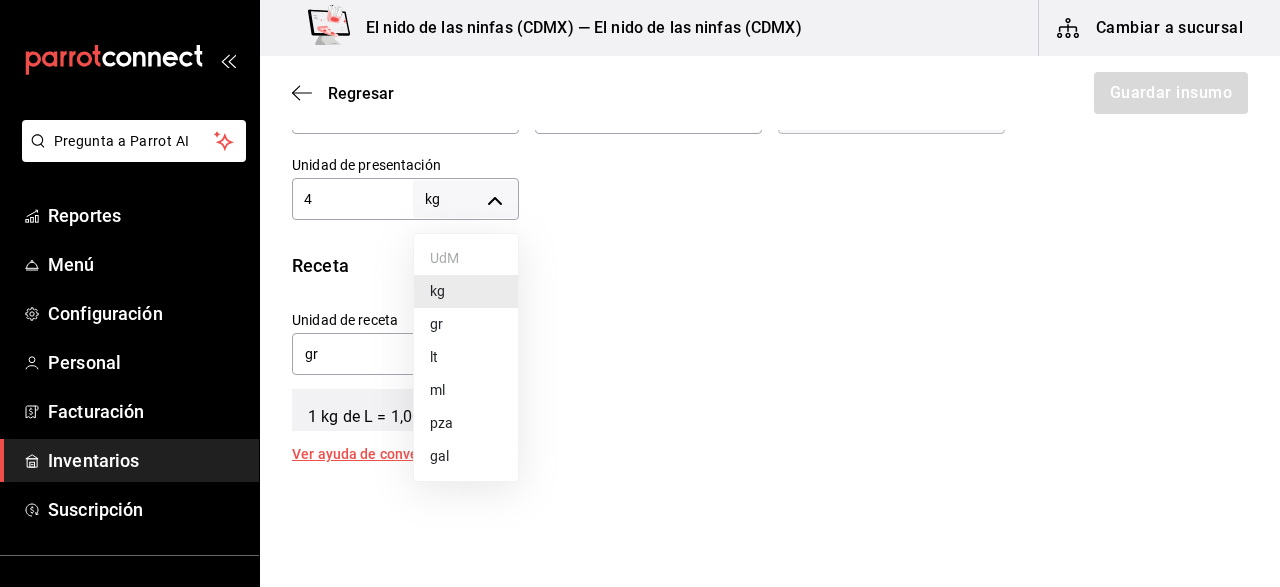 click on "lt" at bounding box center (466, 357) 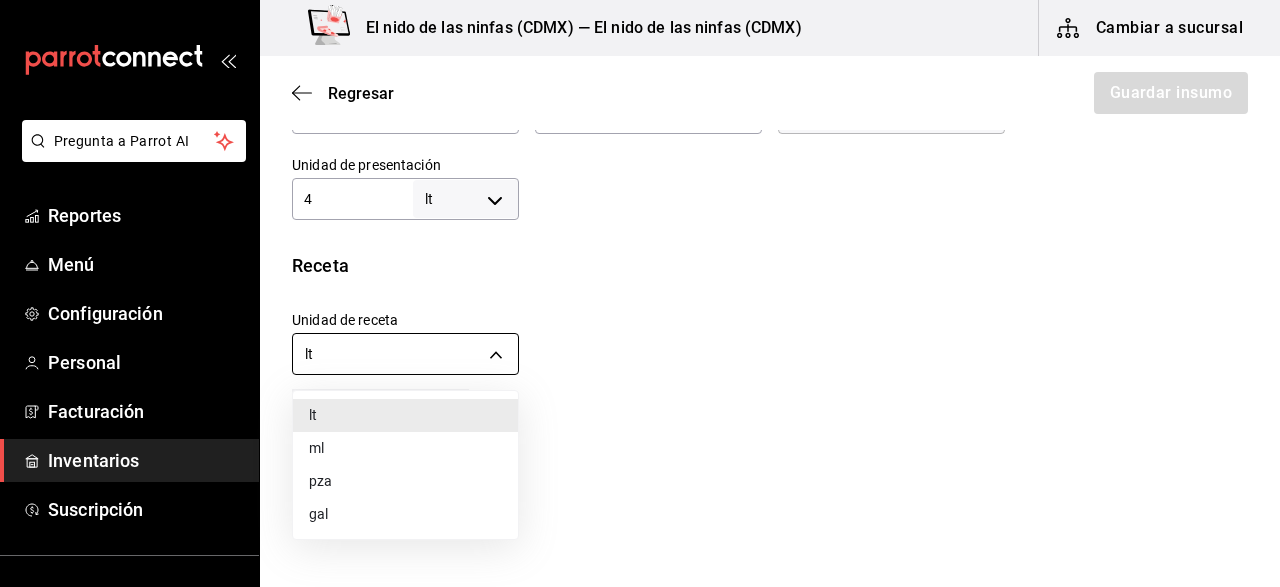 click on "Pregunta a Parrot AI Reportes   Menú   Configuración   Personal   Facturación   Inventarios   Suscripción   Ayuda Recomienda Parrot   [PERSON]   Sugerir nueva función   El nido de las ninfas ([CITY]) — El nido de las ninfas ([CITY]) Cambiar a sucursal Regresar Guardar insumo Insumo Nombre VINAGRE DE MANZANA Categoría de inventario ​ Mínimo 1 ​ Ideal 1 ​ Insumo de producción Este insumo se produce con una receta de producción Presentación Proveedor COSCOT ​ Cód. de producto/Descripción 613536 Nombre de presentación L Precio sin impuesto $142.20 ​ Impuestos IVA 0% IVA_0 Precio con impuestos $142.20 ​ Unidad de presentación 4 lt LITER ​ Receta Unidad de receta lt LITER Factor de conversión 4 ​ 1 lt de L = 1 lt receta Ver ayuda de conversiones ¿La presentación (L) viene en otra caja? Si No Unidades de conteo lt L (4 lt) GANA 1 MES GRATIS EN TU SUSCRIPCIÓN AQUÍ Pregunta a Parrot AI Reportes   Menú   Configuración   Personal   Facturación   Inventarios   Suscripción   Ayuda" at bounding box center [640, 237] 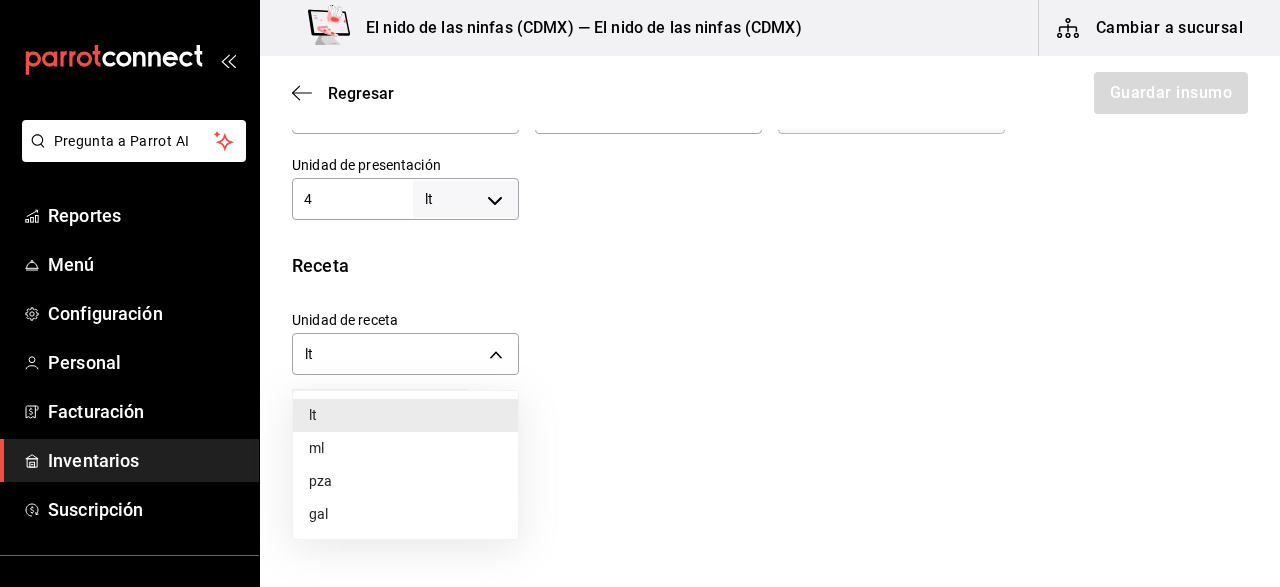 click on "ml" at bounding box center (405, 448) 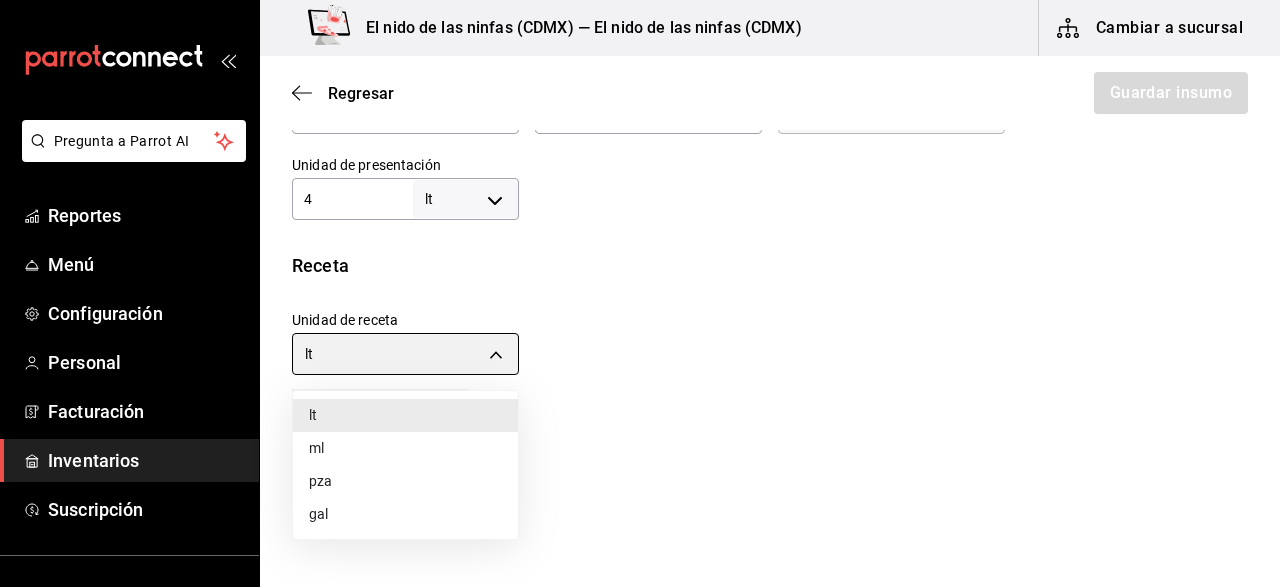 type on "MILLILITER" 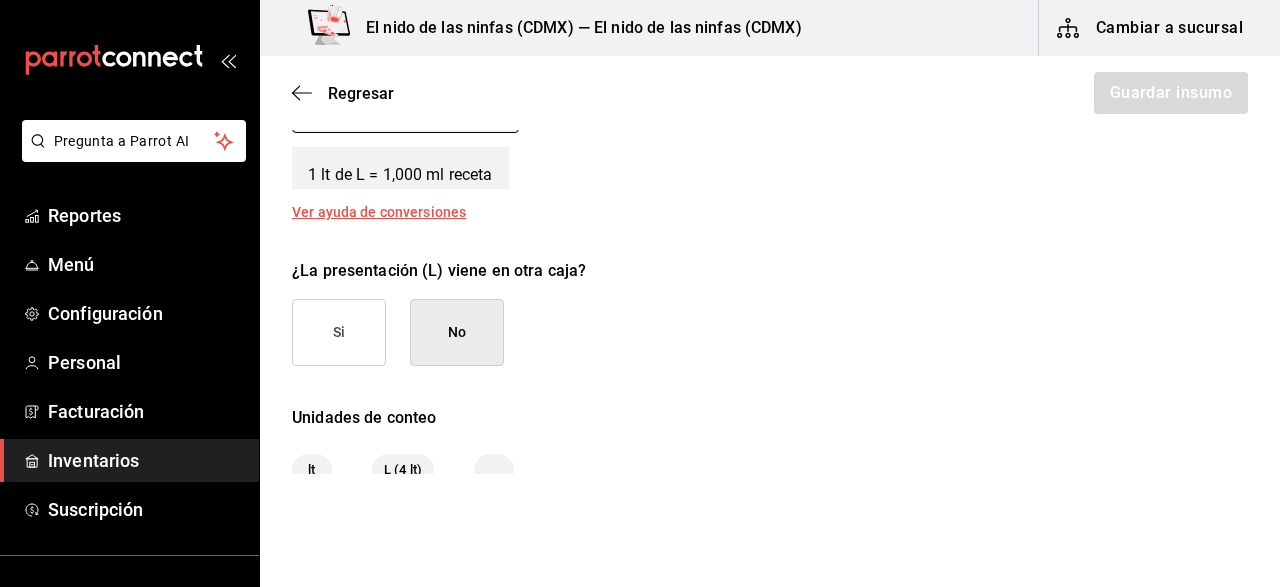 scroll, scrollTop: 832, scrollLeft: 0, axis: vertical 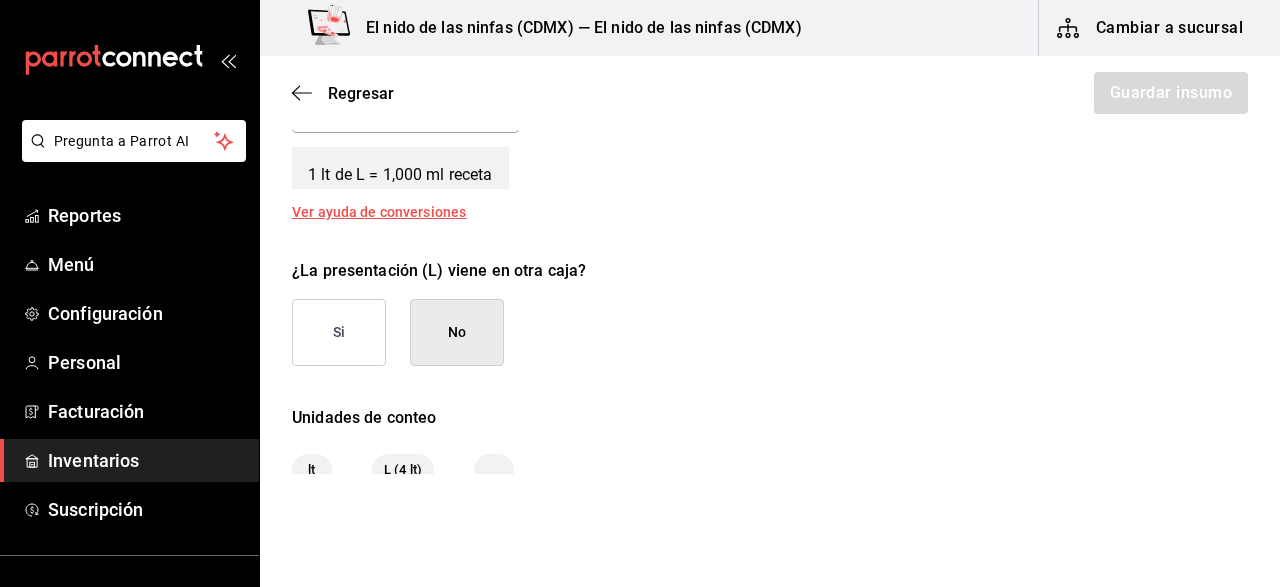 click on "No" at bounding box center [457, 332] 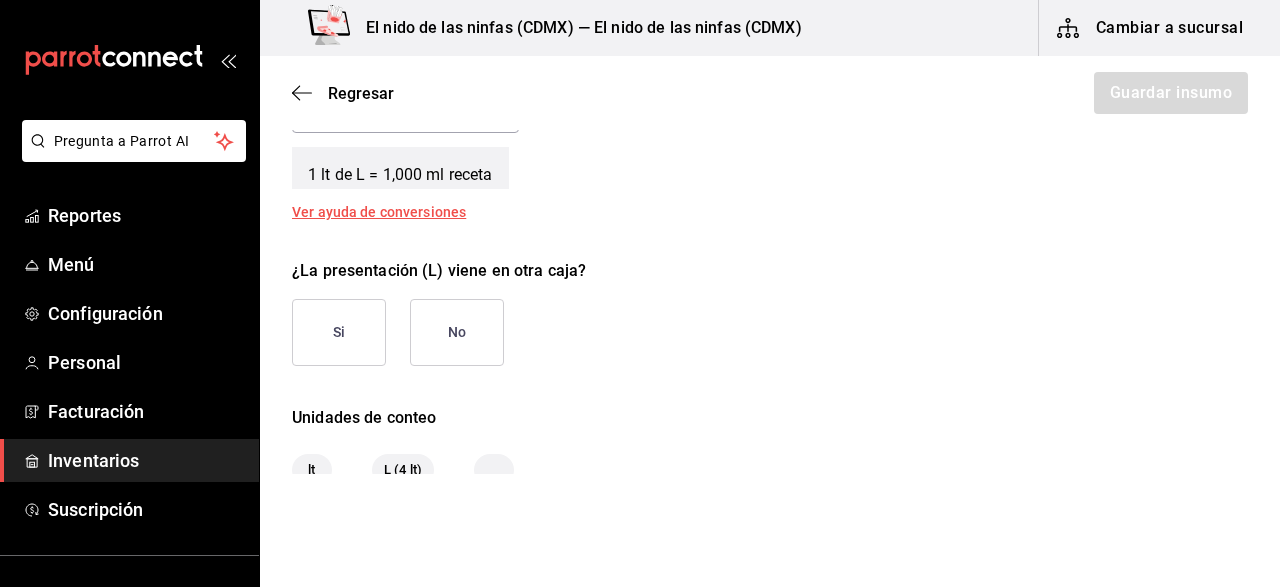 click on "No" at bounding box center [457, 332] 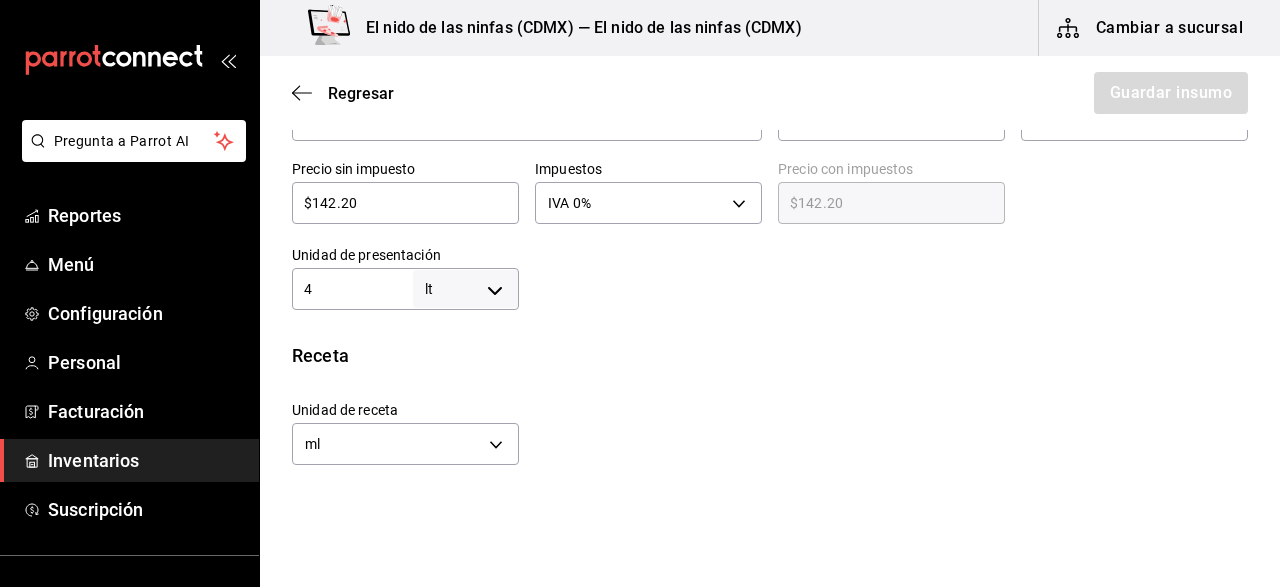 scroll, scrollTop: 528, scrollLeft: 0, axis: vertical 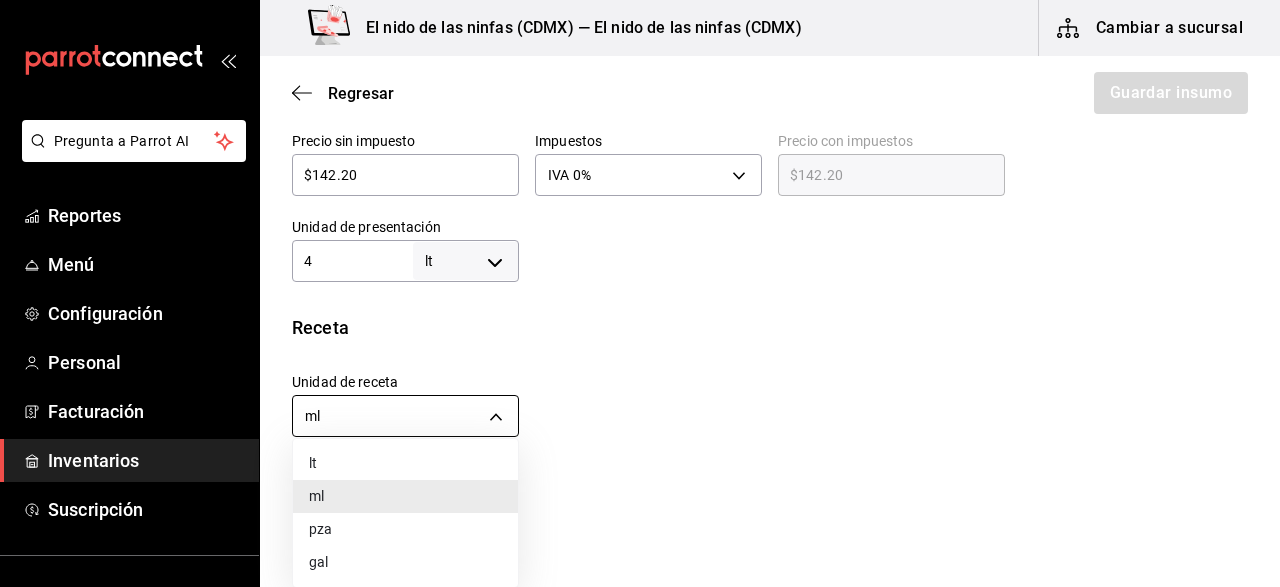 click on "Pregunta a Parrot AI Reportes   Menú   Configuración   Personal   Facturación   Inventarios   Suscripción   Ayuda Recomienda Parrot   [FIRST] [LAST]   Sugerir nueva función   El nido de las ninfas ([CITY]) — El nido de las ninfas ([CITY]) Cambiar a sucursal Regresar Guardar insumo Insumo Nombre VINAGRE DE MANZANA Categoría de inventario ​ Mínimo 1 ​ Ideal 1 ​ Insumo de producción Este insumo se produce con una receta de producción Presentación Proveedor COSCOT ​ Cód. de producto/Descripción 613536 Nombre de presentación L Precio sin impuesto $142.20 ​ Impuestos IVA 0% IVA_0 Precio con impuestos $142.20 ​ Unidad de presentación 4 lt LITER ​ Receta Unidad de receta ml MILLILITER Factor de conversión 4,000 ​ 1 lt de L = 1,000 ml receta Ver ayuda de conversiones ¿La presentación (L) viene en otra caja? Si No Unidades de conteo lt L (4 lt) GANA 1 MES GRATIS EN TU SUSCRIPCIÓN AQUÍ Pregunta a Parrot AI Reportes   Menú   Configuración   Personal   Facturación   Inventarios     Ayuda" at bounding box center (640, 237) 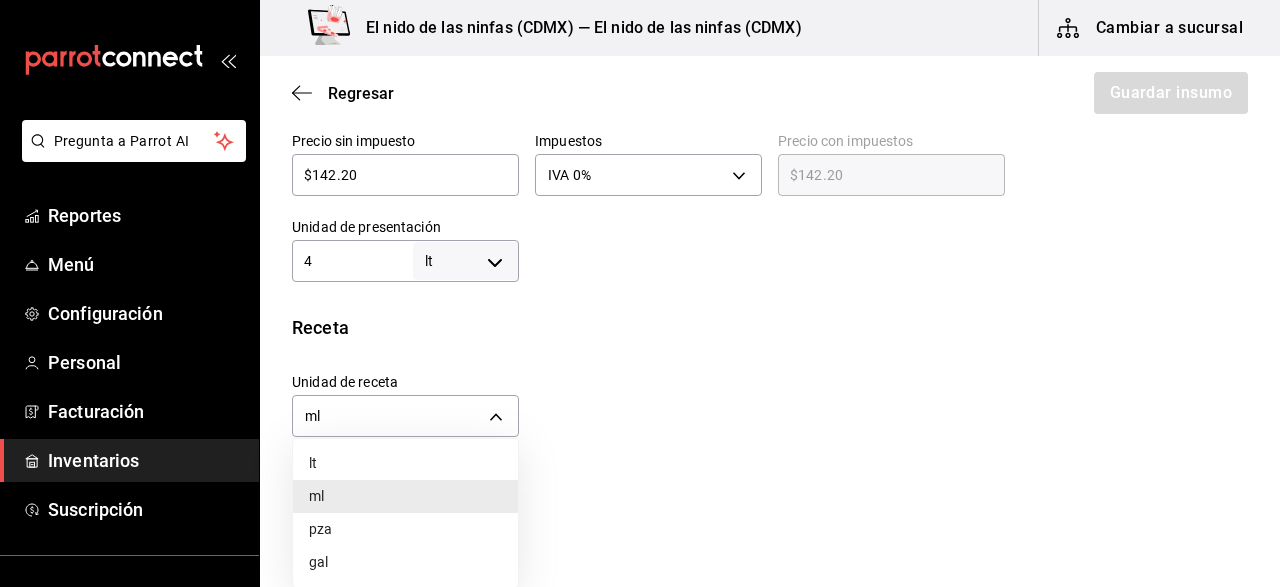 click on "ml" at bounding box center (405, 496) 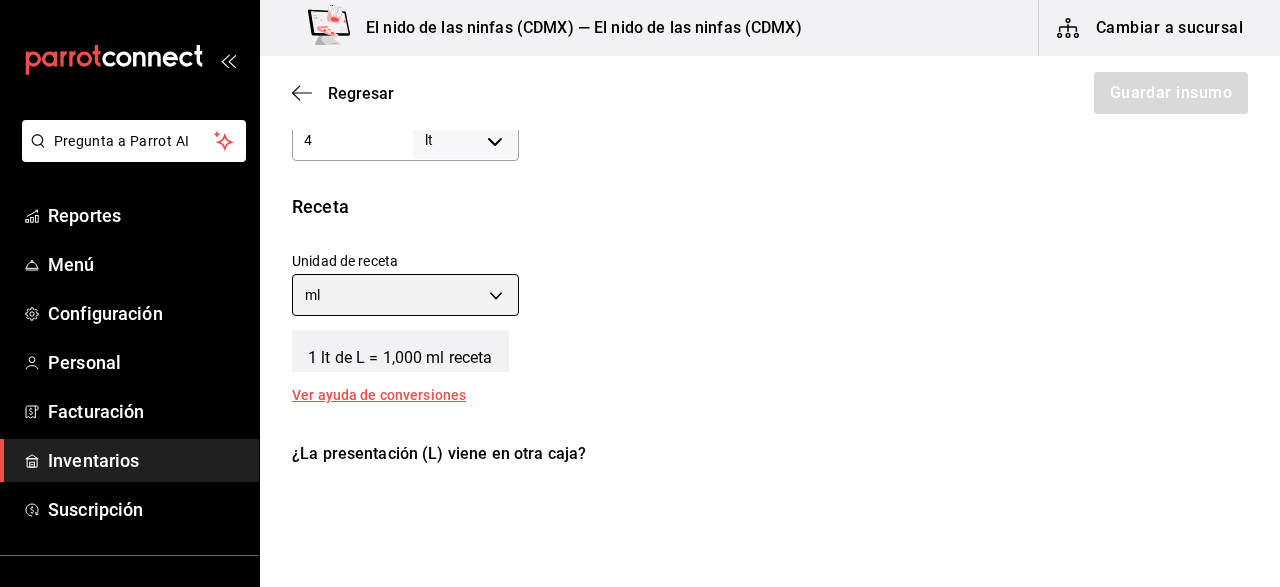 scroll, scrollTop: 666, scrollLeft: 0, axis: vertical 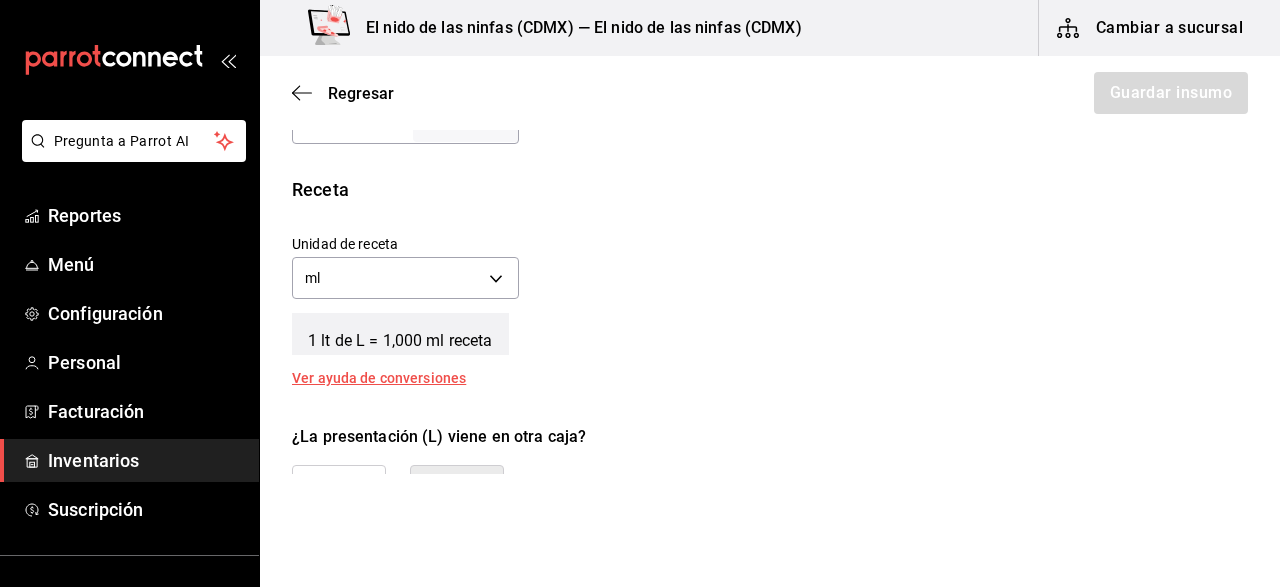 click on "Unidad de receta ml MILLILITER Factor de conversión 4,000 ​" at bounding box center (762, 262) 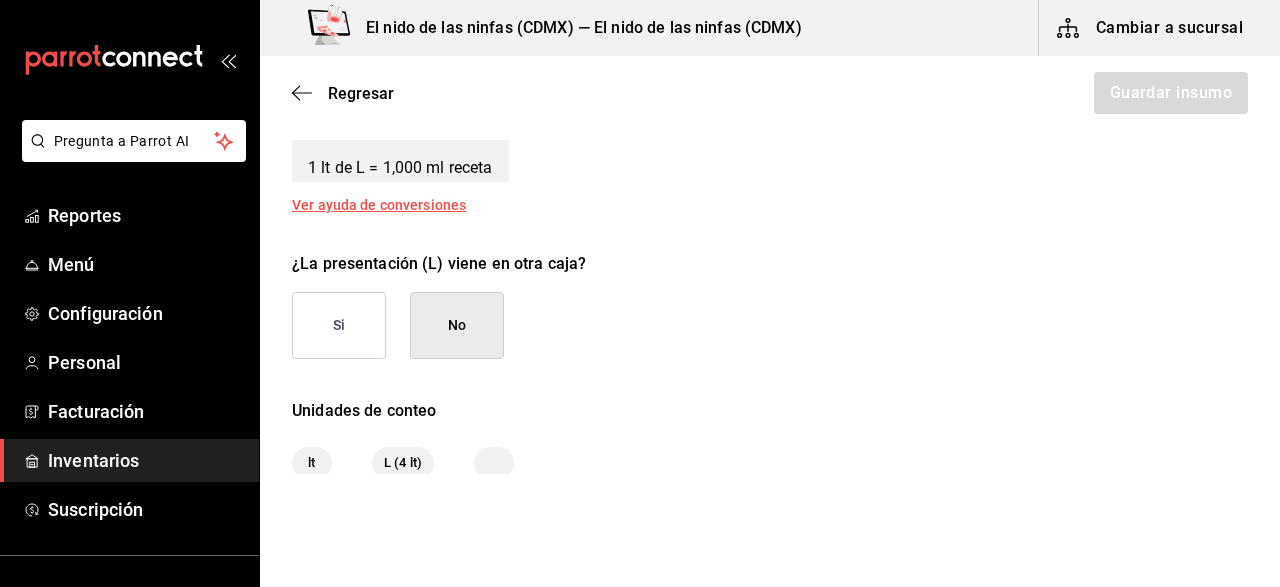 scroll, scrollTop: 840, scrollLeft: 0, axis: vertical 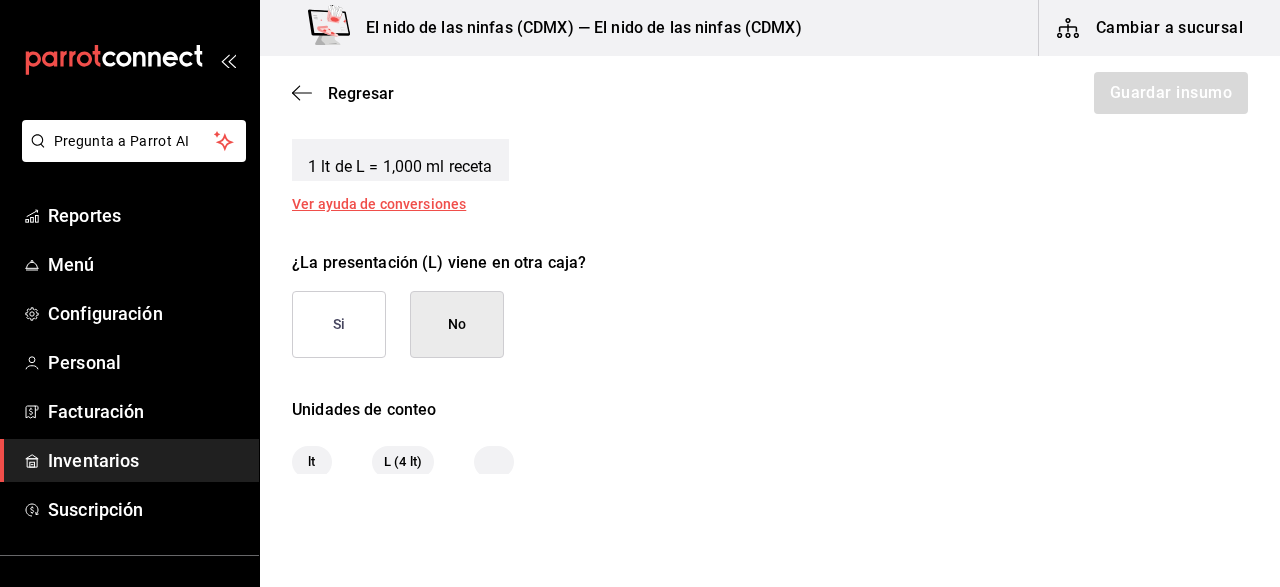 click on "No" at bounding box center (457, 324) 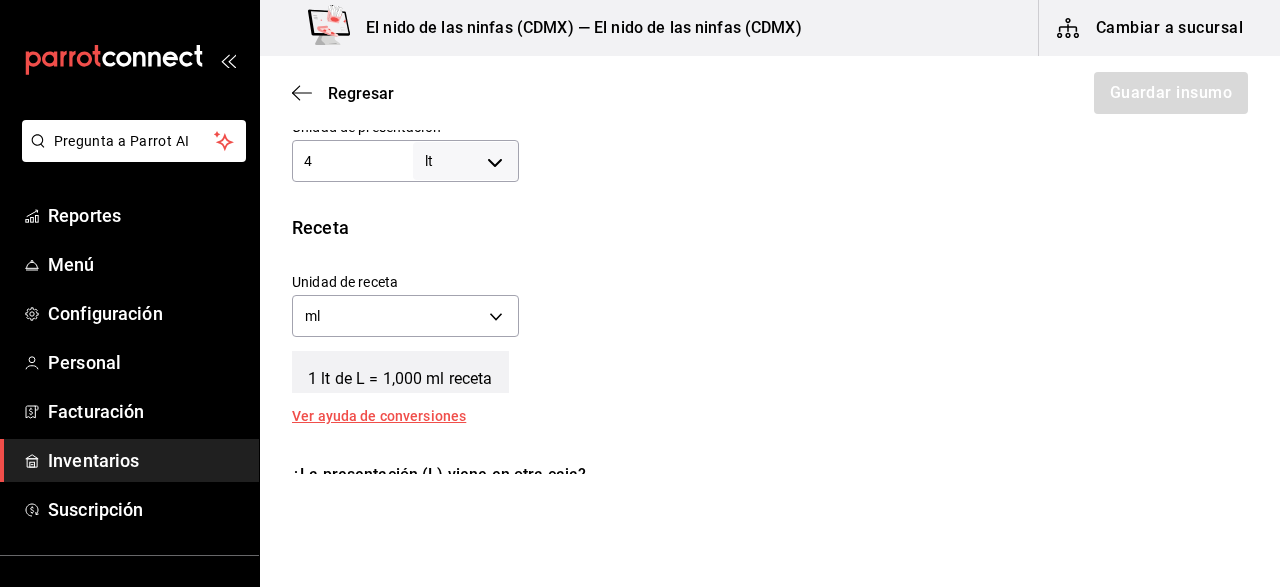 scroll, scrollTop: 613, scrollLeft: 0, axis: vertical 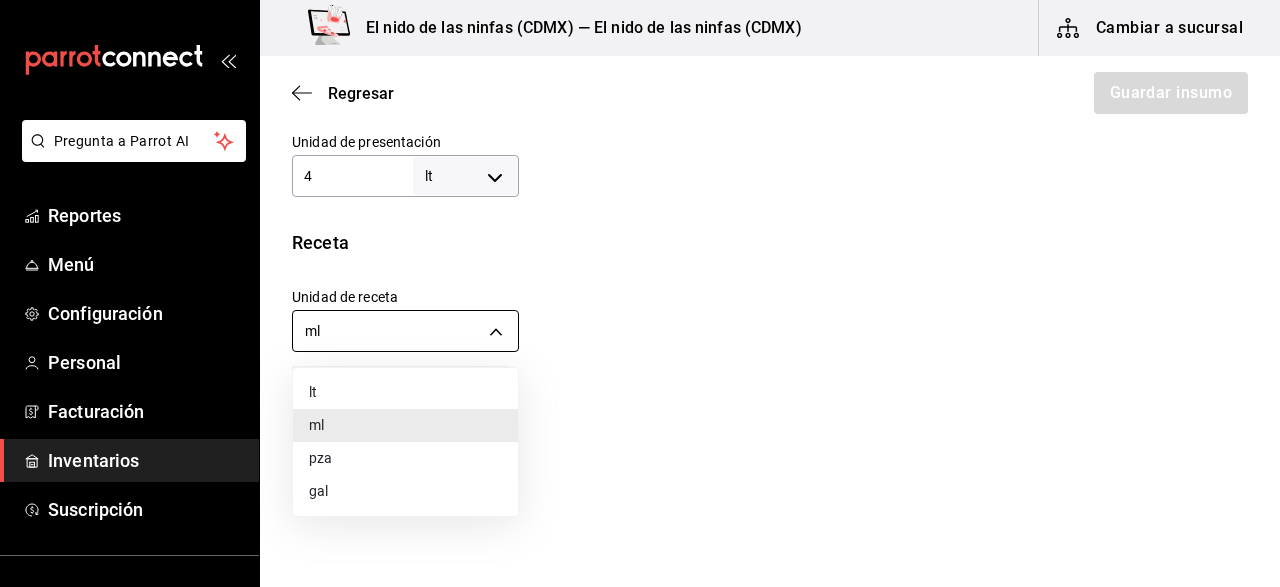 click on "Pregunta a Parrot AI Reportes   Menú   Configuración   Personal   Facturación   Inventarios   Suscripción   Ayuda Recomienda Parrot   [FIRST] [LAST]   Sugerir nueva función   El nido de las ninfas ([CITY]) — El nido de las ninfas ([CITY]) Cambiar a sucursal Regresar Guardar insumo Insumo Nombre VINAGRE DE MANZANA Categoría de inventario ​ Mínimo 1 ​ Ideal 1 ​ Insumo de producción Este insumo se produce con una receta de producción Presentación Proveedor COSCOT ​ Cód. de producto/Descripción 613536 Nombre de presentación L Precio sin impuesto $142.20 ​ Impuestos IVA 0% IVA_0 Precio con impuestos $142.20 ​ Unidad de presentación 4 lt LITER ​ Receta Unidad de receta ml MILLILITER Factor de conversión 4,000 ​ 1 lt de L = 1,000 ml receta Ver ayuda de conversiones ¿La presentación (L) viene en otra caja? Si No Unidades de conteo lt L (4 lt) GANA 1 MES GRATIS EN TU SUSCRIPCIÓN AQUÍ Pregunta a Parrot AI Reportes   Menú   Configuración   Personal   Facturación   Inventarios     Ayuda" at bounding box center [640, 237] 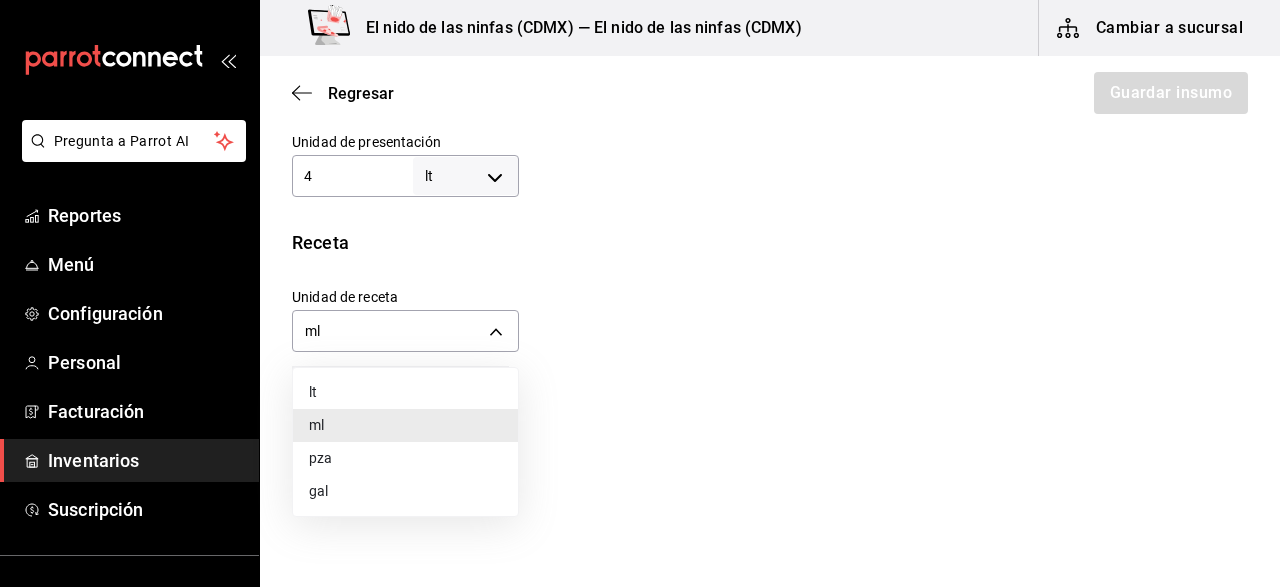 click at bounding box center [640, 293] 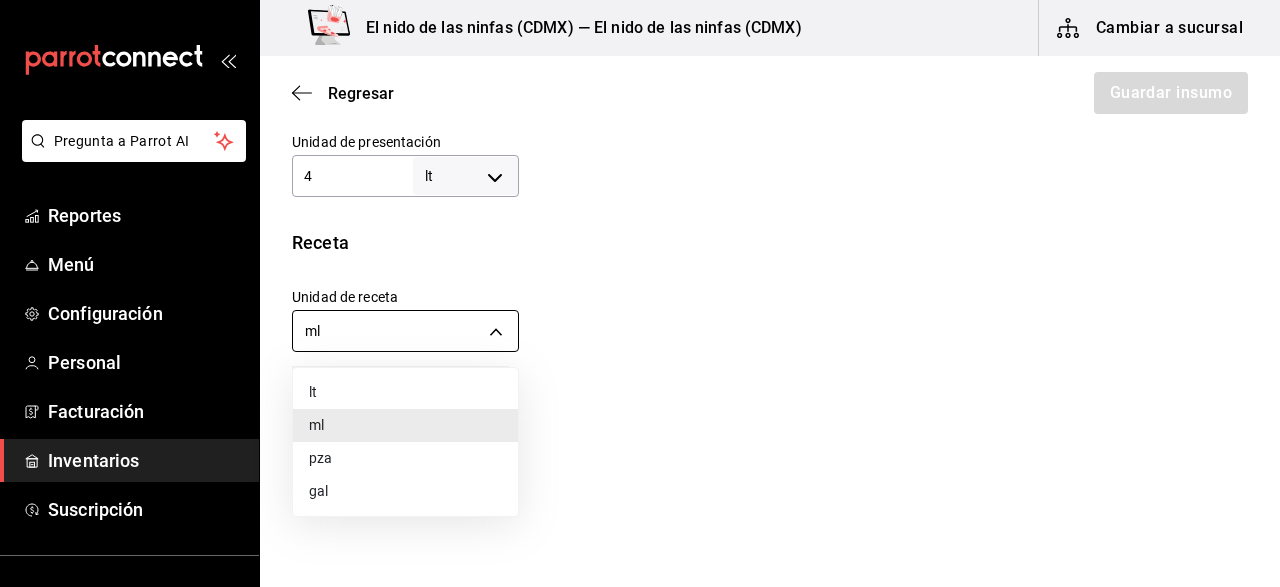 click on "Pregunta a Parrot AI Reportes   Menú   Configuración   Personal   Facturación   Inventarios   Suscripción   Ayuda Recomienda Parrot   [FIRST] [LAST]   Sugerir nueva función   El nido de las ninfas ([CITY]) — El nido de las ninfas ([CITY]) Cambiar a sucursal Regresar Guardar insumo Insumo Nombre VINAGRE DE MANZANA Categoría de inventario ​ Mínimo 1 ​ Ideal 1 ​ Insumo de producción Este insumo se produce con una receta de producción Presentación Proveedor COSCOT ​ Cód. de producto/Descripción 613536 Nombre de presentación L Precio sin impuesto $142.20 ​ Impuestos IVA 0% IVA_0 Precio con impuestos $142.20 ​ Unidad de presentación 4 lt LITER ​ Receta Unidad de receta ml MILLILITER Factor de conversión 4,000 ​ 1 lt de L = 1,000 ml receta Ver ayuda de conversiones ¿La presentación (L) viene en otra caja? Si No Unidades de conteo lt L (4 lt) GANA 1 MES GRATIS EN TU SUSCRIPCIÓN AQUÍ Pregunta a Parrot AI Reportes   Menú   Configuración   Personal   Facturación   Inventarios     Ayuda" at bounding box center (640, 237) 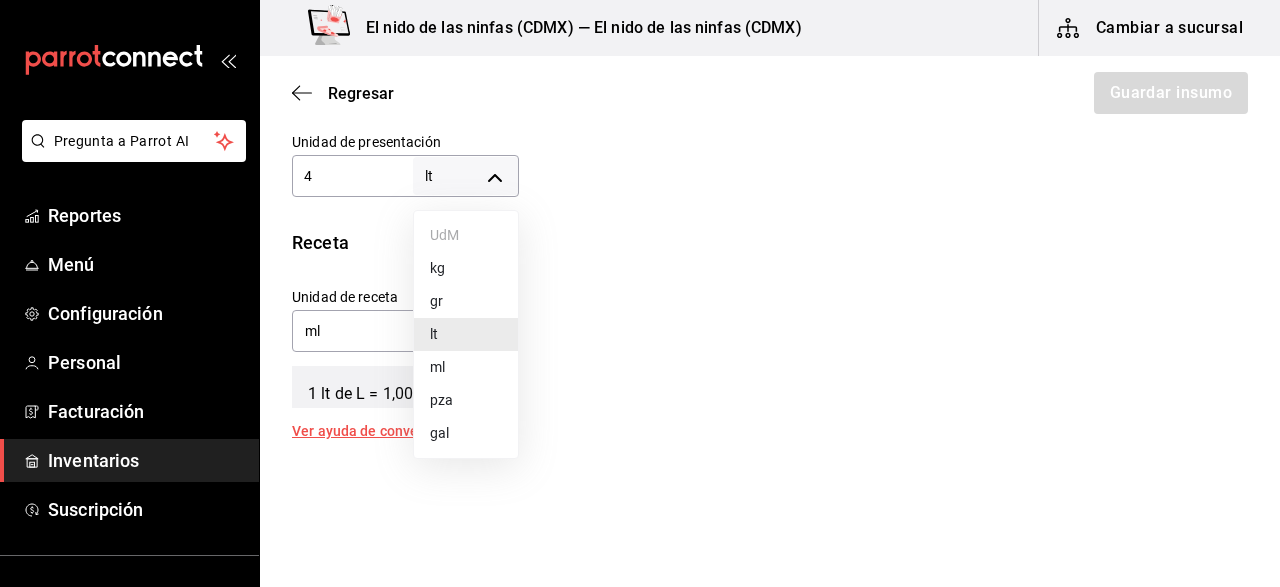 click on "Pregunta a Parrot AI Reportes   Menú   Configuración   Personal   Facturación   Inventarios   Suscripción   Ayuda Recomienda Parrot   [FIRST] [LAST]   Sugerir nueva función   El nido de las ninfas ([CITY]) — El nido de las ninfas ([CITY]) Cambiar a sucursal Regresar Guardar insumo Insumo Nombre VINAGRE DE MANZANA Categoría de inventario ​ Mínimo 1 ​ Ideal 1 ​ Insumo de producción Este insumo se produce con una receta de producción Presentación Proveedor COSCOT ​ Cód. de producto/Descripción 613536 Nombre de presentación L Precio sin impuesto $142.20 ​ Impuestos IVA 0% IVA_0 Precio con impuestos $142.20 ​ Unidad de presentación 4 lt LITER ​ Receta Unidad de receta ml MILLILITER Factor de conversión 4,000 ​ 1 lt de L = 1,000 ml receta Ver ayuda de conversiones ¿La presentación (L) viene en otra caja? Si No Unidades de conteo lt L (4 lt) GANA 1 MES GRATIS EN TU SUSCRIPCIÓN AQUÍ Pregunta a Parrot AI Reportes   Menú   Configuración   Personal   Facturación   Inventarios     Ayuda" at bounding box center (640, 237) 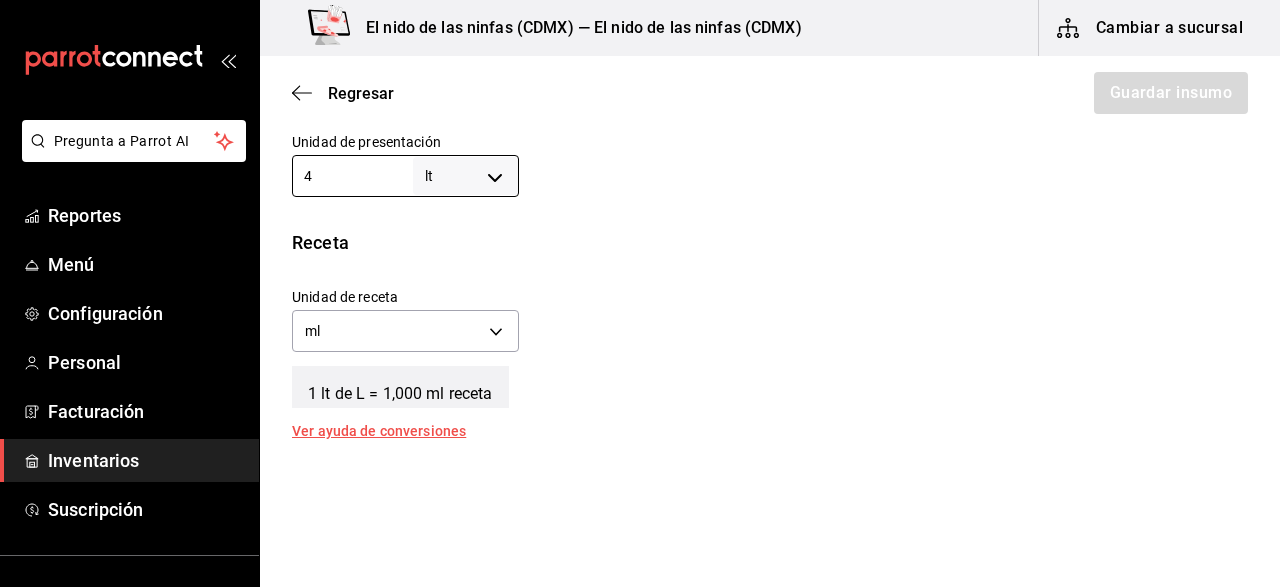 click on "4" at bounding box center (352, 176) 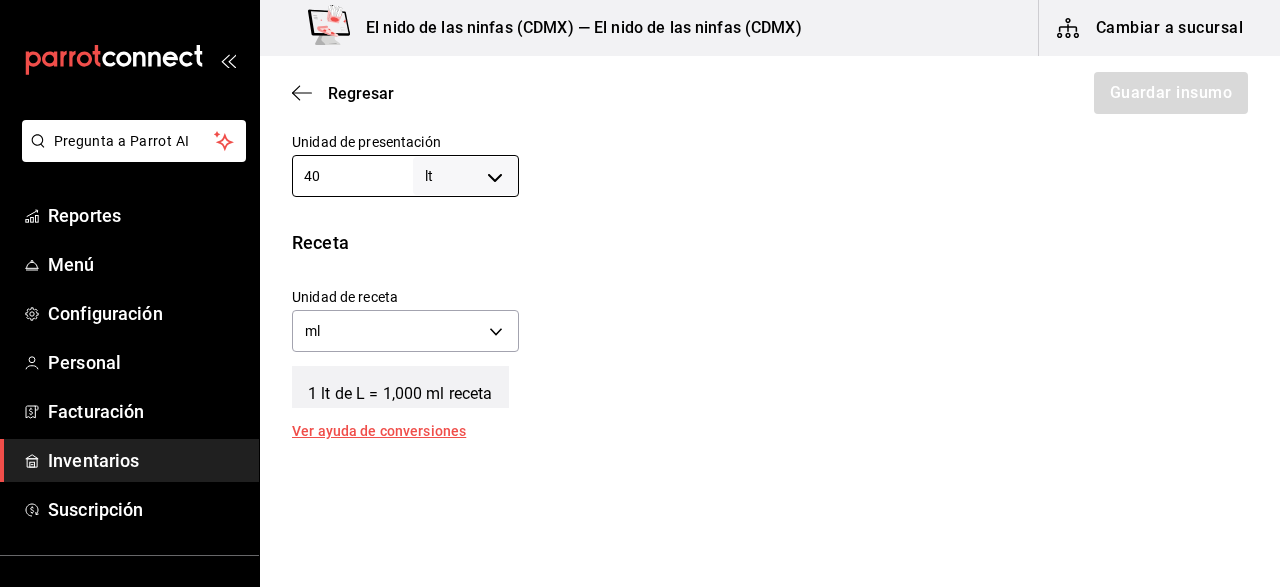 type on "40,000" 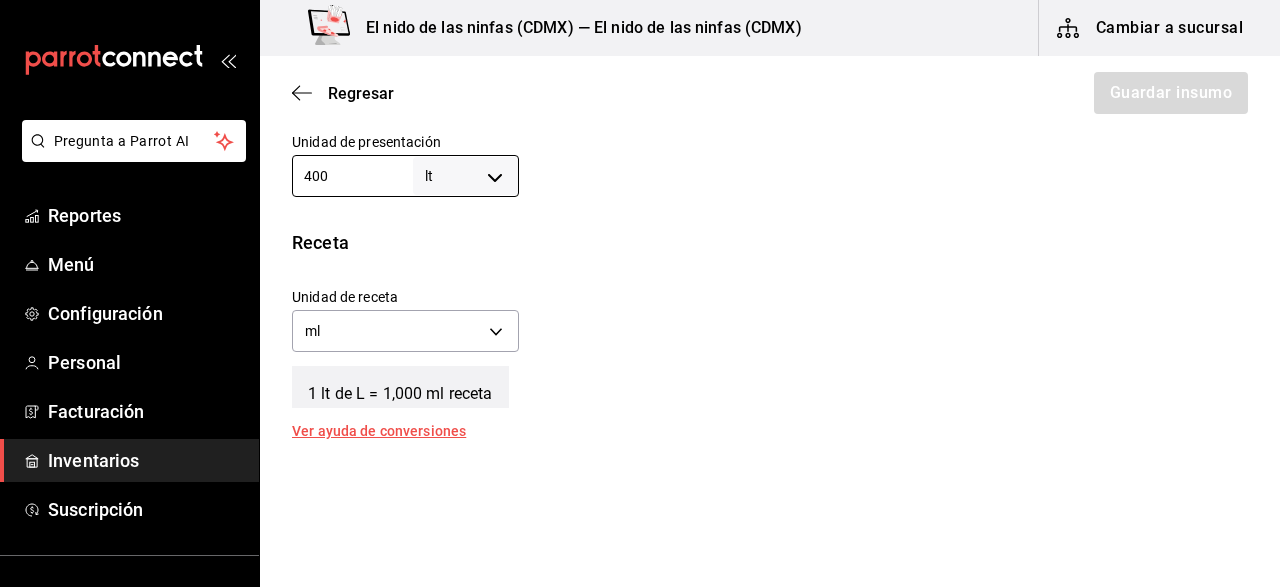 type on "400,000" 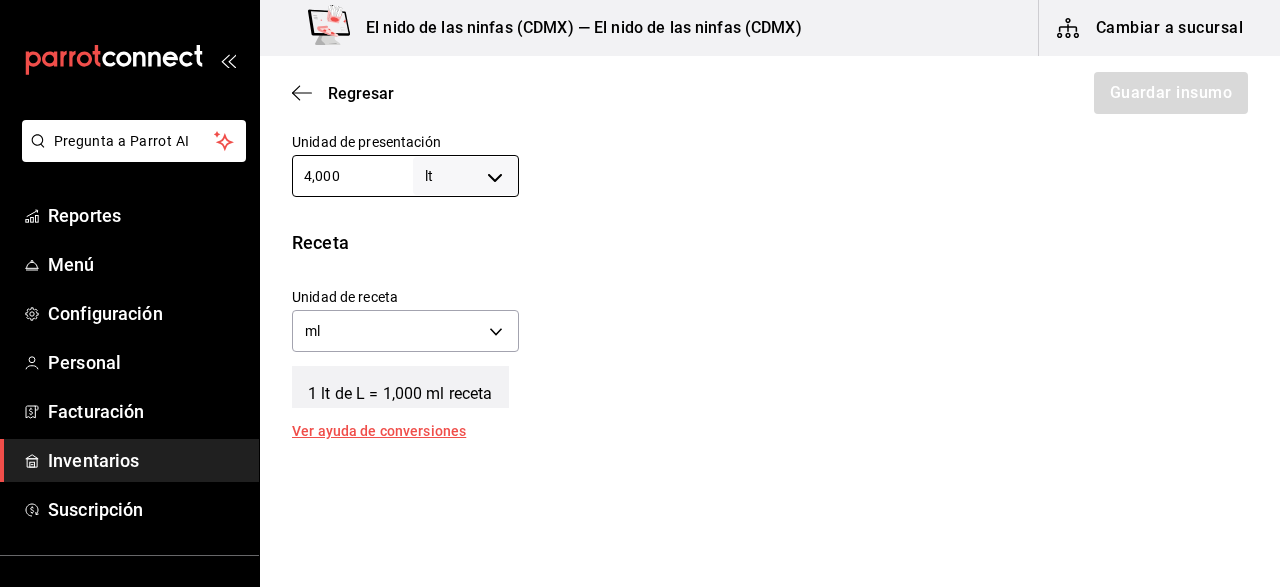 type on "4,000,000" 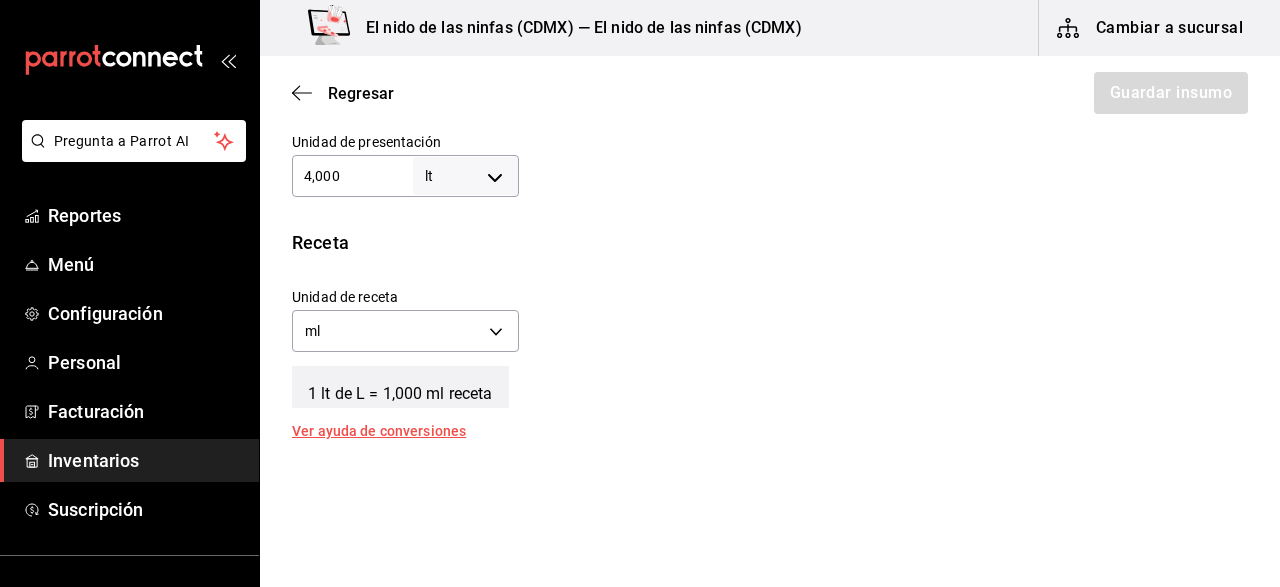 type on "4,000" 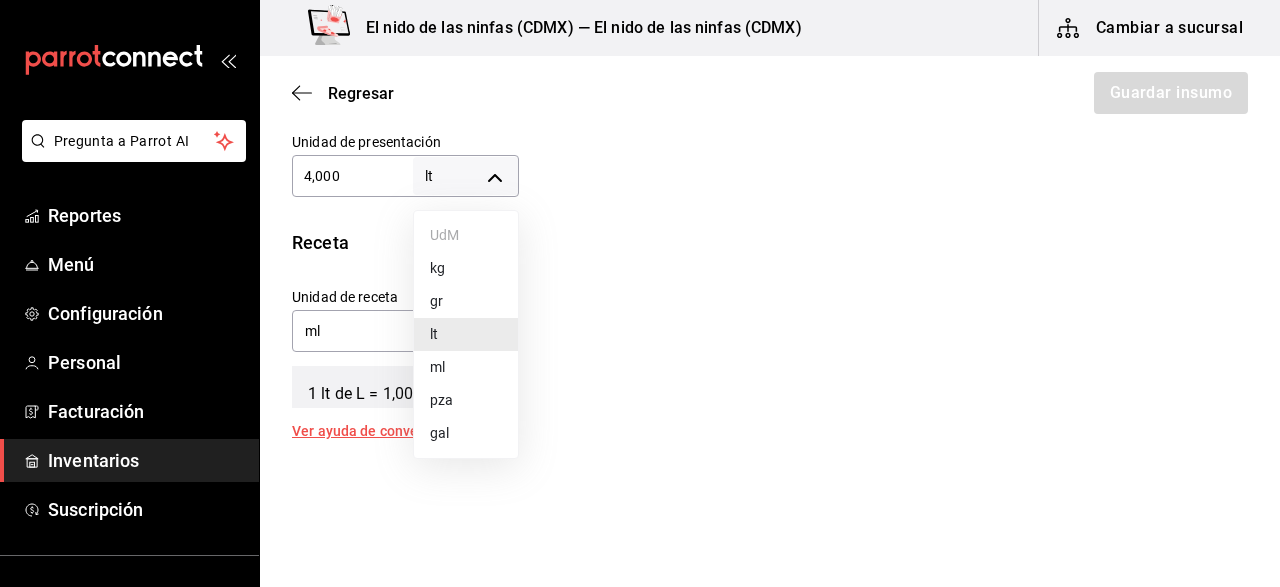 click on "Pregunta a Parrot AI Reportes   Menú   Configuración   Personal   Facturación   Inventarios   Suscripción   Ayuda Recomienda Parrot   [PERSON]   Sugerir nueva función   El nido de las ninfas ([CITY]) — El nido de las ninfas ([CITY]) Cambiar a sucursal Regresar Guardar insumo Insumo Nombre VINAGRE DE MANZANA Categoría de inventario ​ Mínimo 1 ​ Ideal 1 ​ Insumo de producción Este insumo se produce con una receta de producción Presentación Proveedor COSCOT ​ Cód. de producto/Descripción 613536 Nombre de presentación L Precio sin impuesto $142.20 ​ Impuestos IVA 0% IVA_0 Precio con impuestos $142.20 ​ Unidad de presentación 4,000 lt LITER ​ Receta Unidad de receta ml MILLILITER Factor de conversión 4,000,000 ​ 1 lt de L = 1,000 ml receta Ver ayuda de conversiones ¿La presentación (L) viene en otra caja? Si No Unidades de conteo lt L (4,000 lt) GANA 1 MES GRATIS EN TU SUSCRIPCIÓN AQUÍ Pregunta a Parrot AI Reportes   Menú   Configuración   Personal   Facturación       Ayuda" at bounding box center (640, 237) 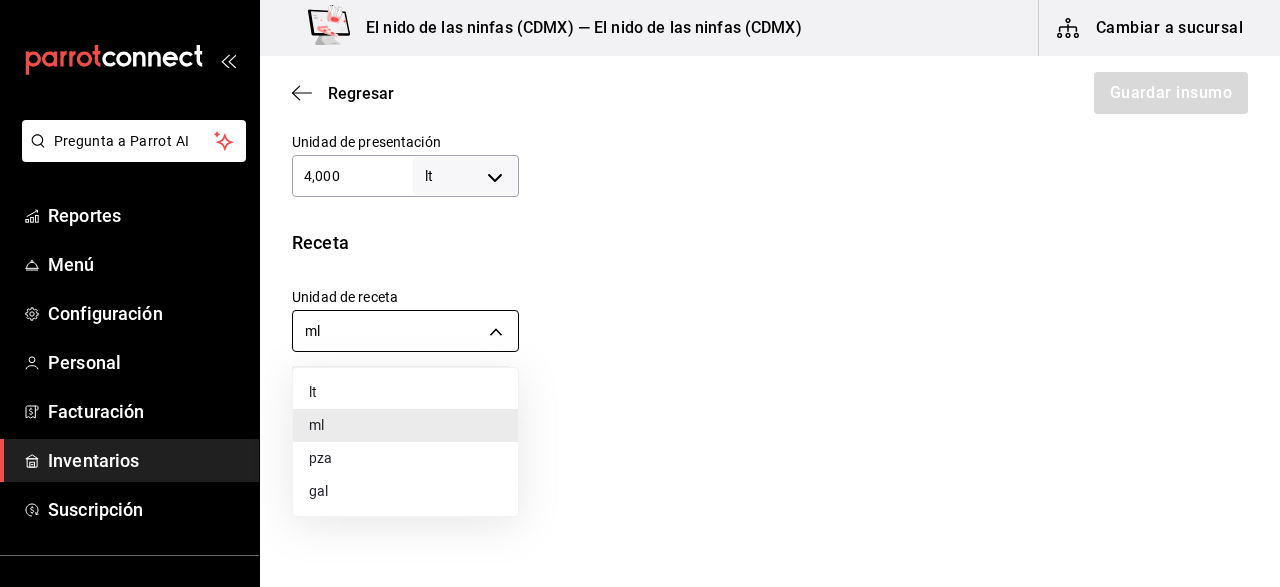 click on "Pregunta a Parrot AI Reportes   Menú   Configuración   Personal   Facturación   Inventarios   Suscripción   Ayuda Recomienda Parrot   [PERSON]   Sugerir nueva función   El nido de las ninfas ([CITY]) — El nido de las ninfas ([CITY]) Cambiar a sucursal Regresar Guardar insumo Insumo Nombre VINAGRE DE MANZANA Categoría de inventario ​ Mínimo 1 ​ Ideal 1 ​ Insumo de producción Este insumo se produce con una receta de producción Presentación Proveedor COSCOT ​ Cód. de producto/Descripción 613536 Nombre de presentación L Precio sin impuesto $142.20 ​ Impuestos IVA 0% IVA_0 Precio con impuestos $142.20 ​ Unidad de presentación 4,000 lt LITER ​ Receta Unidad de receta ml MILLILITER Factor de conversión 4,000,000 ​ 1 lt de L = 1,000 ml receta Ver ayuda de conversiones ¿La presentación (L) viene en otra caja? Si No Unidades de conteo lt L (4,000 lt) GANA 1 MES GRATIS EN TU SUSCRIPCIÓN AQUÍ Pregunta a Parrot AI Reportes   Menú   Configuración   Personal   Facturación       Ayuda" at bounding box center [640, 237] 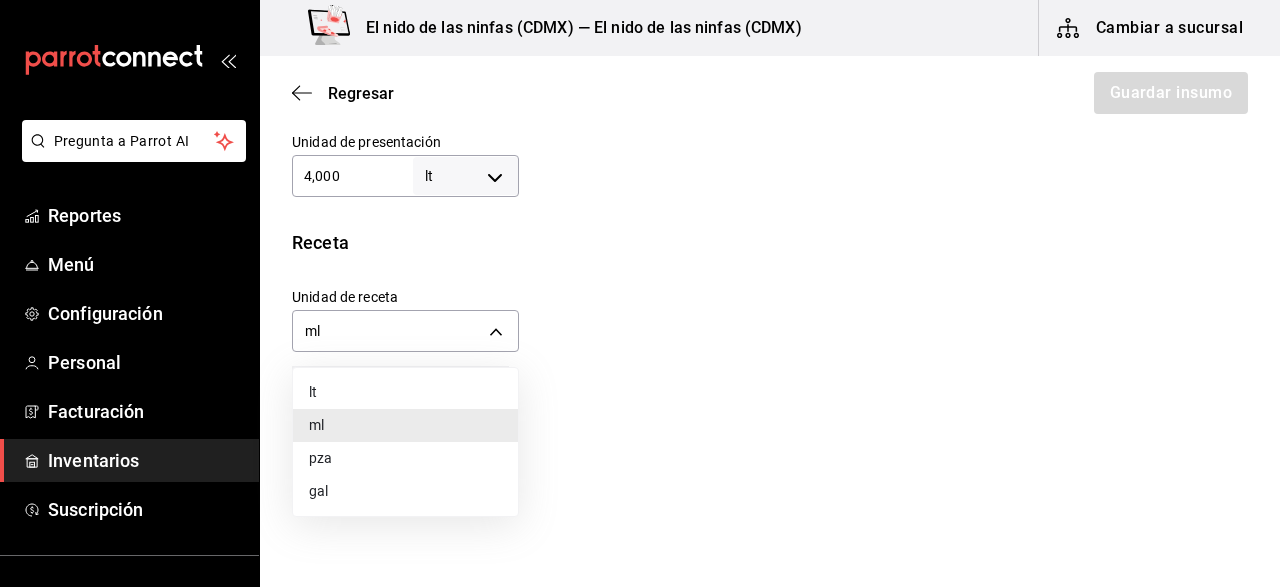 click on "ml" at bounding box center (405, 425) 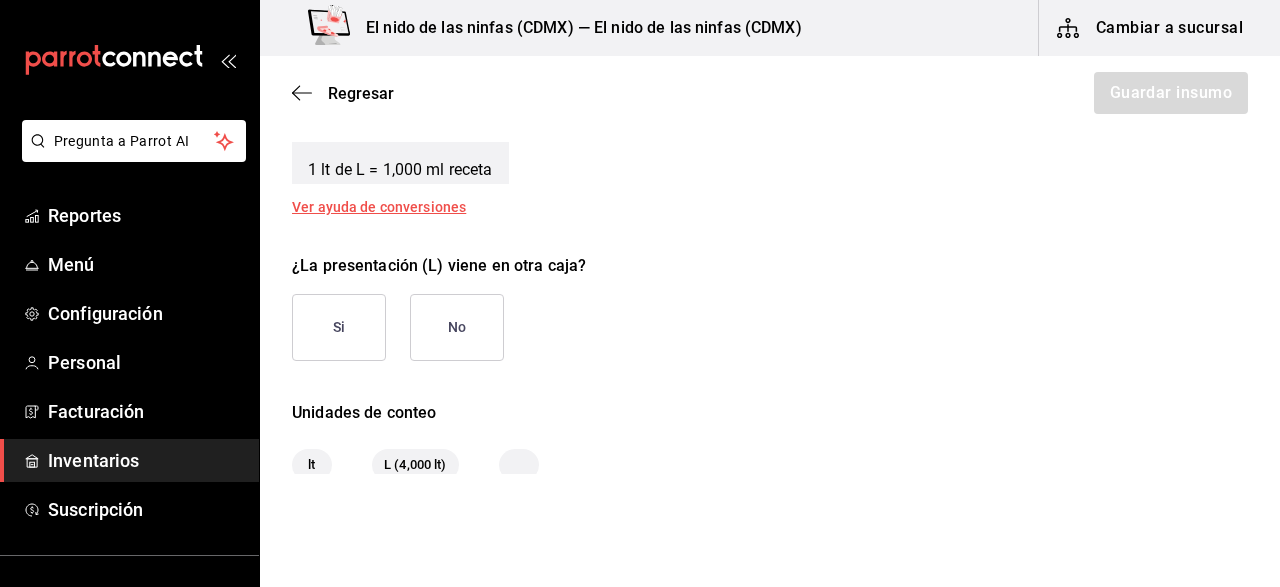 scroll, scrollTop: 854, scrollLeft: 0, axis: vertical 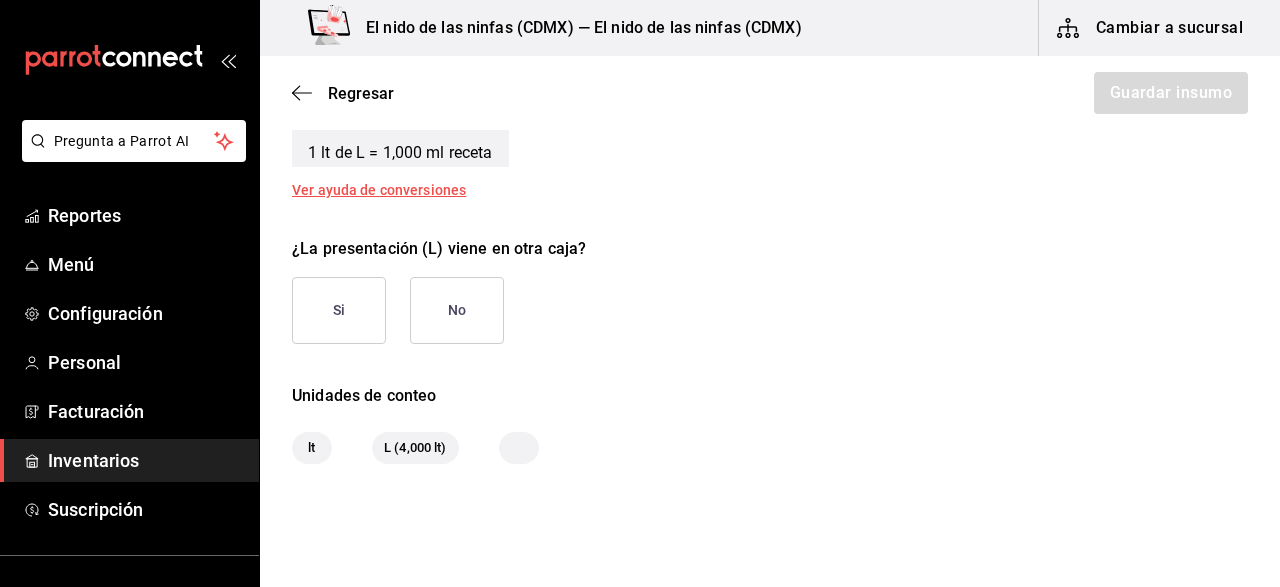 click on "No" at bounding box center (457, 310) 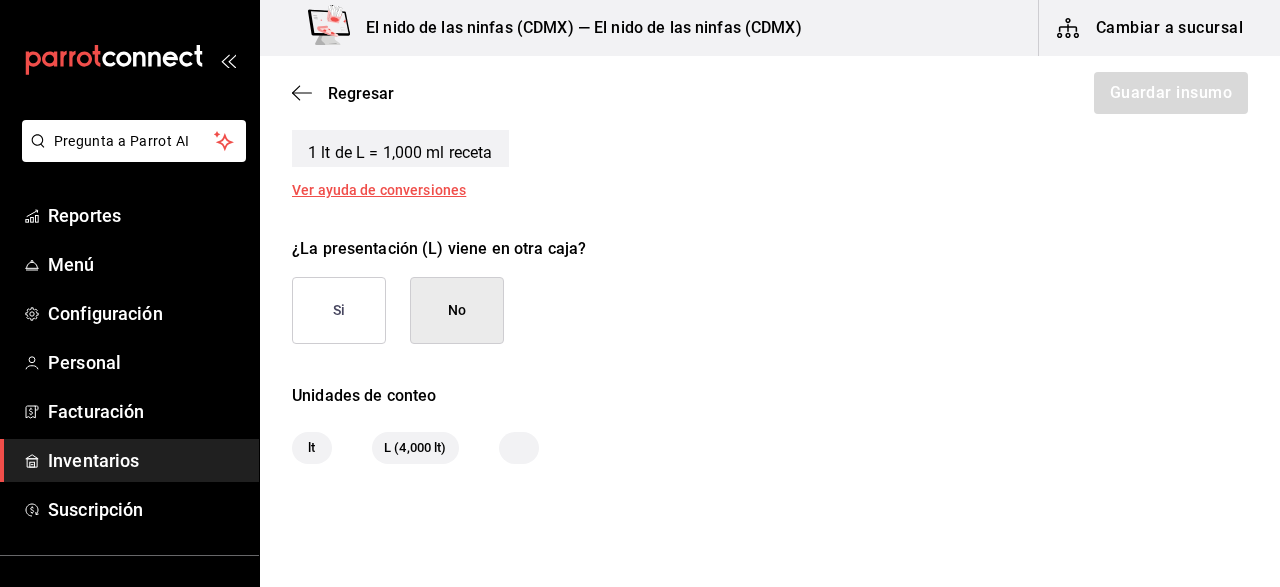 click on "No" at bounding box center (457, 310) 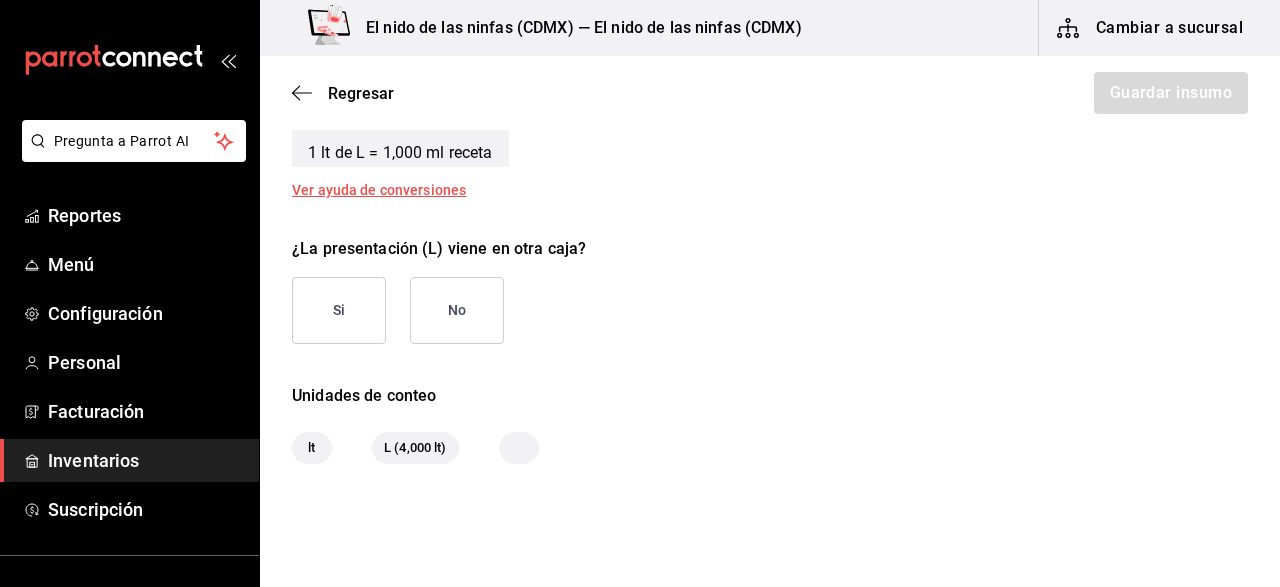click on "Regresar Guardar insumo" at bounding box center (770, 93) 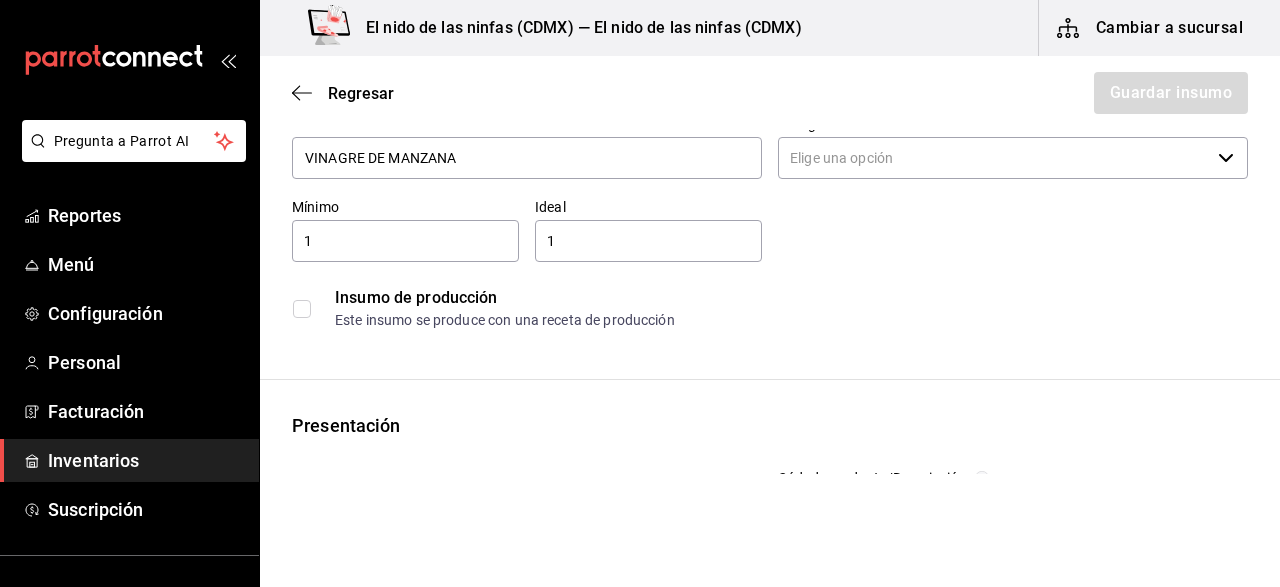 scroll, scrollTop: 0, scrollLeft: 0, axis: both 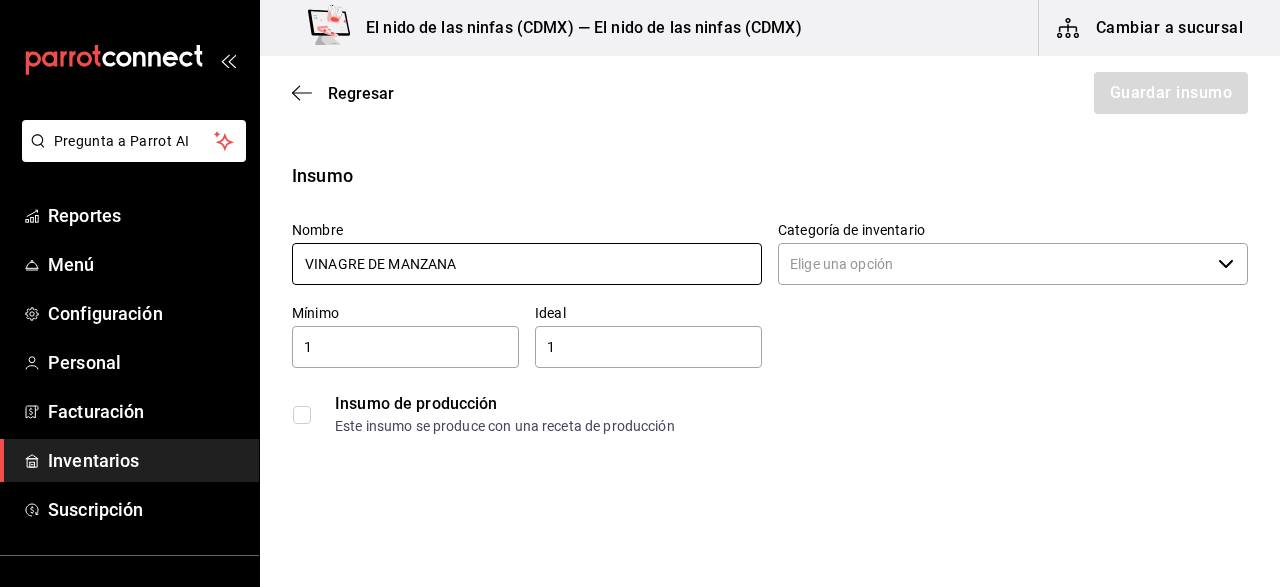 click on "VINAGRE DE MANZANA" at bounding box center [527, 264] 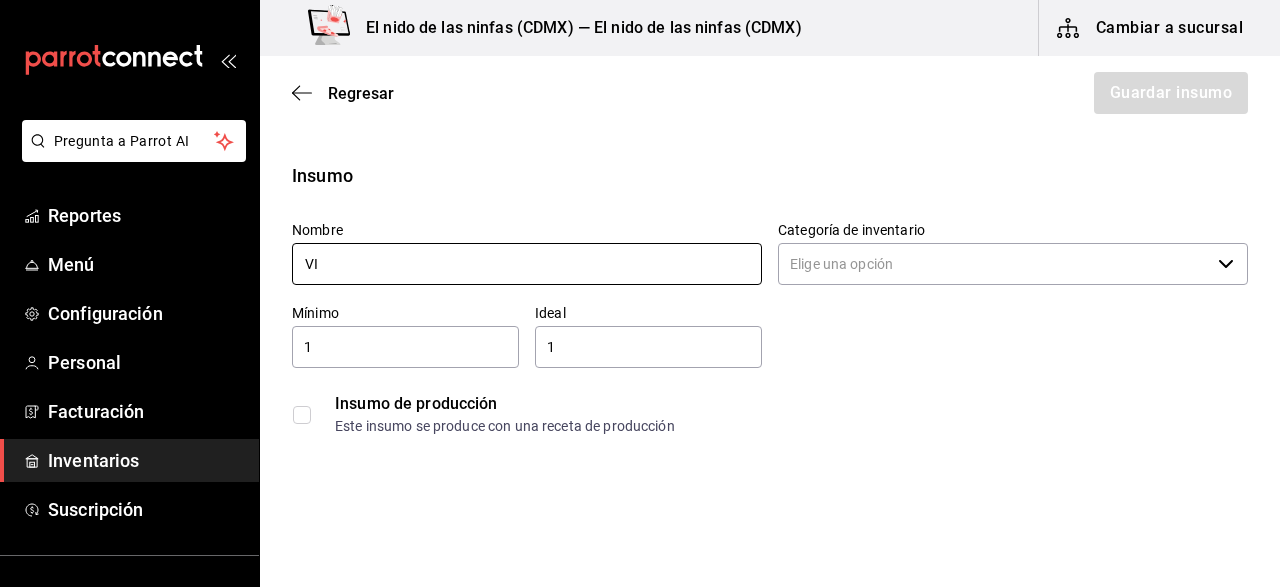 type on "V" 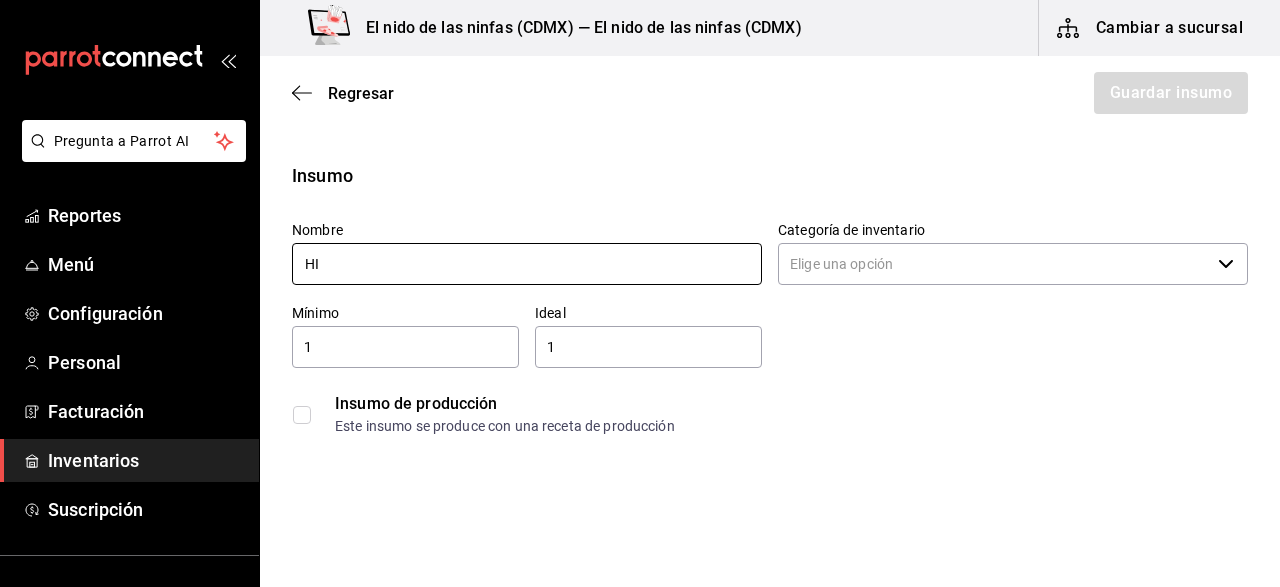 type on "H" 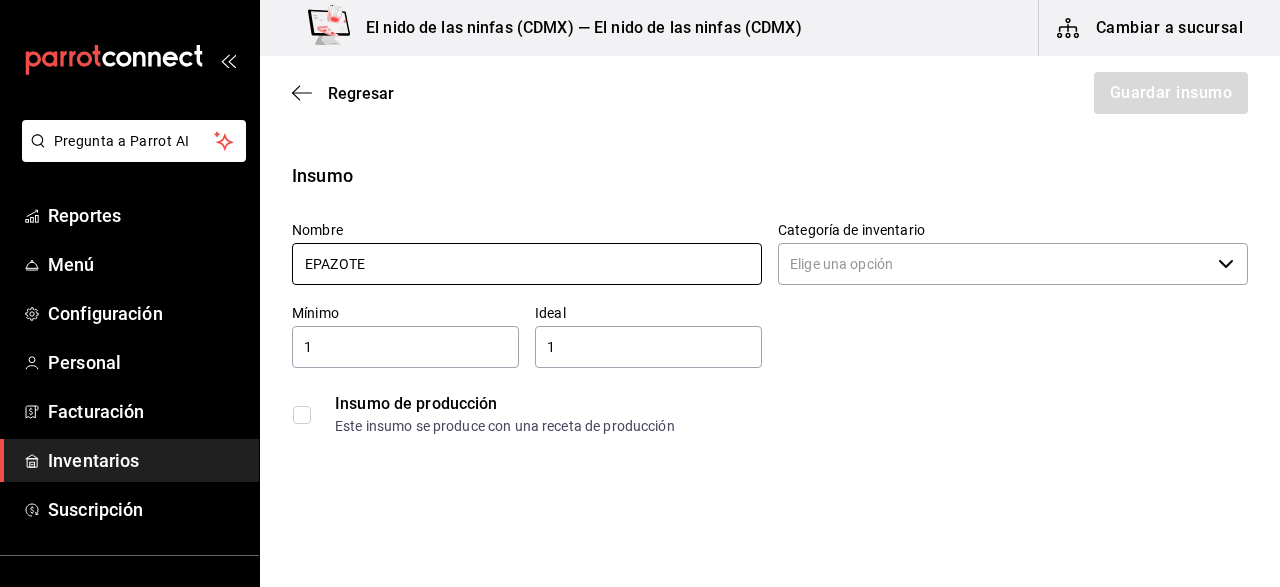 type on "EPAZOTE" 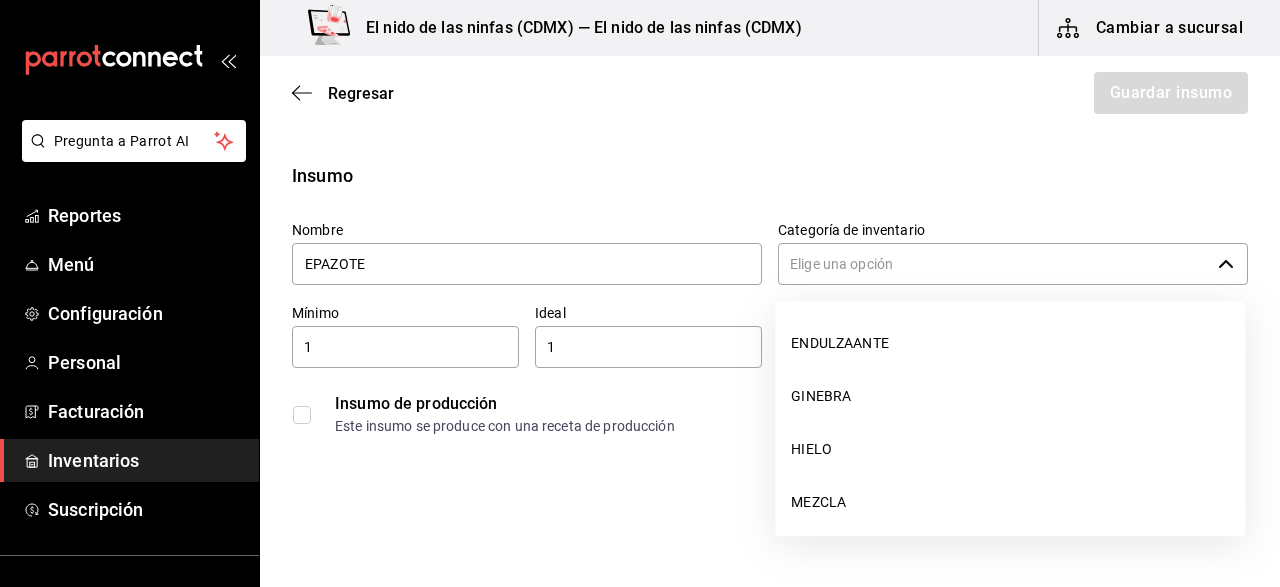 click on "Categoría de inventario" at bounding box center [994, 264] 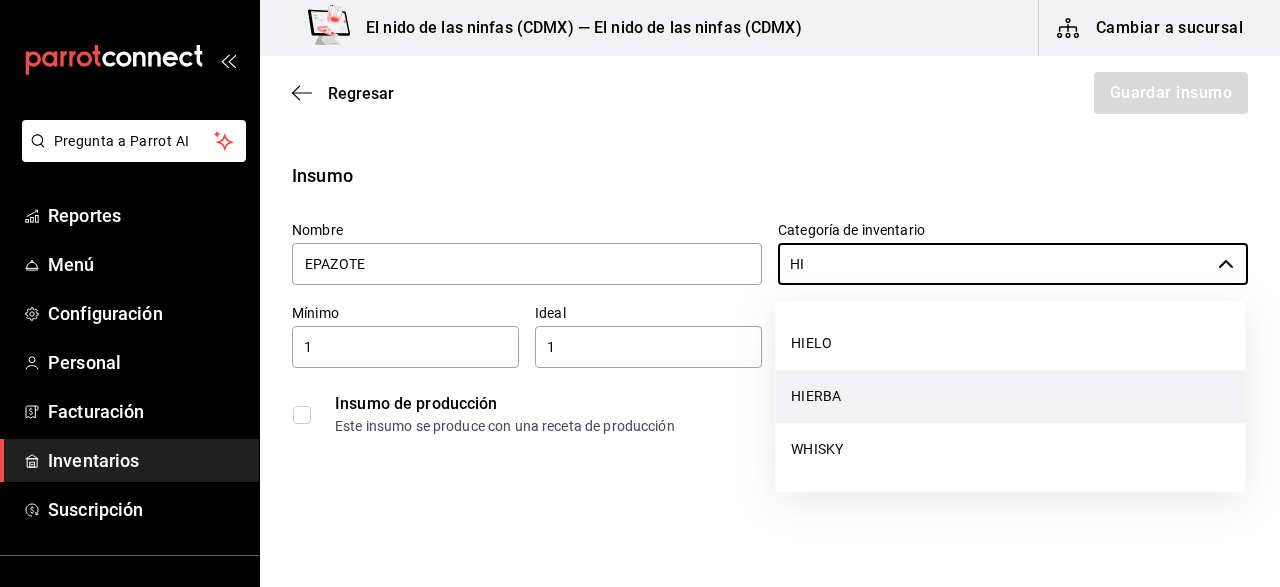 click on "HIERBA" at bounding box center (1010, 396) 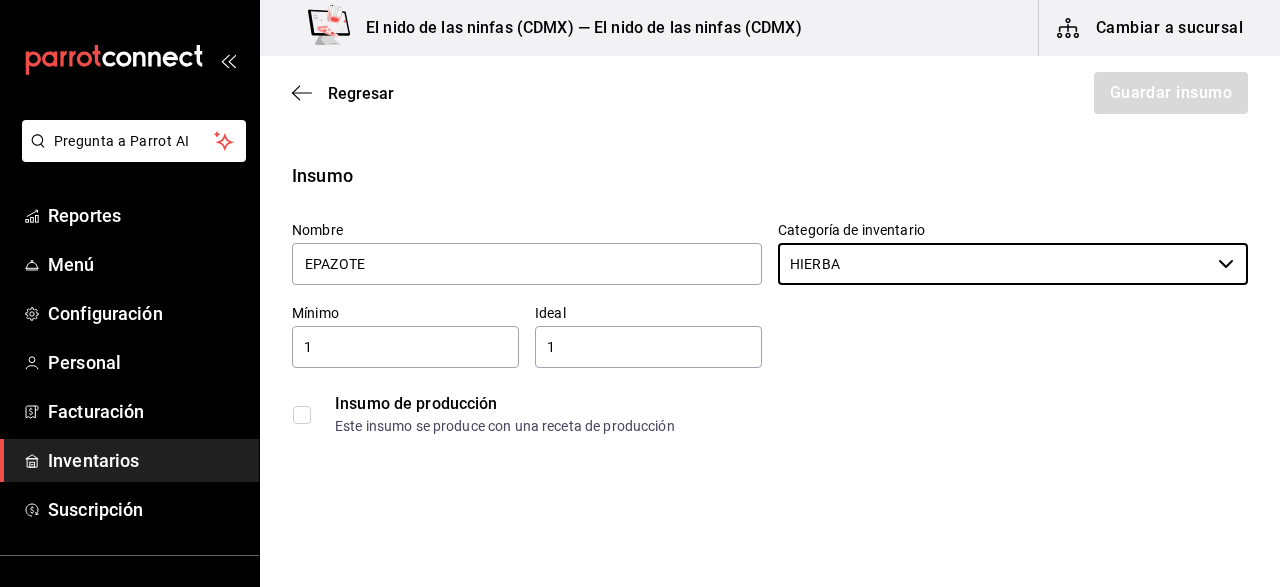 type on "HIERBA" 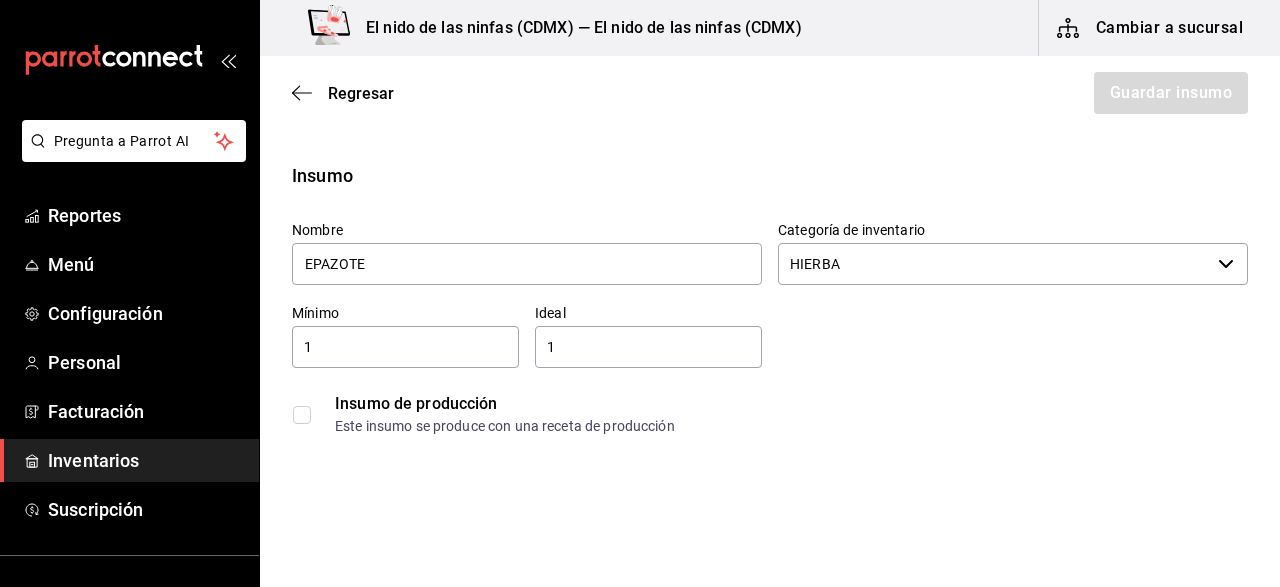 click on "1 ​" at bounding box center (405, 347) 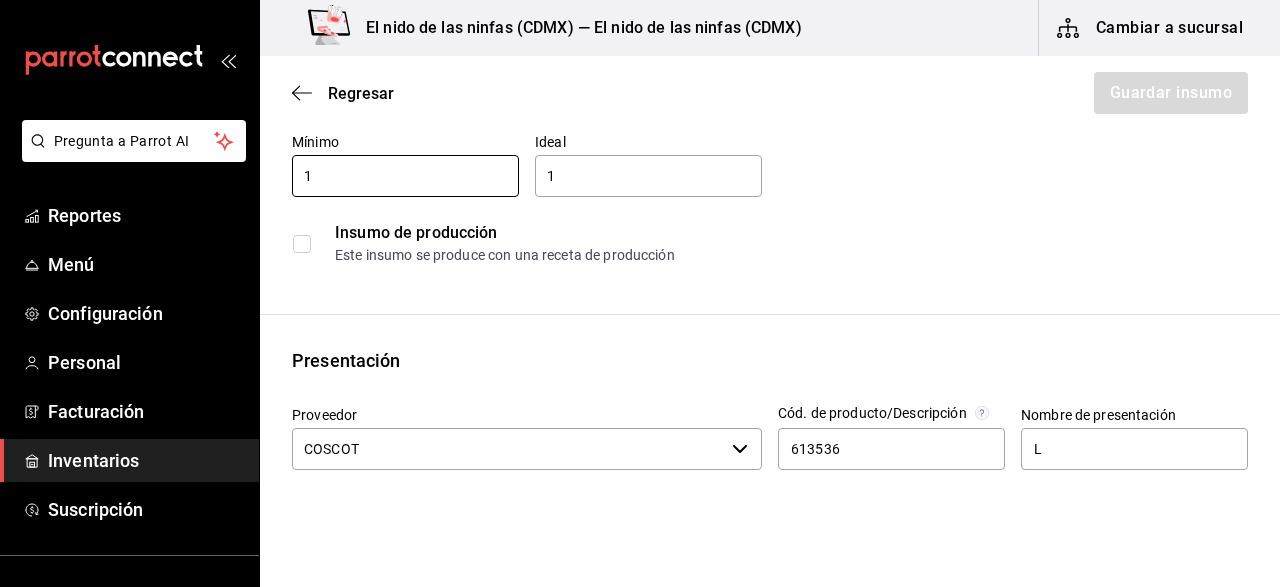 scroll, scrollTop: 218, scrollLeft: 0, axis: vertical 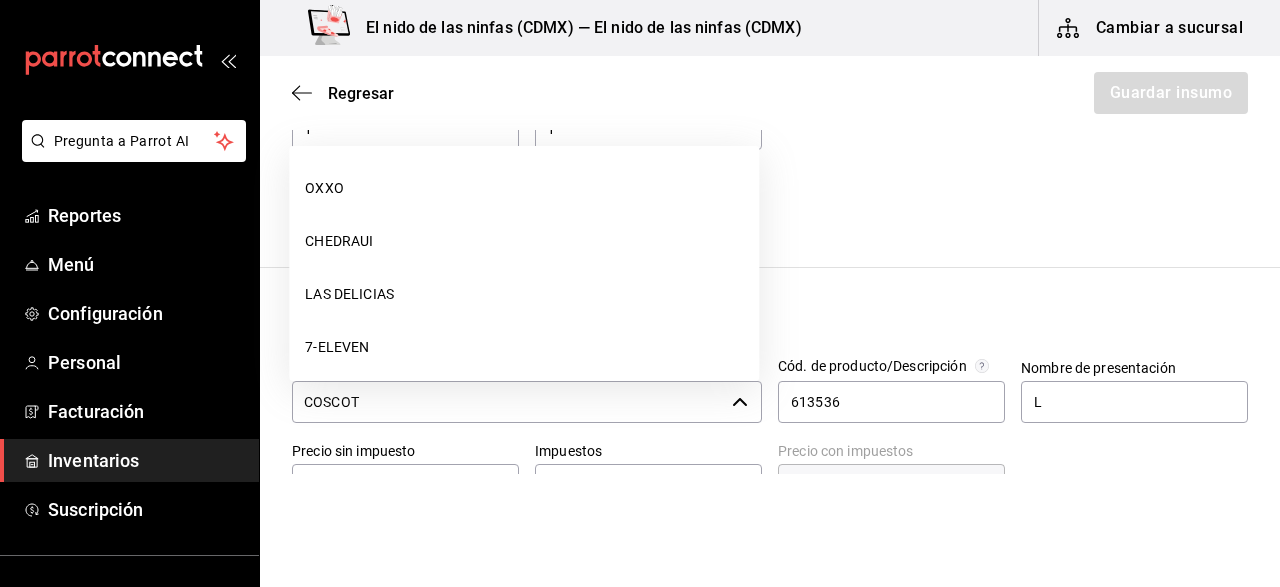 click on "COSCOT" at bounding box center (508, 402) 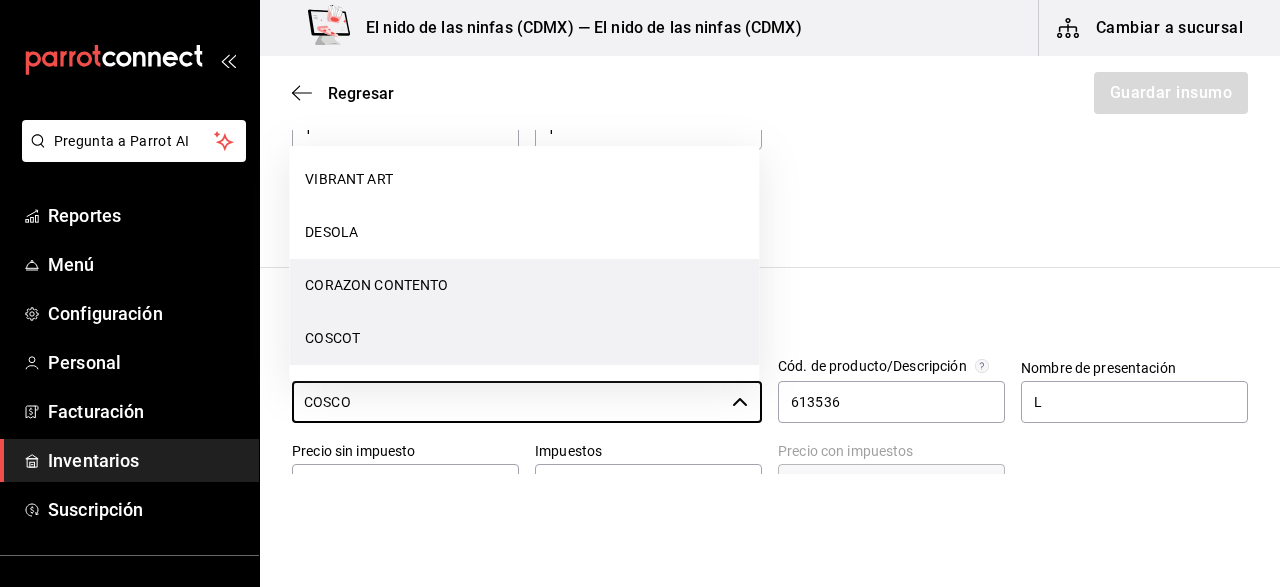 scroll, scrollTop: 0, scrollLeft: 0, axis: both 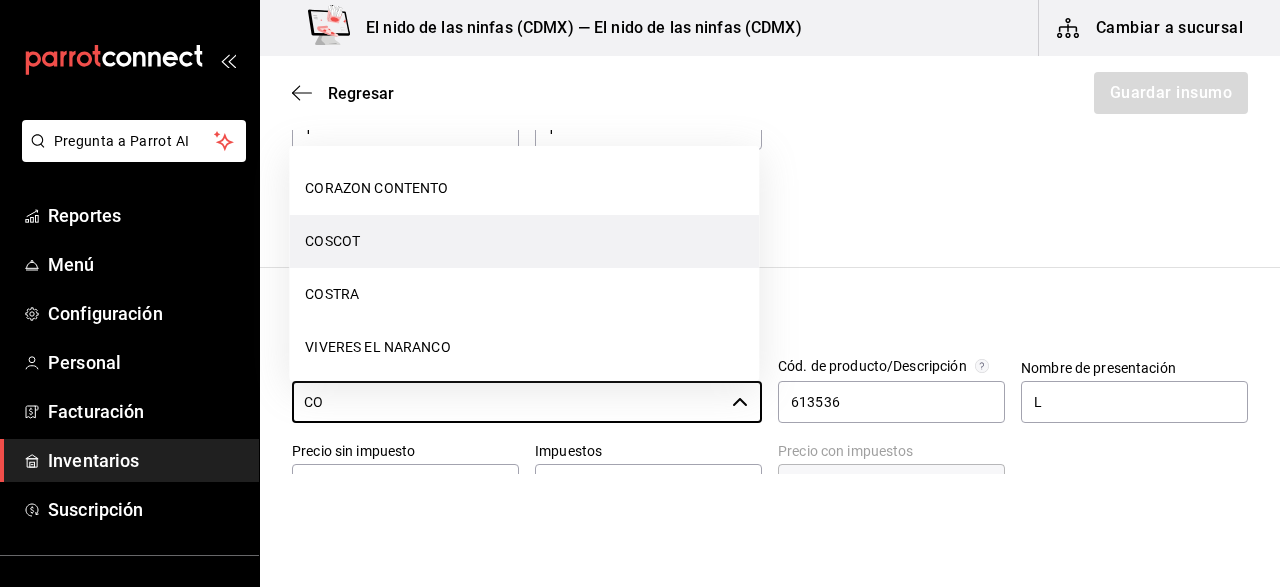 type on "C" 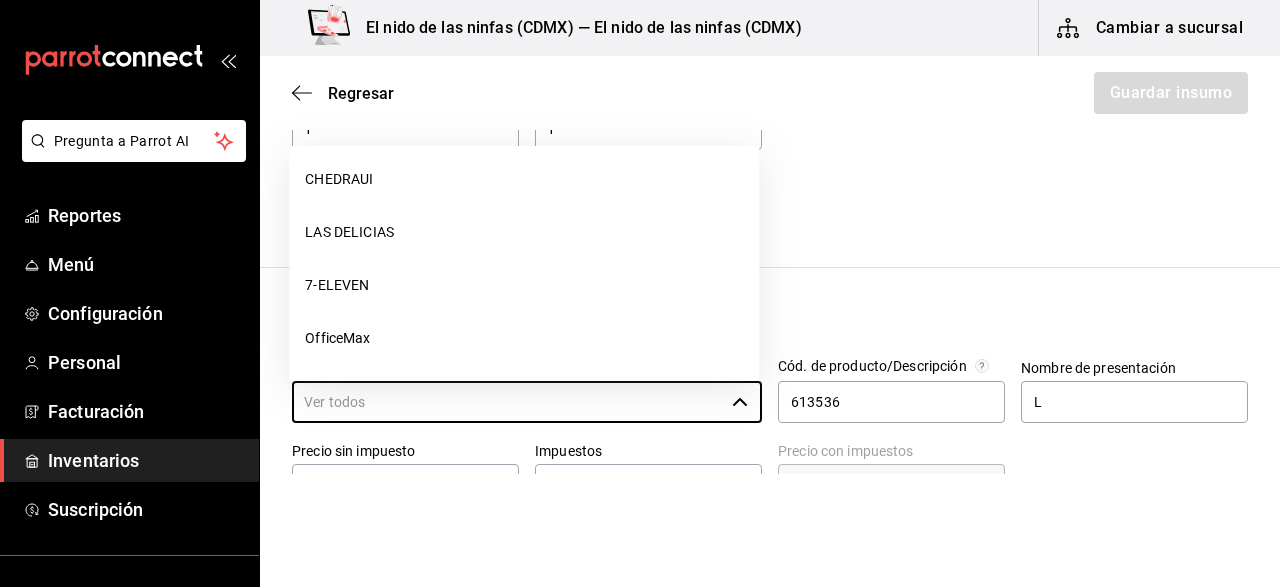 scroll, scrollTop: 0, scrollLeft: 0, axis: both 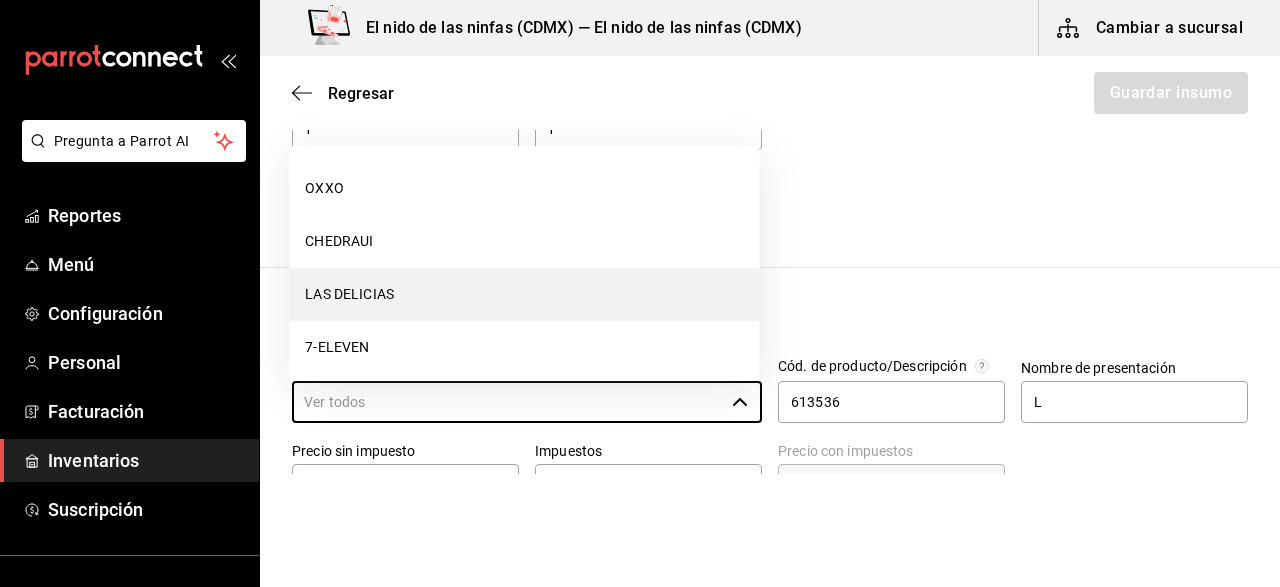 click on "LAS DELICIAS" at bounding box center [524, 294] 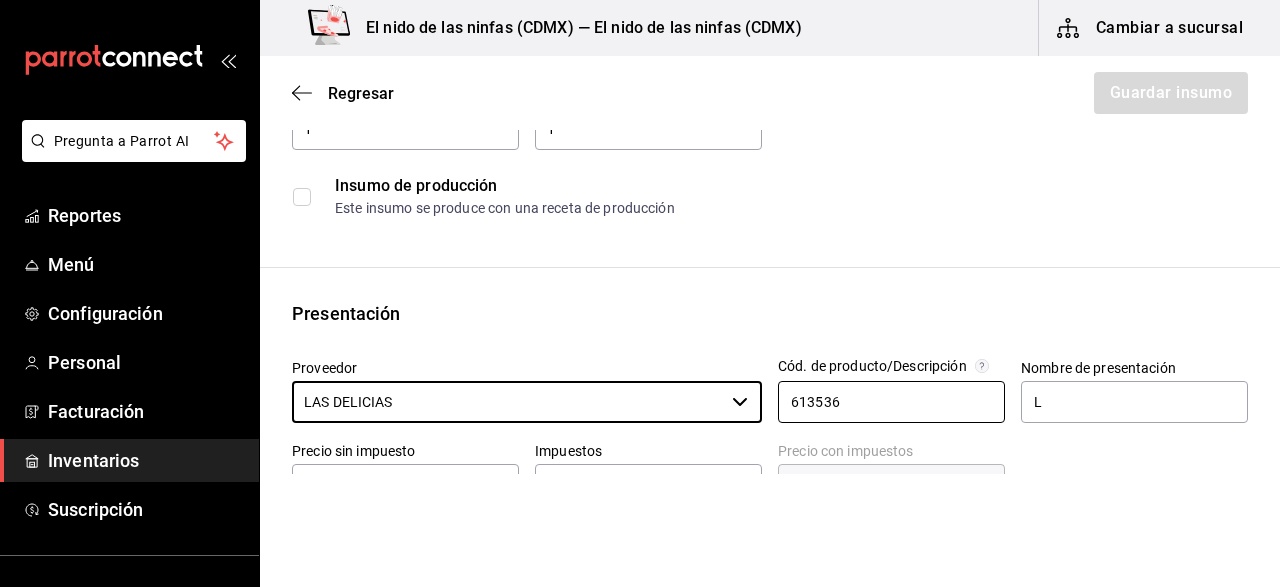 type on "LAS DELICIAS" 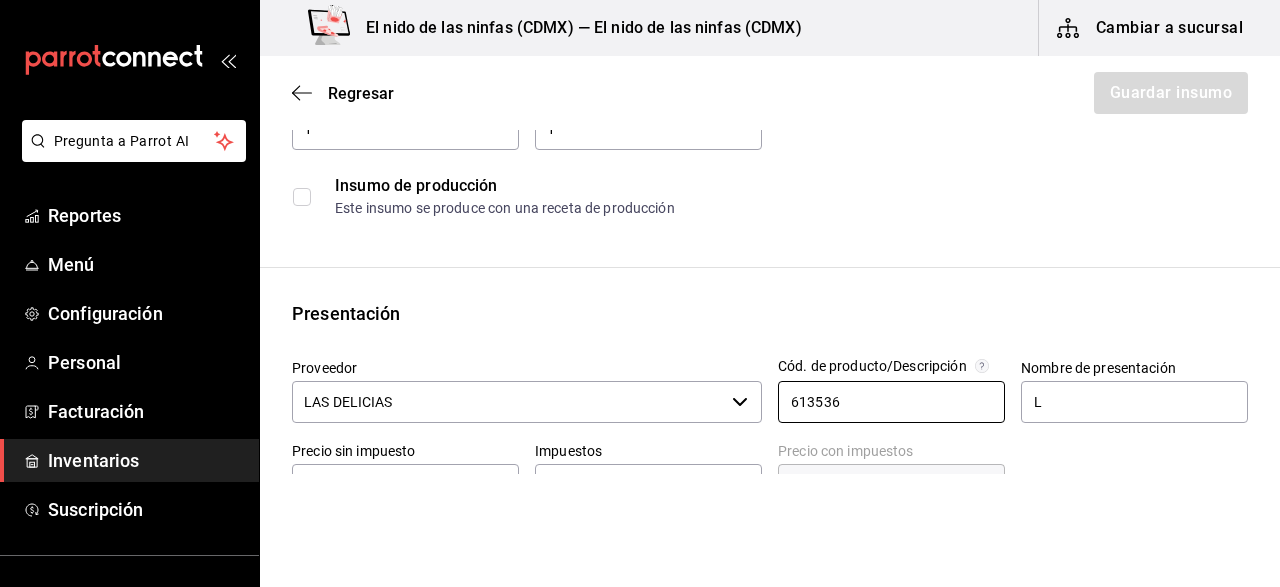 click on "613536" at bounding box center (891, 402) 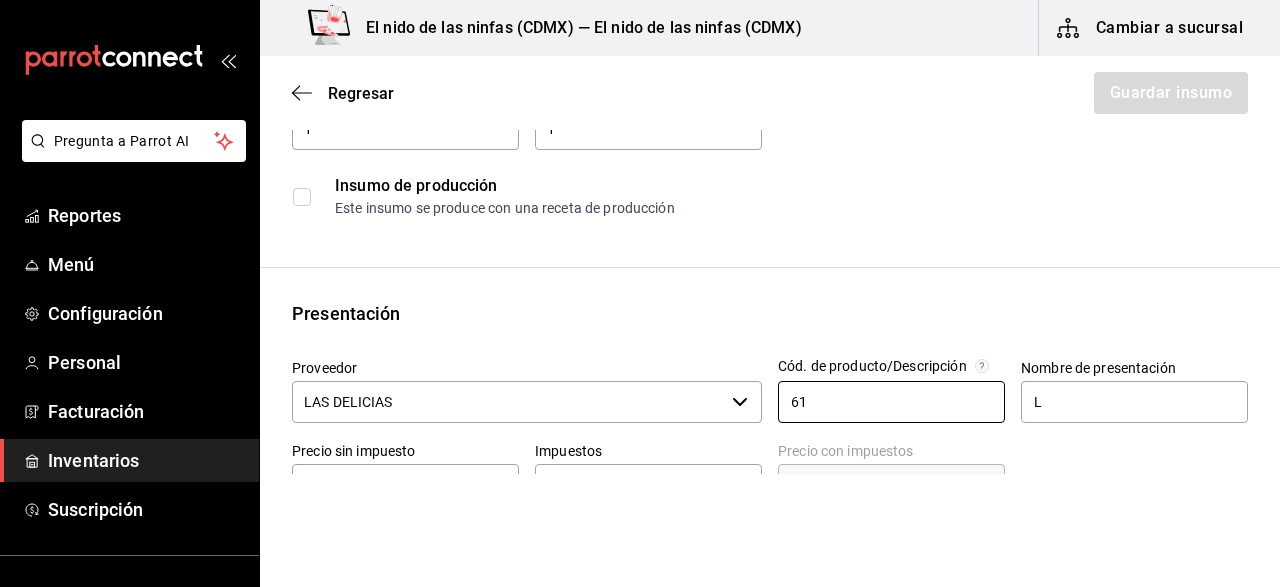 type on "6" 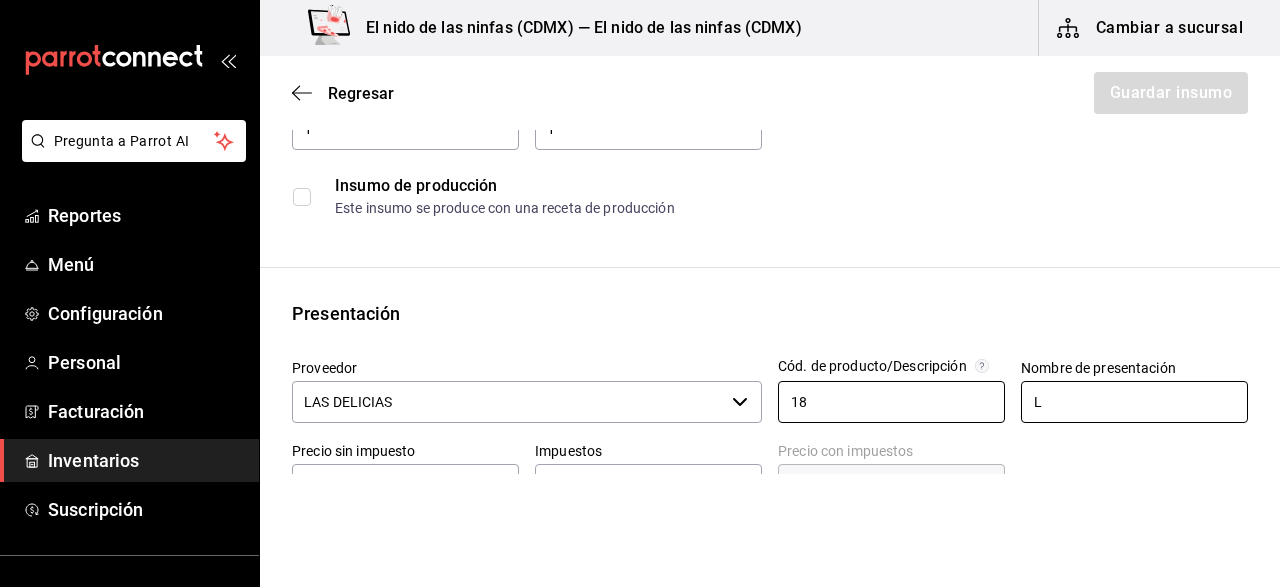 type on "18" 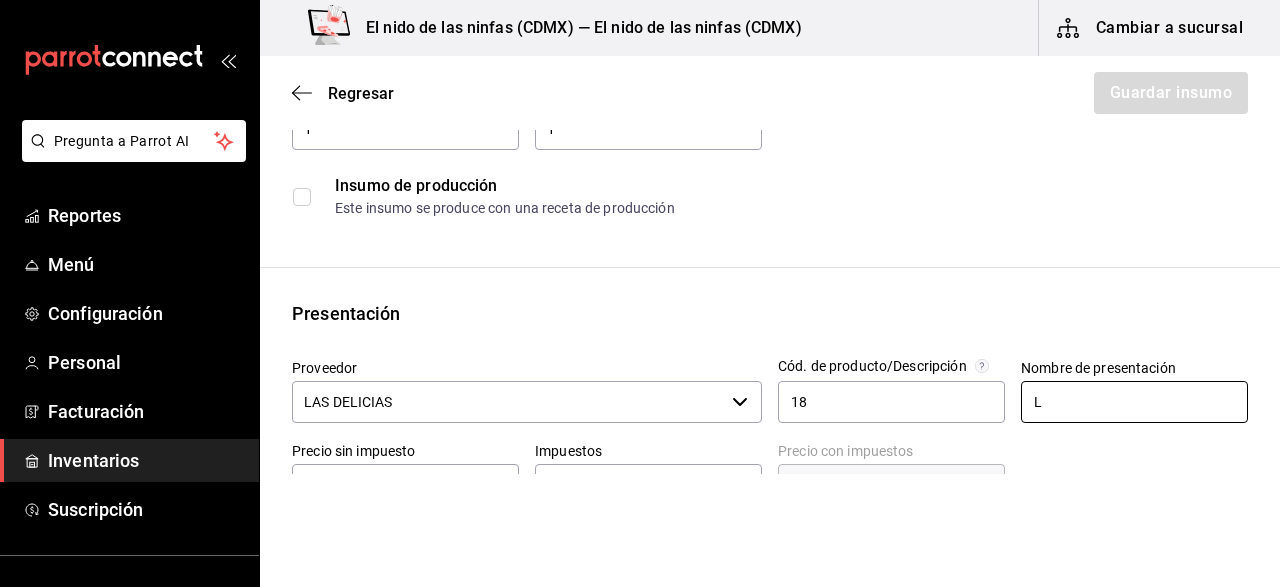 click on "L" at bounding box center [1134, 402] 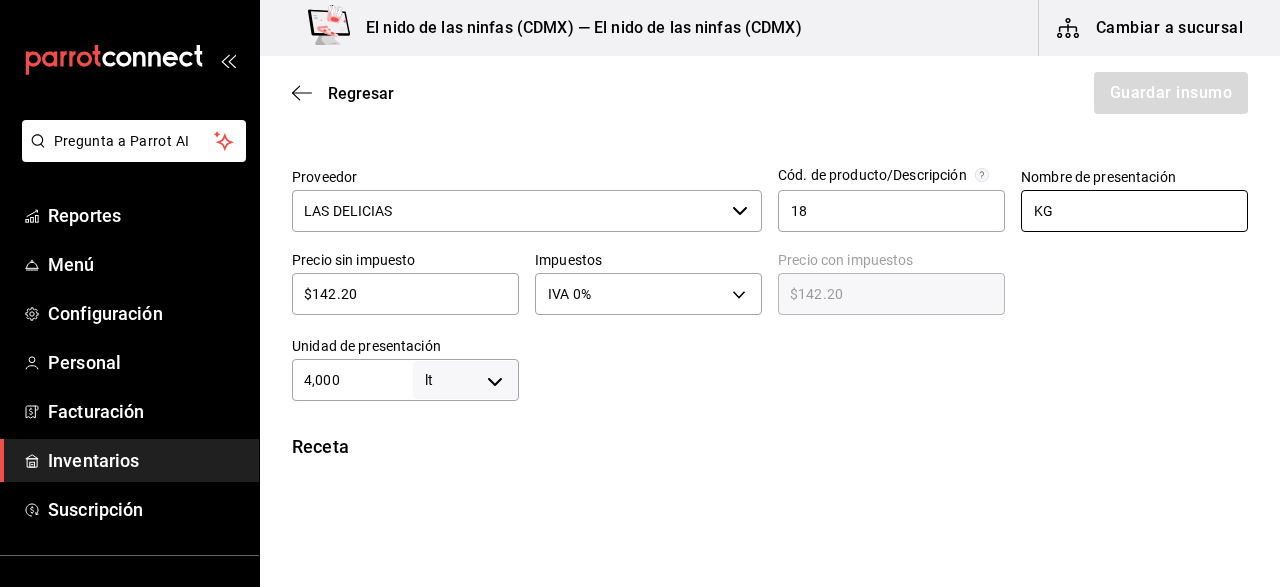scroll, scrollTop: 407, scrollLeft: 0, axis: vertical 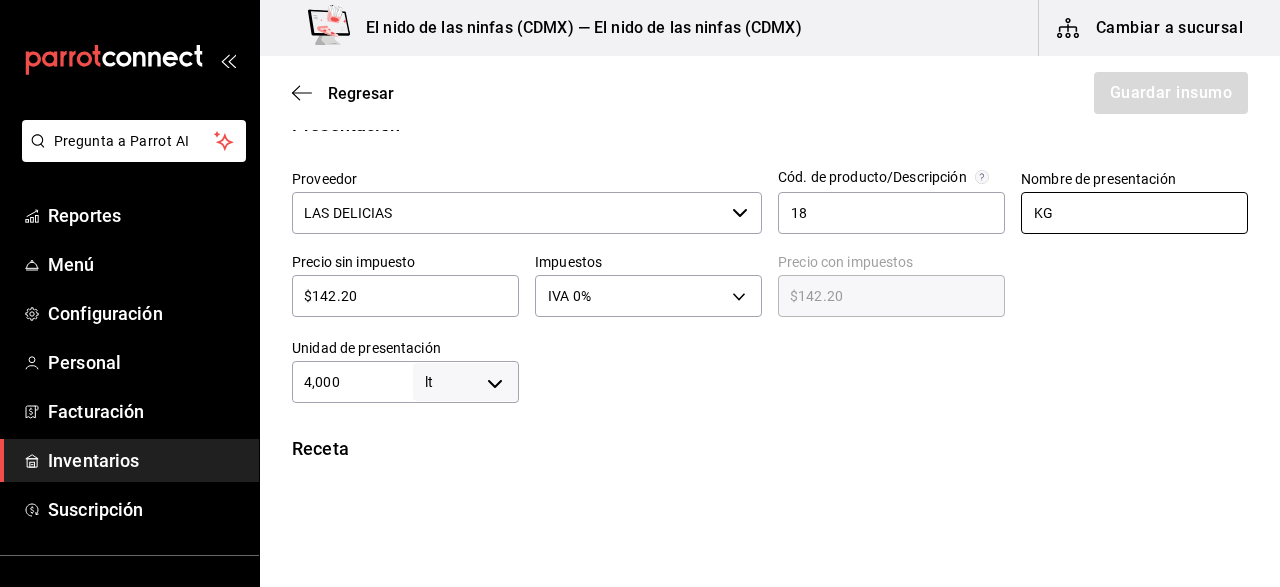 type on "KG" 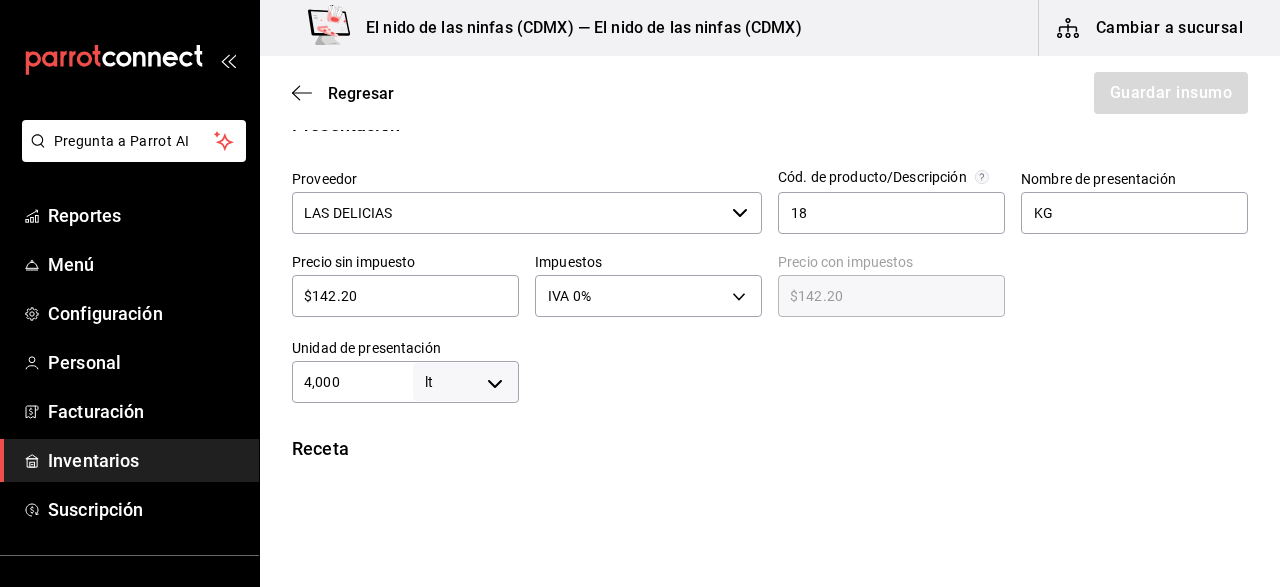 click on "$142.20" at bounding box center (405, 296) 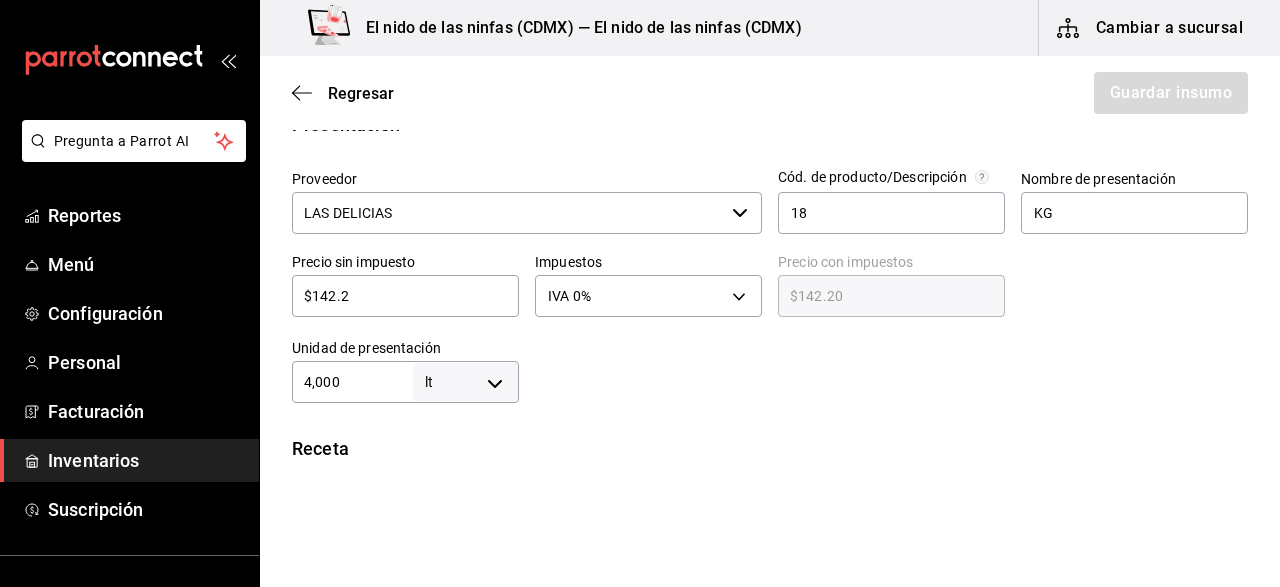 type on "$142." 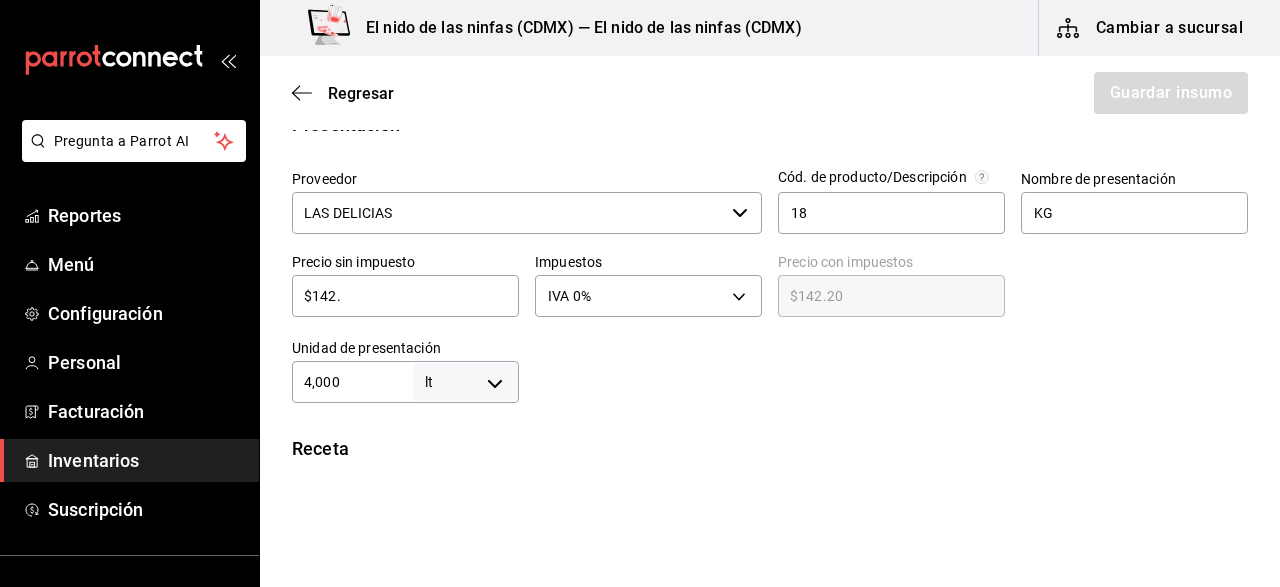 type on "$142.00" 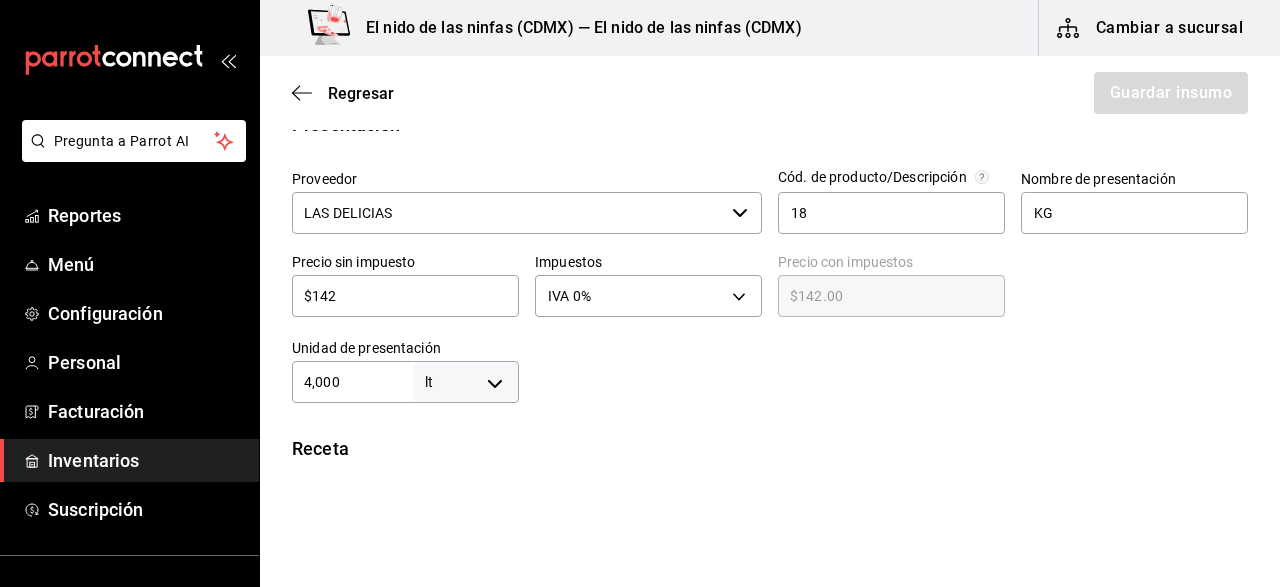 type on "$14" 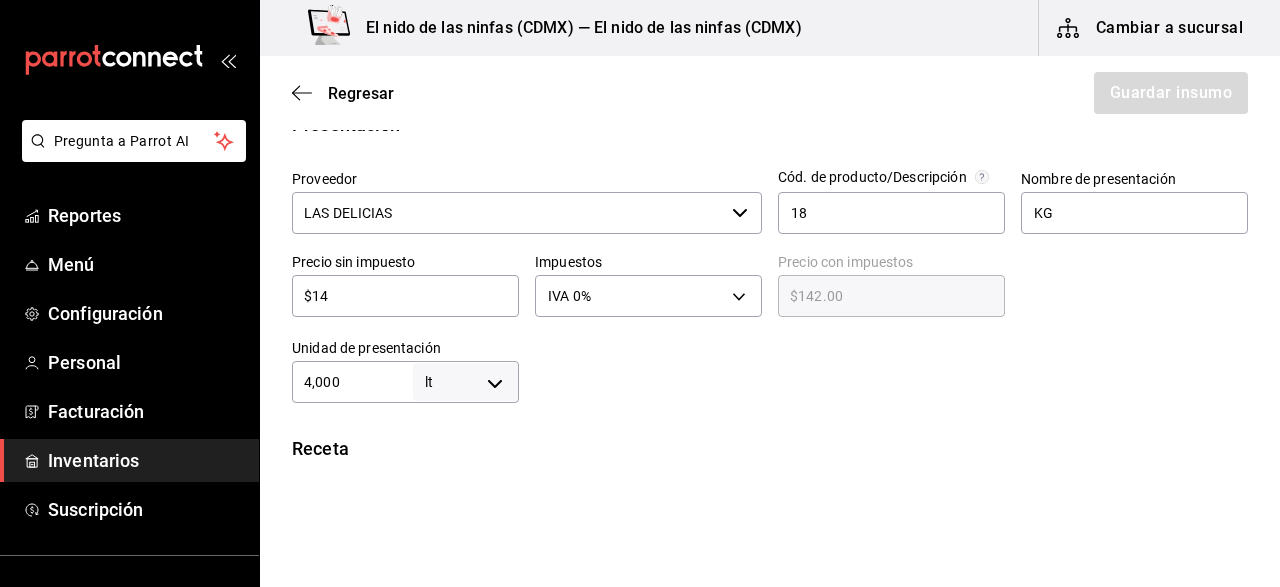 type on "$14.00" 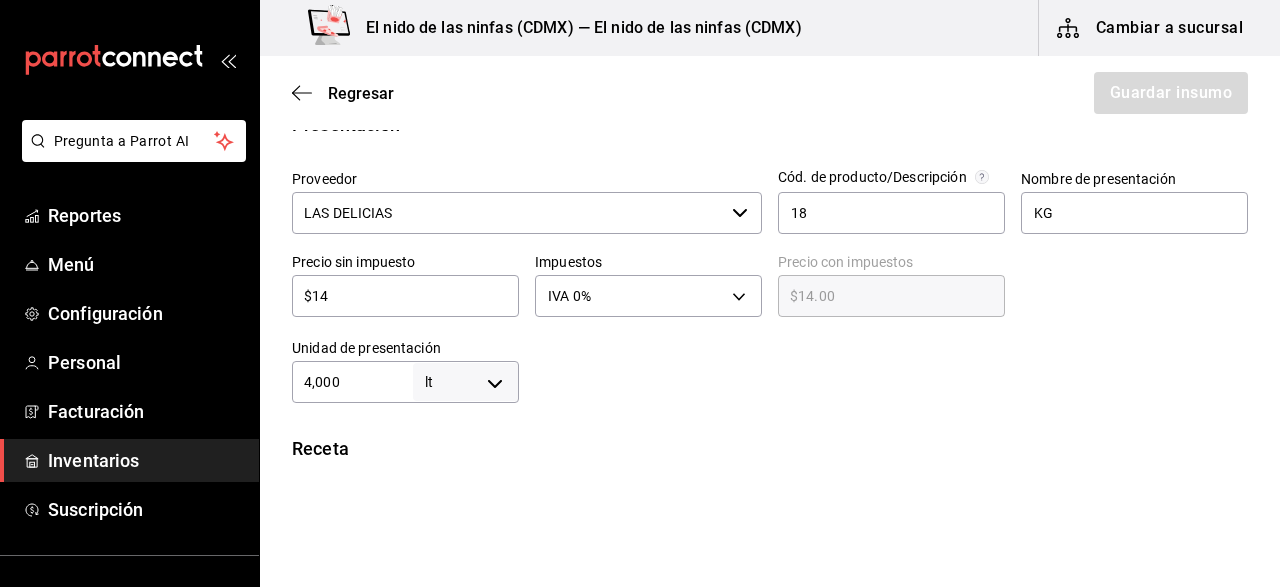 type on "$1" 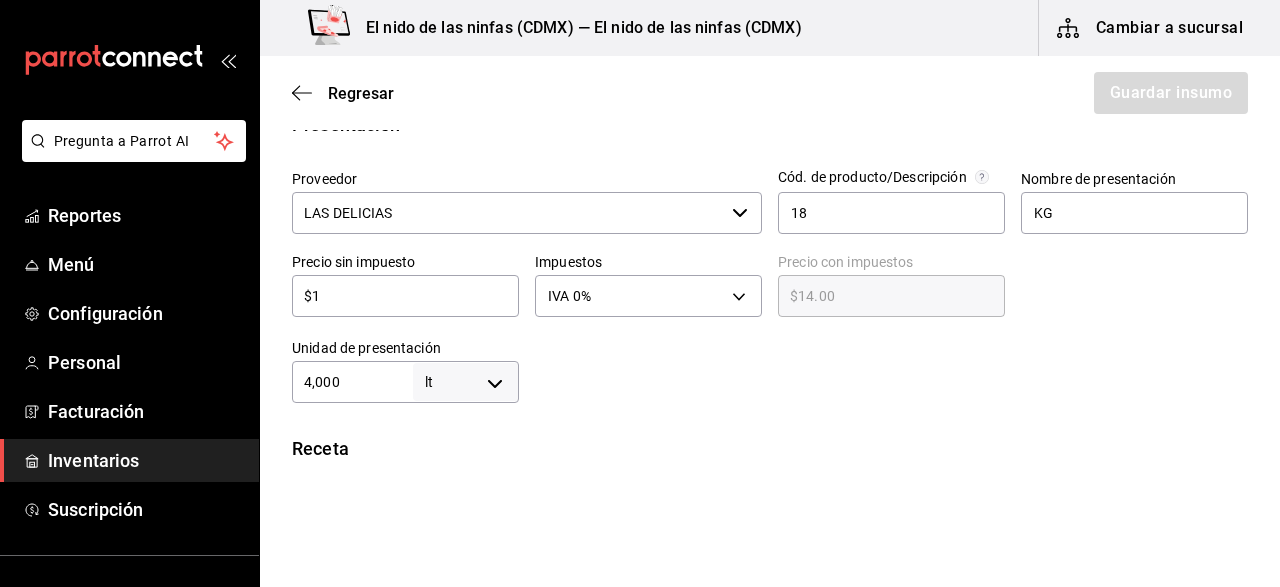 type on "$1.00" 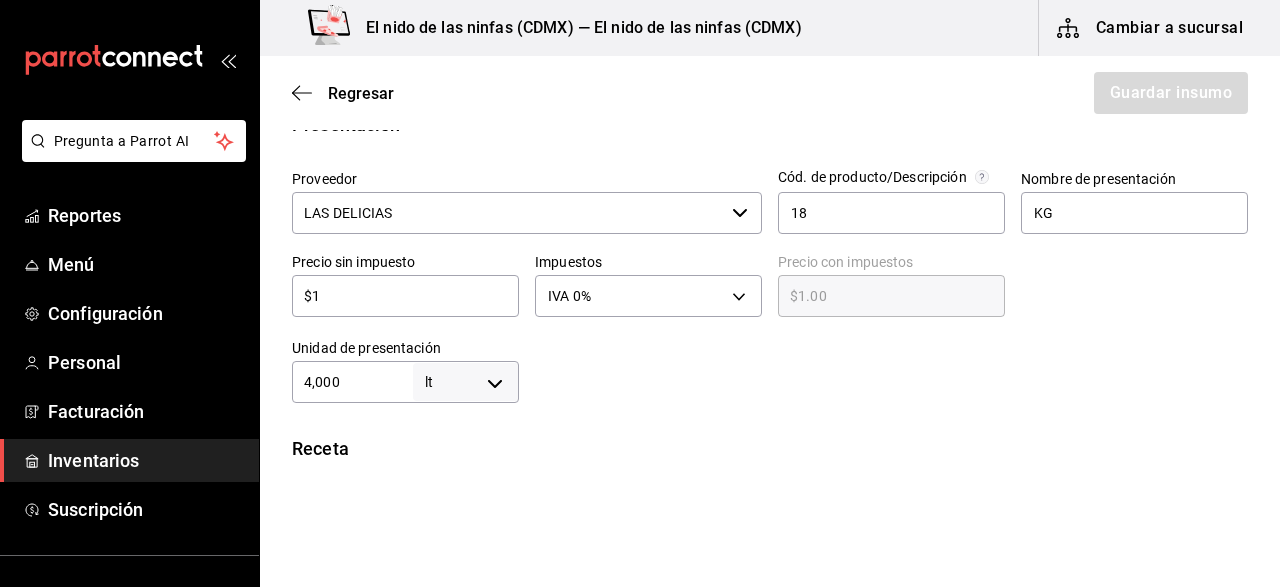 type 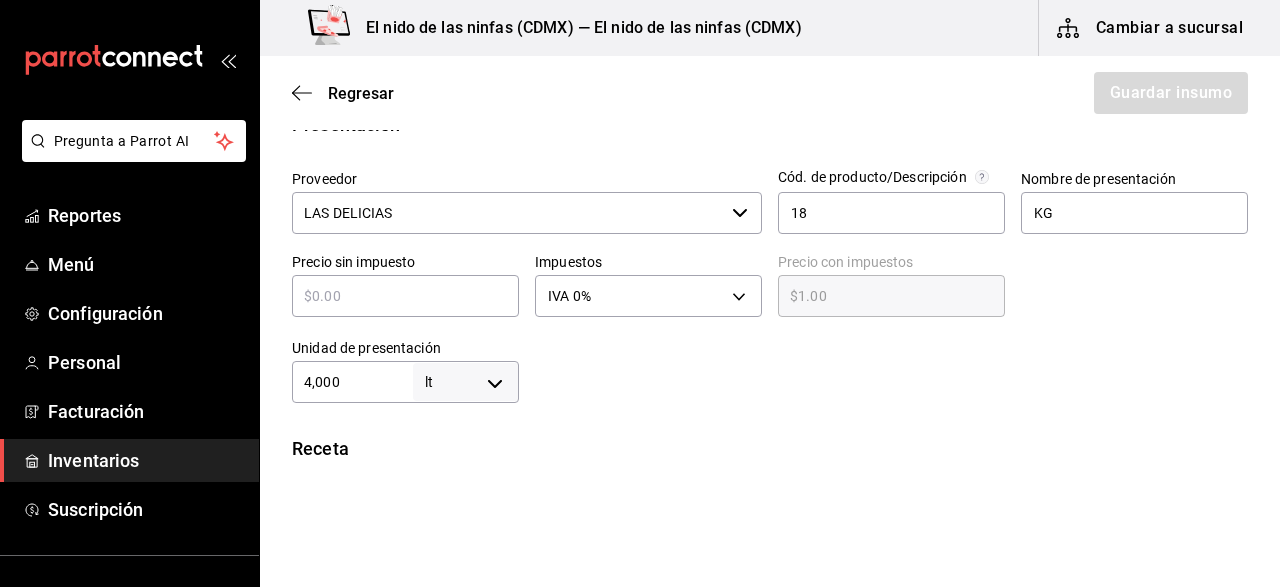 type on "$0.00" 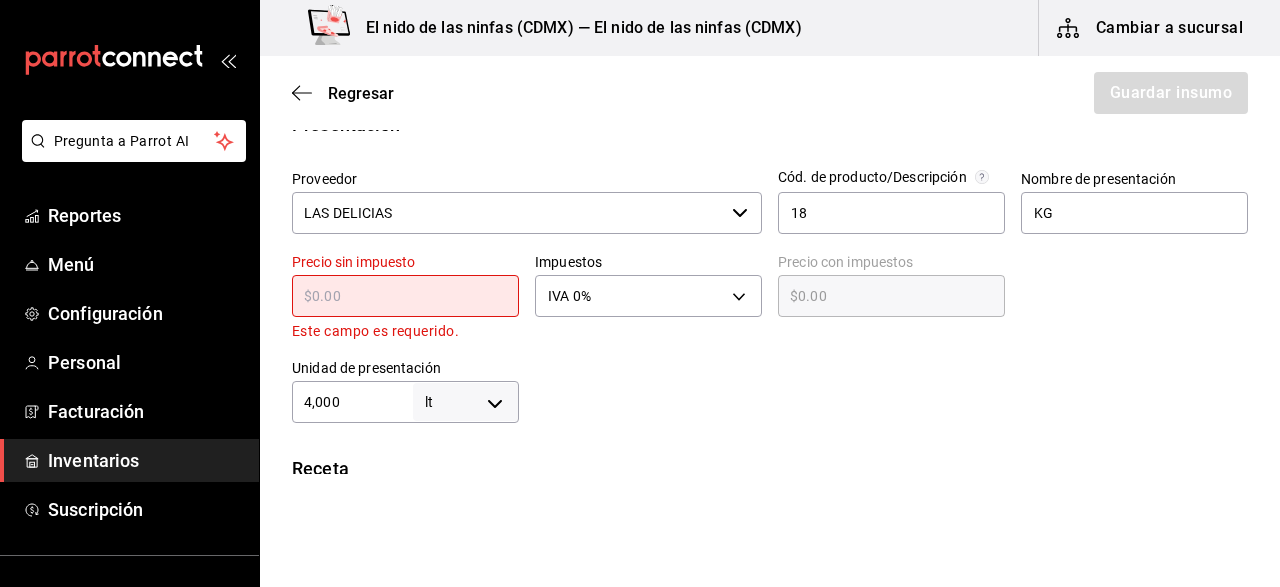 type on "$2" 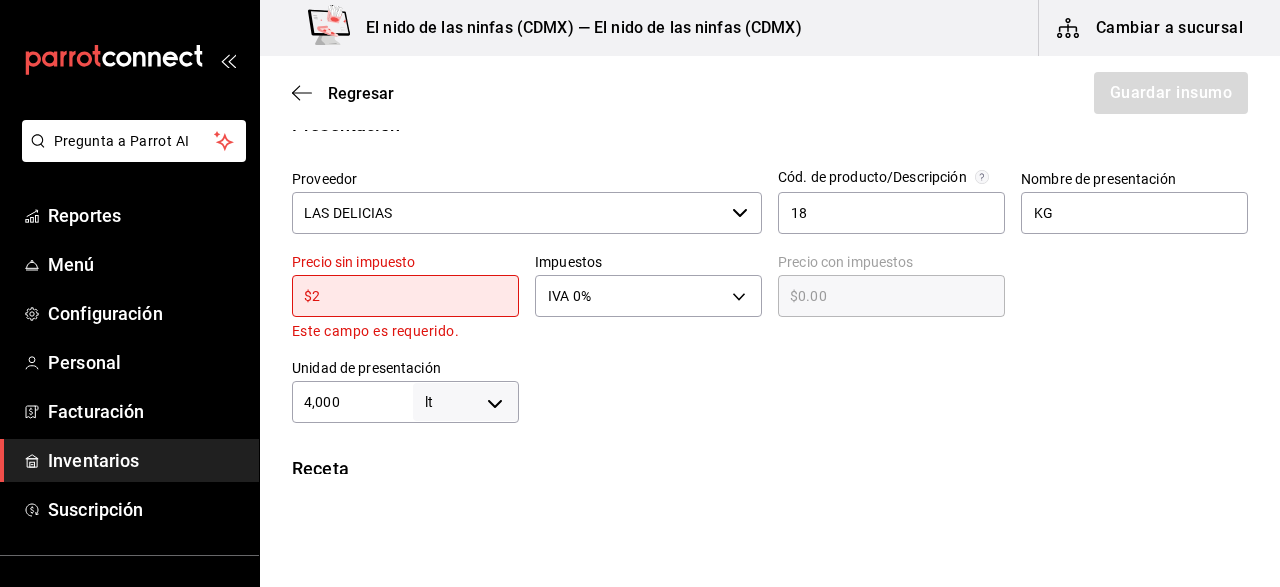 type on "$2.00" 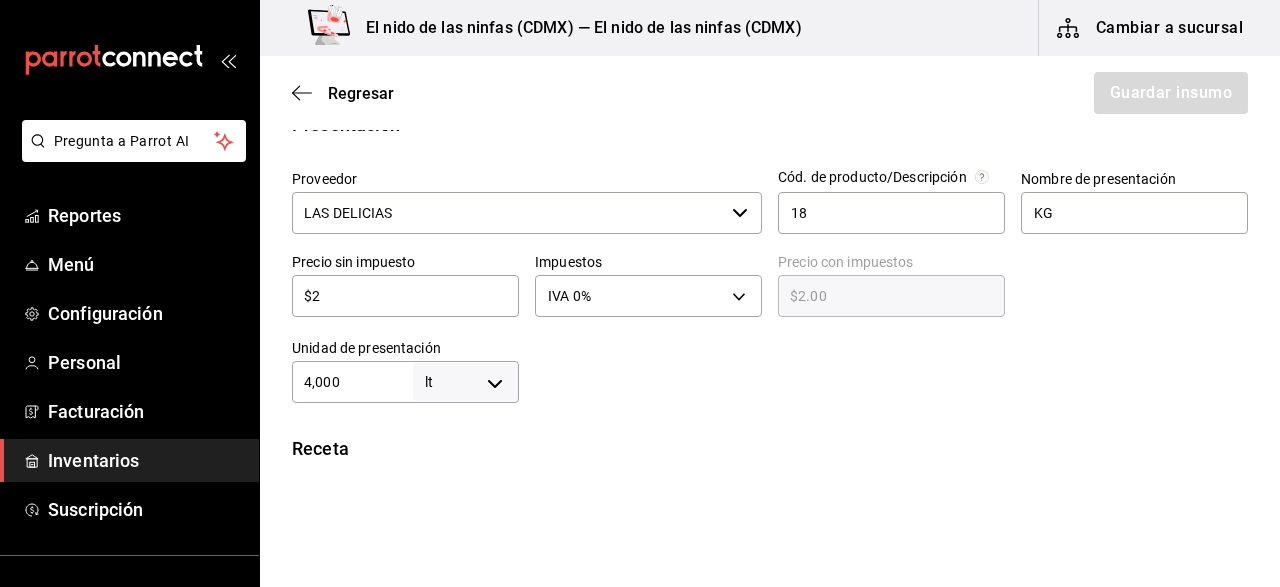 type on "$20" 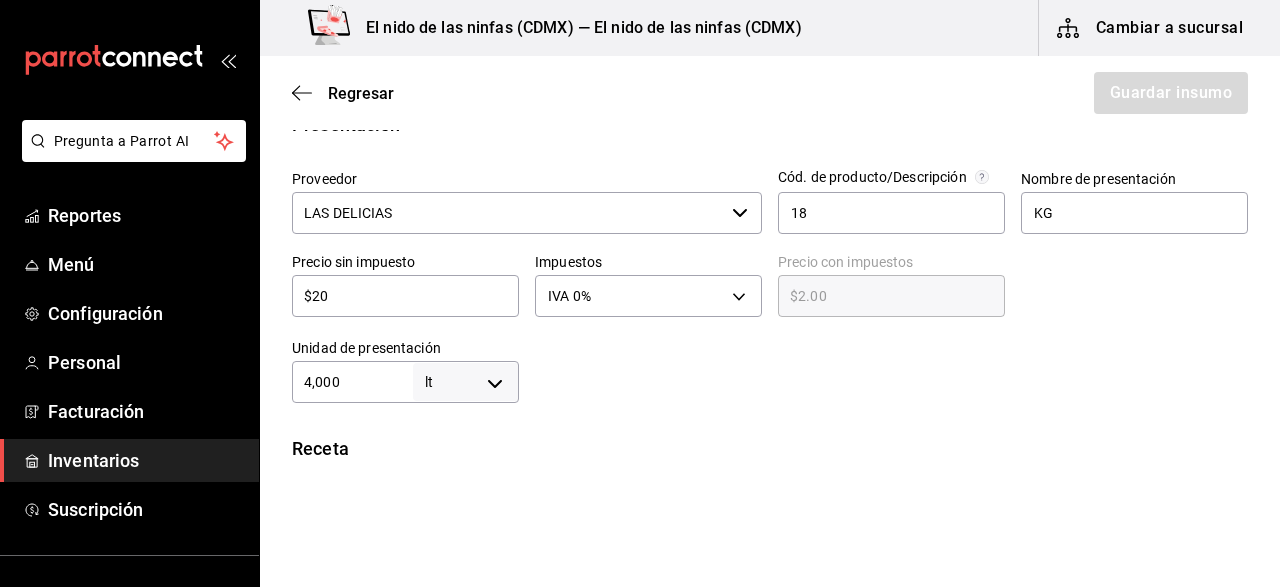 type on "$20.00" 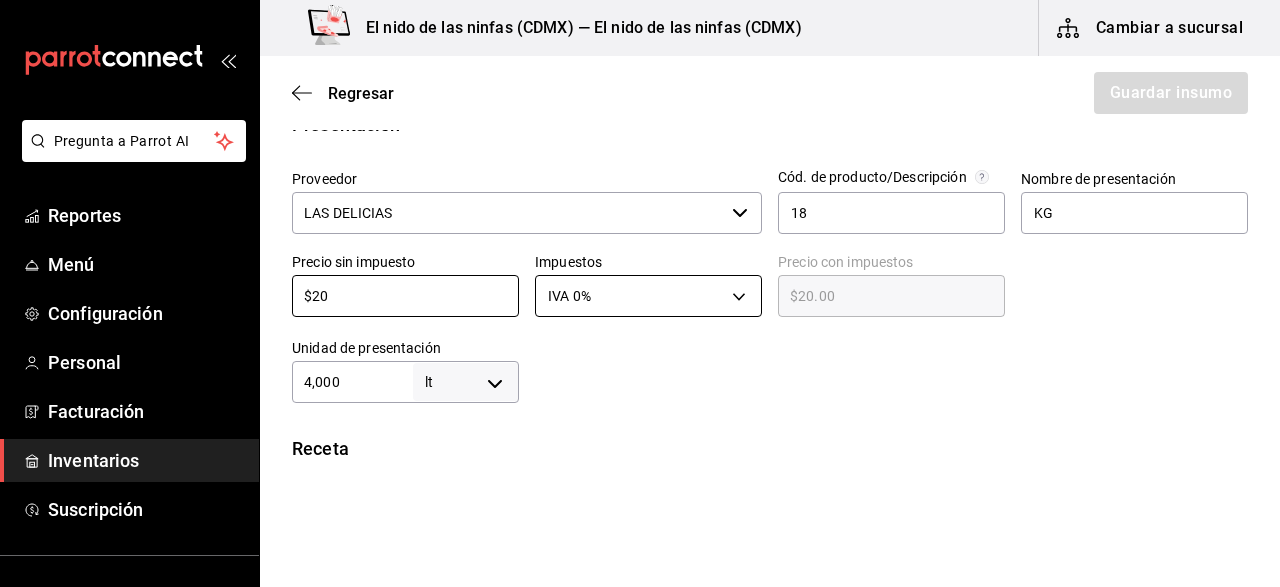 type on "$20" 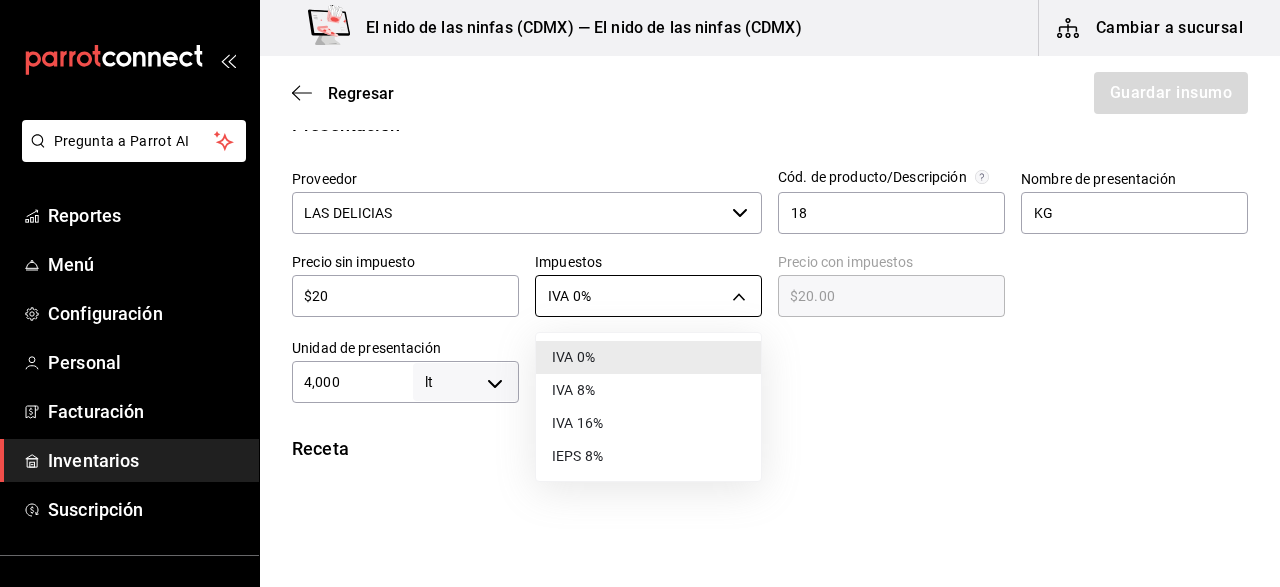 click on "Pregunta a Parrot AI Reportes   Menú   Configuración   Personal   Facturación   Inventarios   Suscripción   Ayuda Recomienda Parrot   [PERSON]   Sugerir nueva función   El nido de las ninfas ([CITY]) — El nido de las ninfas ([CITY]) Cambiar a sucursal Regresar Guardar insumo Insumo Nombre EPAZOTE Categoría de inventario HIERBA ​ Mínimo 1 ​ Ideal 1 ​ Insumo de producción Este insumo se produce con una receta de producción Presentación Proveedor LAS DELICIAS ​ Cód. de producto/Descripción 18 Nombre de presentación KG Precio sin impuesto $20 ​ Impuestos IVA 0% IVA_0 Precio con impuestos $20.00 ​ Unidad de presentación 4,000 lt LITER ​ Receta Unidad de receta ml MILLILITER Factor de conversión 4,000,000 ​ 1 lt de KG = 1,000 ml receta Ver ayuda de conversiones ¿La presentación (KG) viene en otra caja? Si No Unidades de conteo lt KG (4,000 lt) GANA 1 MES GRATIS EN TU SUSCRIPCIÓN AQUÍ Pregunta a Parrot AI Reportes   Menú   Configuración   Personal   Facturación   Inventarios" at bounding box center [640, 237] 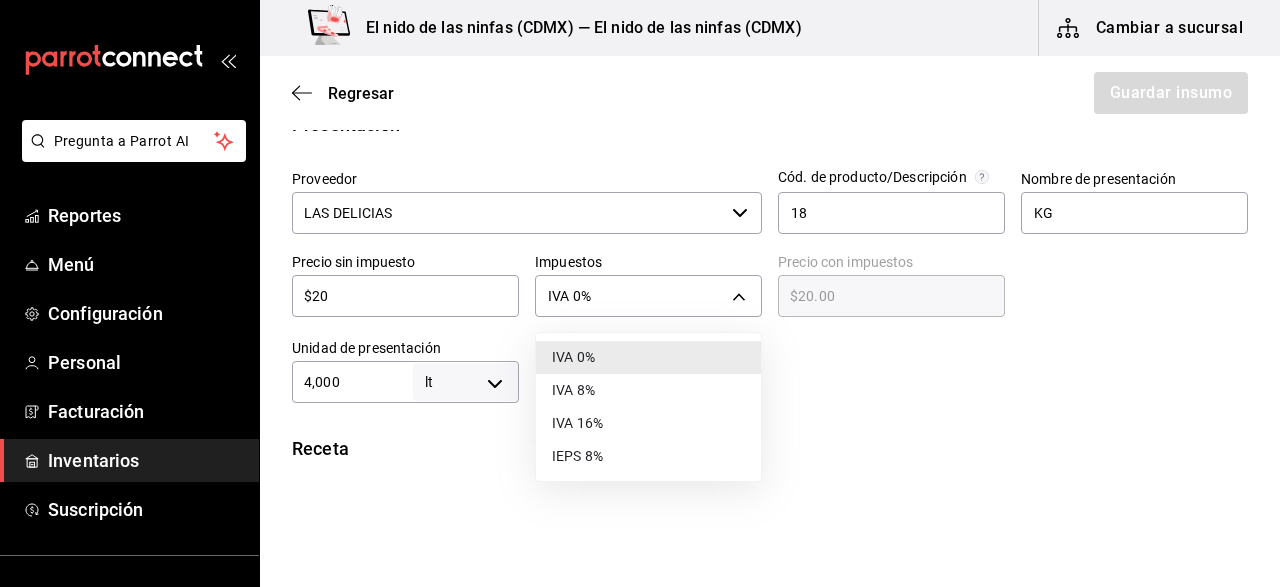 click on "IVA 0%" at bounding box center (648, 357) 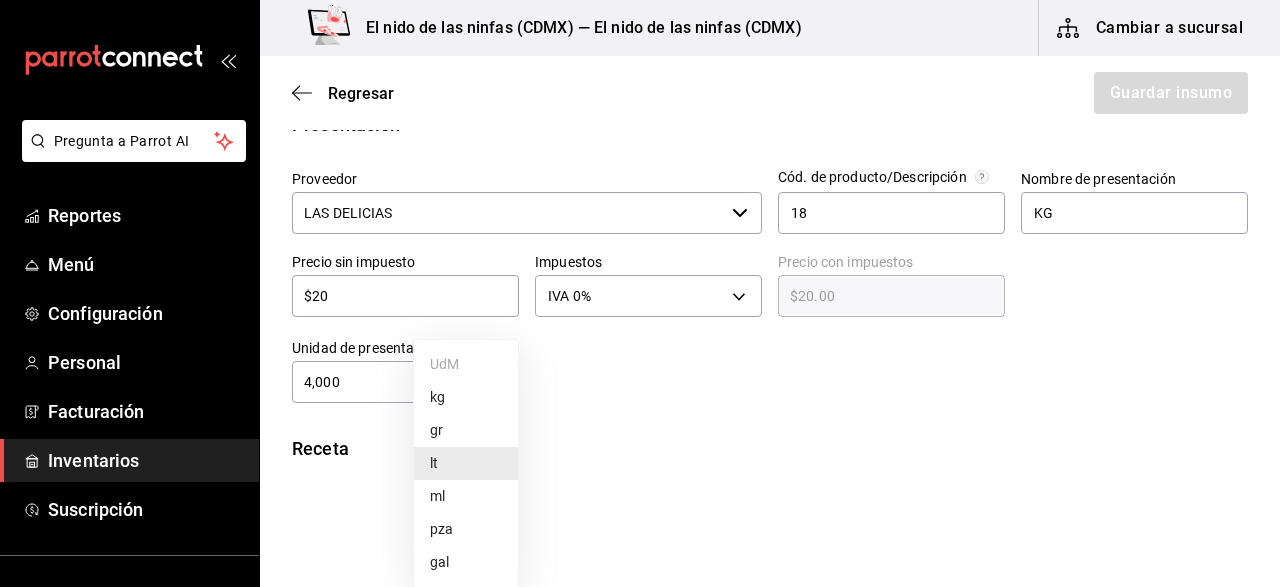 click on "Pregunta a Parrot AI Reportes   Menú   Configuración   Personal   Facturación   Inventarios   Suscripción   Ayuda Recomienda Parrot   [PERSON]   Sugerir nueva función   El nido de las ninfas ([CITY]) — El nido de las ninfas ([CITY]) Cambiar a sucursal Regresar Guardar insumo Insumo Nombre EPAZOTE Categoría de inventario HIERBA ​ Mínimo 1 ​ Ideal 1 ​ Insumo de producción Este insumo se produce con una receta de producción Presentación Proveedor LAS DELICIAS ​ Cód. de producto/Descripción 18 Nombre de presentación KG Precio sin impuesto $20 ​ Impuestos IVA 0% IVA_0 Precio con impuestos $20.00 ​ Unidad de presentación 4,000 lt LITER ​ Receta Unidad de receta ml MILLILITER Factor de conversión 4,000,000 ​ 1 lt de KG = 1,000 ml receta Ver ayuda de conversiones ¿La presentación (KG) viene en otra caja? Si No Unidades de conteo lt KG (4,000 lt) GANA 1 MES GRATIS EN TU SUSCRIPCIÓN AQUÍ Pregunta a Parrot AI Reportes   Menú   Configuración   Personal   Facturación   Inventarios" at bounding box center (640, 237) 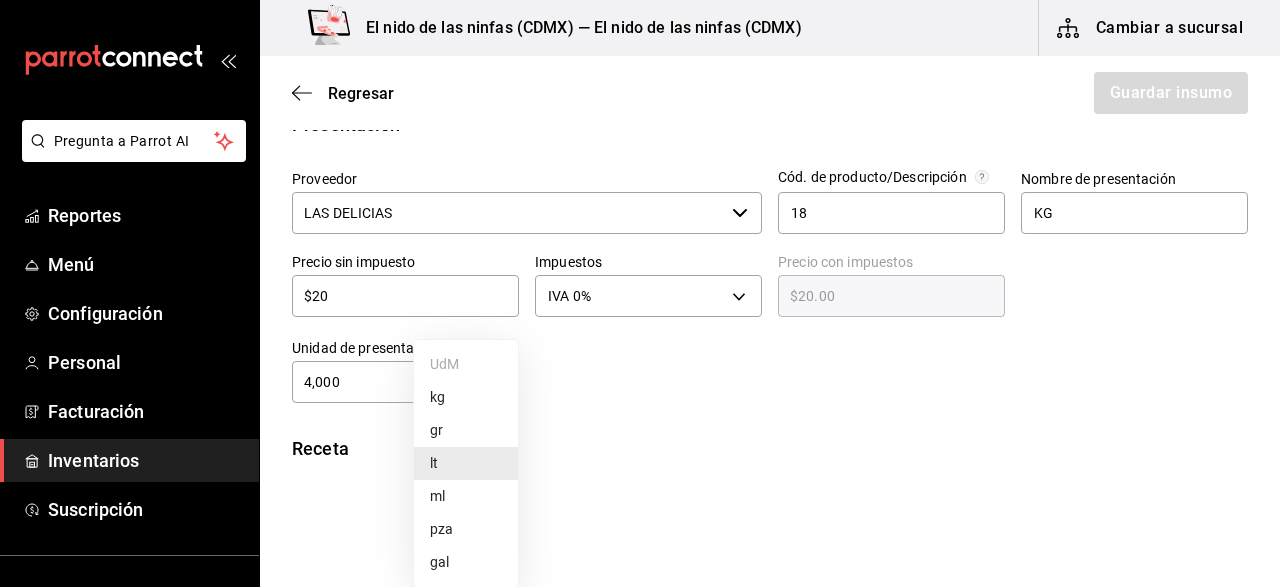 click at bounding box center [640, 293] 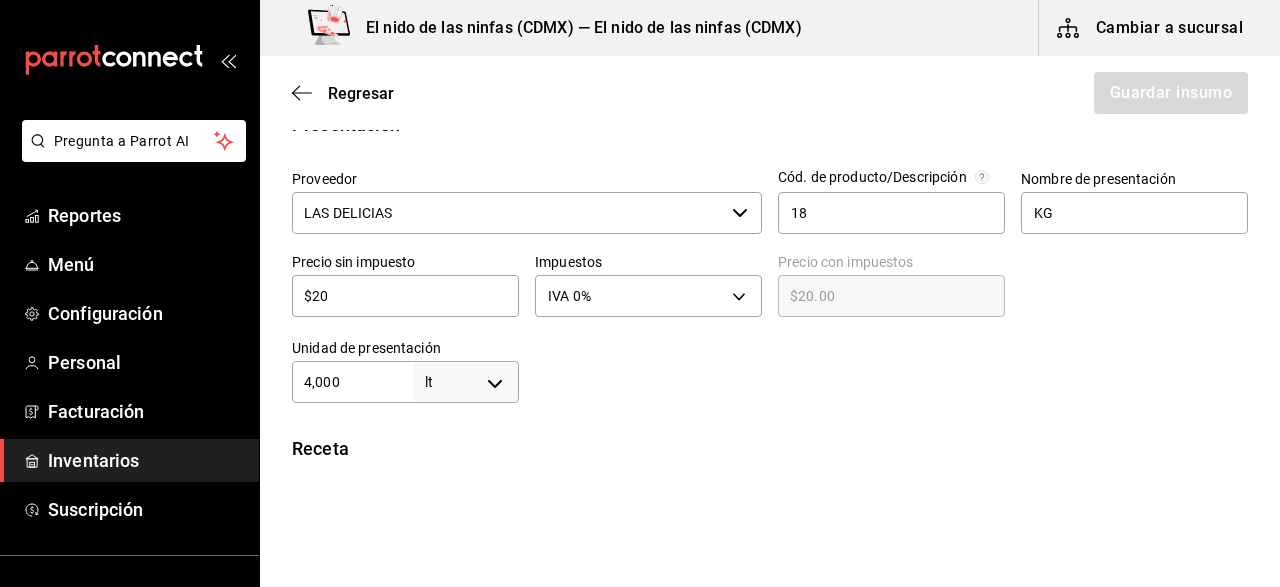 click on "4,000" at bounding box center (352, 382) 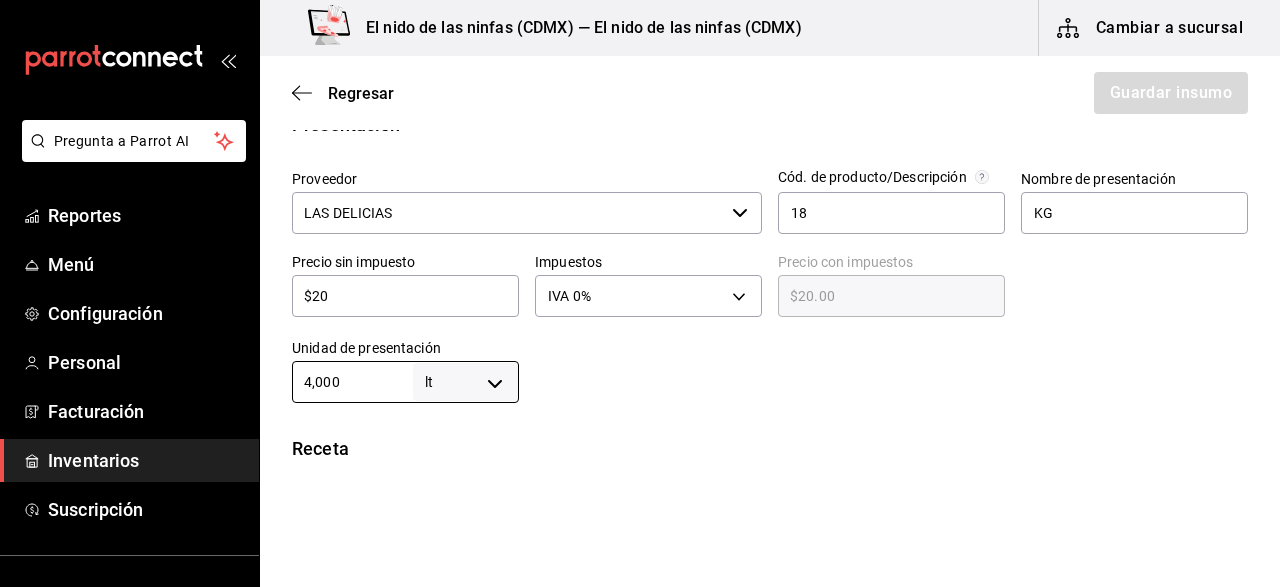 type on "400" 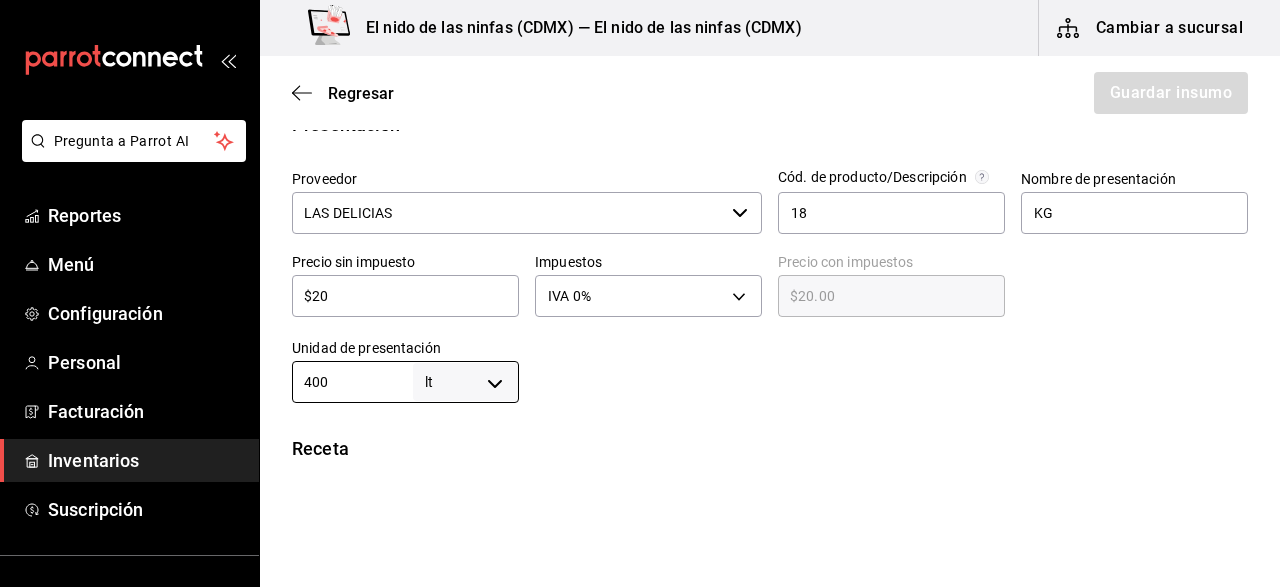 type on "400,000" 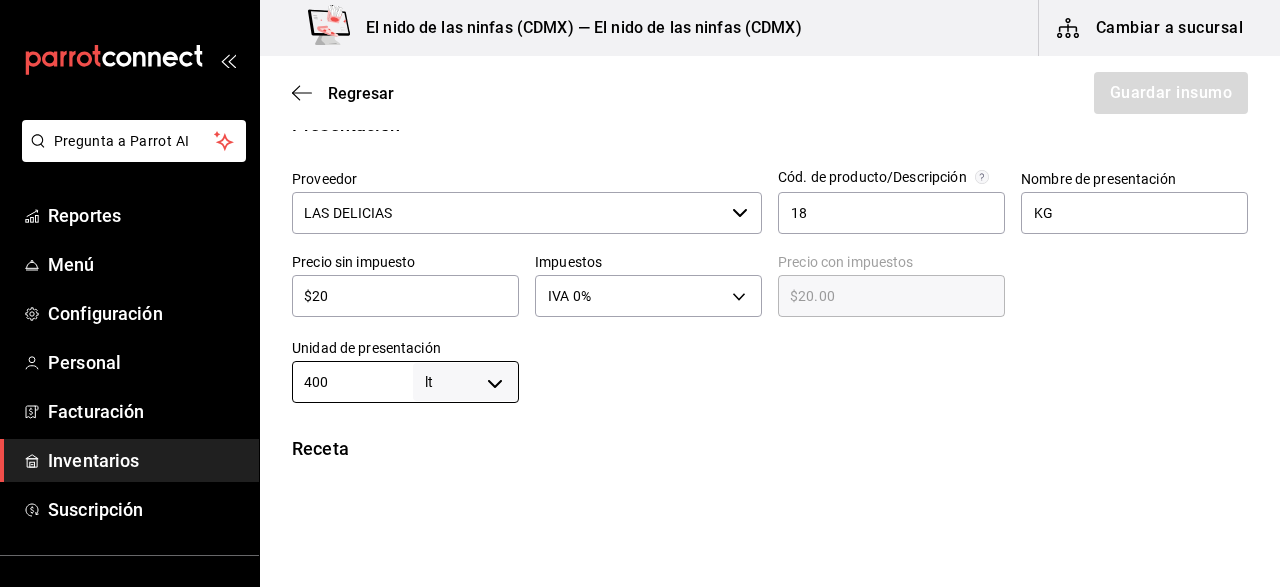 type on "40" 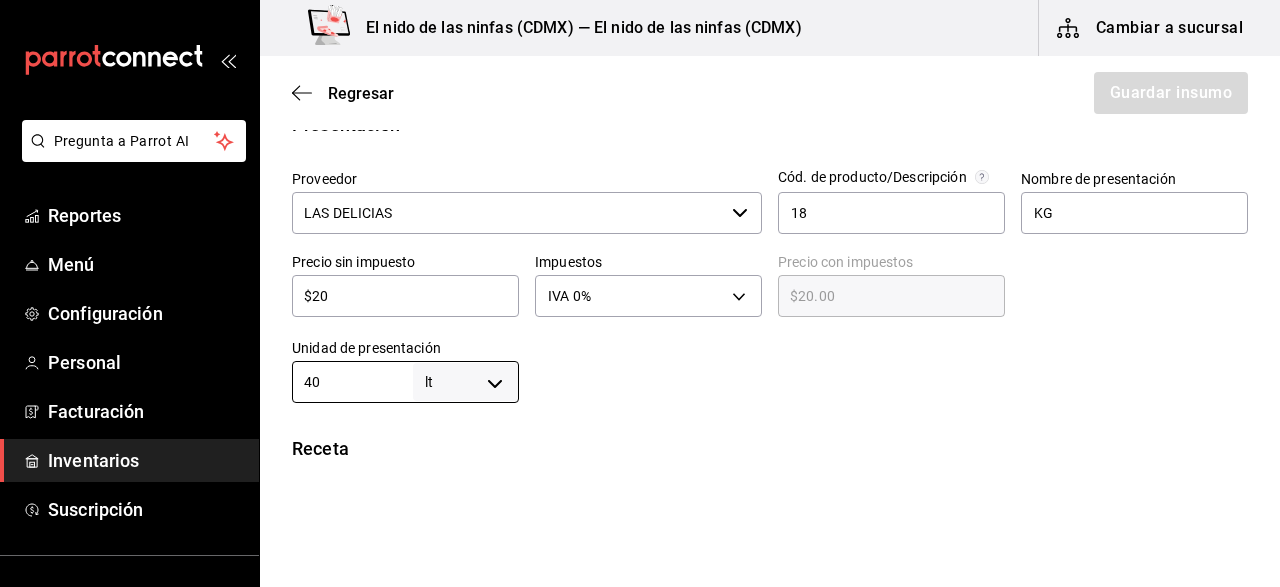 type on "4" 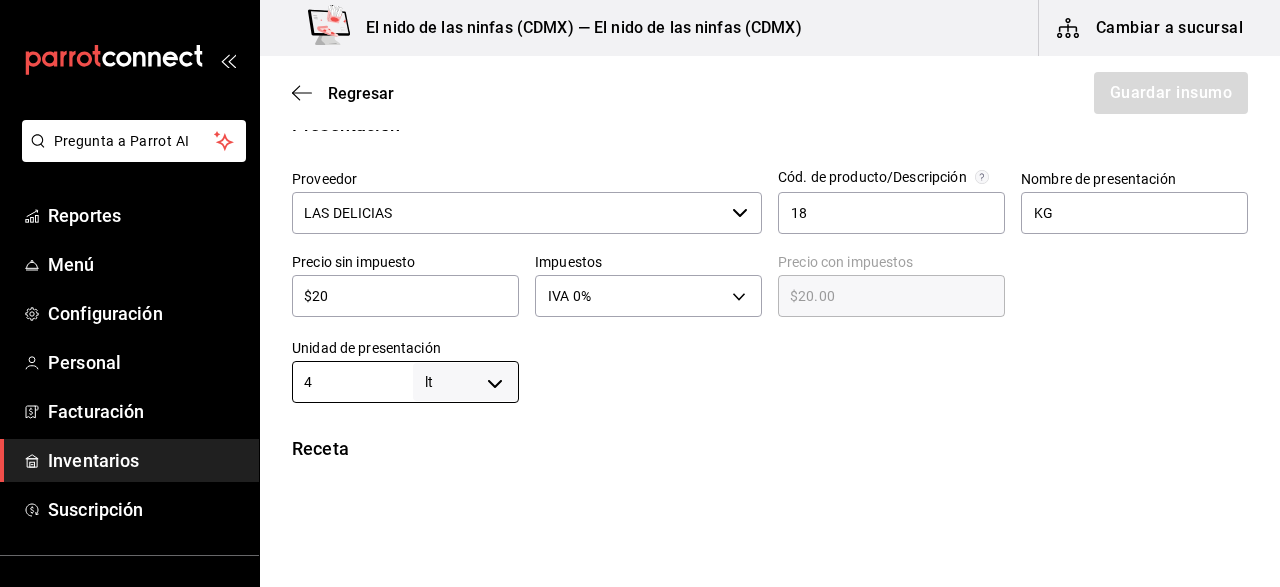 type on "4,000" 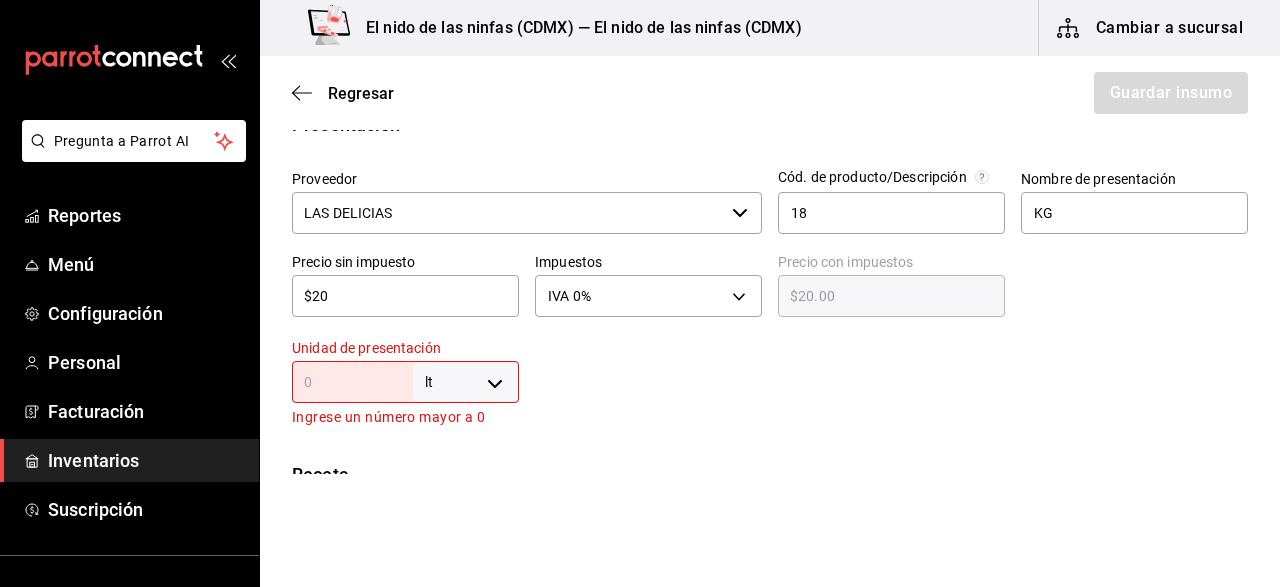 type on "1" 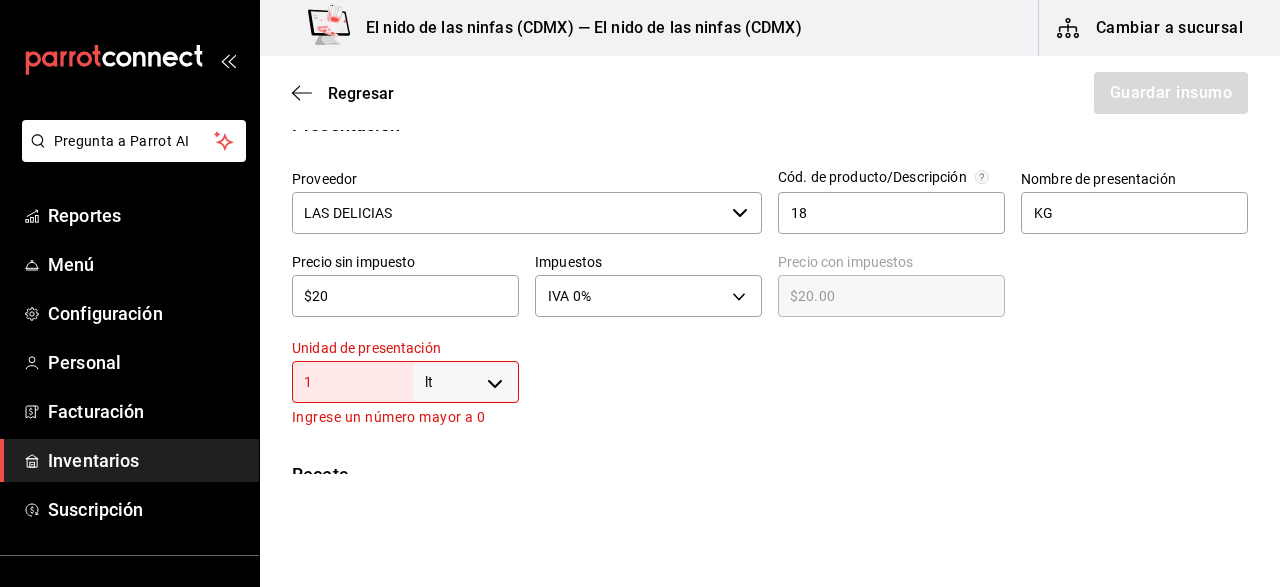 type on "1,000" 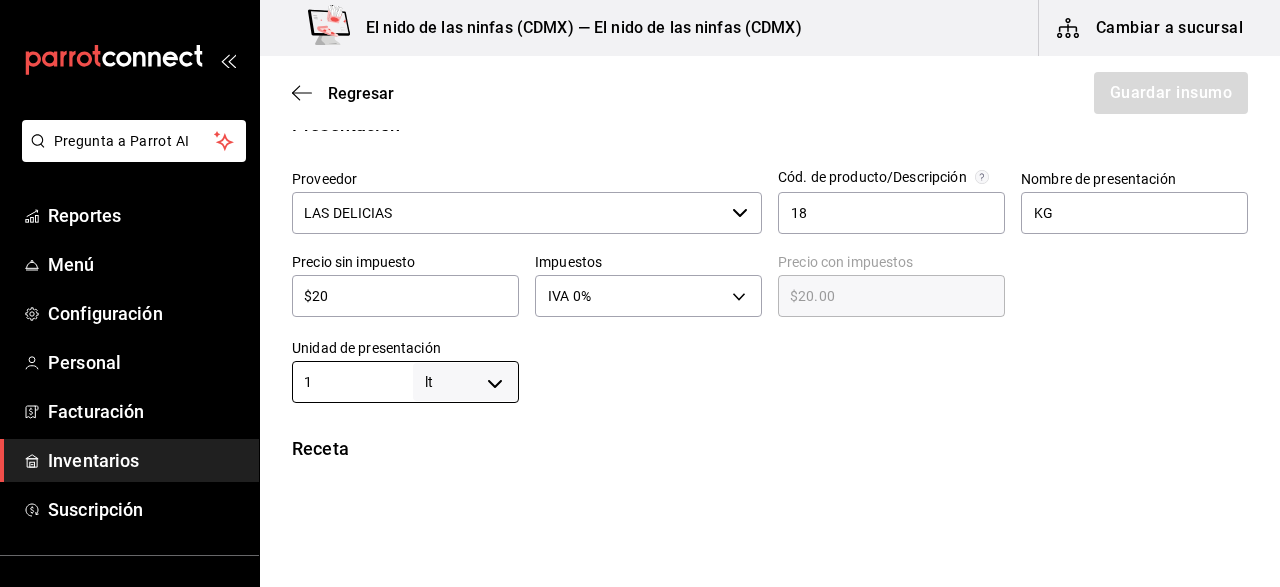 type on "10" 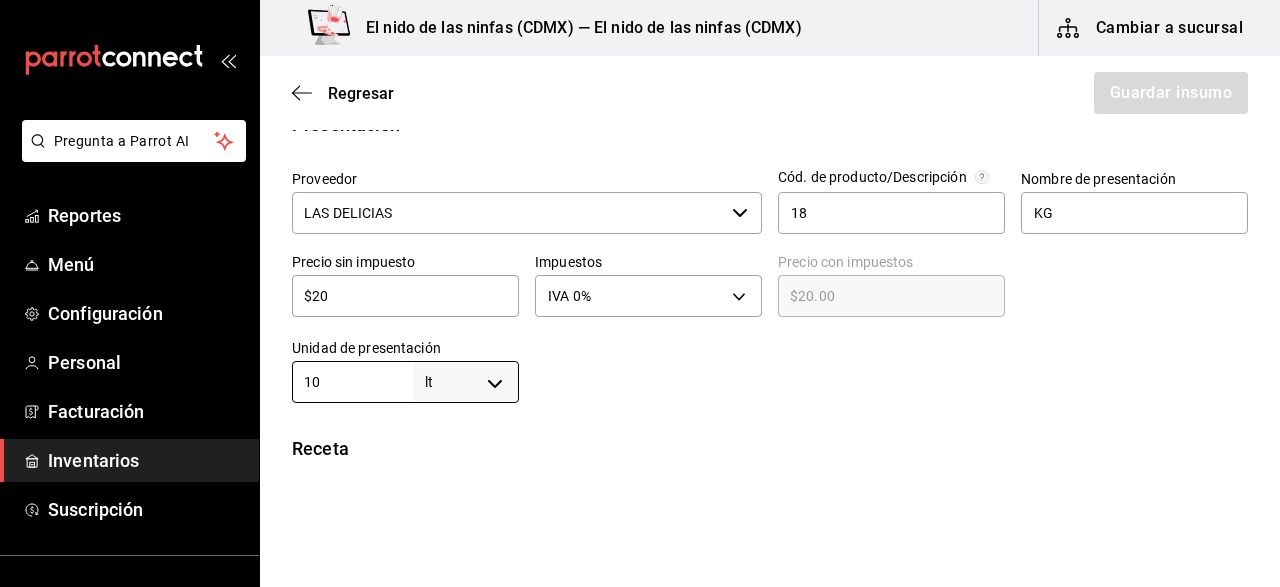 type on "10,000" 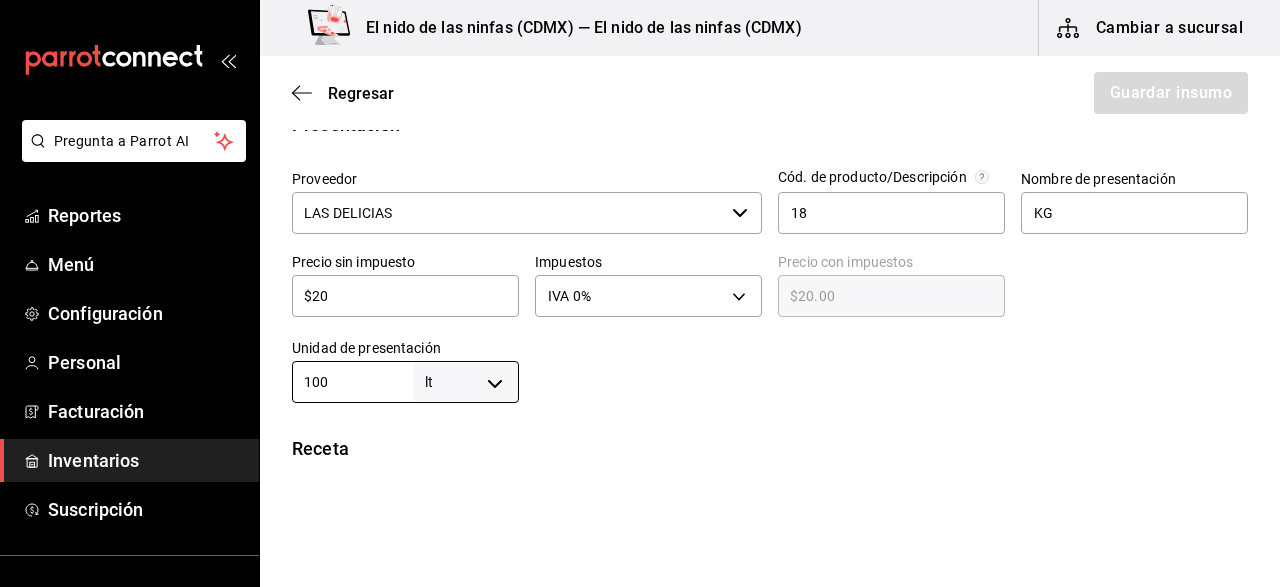 type on "100,000" 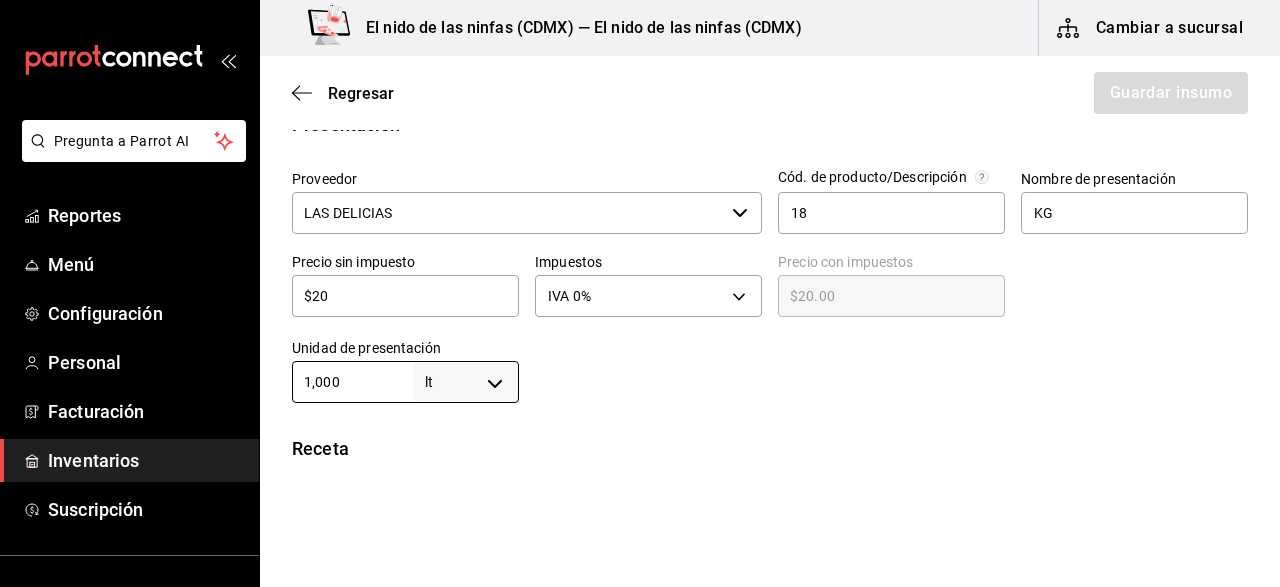 type on "1,000,000" 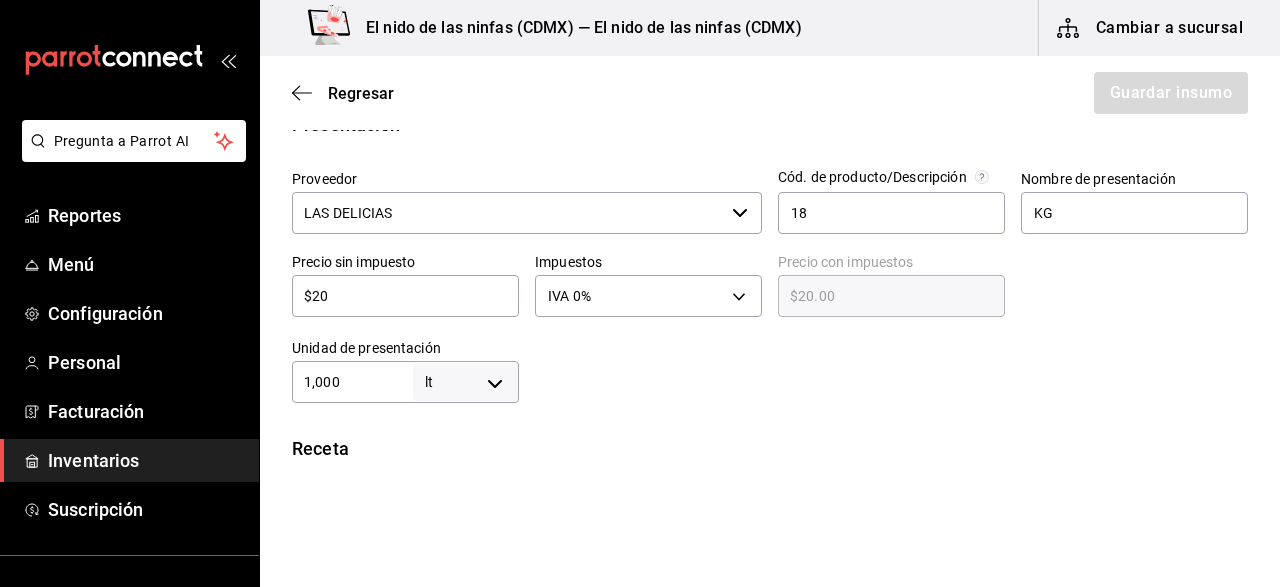 type on "1,000" 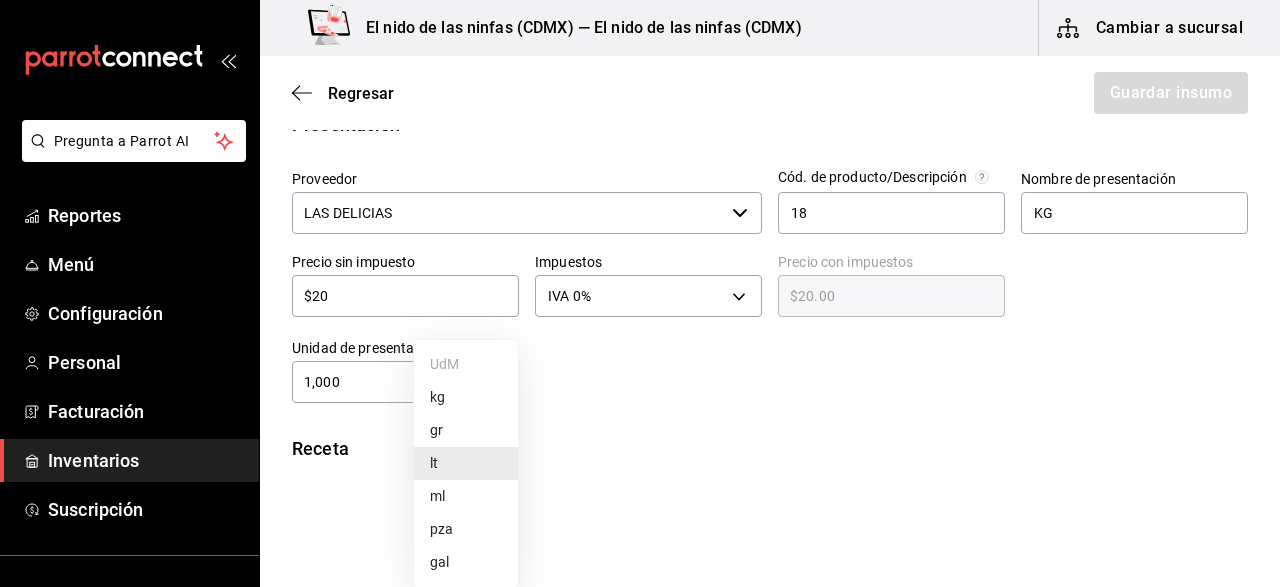 click on "Pregunta a Parrot AI Reportes   Menú   Configuración   Personal   Facturación   Inventarios   Suscripción   Ayuda Recomienda Parrot   [FIRST] [LAST]   Sugerir nueva función   El nido de las ninfas ([CITY]) — El nido de las ninfas ([CITY]) Cambiar a sucursal Regresar Guardar insumo Insumo Nombre EPAZOTE Categoría de inventario HIERBA ​ Mínimo 1 ​ Ideal 1 ​ Insumo de producción Este insumo se produce con una receta de producción Presentación Proveedor LAS DELICIAS ​ Cód. de producto/Descripción 18 Nombre de presentación KG Precio sin impuesto $20 ​ Impuestos IVA 0% IVA_0 Precio con impuestos $20.00 ​ Unidad de presentación 1,000 lt LITER ​ Receta Unidad de receta ml MILLILITER Factor de conversión 1,000,000 ​ 1 lt de KG = 1,000 ml receta Ver ayuda de conversiones ¿La presentación (KG) viene en otra caja? Si No Unidades de conteo lt KG (1,000 lt) GANA 1 MES GRATIS EN TU SUSCRIPCIÓN AQUÍ Pregunta a Parrot AI Reportes   Menú   Configuración   Personal   Facturación   Inventarios" at bounding box center [640, 237] 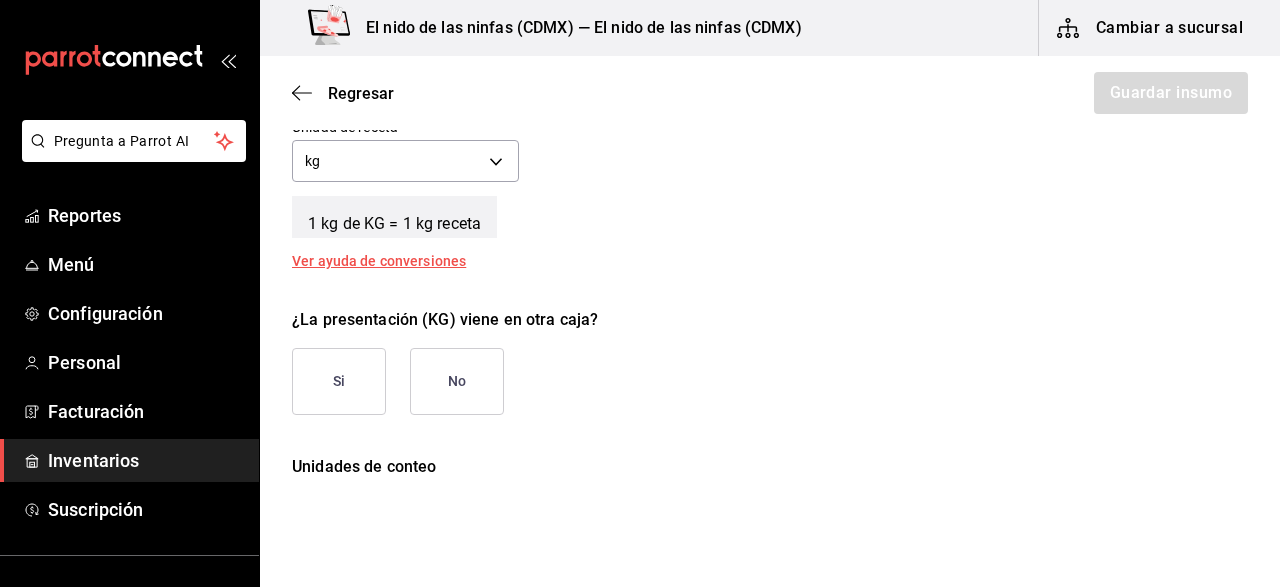 scroll, scrollTop: 784, scrollLeft: 0, axis: vertical 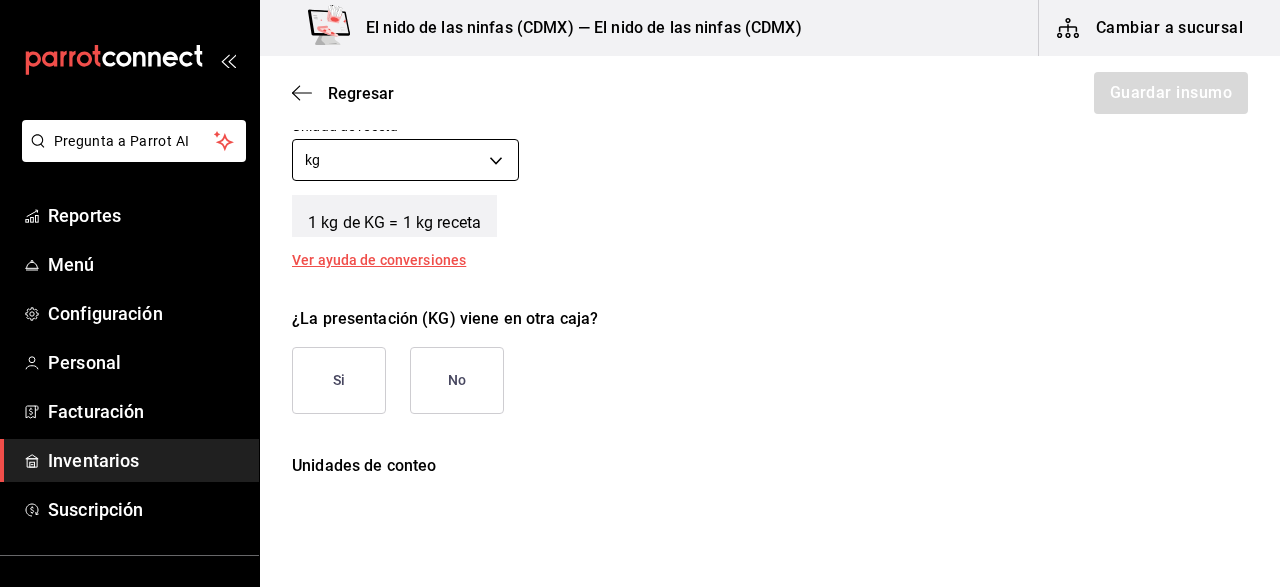 click on "Pregunta a Parrot AI Reportes   Menú   Configuración   Personal   Facturación   Inventarios   Suscripción   Ayuda Recomienda Parrot   [PERSON]   Sugerir nueva función   El nido de las ninfas ([CITY]) — El nido de las ninfas ([CITY]) Cambiar a sucursal Regresar Guardar insumo Insumo Nombre EPAZOTE Categoría de inventario HIERBA ​ Mínimo 1 ​ Ideal 1 ​ Insumo de producción Este insumo se produce con una receta de producción Presentación Proveedor LAS DELICIAS ​ Cód. de producto/Descripción 18 Nombre de presentación KG Precio sin impuesto $20 ​ Impuestos IVA 0% IVA_0 Precio con impuestos $20.00 ​ Unidad de presentación 1,000 kg KILOGRAM ​ Receta Unidad de receta kg KILOGRAM Factor de conversión 1,000 ​ 1 kg de KG = 1 kg receta Ver ayuda de conversiones ¿La presentación (KG) viene en otra caja? Si No Unidades de conteo kg KG (1,000 kg) GANA 1 MES GRATIS EN TU SUSCRIPCIÓN AQUÍ Pregunta a Parrot AI Reportes   Menú   Configuración   Personal   Facturación   Inventarios" at bounding box center [640, 237] 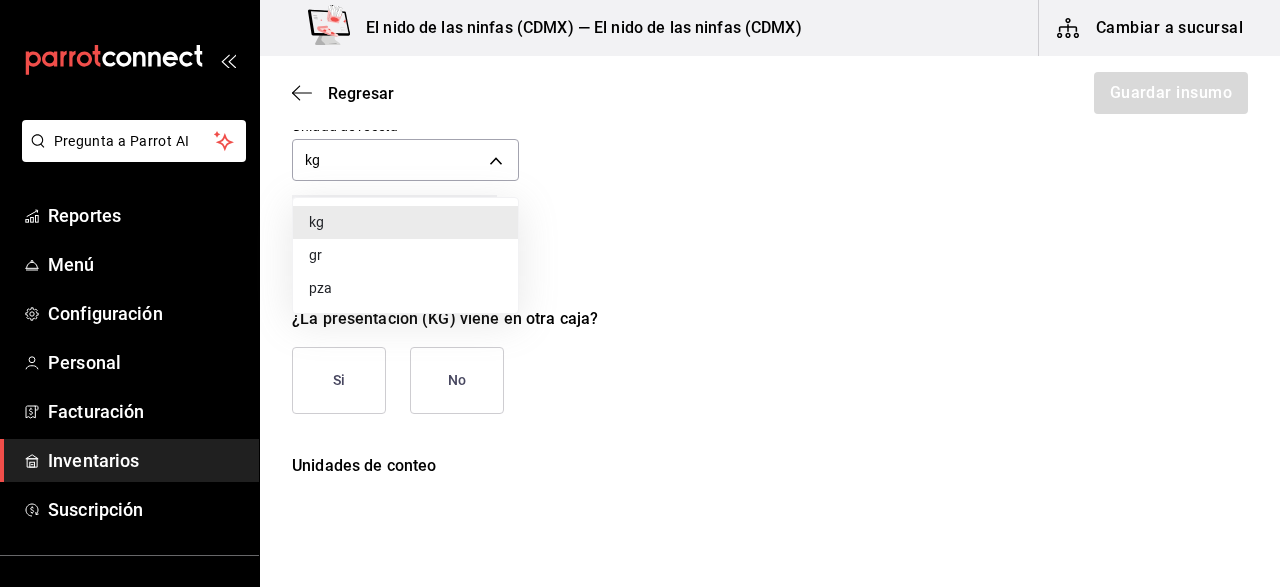 click on "gr" at bounding box center (405, 255) 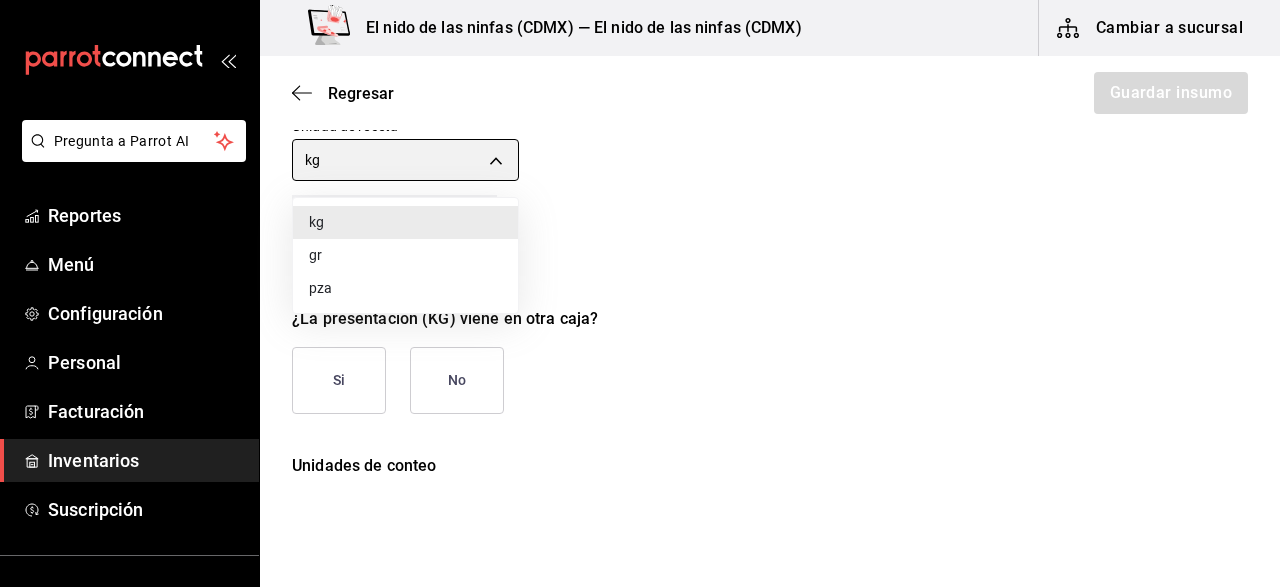 type on "GRAM" 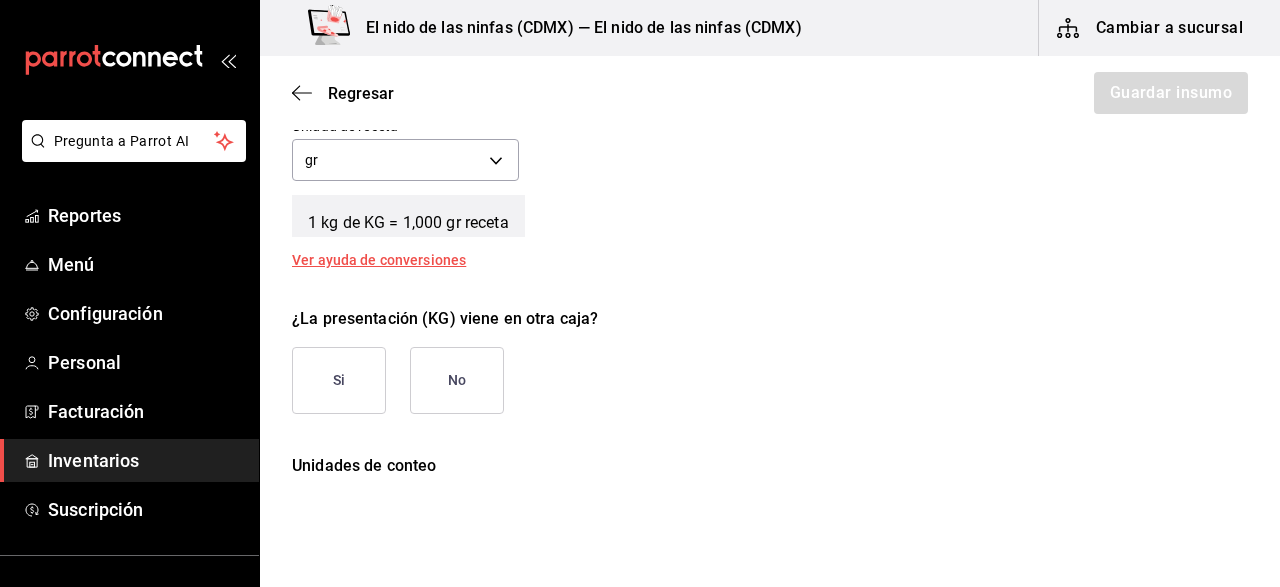 click on "No" at bounding box center (457, 380) 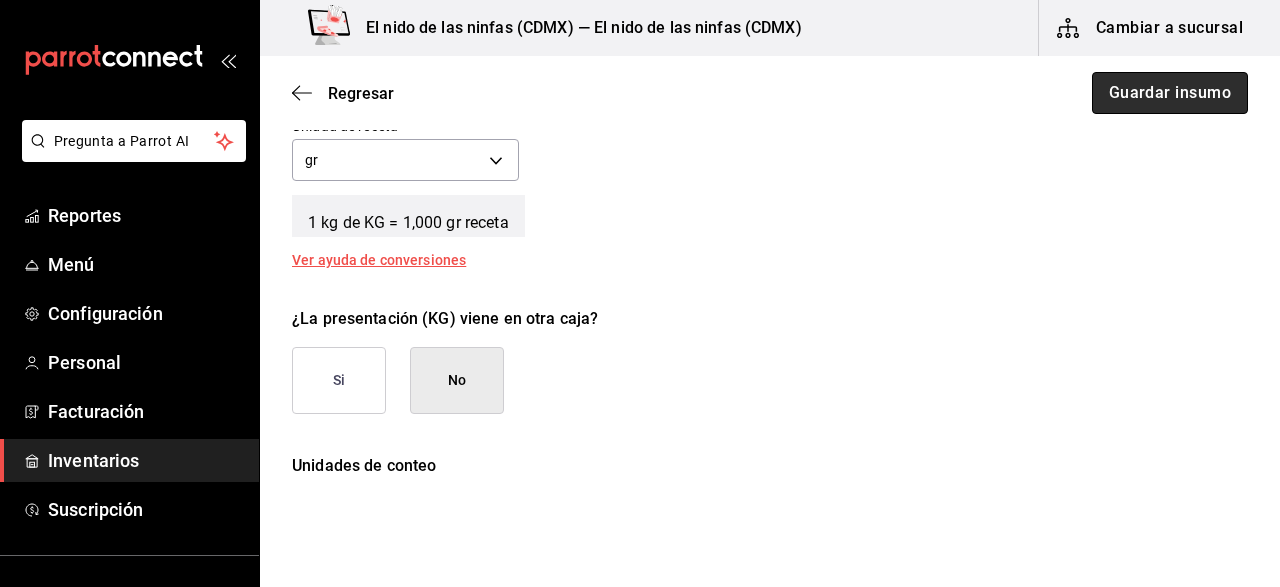 click on "Guardar insumo" at bounding box center [1170, 93] 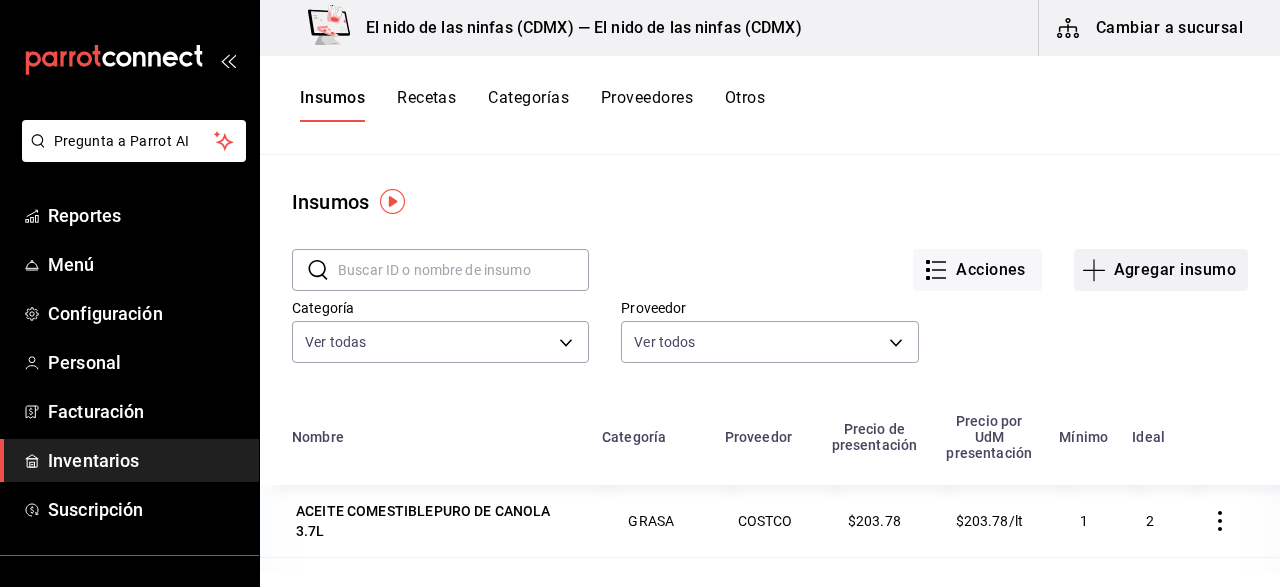 click on "Agregar insumo" at bounding box center (1161, 270) 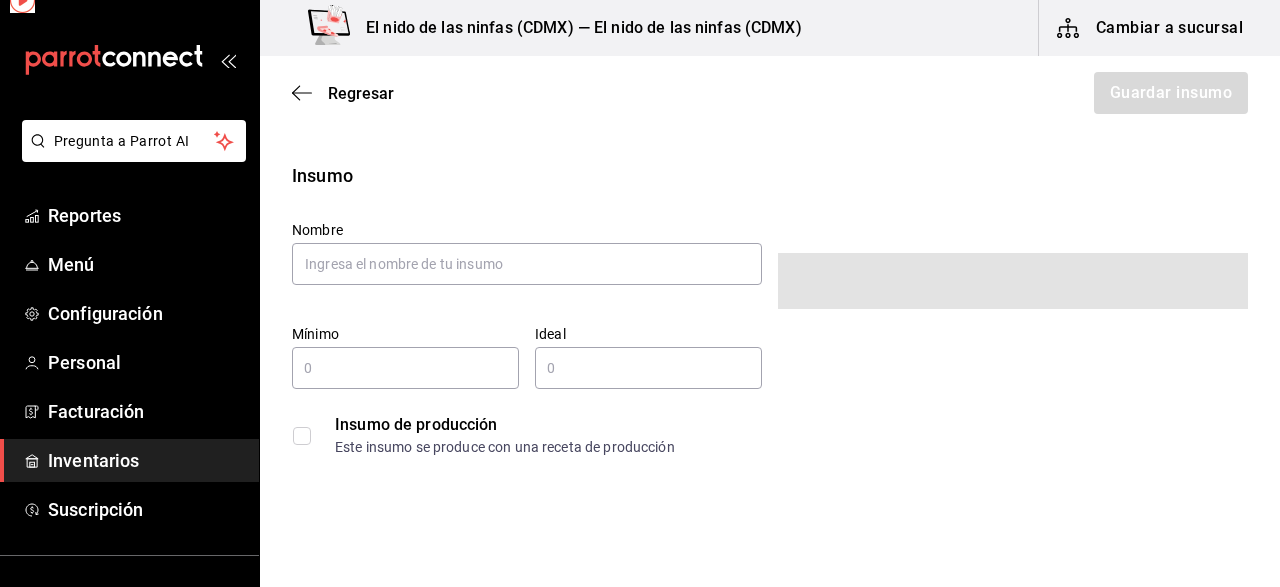 type on "$0.00" 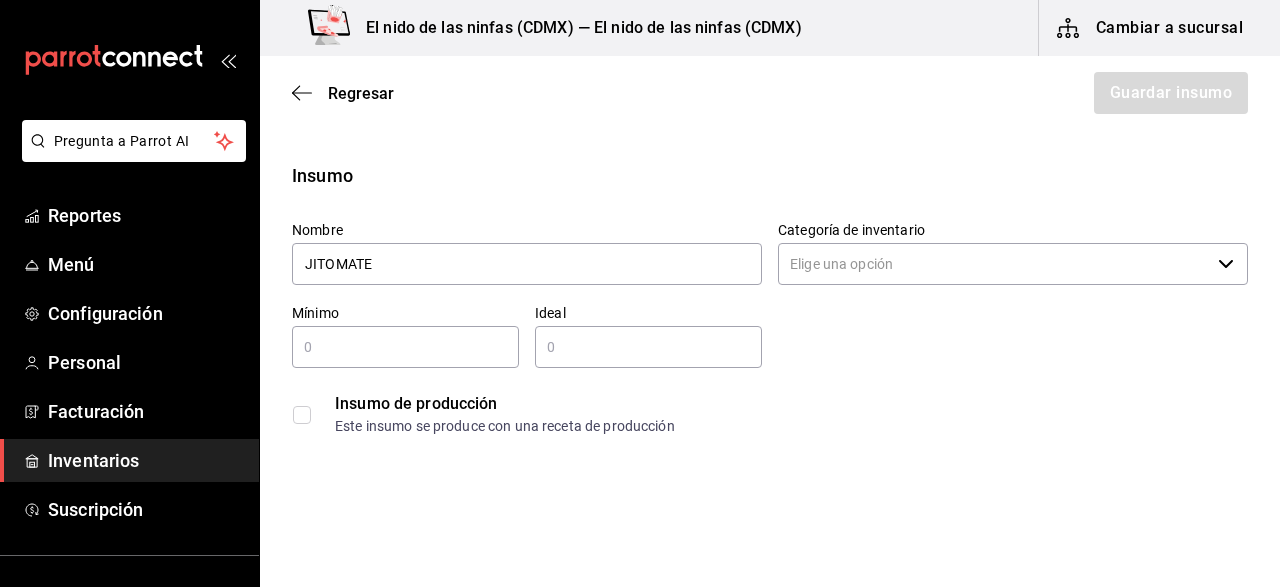 type on "JITOMATE" 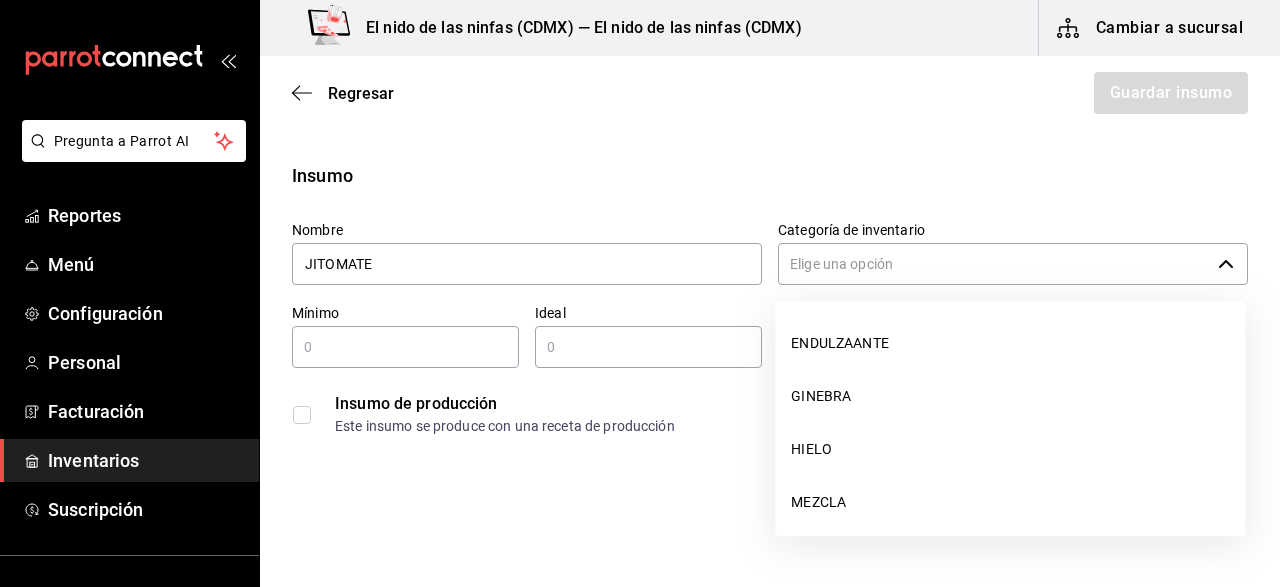 click on "Categoría de inventario" at bounding box center [994, 264] 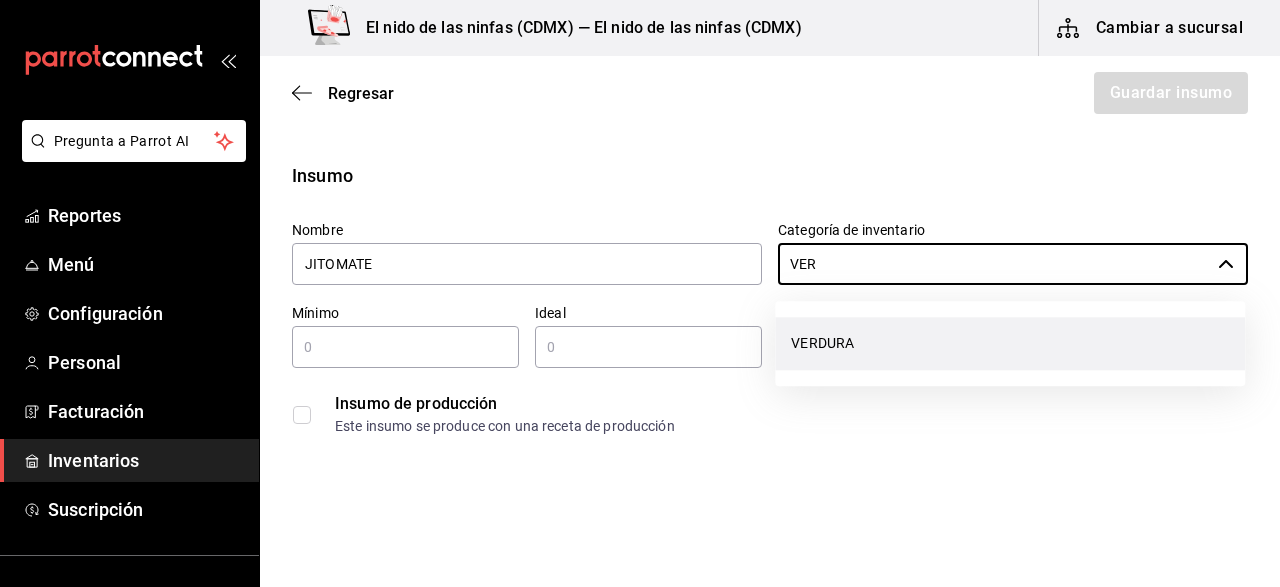 click on "VERDURA" at bounding box center (1010, 343) 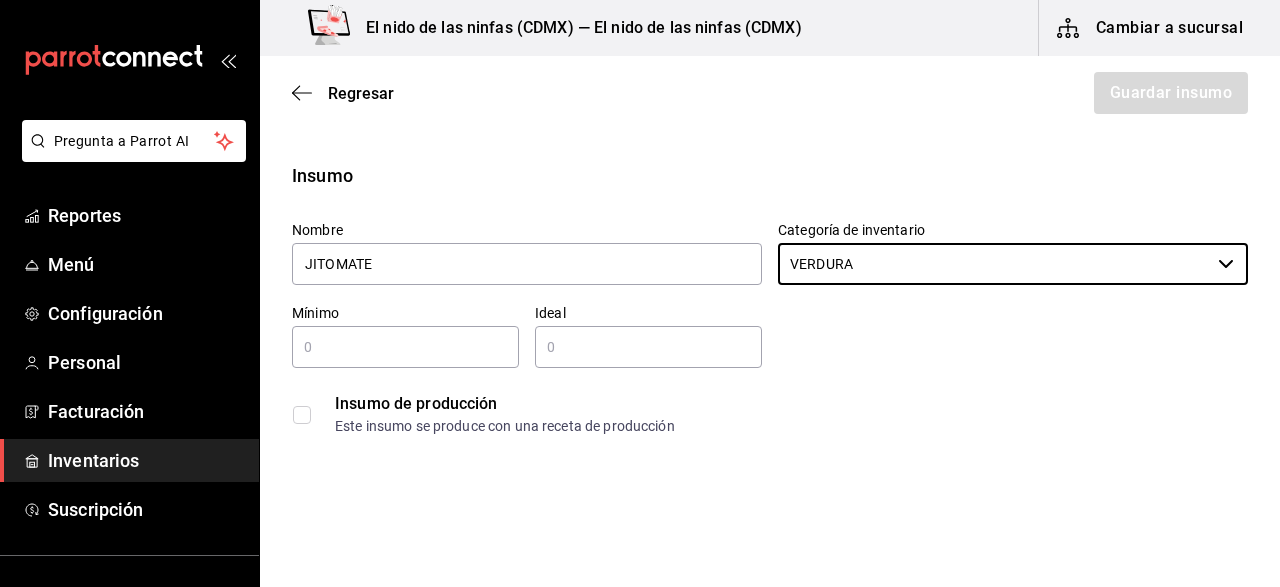 type on "VERDURA" 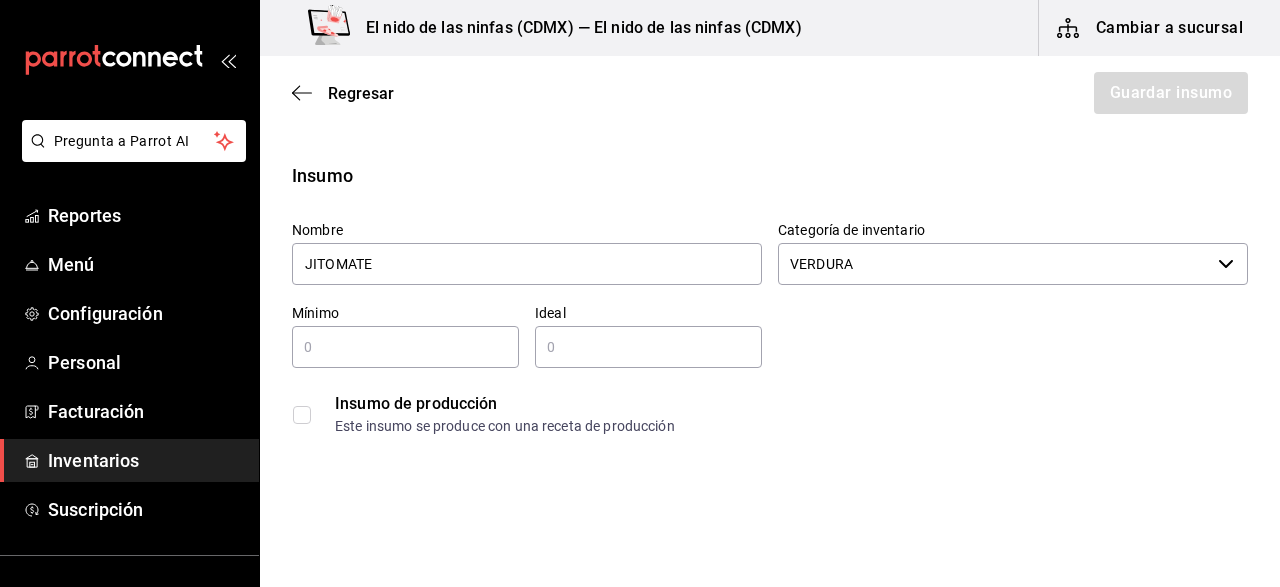 click on "​" at bounding box center (405, 347) 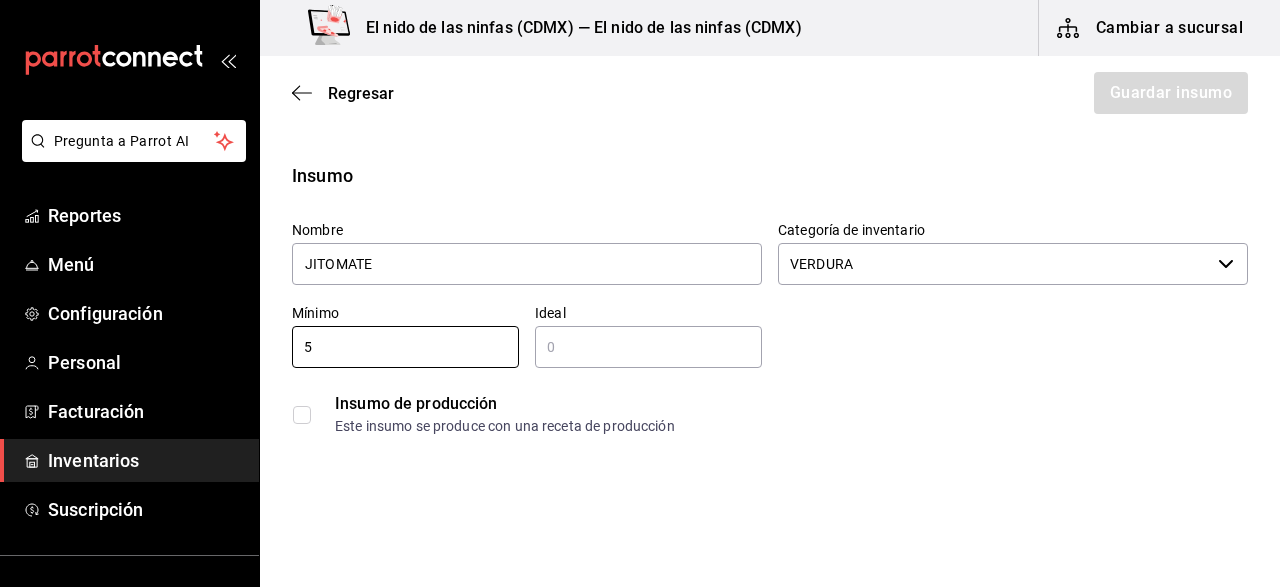 type on "5" 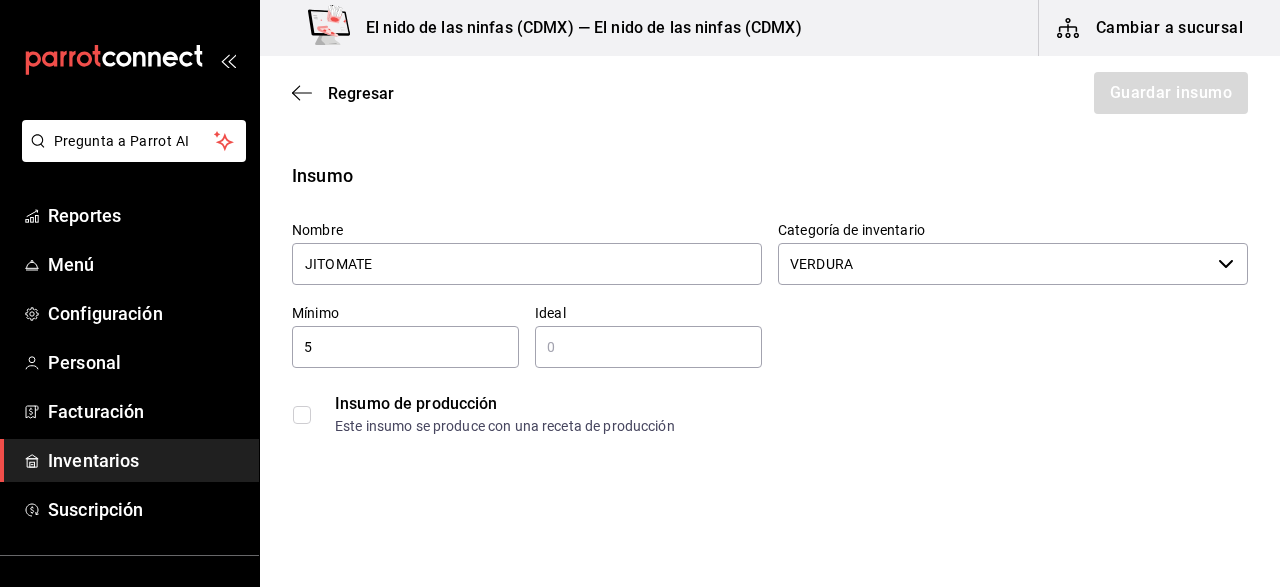 click on "​" at bounding box center [648, 347] 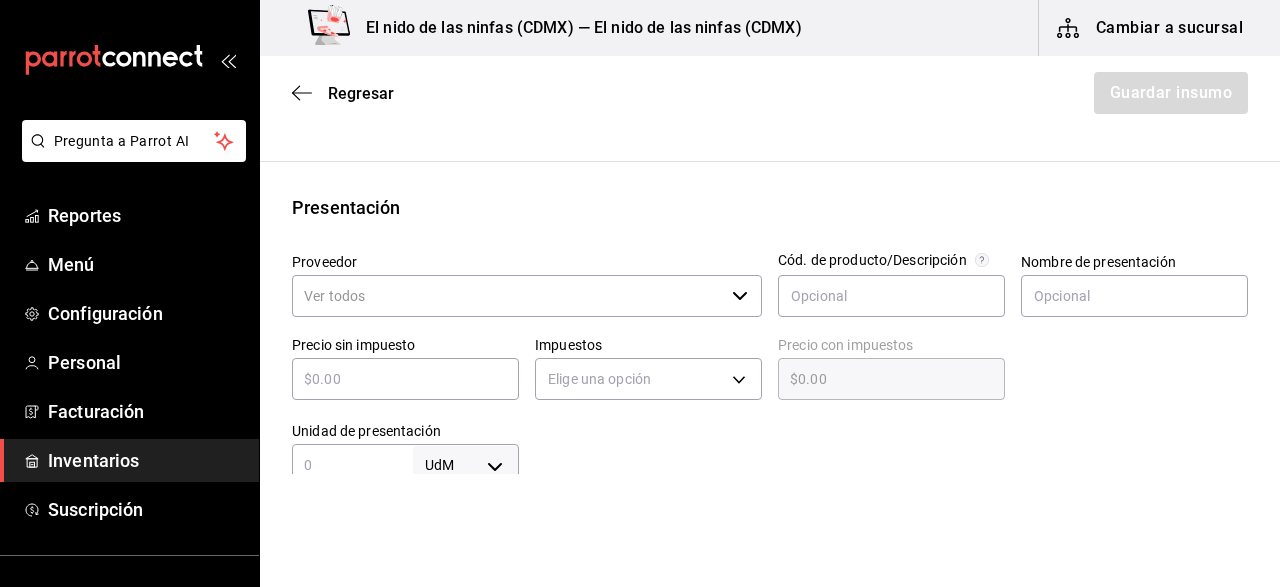 scroll, scrollTop: 330, scrollLeft: 0, axis: vertical 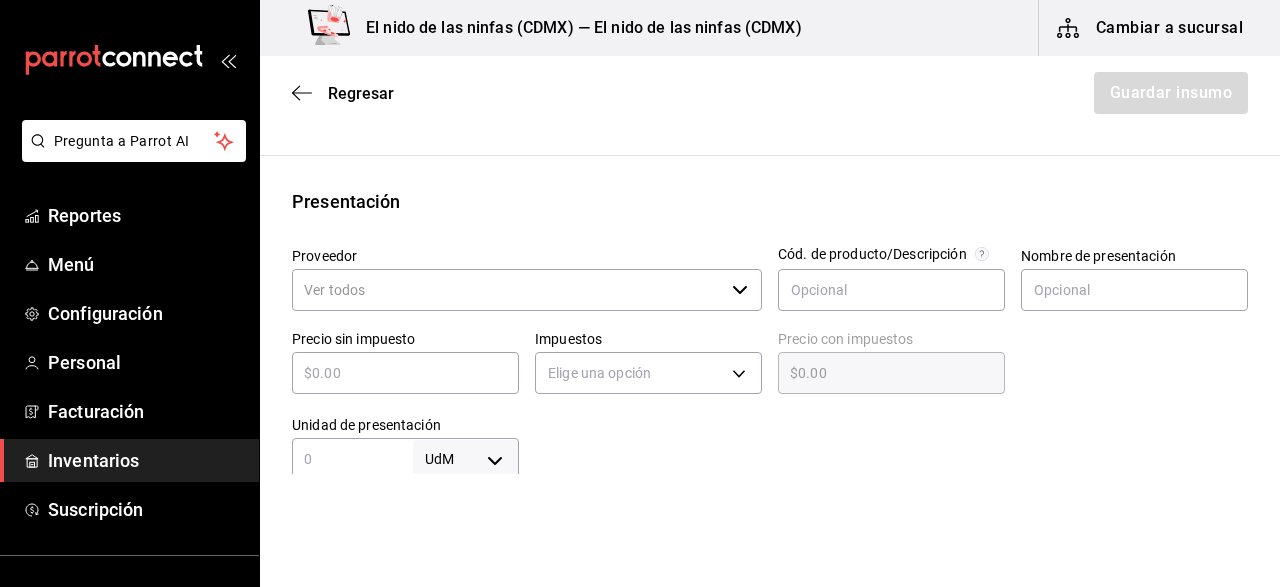 type on "20" 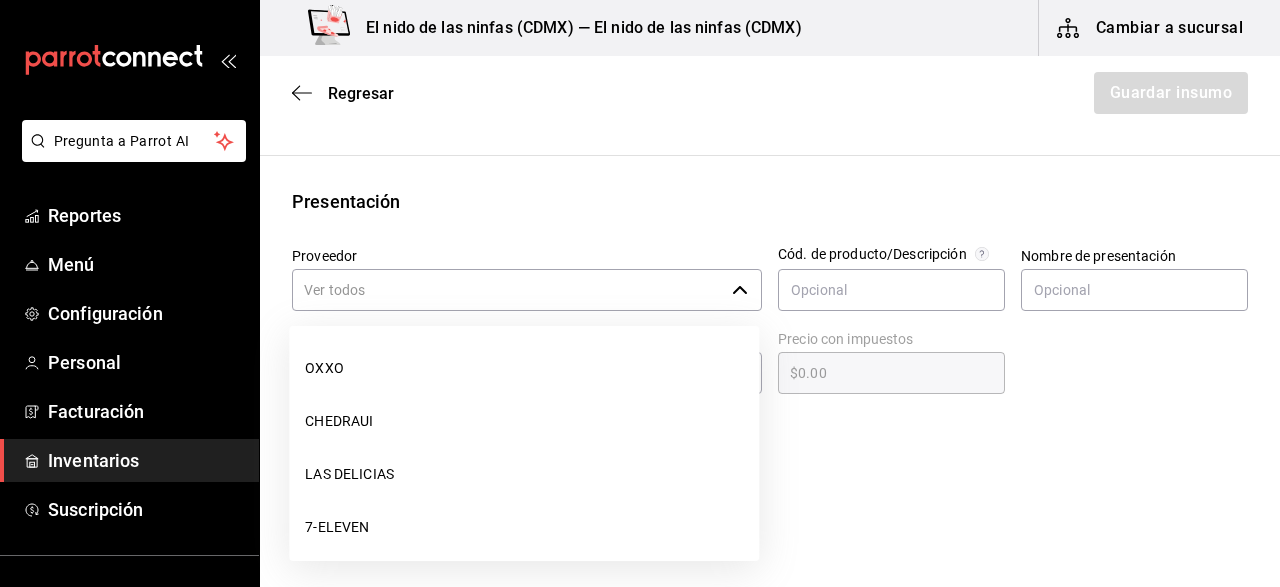 click on "Proveedor" at bounding box center (508, 290) 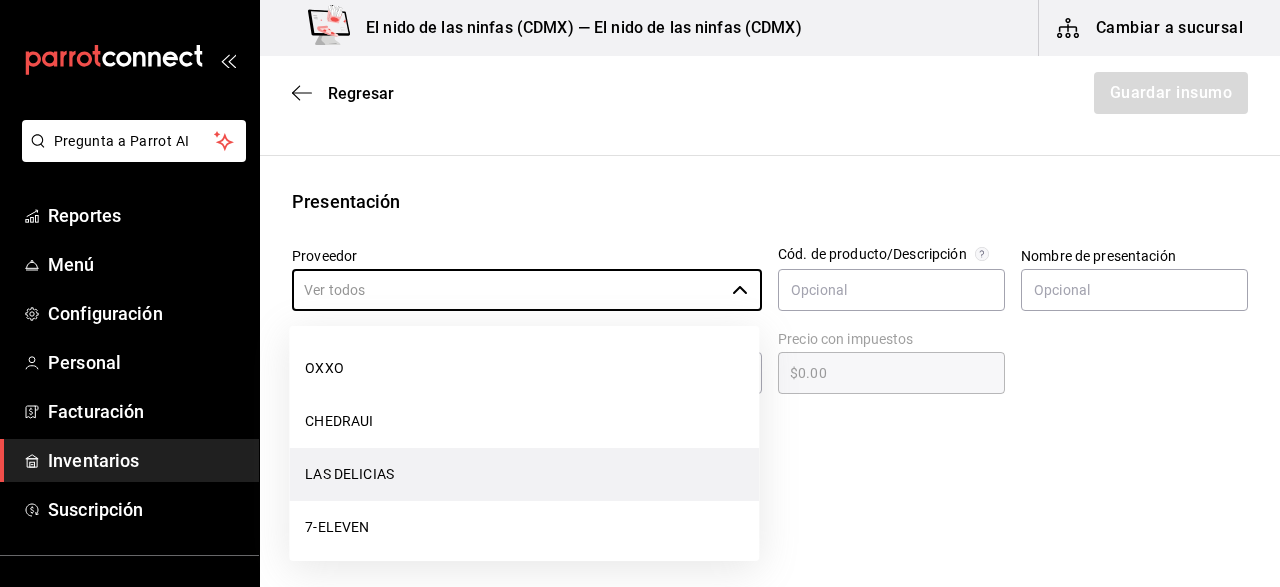 click on "LAS DELICIAS" at bounding box center (524, 474) 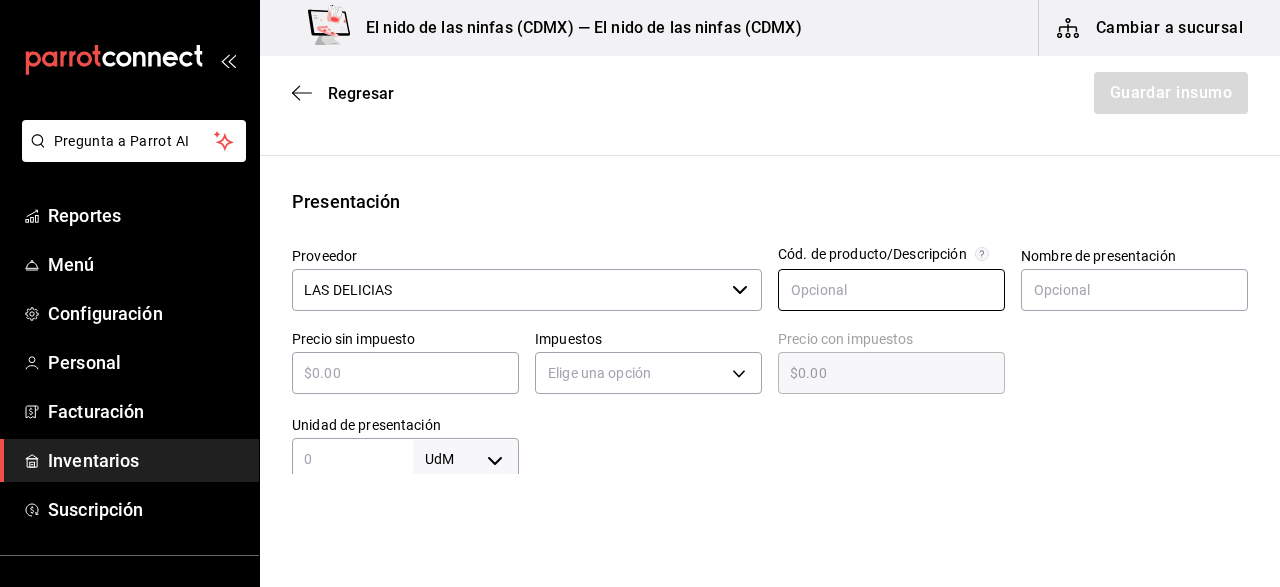 click at bounding box center [891, 290] 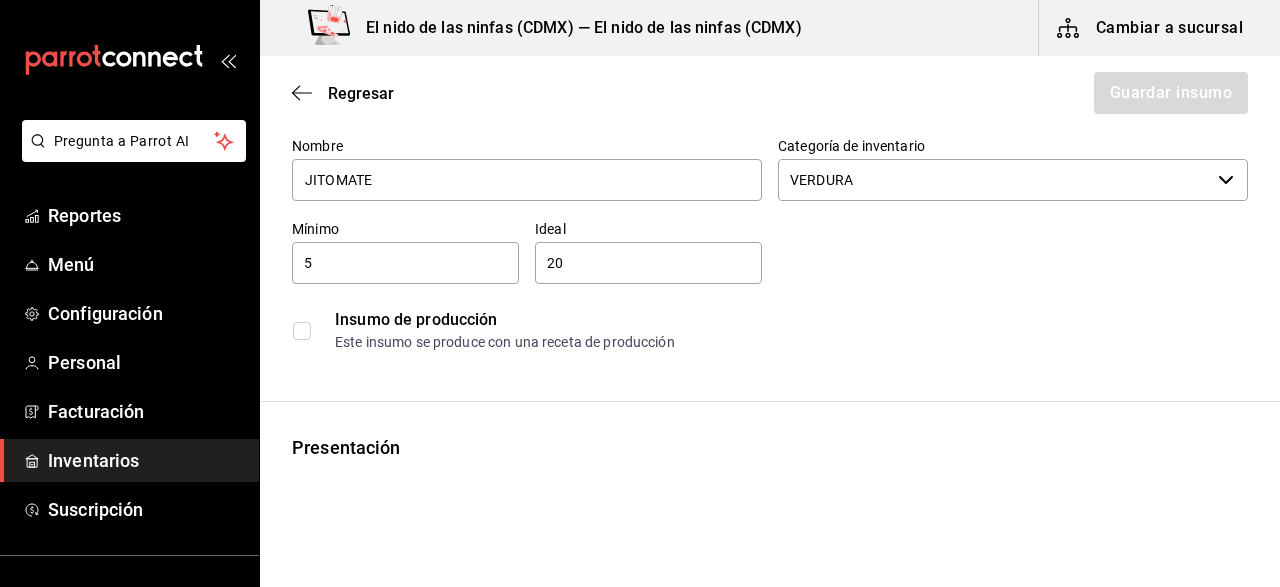 scroll, scrollTop: 0, scrollLeft: 0, axis: both 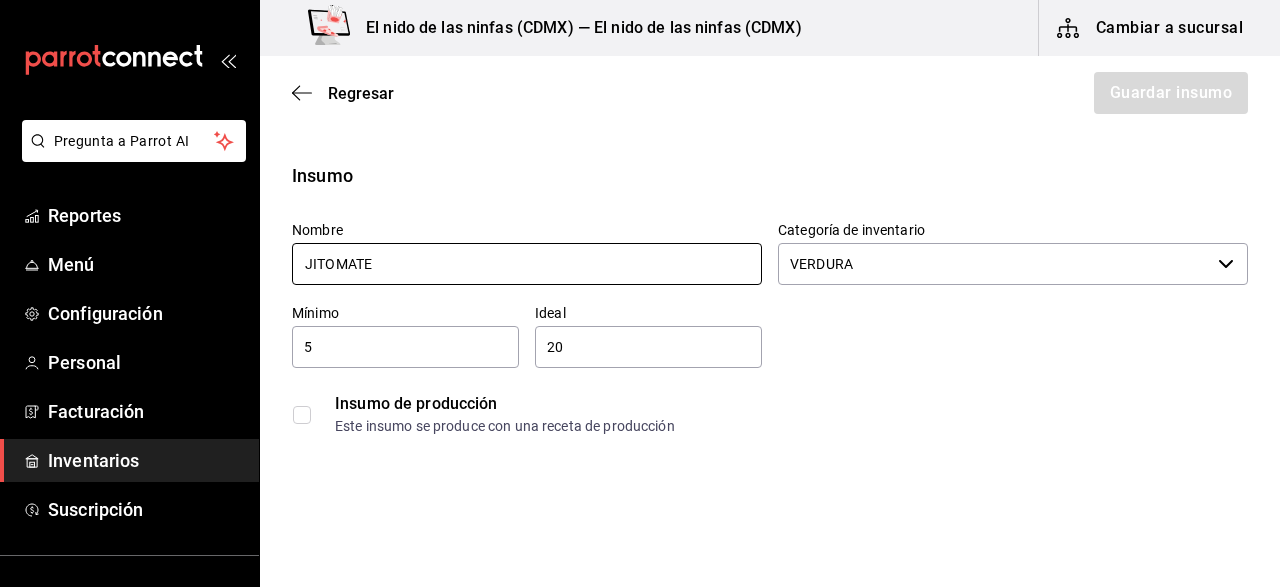 click on "JITOMATE" at bounding box center (527, 264) 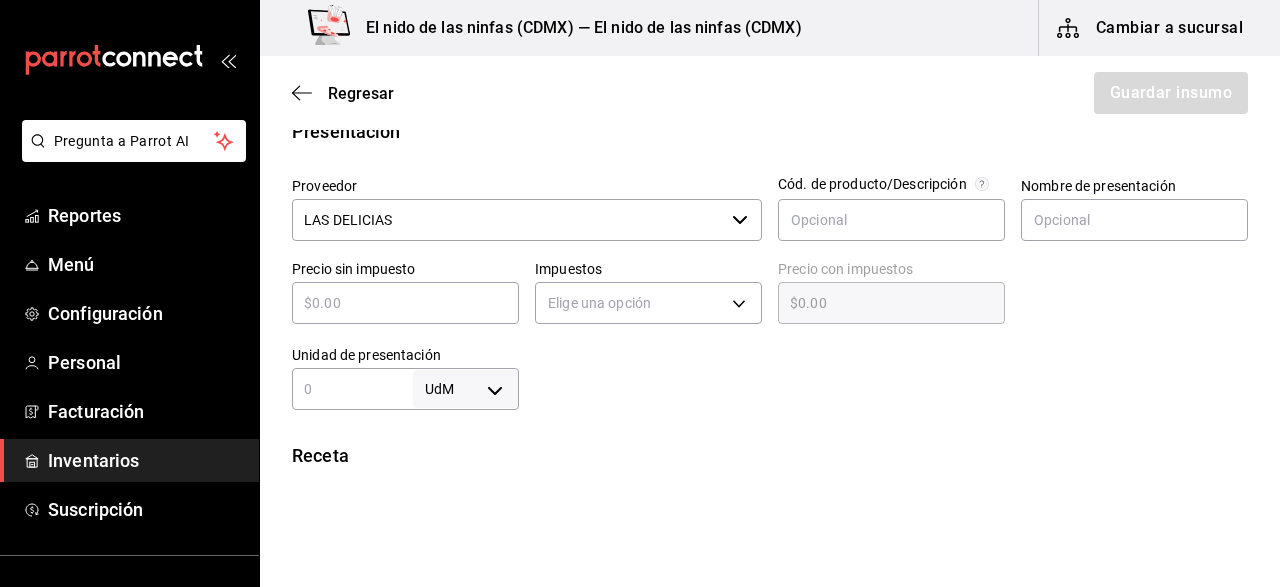 scroll, scrollTop: 400, scrollLeft: 0, axis: vertical 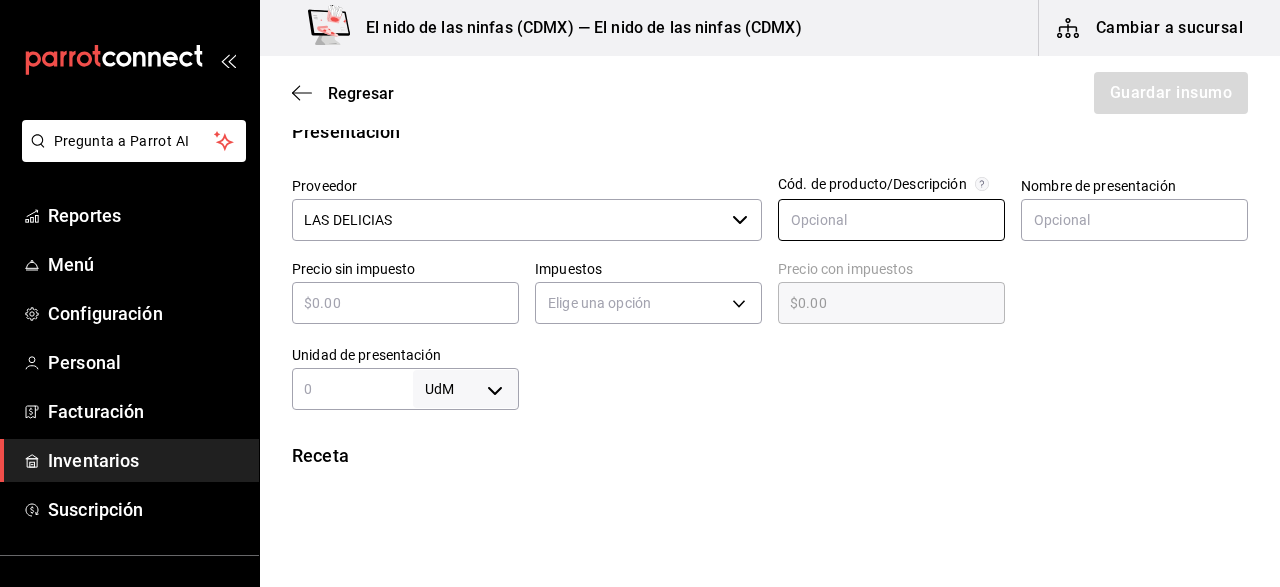 type on "JITOMATE CHERRY" 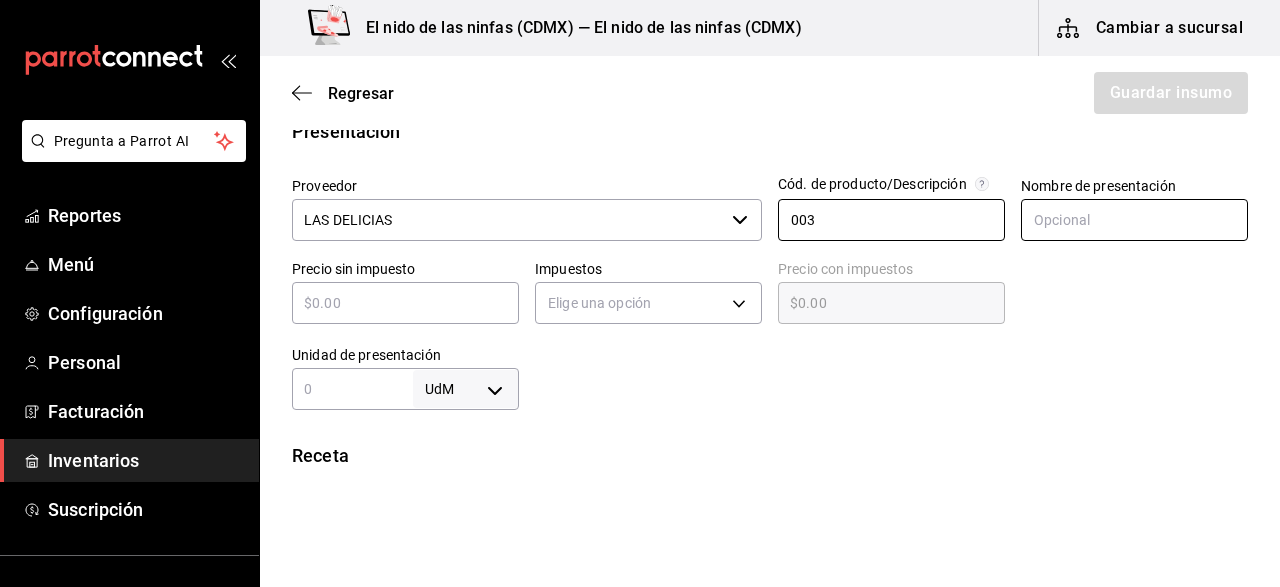 type on "003" 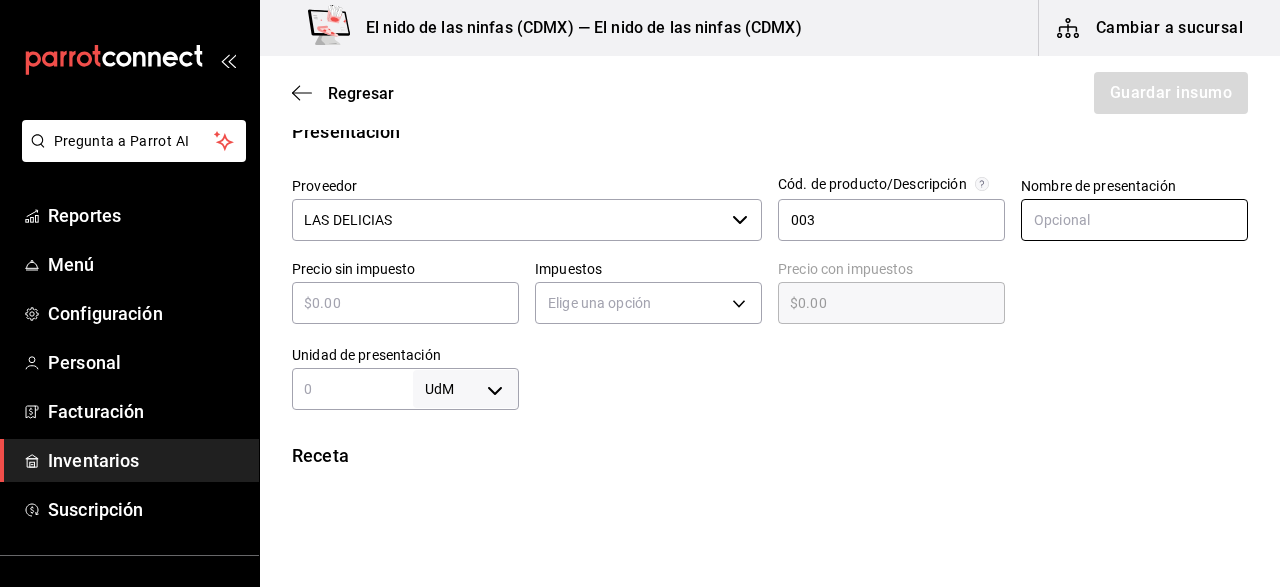 click at bounding box center (1134, 220) 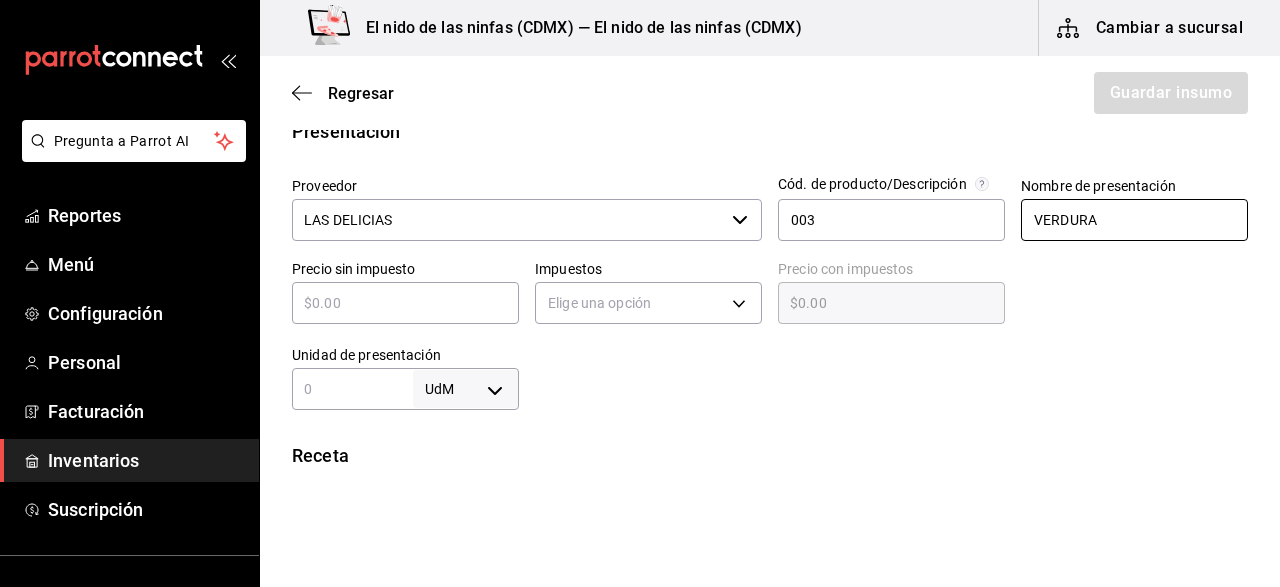 type on "VERDURA" 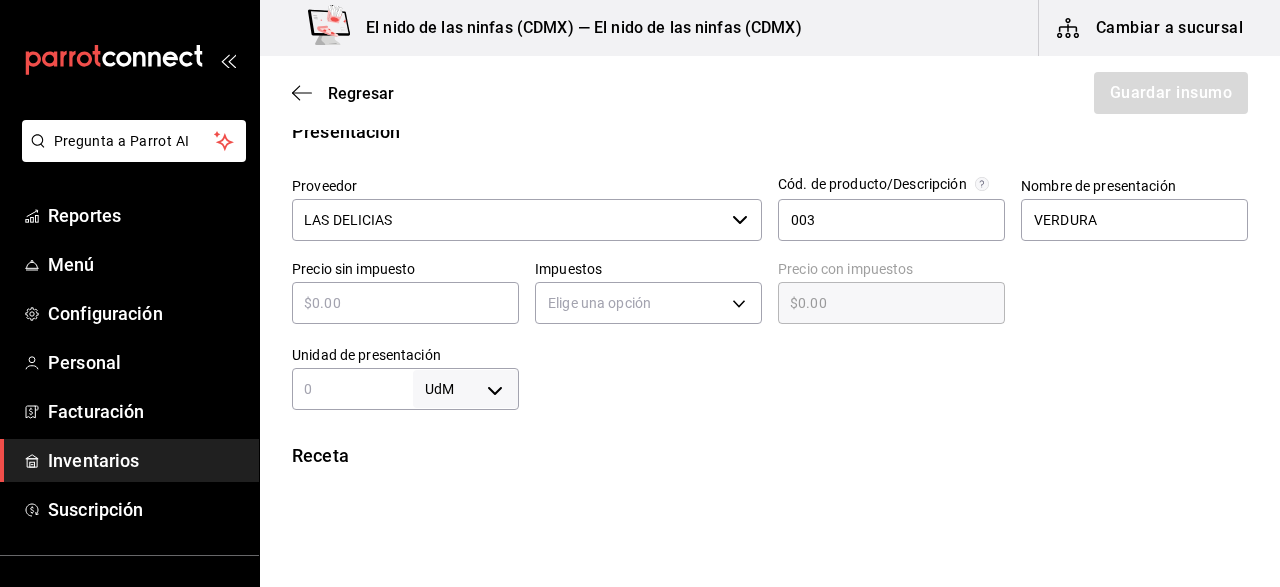 click at bounding box center [405, 303] 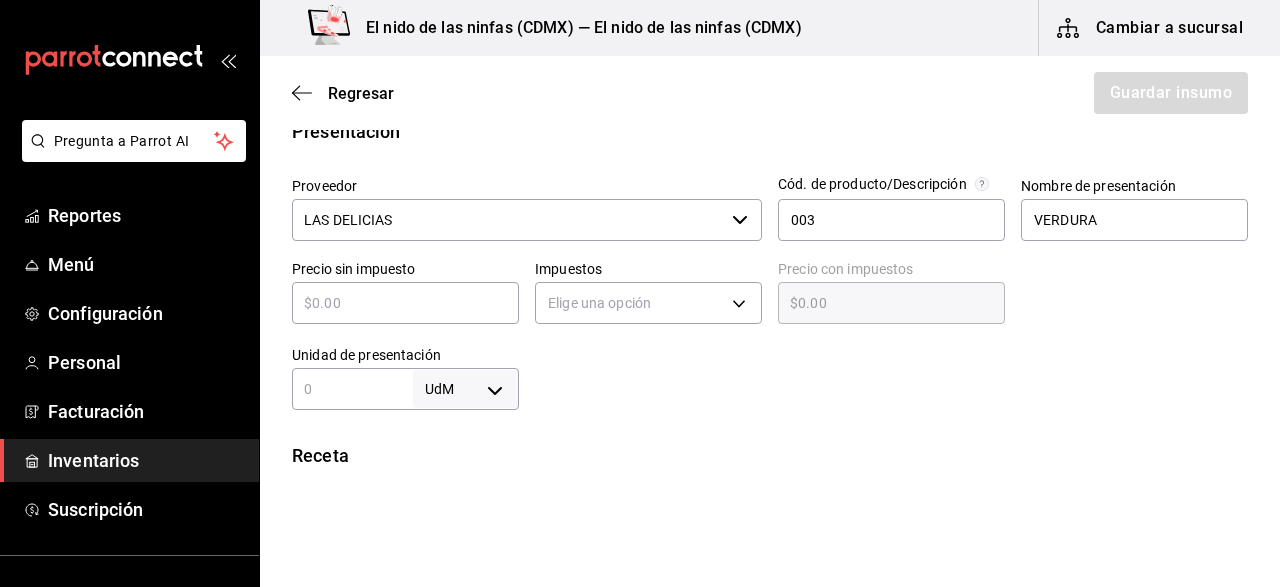 click at bounding box center [405, 303] 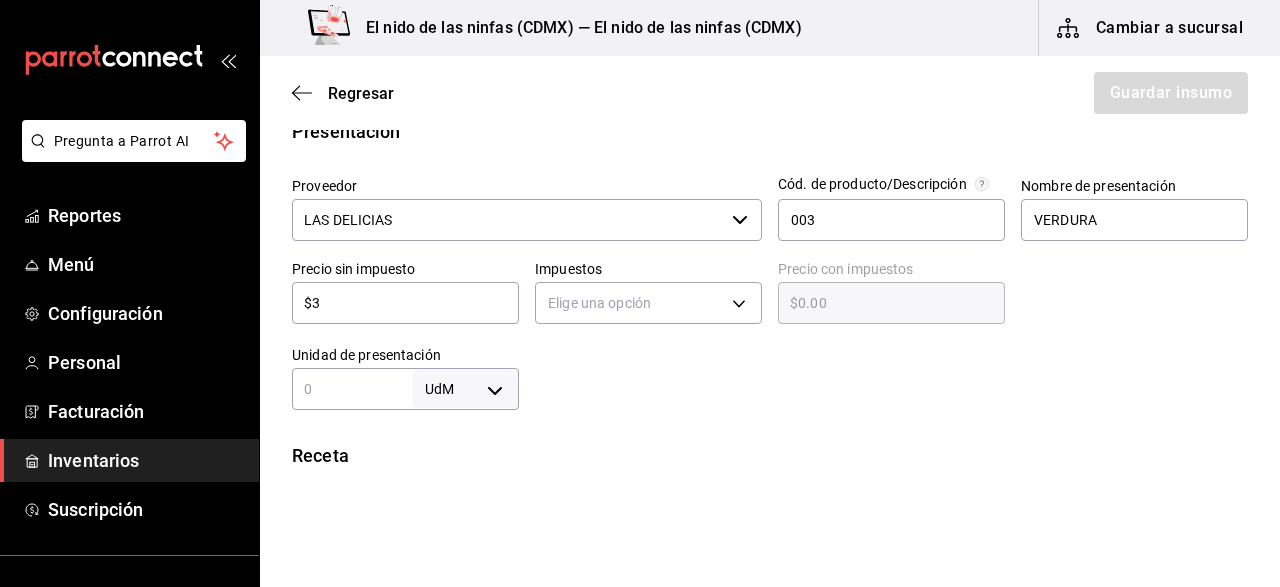type on "$3.00" 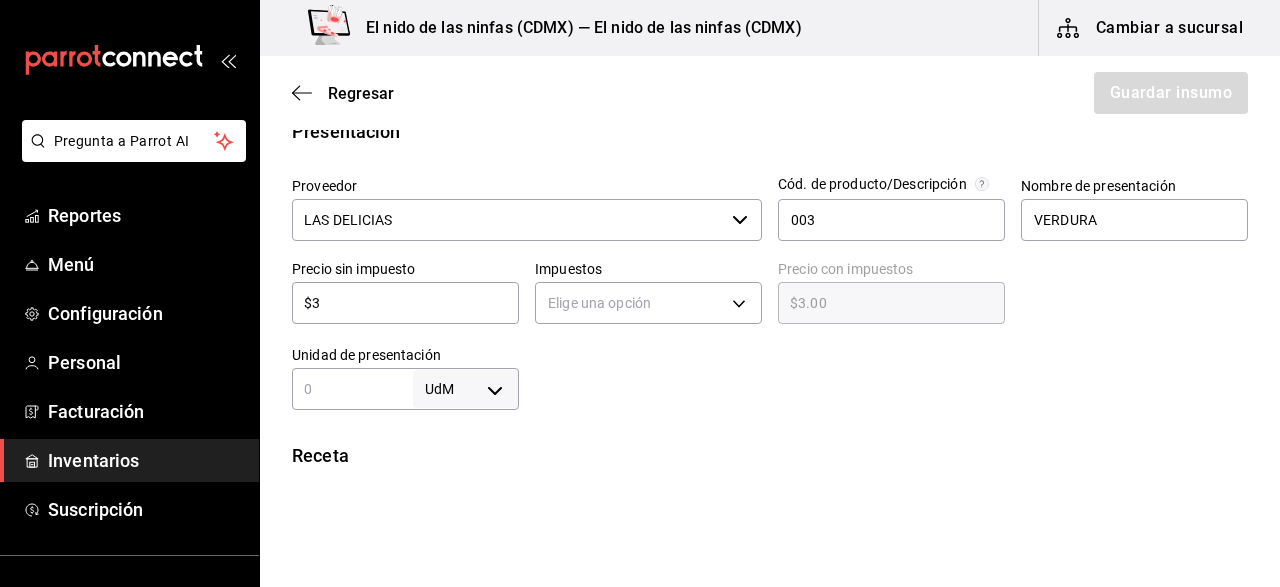 type on "$30" 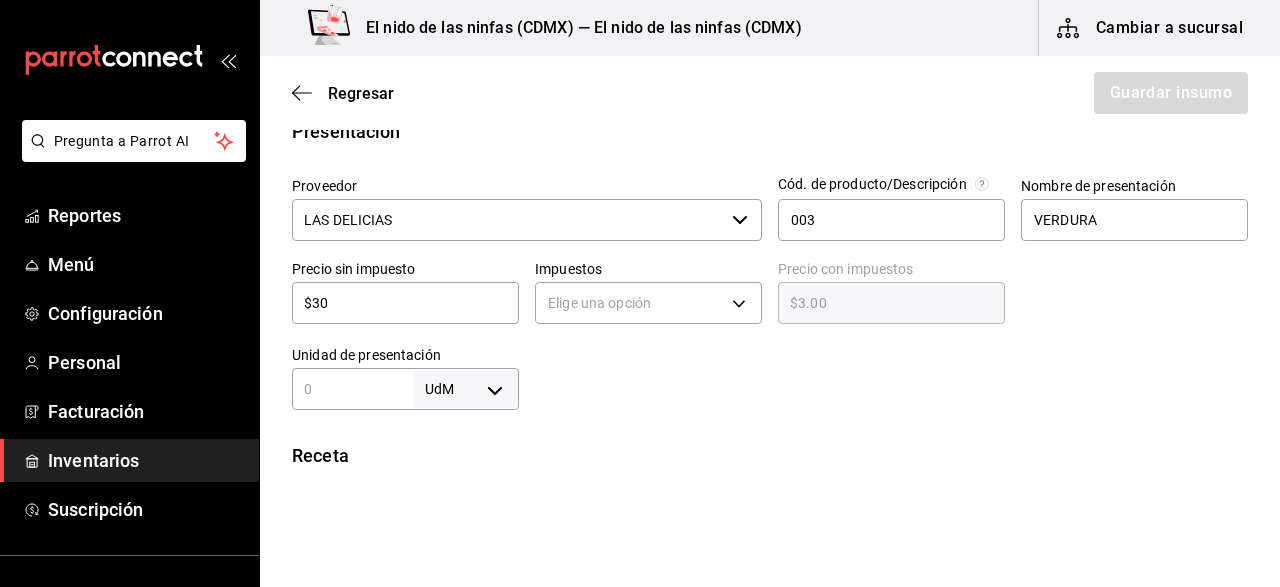 type on "$30.00" 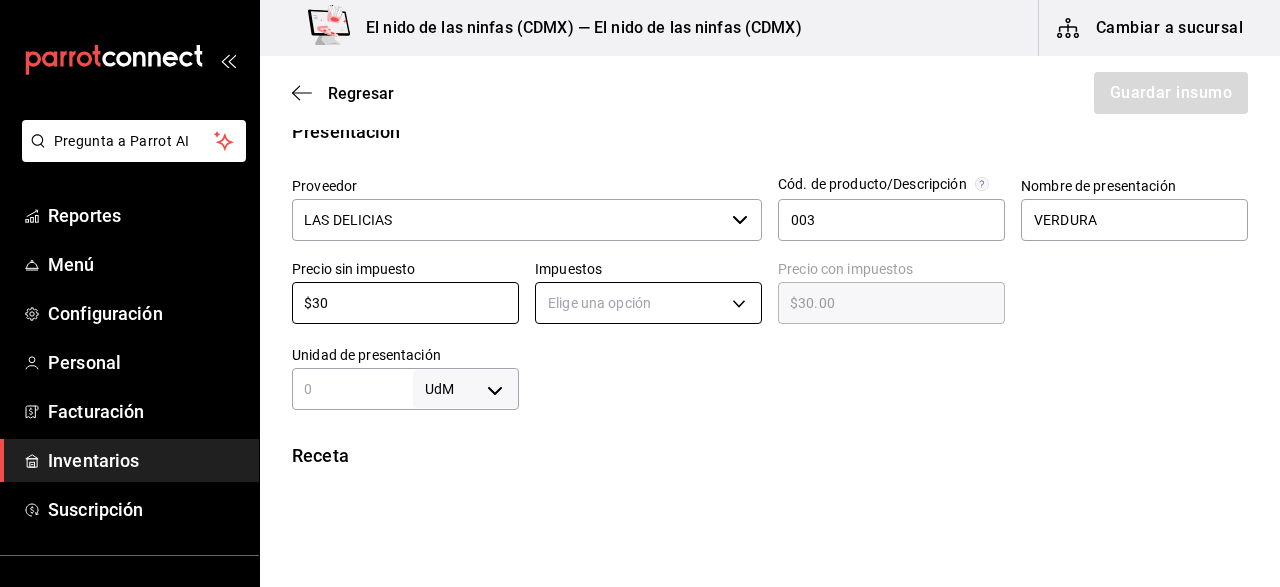 type on "$30" 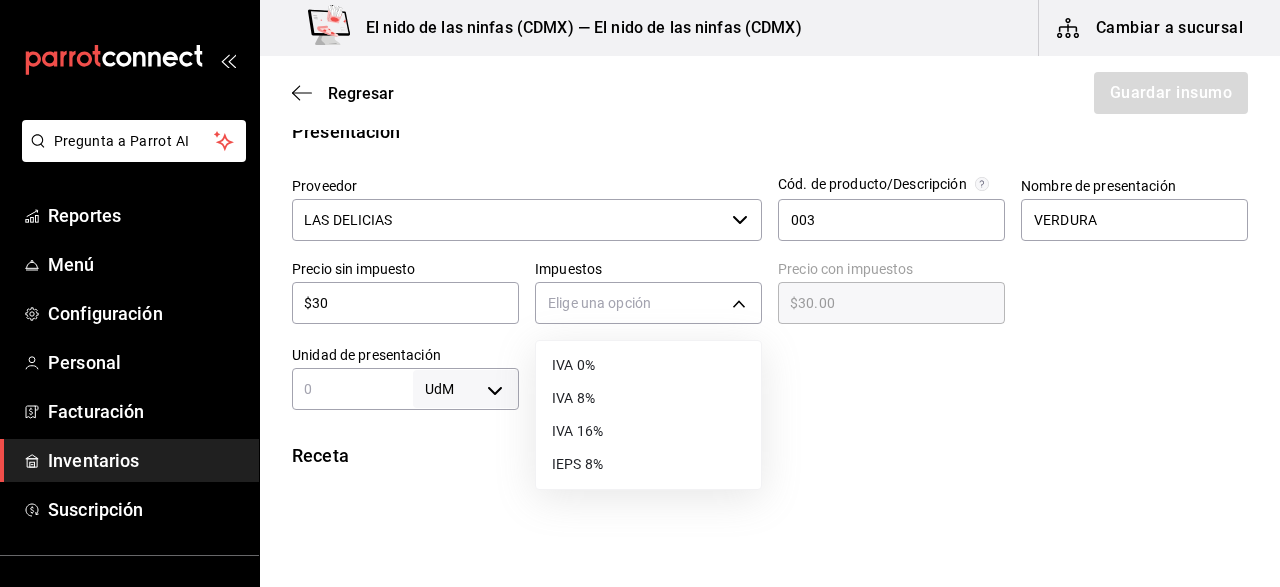 click on "IVA 0%" at bounding box center [648, 365] 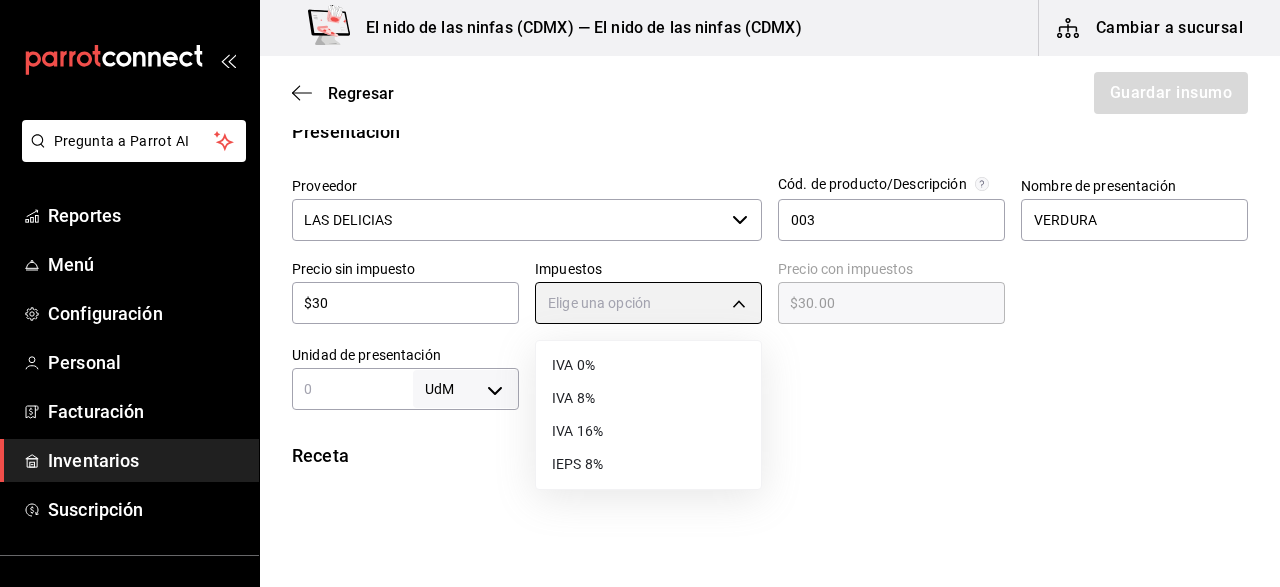 type on "IVA_0" 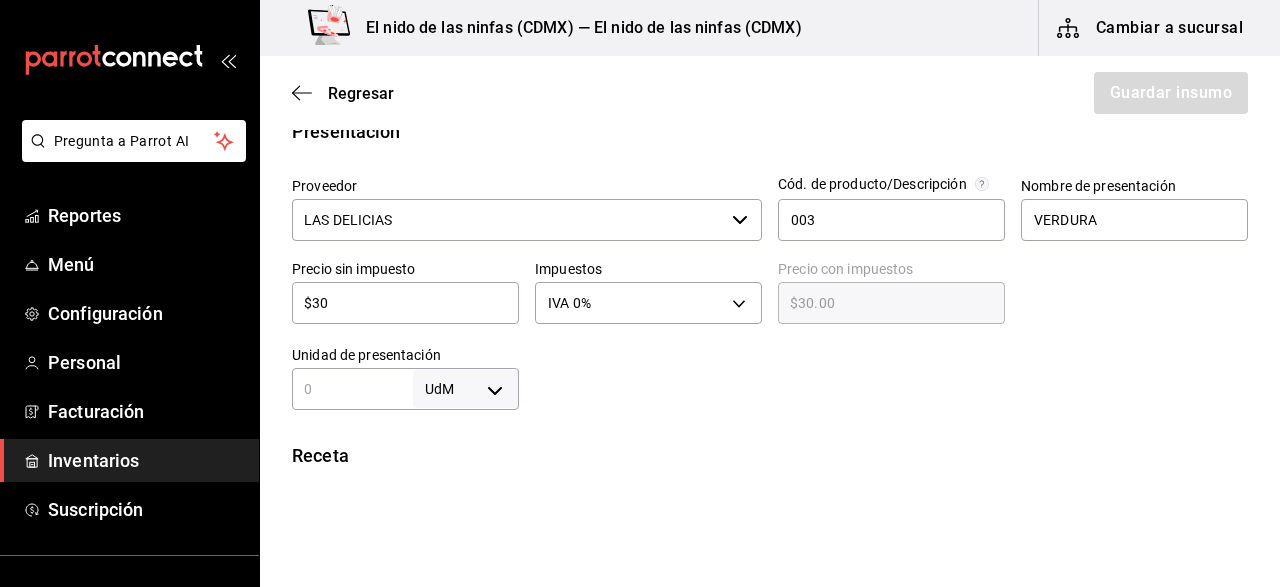 click at bounding box center [352, 389] 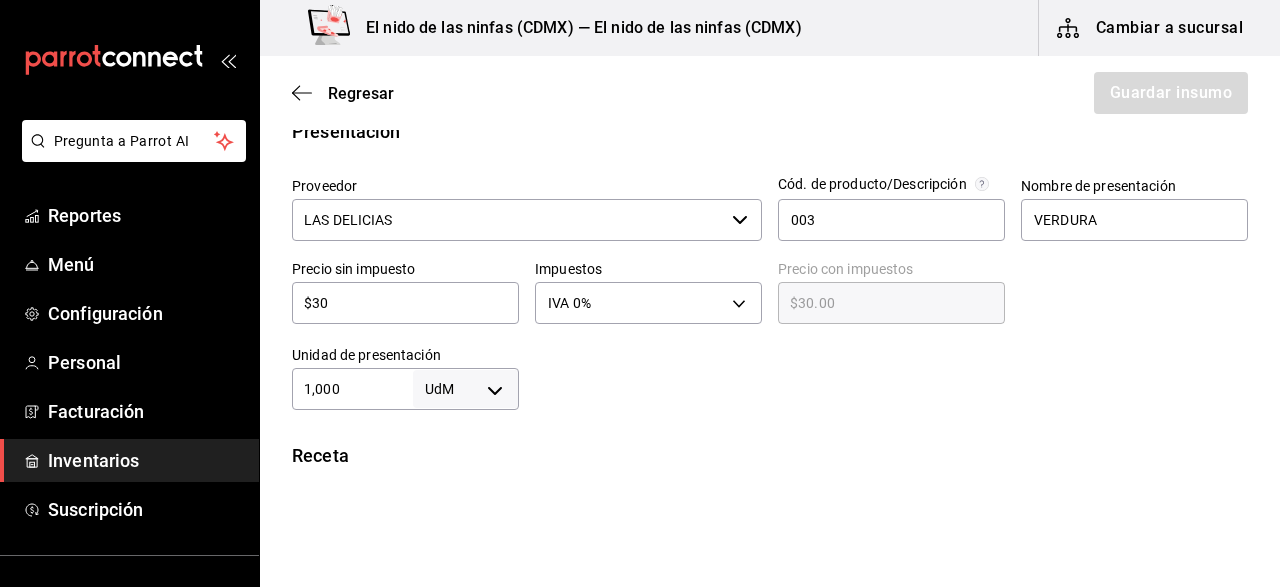 type on "1,000" 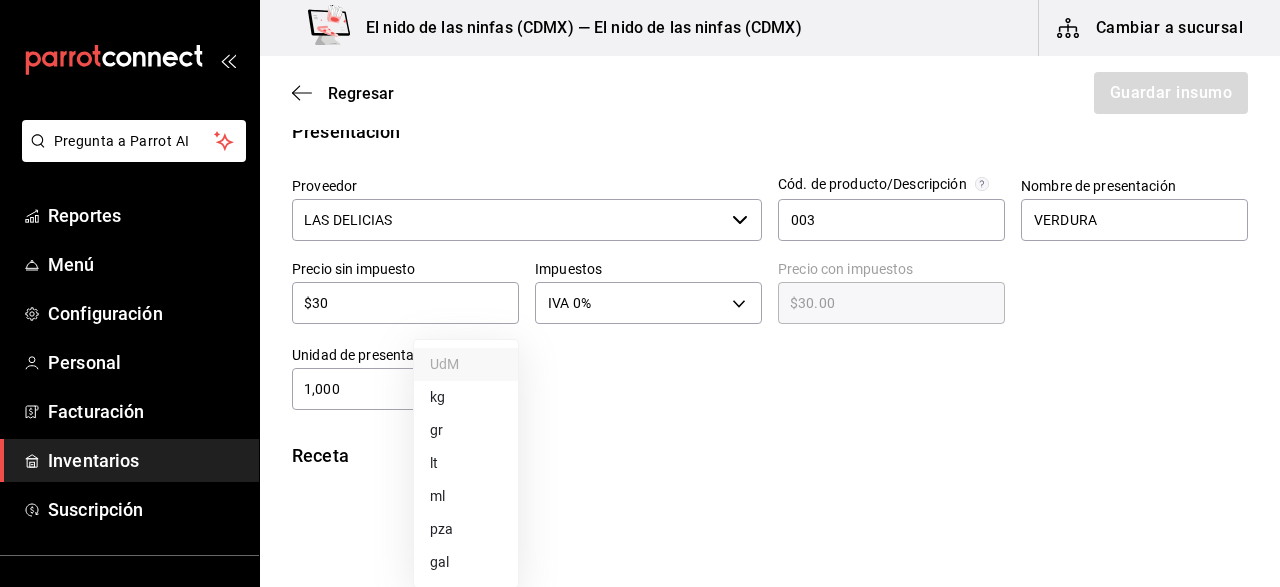 click on "Pregunta a Parrot AI Reportes   Menú   Configuración   Personal   Facturación   Inventarios   Suscripción   Ayuda Recomienda Parrot   [PERSON]   Sugerir nueva función   El nido de las ninfas ([CITY]) — El nido de las ninfas ([CITY]) Cambiar a sucursal Regresar Guardar insumo Insumo Nombre JITOMATE CHERRY Categoría de inventario VERDURA ​ Mínimo 5 ​ Ideal 20 ​ Insumo de producción Este insumo se produce con una receta de producción Presentación Proveedor LAS DELICIAS ​ Cód. de producto/Descripción 003 Nombre de presentación VERDURA Precio sin impuesto $30 ​ Impuestos IVA 0% IVA_0 Precio con impuestos $30.00 ​ Unidad de presentación 1,000 UdM ​ Receta Unidad de receta Elige una opción Factor de conversión ​ Ver ayuda de conversiones ¿La presentación (VERDURA) viene en otra caja? Si No Presentaciones por caja ​ Sin definir Unidades de conteo GANA 1 MES GRATIS EN TU SUSCRIPCIÓN AQUÍ Pregunta a Parrot AI Reportes   Menú   Configuración   Personal   Facturación" at bounding box center [640, 237] 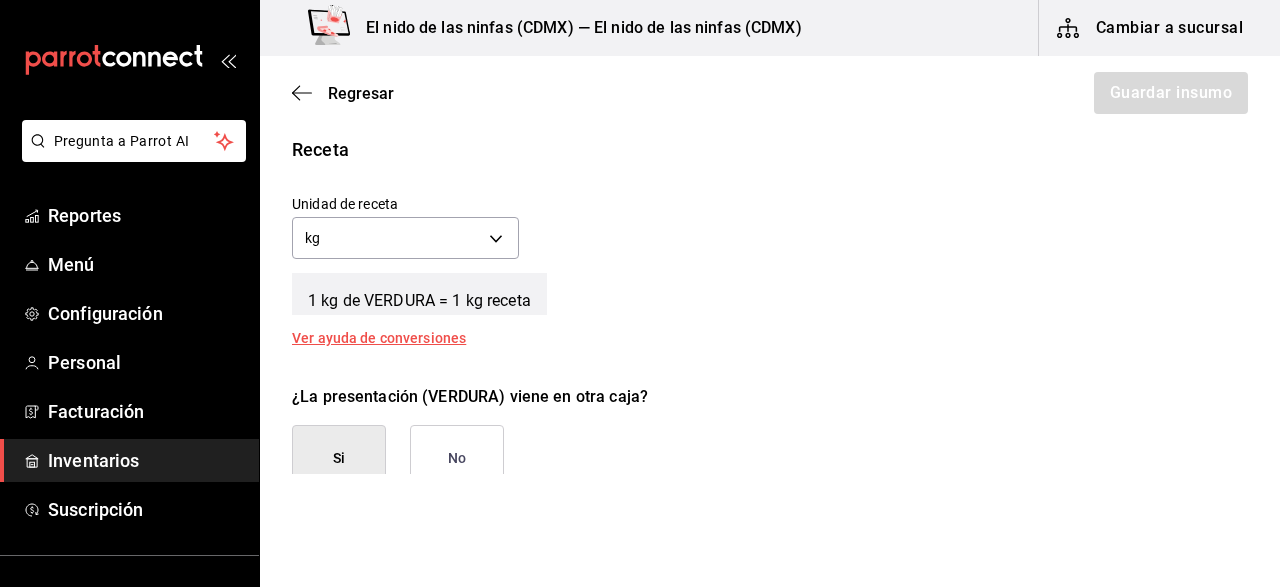 scroll, scrollTop: 733, scrollLeft: 0, axis: vertical 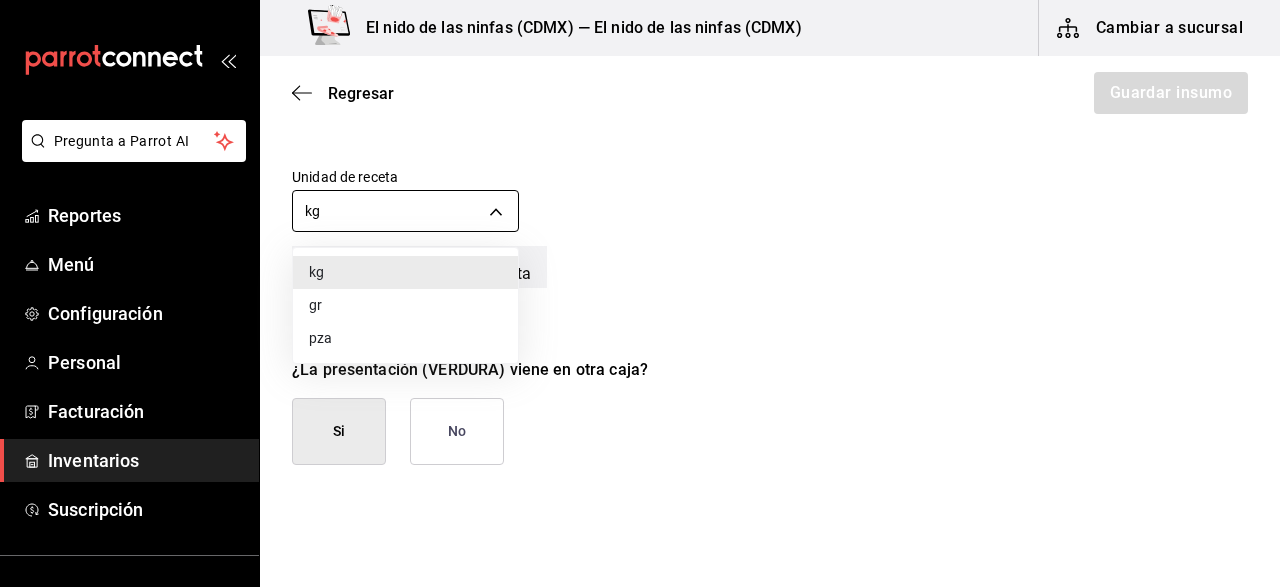 click on "Pregunta a Parrot AI Reportes   Menú   Configuración   Personal   Facturación   Inventarios   Suscripción   Ayuda Recomienda Parrot   [PERSON]   Sugerir nueva función   El nido de las ninfas ([CITY]) — El nido de las ninfas ([CITY]) Cambiar a sucursal Regresar Guardar insumo Insumo Nombre JITOMATE CHERRY Categoría de inventario VERDURA ​ Mínimo 5 ​ Ideal 20 ​ Insumo de producción Este insumo se produce con una receta de producción Presentación Proveedor LAS DELICIAS ​ Cód. de producto/Descripción 003 Nombre de presentación VERDURA Precio sin impuesto $30 ​ Impuestos IVA 0% IVA_0 Precio con impuestos $30.00 ​ Unidad de presentación 1,000 kg KILOGRAM ​ Receta Unidad de receta kg KILOGRAM Factor de conversión 1,000 ​ 1 kg de VERDURA = 1 kg receta Ver ayuda de conversiones ¿La presentación (VERDURA) viene en otra caja? Si No Presentaciones por caja ​  VERDURA de 1,000 kg Unidades de conteo kg VERDURA (1,000 kg) GANA 1 MES GRATIS EN TU SUSCRIPCIÓN AQUÍ Pregunta a Parrot AI" at bounding box center [640, 237] 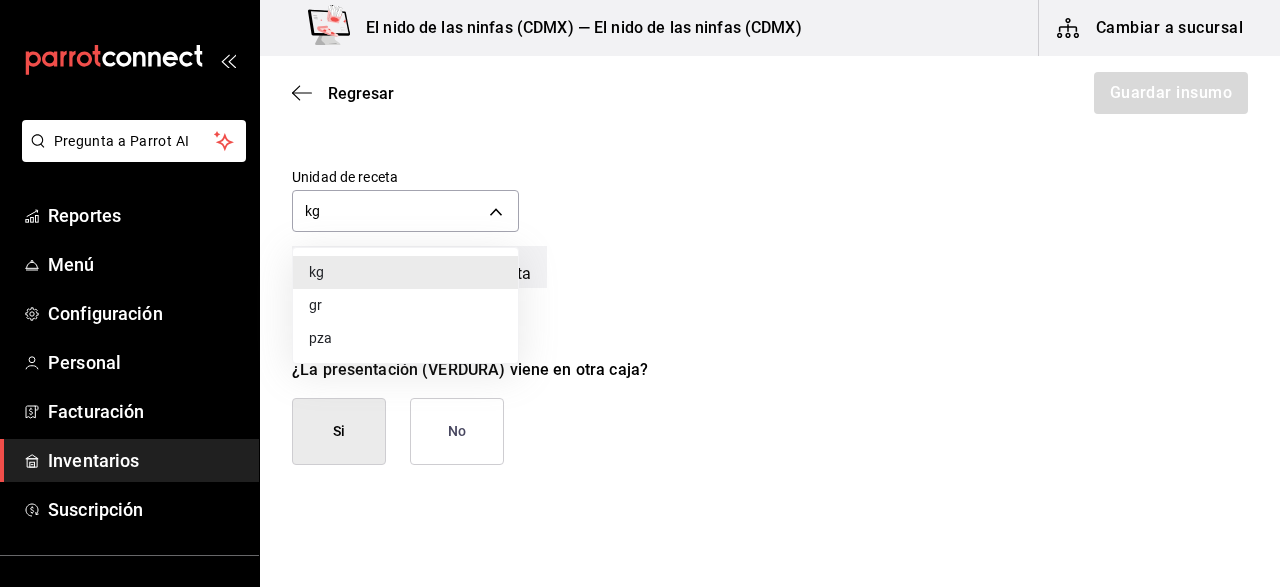 click on "kg" at bounding box center (405, 272) 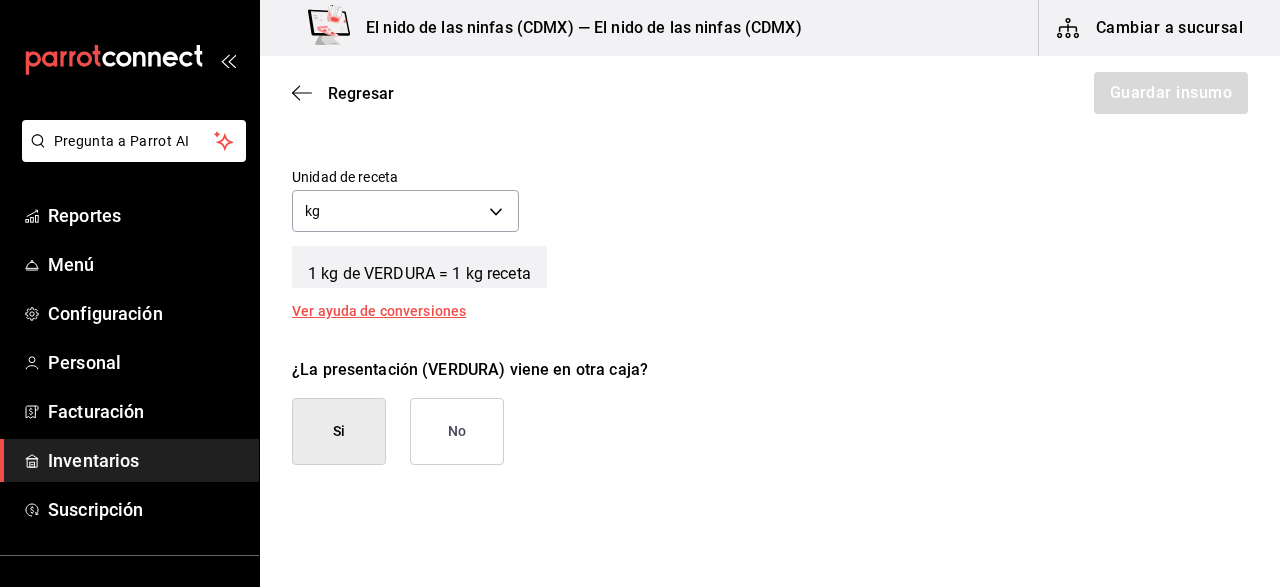 click on "No" at bounding box center (457, 431) 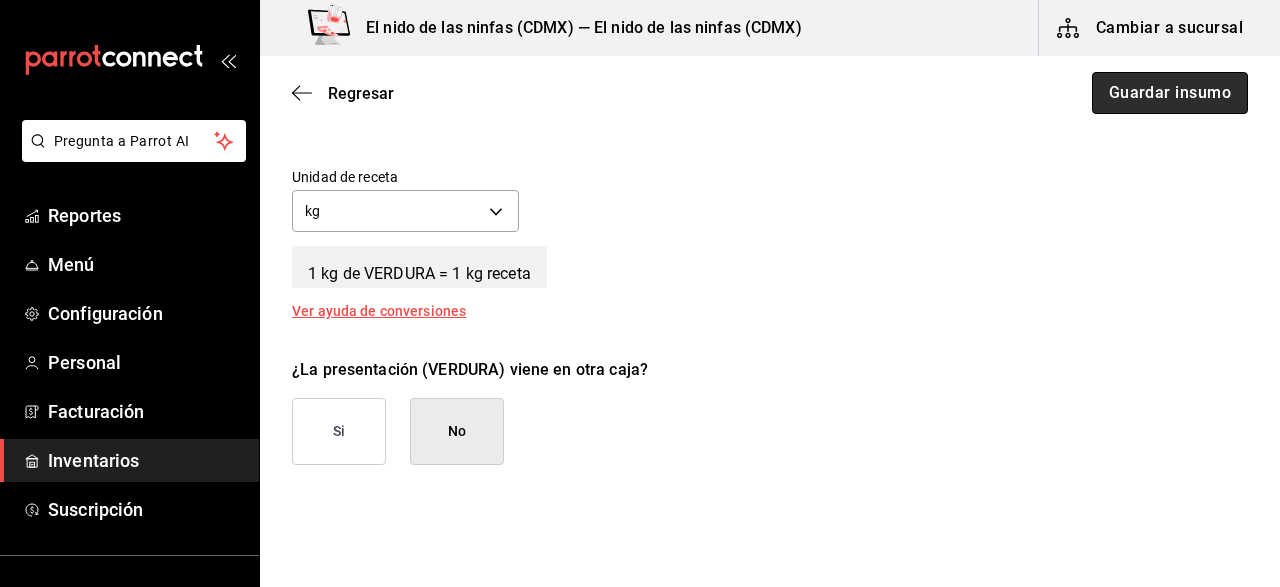 click on "Guardar insumo" at bounding box center (1170, 93) 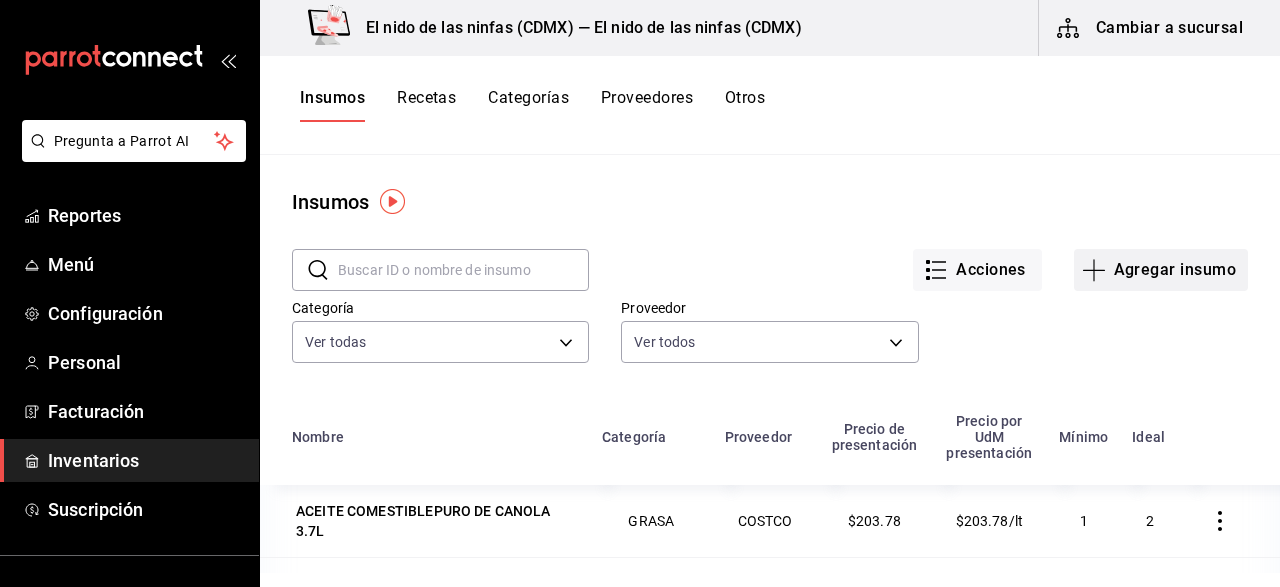 click on "Agregar insumo" at bounding box center [1161, 270] 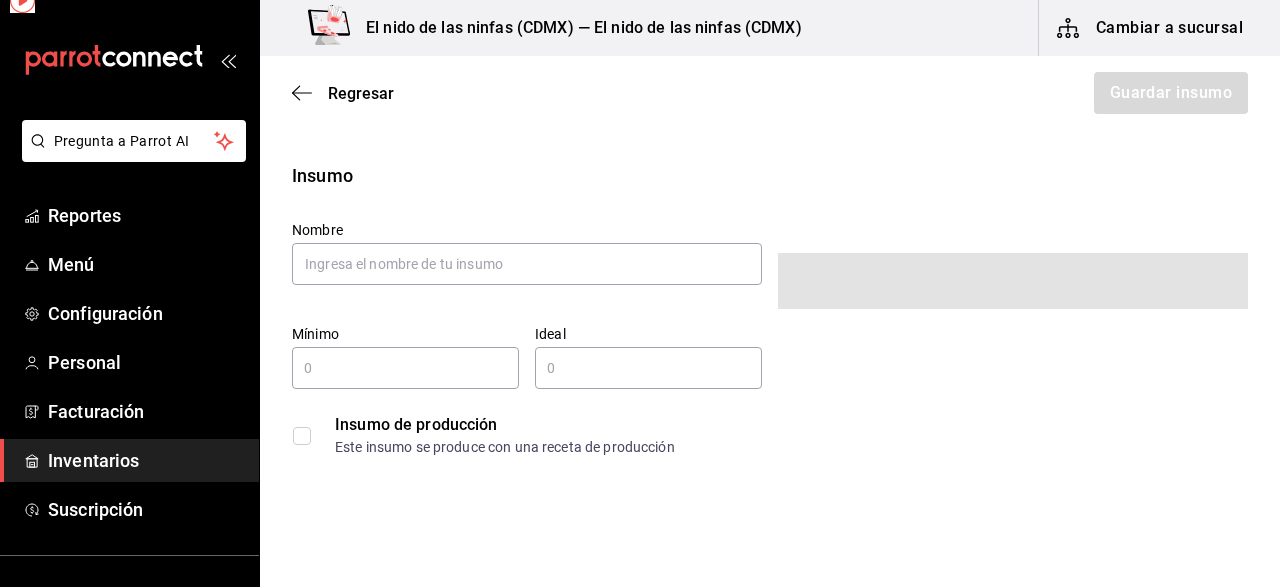 type on "$0.00" 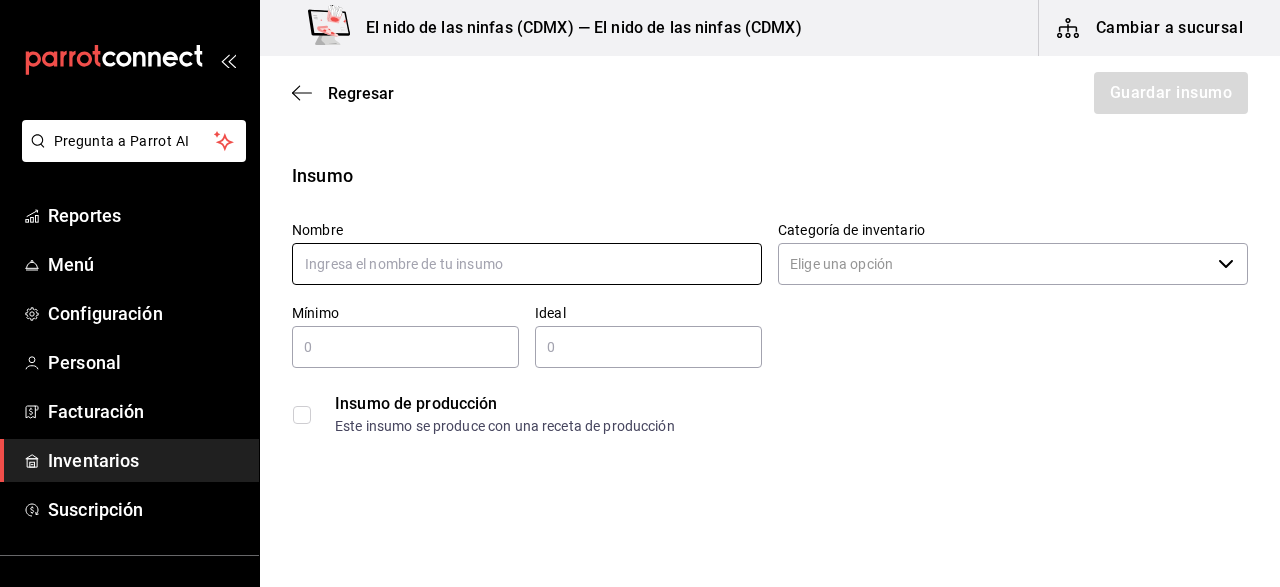 click at bounding box center (527, 264) 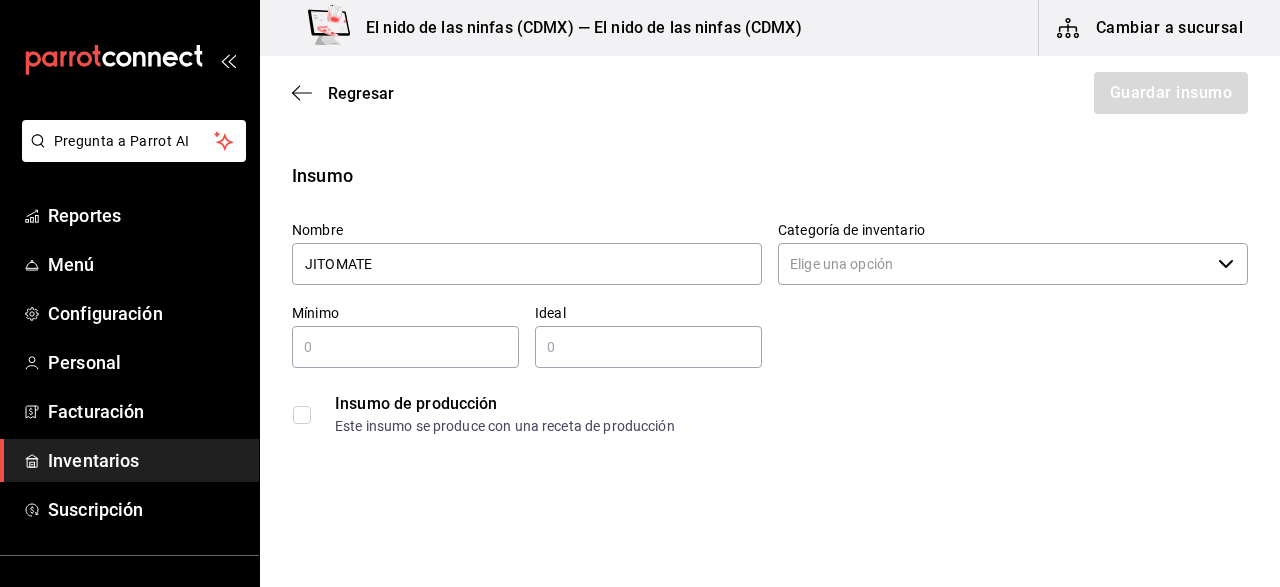 type on "JITOMATE" 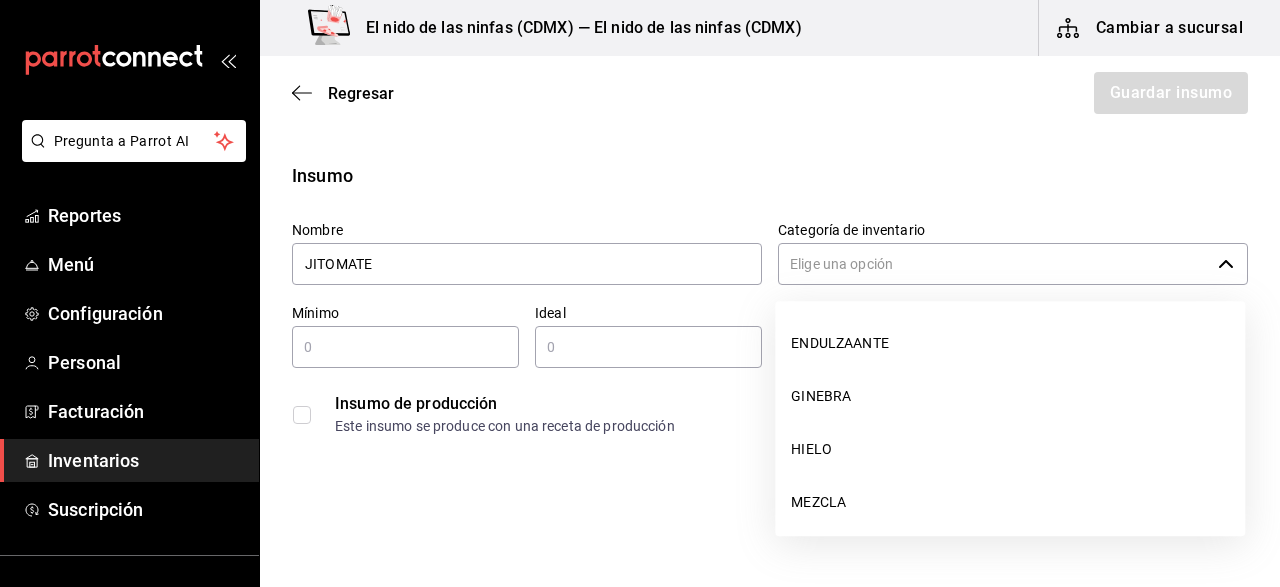 click on "Categoría de inventario" at bounding box center (994, 264) 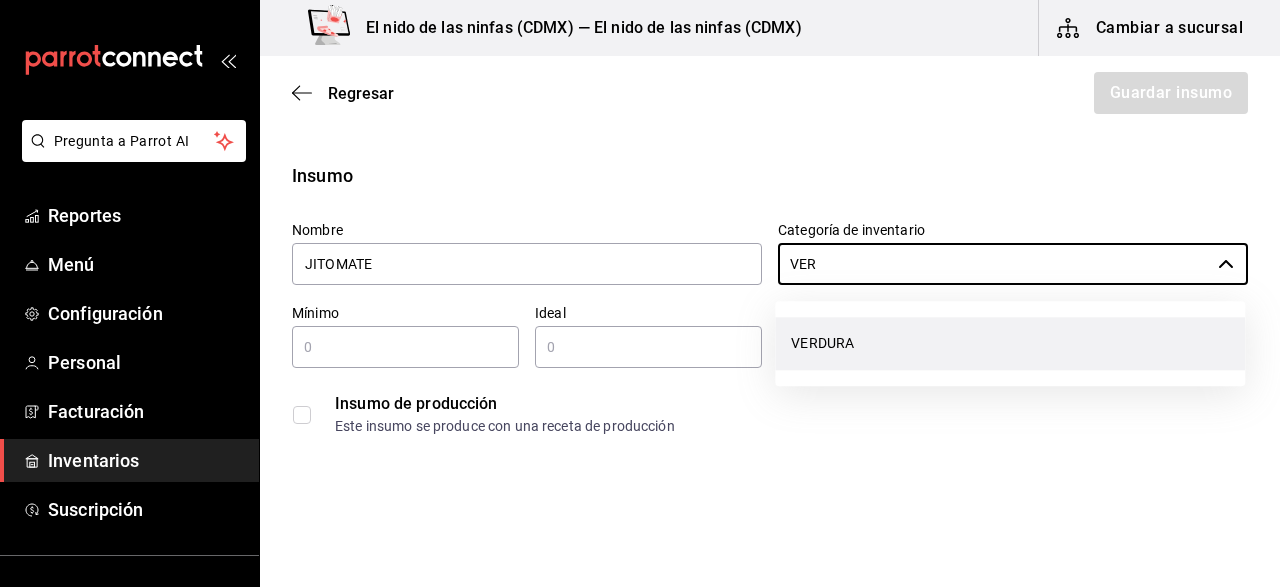 click on "VERDURA" at bounding box center [1010, 343] 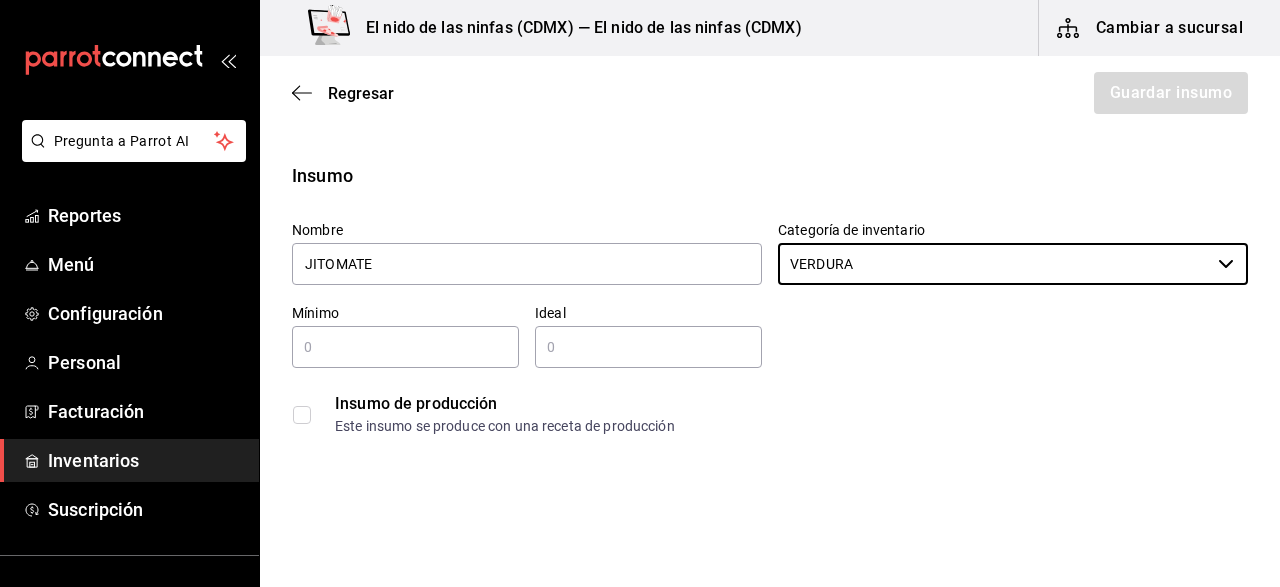 type on "VERDURA" 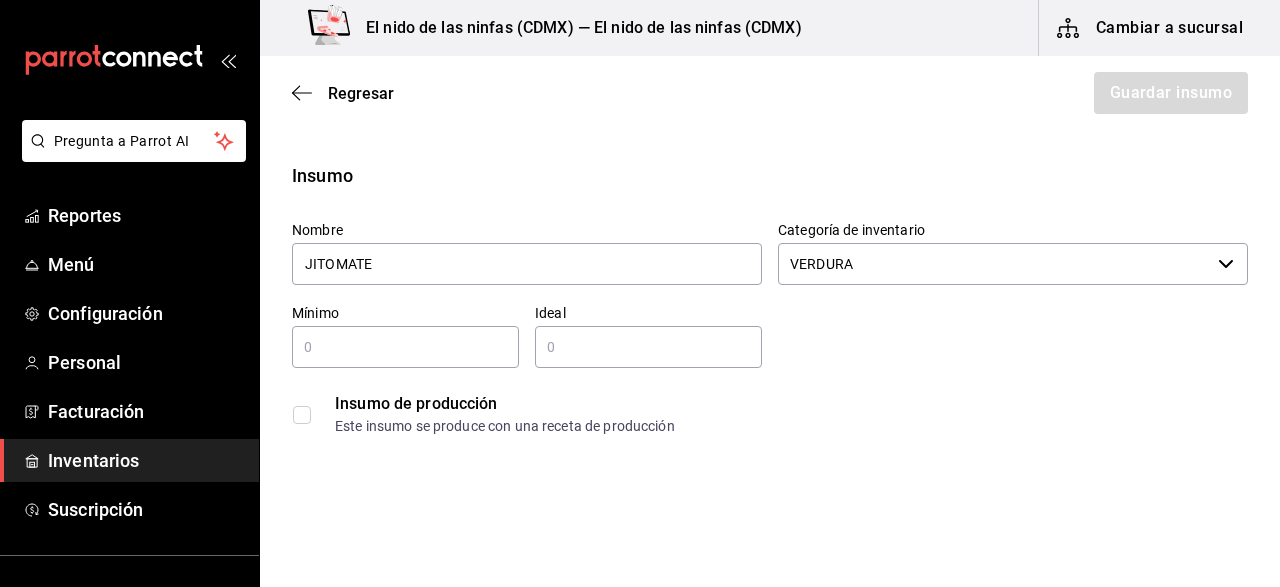 click at bounding box center (405, 347) 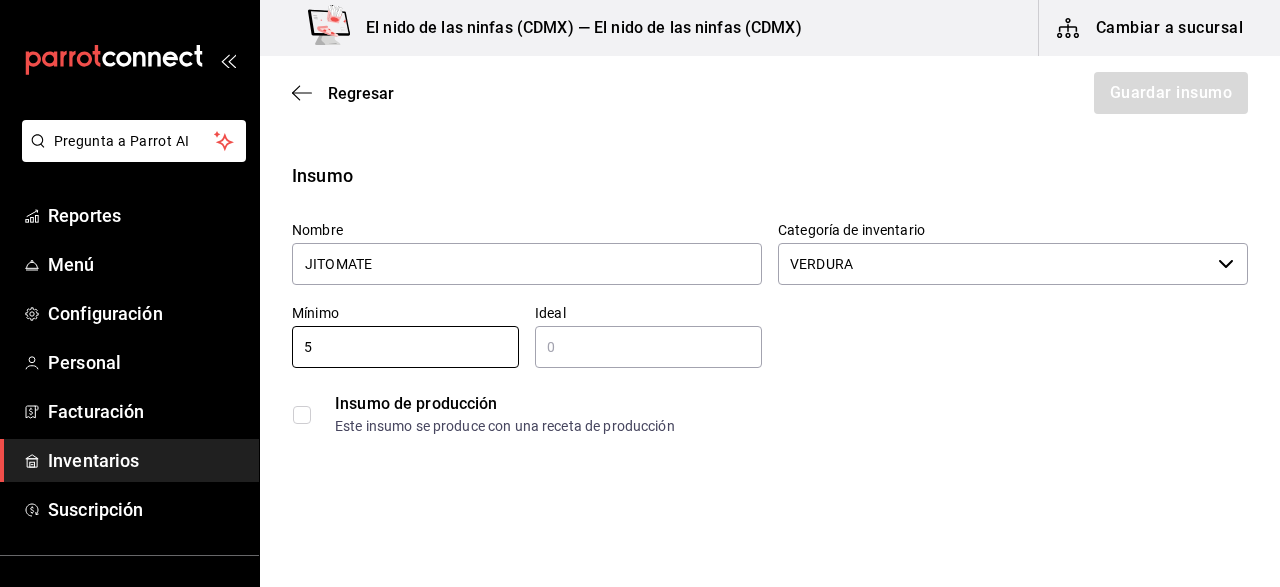type on "5" 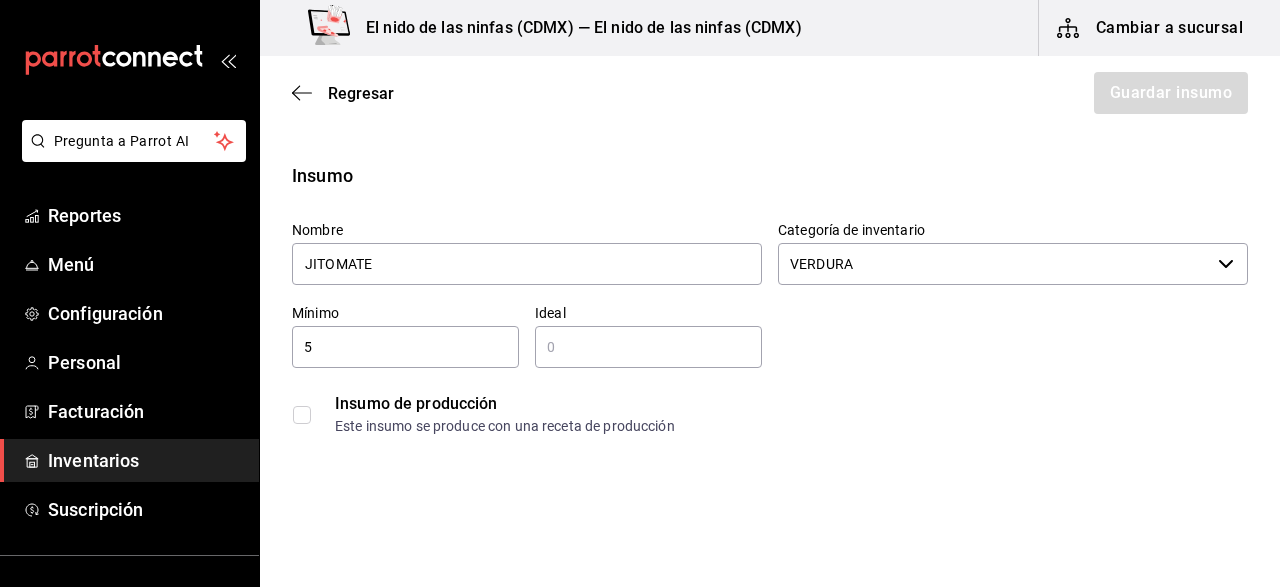 click at bounding box center [648, 347] 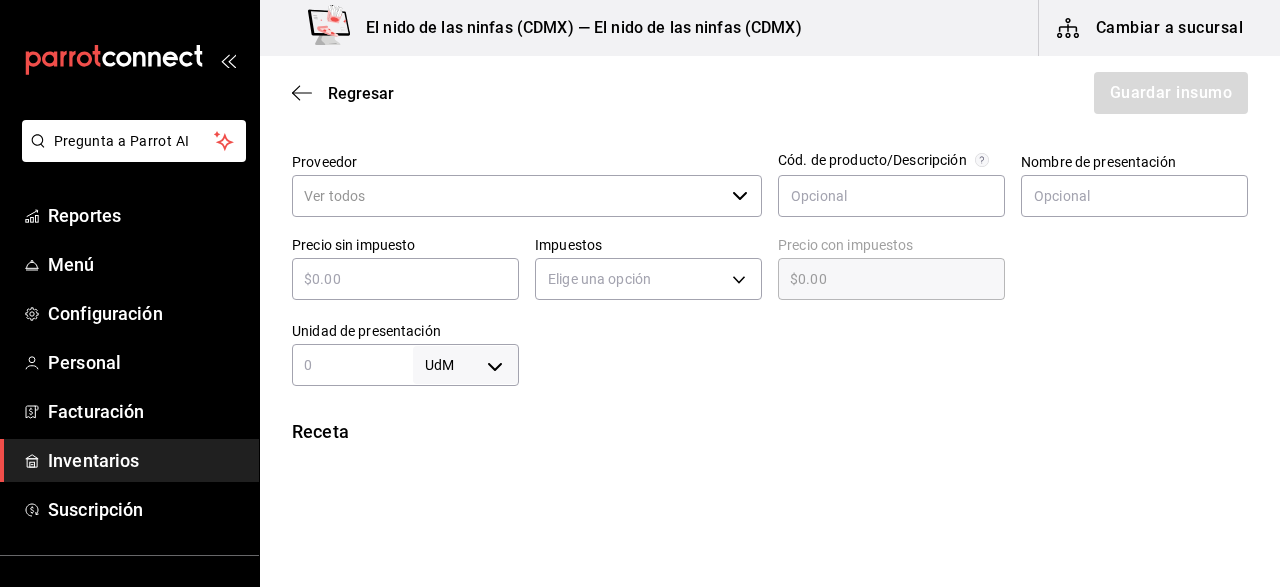 scroll, scrollTop: 426, scrollLeft: 0, axis: vertical 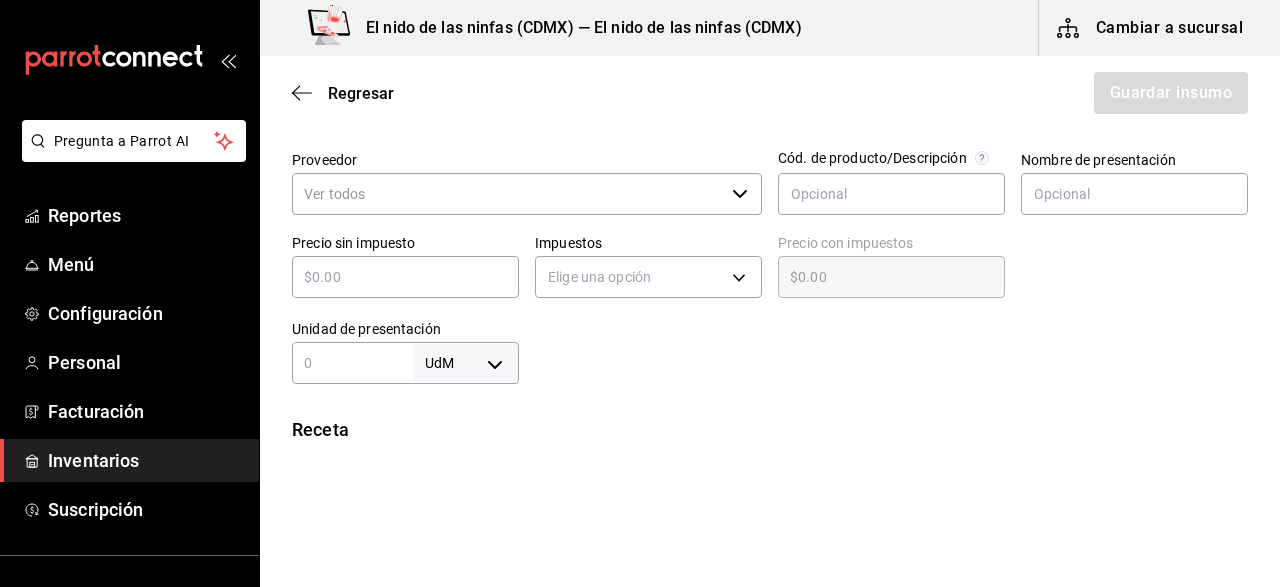 type on "20" 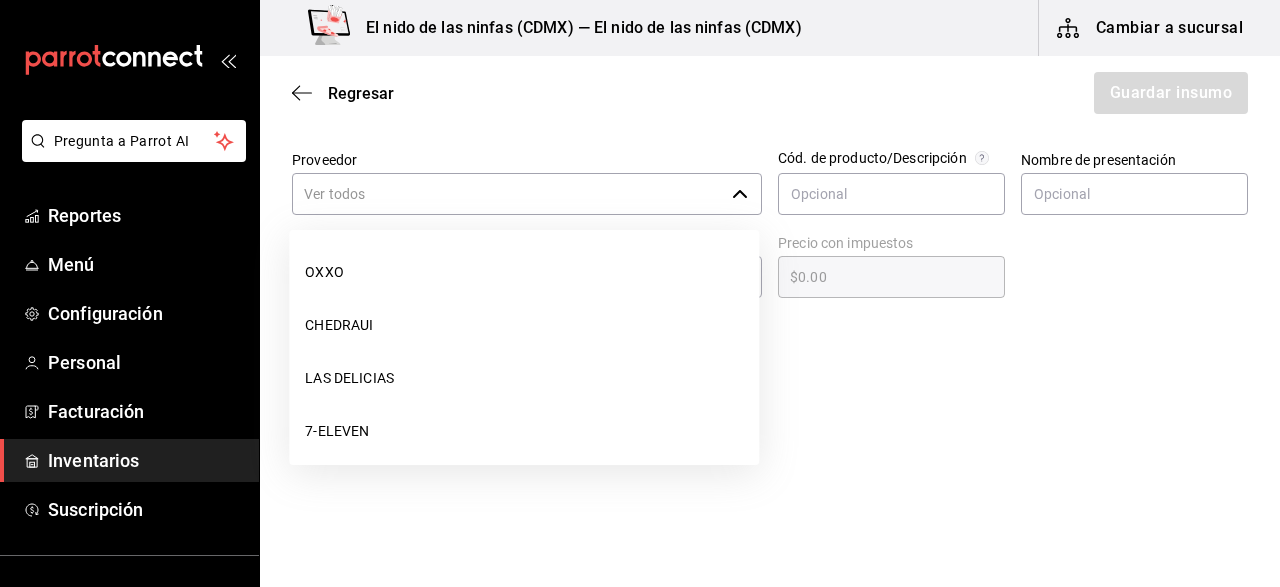 click on "Proveedor" at bounding box center [508, 194] 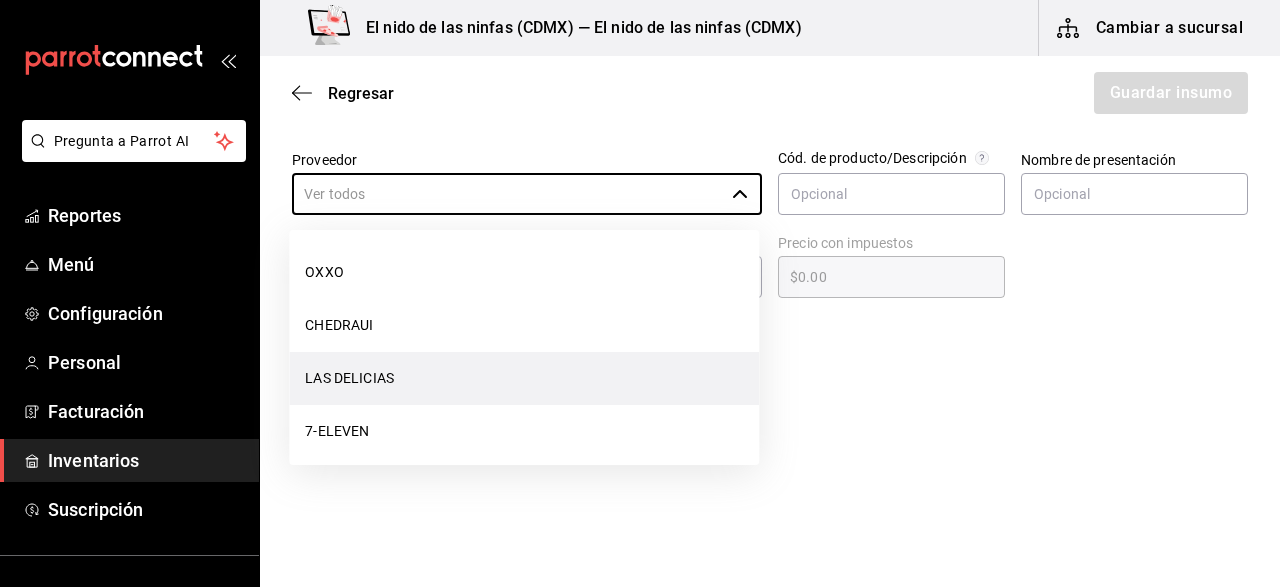 click on "LAS DELICIAS" at bounding box center (524, 378) 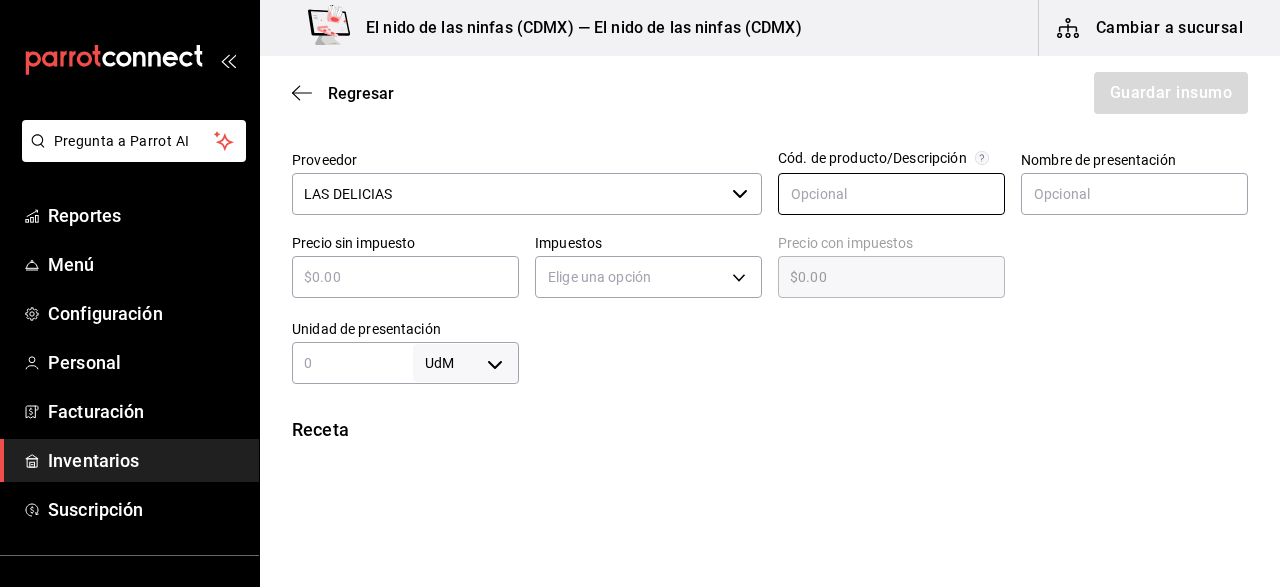 click at bounding box center (891, 194) 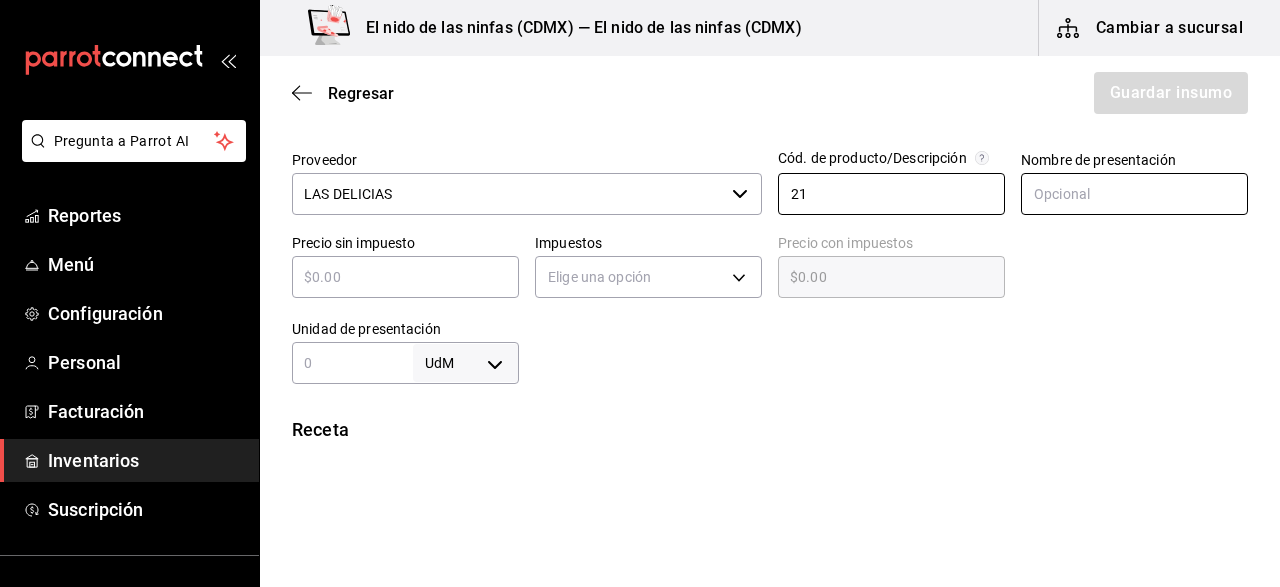 type on "21" 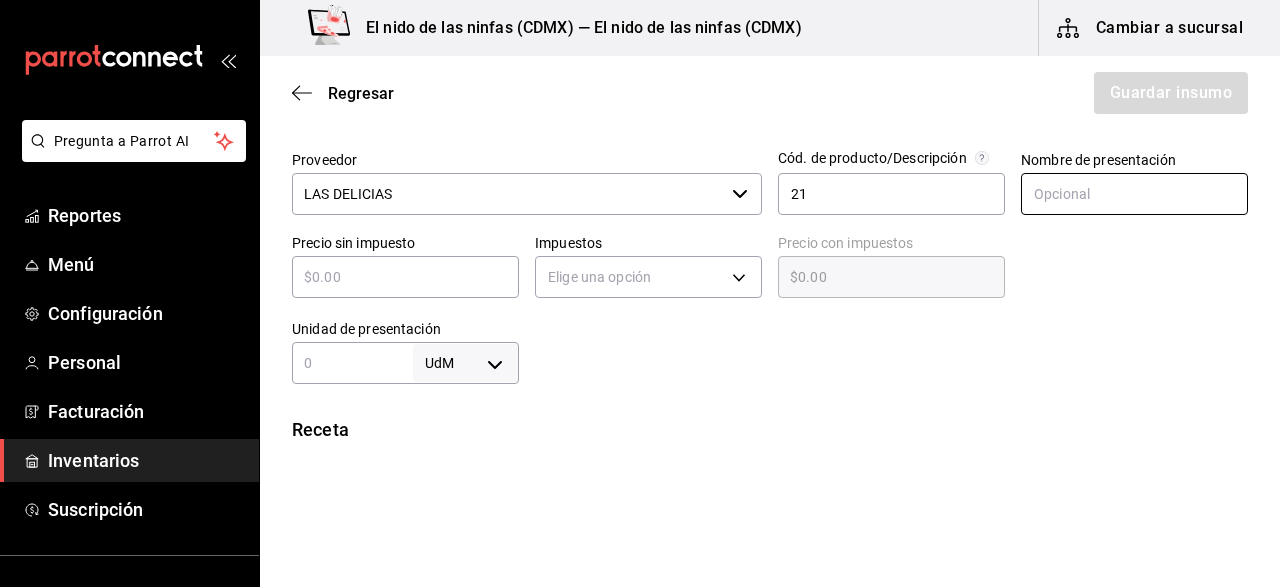 click at bounding box center [1134, 194] 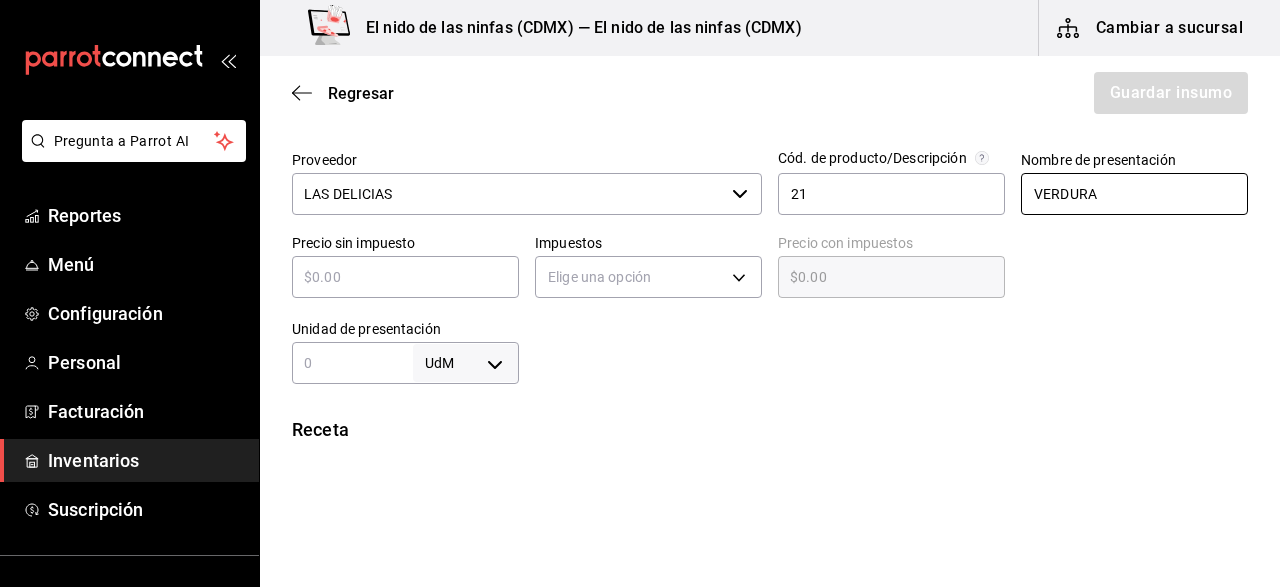 type on "VERDURA" 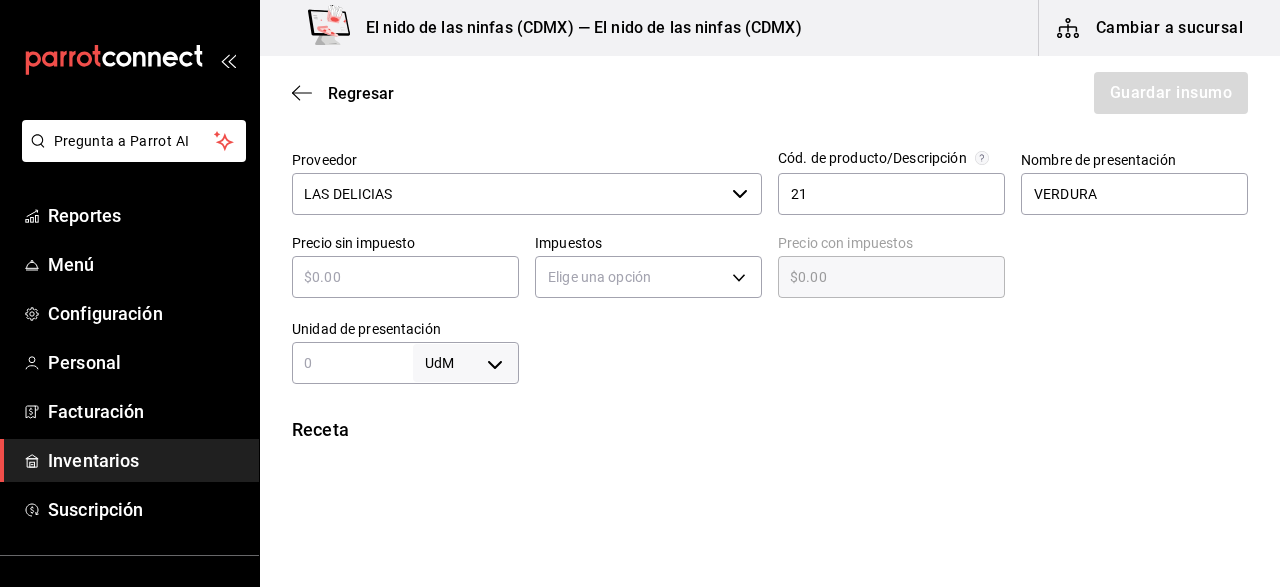 click at bounding box center [405, 277] 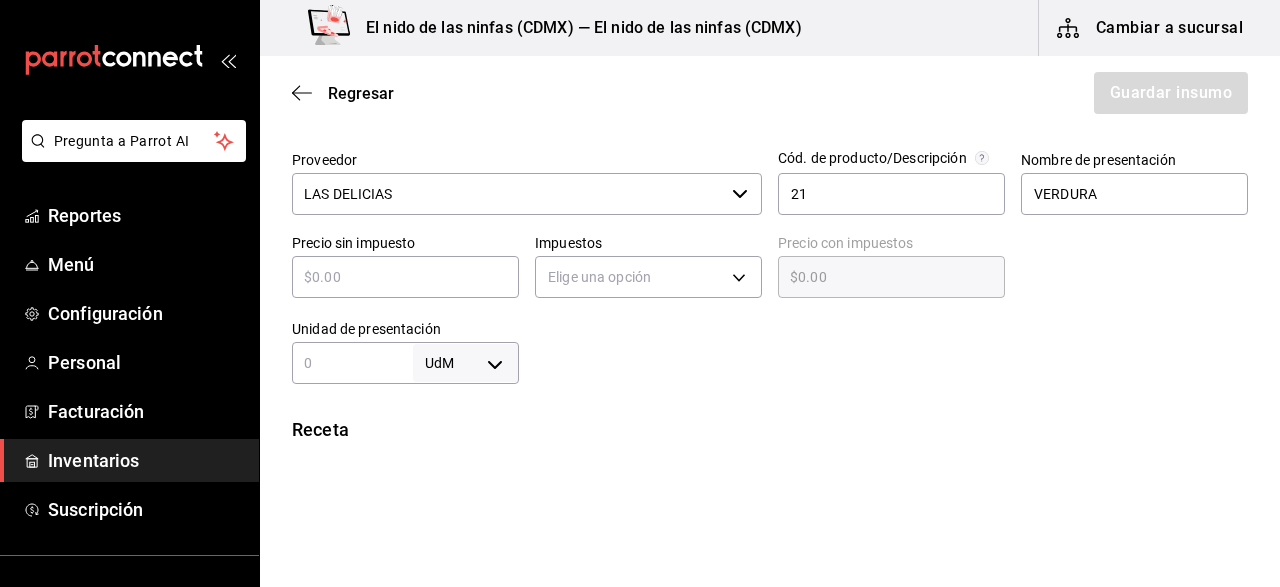 type on "$2" 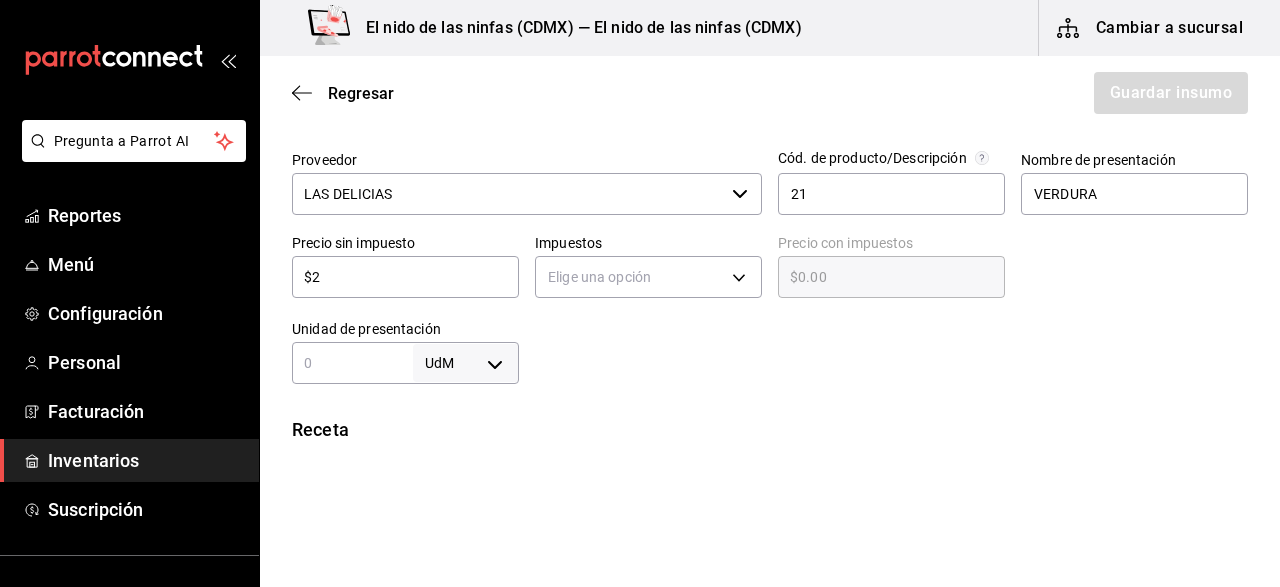 type on "$2.00" 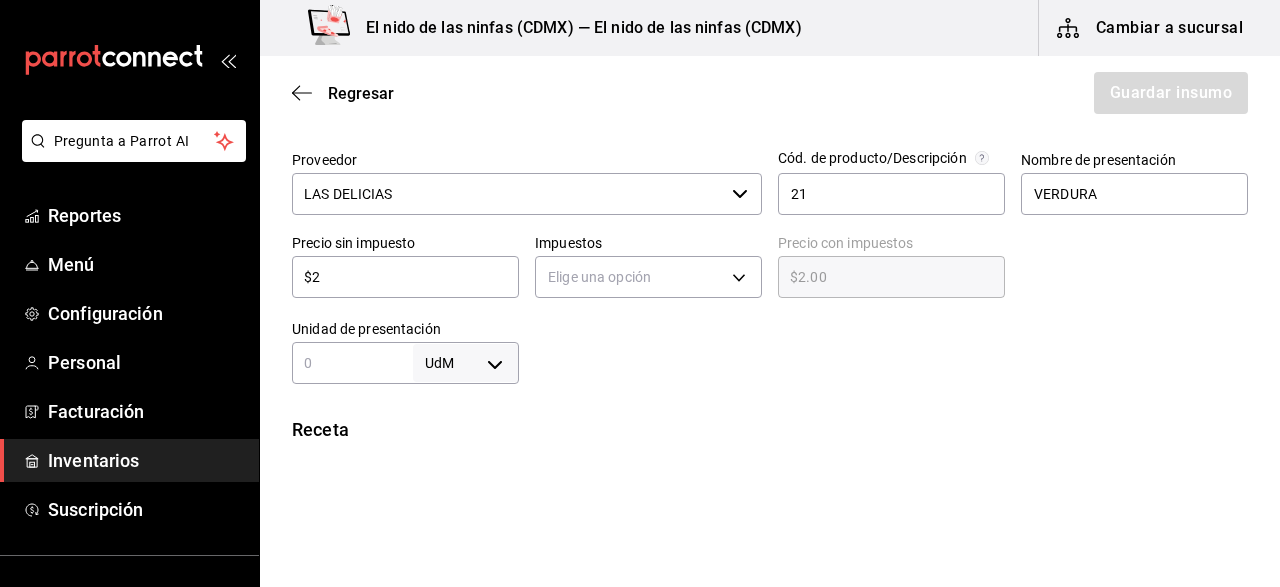 type on "$25" 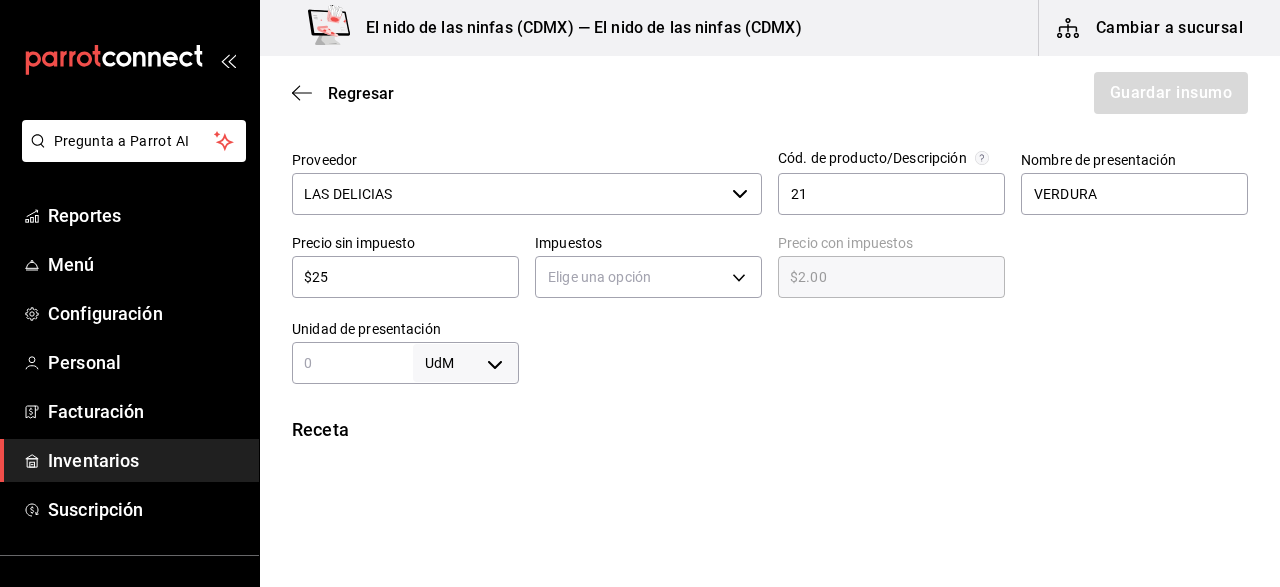 type on "$25.00" 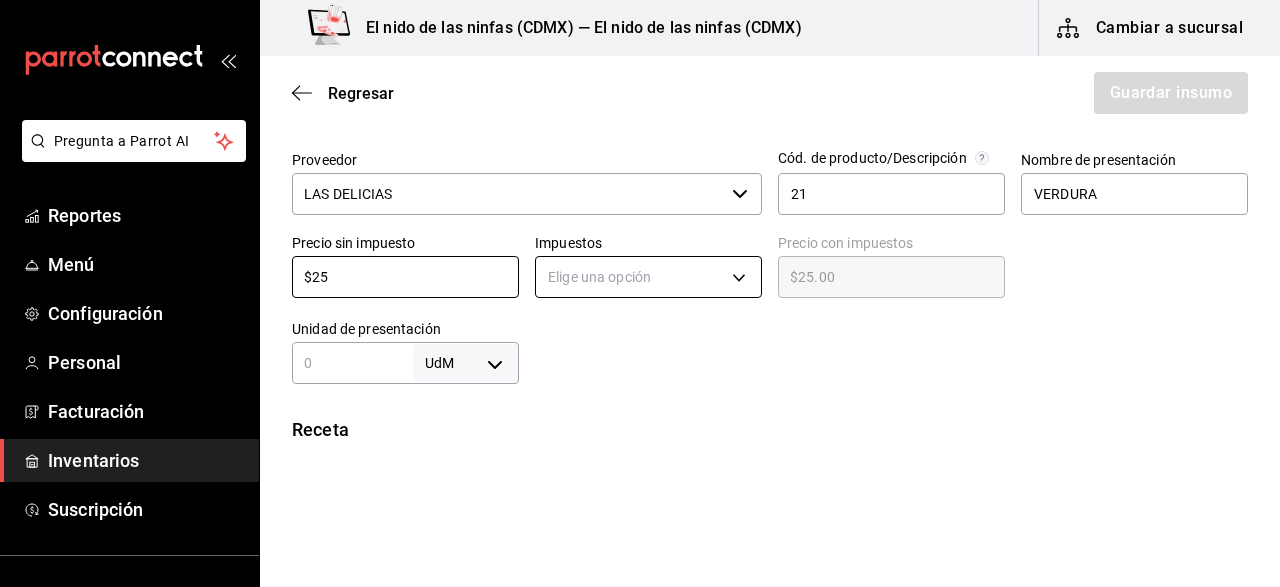 type on "$25" 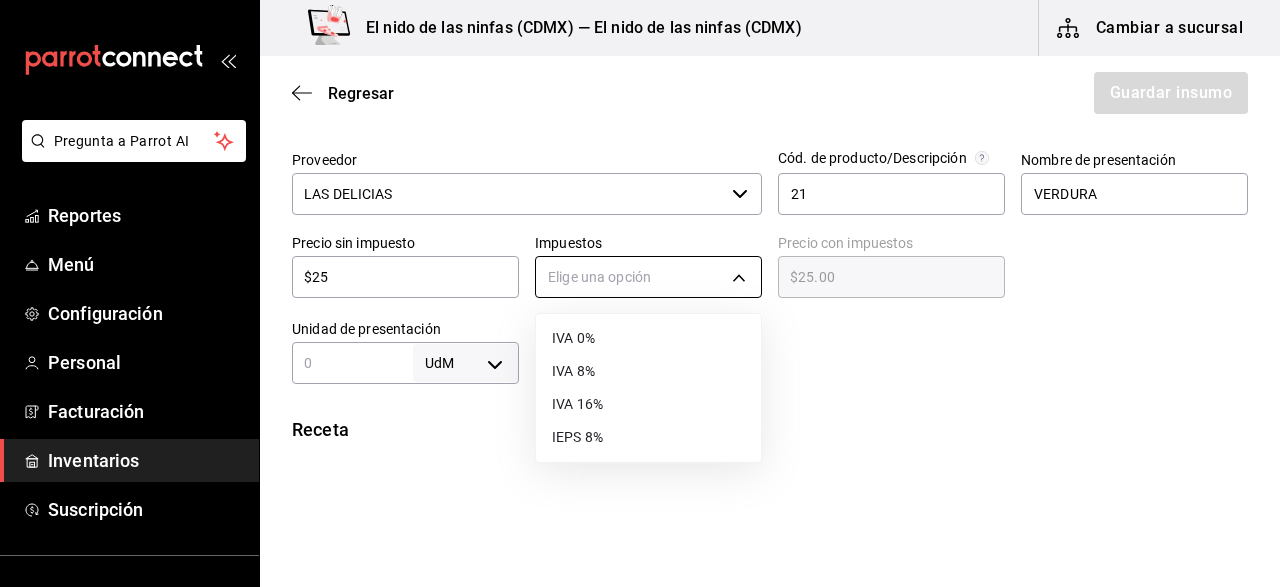 click on "Pregunta a Parrot AI Reportes   Menú   Configuración   Personal   Facturación   Inventarios   Suscripción   Ayuda Recomienda Parrot   [PERSON]   Sugerir nueva función   El nido de las ninfas ([CITY]) — El nido de las ninfas ([CITY]) Cambiar a sucursal Regresar Guardar insumo Insumo Nombre JITOMATE Categoría de inventario VERDURA ​ Mínimo 5 ​ Ideal 20 ​ Insumo de producción Este insumo se produce con una receta de producción Presentación Proveedor LAS DELICIAS ​ Cód. de producto/Descripción 21 Nombre de presentación VERDURA Precio sin impuesto $25 ​ Impuestos Elige una opción Precio con impuestos $25.00 ​ Unidad de presentación UdM ​ Receta Unidad de receta Elige una opción Factor de conversión ​ Ver ayuda de conversiones ¿La presentación (VERDURA) viene en otra caja? Si No Presentaciones por caja ​ Sin definir Unidades de conteo GANA 1 MES GRATIS EN TU SUSCRIPCIÓN AQUÍ Pregunta a Parrot AI Reportes   Menú   Configuración   Personal   Facturación   Inventarios" at bounding box center (640, 237) 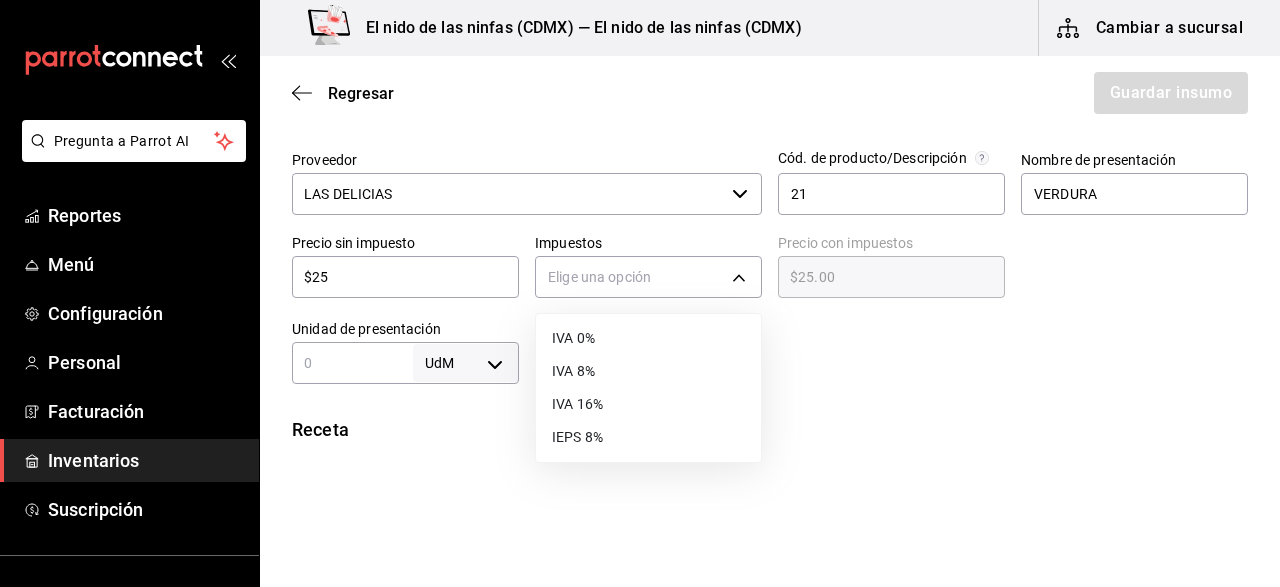 click on "IVA 0%" at bounding box center [648, 338] 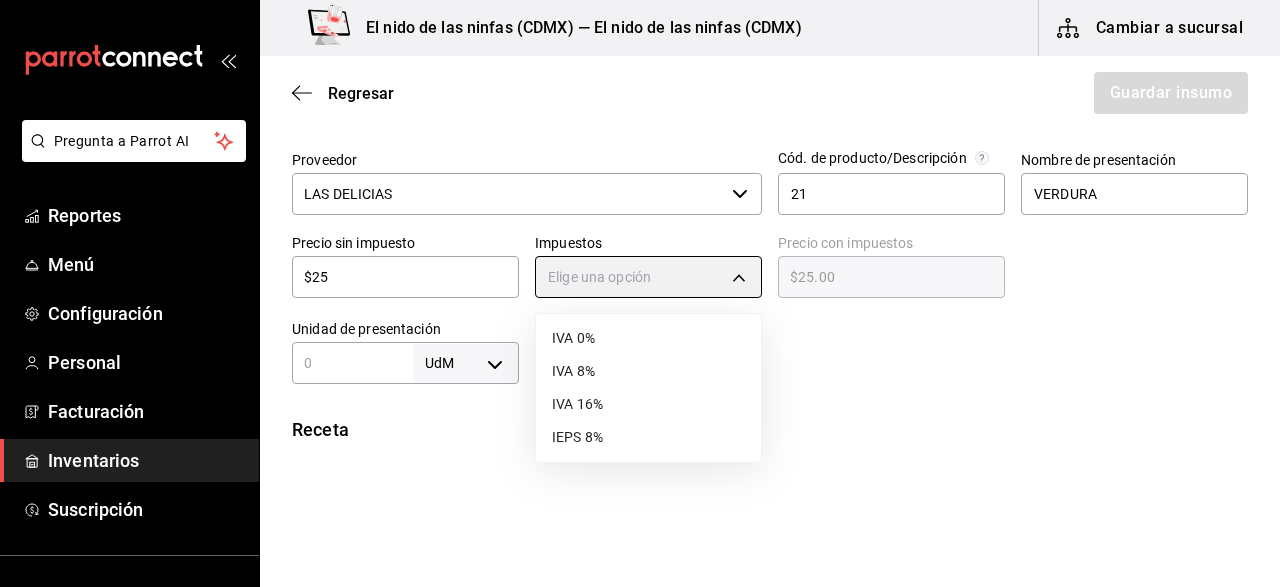 type on "IVA_0" 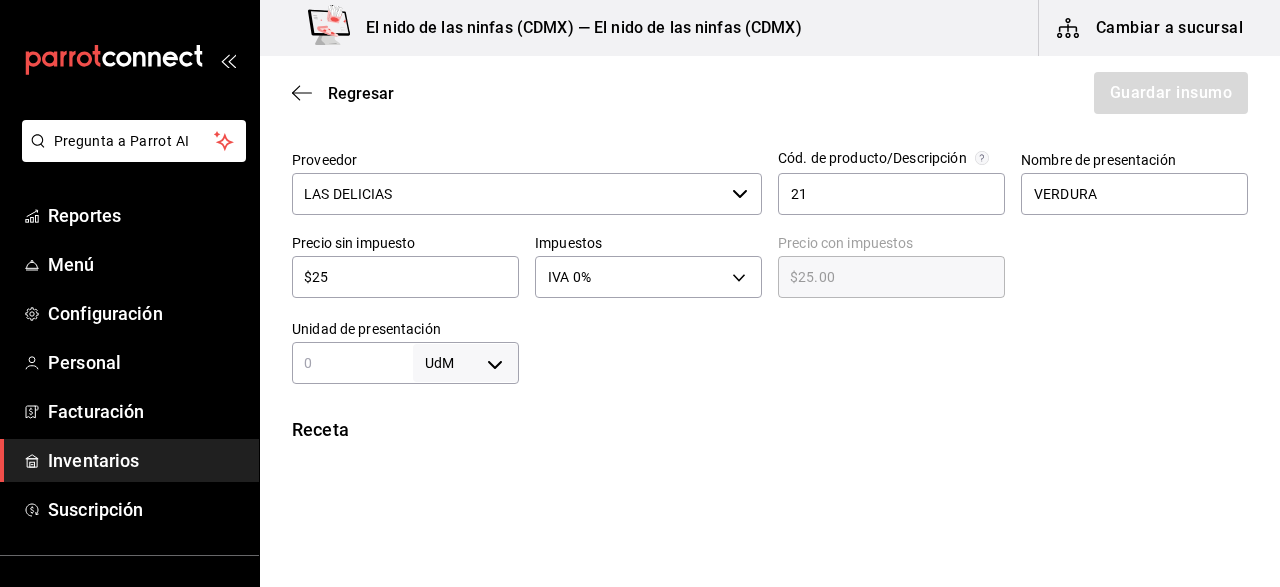 click at bounding box center (352, 363) 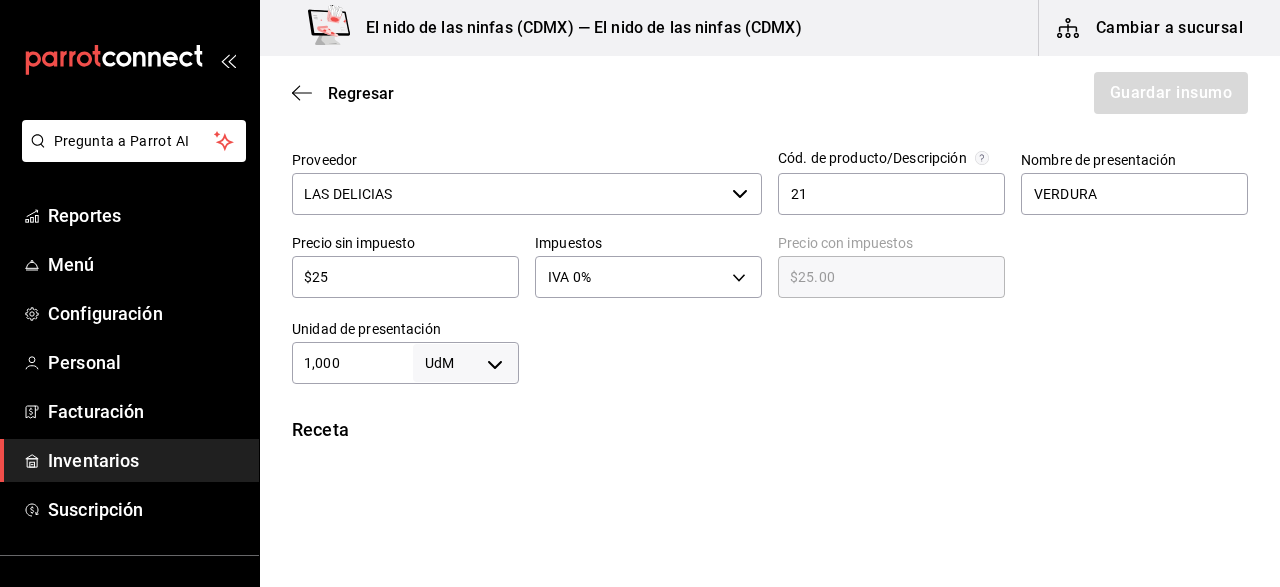 type on "1,000" 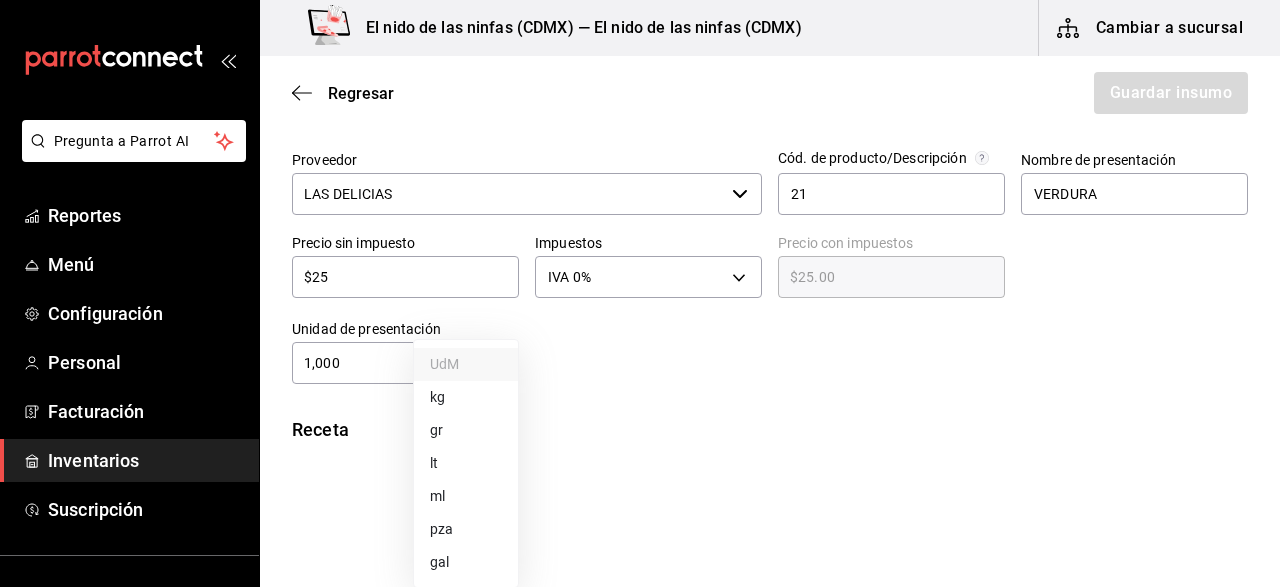 click on "Pregunta a Parrot AI Reportes   Menú   Configuración   Personal   Facturación   Inventarios   Suscripción   Ayuda Recomienda Parrot   [PERSON]   Sugerir nueva función   El nido de las ninfas ([CITY]) — El nido de las ninfas ([CITY]) Cambiar a sucursal Regresar Guardar insumo Insumo Nombre JITOMATE Categoría de inventario VERDURA ​ Mínimo 5 ​ Ideal 20 ​ Insumo de producción Este insumo se produce con una receta de producción Presentación Proveedor LAS DELICIAS ​ Cód. de producto/Descripción 21 Nombre de presentación VERDURA Precio sin impuesto $25 ​ Impuestos IVA 0% IVA_0 Precio con impuestos $25.00 ​ Unidad de presentación 1,000 UdM ​ Receta Unidad de receta Elige una opción Factor de conversión ​ Ver ayuda de conversiones ¿La presentación (VERDURA) viene en otra caja? Si No Presentaciones por caja ​ Sin definir Unidades de conteo GANA 1 MES GRATIS EN TU SUSCRIPCIÓN AQUÍ Pregunta a Parrot AI Reportes   Menú   Configuración   Personal   Facturación   Inventarios" at bounding box center (640, 237) 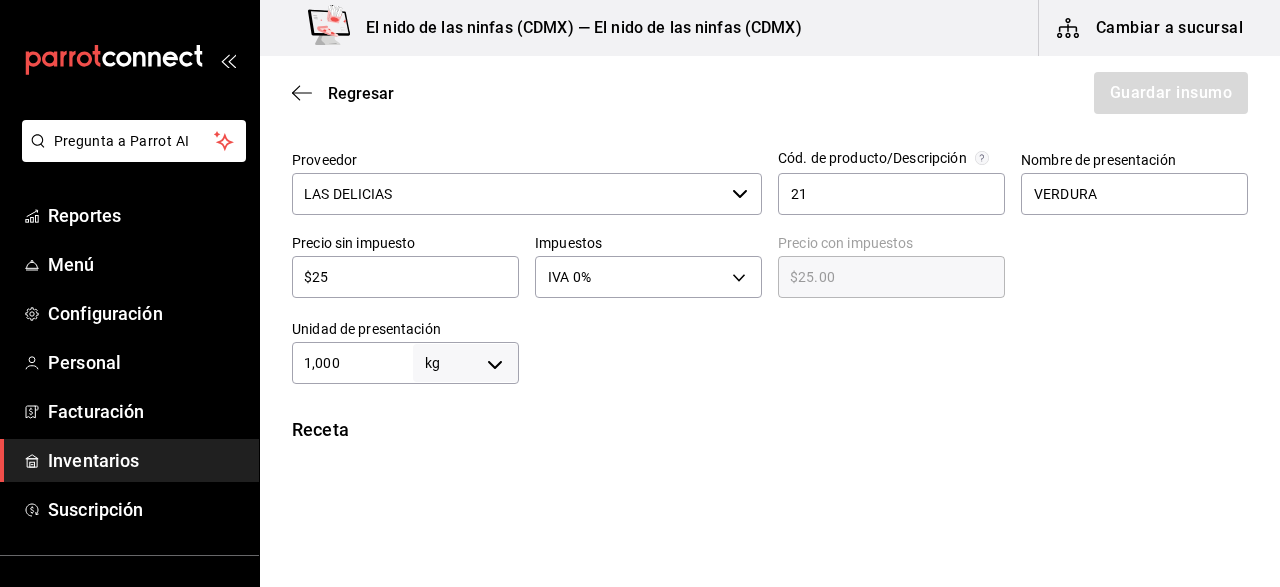 type on "1,000" 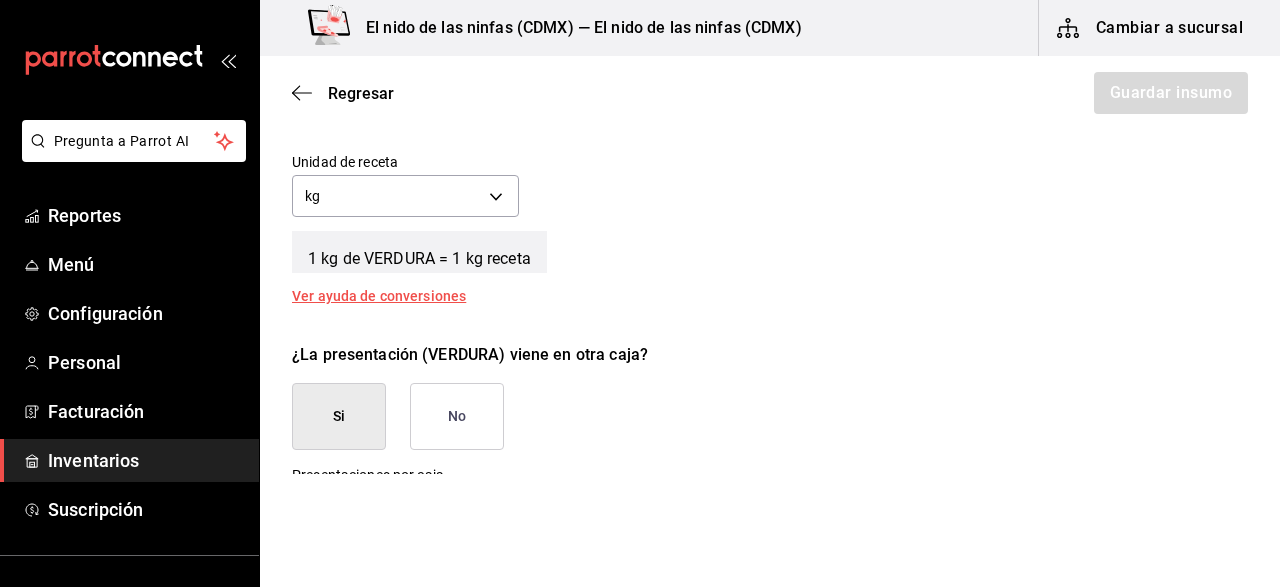 scroll, scrollTop: 748, scrollLeft: 0, axis: vertical 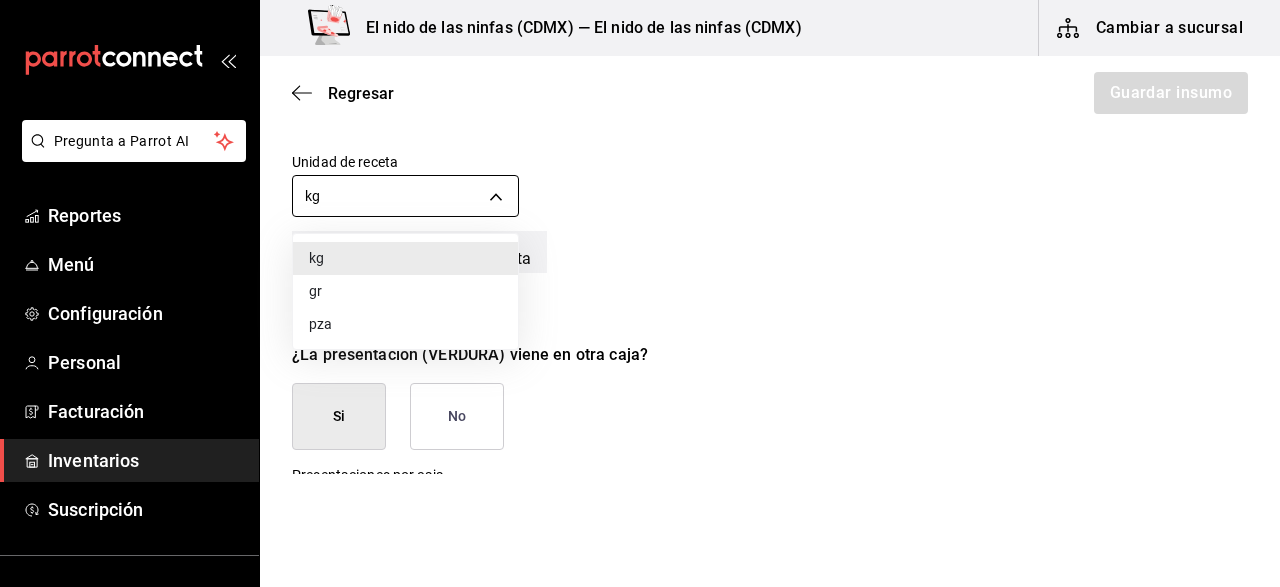 click on "Pregunta a Parrot AI Reportes   Menú   Configuración   Personal   Facturación   Inventarios   Suscripción   Ayuda Recomienda Parrot   [PERSON]   Sugerir nueva función   El nido de las ninfas ([CITY]) — El nido de las ninfas ([CITY]) Cambiar a sucursal Regresar Guardar insumo Insumo Nombre JITOMATE Categoría de inventario VERDURA ​ Mínimo 5 ​ Ideal 20 ​ Insumo de producción Este insumo se produce con una receta de producción Presentación Proveedor LAS DELICIAS ​ Cód. de producto/Descripción 21 Nombre de presentación VERDURA Precio sin impuesto $25 ​ Impuestos IVA 0% IVA_0 Precio con impuestos $25.00 ​ Unidad de presentación 1,000 kg KILOGRAM ​ Receta Unidad de receta kg KILOGRAM Factor de conversión 1,000 ​ 1 kg de VERDURA = 1 kg receta Ver ayuda de conversiones ¿La presentación (VERDURA) viene en otra caja? Si No Presentaciones por caja ​  VERDURA de 1,000 kg Unidades de conteo kg VERDURA (1,000 kg) GANA 1 MES GRATIS EN TU SUSCRIPCIÓN AQUÍ Pregunta a Parrot AI Reportes" at bounding box center [640, 237] 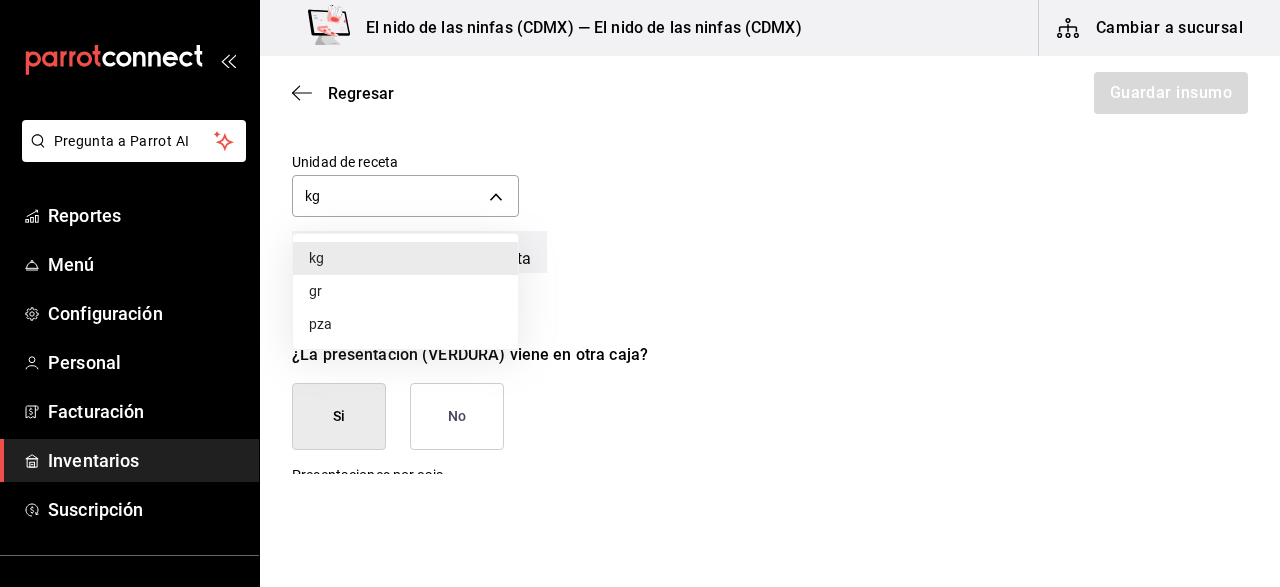 click on "kg" at bounding box center [405, 258] 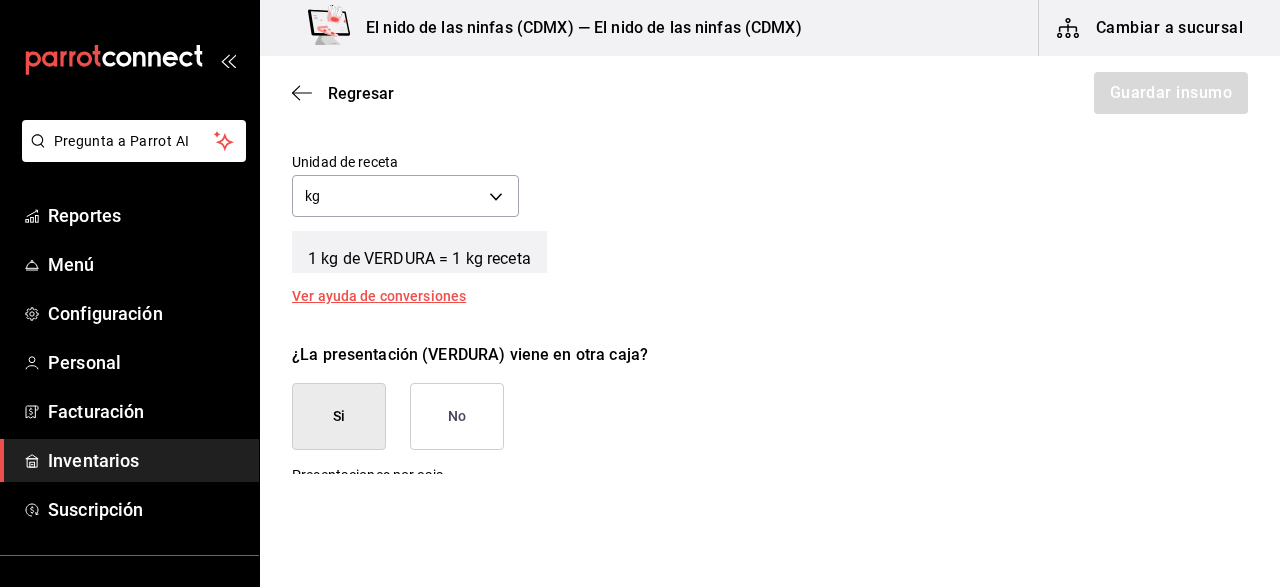 click on "No" at bounding box center [457, 416] 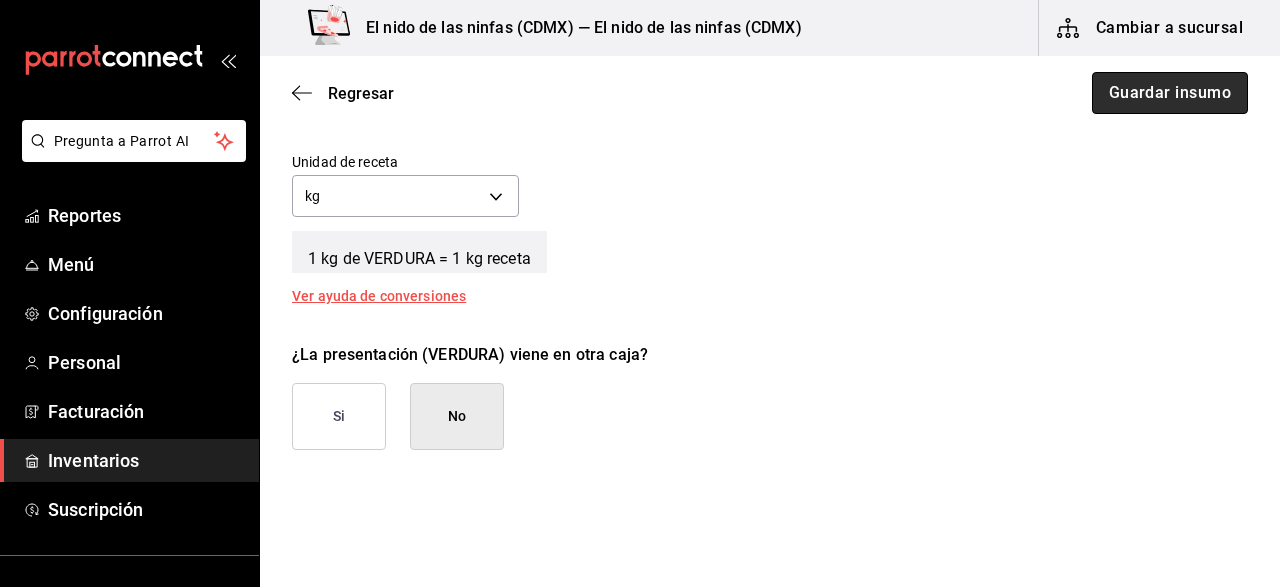 click on "Guardar insumo" at bounding box center (1170, 93) 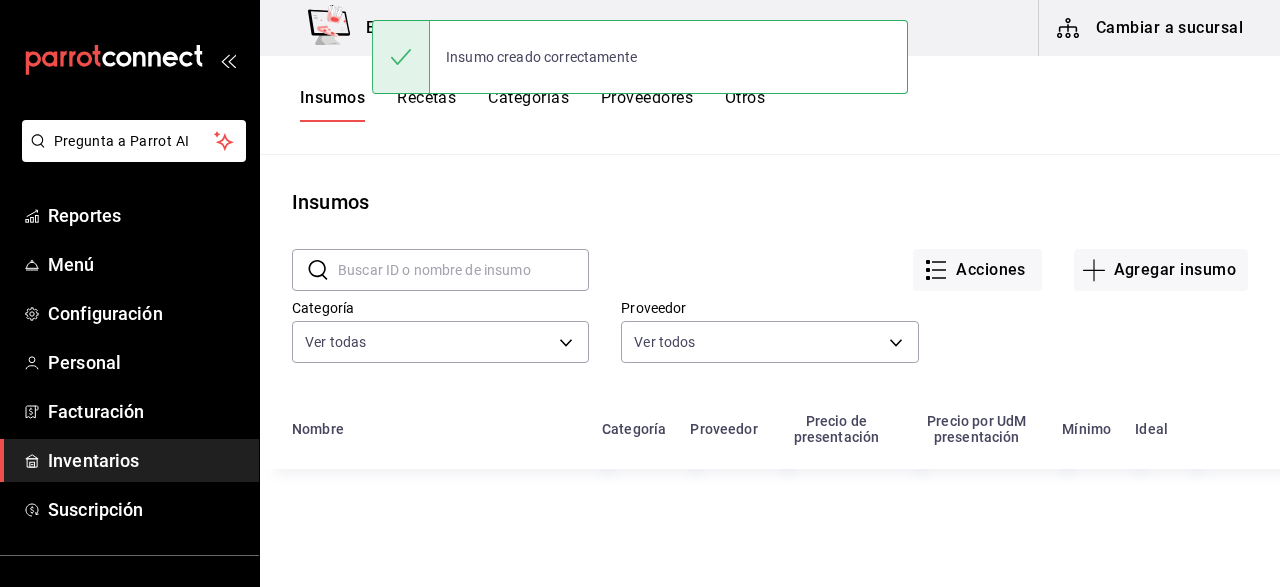 click on "Insumos Recetas Categorías Proveedores Otros" at bounding box center [770, 105] 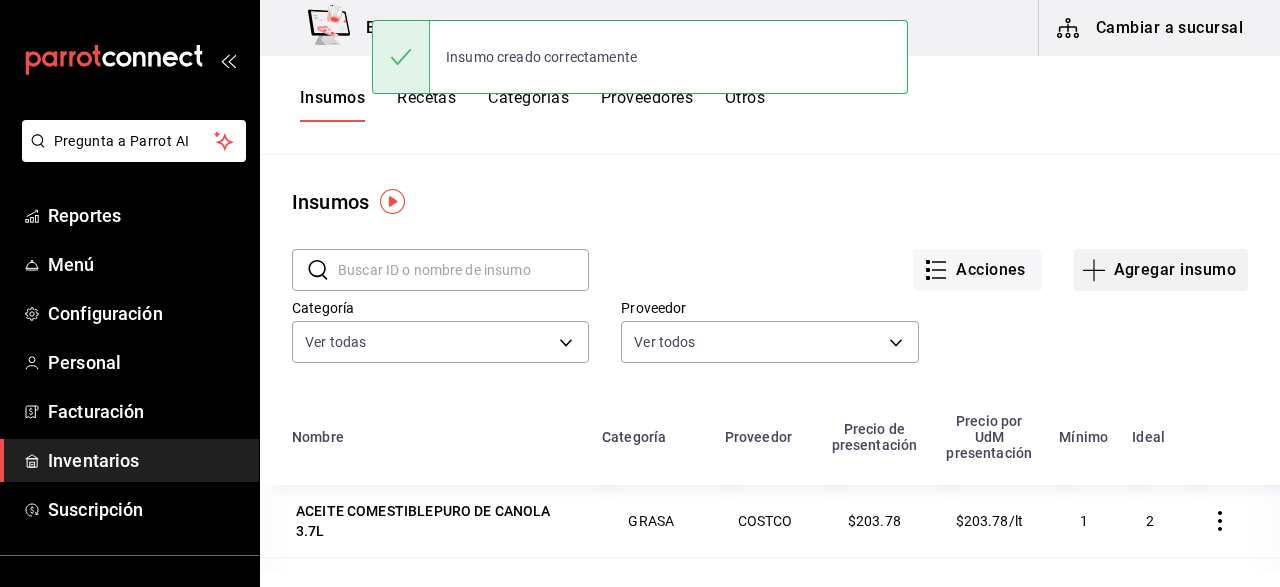 click on "Agregar insumo" at bounding box center [1161, 270] 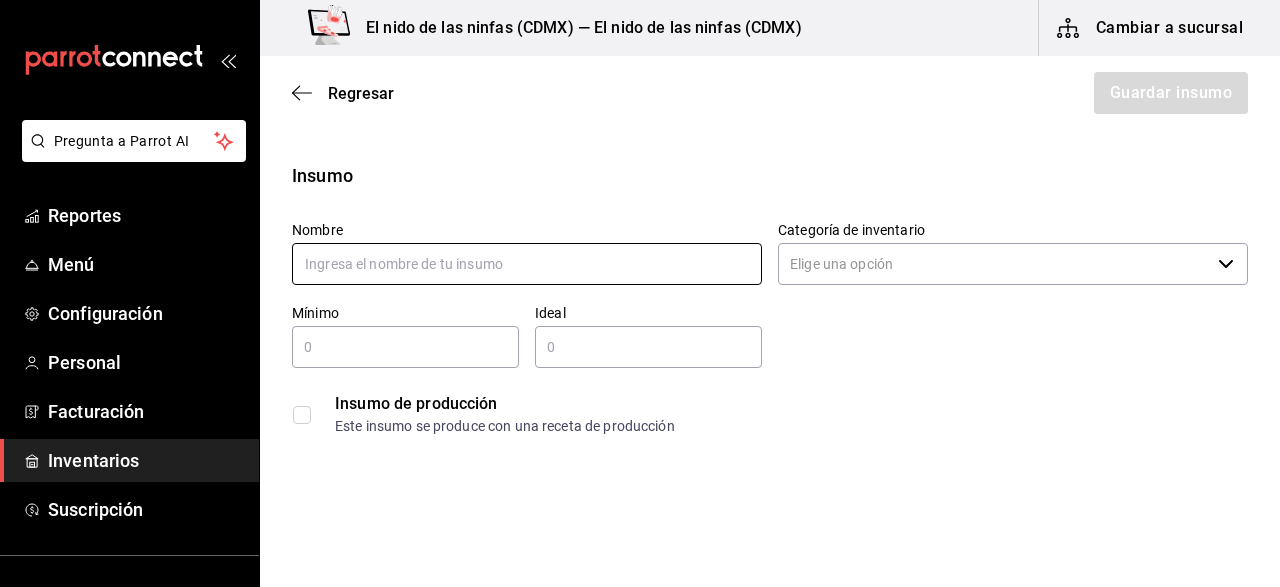 click at bounding box center (527, 264) 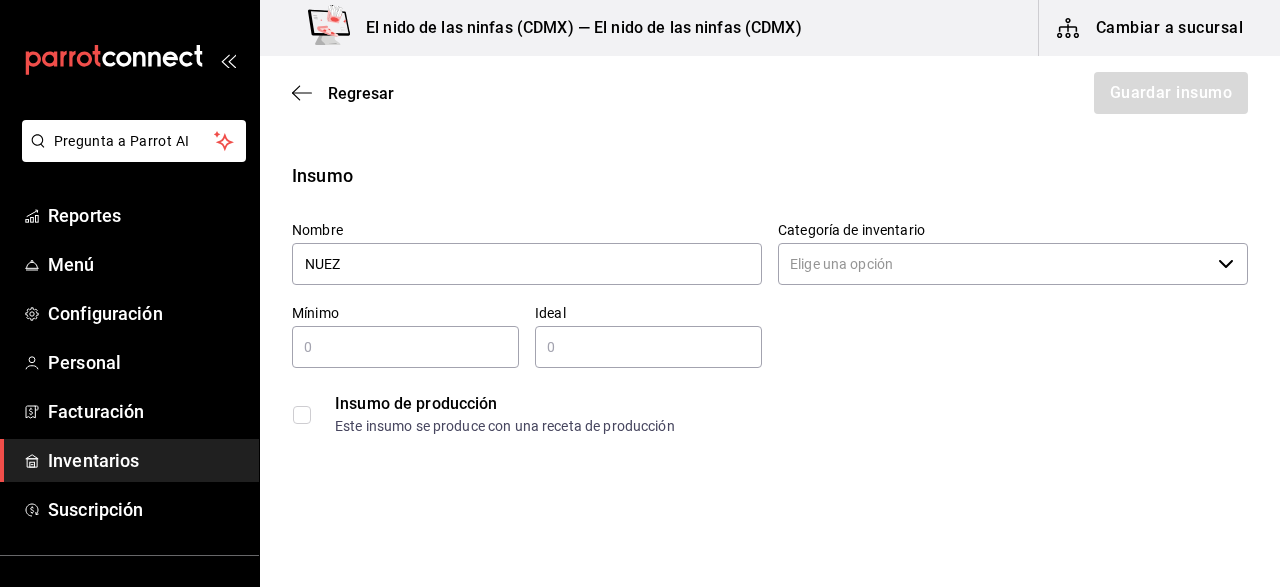 type on "NUEZ" 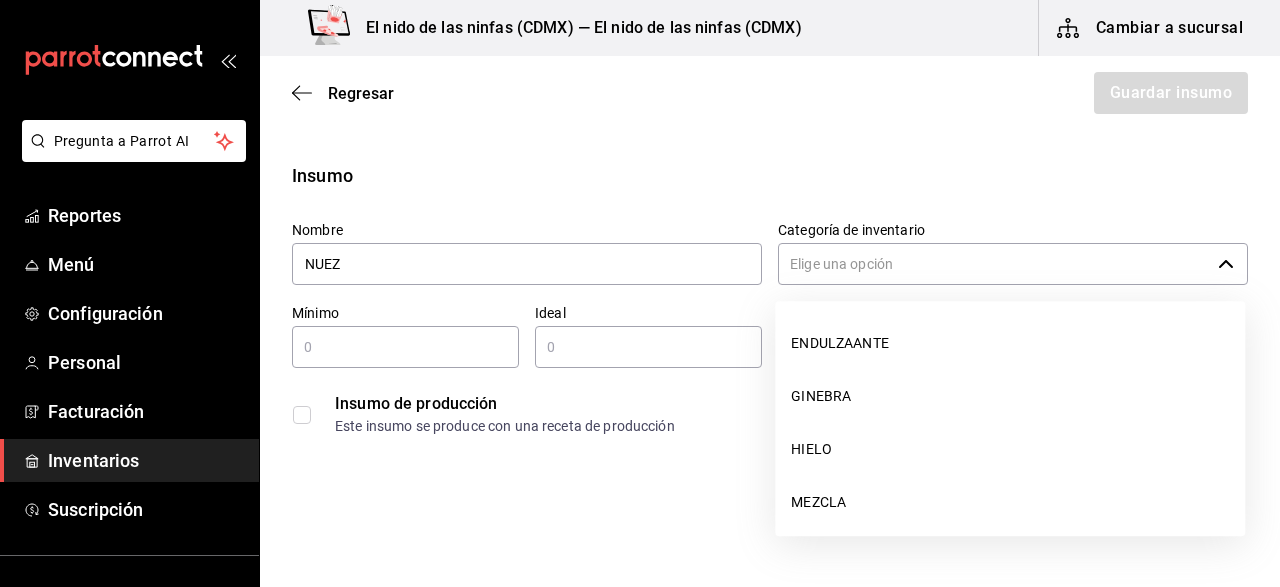 click on "Categoría de inventario" at bounding box center [994, 264] 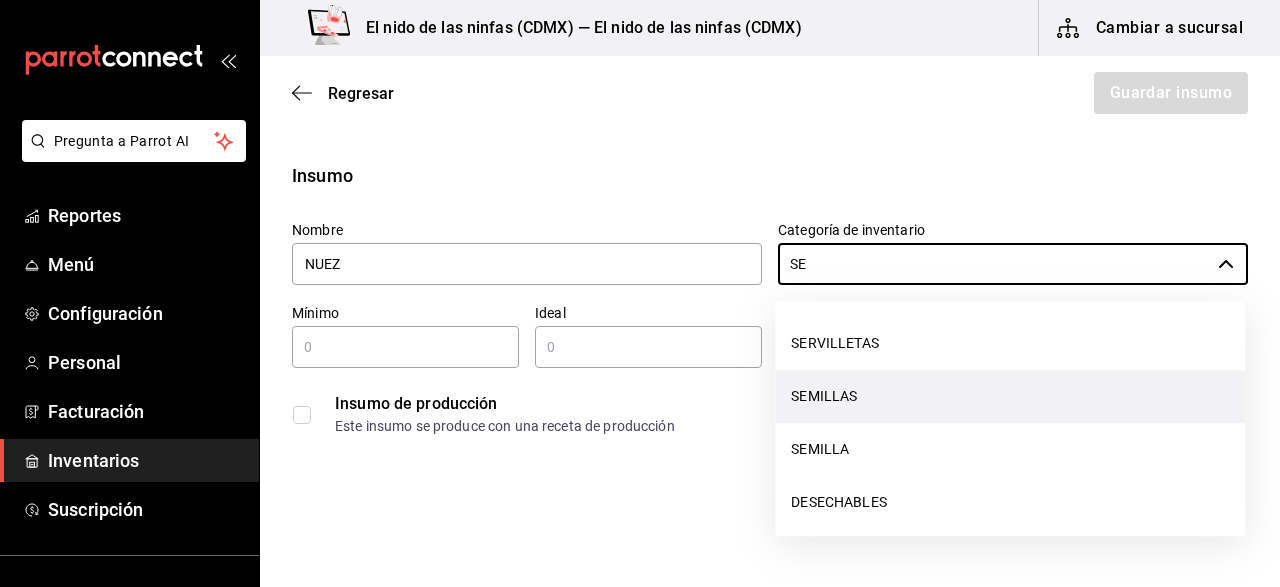 click on "SEMILLAS" at bounding box center (1010, 396) 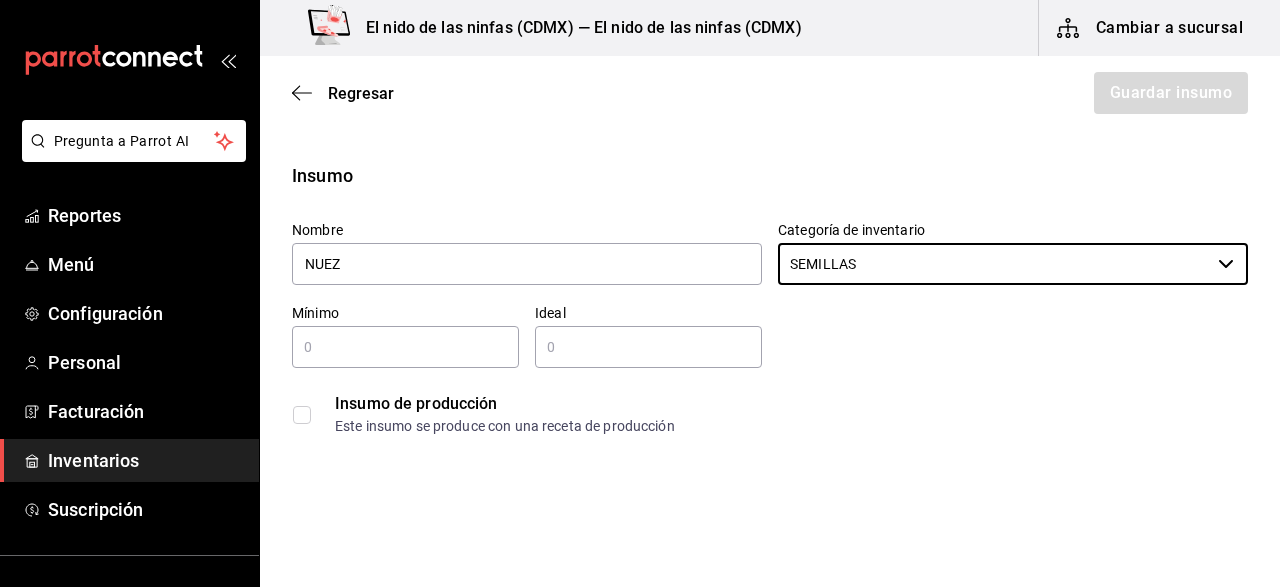 type on "SEMILLAS" 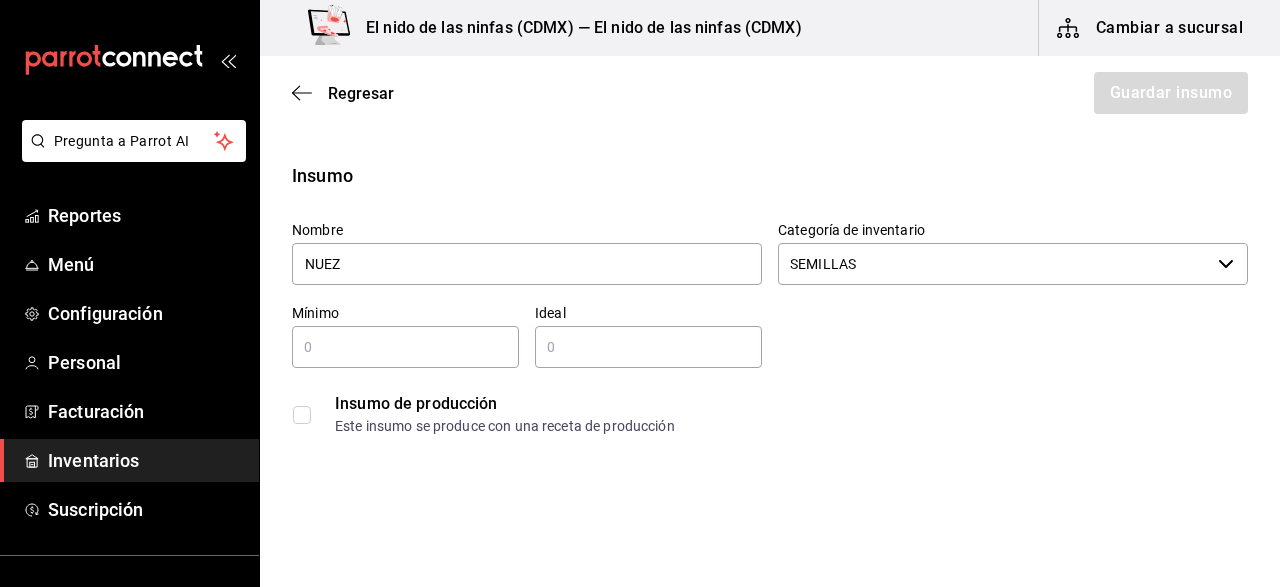 click at bounding box center (405, 347) 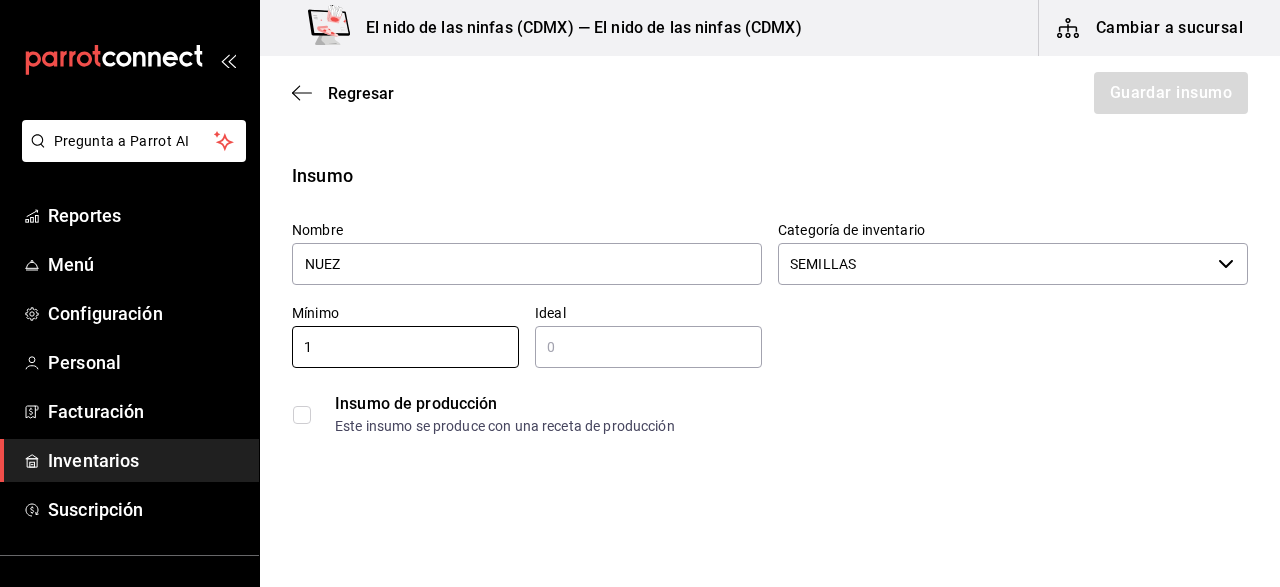 type on "1" 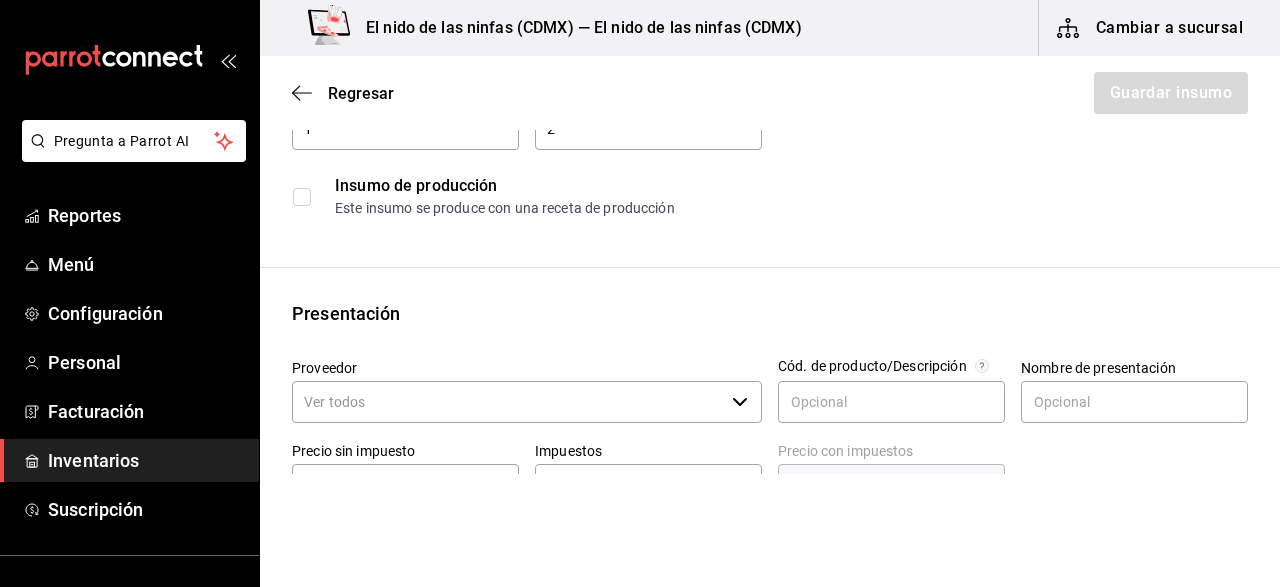 scroll, scrollTop: 219, scrollLeft: 0, axis: vertical 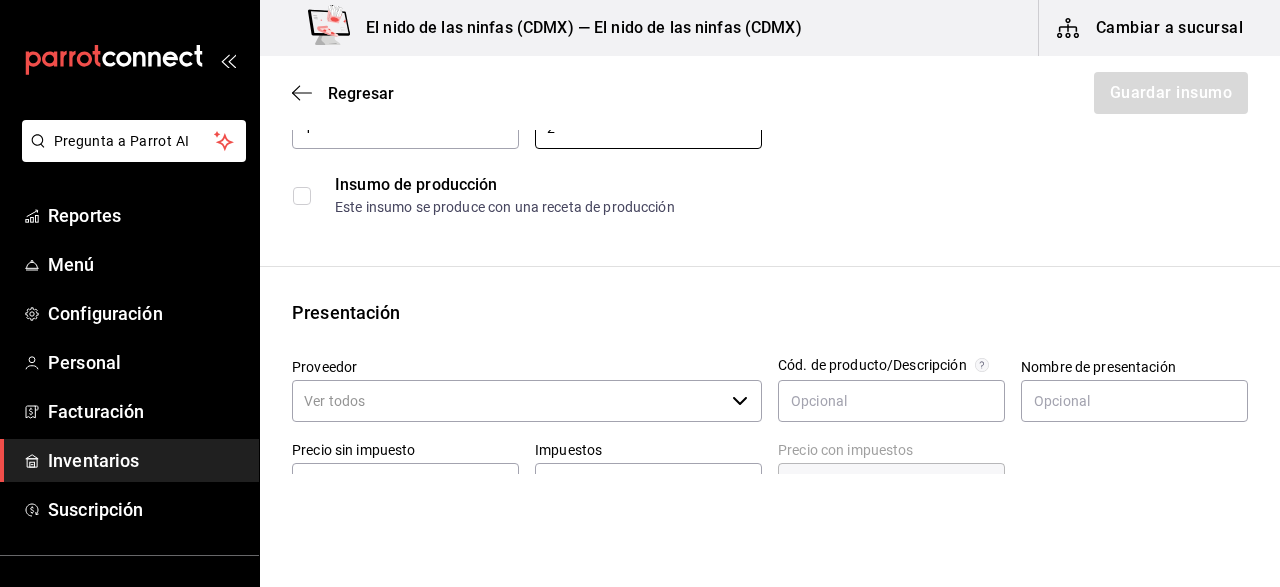 type on "2" 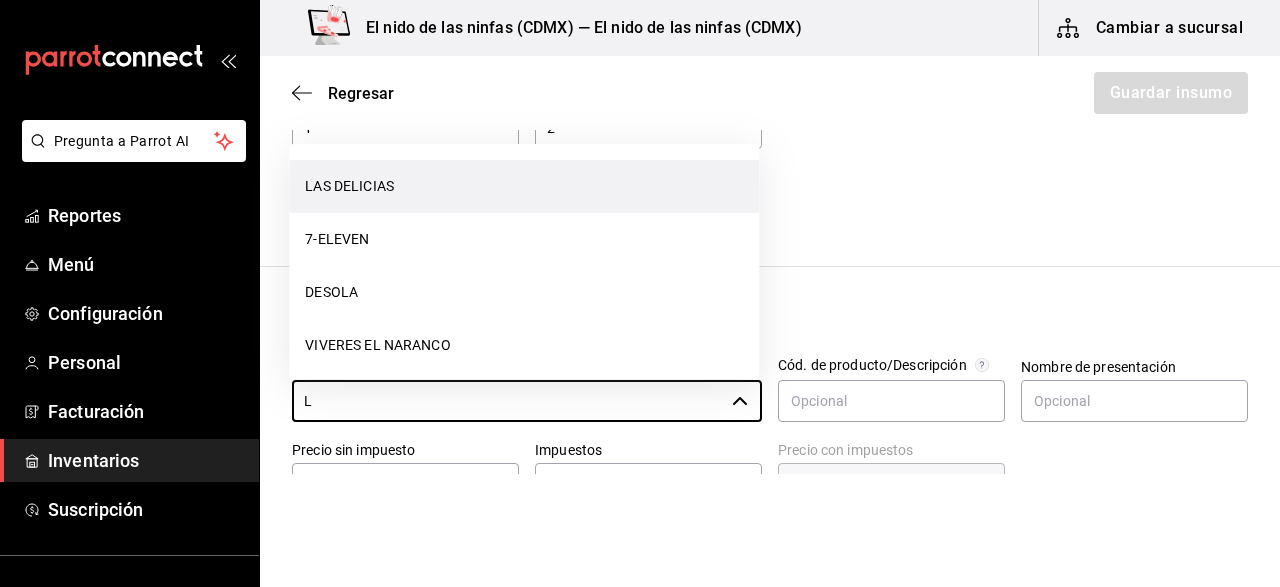 click on "LAS DELICIAS" at bounding box center [524, 186] 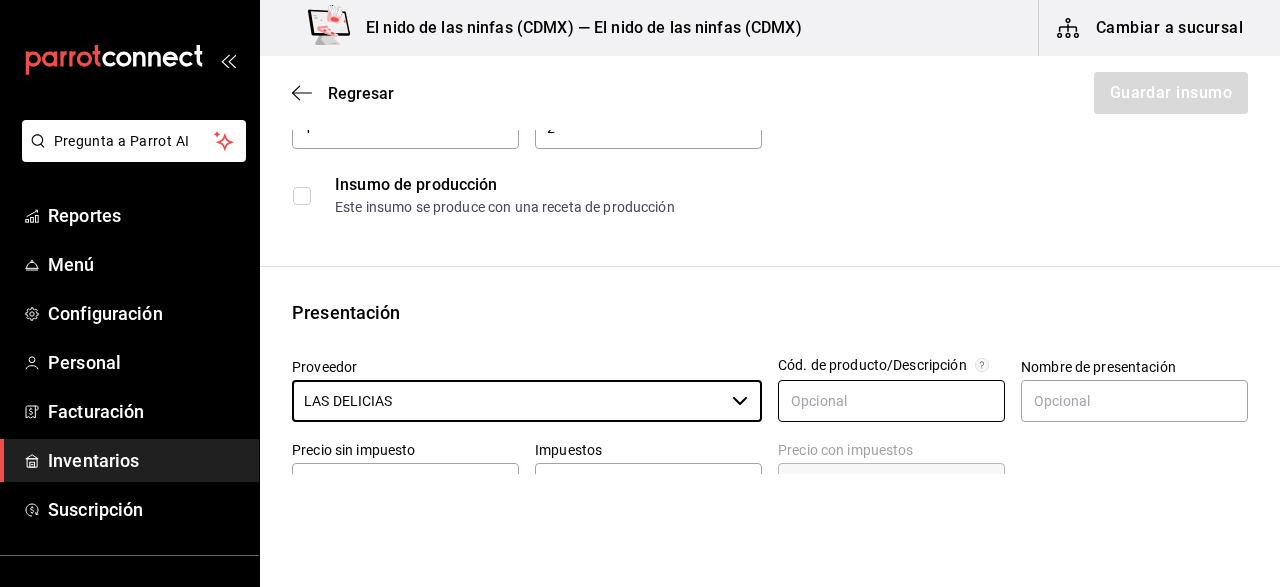 type on "LAS DELICIAS" 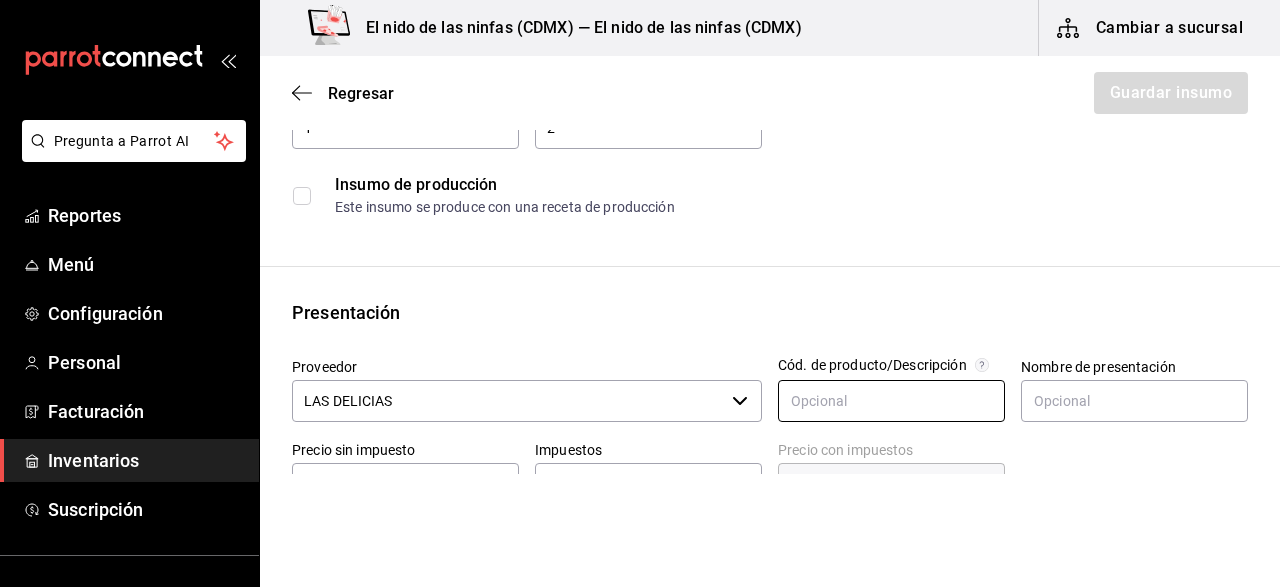 click at bounding box center (891, 401) 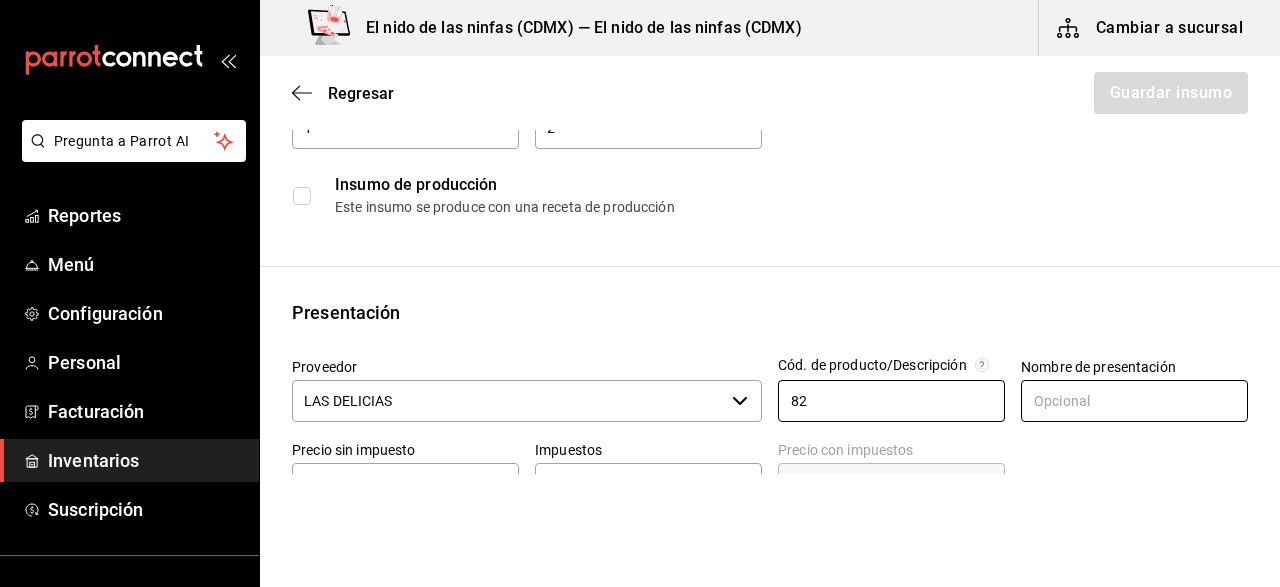 type on "82" 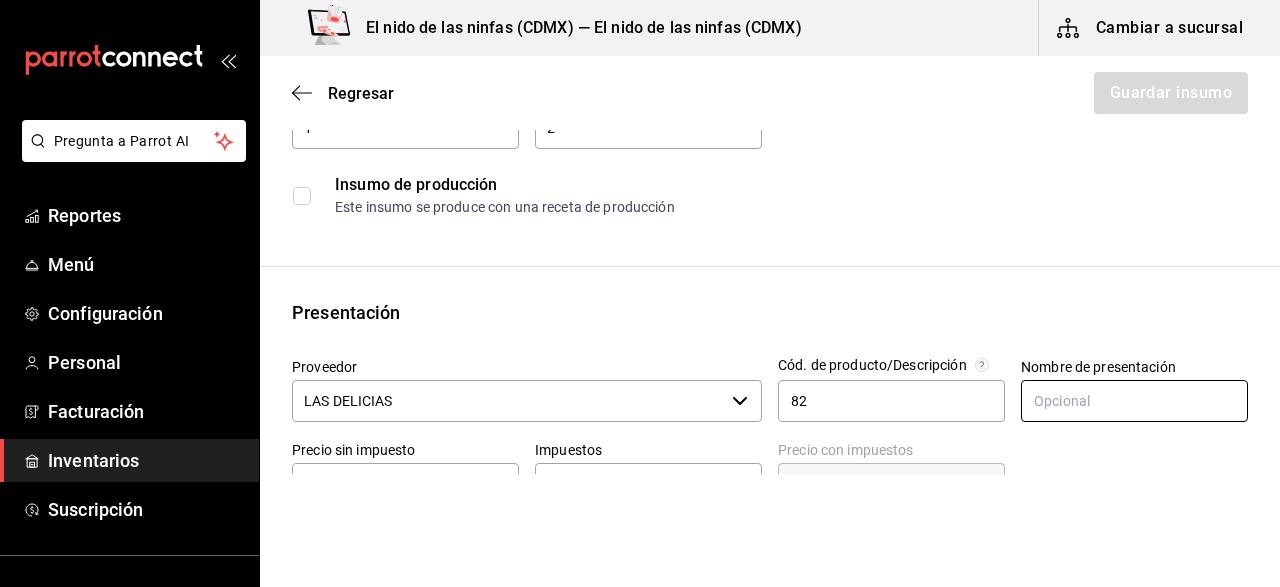 click at bounding box center [1134, 401] 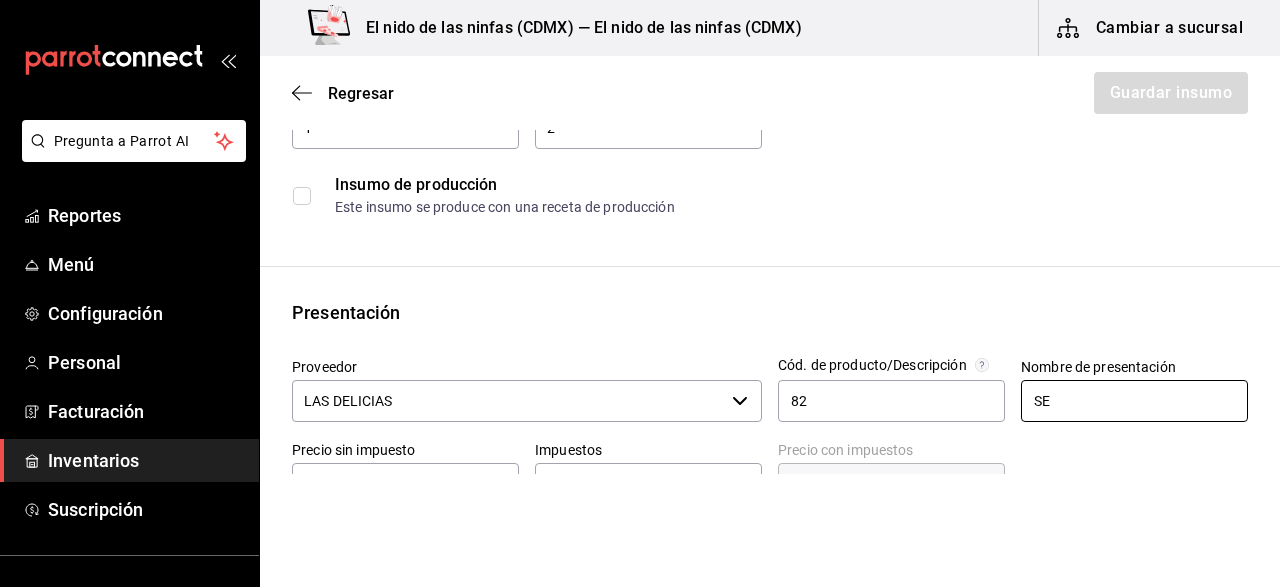type on "S" 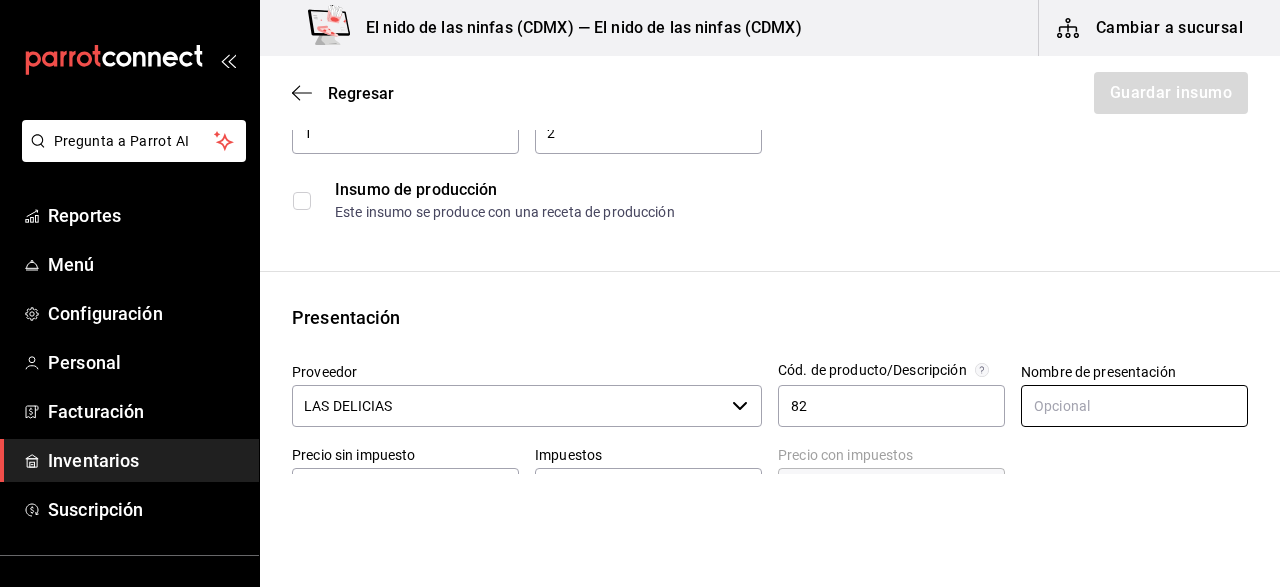 scroll, scrollTop: 232, scrollLeft: 0, axis: vertical 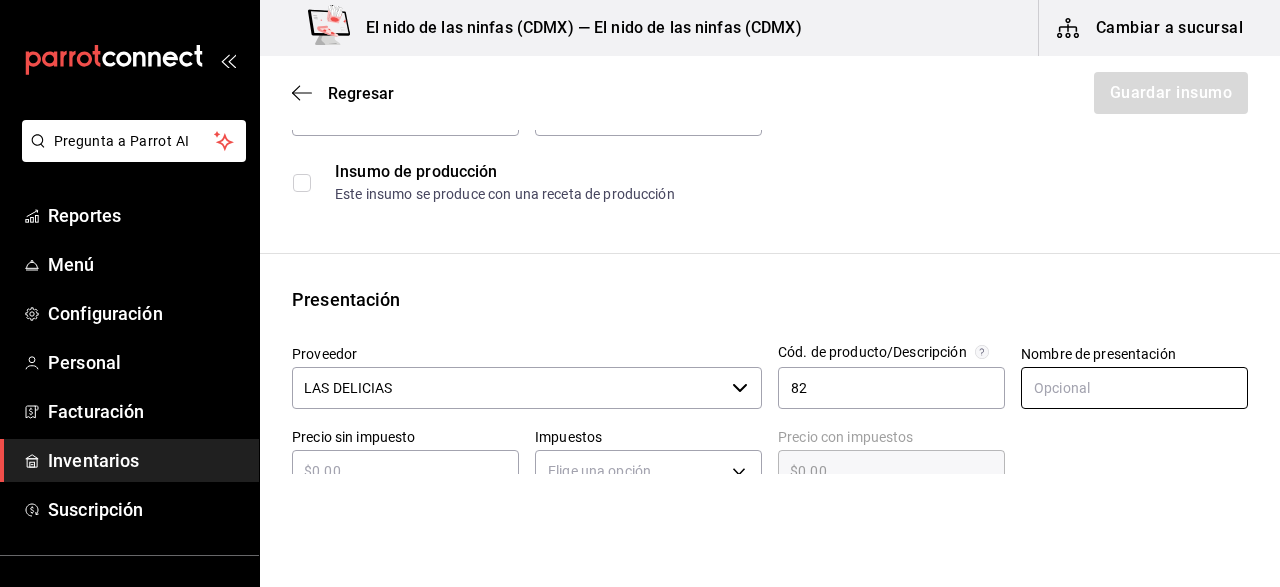 click at bounding box center (1134, 388) 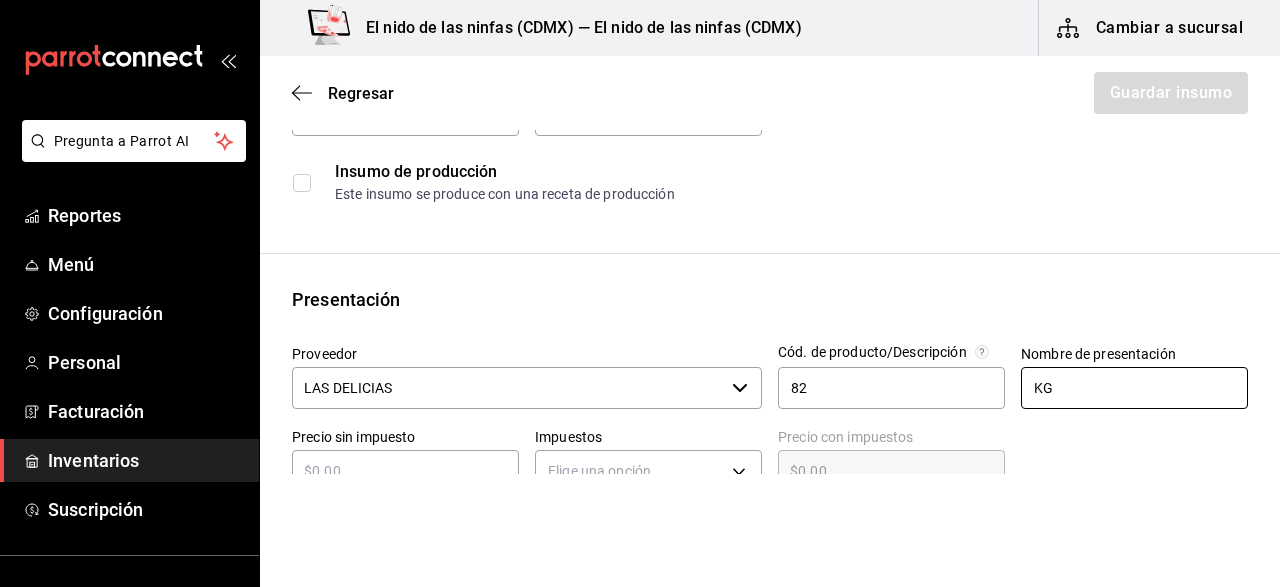 type on "KG" 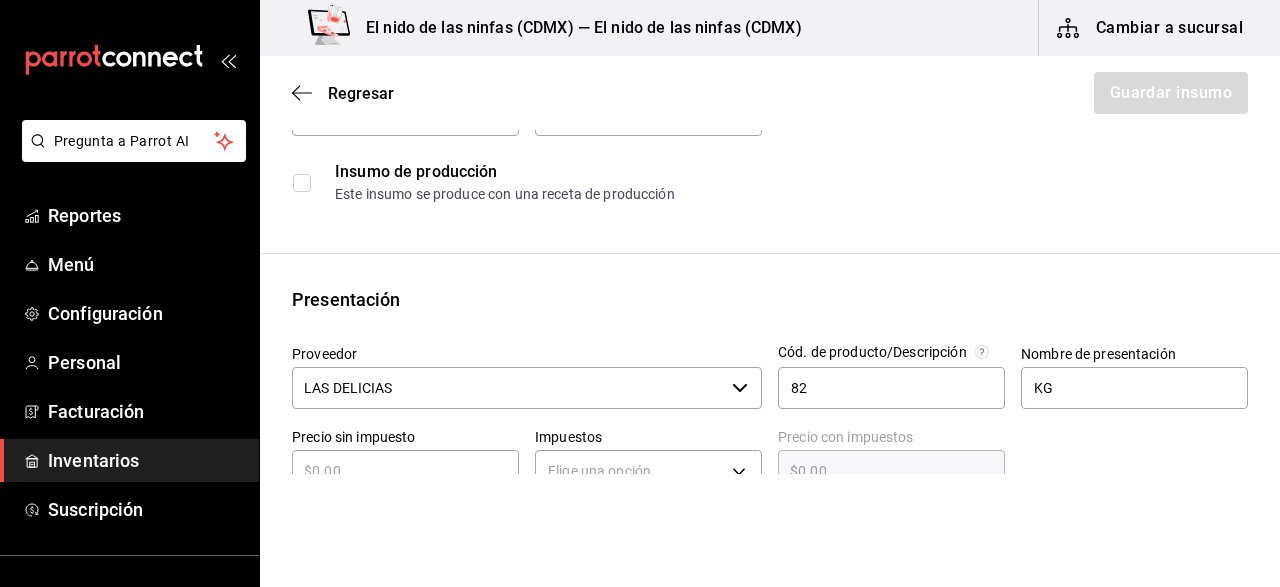 click at bounding box center (405, 471) 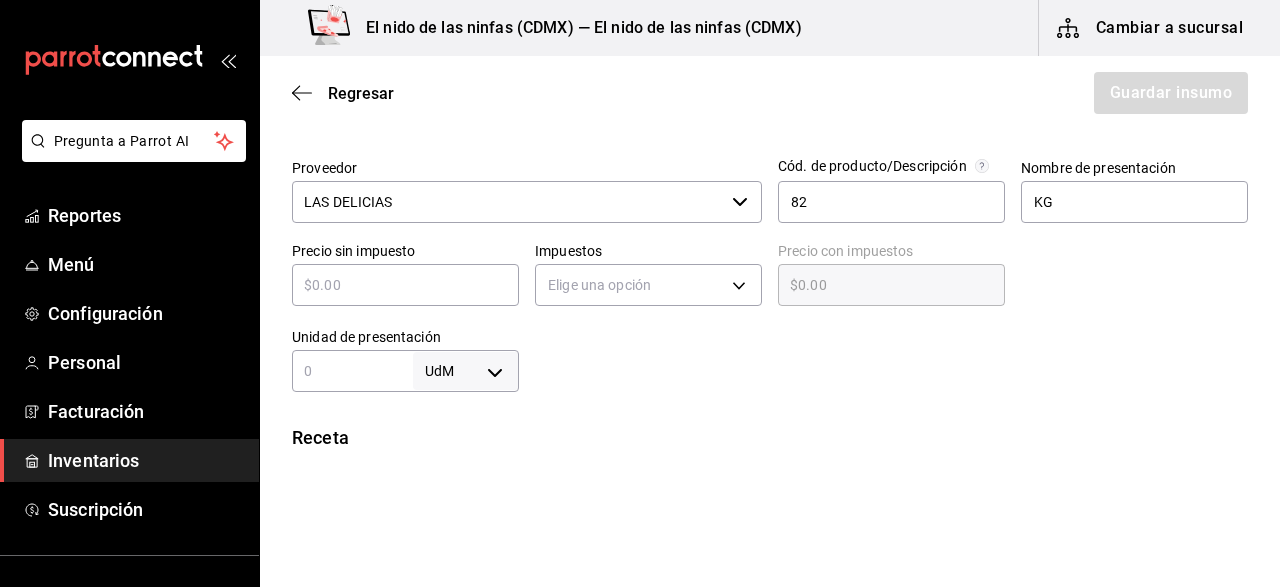 scroll, scrollTop: 426, scrollLeft: 0, axis: vertical 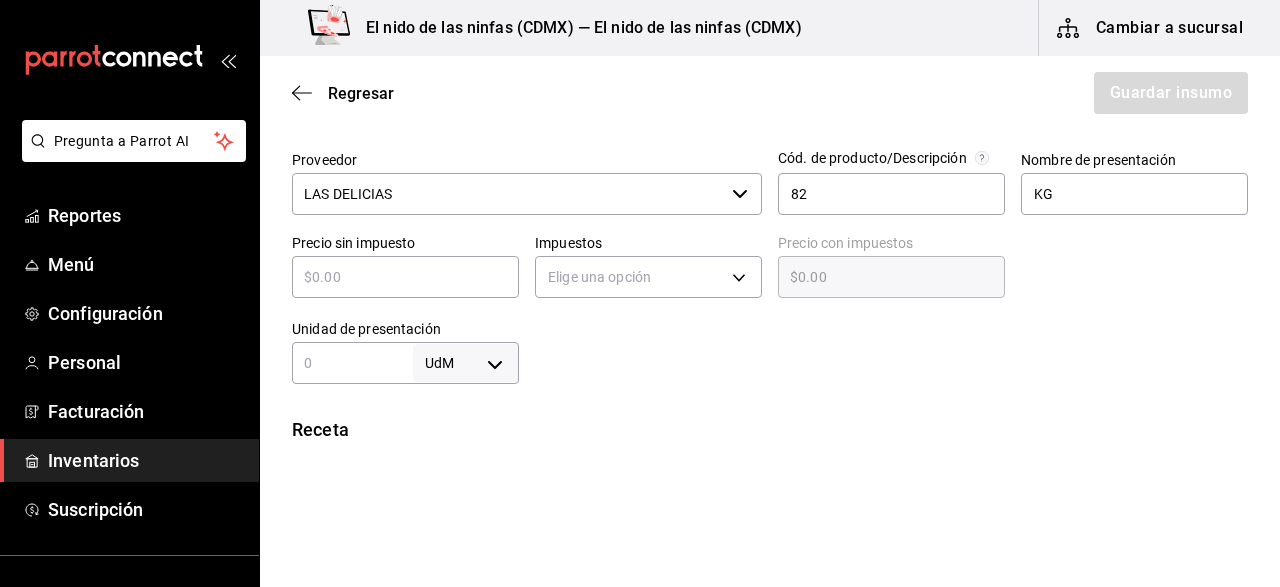 type on "$2" 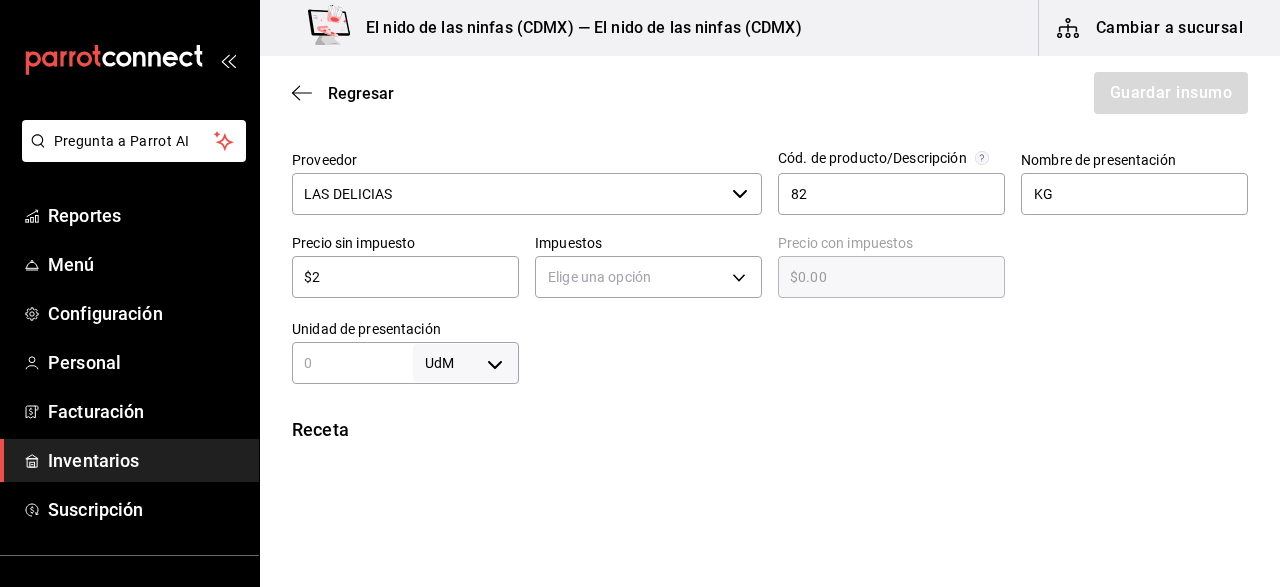 type on "$2.00" 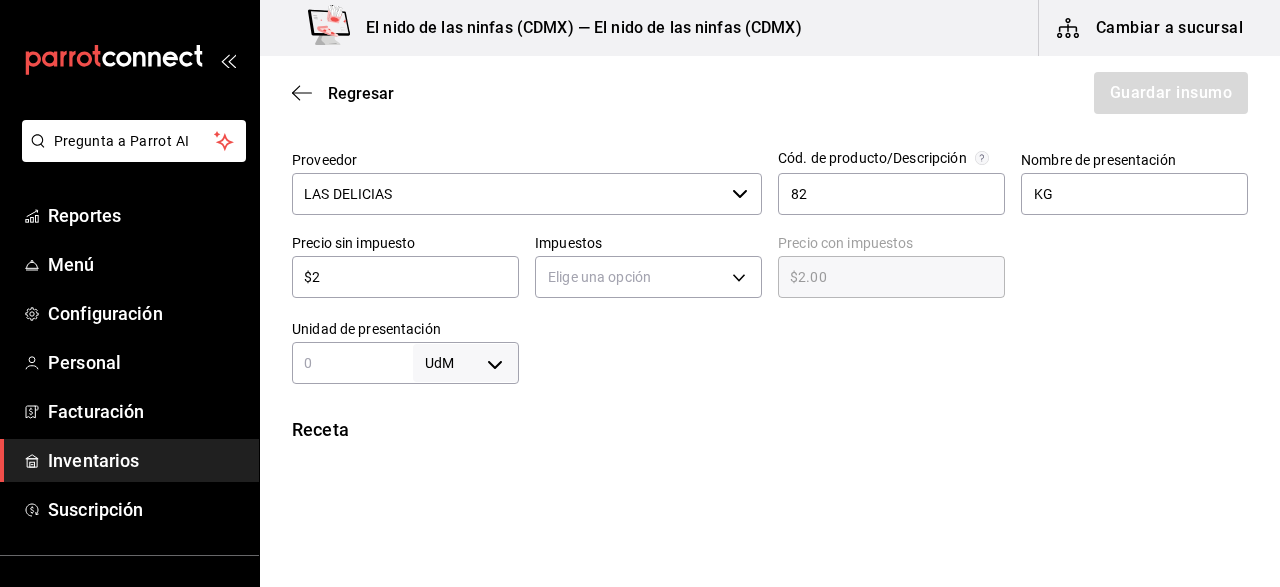 type on "$28" 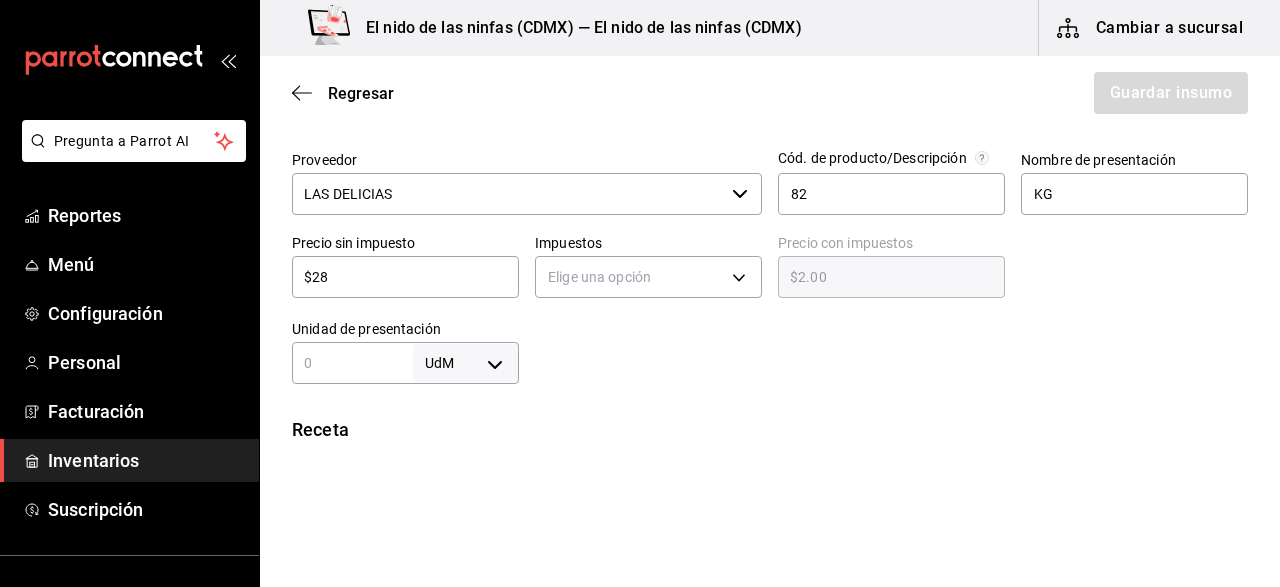 type on "$28.00" 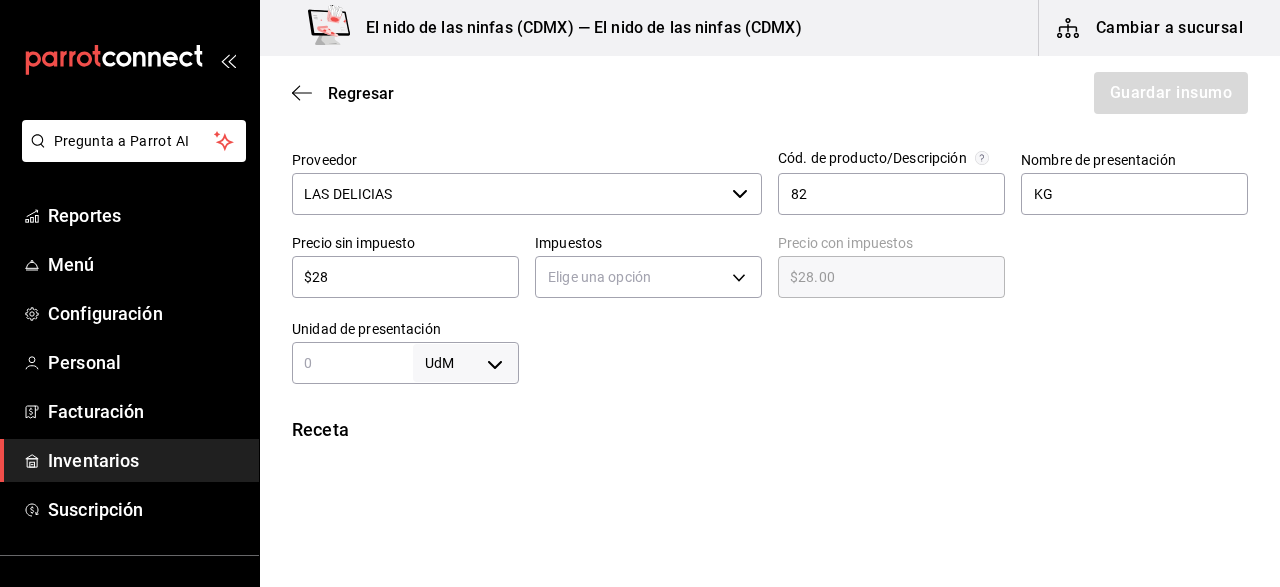 type on "$280" 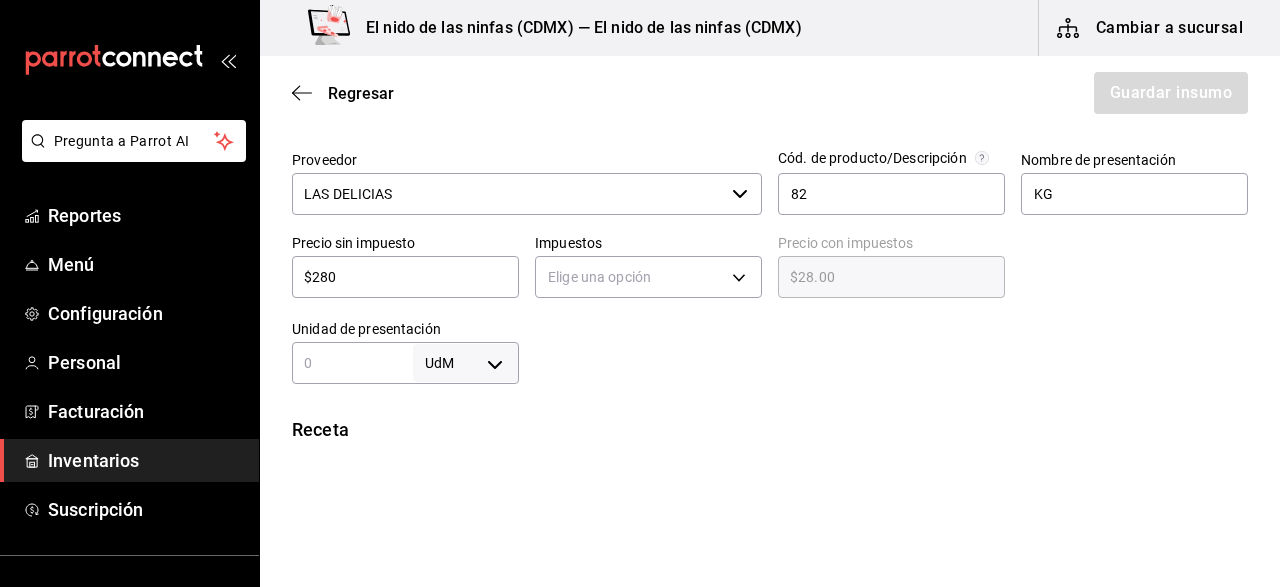 type on "$280.00" 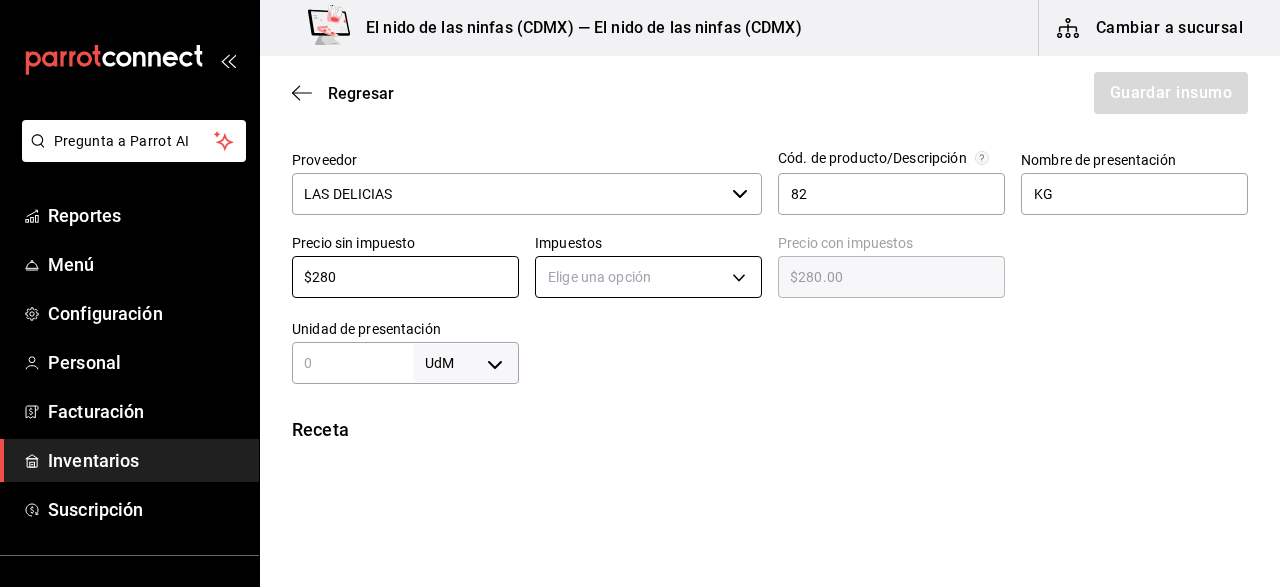 type on "$280" 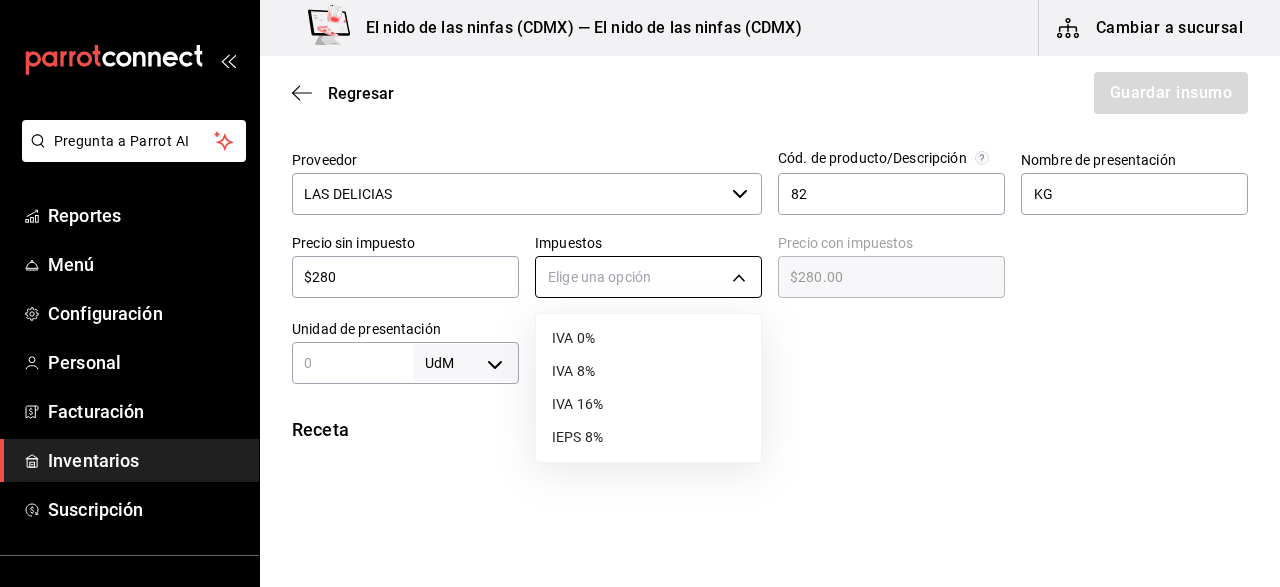 click on "Pregunta a Parrot AI Reportes   Menú   Configuración   Personal   Facturación   Inventarios   Suscripción   Ayuda Recomienda Parrot   [PERSON]   Sugerir nueva función   El nido de las ninfas ([CITY]) — El nido de las ninfas ([CITY]) Cambiar a sucursal Regresar Guardar insumo Insumo Nombre NUEZ Categoría de inventario SEMILLAS ​ Mínimo 1 ​ Ideal 2 ​ Insumo de producción Este insumo se produce con una receta de producción Presentación Proveedor LAS DELICIAS ​ Cód. de producto/Descripción 82 Nombre de presentación KG Precio sin impuesto $280 ​ Impuestos Elige una opción Precio con impuestos $280.00 ​ Unidad de presentación UdM ​ Receta Unidad de receta Elige una opción Factor de conversión ​ Ver ayuda de conversiones ¿La presentación (KG) viene en otra caja? Si No Presentaciones por caja ​ Sin definir Unidades de conteo GANA 1 MES GRATIS EN TU SUSCRIPCIÓN AQUÍ Pregunta a Parrot AI Reportes   Menú   Configuración   Personal   Facturación   Inventarios   Suscripción" at bounding box center [640, 237] 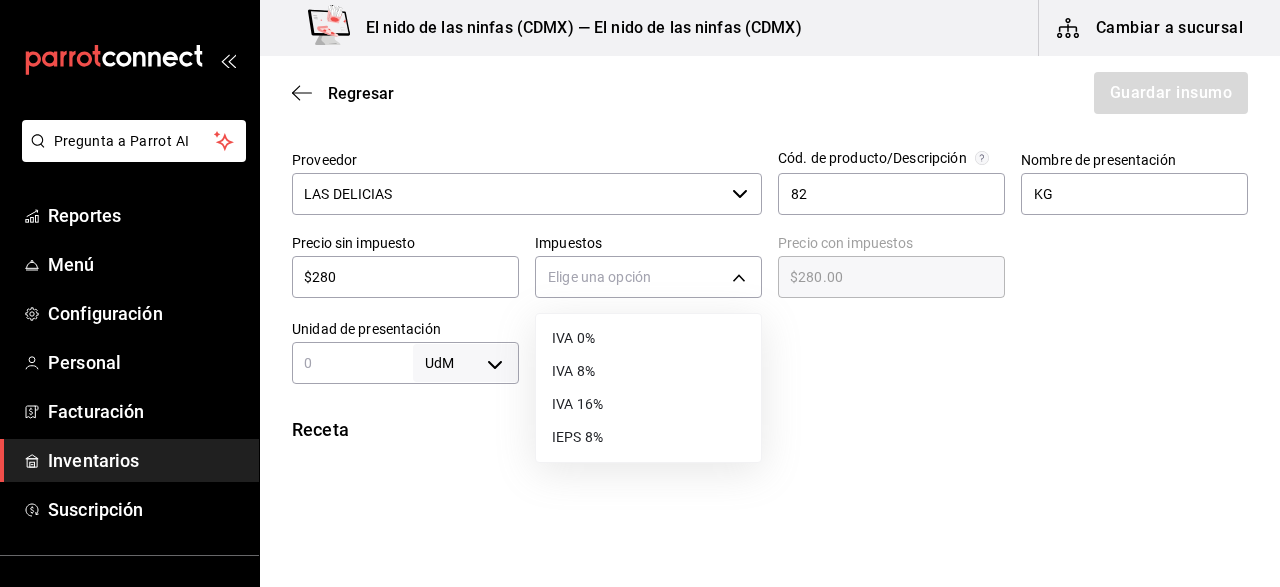 click on "IVA 0%" at bounding box center (648, 338) 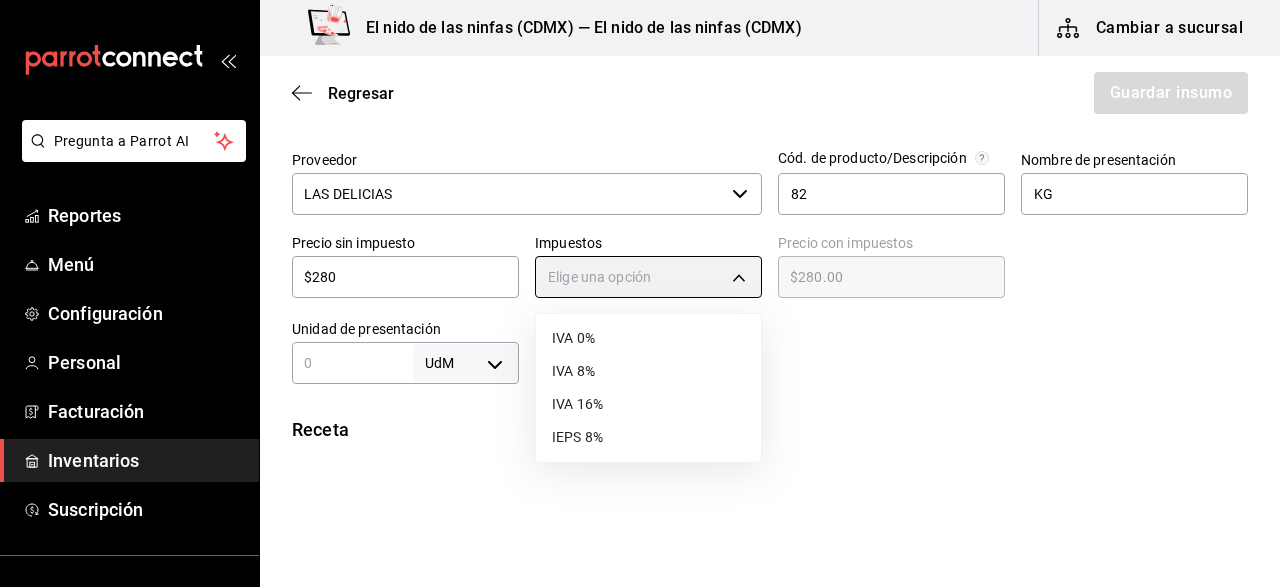 type on "IVA_0" 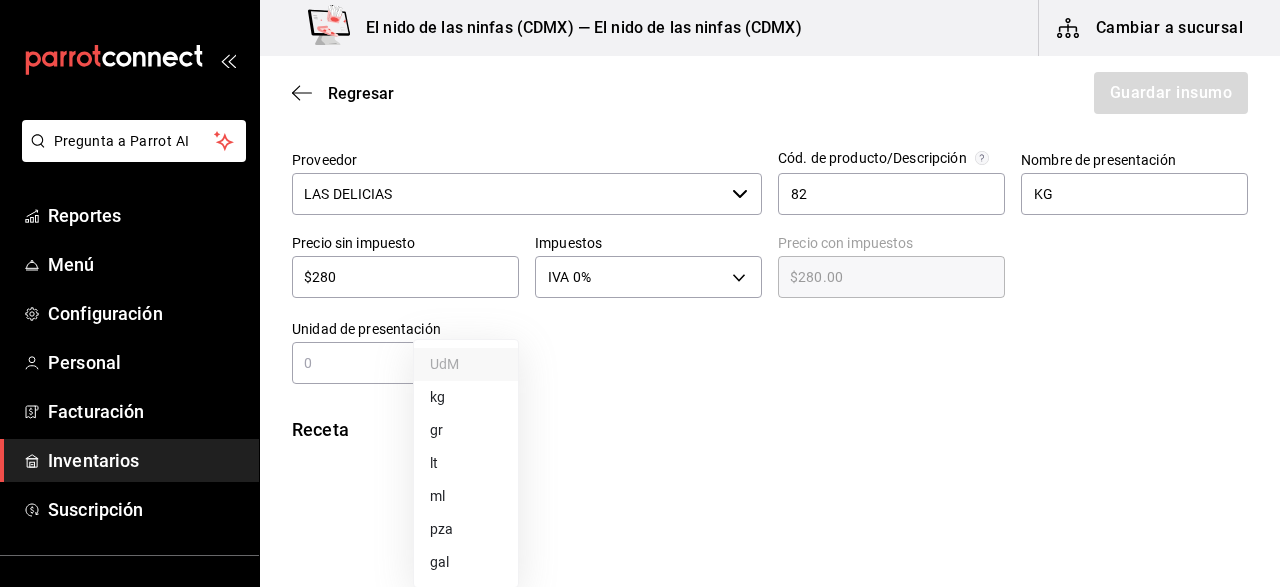 click on "Pregunta a Parrot AI Reportes   Menú   Configuración   Personal   Facturación   Inventarios   Suscripción   Ayuda Recomienda Parrot   [FIRST] [LAST]   Sugerir nueva función   El nido de las ninfas ([CITY]) — El nido de las ninfas ([CITY]) Cambiar a sucursal Regresar Guardar insumo Insumo Nombre NUEZ Categoría de inventario SEMILLAS ​ Mínimo 1 ​ Ideal 2 ​ Insumo de producción Este insumo se produce con una receta de producción Presentación Proveedor LAS DELICIAS ​ Cód. de producto/Descripción 82 Nombre de presentación KG Precio sin impuesto $280 ​ Impuestos IVA 0% IVA_0 Precio con impuestos $280.00 ​ Unidad de presentación UdM ​ Receta Unidad de receta Elige una opción Factor de conversión ​ Ver ayuda de conversiones ¿La presentación (KG) viene en otra caja? Si No Presentaciones por caja ​ Sin definir Unidades de conteo GANA 1 MES GRATIS EN TU SUSCRIPCIÓN AQUÍ Pregunta a Parrot AI Reportes   Menú   Configuración   Personal   Facturación   Inventarios   Suscripción   Ayuda" at bounding box center [640, 237] 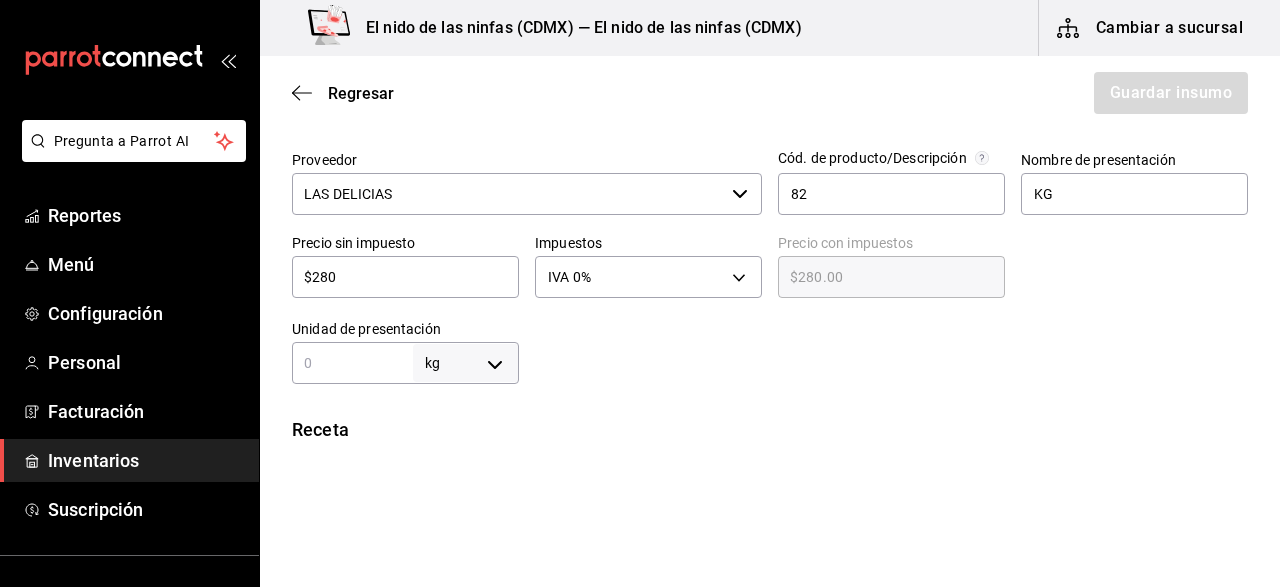 click at bounding box center (352, 363) 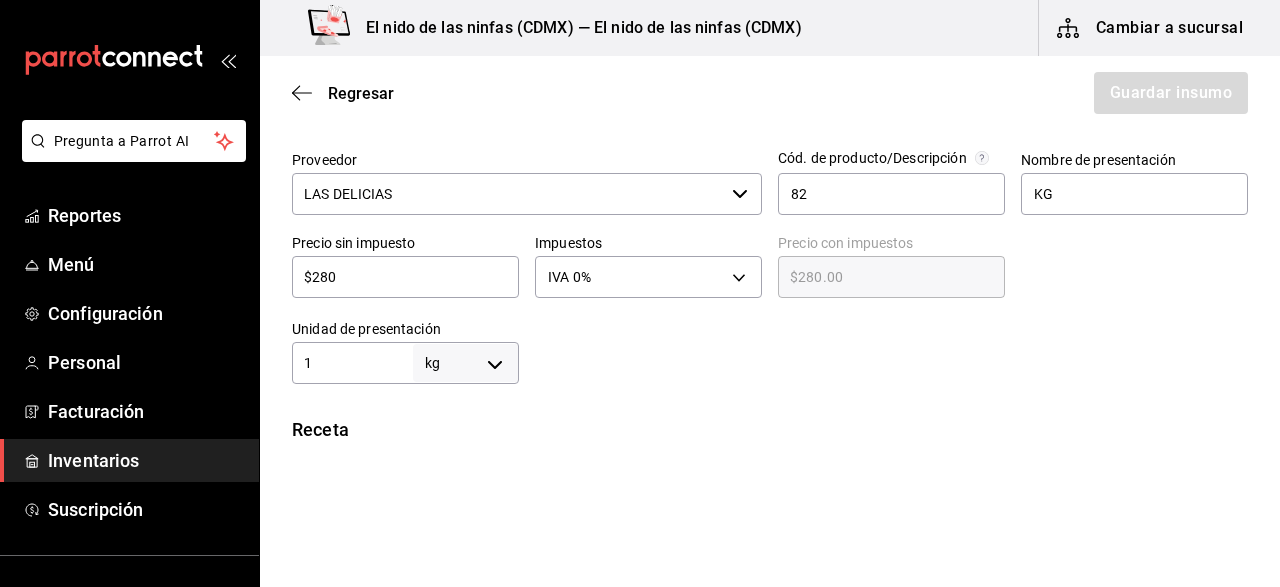 type on "1" 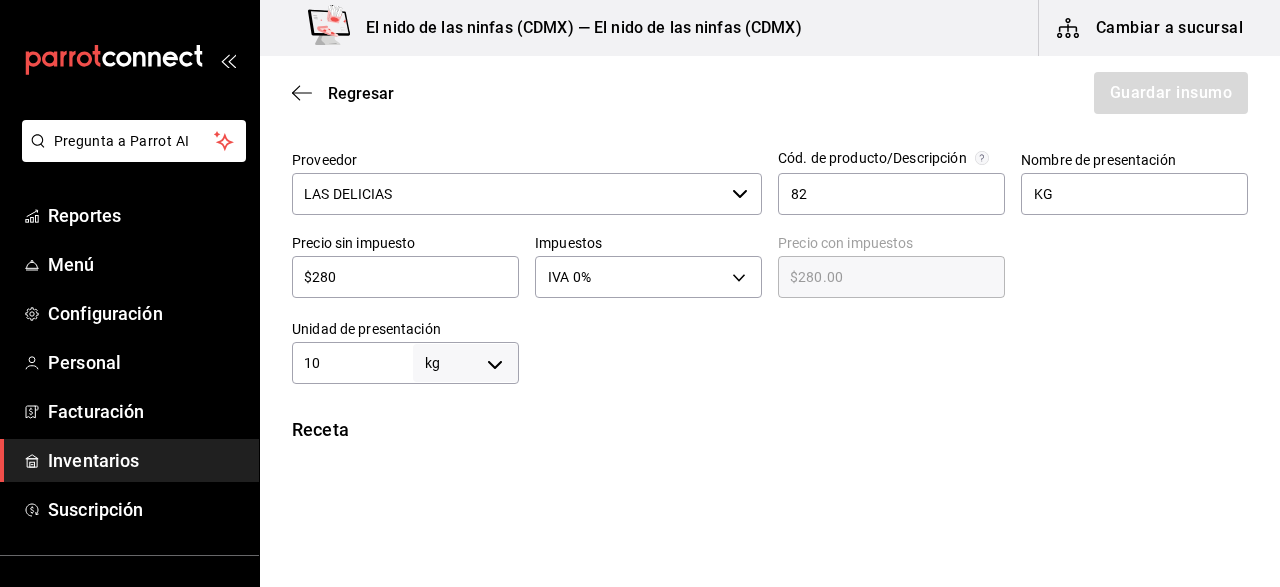 type on "10" 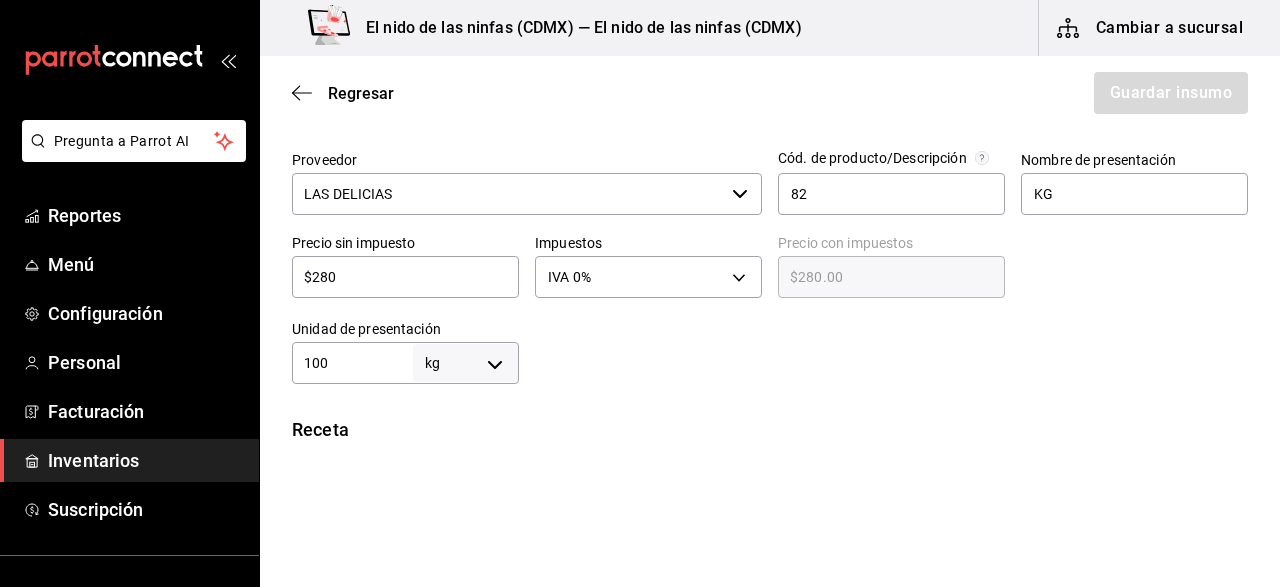 type on "100" 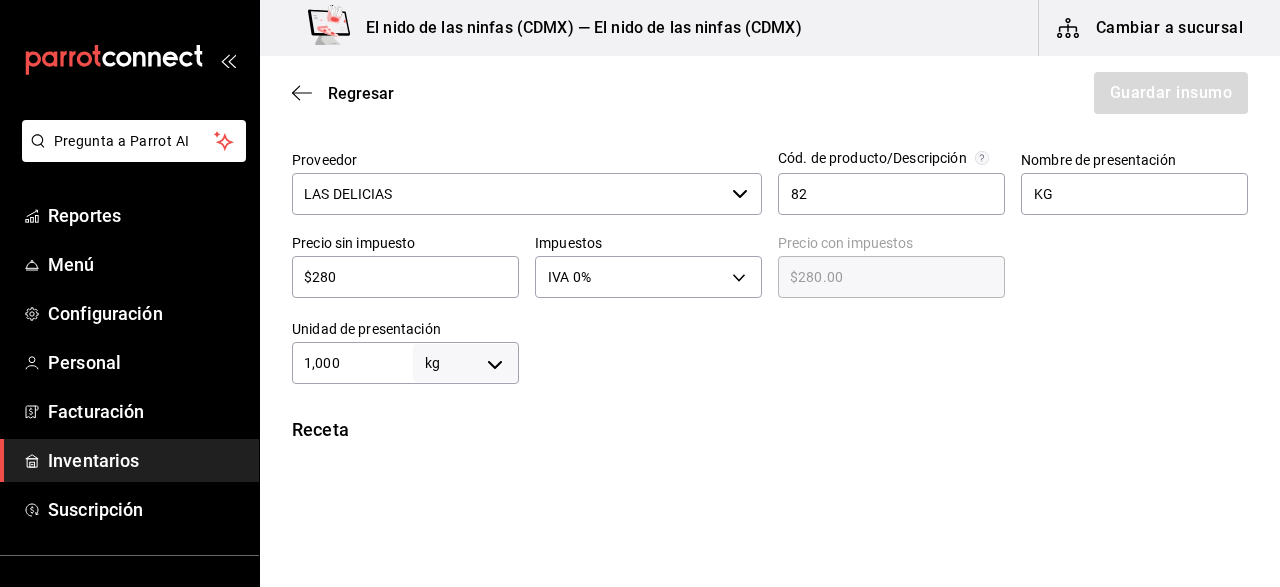 type on "1,000" 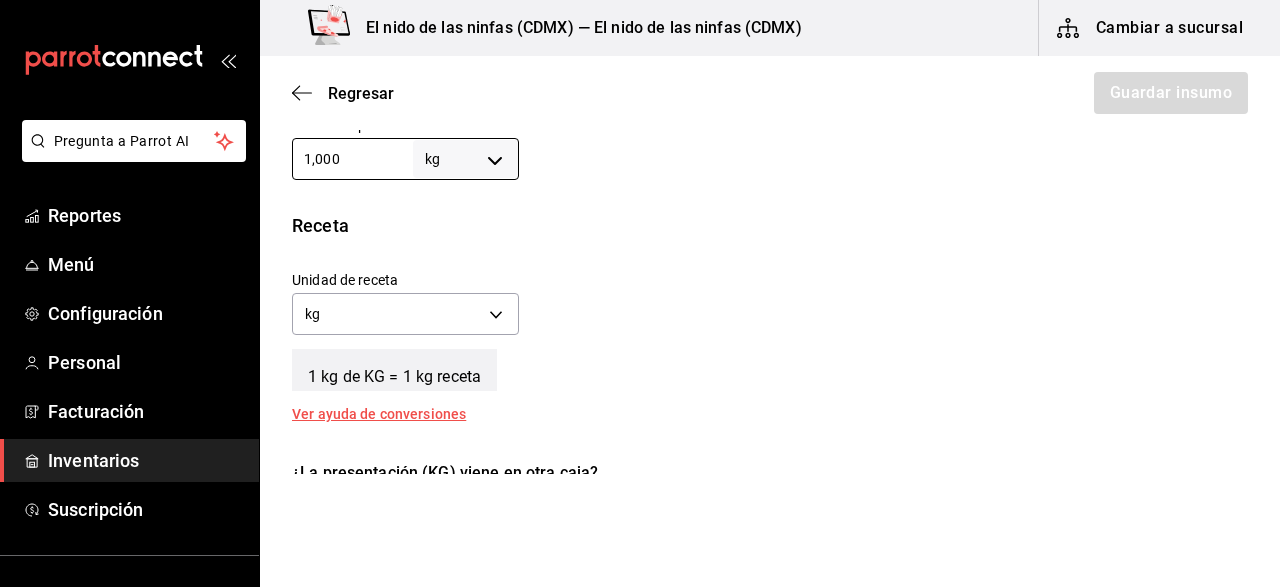 scroll, scrollTop: 630, scrollLeft: 0, axis: vertical 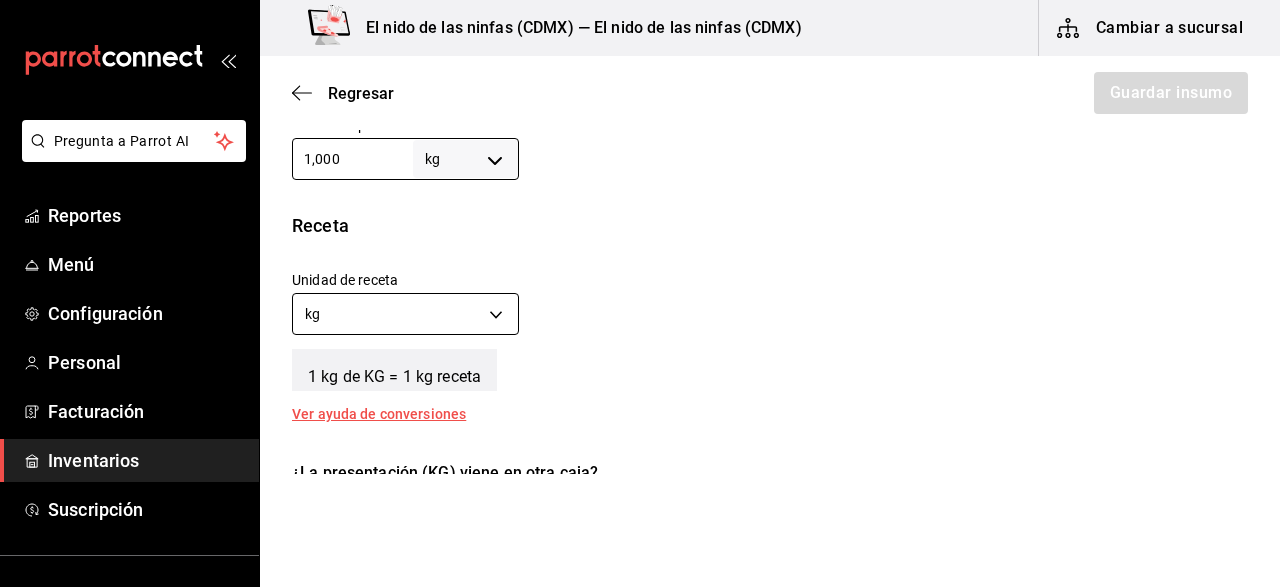 type on "1,000" 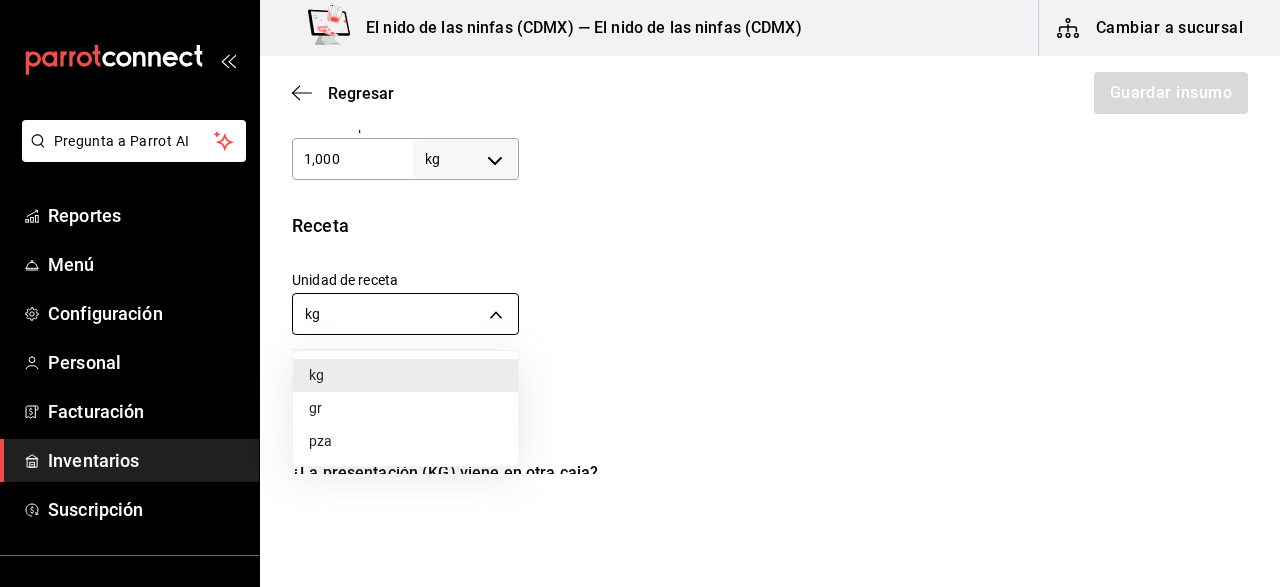 click on "Pregunta a Parrot AI Reportes   Menú   Configuración   Personal   Facturación   Inventarios   Suscripción   Ayuda Recomienda Parrot   [PERSON]   Sugerir nueva función   El nido de las ninfas ([CITY]) — El nido de las ninfas ([CITY]) Cambiar a sucursal Regresar Guardar insumo Insumo Nombre NUEZ Categoría de inventario SEMILLAS ​ Mínimo 1 ​ Ideal 2 ​ Insumo de producción Este insumo se produce con una receta de producción Presentación Proveedor LAS DELICIAS ​ Cód. de producto/Descripción 82 Nombre de presentación KG Precio sin impuesto $280 ​ Impuestos IVA 0% IVA_0 Precio con impuestos $280.00 ​ Unidad de presentación 1,000 kg KILOGRAM ​ Receta Unidad de receta kg KILOGRAM Factor de conversión 1,000 ​ 1 kg de KG = 1 kg receta Ver ayuda de conversiones ¿La presentación (KG) viene en otra caja? Si No Presentaciones por caja ​  KG de 1,000 kg Unidades de conteo kg KG (1,000 kg) GANA 1 MES GRATIS EN TU SUSCRIPCIÓN AQUÍ Pregunta a Parrot AI Reportes   Menú   Configuración" at bounding box center [640, 237] 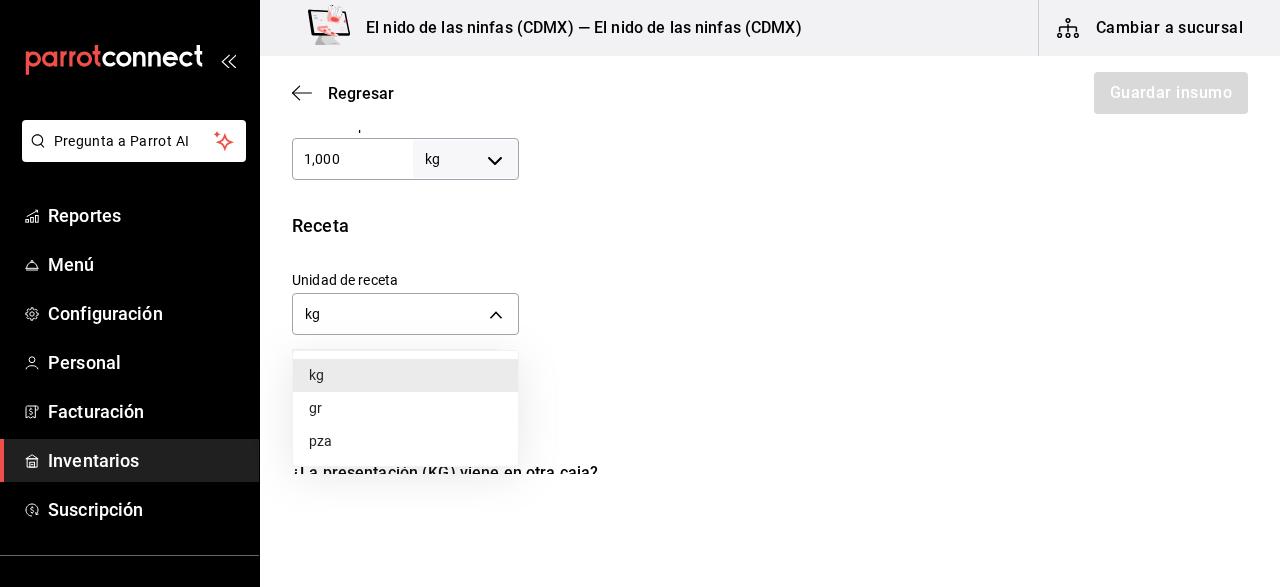 click on "gr" at bounding box center (405, 408) 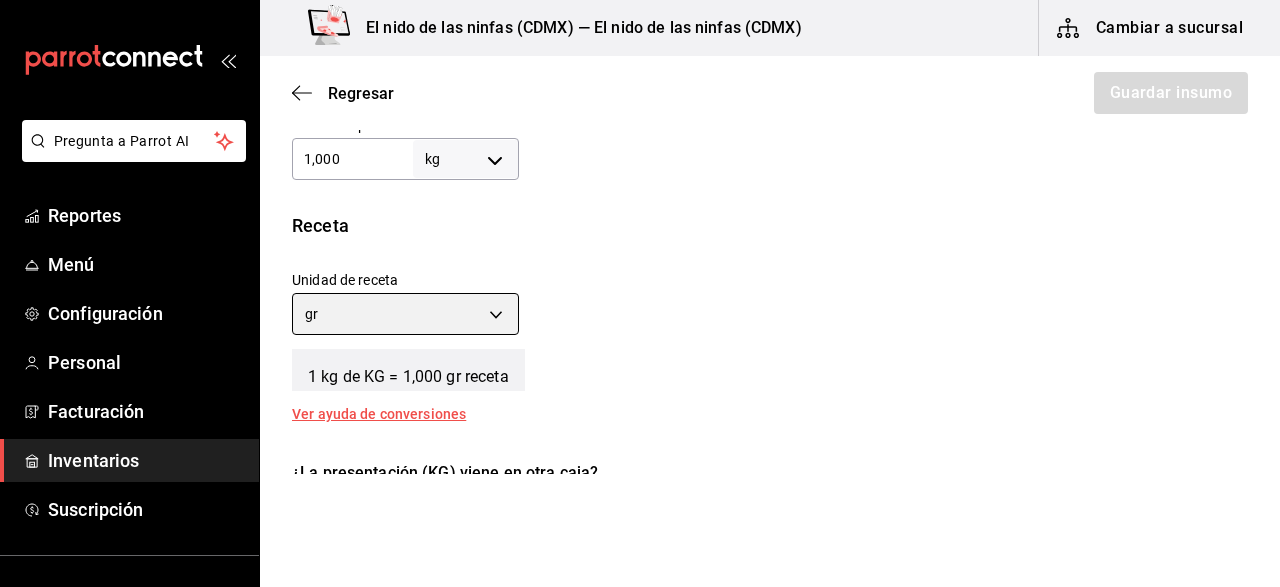 type on "GRAM" 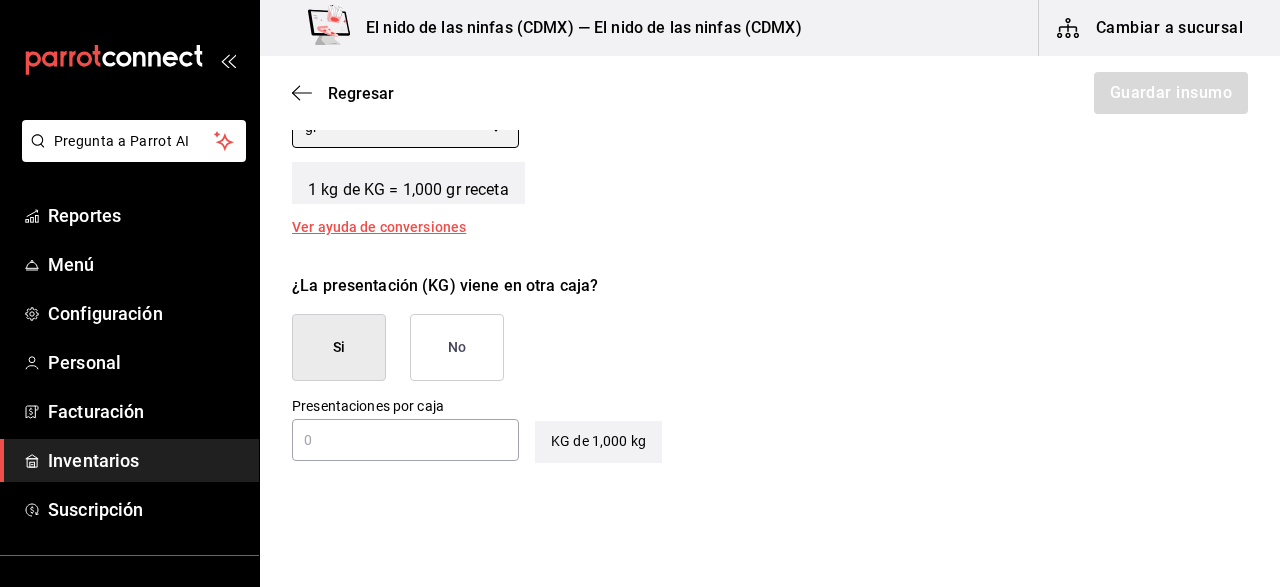 scroll, scrollTop: 848, scrollLeft: 0, axis: vertical 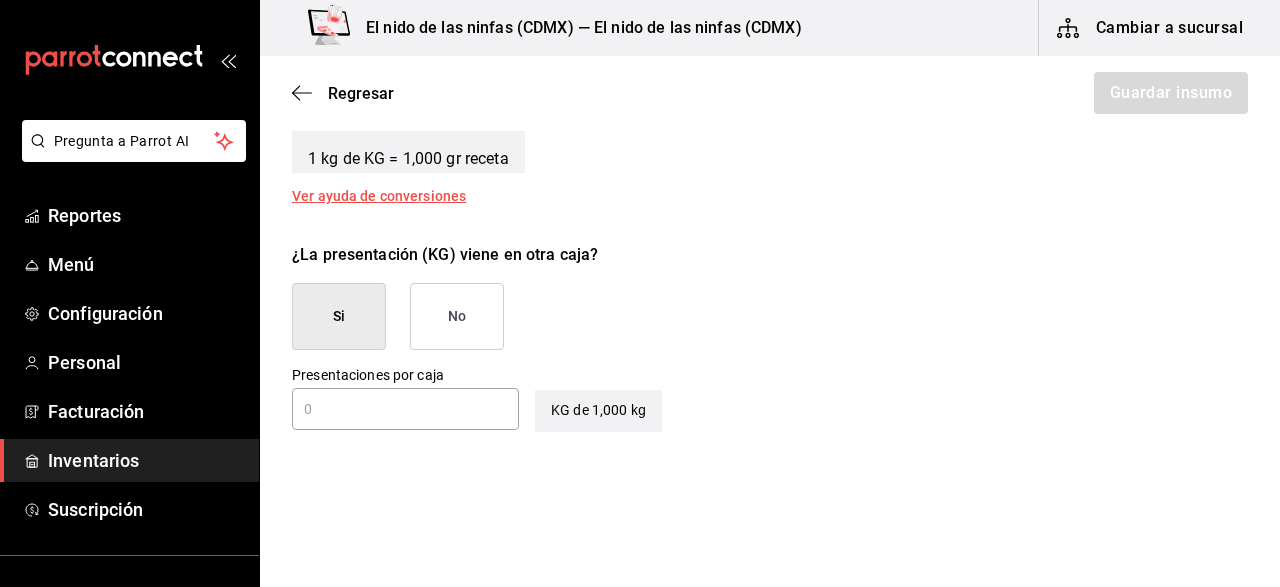 click on "No" at bounding box center [457, 316] 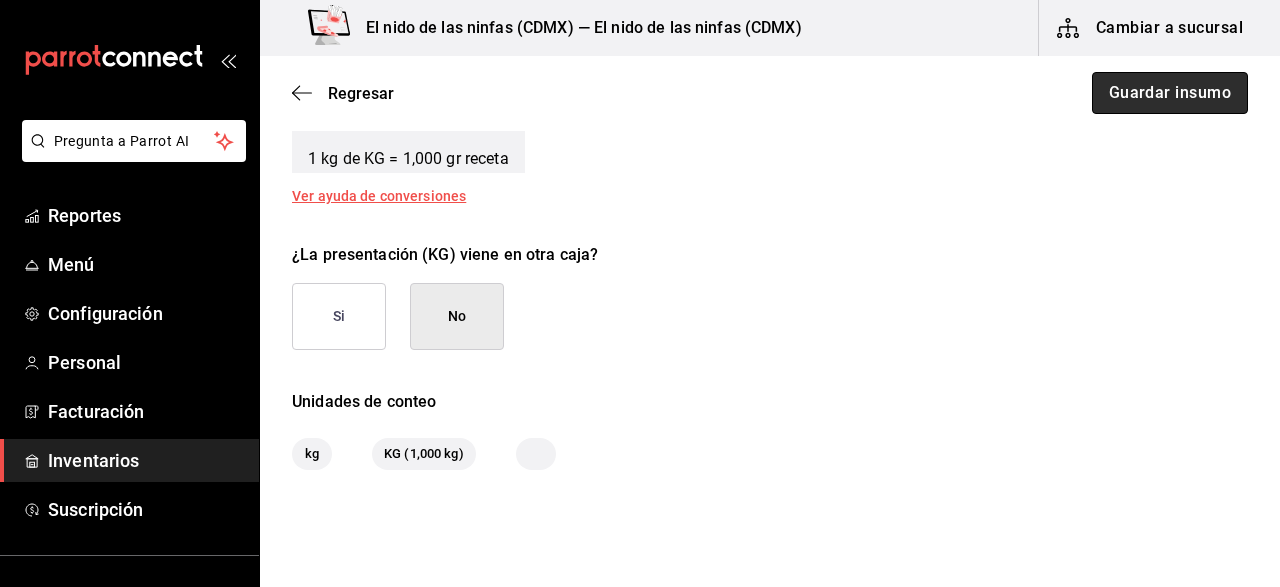 click on "Guardar insumo" at bounding box center [1170, 93] 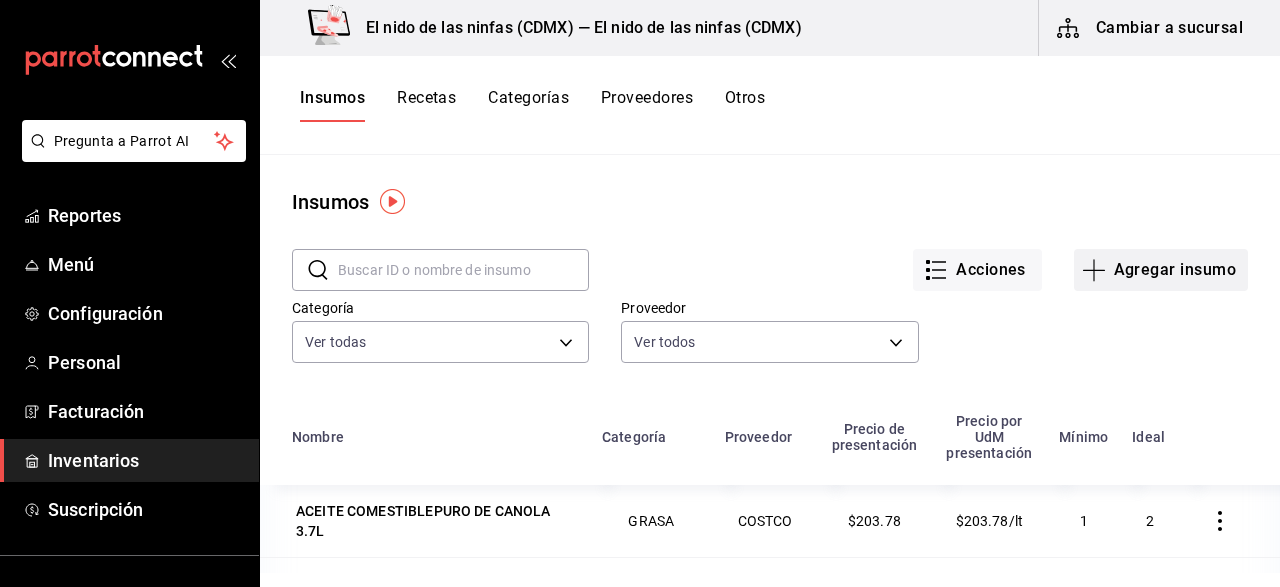 click on "Agregar insumo" at bounding box center [1161, 270] 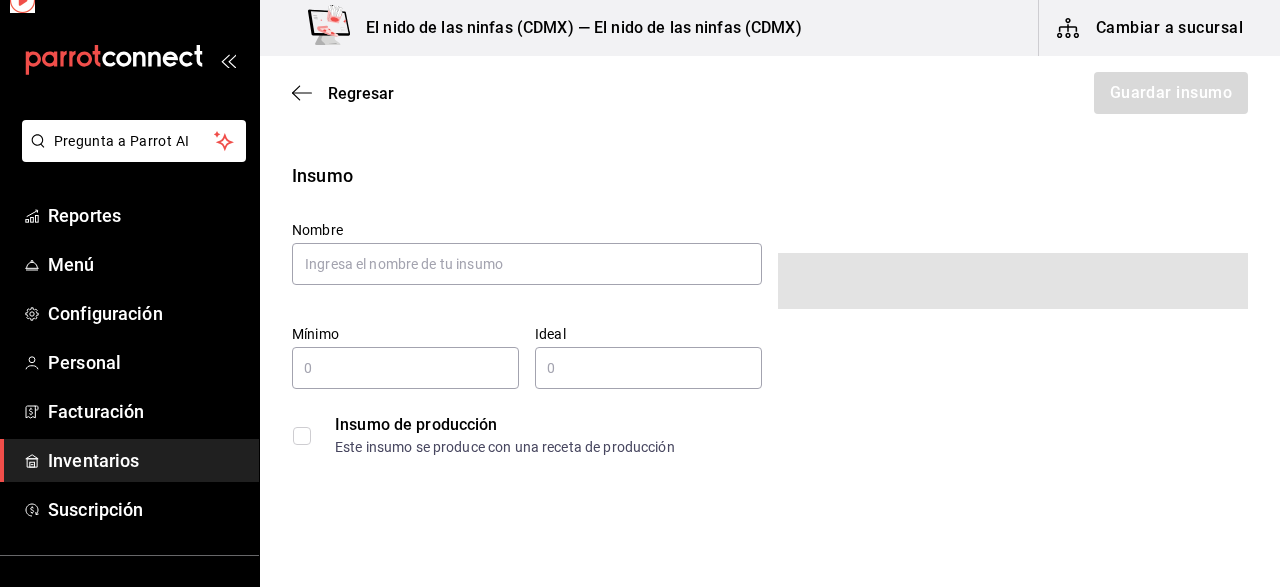 type on "$0.00" 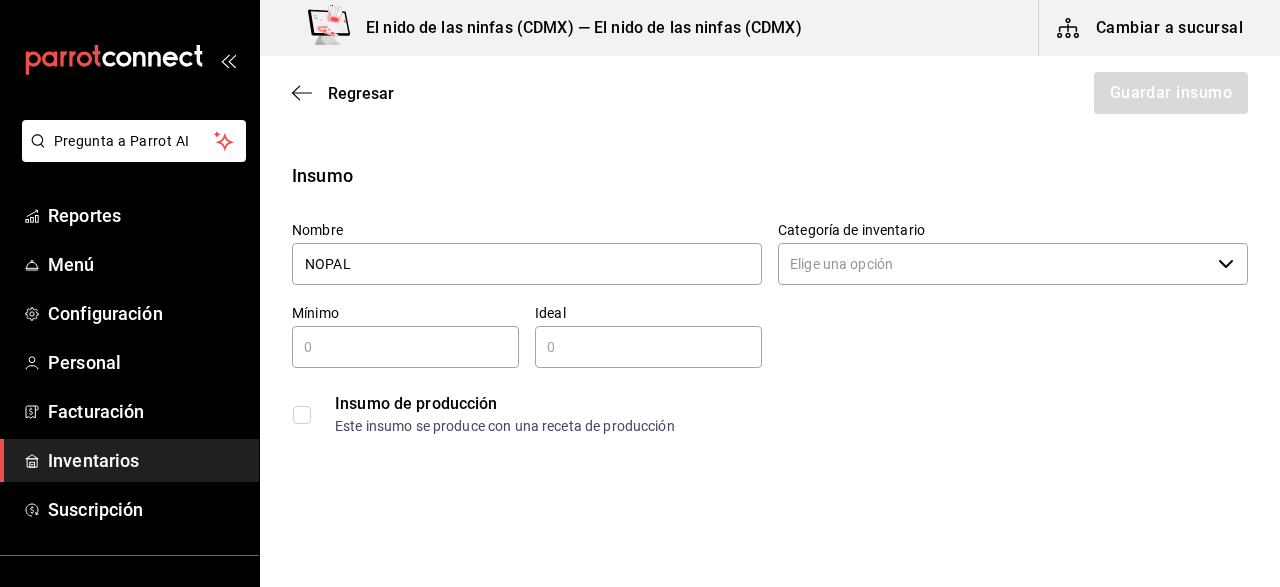 type on "NOPAL" 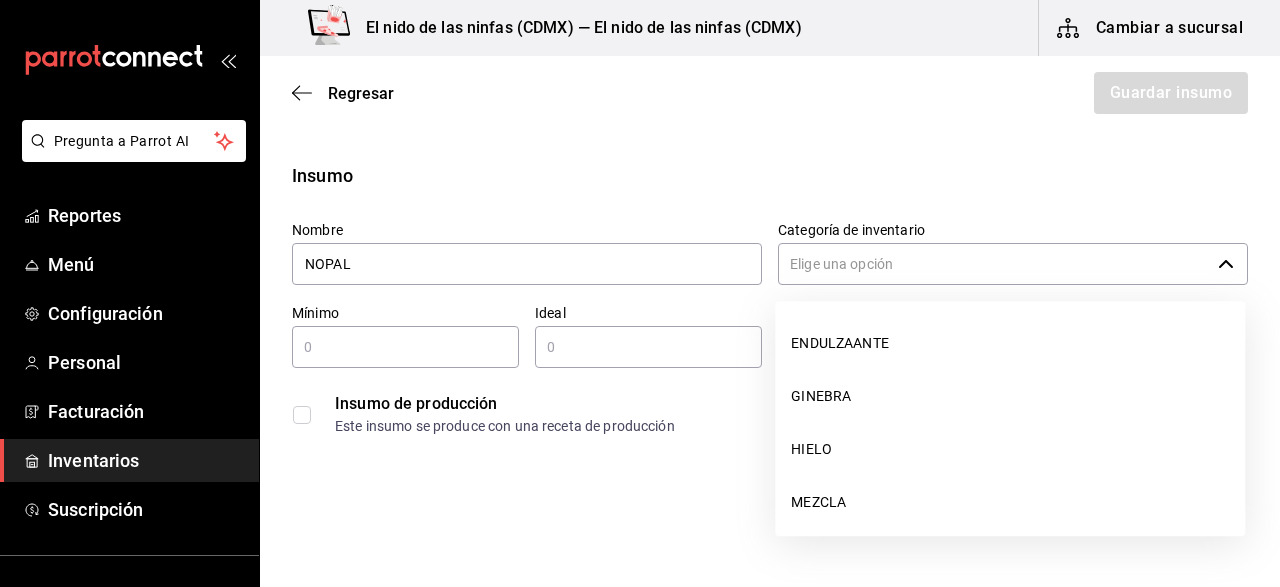 click on "Categoría de inventario" at bounding box center (994, 264) 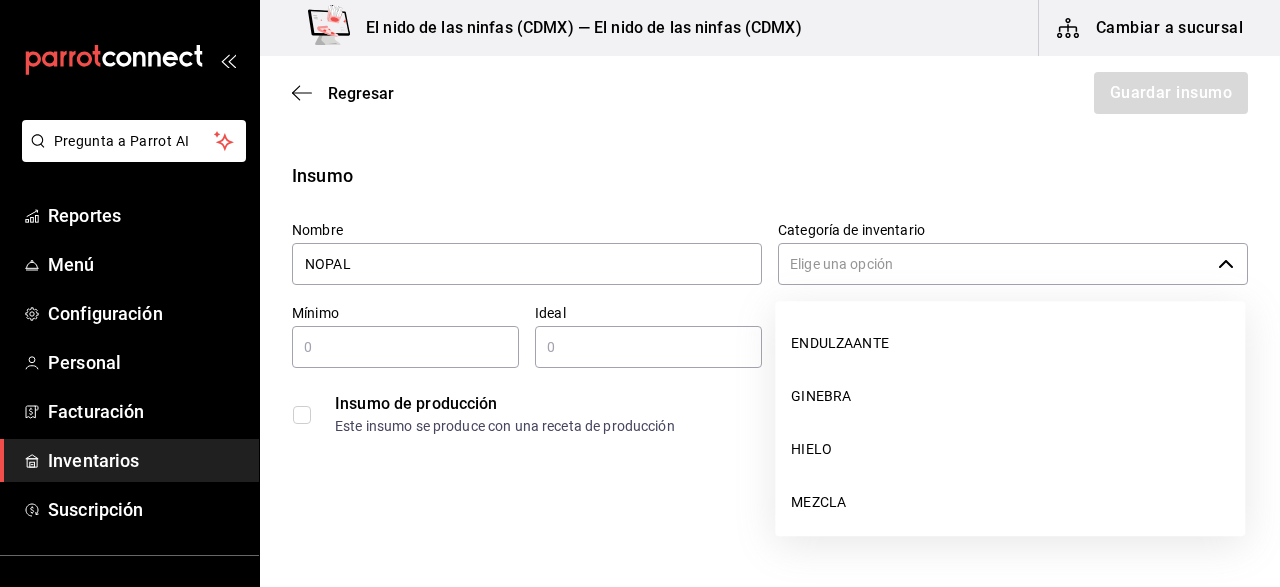click on "Categoría de inventario" at bounding box center [994, 264] 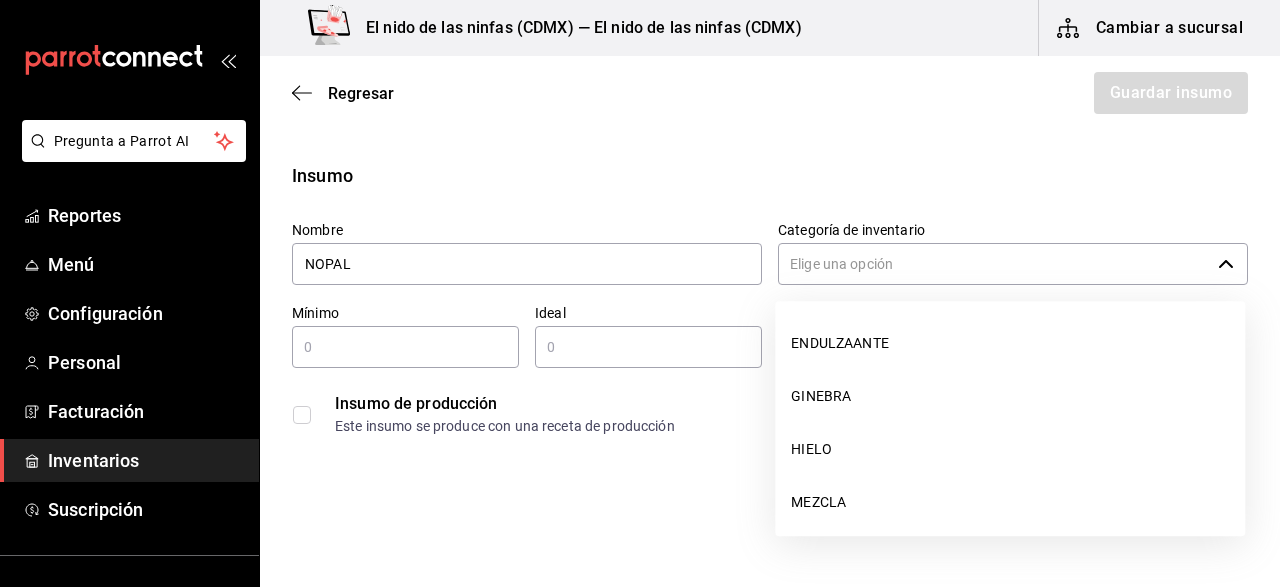 click on "Categoría de inventario" at bounding box center (994, 264) 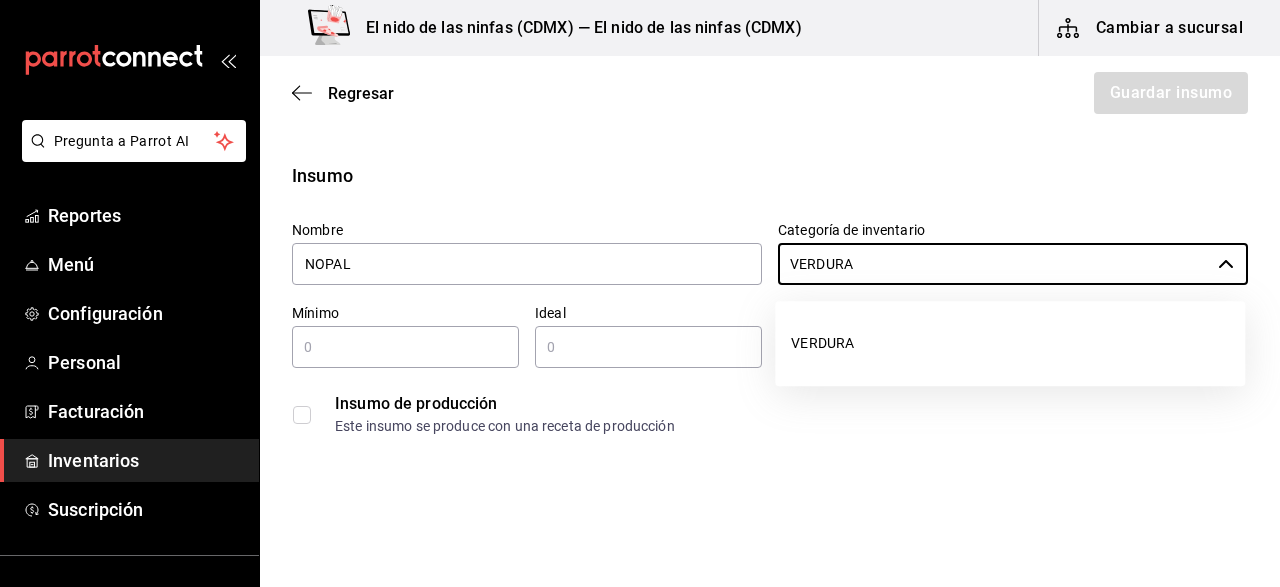 type on "VERDURA" 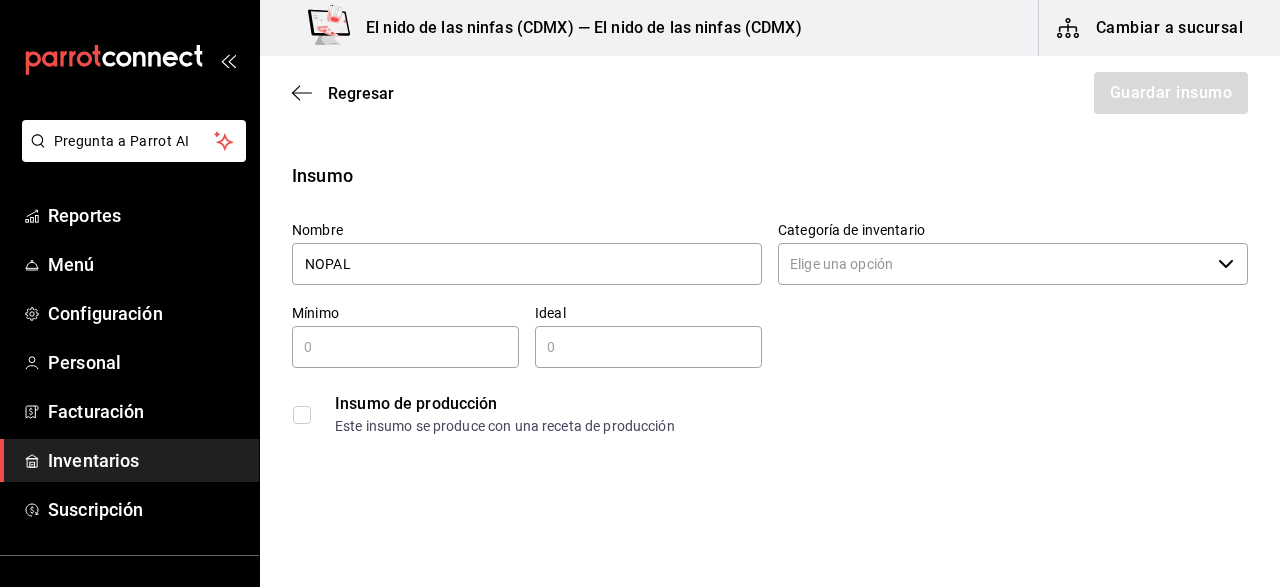 click at bounding box center [405, 347] 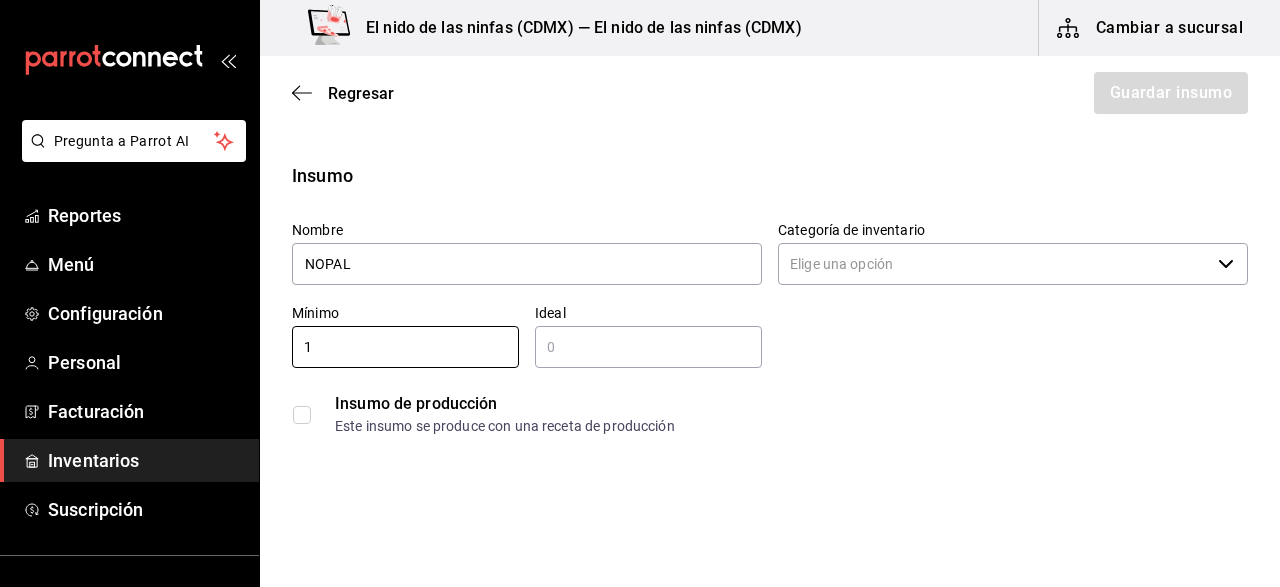type on "1" 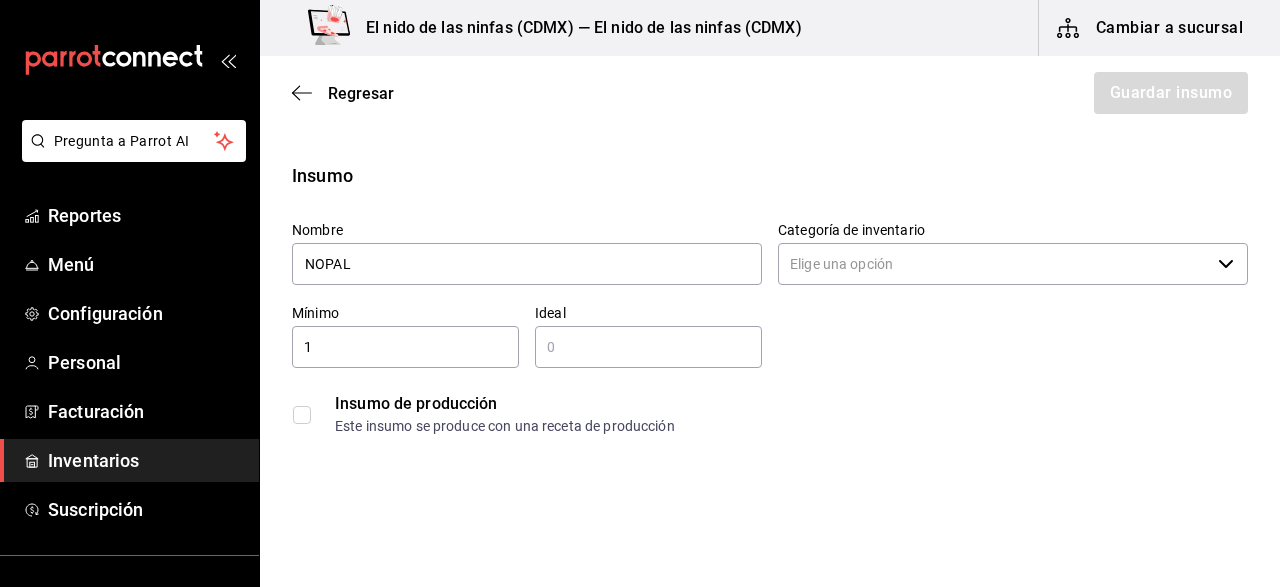 click at bounding box center (648, 347) 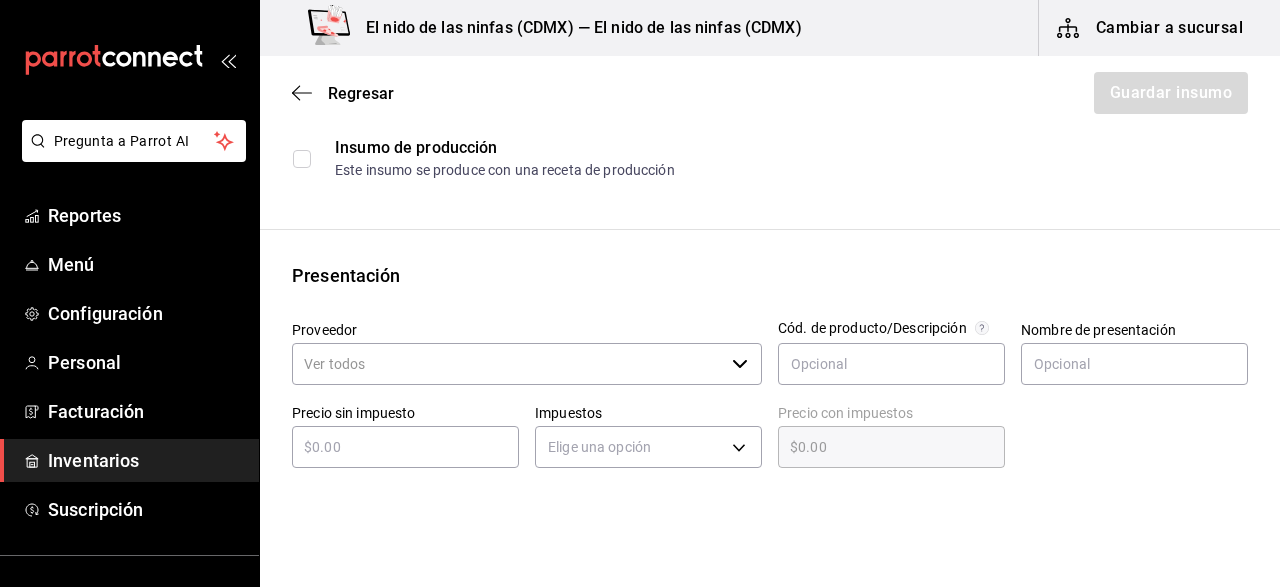 scroll, scrollTop: 258, scrollLeft: 0, axis: vertical 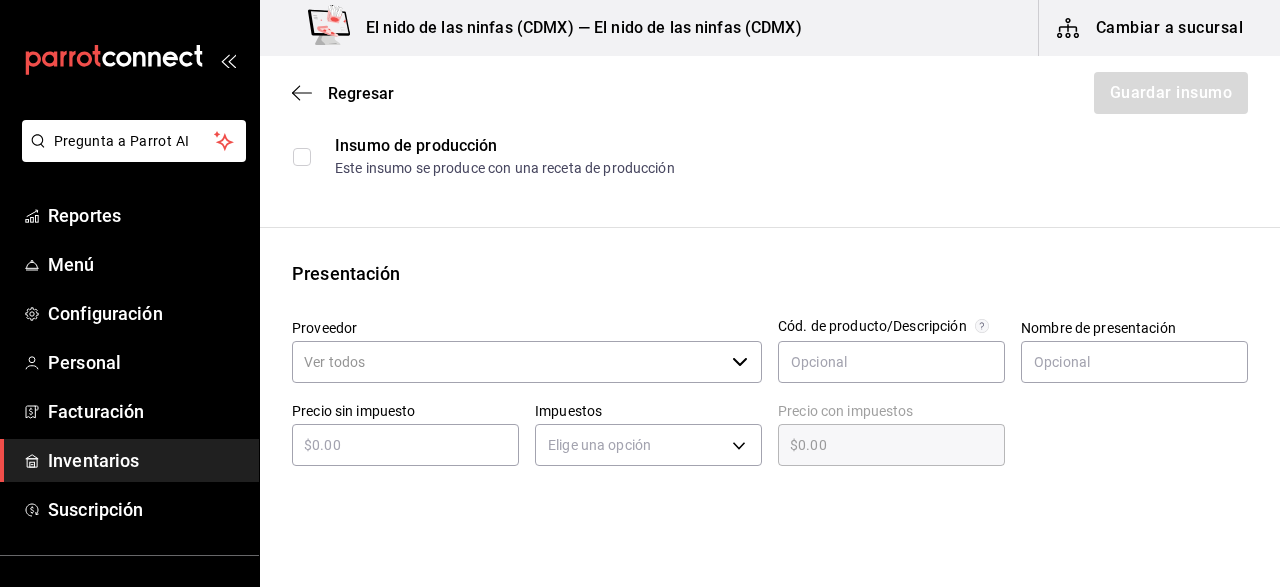 type on "1" 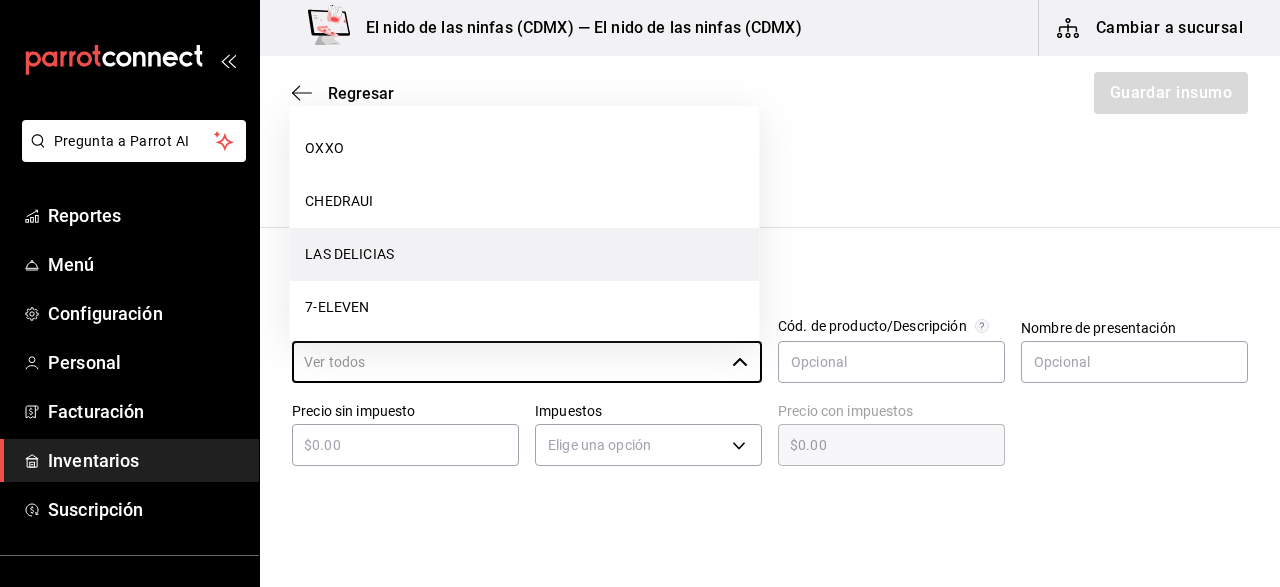 click on "LAS DELICIAS" at bounding box center (524, 254) 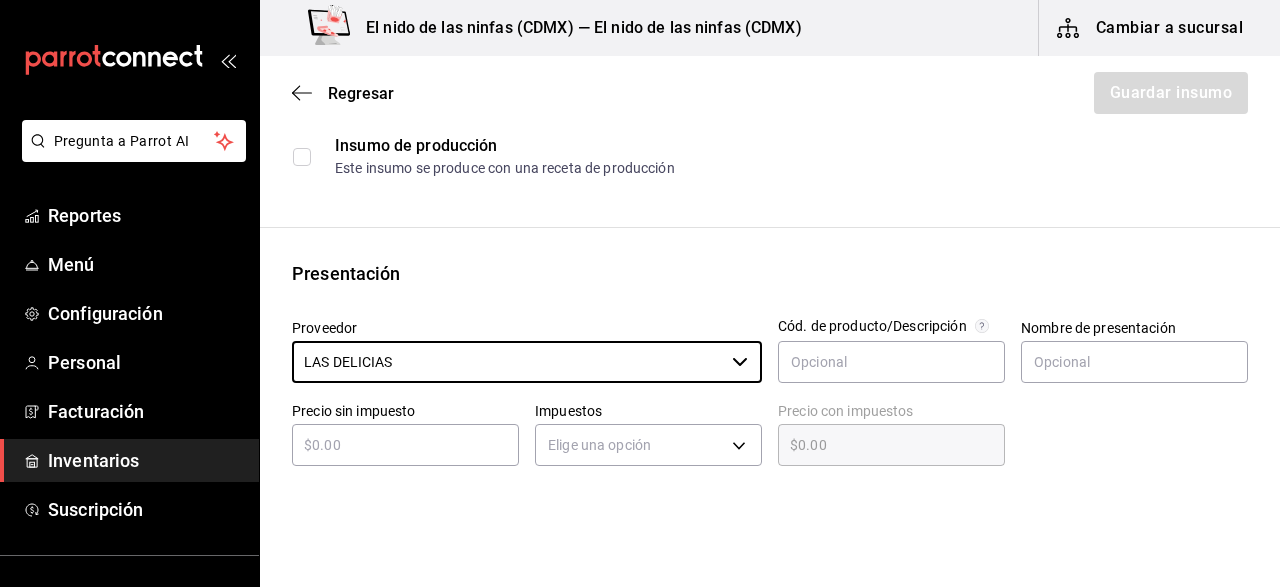 type on "LAS DELICIAS" 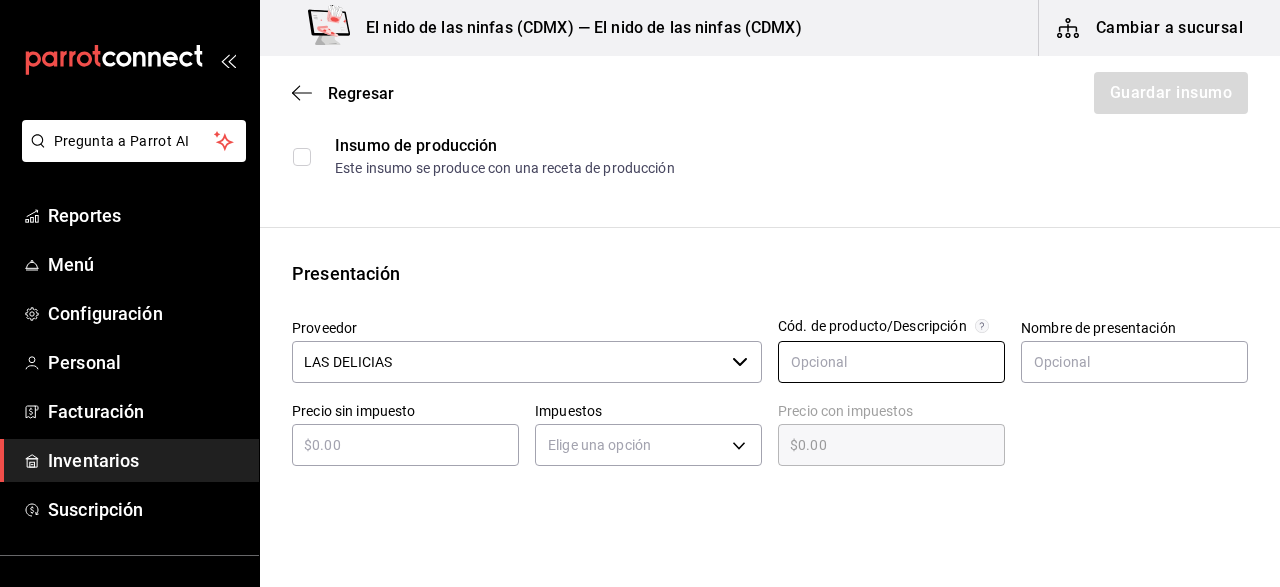 click at bounding box center [891, 362] 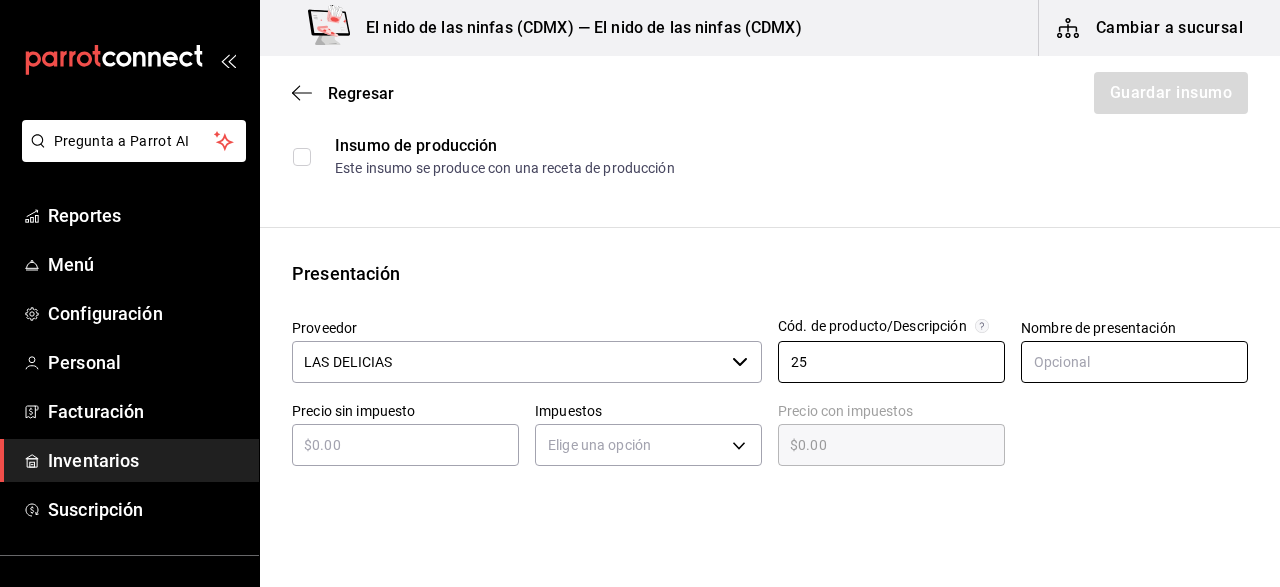 type on "25" 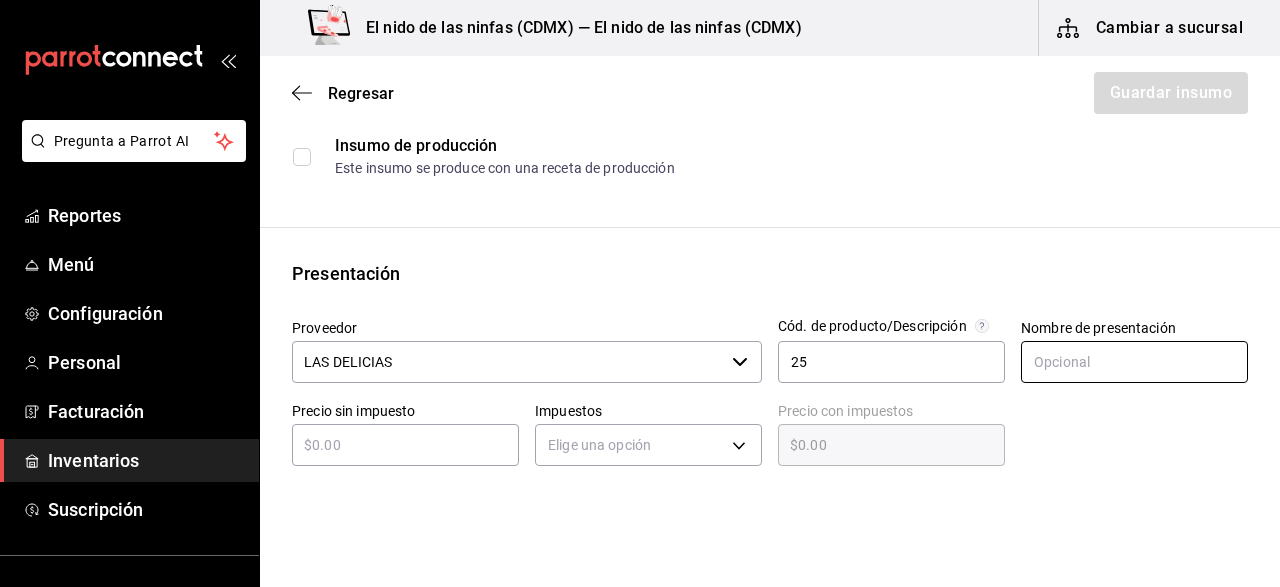 click at bounding box center [1134, 362] 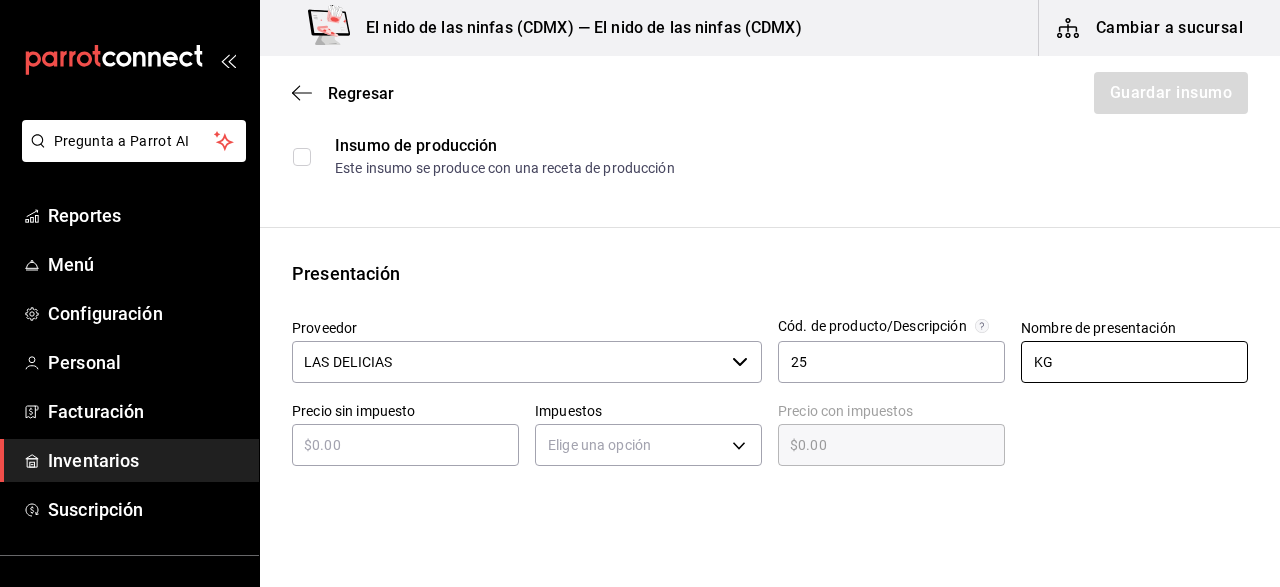 type on "KG" 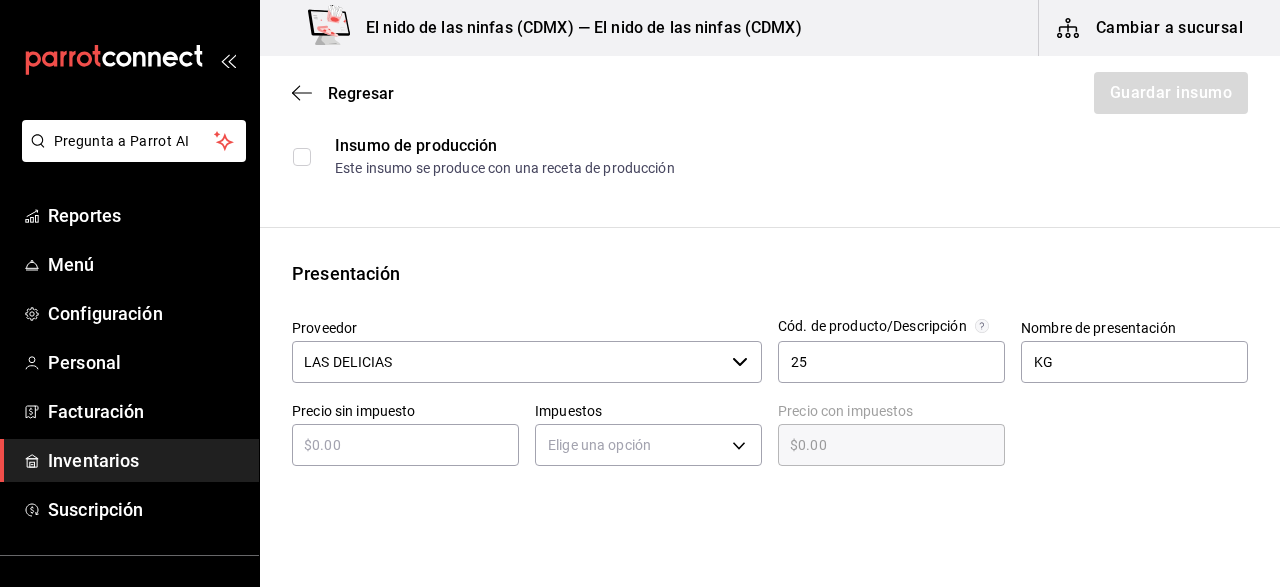 click at bounding box center [405, 445] 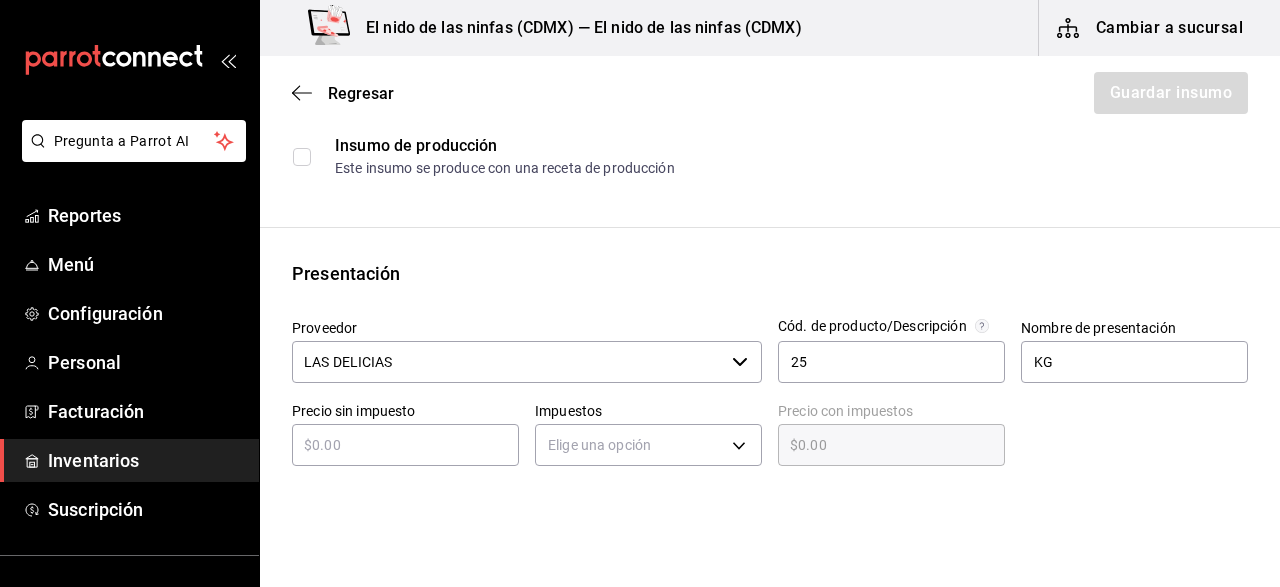 type on "$1" 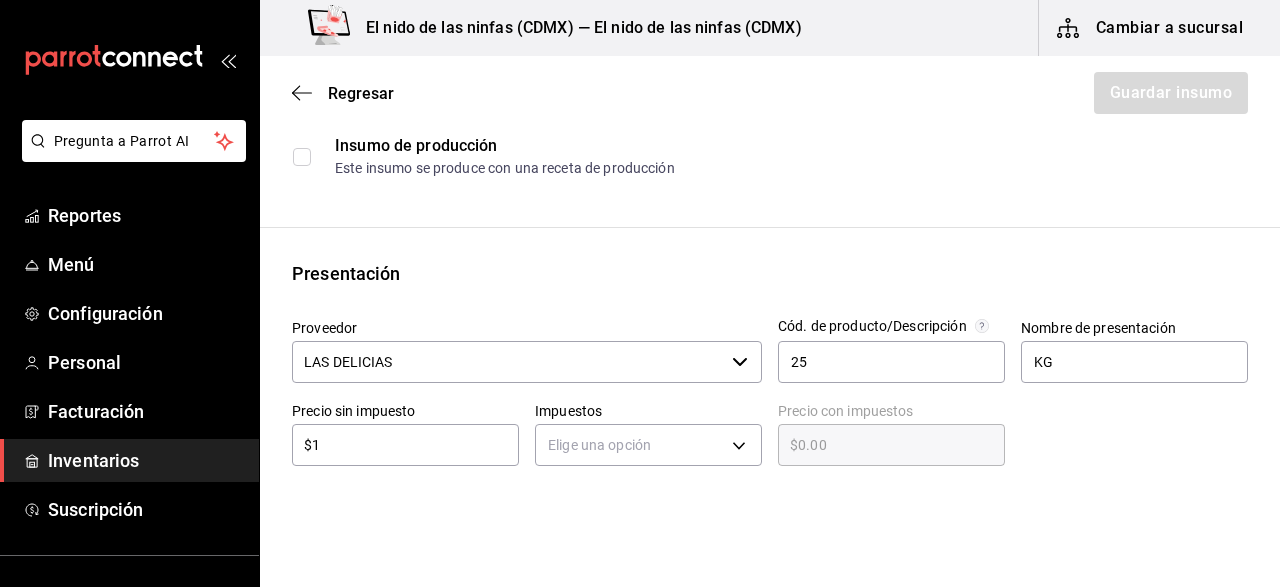type on "$1.00" 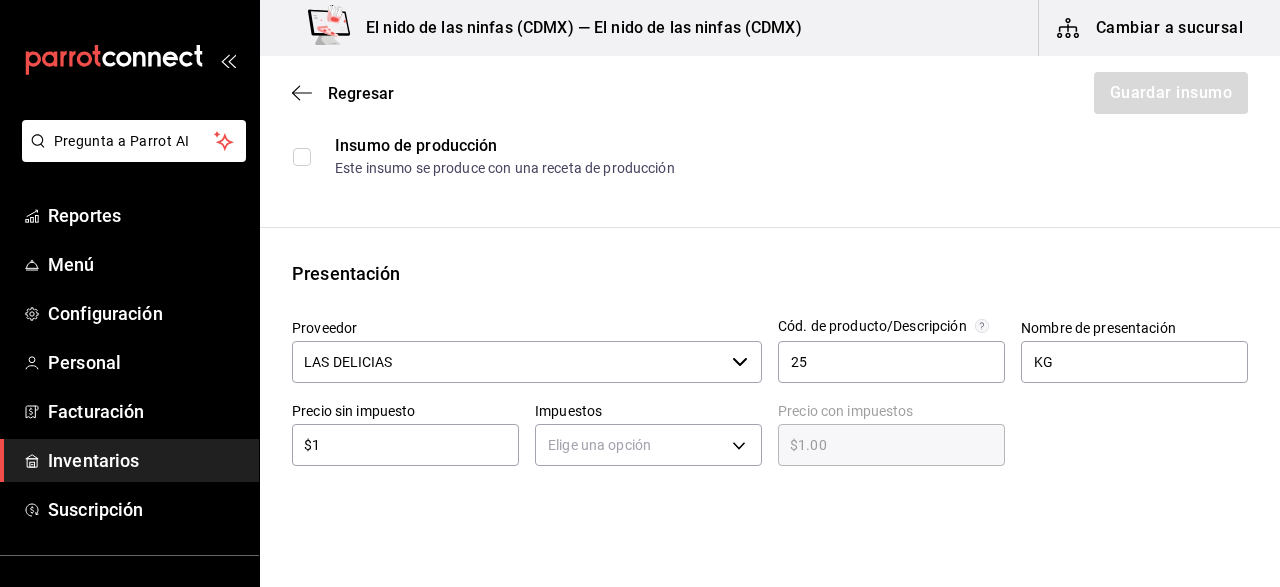 type on "$10" 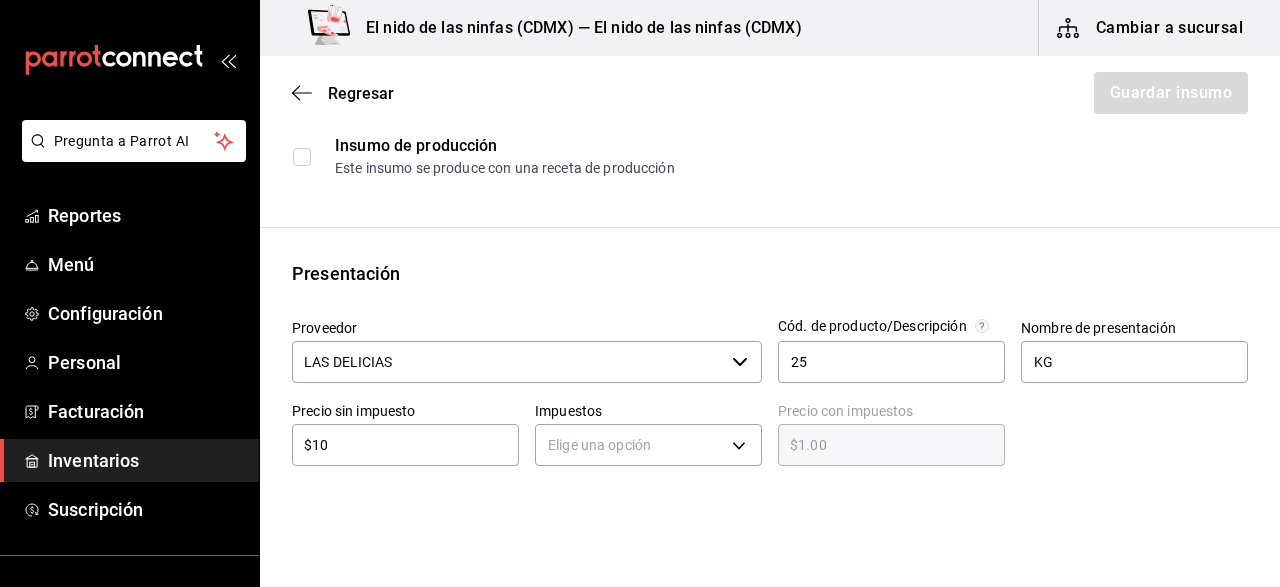 type on "$10.00" 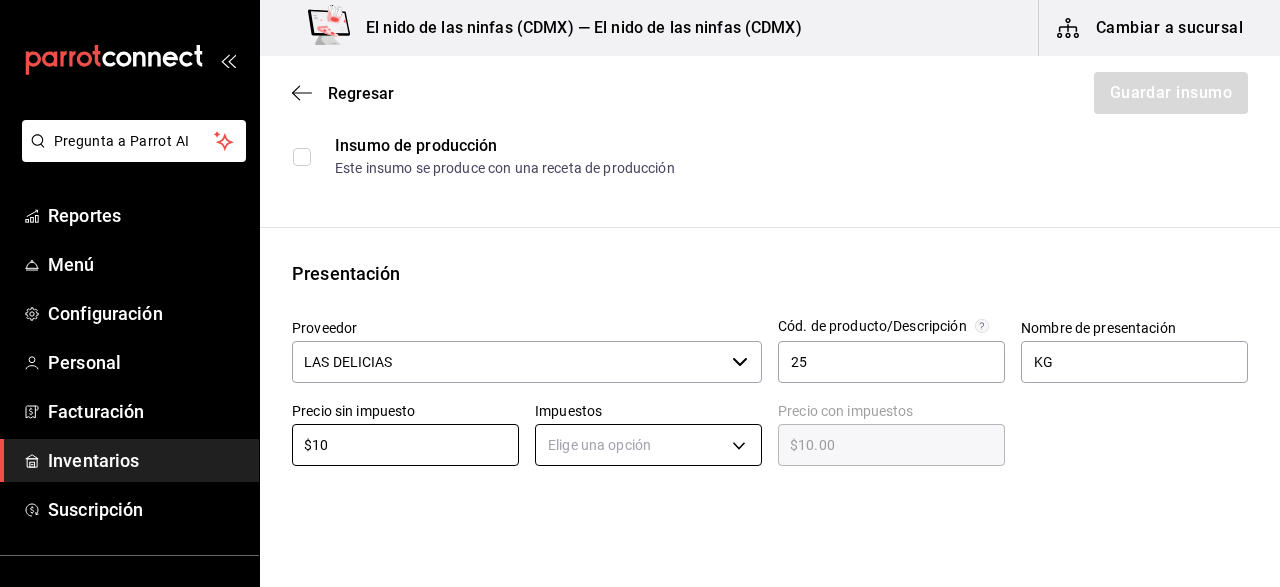 type on "$10" 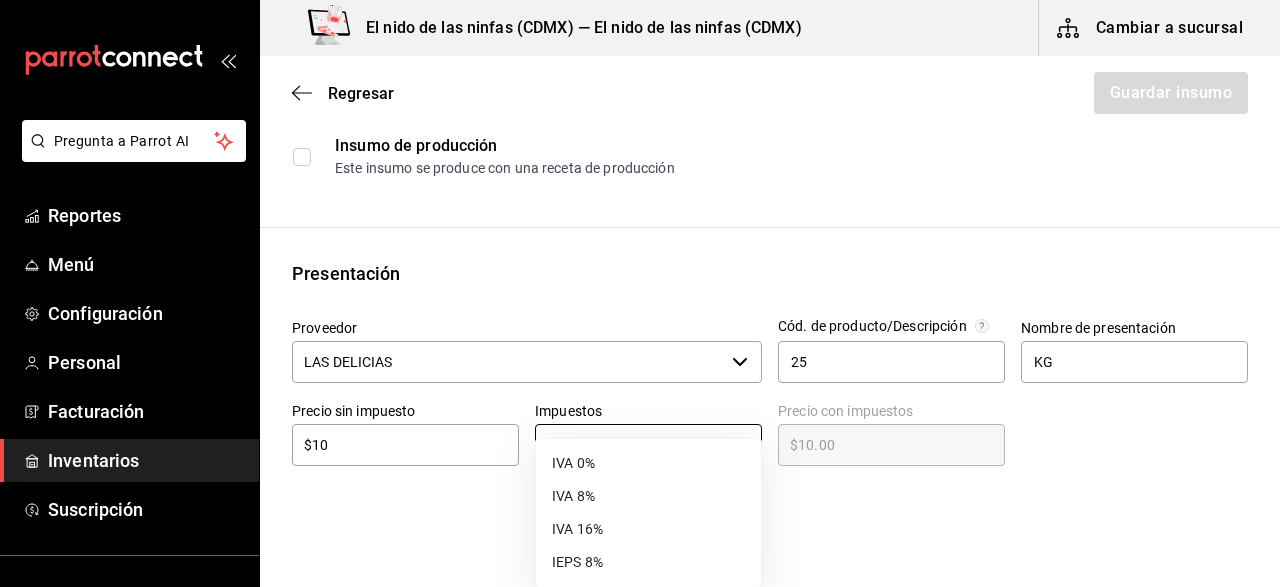 click on "Pregunta a Parrot AI Reportes   Menú   Configuración   Personal   Facturación   Inventarios   Suscripción   Ayuda Recomienda Parrot   [PERSON]   Sugerir nueva función   El nido de las ninfas ([CITY]) — El nido de las ninfas ([CITY]) Cambiar a sucursal Regresar Guardar insumo Insumo Nombre NOPAL Categoría de inventario ​ Mínimo 1 ​ Ideal 1 ​ Insumo de producción Este insumo se produce con una receta de producción Presentación Proveedor LAS DELICIAS ​ Cód. de producto/Descripción 25 Nombre de presentación KG Precio sin impuesto $10 ​ Impuestos Elige una opción Precio con impuestos $10.00 ​ Unidad de presentación UdM ​ Receta Unidad de receta Elige una opción Factor de conversión ​ Ver ayuda de conversiones ¿La presentación (KG) viene en otra caja? Si No Presentaciones por caja ​ Sin definir Unidades de conteo GANA 1 MES GRATIS EN TU SUSCRIPCIÓN AQUÍ Pregunta a Parrot AI Reportes   Menú   Configuración   Personal   Facturación   Inventarios   Suscripción   Ayuda" at bounding box center [640, 237] 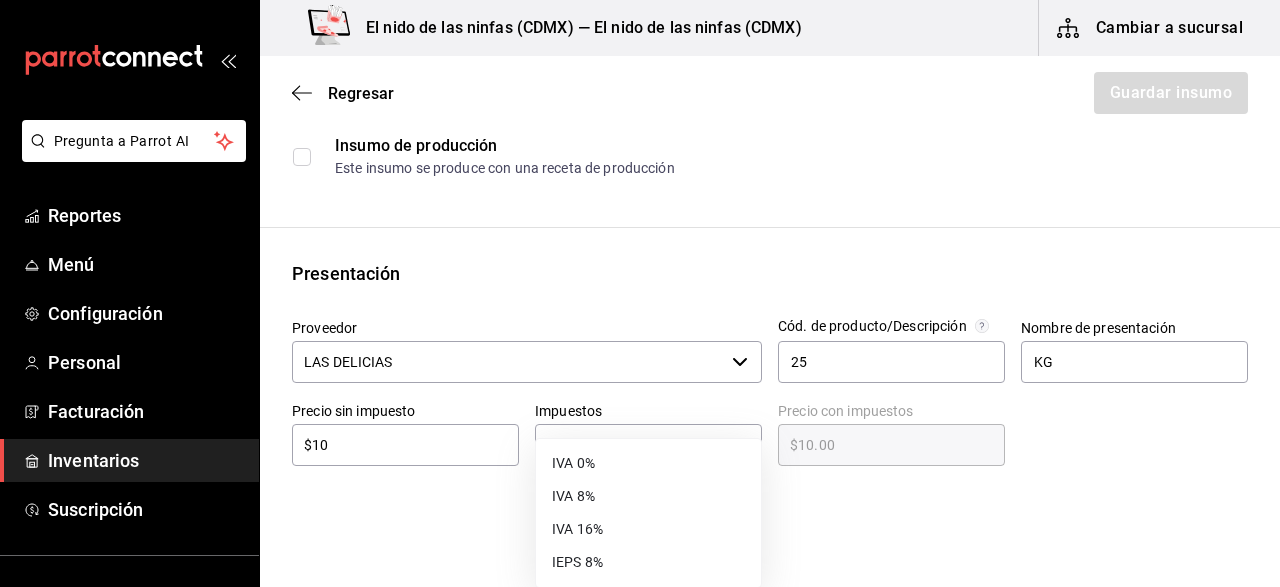 click on "IVA 0%" at bounding box center [648, 463] 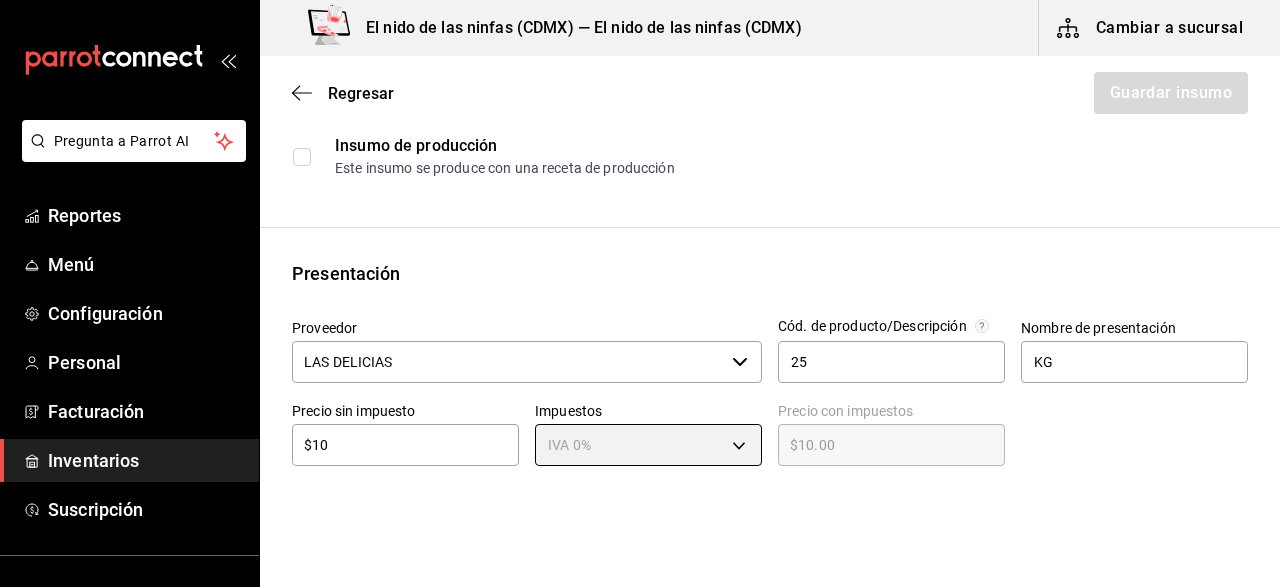 type on "IVA_0" 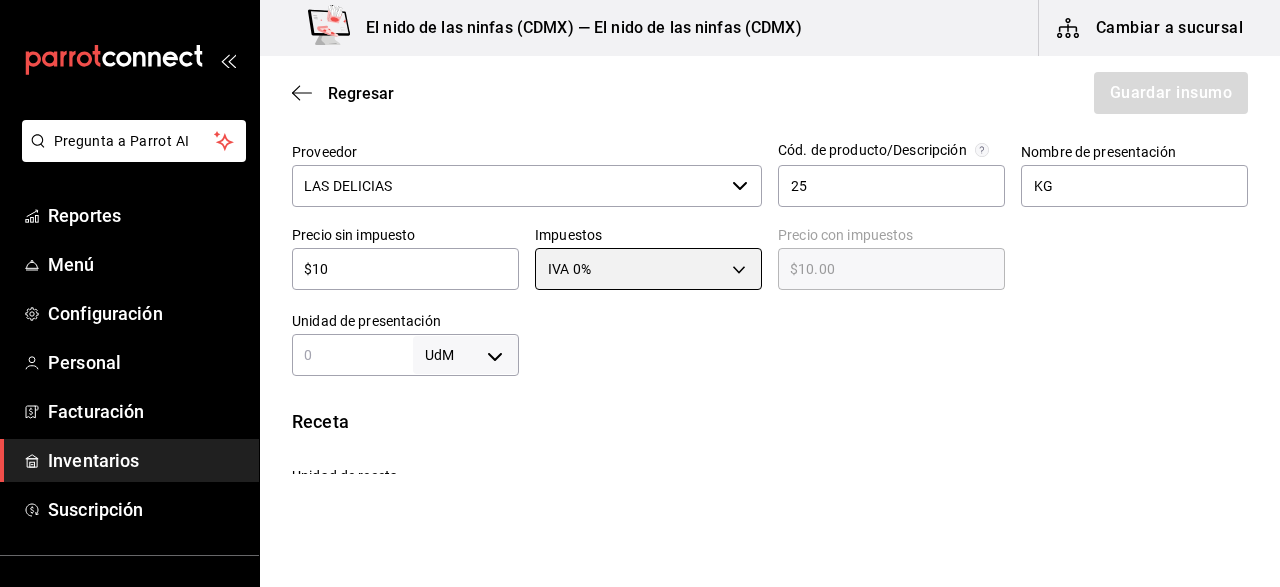 scroll, scrollTop: 498, scrollLeft: 0, axis: vertical 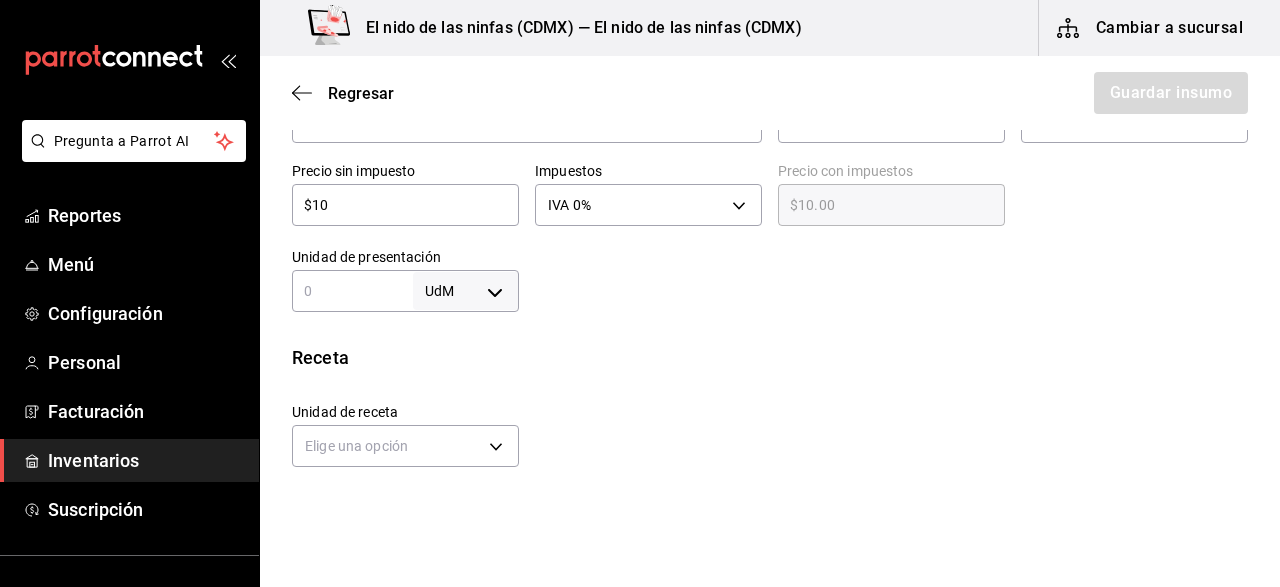 click at bounding box center [352, 291] 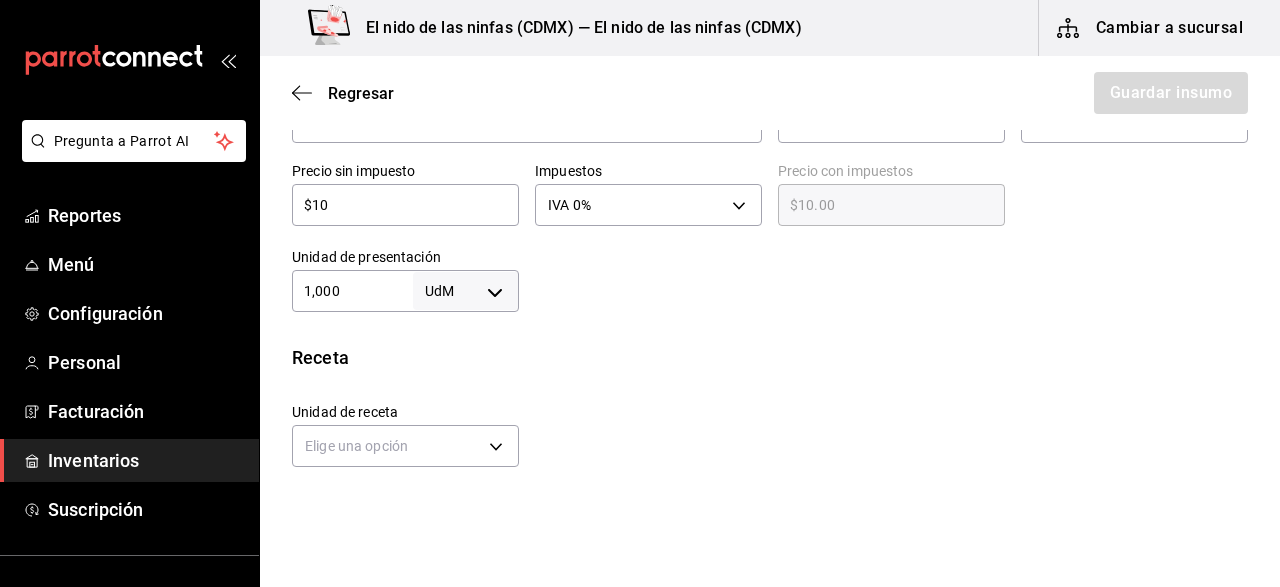 type on "1,000" 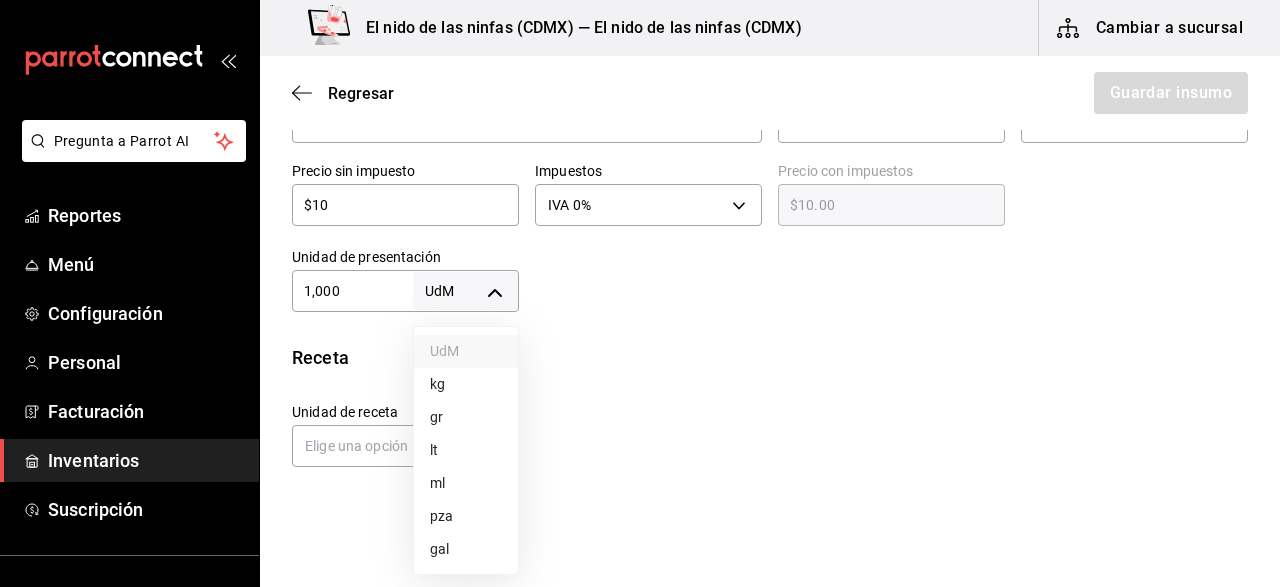 click on "Pregunta a Parrot AI Reportes   Menú   Configuración   Personal   Facturación   Inventarios   Suscripción   Ayuda Recomienda Parrot   [PERSON]   Sugerir nueva función   El nido de las ninfas ([CITY]) — El nido de las ninfas ([CITY]) Cambiar a sucursal Regresar Guardar insumo Insumo Nombre NOPAL Categoría de inventario ​ Mínimo 1 ​ Ideal 1 ​ Insumo de producción Este insumo se produce con una receta de producción Presentación Proveedor LAS DELICIAS ​ Cód. de producto/Descripción 25 Nombre de presentación KG Precio sin impuesto $10 ​ Impuestos IVA 0% IVA_0 Precio con impuestos $10.00 ​ Unidad de presentación 1,000 UdM ​ Receta Unidad de receta Elige una opción Factor de conversión ​ Ver ayuda de conversiones ¿La presentación (KG) viene en otra caja? Si No Presentaciones por caja ​ Sin definir Unidades de conteo GANA 1 MES GRATIS EN TU SUSCRIPCIÓN AQUÍ Pregunta a Parrot AI Reportes   Menú   Configuración   Personal   Facturación   Inventarios   Suscripción   Ayuda" at bounding box center (640, 237) 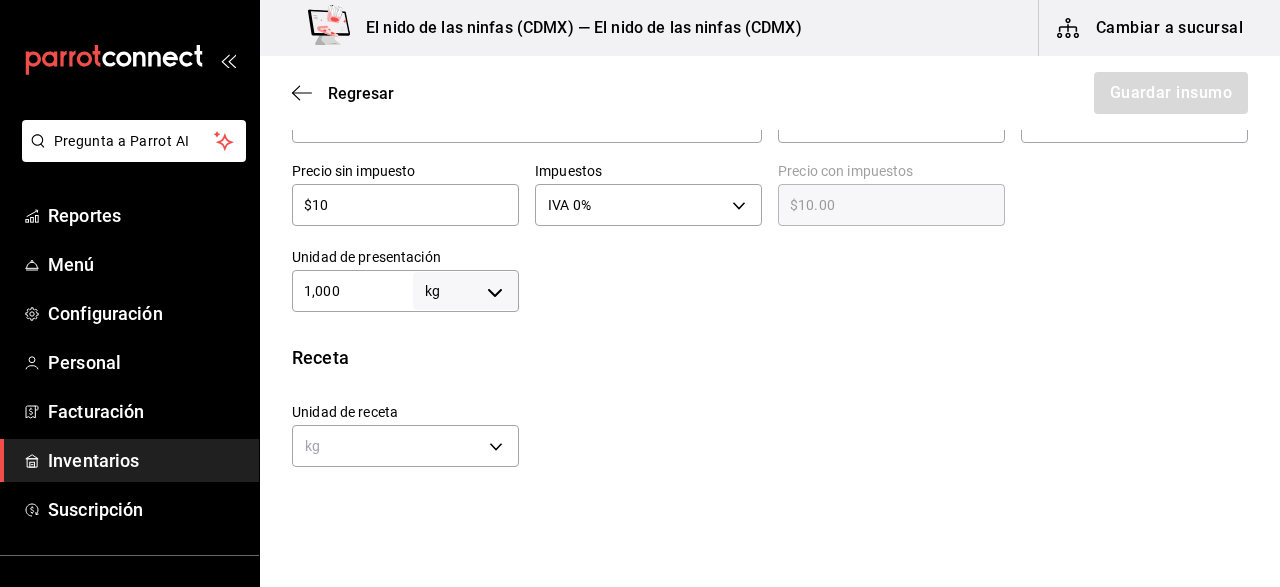 type on "1,000" 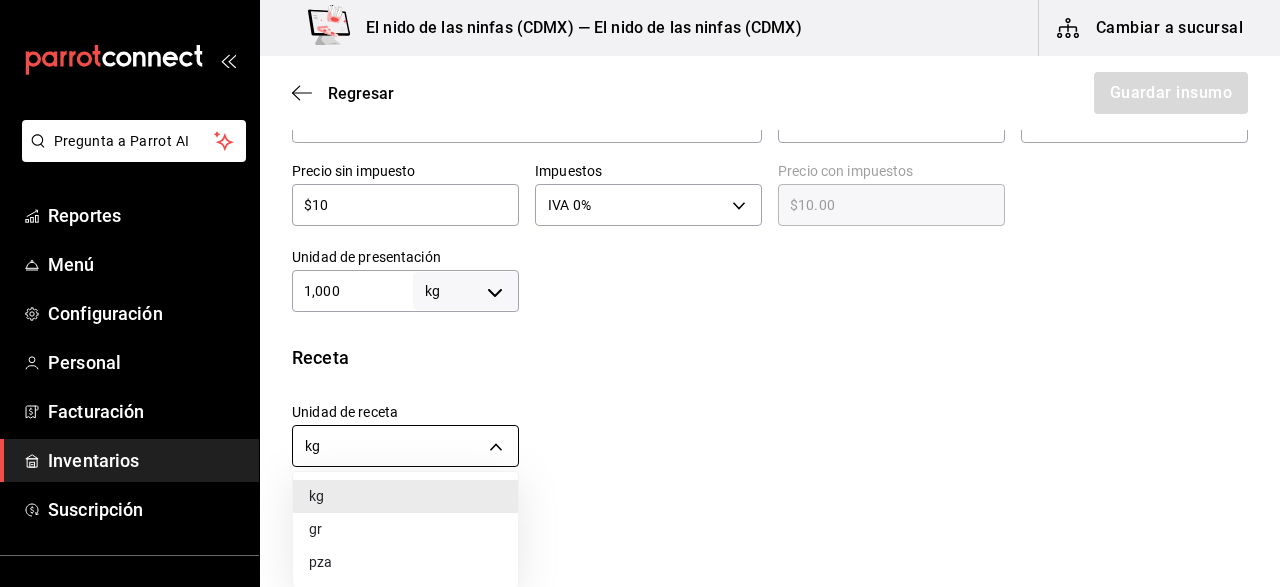 click on "Pregunta a Parrot AI Reportes   Menú   Configuración   Personal   Facturación   Inventarios   Suscripción   Ayuda Recomienda Parrot   [NAME]   Sugerir nueva función   El nido de las ninfas ([CITY]) — El nido de las ninfas ([CITY]) Cambiar a sucursal Regresar Guardar insumo Insumo Nombre NOPAL Categoría de inventario ​ Mínimo 1 ​ Ideal 1 ​ Insumo de producción Este insumo se produce con una receta de producción Presentación Proveedor LAS DELICIAS ​ Cód. de producto/Descripción 25 Nombre de presentación KG Precio sin impuesto $10 ​ Impuestos IVA 0% IVA_0 Precio con impuestos $10.00 ​ Unidad de presentación 1,000 kg KILOGRAM ​ Receta Unidad de receta kg KILOGRAM Factor de conversión 1,000 ​ 1 kg de KG = 1 kg receta Ver ayuda de conversiones ¿La presentación (KG) viene en otra caja? Si No Presentaciones por caja ​  KG de 1,000 kg Unidades de conteo kg KG (1,000 kg) GANA 1 MES GRATIS EN TU SUSCRIPCIÓN AQUÍ Pregunta a Parrot AI Reportes   Menú   Configuración   Personal" at bounding box center [640, 237] 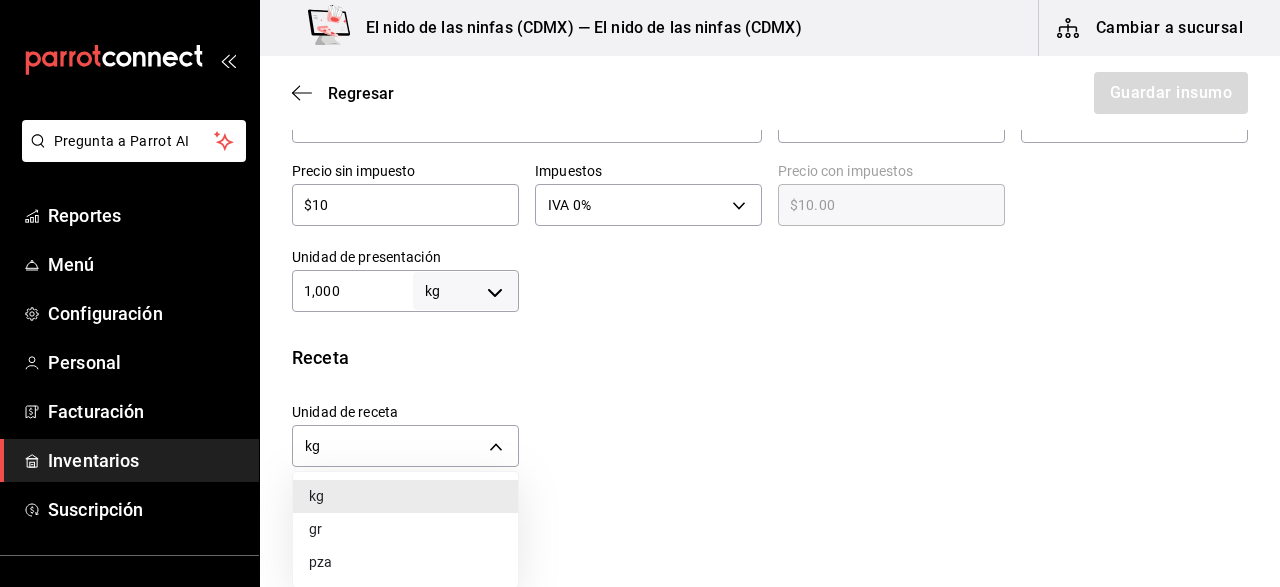 click on "gr" at bounding box center [405, 529] 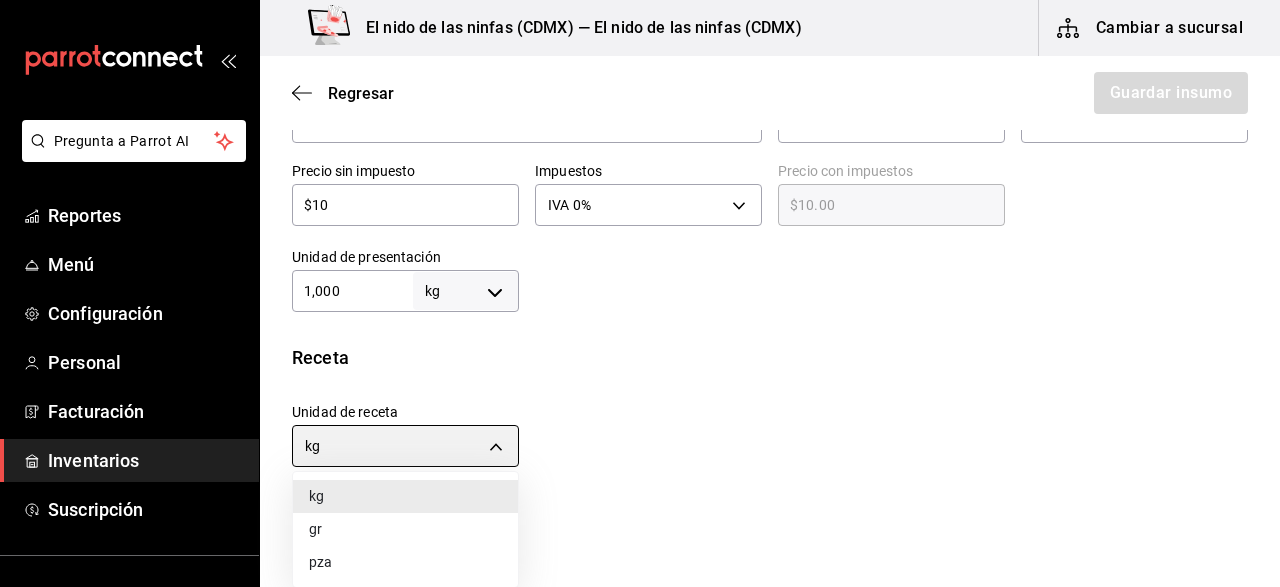 type on "GRAM" 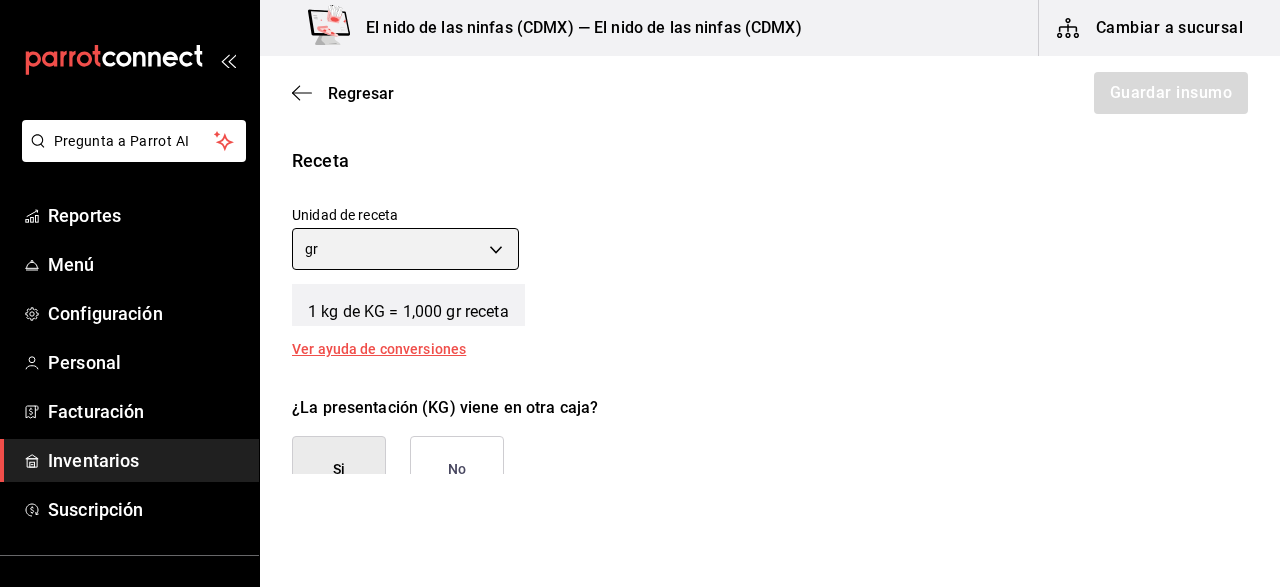 scroll, scrollTop: 716, scrollLeft: 0, axis: vertical 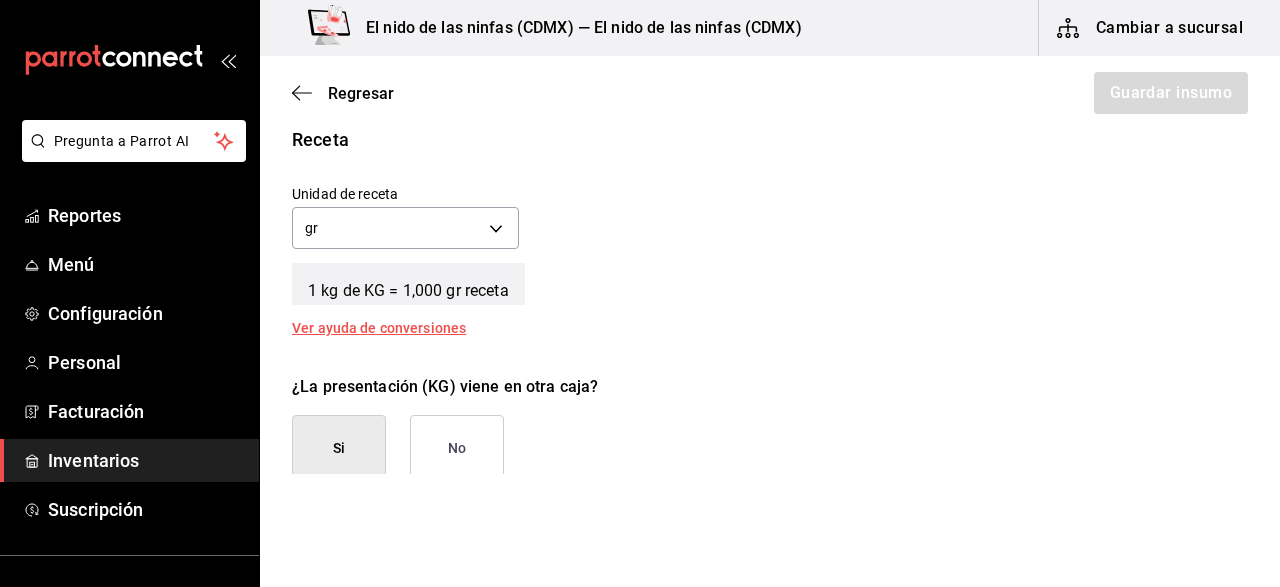 click on "No" at bounding box center (457, 448) 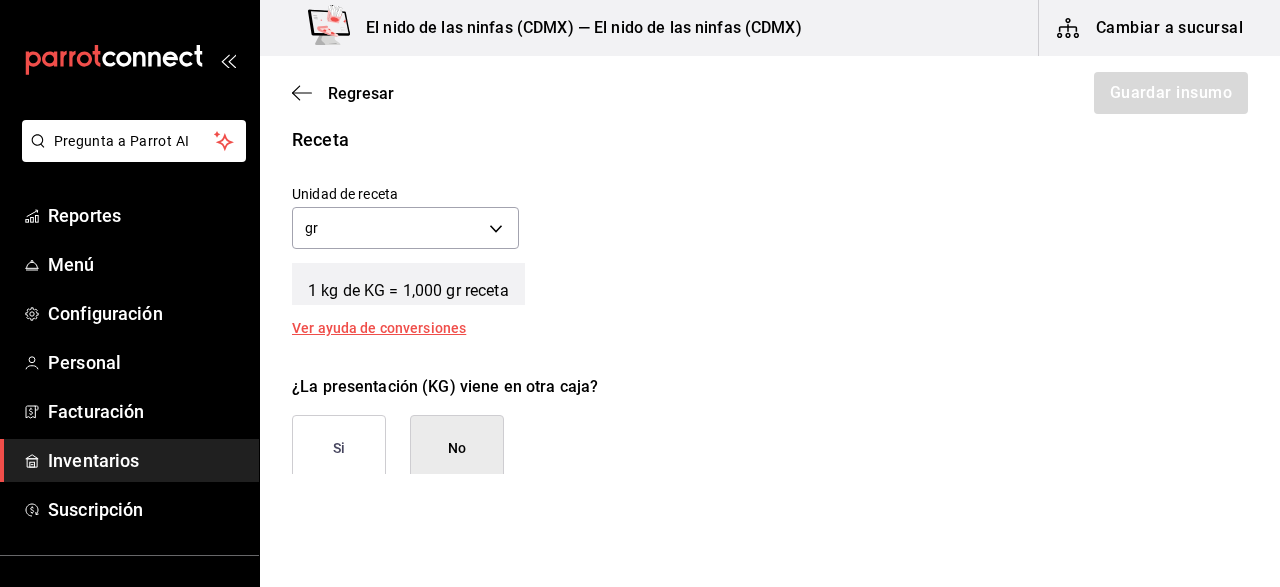 click on "No" at bounding box center (457, 448) 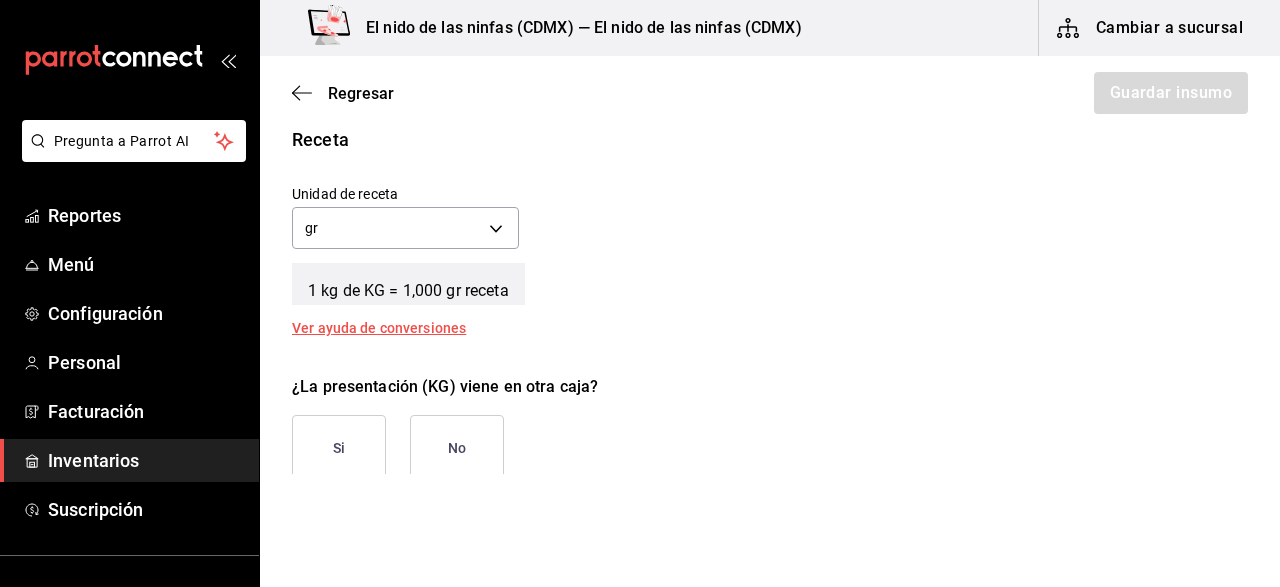 click on "No" at bounding box center [457, 448] 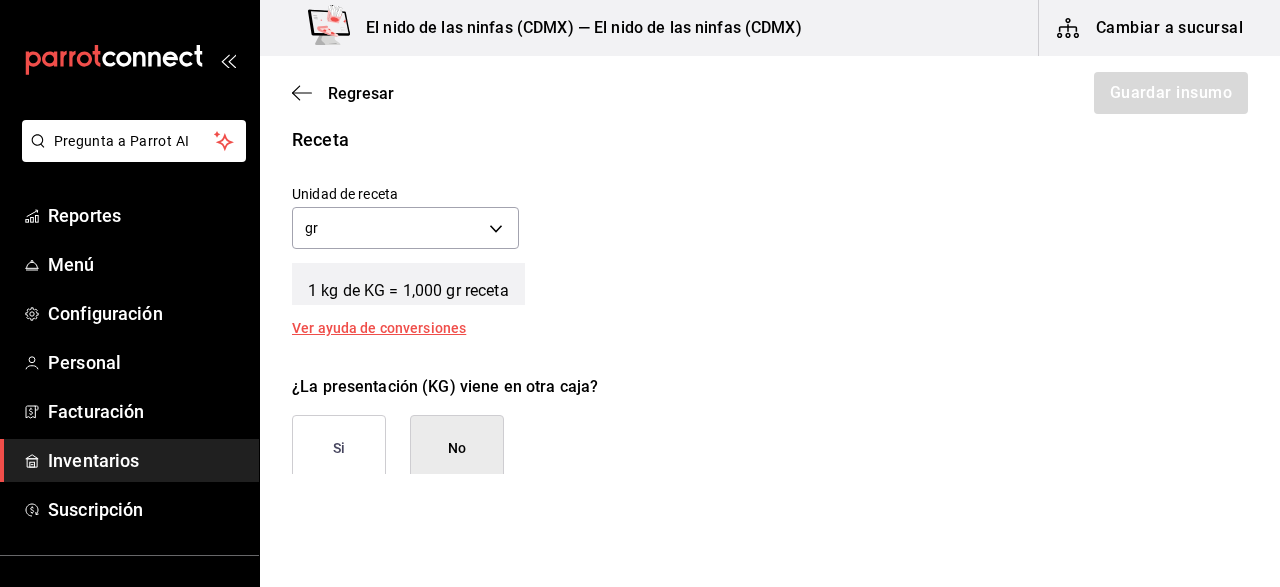 click on "No" at bounding box center [457, 448] 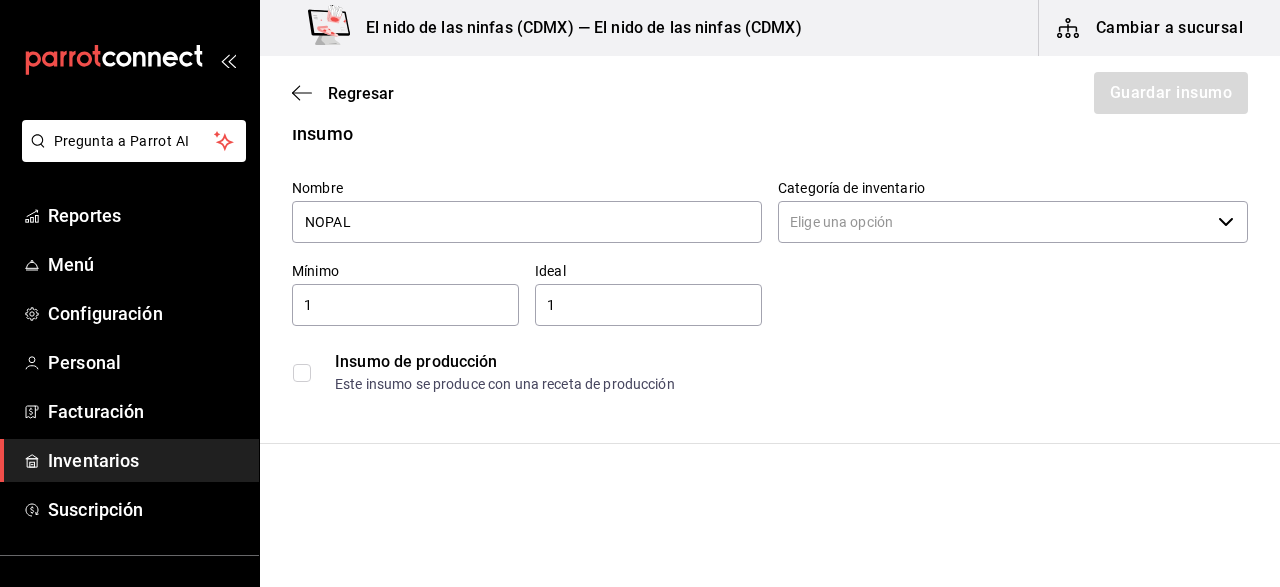 scroll, scrollTop: 0, scrollLeft: 0, axis: both 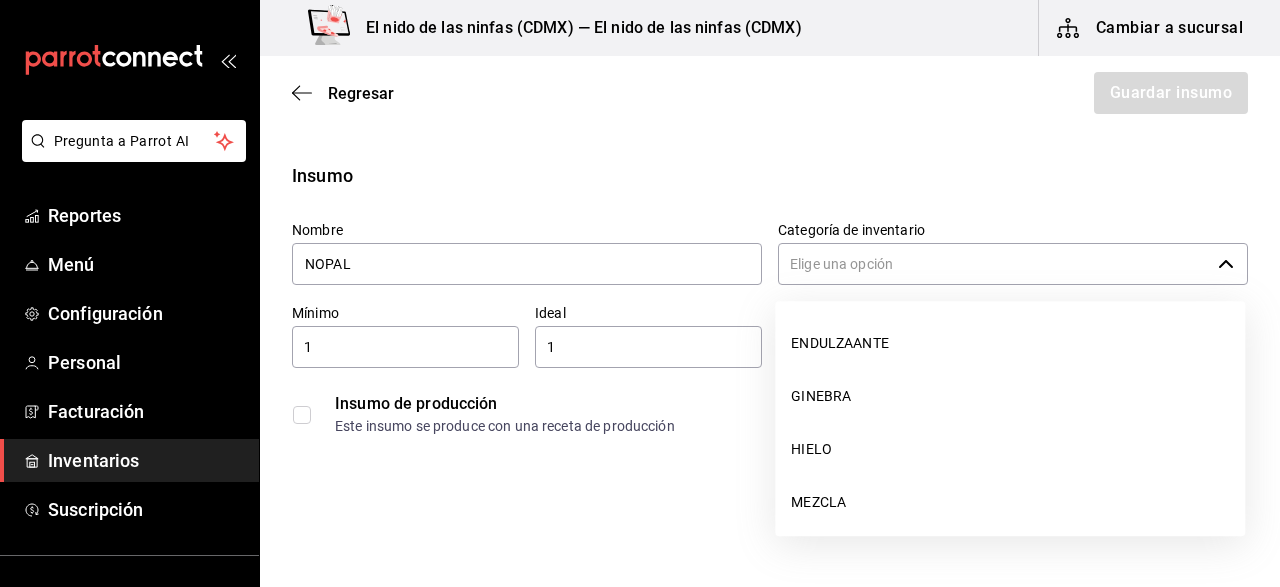 click on "​" at bounding box center [1013, 264] 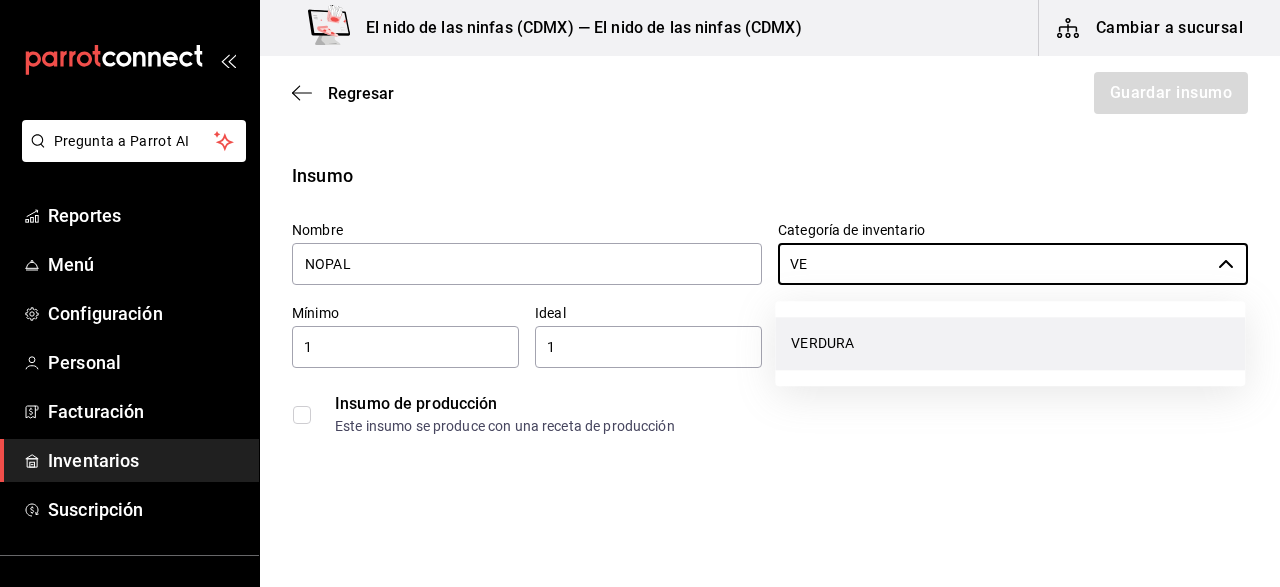 click on "VERDURA" at bounding box center (1010, 343) 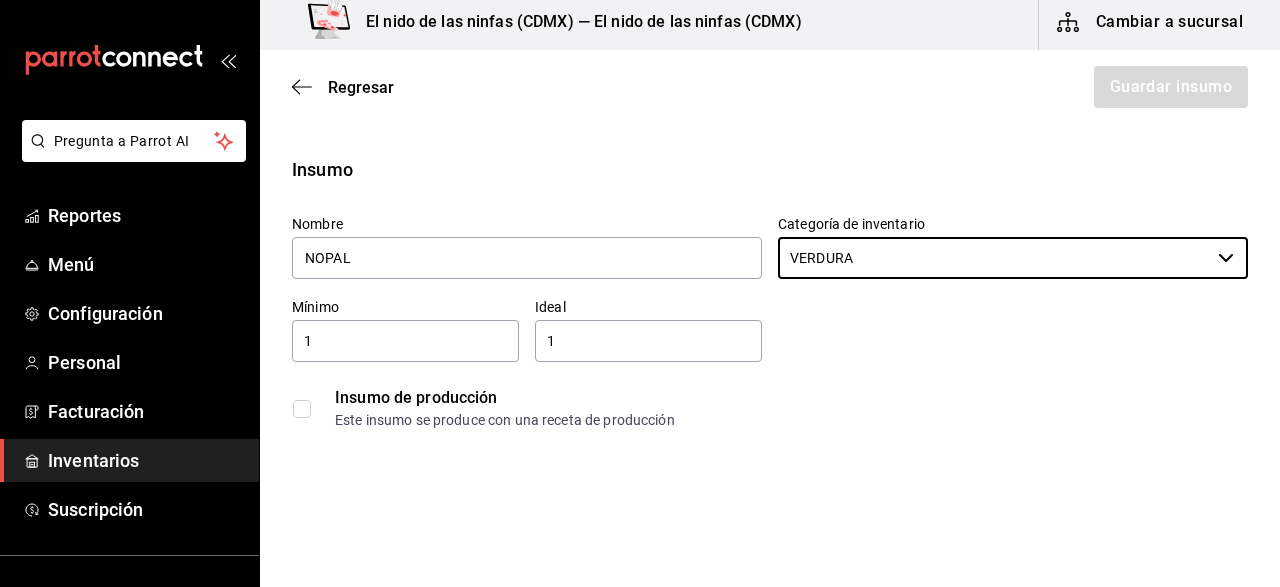 scroll, scrollTop: 11, scrollLeft: 0, axis: vertical 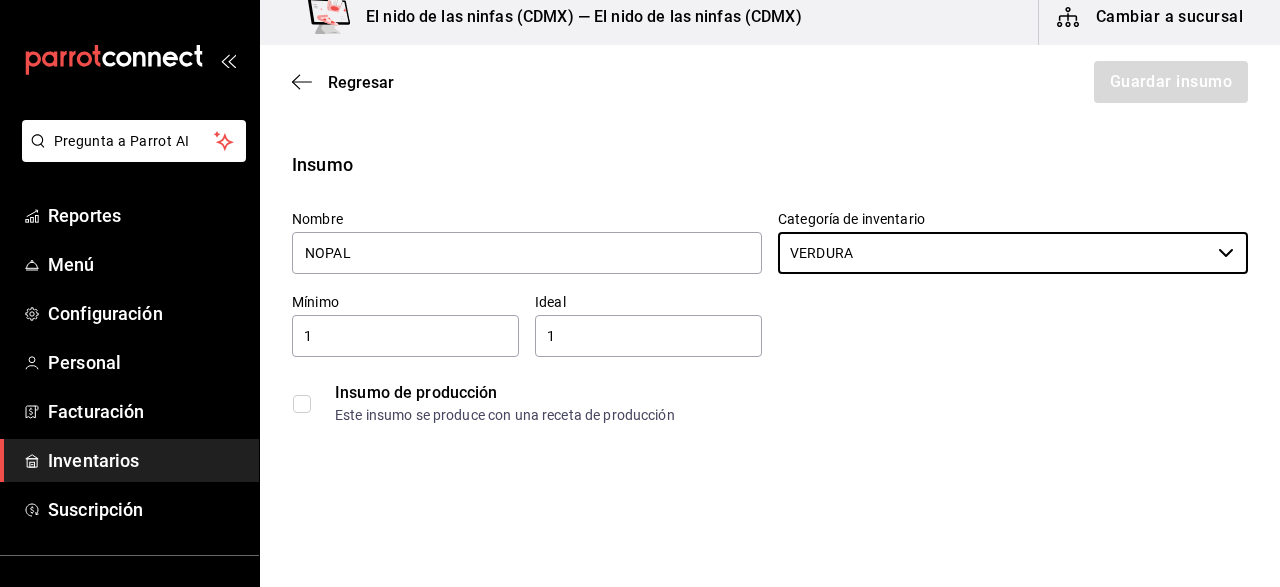 type on "VERDURA" 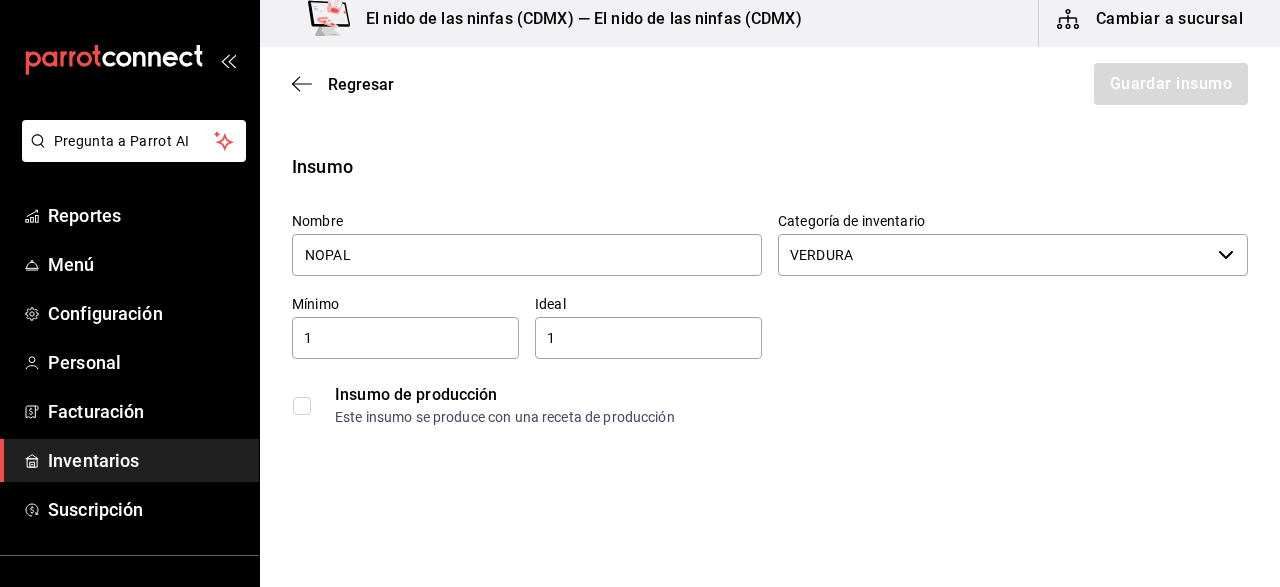 scroll, scrollTop: 0, scrollLeft: 0, axis: both 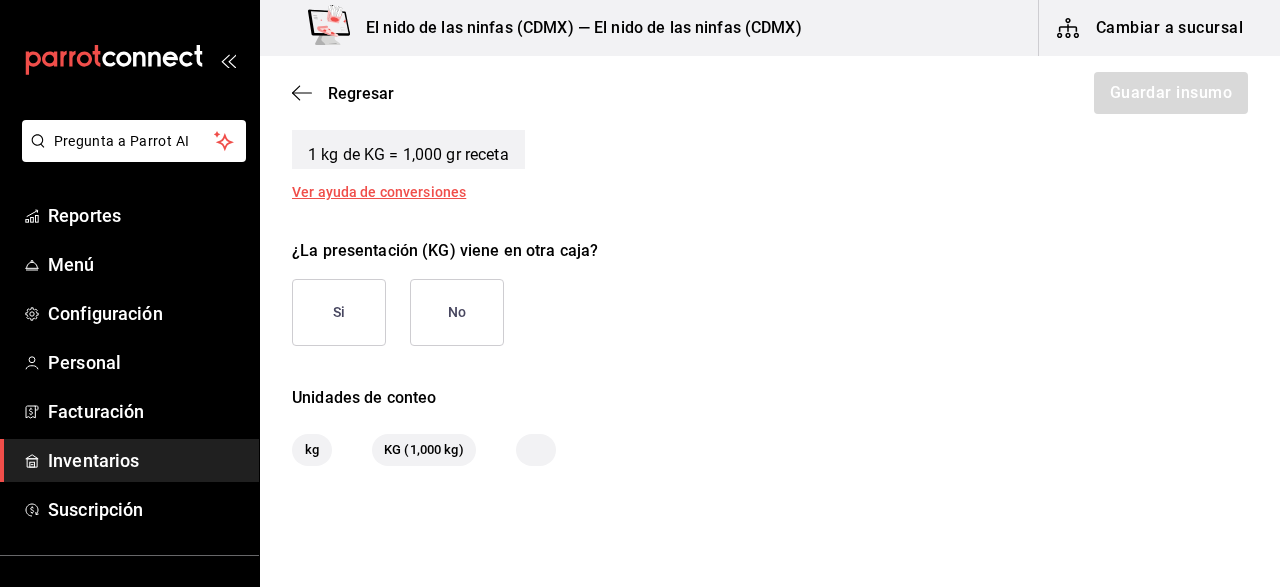 click on "No" at bounding box center (457, 312) 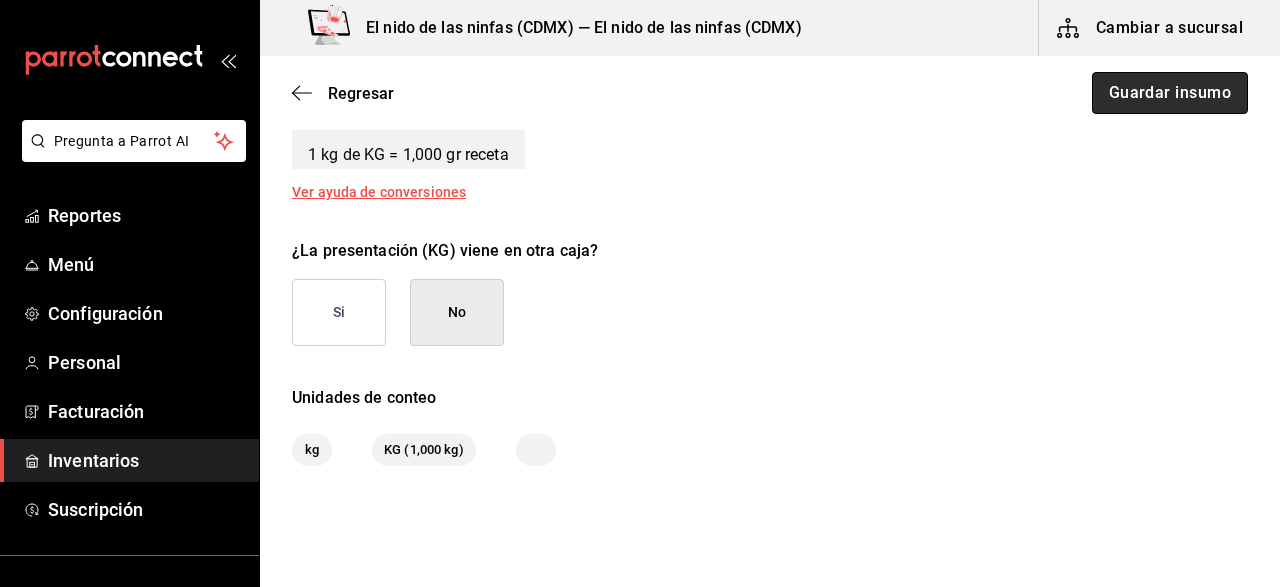 click on "Guardar insumo" at bounding box center (1170, 93) 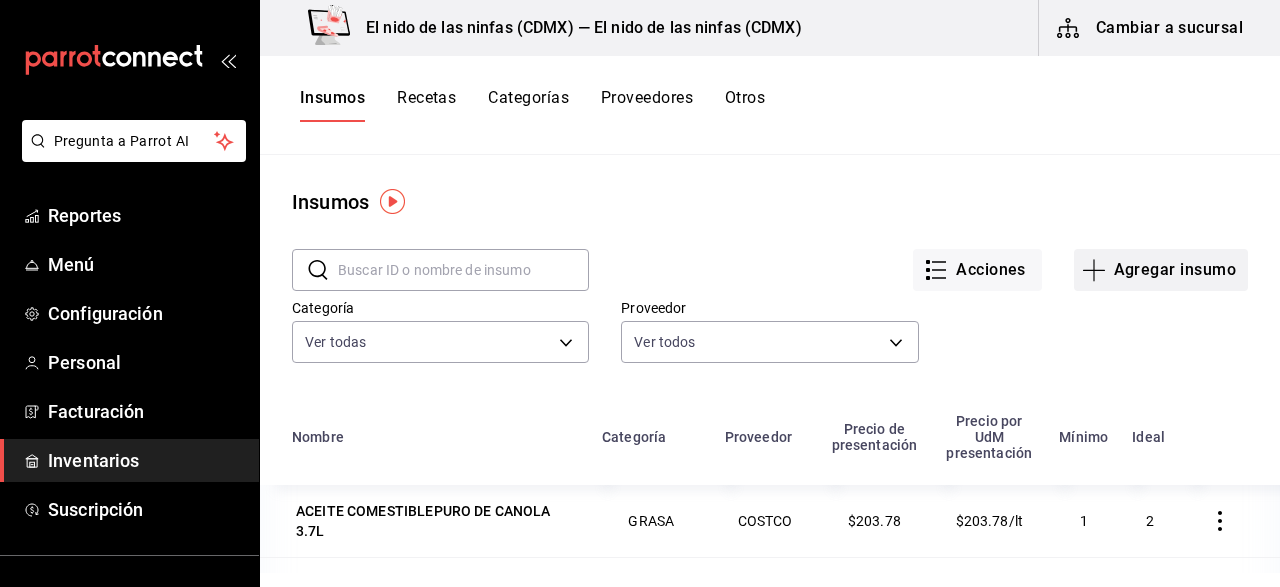 click on "Agregar insumo" at bounding box center (1161, 270) 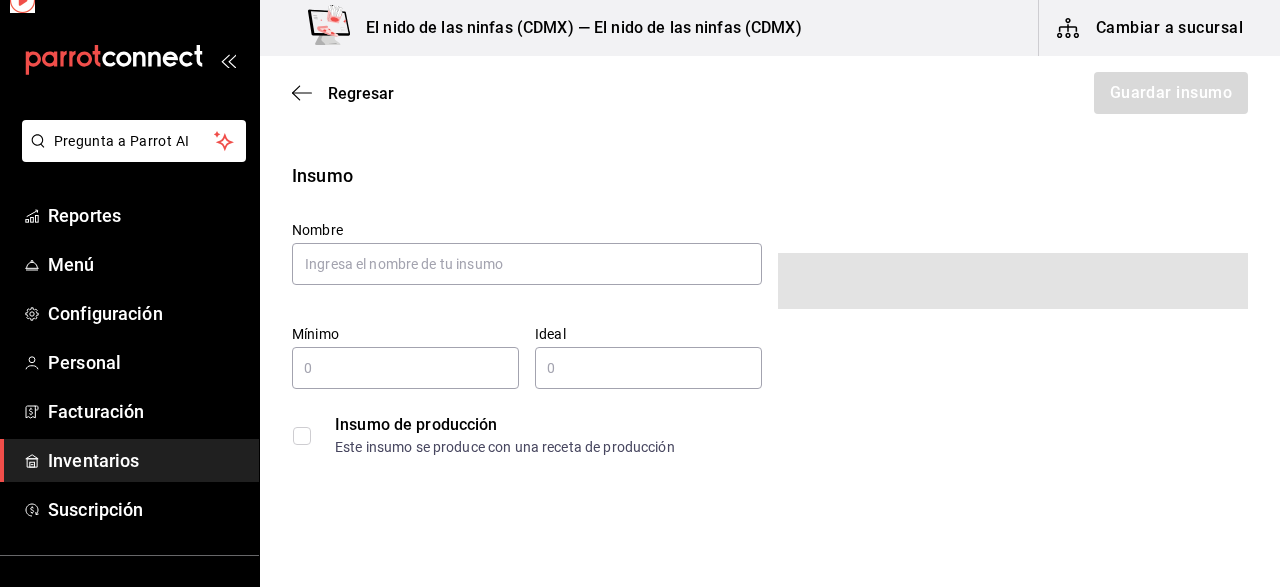 type on "$0.00" 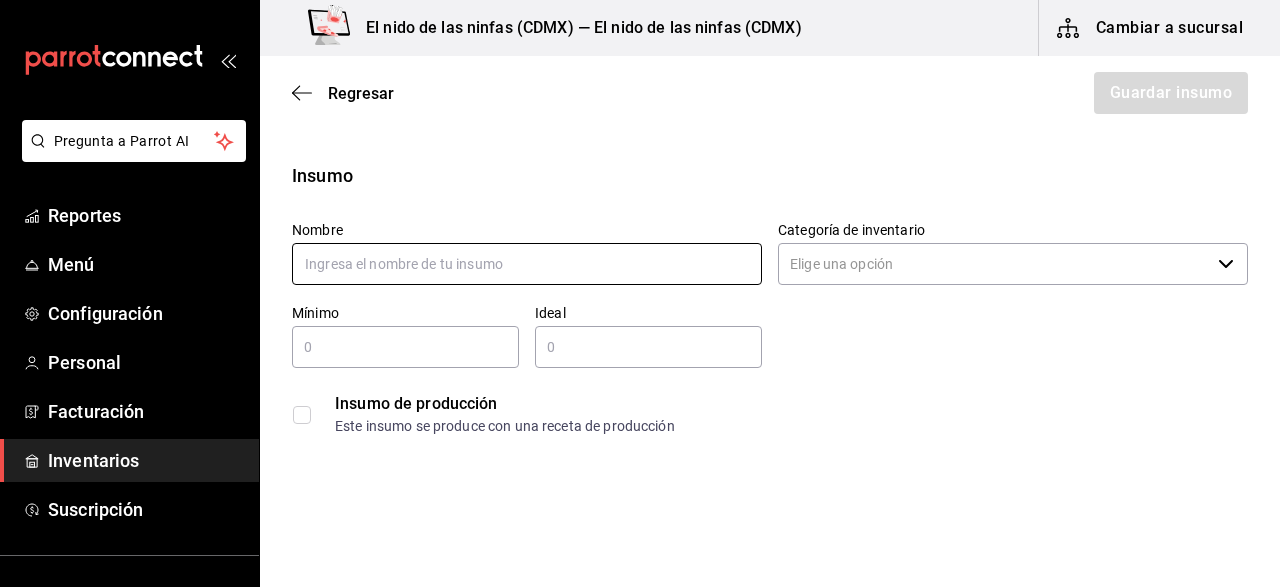 click at bounding box center [527, 264] 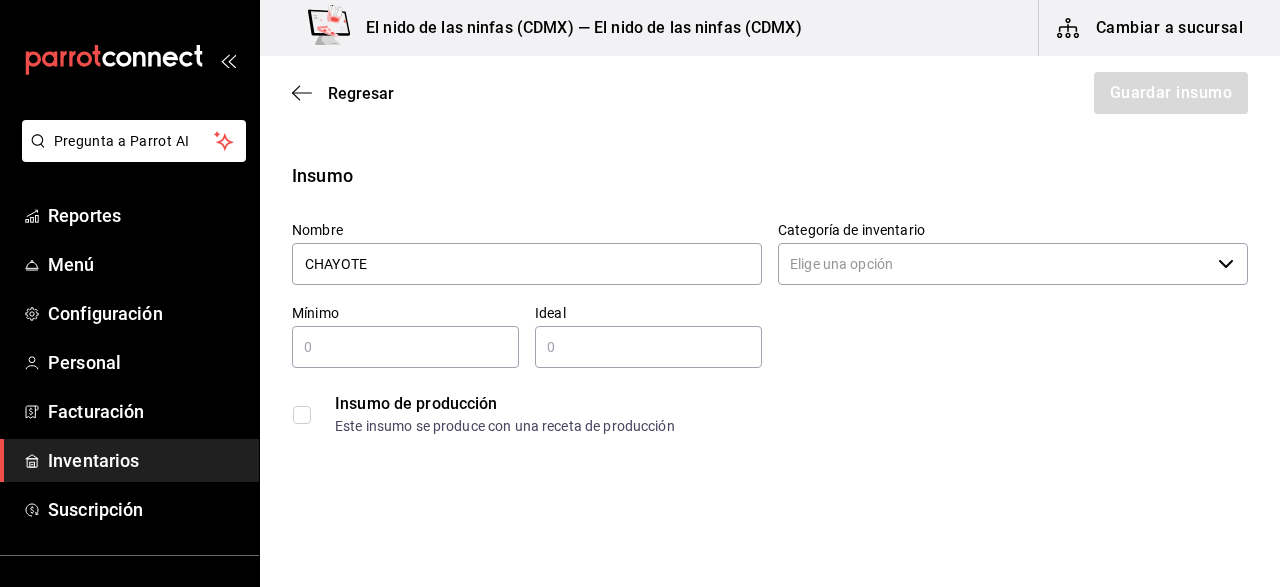 type on "CHAYOTE" 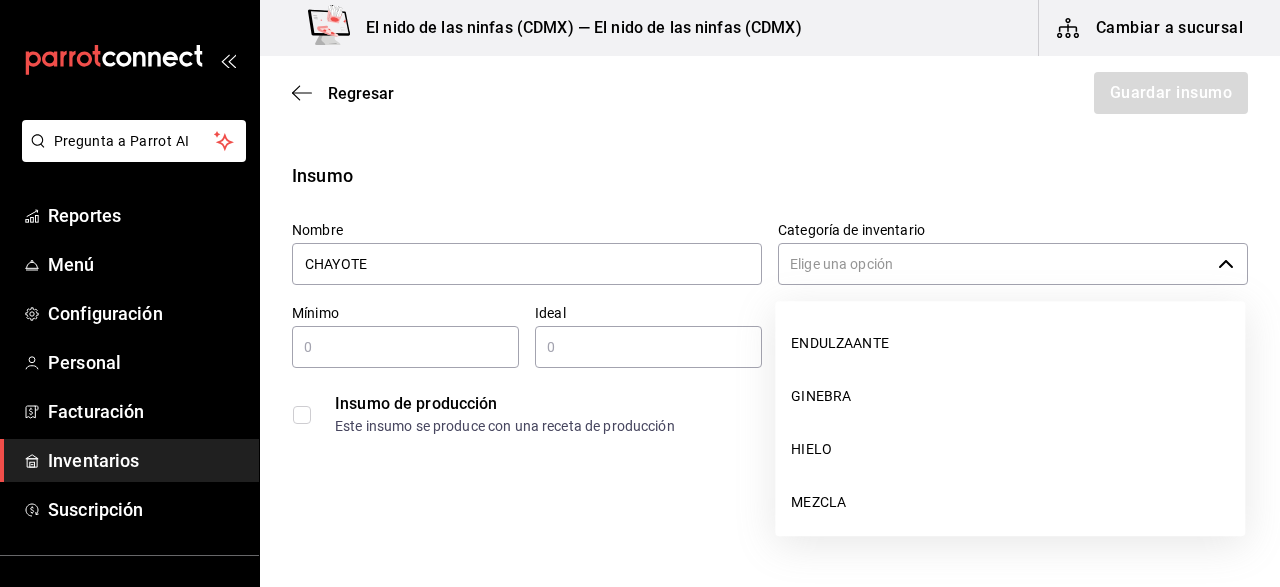 click on "Categoría de inventario" at bounding box center [994, 264] 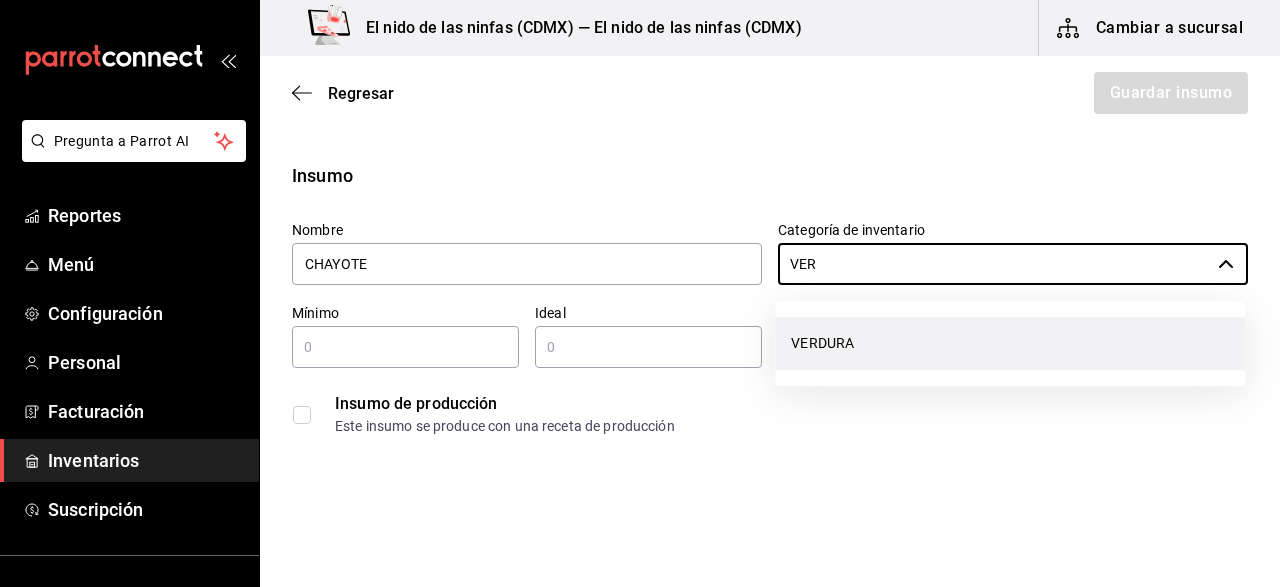 click on "VERDURA" at bounding box center [1010, 343] 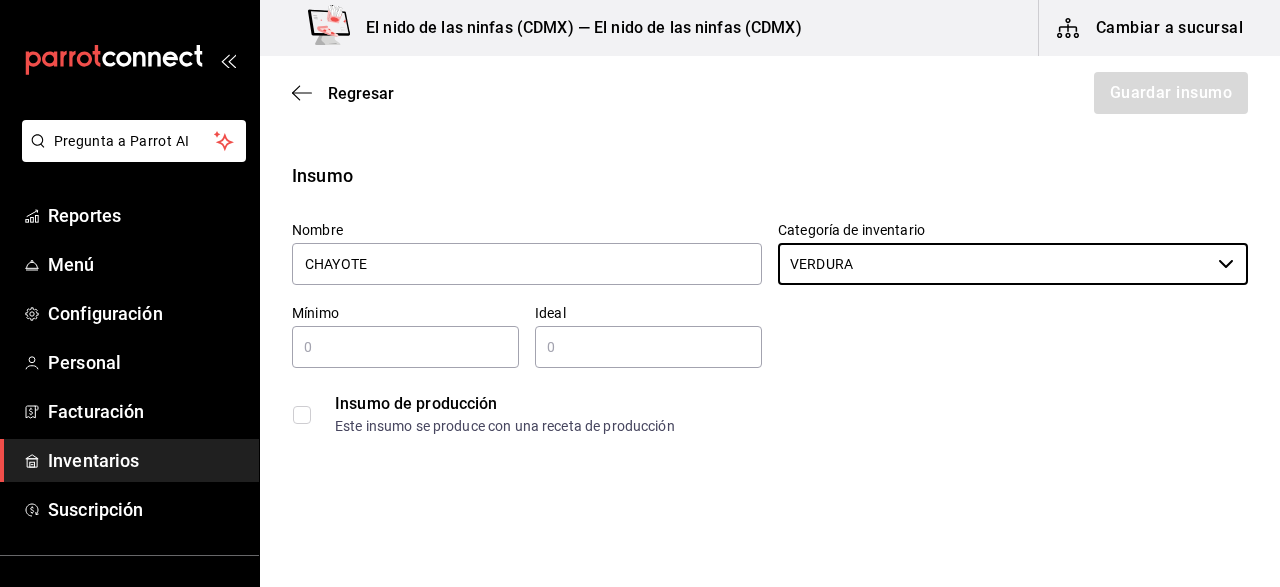 type on "VERDURA" 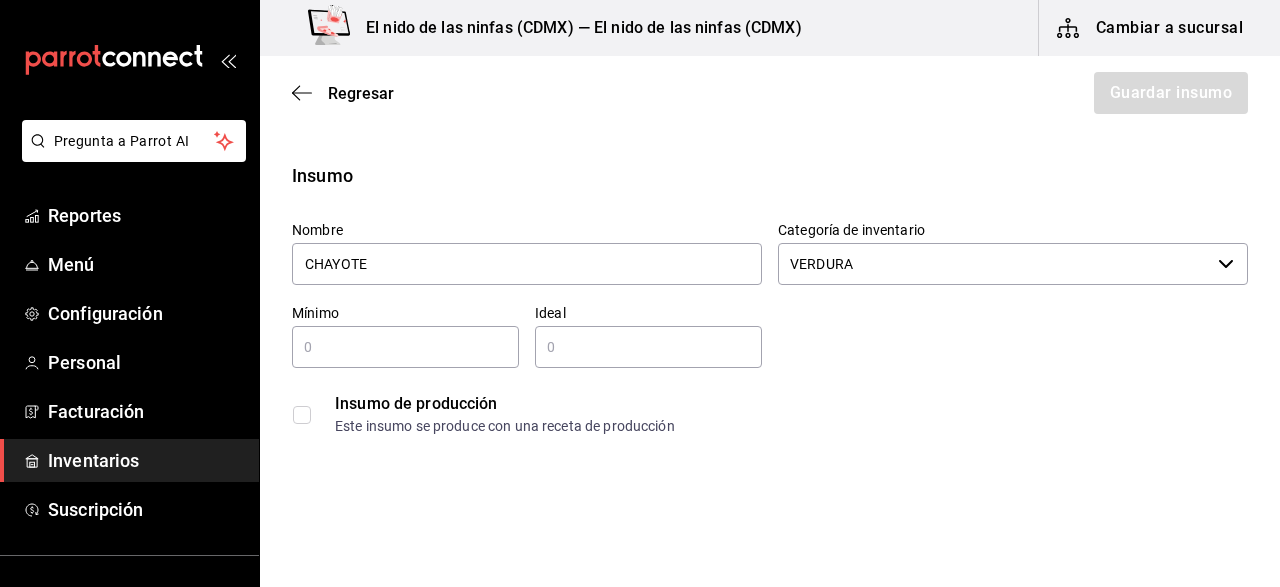click at bounding box center (405, 347) 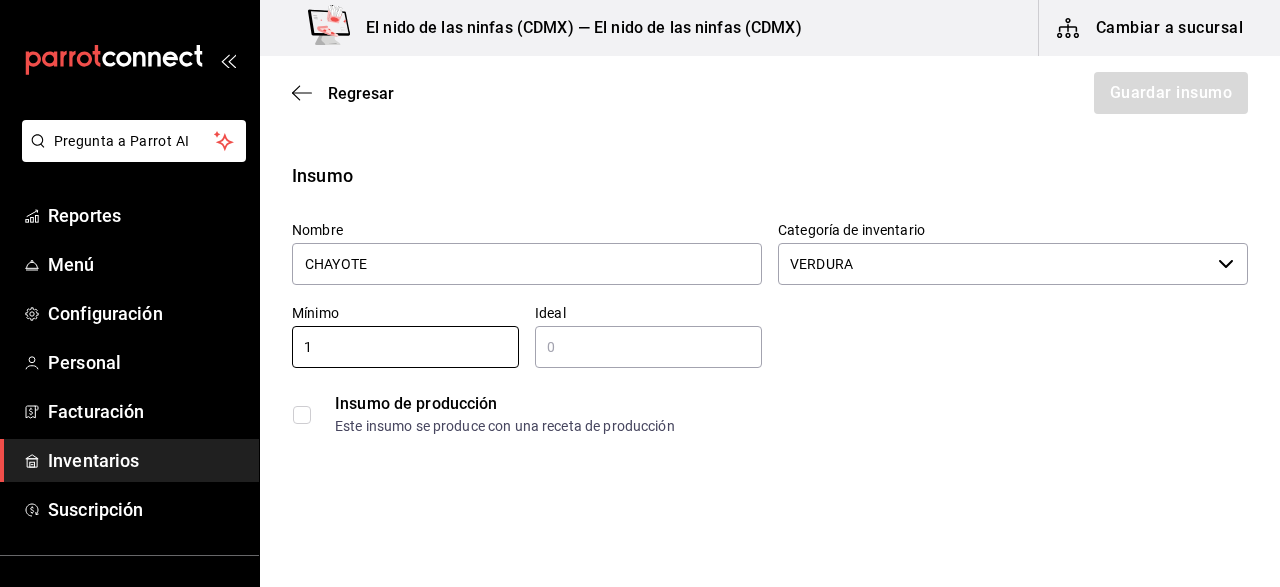 type on "1" 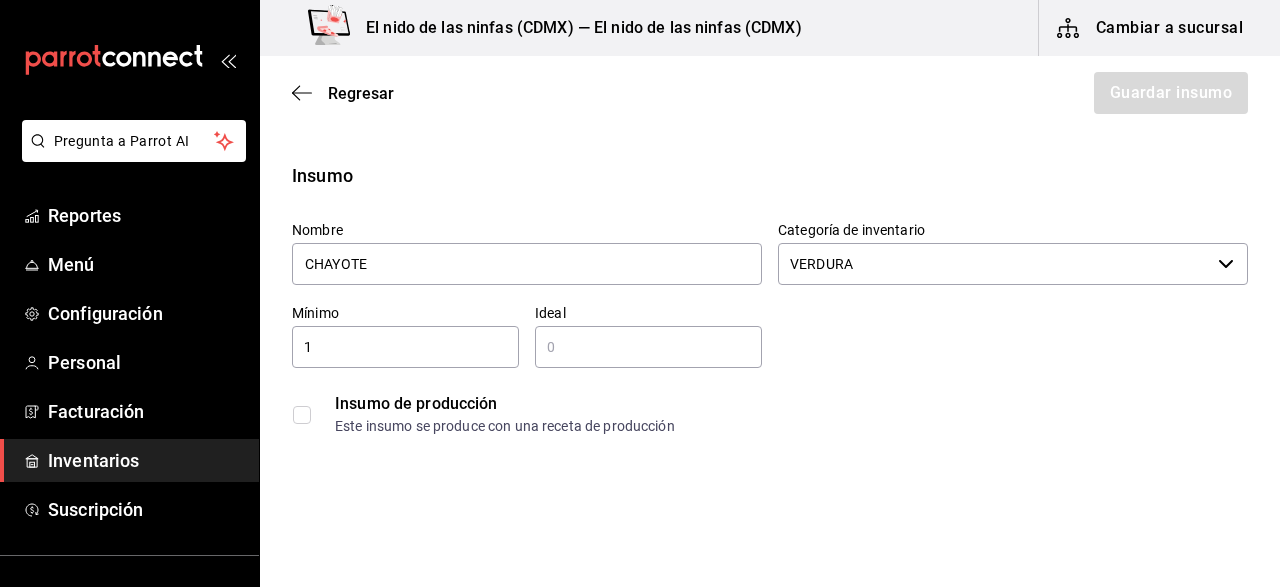 click at bounding box center [648, 347] 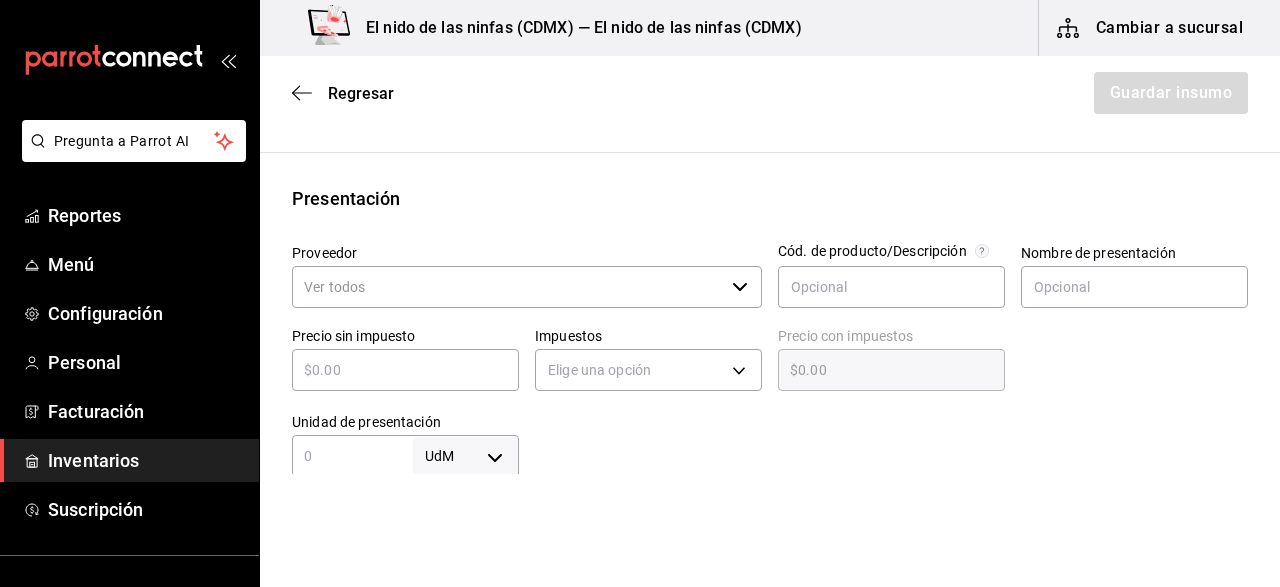 scroll, scrollTop: 334, scrollLeft: 0, axis: vertical 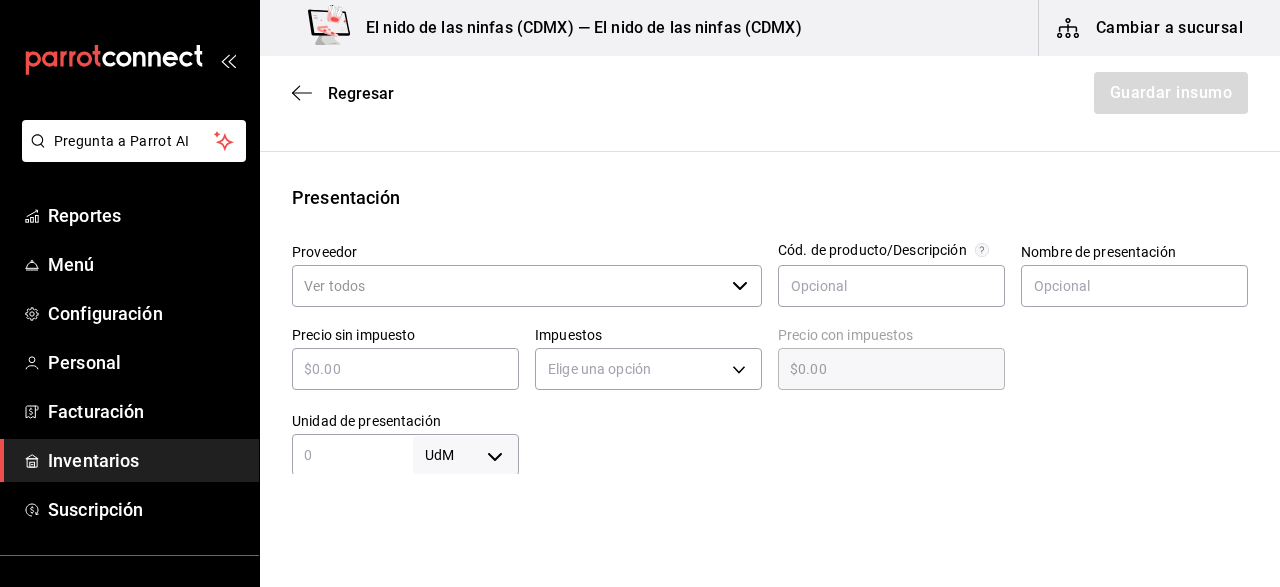 type on "2" 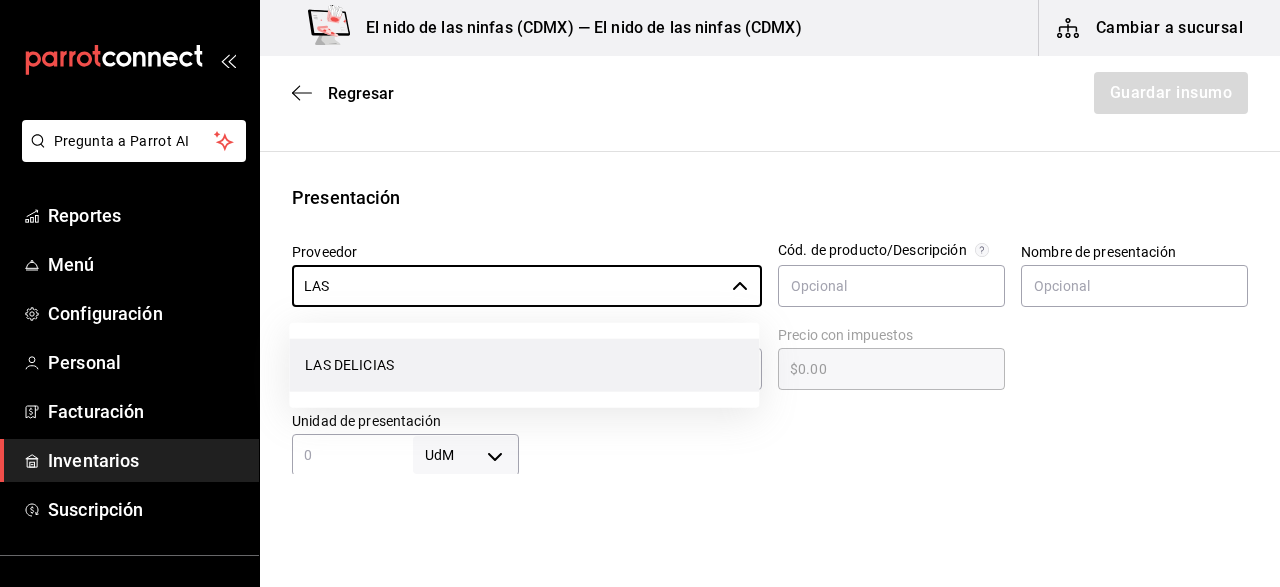 click on "LAS DELICIAS" at bounding box center (524, 365) 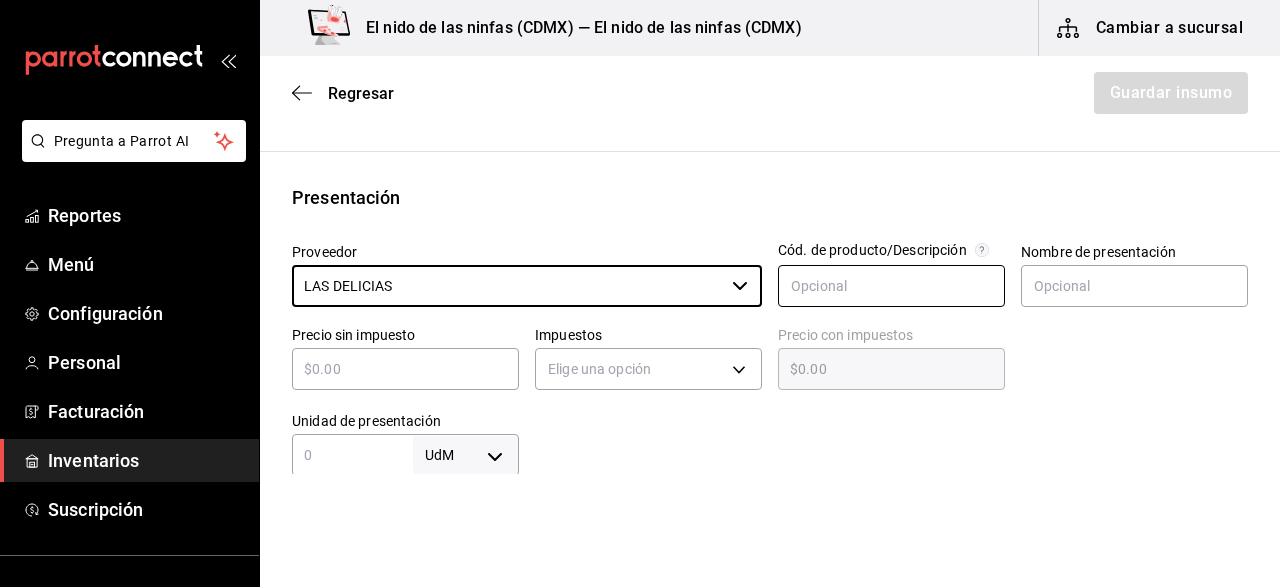 type on "LAS DELICIAS" 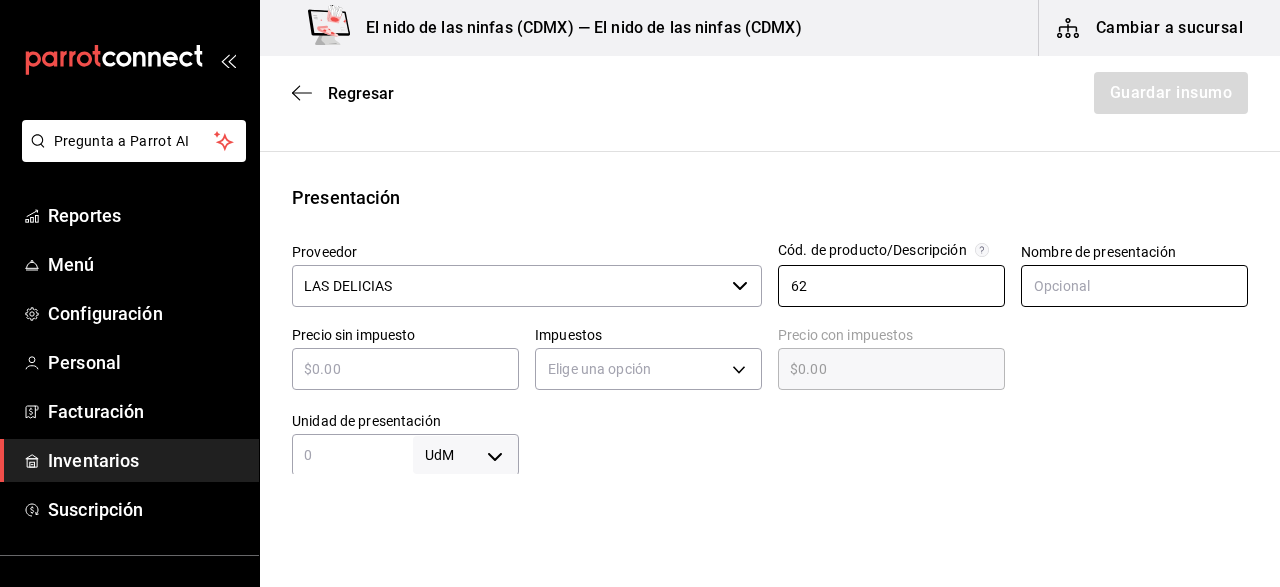 type on "62" 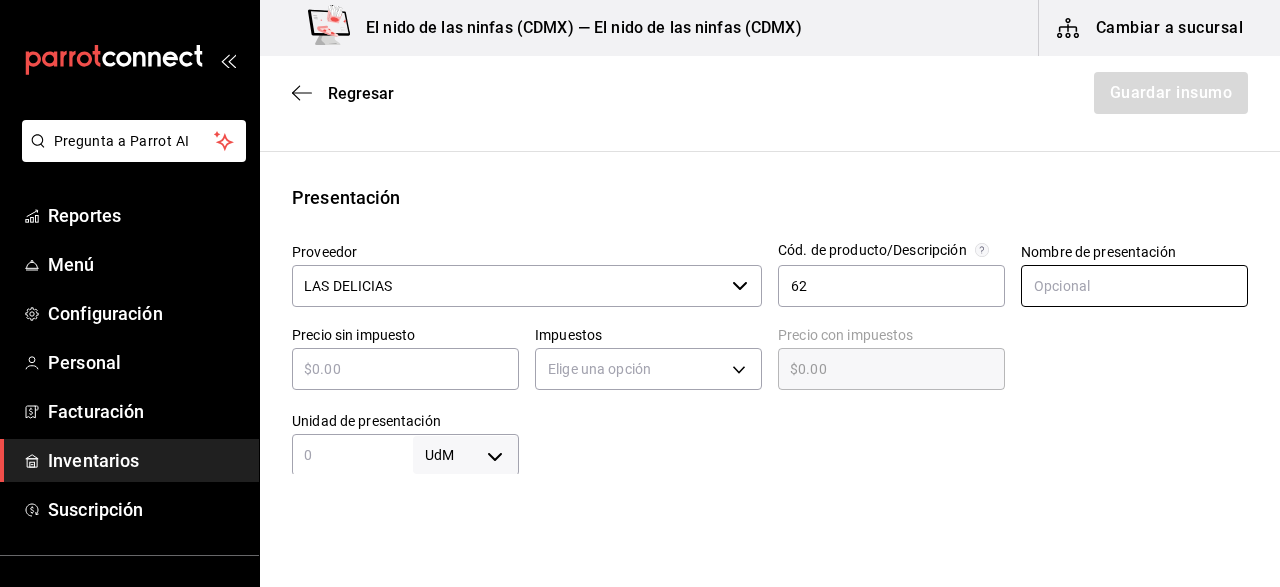 click at bounding box center (1134, 286) 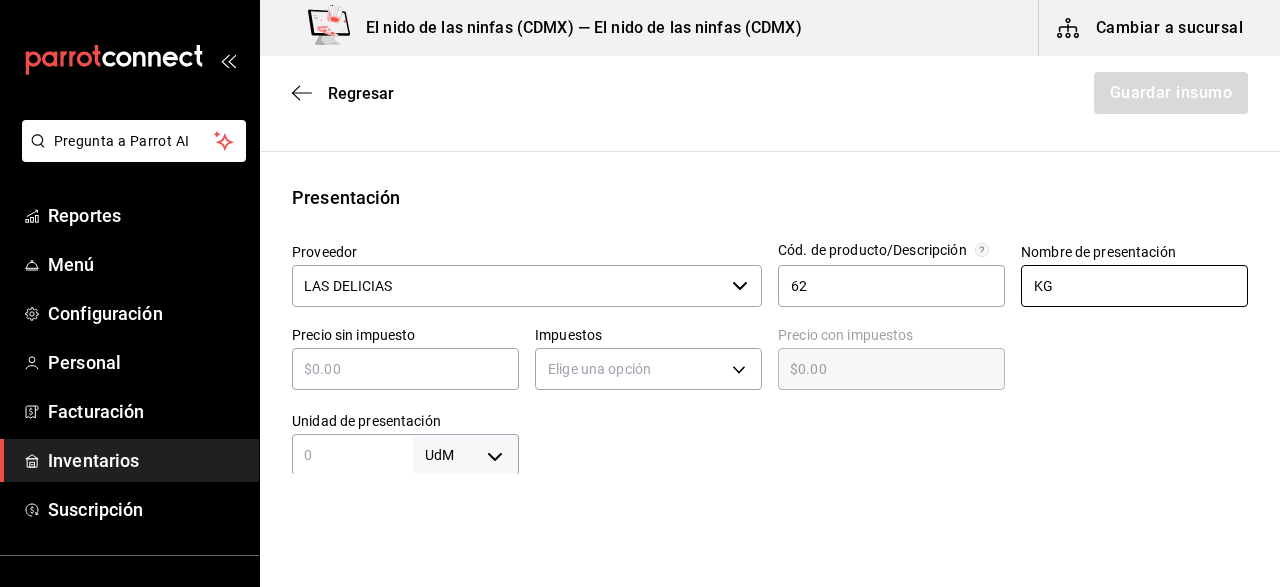 type on "KG" 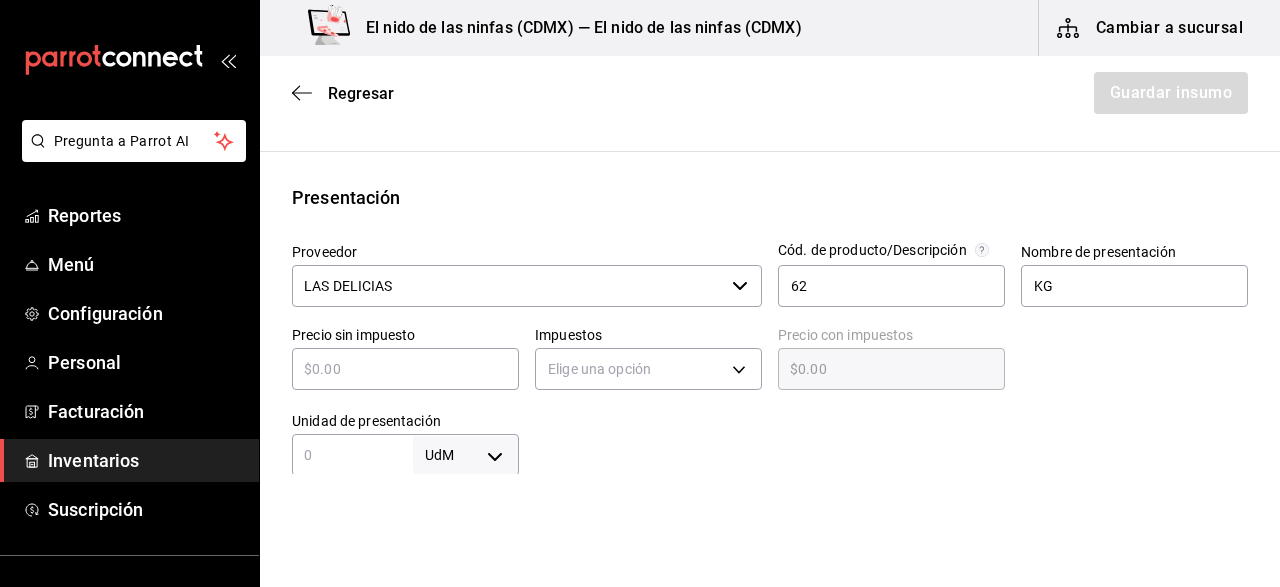 click at bounding box center [405, 369] 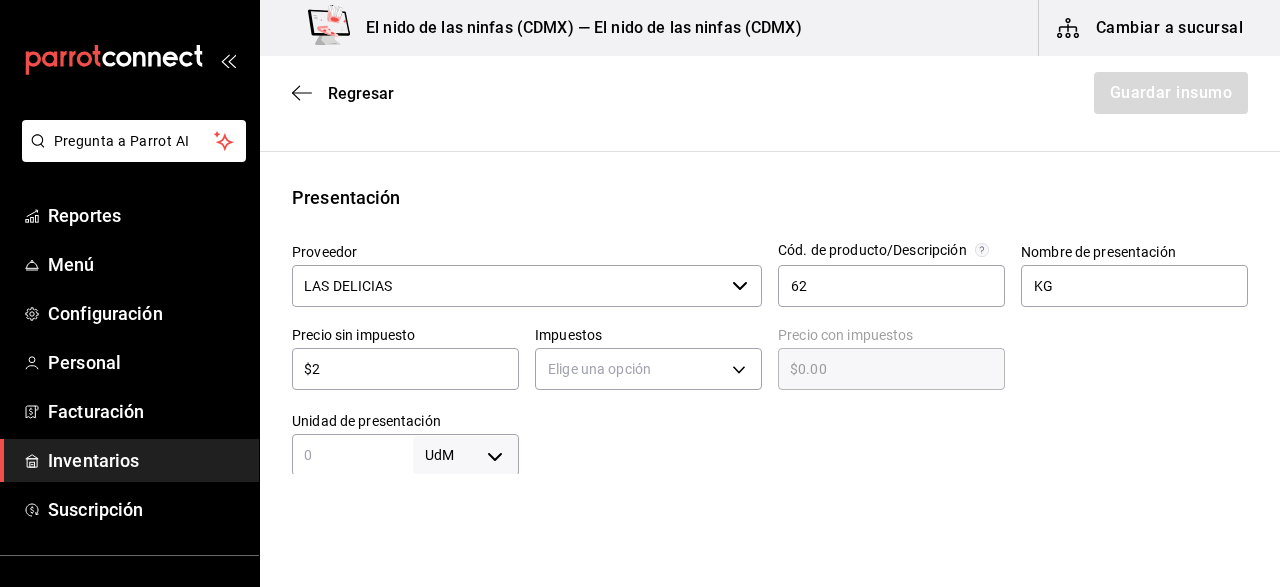 type on "$2" 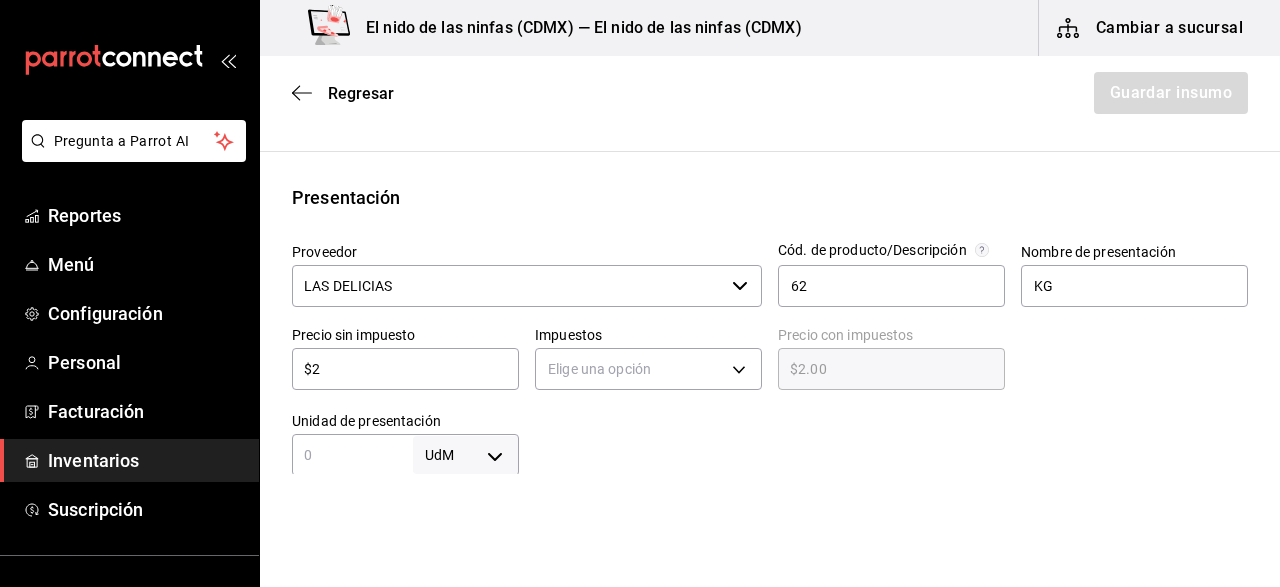type on "$22" 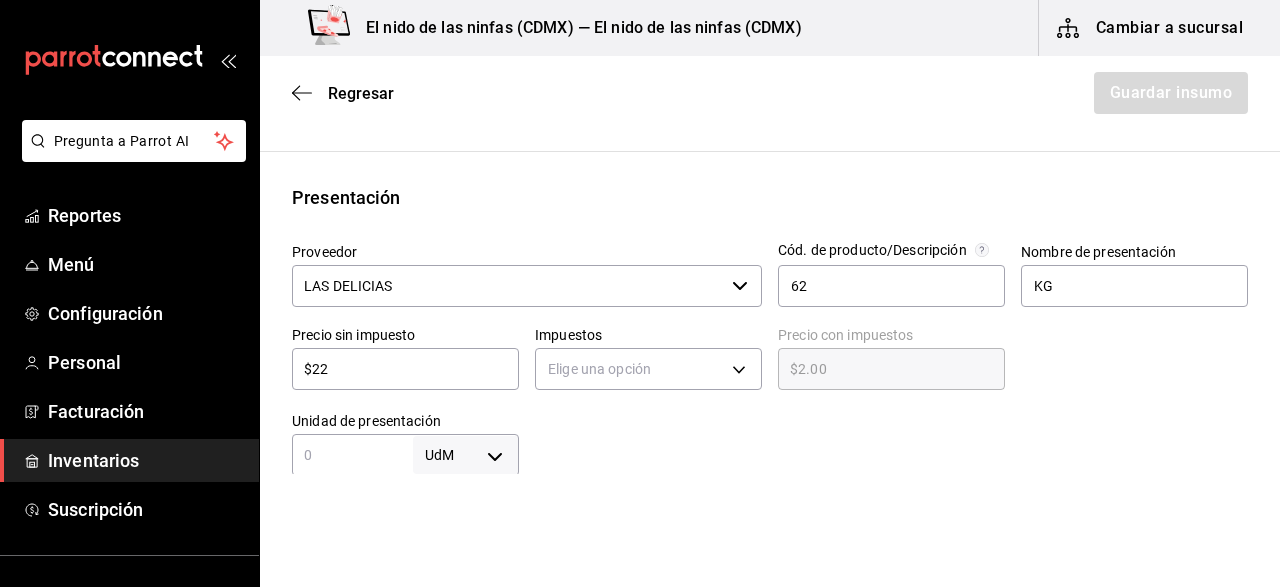 type on "$22.00" 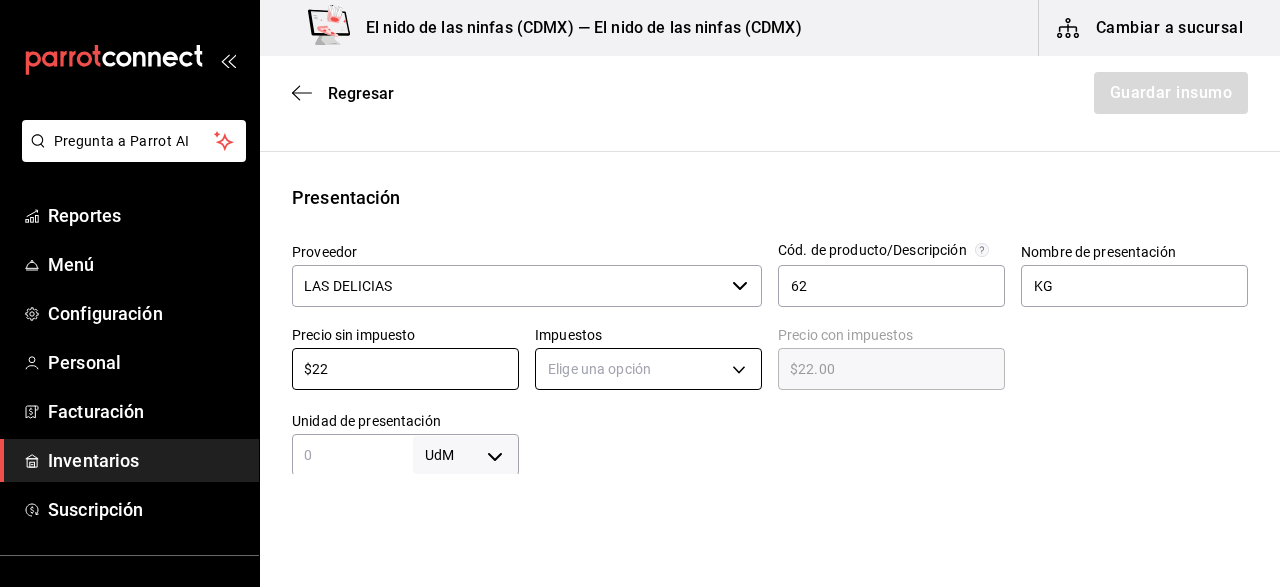 type on "$22" 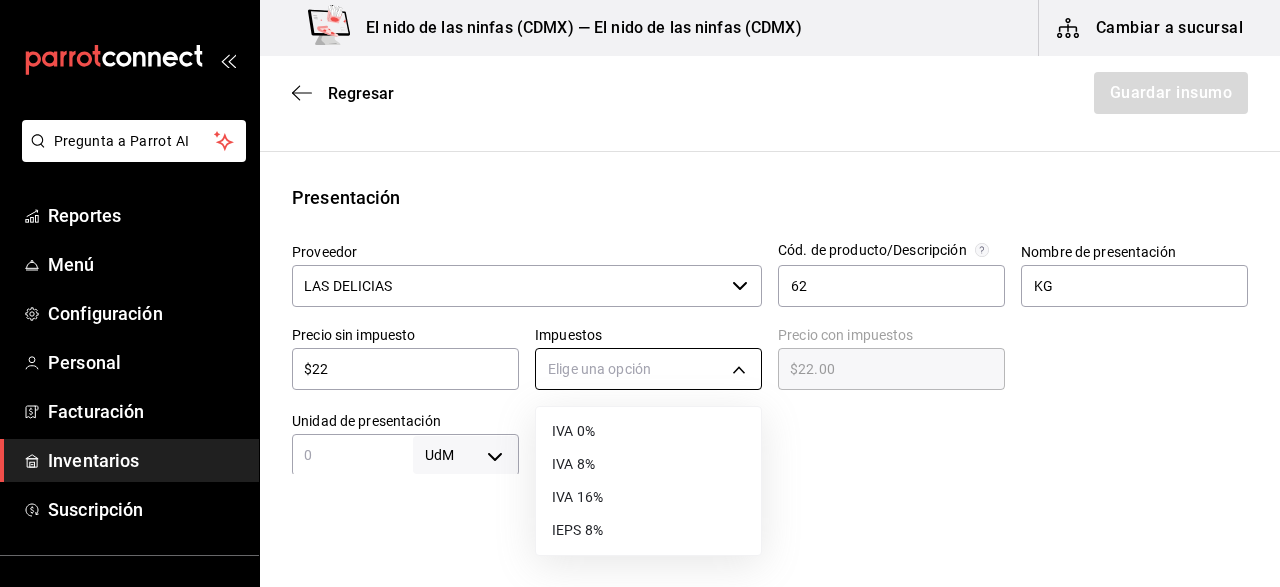click on "Pregunta a Parrot AI Reportes   Menú   Configuración   Personal   Facturación   Inventarios   Suscripción   Ayuda Recomienda Parrot   [FIRST] [LAST]   Sugerir nueva función   El nido de las ninfas ([CITY]) — El nido de las ninfas ([CITY]) Cambiar a sucursal Regresar Guardar insumo Insumo Nombre CHAYOTE Categoría de inventario VERDURA ​ Mínimo 1 ​ Ideal 2 ​ Insumo de producción Este insumo se produce con una receta de producción Presentación Proveedor LAS DELICIAS ​ Cód. de producto/Descripción 62 Nombre de presentación KG Precio sin impuesto $22 ​ Impuestos Elige una opción Precio con impuestos $22.00 ​ Unidad de presentación UdM ​ Receta Unidad de receta Elige una opción Factor de conversión ​ Ver ayuda de conversiones ¿La presentación (KG) viene en otra caja? Si No Presentaciones por caja ​ Sin definir Unidades de conteo GANA 1 MES GRATIS EN TU SUSCRIPCIÓN AQUÍ Pregunta a Parrot AI Reportes   Menú   Configuración   Personal   Facturación   Inventarios   Suscripción" at bounding box center (640, 237) 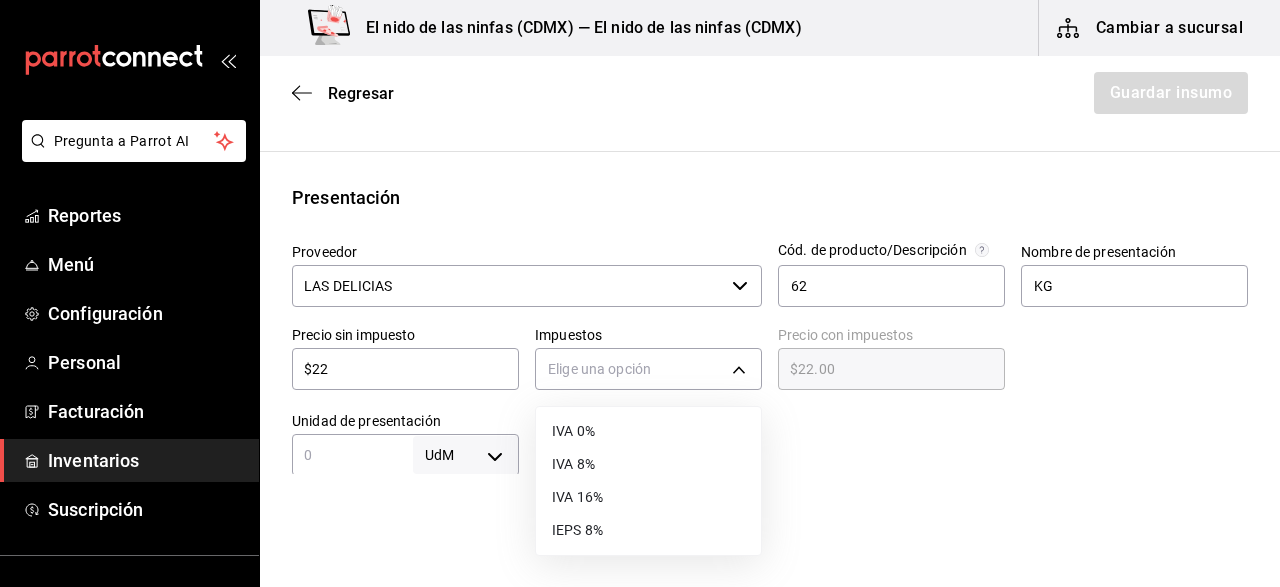 click on "IVA 0%" at bounding box center (648, 431) 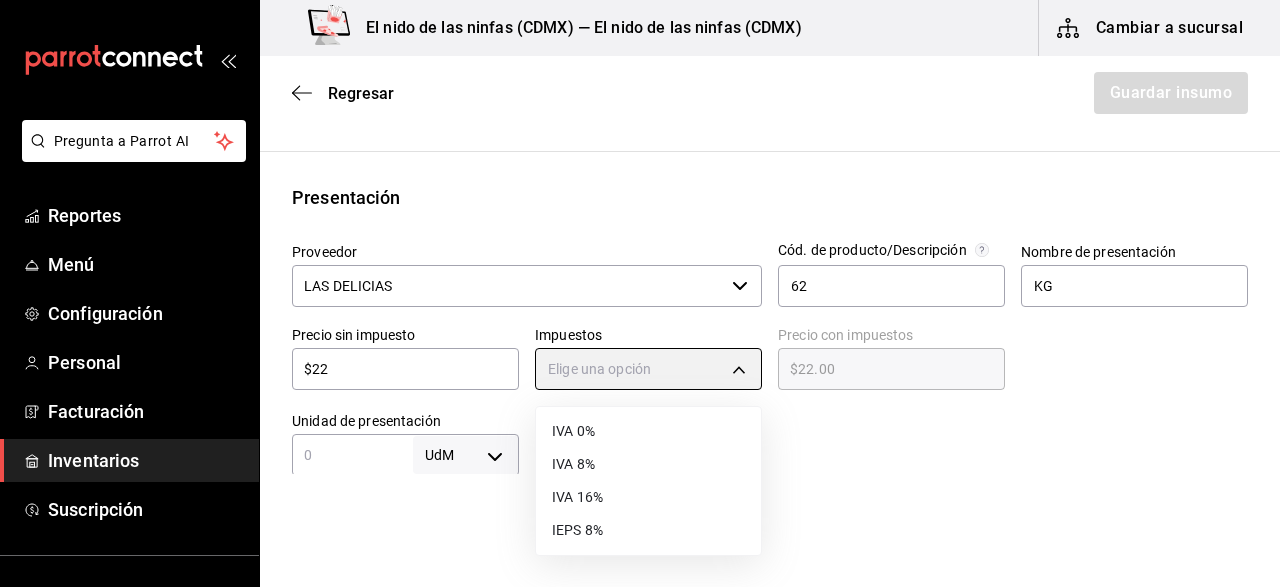 type on "IVA_0" 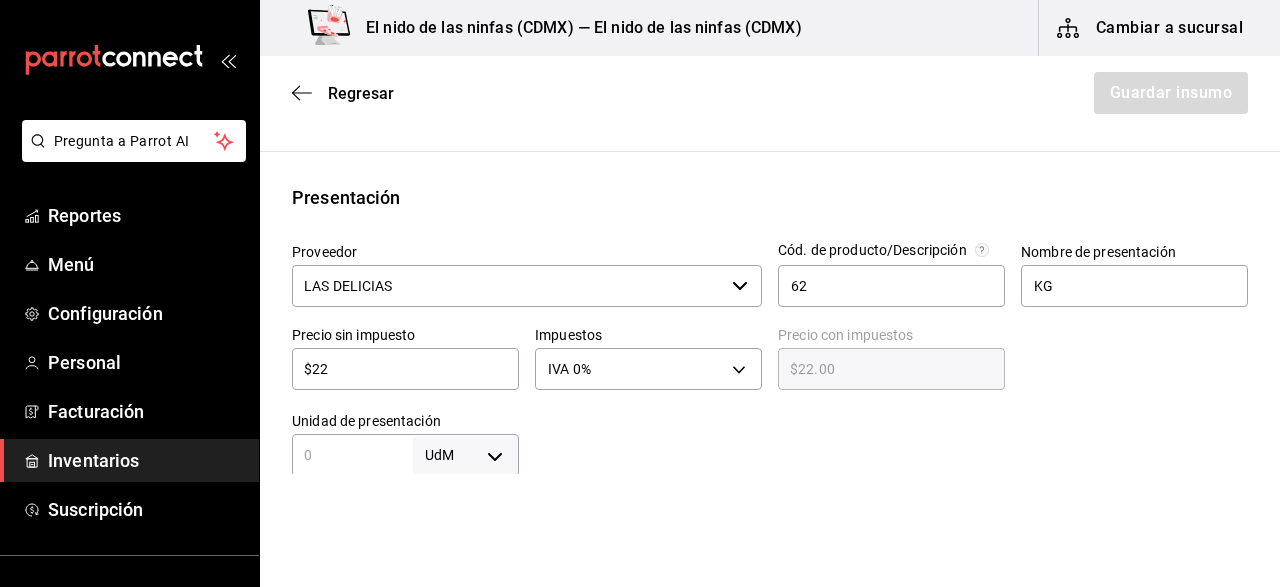 click at bounding box center [352, 455] 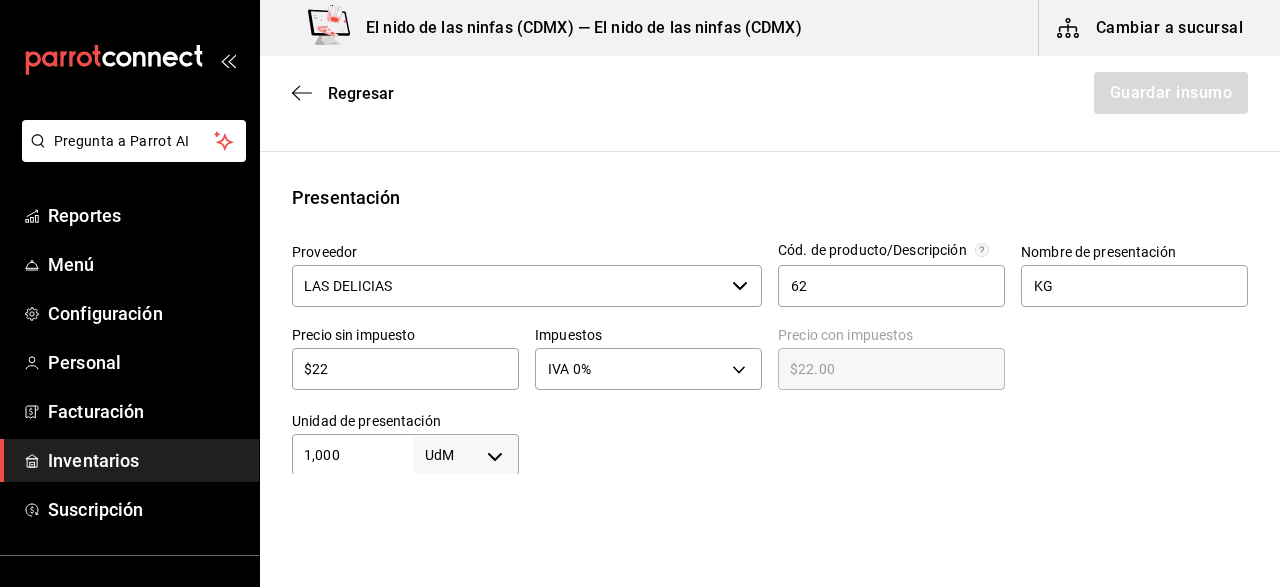 type on "1,000" 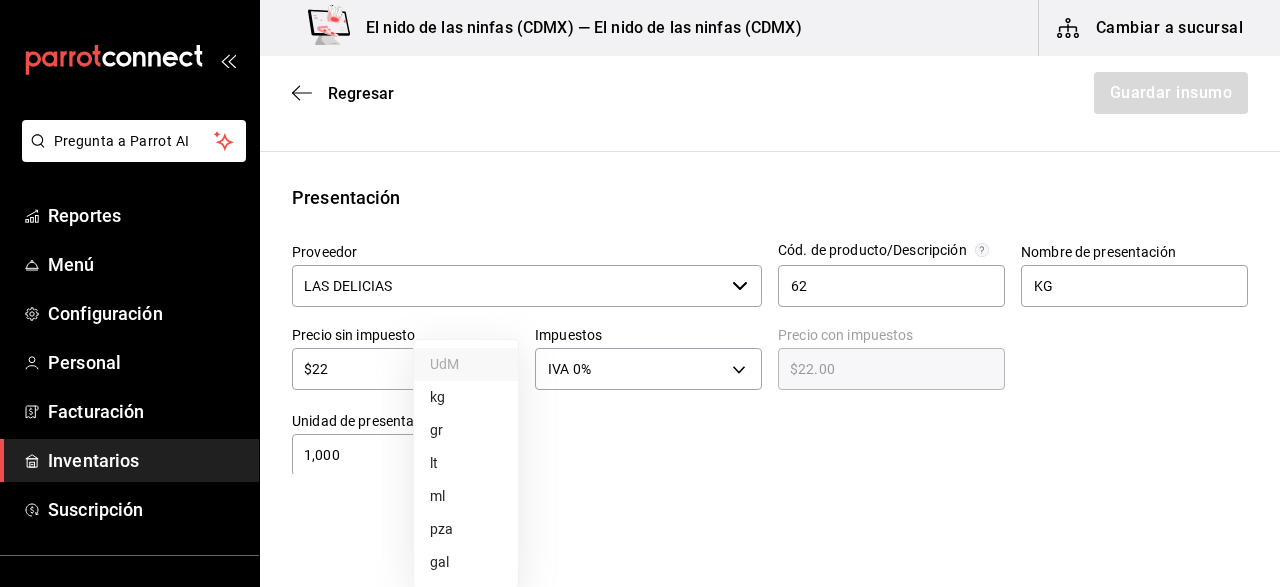 click on "Pregunta a Parrot AI Reportes   Menú   Configuración   Personal   Facturación   Inventarios   Suscripción   Ayuda Recomienda Parrot   [FIRST] [LAST]   Sugerir nueva función   El nido de las ninfas ([CITY]) — El nido de las ninfas ([CITY]) Cambiar a sucursal Regresar Guardar insumo Insumo Nombre CHAYOTE Categoría de inventario VERDURA ​ Mínimo 1 ​ Ideal 2 ​ Insumo de producción Este insumo se produce con una receta de producción Presentación Proveedor LAS DELICIAS ​ Cód. de producto/Descripción 62 Nombre de presentación KG Precio sin impuesto $22 ​ Impuestos IVA 0% IVA_0 Precio con impuestos $22.00 ​ Unidad de presentación 1,000 UdM ​ Receta Unidad de receta Elige una opción Factor de conversión ​ Ver ayuda de conversiones ¿La presentación (KG) viene en otra caja? Si No Presentaciones por caja ​ Sin definir Unidades de conteo GANA 1 MES GRATIS EN TU SUSCRIPCIÓN AQUÍ Pregunta a Parrot AI Reportes   Menú   Configuración   Personal   Facturación   Inventarios   Suscripción" at bounding box center [640, 237] 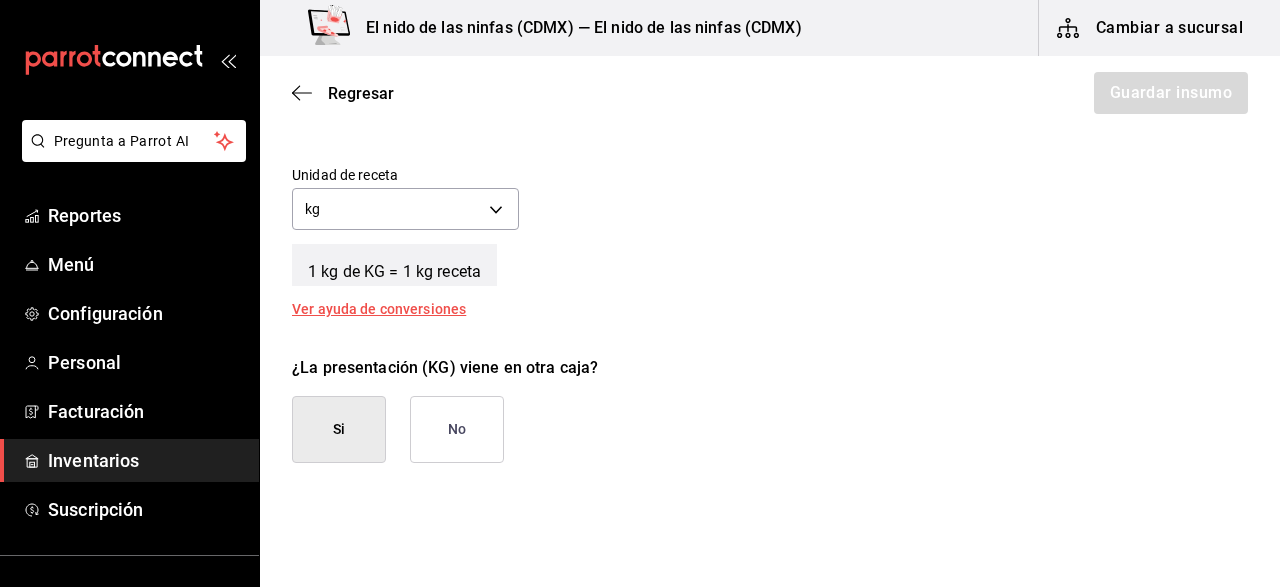 scroll, scrollTop: 733, scrollLeft: 0, axis: vertical 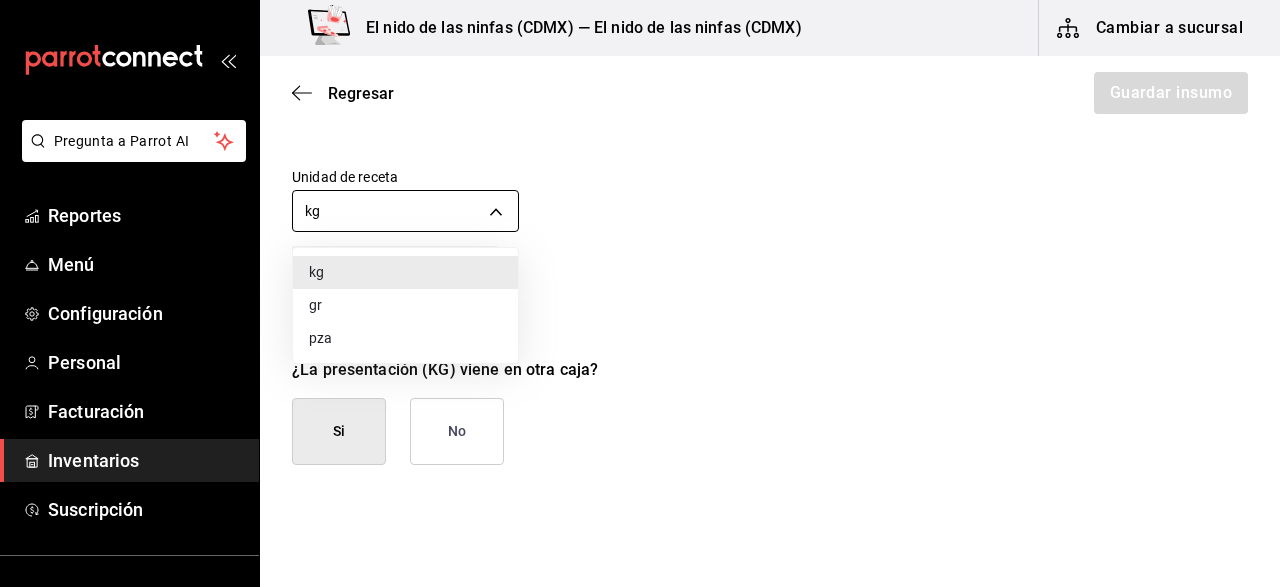 click on "Pregunta a Parrot AI Reportes   Menú   Configuración   Personal   Facturación   Inventarios   Suscripción   Ayuda Recomienda Parrot   [FIRST] [LAST]   Sugerir nueva función   El nido de las ninfas ([CITY]) — El nido de las ninfas ([CITY]) Cambiar a sucursal Regresar Guardar insumo Insumo Nombre CHAYOTE Categoría de inventario VERDURA ​ Mínimo 1 ​ Ideal 2 ​ Insumo de producción Este insumo se produce con una receta de producción Presentación Proveedor LAS DELICIAS ​ Cód. de producto/Descripción 62 Nombre de presentación KG Precio sin impuesto $22 ​ Impuestos IVA 0% IVA_0 Precio con impuestos $22.00 ​ Unidad de presentación 1,000 kg KILOGRAM ​ Receta Unidad de receta kg KILOGRAM Factor de conversión 1,000 ​ 1 kg de KG = 1 kg receta Ver ayuda de conversiones ¿La presentación (KG) viene en otra caja? Si No Presentaciones por caja ​  KG de 1,000 kg Unidades de conteo kg KG (1,000 kg) GANA 1 MES GRATIS EN TU SUSCRIPCIÓN AQUÍ Pregunta a Parrot AI Reportes   Menú   Configuración" at bounding box center [640, 237] 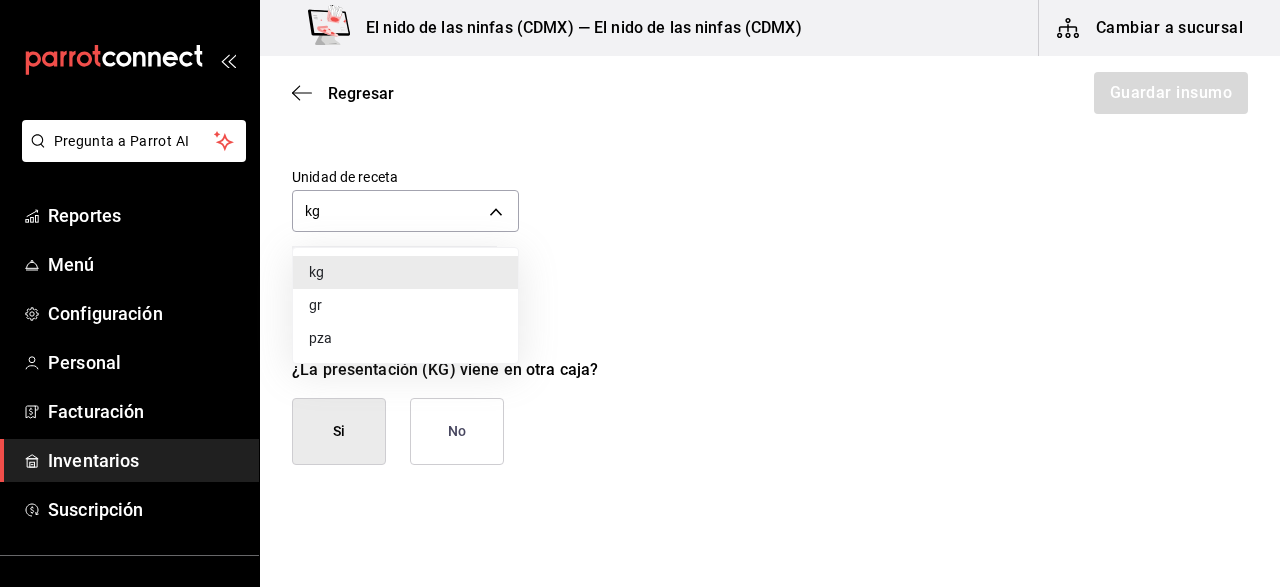 click on "gr" at bounding box center [405, 305] 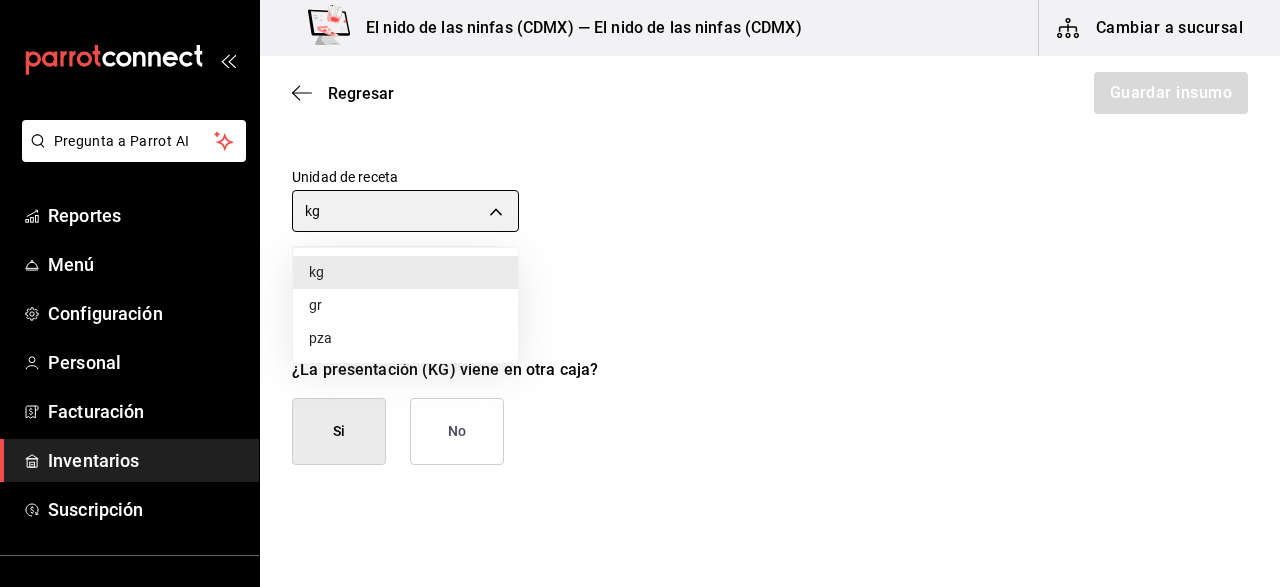 type on "GRAM" 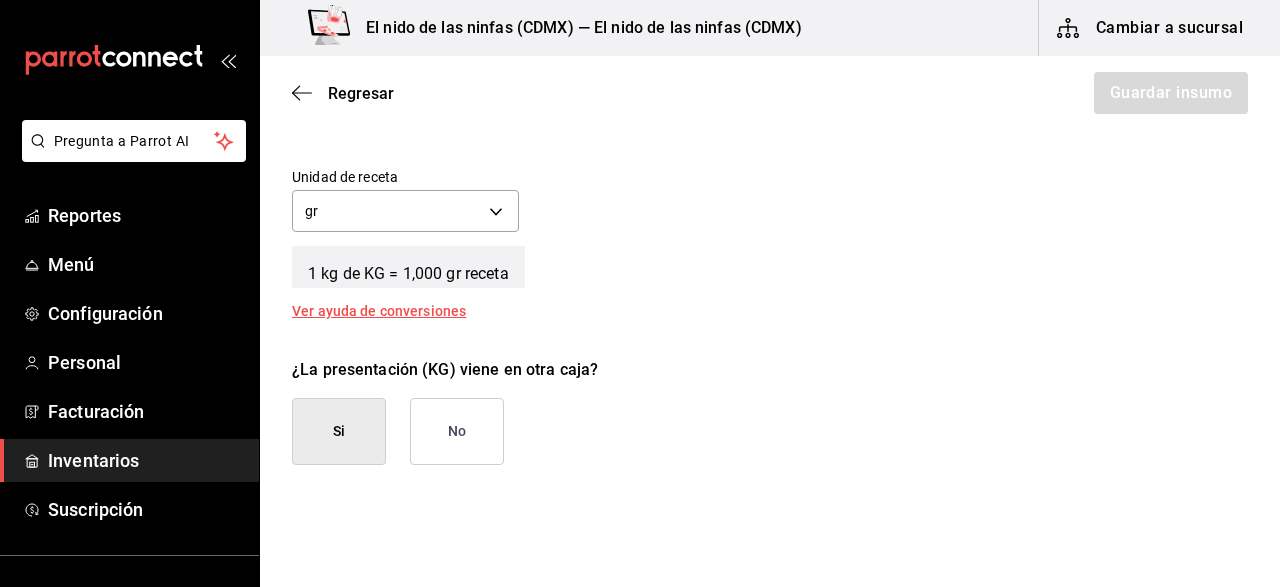 click on "No" at bounding box center [457, 431] 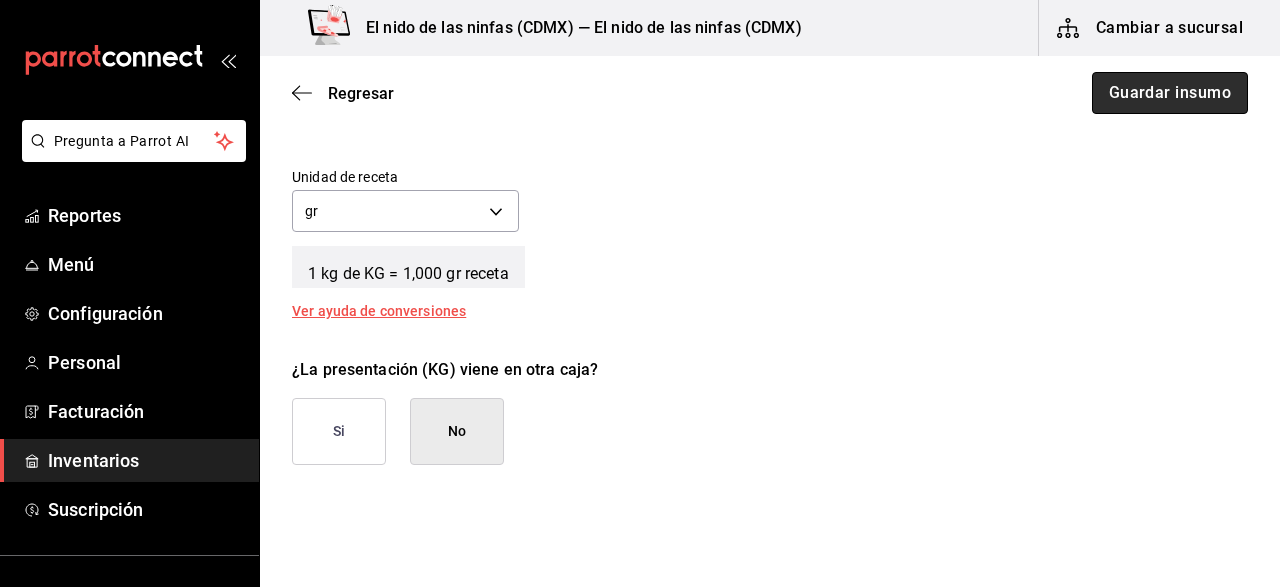 click on "Guardar insumo" at bounding box center (1170, 93) 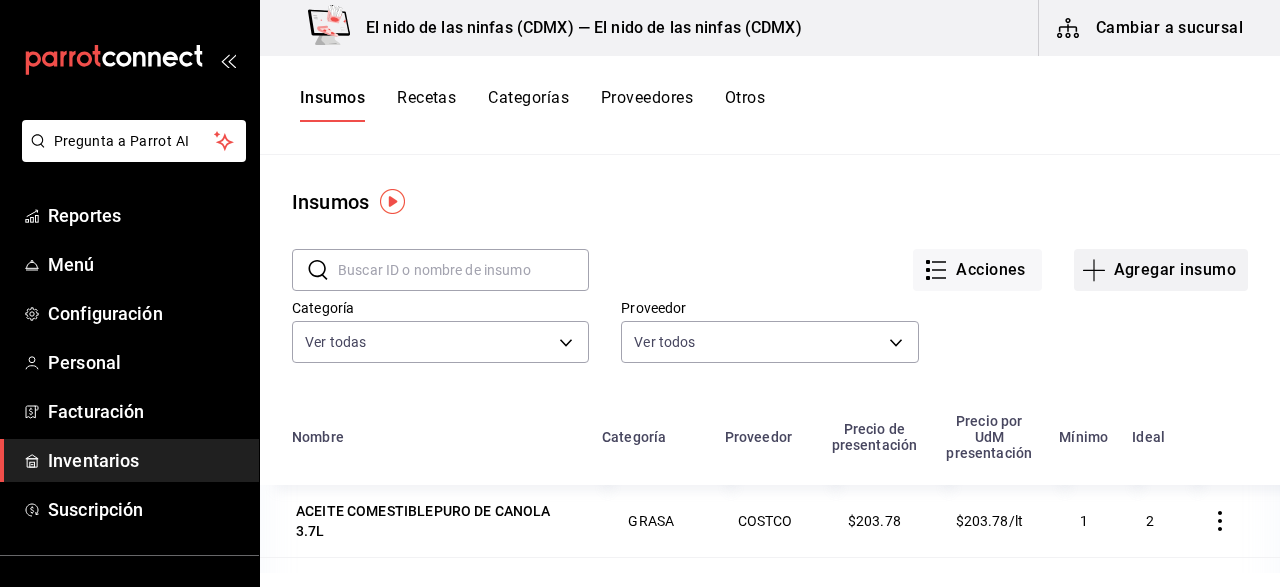 click on "Agregar insumo" at bounding box center [1161, 270] 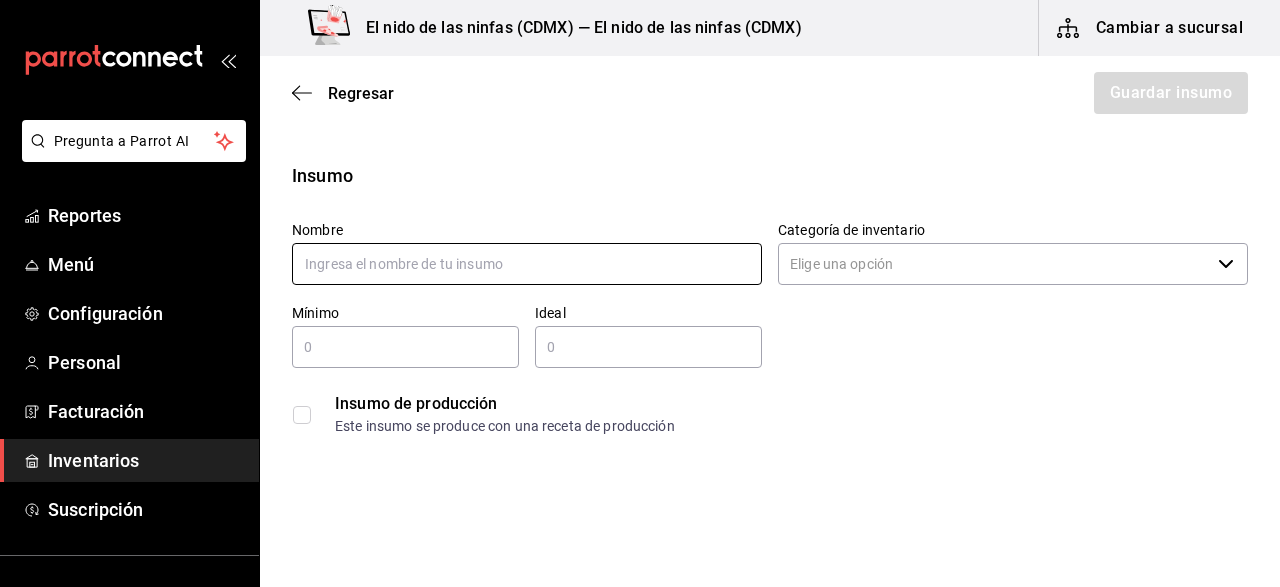click at bounding box center (527, 264) 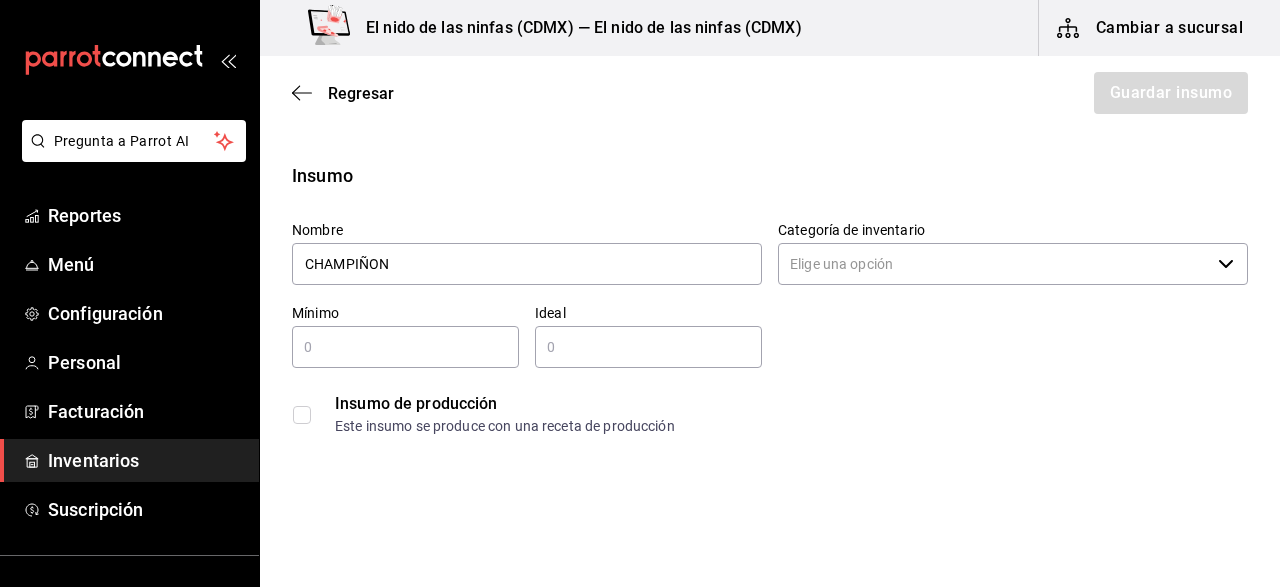type on "CHAMPIÑON" 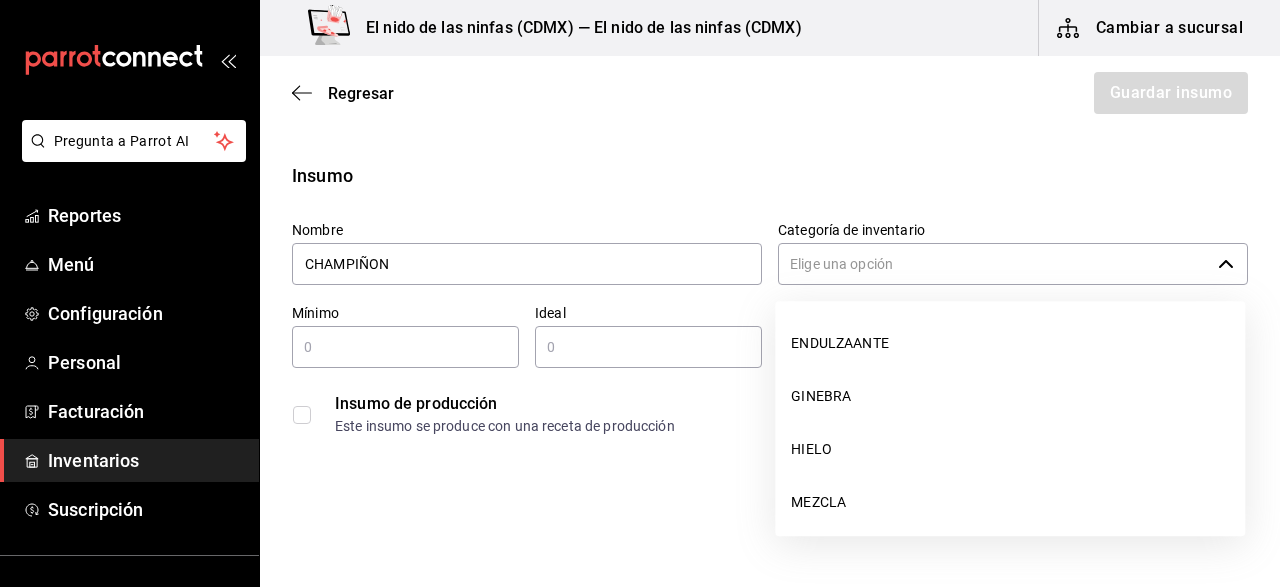 click on "Categoría de inventario" at bounding box center [994, 264] 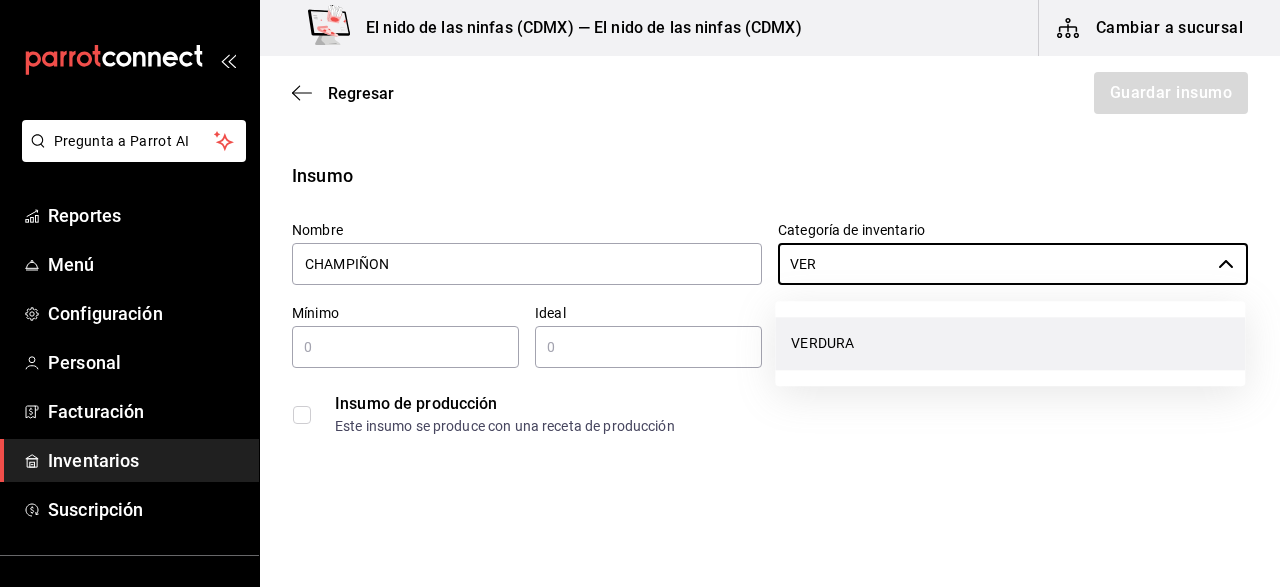 click on "VERDURA" at bounding box center (1010, 343) 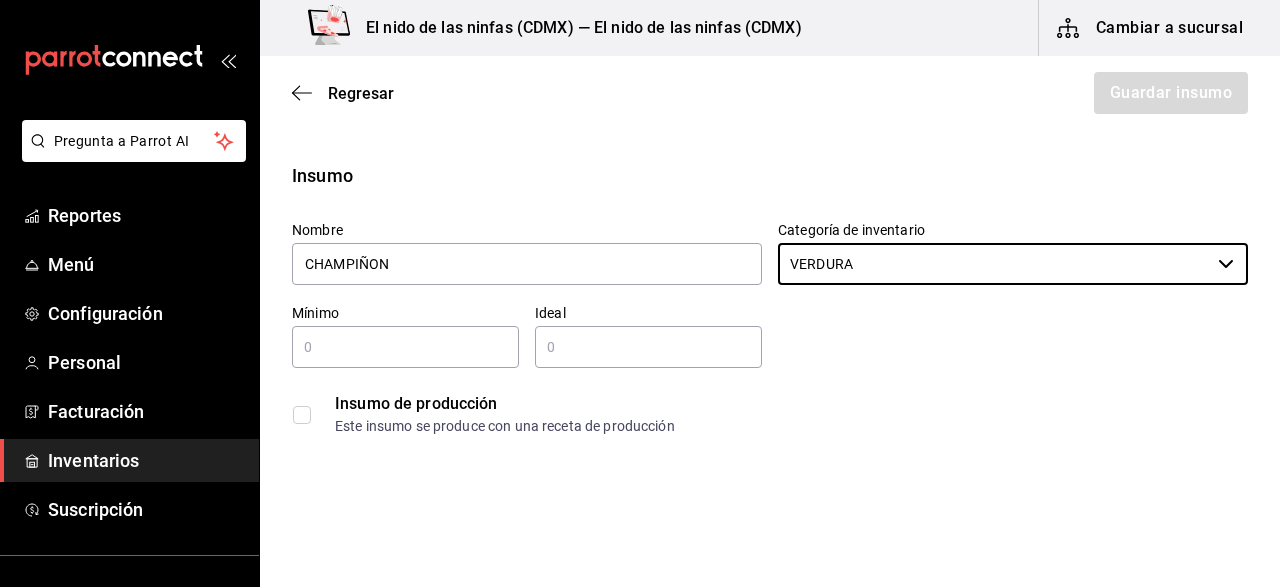 type on "VERDURA" 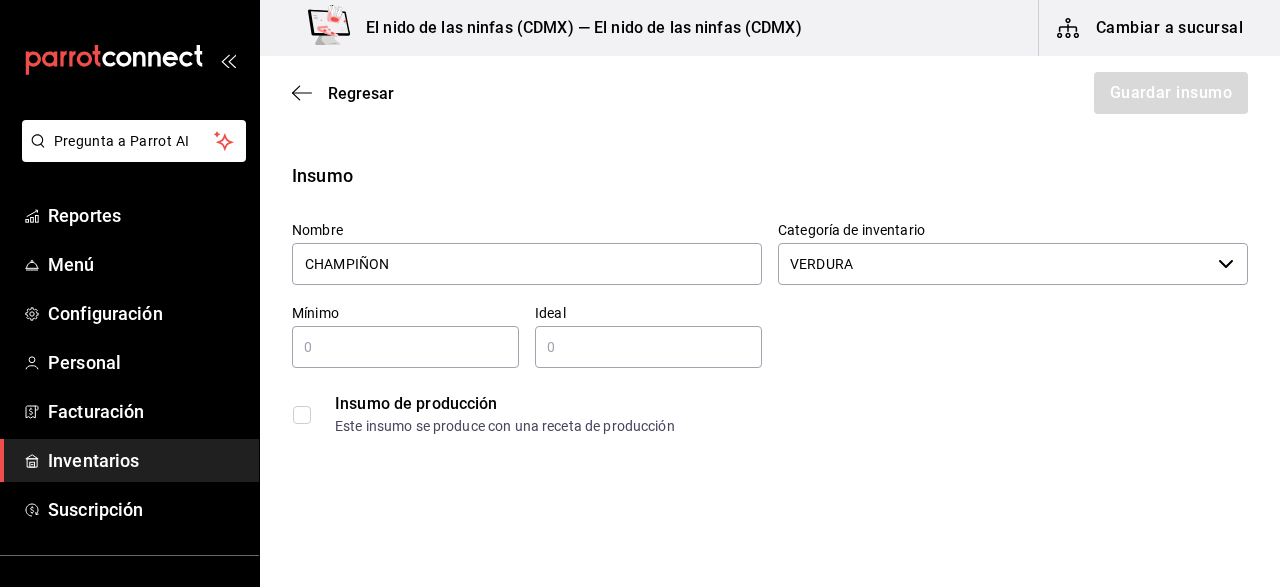 click at bounding box center (405, 347) 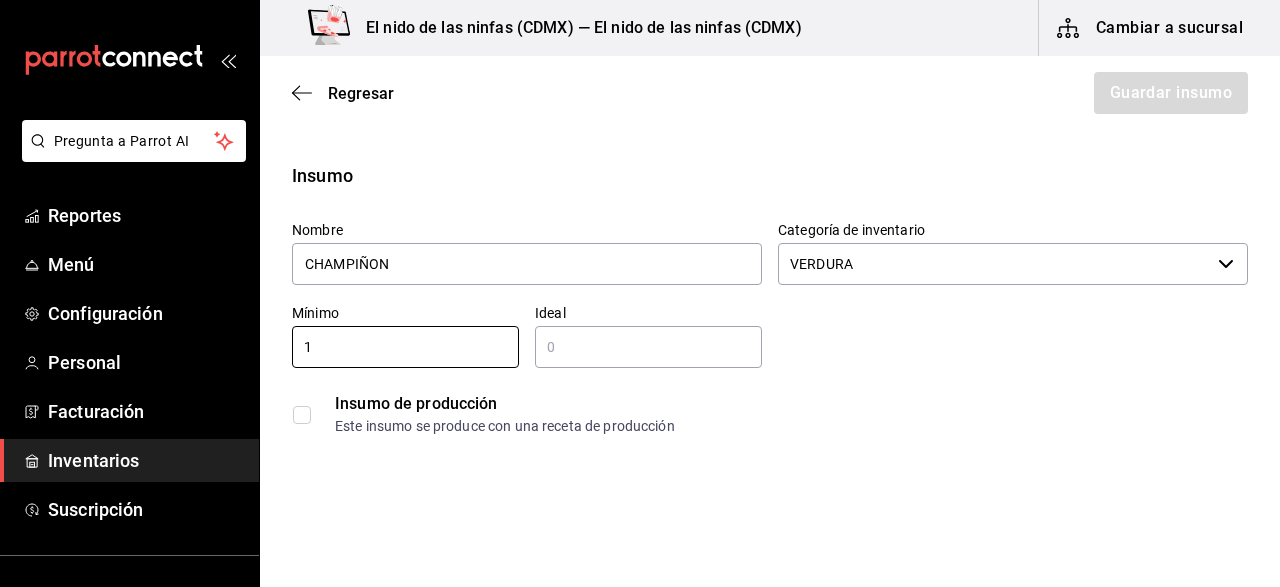 type on "1" 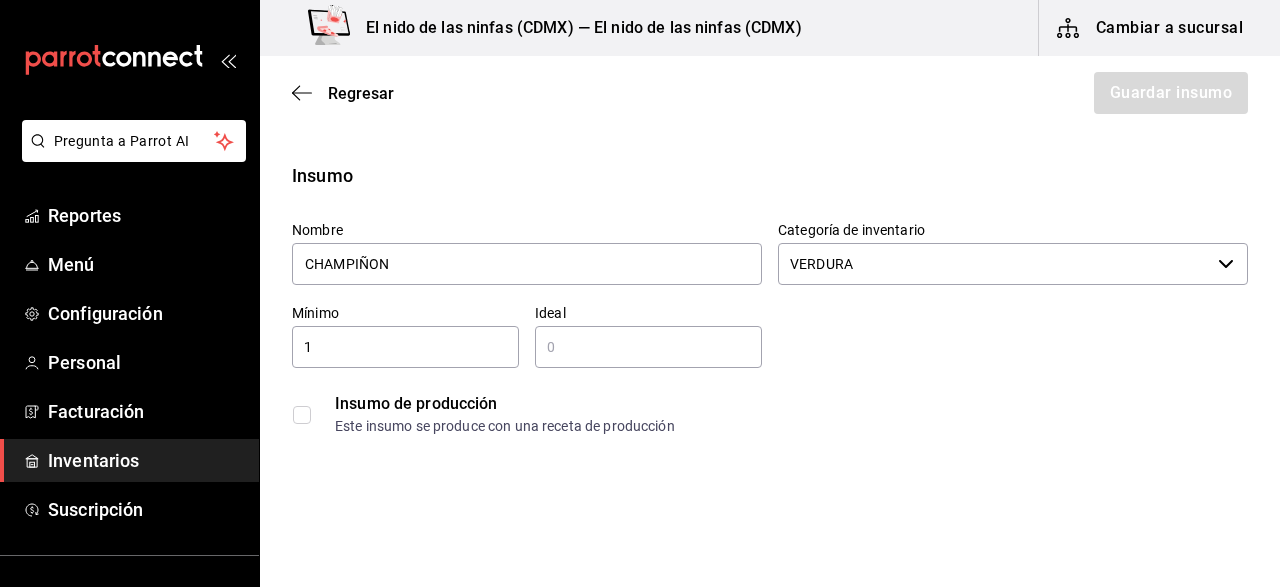 click on "​" at bounding box center [648, 347] 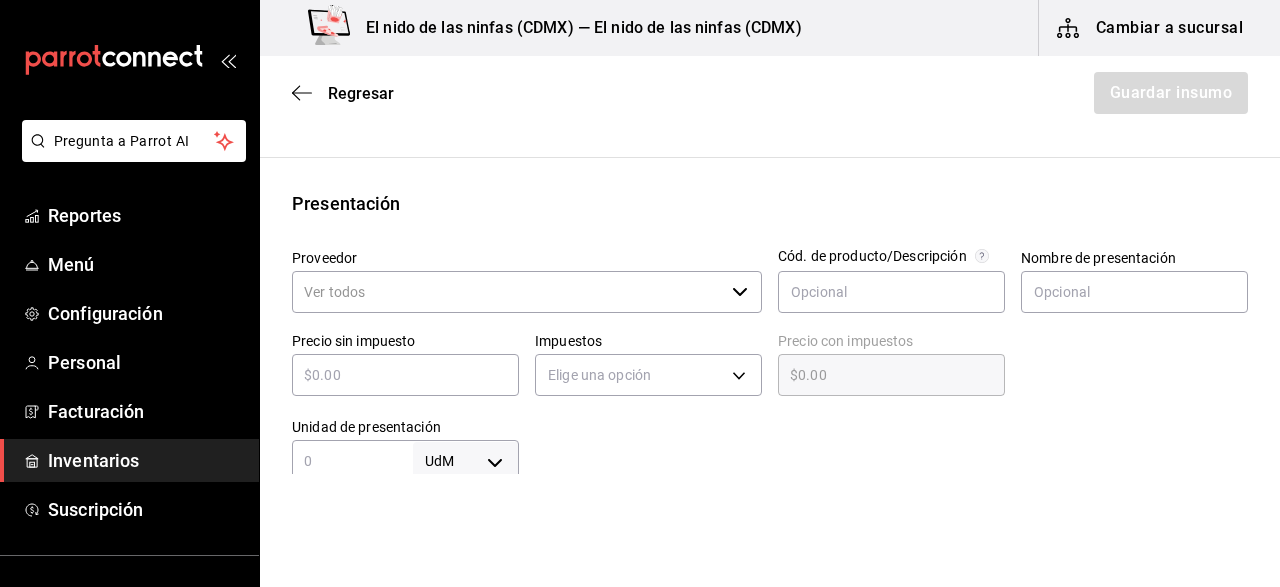 scroll, scrollTop: 352, scrollLeft: 0, axis: vertical 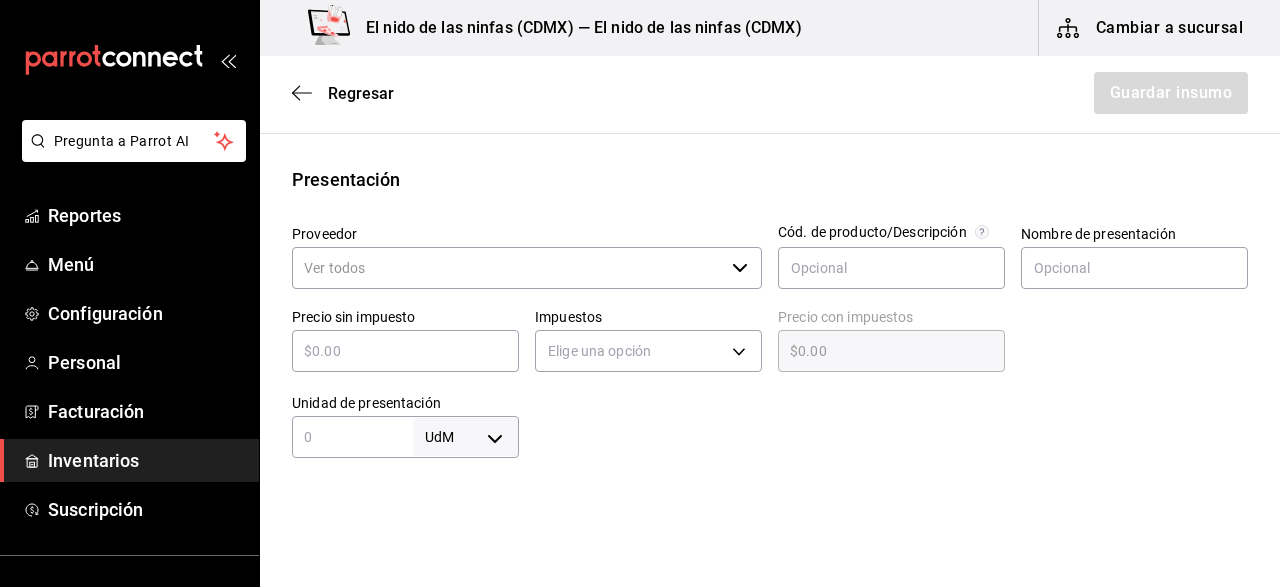 type 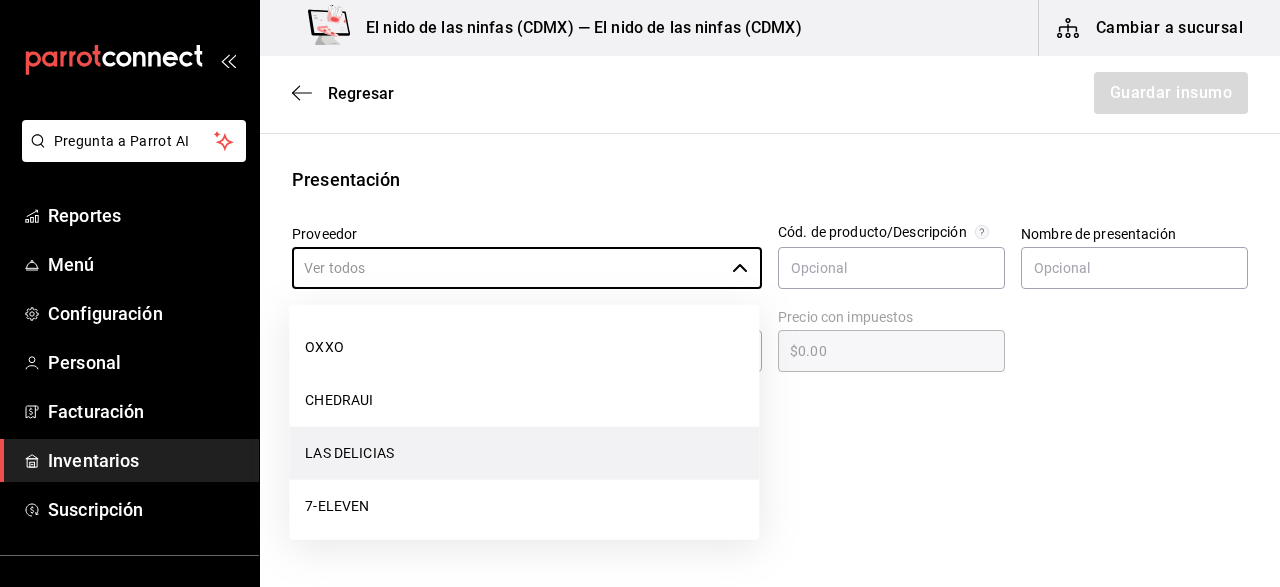 click on "LAS DELICIAS" at bounding box center [524, 453] 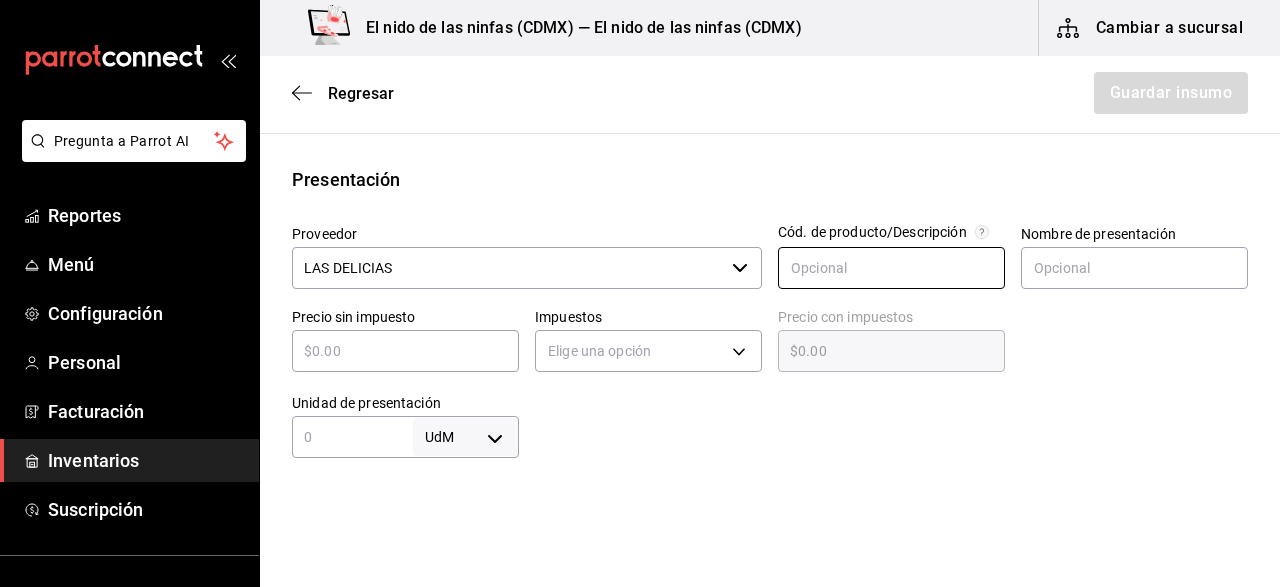 click at bounding box center (891, 268) 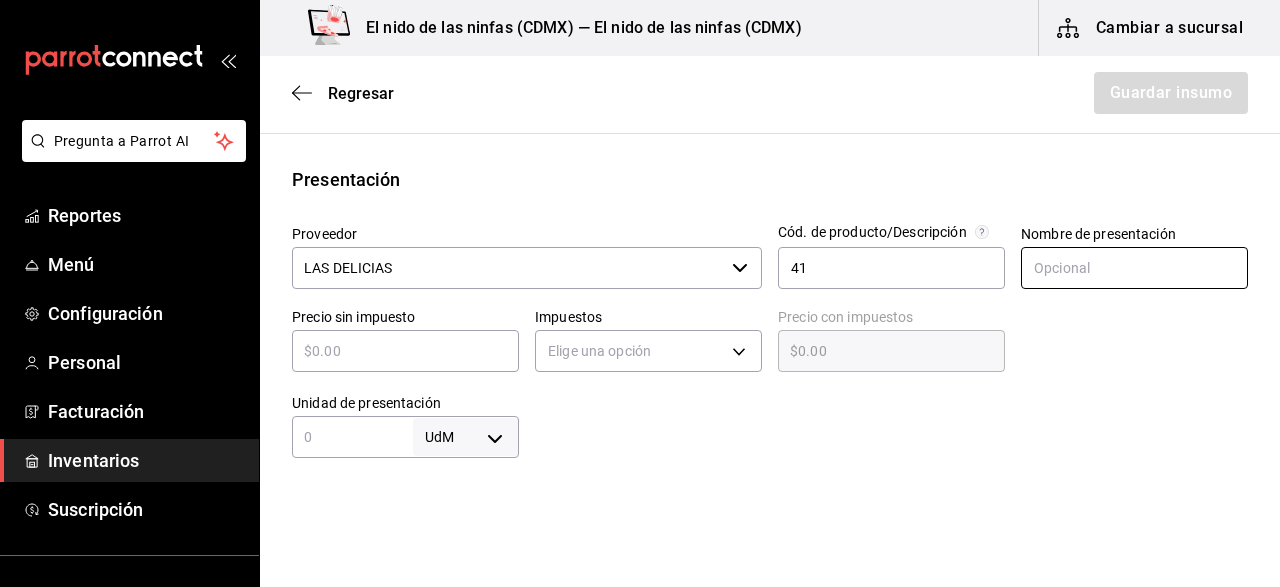 click at bounding box center [1134, 268] 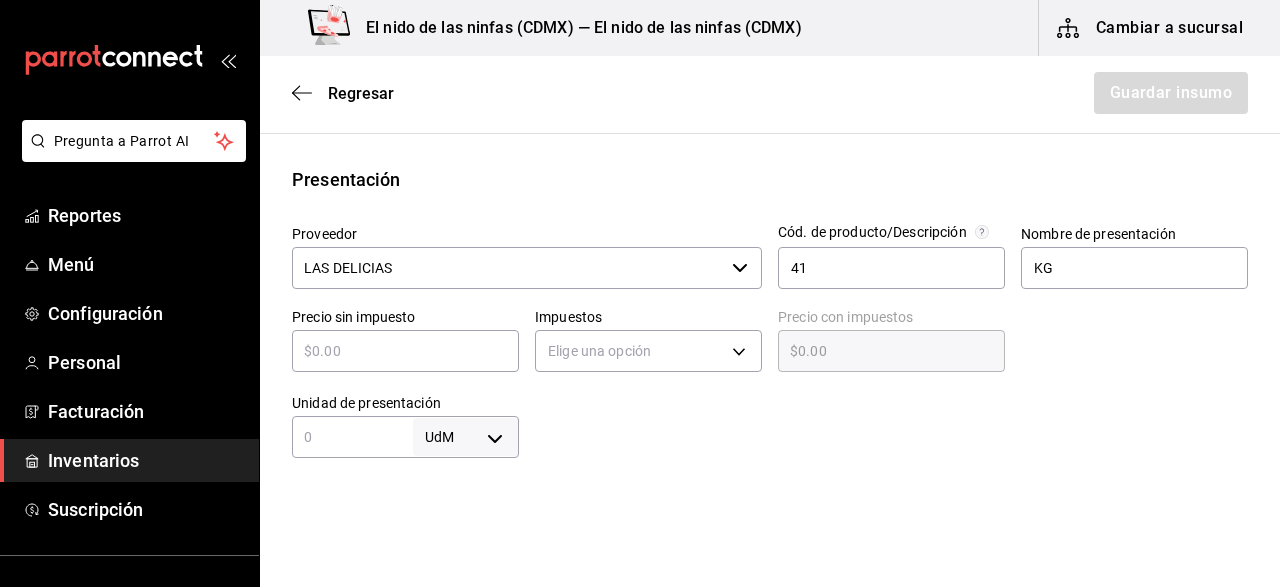 click at bounding box center [405, 351] 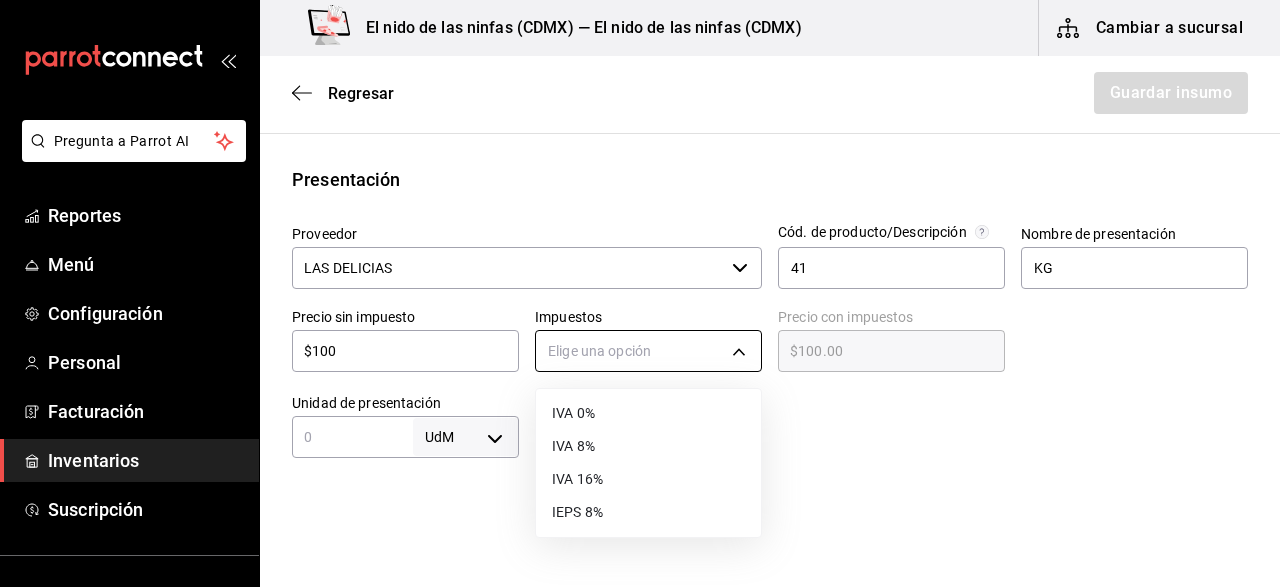 click on "Pregunta a Parrot AI Reportes   Menú   Configuración   Personal   Facturación   Inventarios   Suscripción   Ayuda Recomienda Parrot   [PERSON]   Sugerir nueva función   El nido de las ninfas ([CITY]) — El nido de las ninfas ([CITY]) Cambiar a sucursal Regresar Guardar insumo Insumo Nombre CHAMPIÑON Categoría de inventario VERDURA ​ Mínimo 1 ​ Ideal 3 ​ Insumo de producción Este insumo se produce con una receta de producción Presentación Proveedor LAS DELICIAS ​ Cód. de producto/Descripción 41 Nombre de presentación KG Precio sin impuesto $100 ​ Impuestos Elige una opción Precio con impuestos $100.00 ​ Unidad de presentación UdM ​ Receta Unidad de receta Elige una opción Factor de conversión ​ Ver ayuda de conversiones ¿La presentación (KG) viene en otra caja? Si No Presentaciones por caja ​ Sin definir Unidades de conteo GANA 1 MES GRATIS EN TU SUSCRIPCIÓN AQUÍ Pregunta a Parrot AI Reportes   Menú   Configuración   Personal   Facturación   Inventarios     Ayuda" at bounding box center (640, 237) 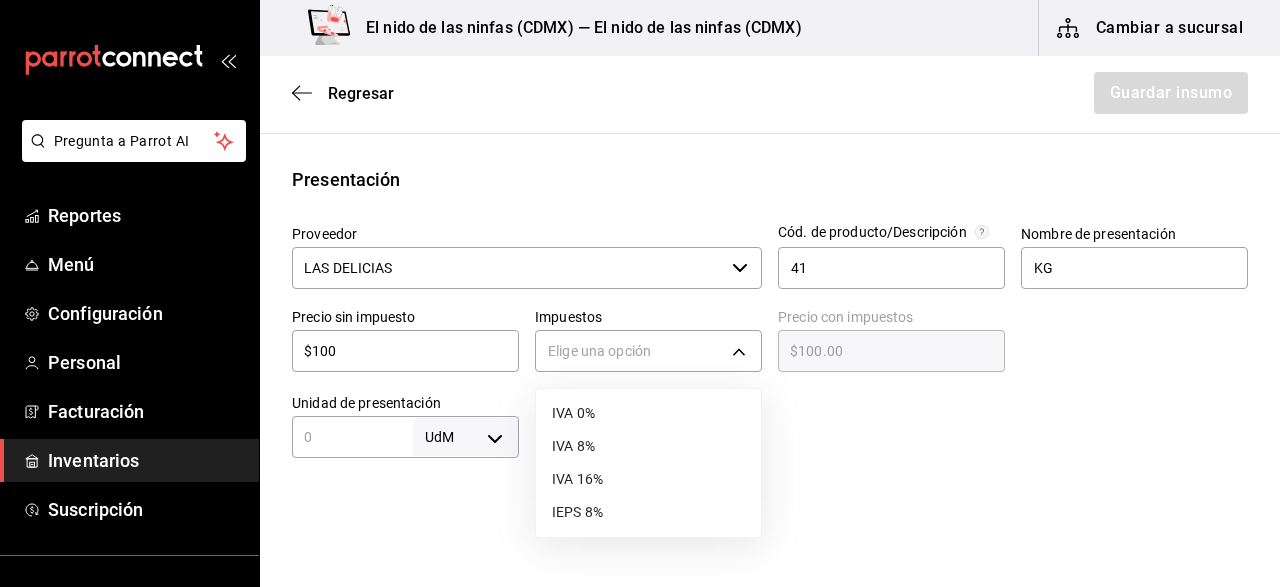 click on "IVA 0%" at bounding box center (648, 413) 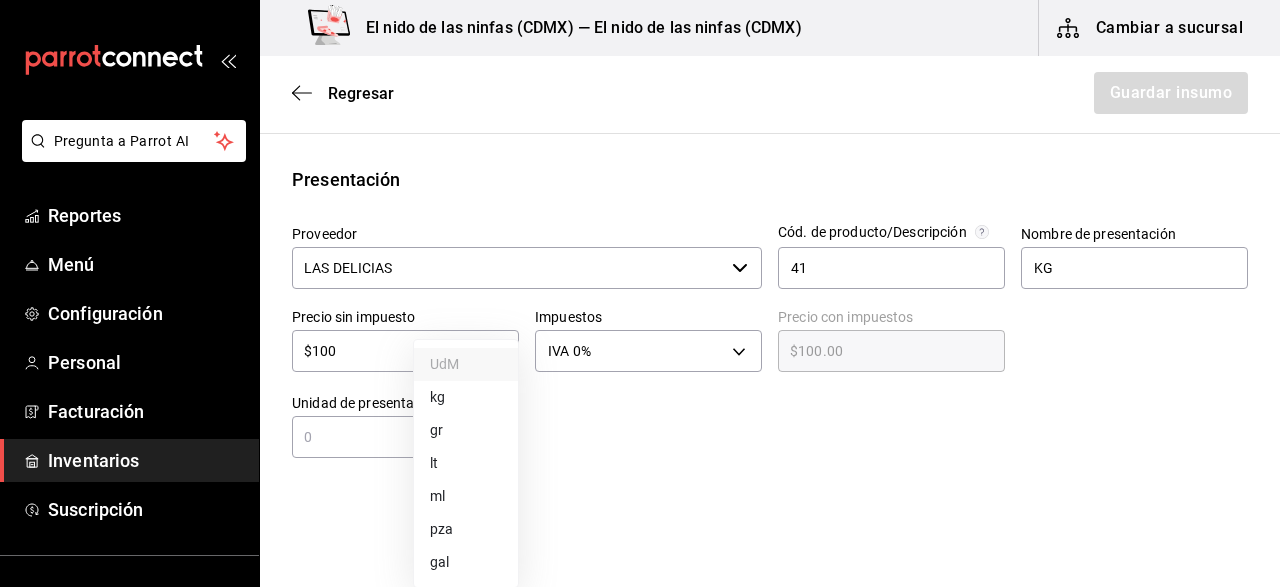 click on "Pregunta a Parrot AI Reportes   Menú   Configuración   Personal   Facturación   Inventarios   Suscripción   Ayuda Recomienda Parrot   [PERSON]   Sugerir nueva función   El nido de las ninfas ([CITY]) — El nido de las ninfas ([CITY]) Cambiar a sucursal Regresar Guardar insumo Insumo Nombre CHAMPIÑON Categoría de inventario VERDURA ​ Mínimo 1 ​ Ideal 3 ​ Insumo de producción Este insumo se produce con una receta de producción Presentación Proveedor LAS DELICIAS ​ Cód. de producto/Descripción 41 Nombre de presentación KG Precio sin impuesto $100 ​ Impuestos IVA 0% IVA_0 Precio con impuestos $100.00 ​ Unidad de presentación UdM ​ Receta Unidad de receta Elige una opción Factor de conversión ​ Ver ayuda de conversiones ¿La presentación (KG) viene en otra caja? Si No Presentaciones por caja ​ Sin definir Unidades de conteo GANA 1 MES GRATIS EN TU SUSCRIPCIÓN AQUÍ Pregunta a Parrot AI Reportes   Menú   Configuración   Personal   Facturación   Inventarios   Suscripción" at bounding box center (640, 237) 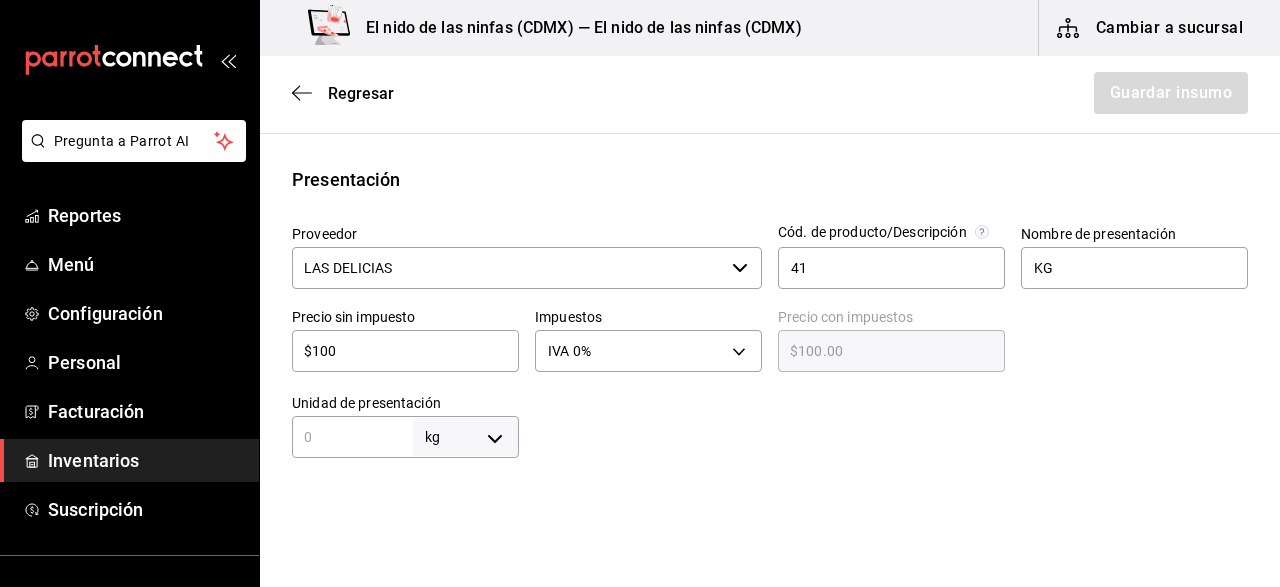 click at bounding box center (352, 437) 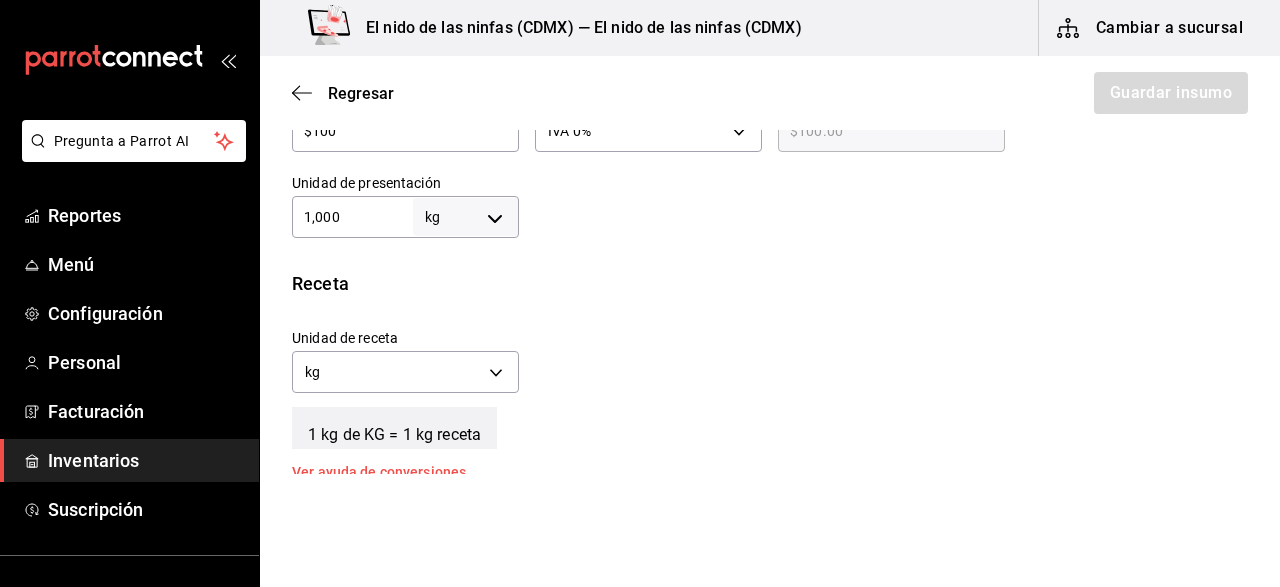 scroll, scrollTop: 601, scrollLeft: 0, axis: vertical 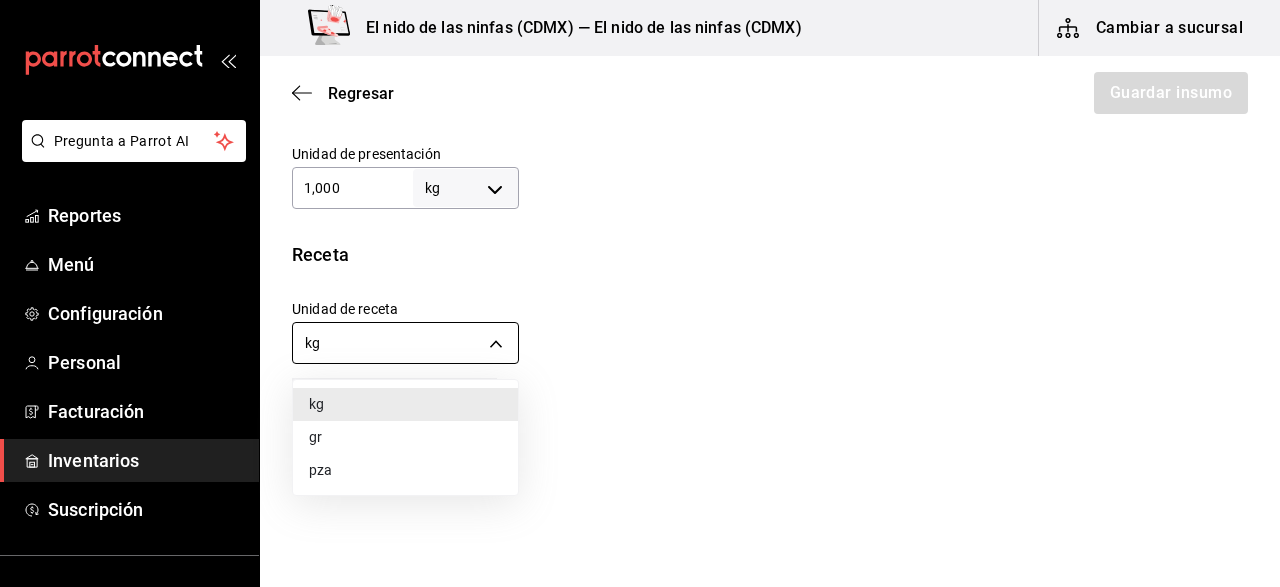 click on "Pregunta a Parrot AI Reportes   Menú   Configuración   Personal   Facturación   Inventarios   Suscripción   Ayuda Recomienda Parrot   [PERSON]   Sugerir nueva función   El nido de las ninfas ([CITY]) — El nido de las ninfas ([CITY]) Cambiar a sucursal Regresar Guardar insumo Insumo Nombre CHAMPIÑON Categoría de inventario VERDURA ​ Mínimo 1 ​ Ideal 3 ​ Insumo de producción Este insumo se produce con una receta de producción Presentación Proveedor LAS DELICIAS ​ Cód. de producto/Descripción 41 Nombre de presentación KG Precio sin impuesto $100 ​ Impuestos IVA 0% IVA_0 Precio con impuestos $100.00 ​ Unidad de presentación 1,000 kg KILOGRAM ​ Receta Unidad de receta kg KILOGRAM Factor de conversión 1,000 ​ 1 kg de KG = 1 kg receta Ver ayuda de conversiones ¿La presentación (KG) viene en otra caja? Si No Presentaciones por caja ​  KG de 1,000 kg Unidades de conteo kg KG (1,000 kg) GANA 1 MES GRATIS EN TU SUSCRIPCIÓN AQUÍ Pregunta a Parrot AI Reportes   Menú     Personal" at bounding box center [640, 237] 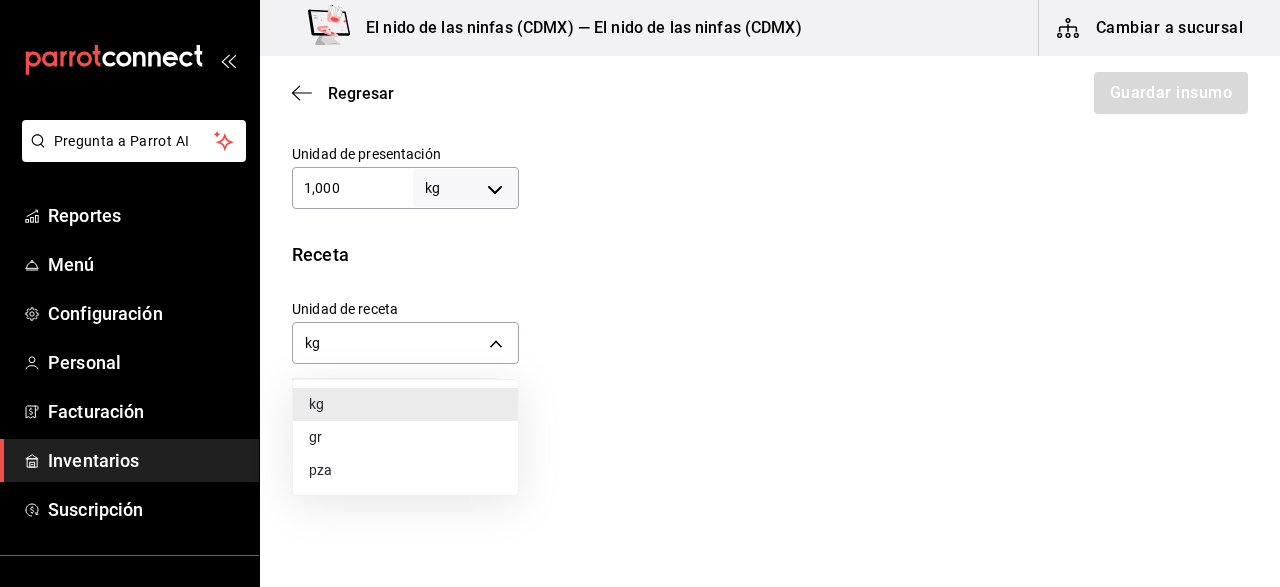 click on "gr" at bounding box center (405, 437) 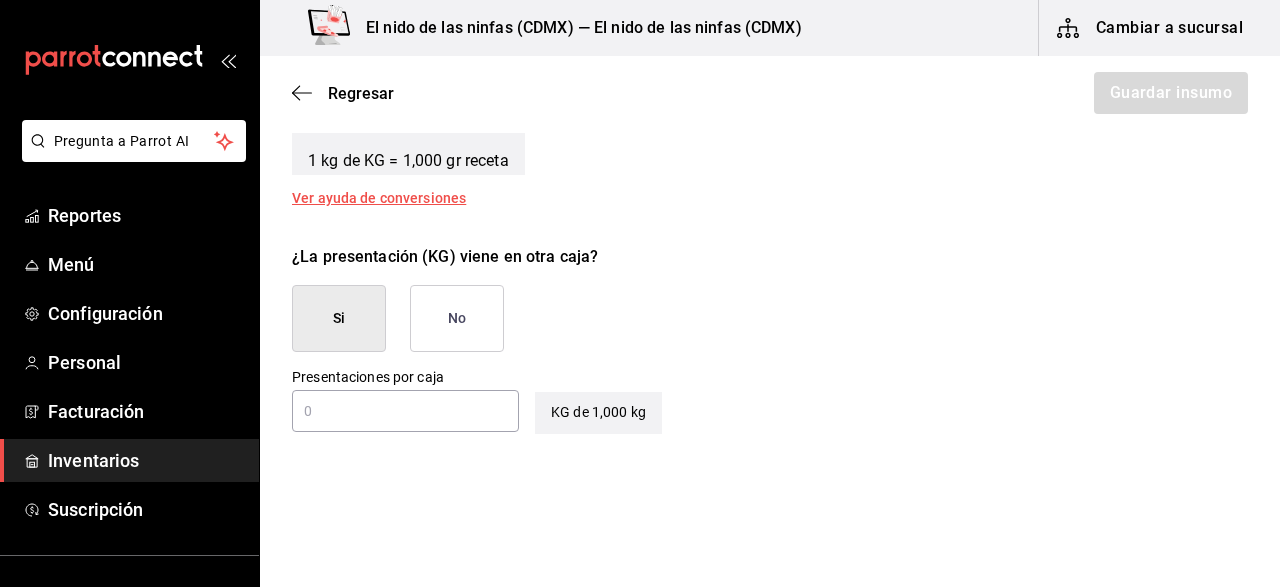 scroll, scrollTop: 864, scrollLeft: 0, axis: vertical 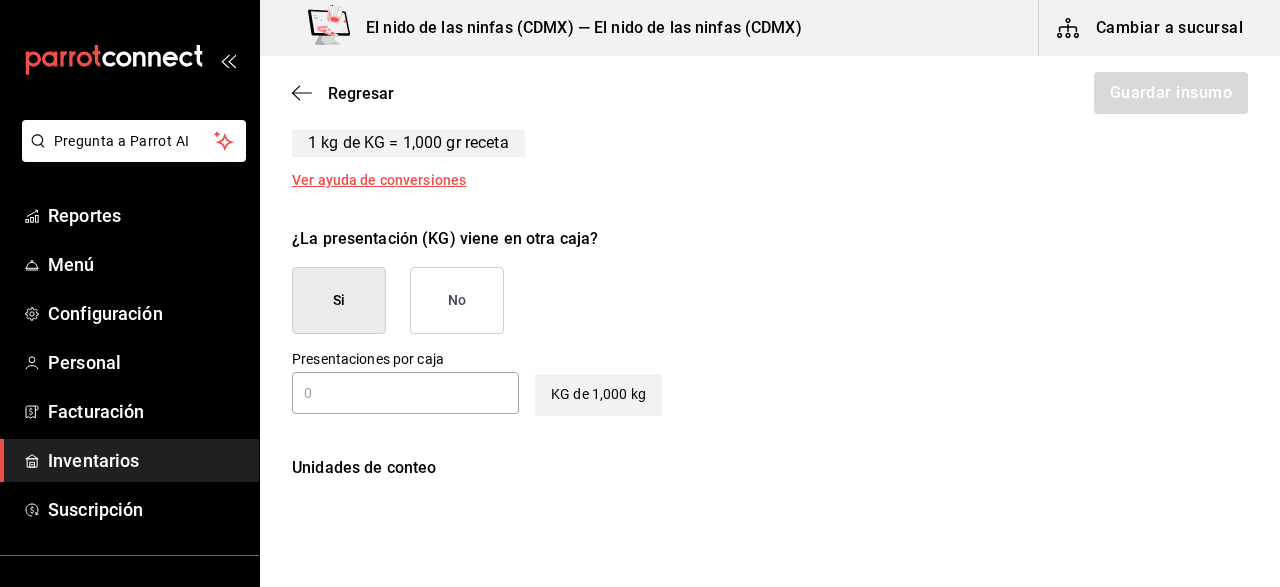 click on "No" at bounding box center (457, 300) 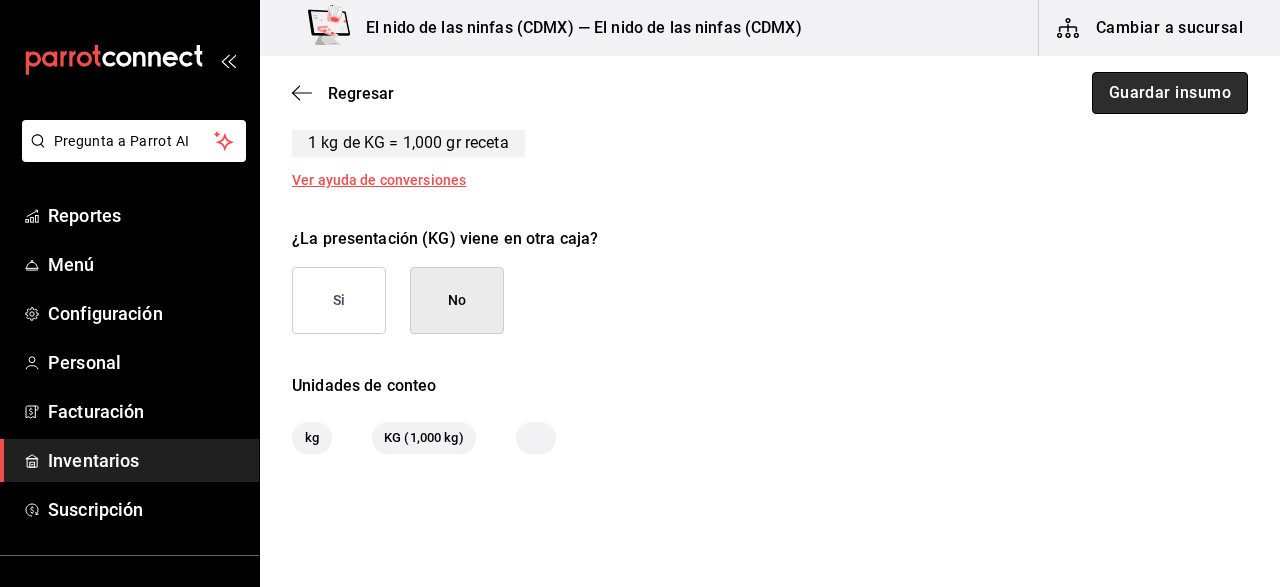 click on "Guardar insumo" at bounding box center (1170, 93) 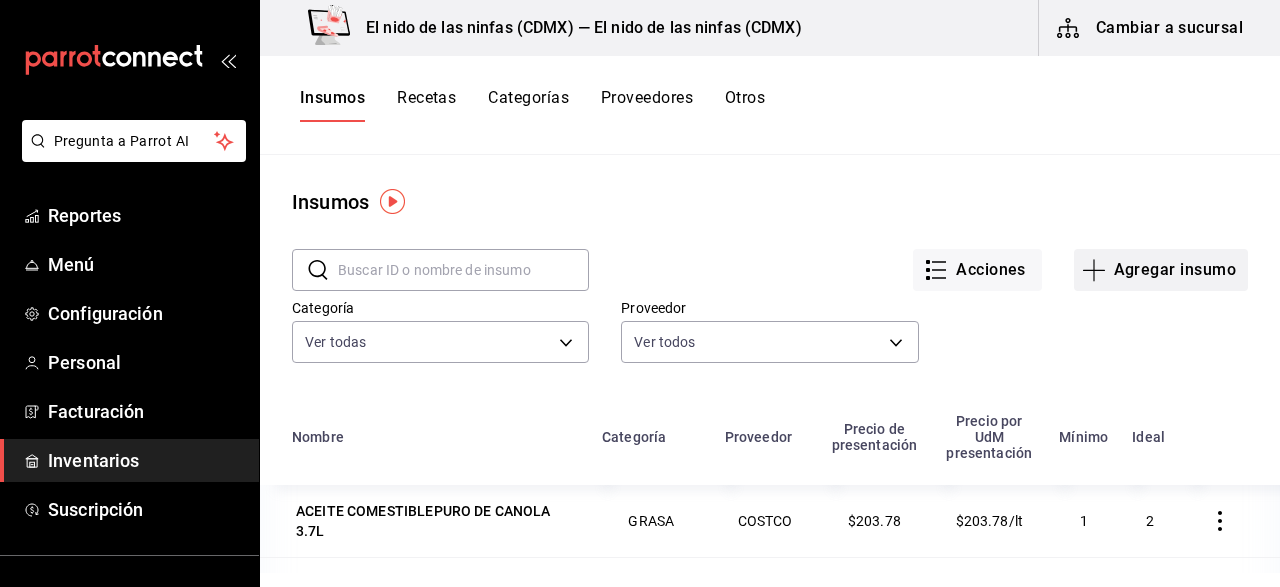 click on "Agregar insumo" at bounding box center [1161, 270] 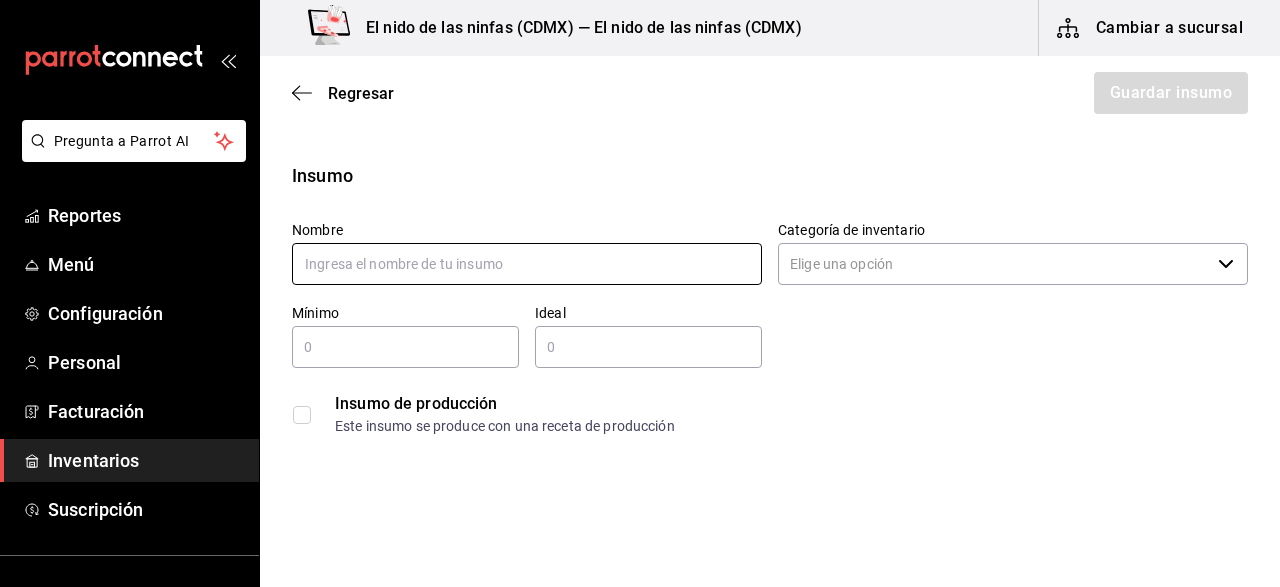 click at bounding box center (527, 264) 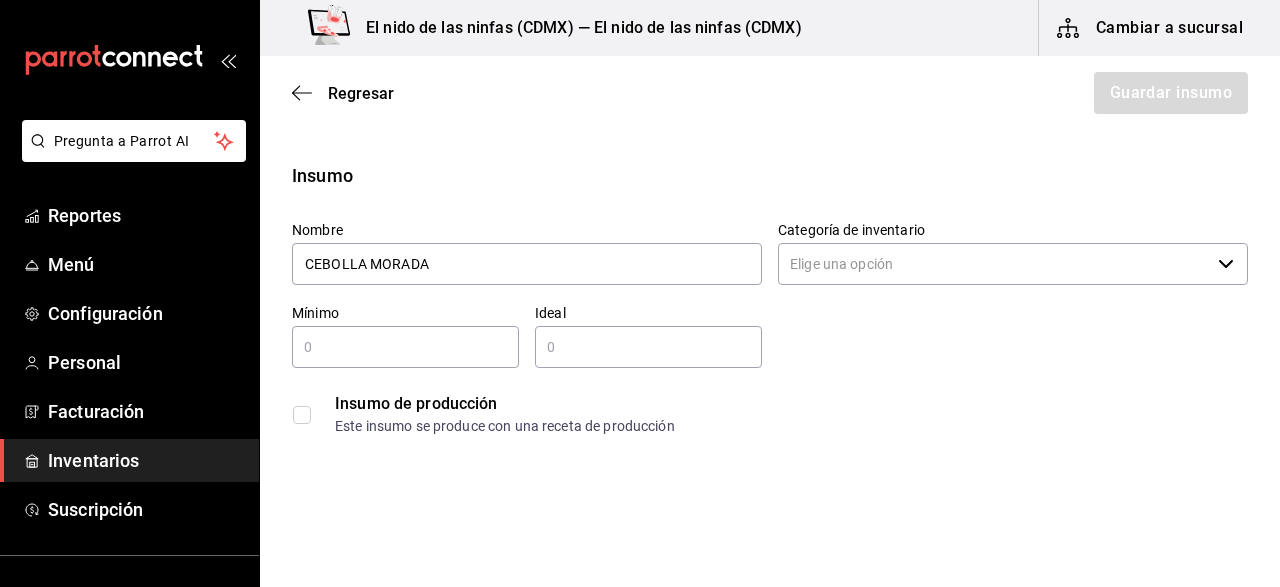 click on "Categoría de inventario" at bounding box center (994, 264) 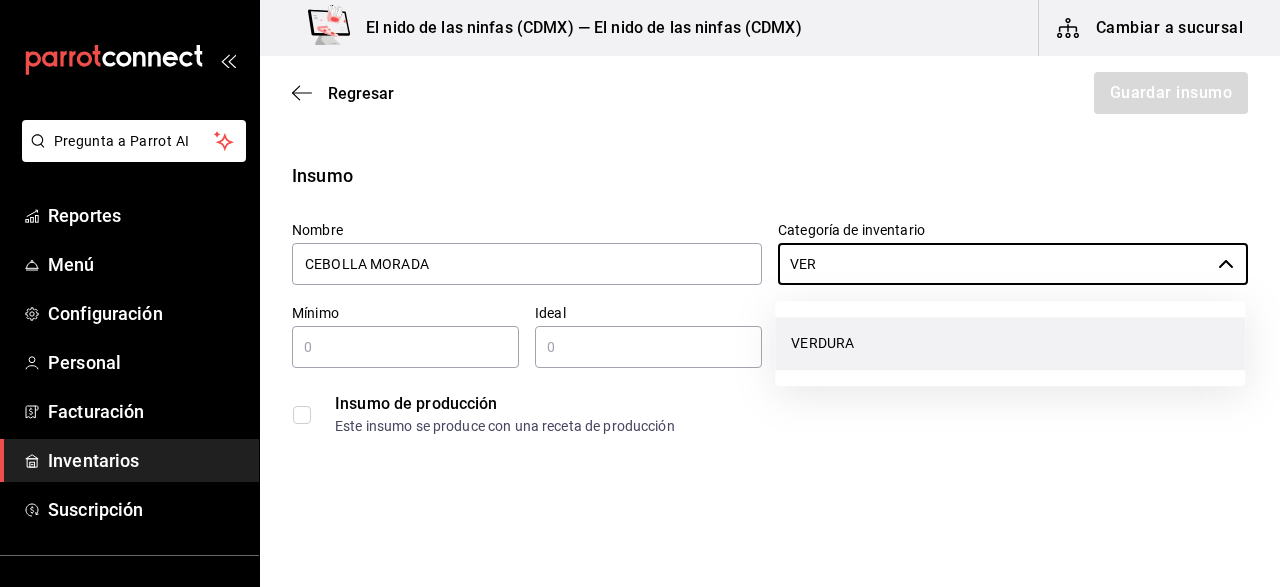 click on "VERDURA" at bounding box center [1010, 343] 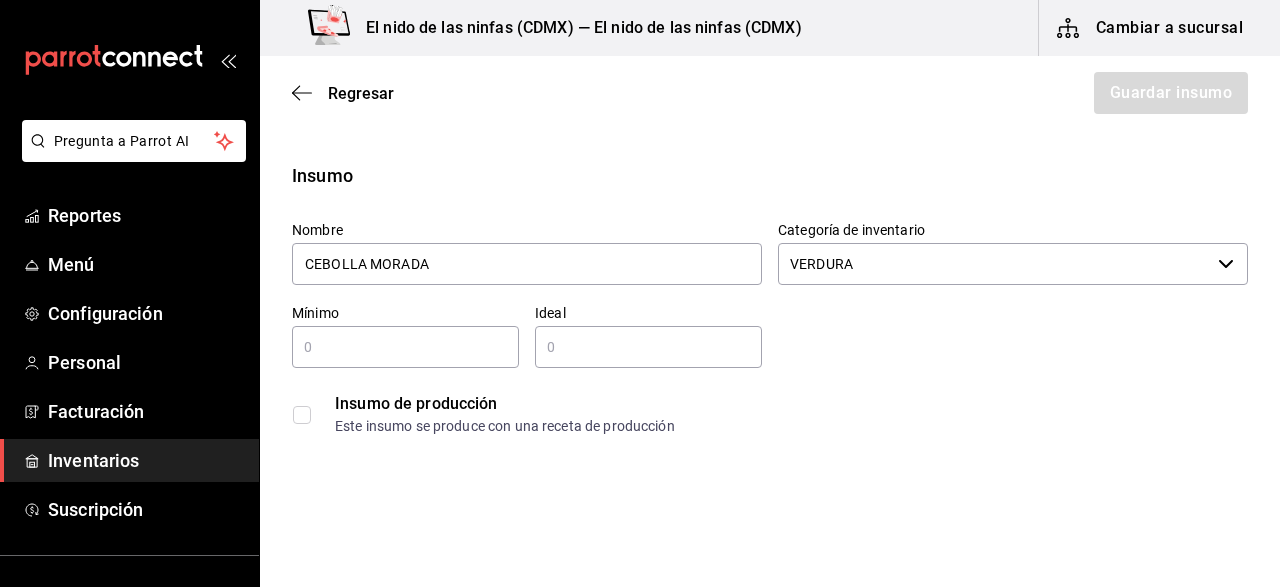click at bounding box center (405, 347) 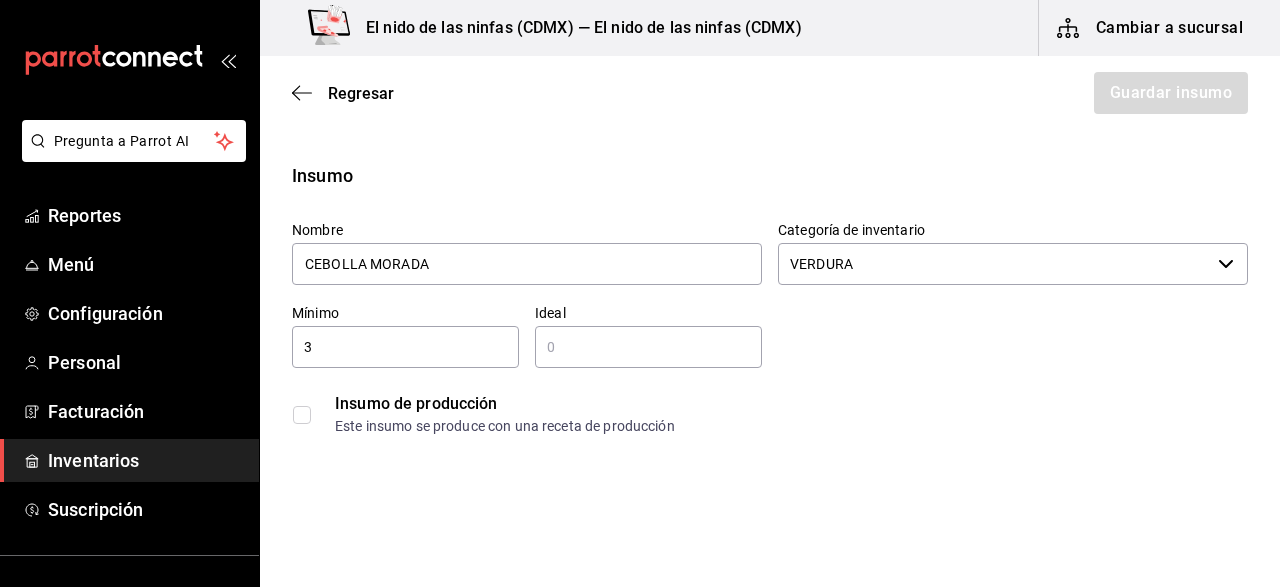 click at bounding box center [648, 347] 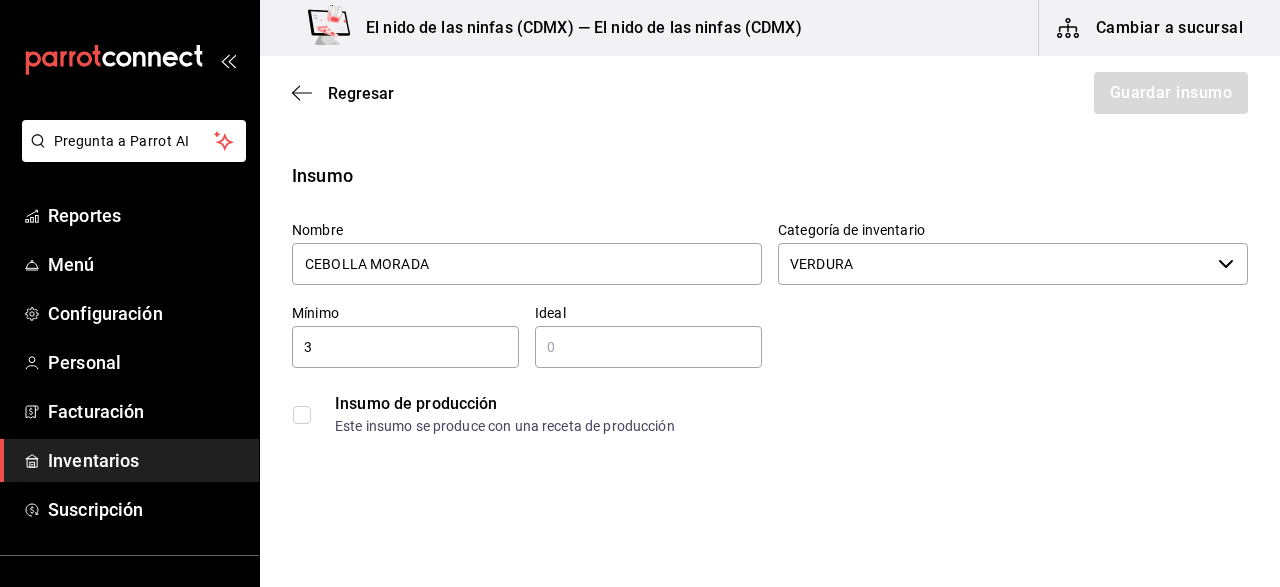 click on "3 ​" at bounding box center (405, 347) 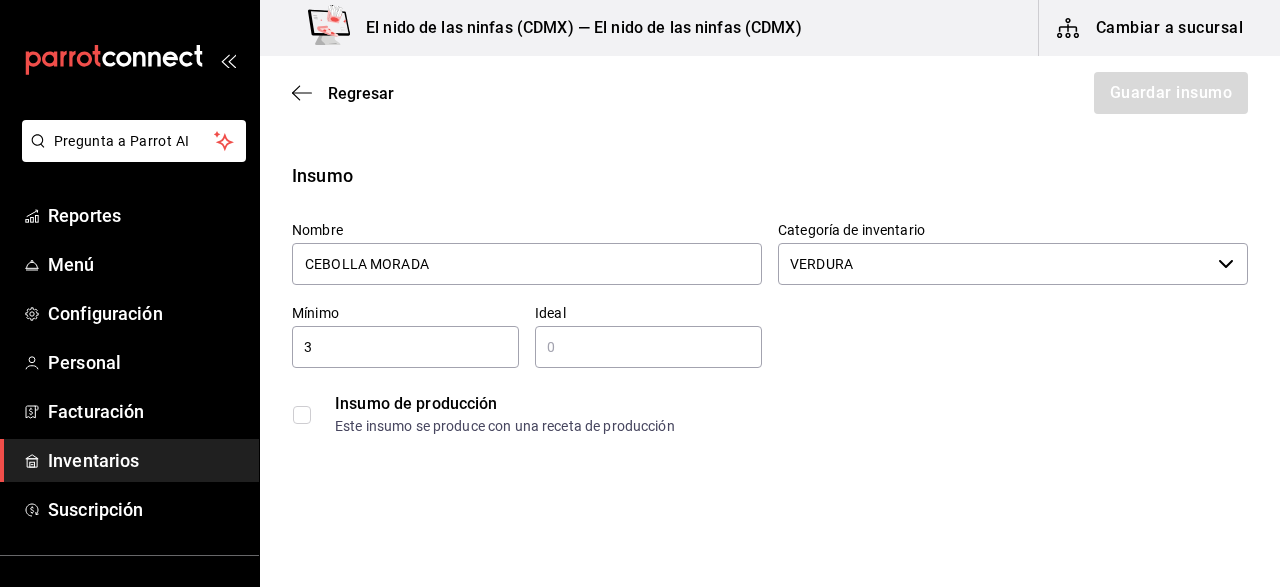 click at bounding box center [648, 347] 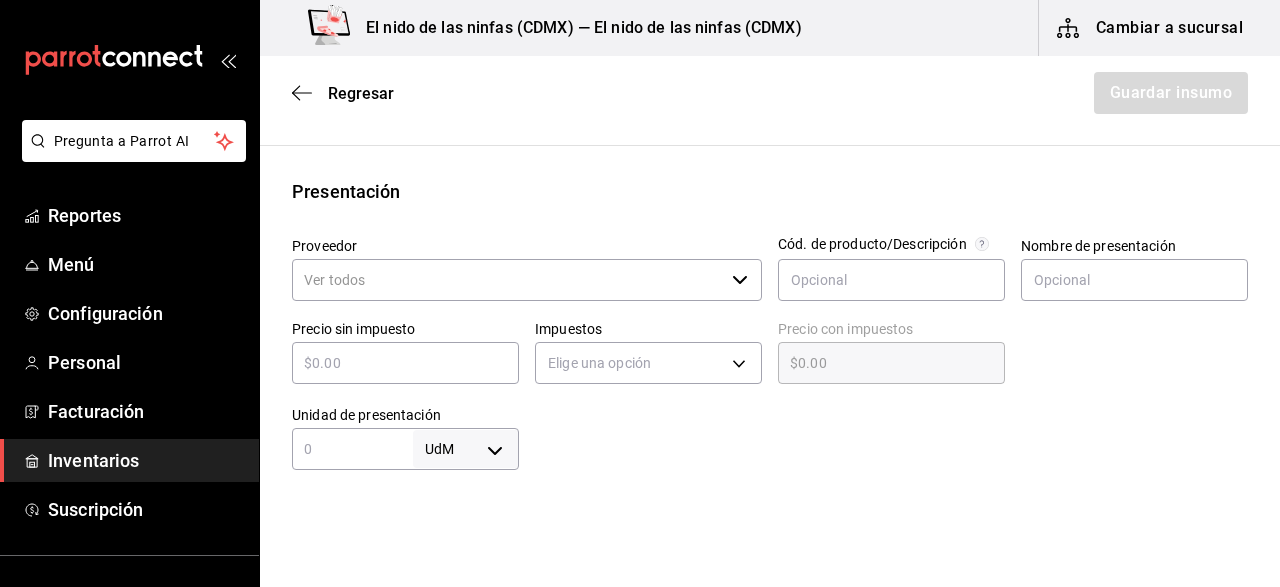 scroll, scrollTop: 342, scrollLeft: 0, axis: vertical 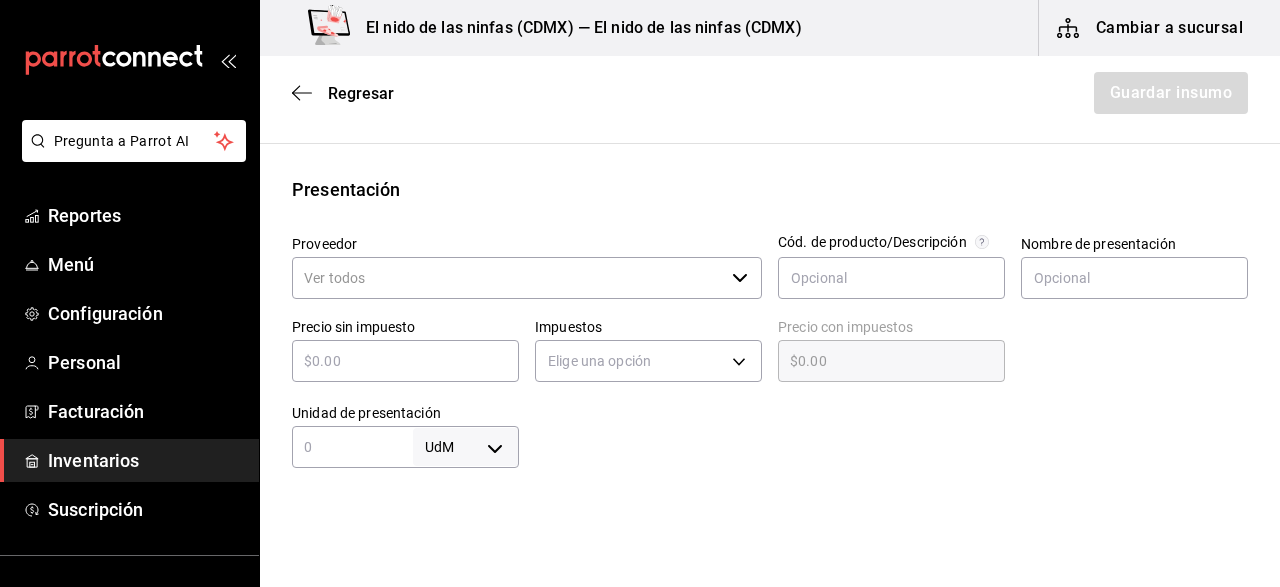 click on "Proveedor" at bounding box center [508, 278] 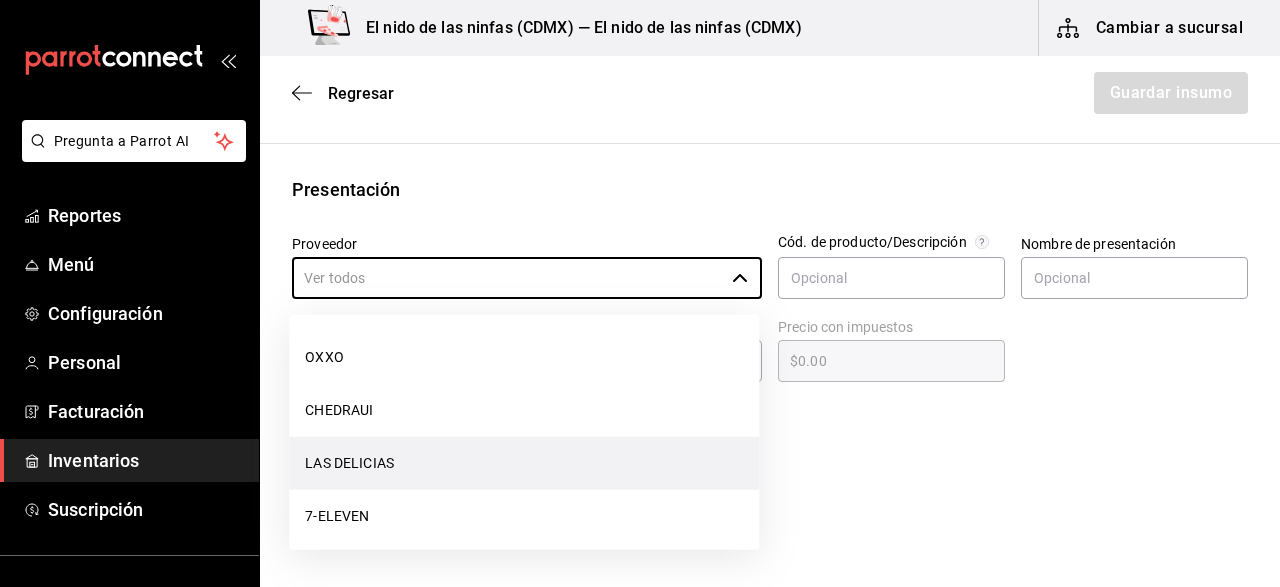 click on "LAS DELICIAS" at bounding box center (524, 463) 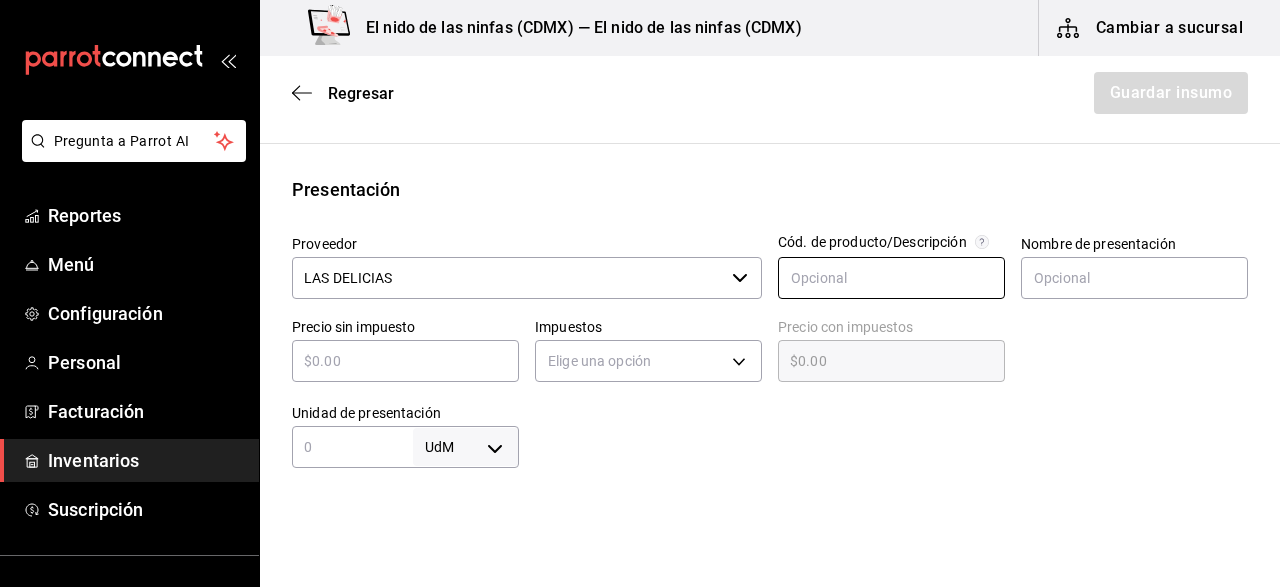 click at bounding box center [891, 278] 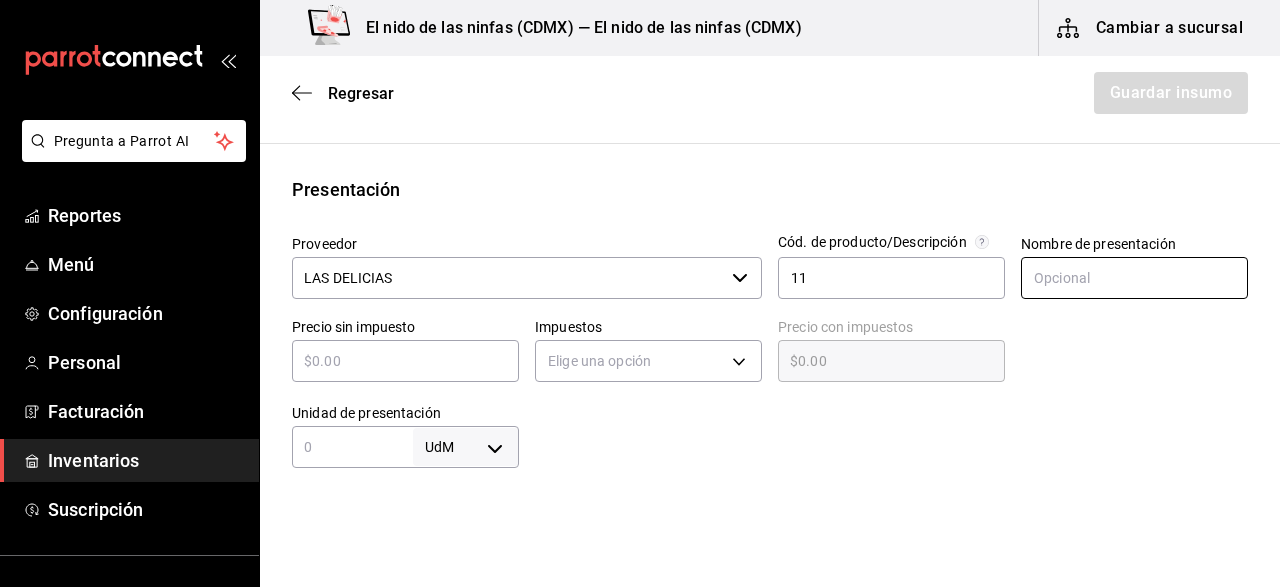 click at bounding box center [1134, 278] 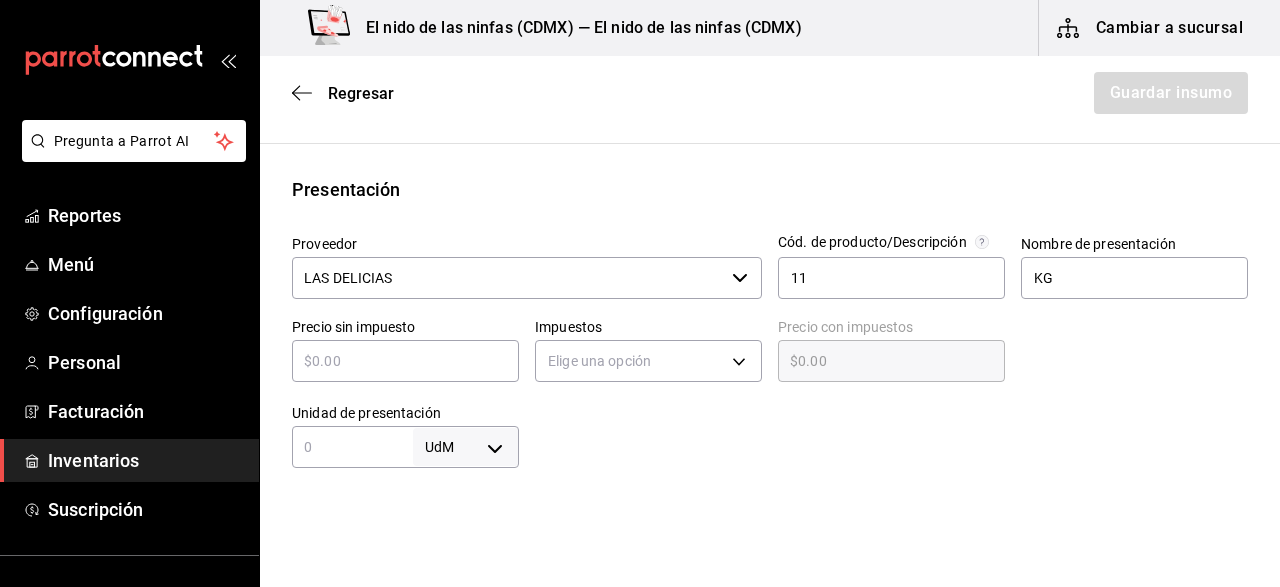 click at bounding box center [405, 361] 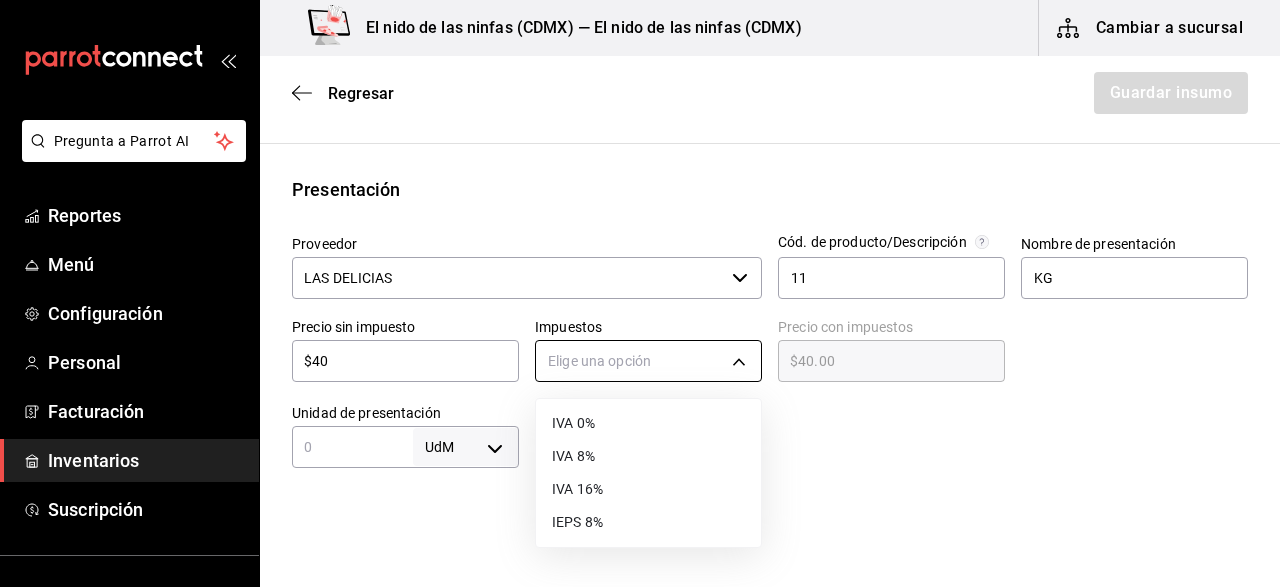 click on "Pregunta a Parrot AI Reportes   Menú   Configuración   Personal   Facturación   Inventarios   Suscripción   Ayuda Recomienda Parrot   [PERSON]   Sugerir nueva función   El nido de las ninfas ([CITY]) — El nido de las ninfas ([CITY]) Cambiar a sucursal Regresar Guardar insumo Insumo Nombre CEBOLLA MORADA Categoría de inventario VERDURA ​ Mínimo 3 ​ Ideal 10 ​ Insumo de producción Este insumo se produce con una receta de producción Presentación Proveedor LAS DELICIAS ​ Cód. de producto/Descripción 11 Nombre de presentación KG Precio sin impuesto $40 ​ Impuestos Elige una opción Precio con impuestos $40.00 ​ Unidad de presentación UdM ​ Receta Unidad de receta Elige una opción Factor de conversión ​ Ver ayuda de conversiones ¿La presentación (KG) viene en otra caja? Si No Presentaciones por caja ​ Sin definir Unidades de conteo GANA 1 MES GRATIS EN TU SUSCRIPCIÓN AQUÍ Ver video tutorial Ir a video Pregunta a Parrot AI Reportes   Menú   Configuración   Personal" at bounding box center [640, 237] 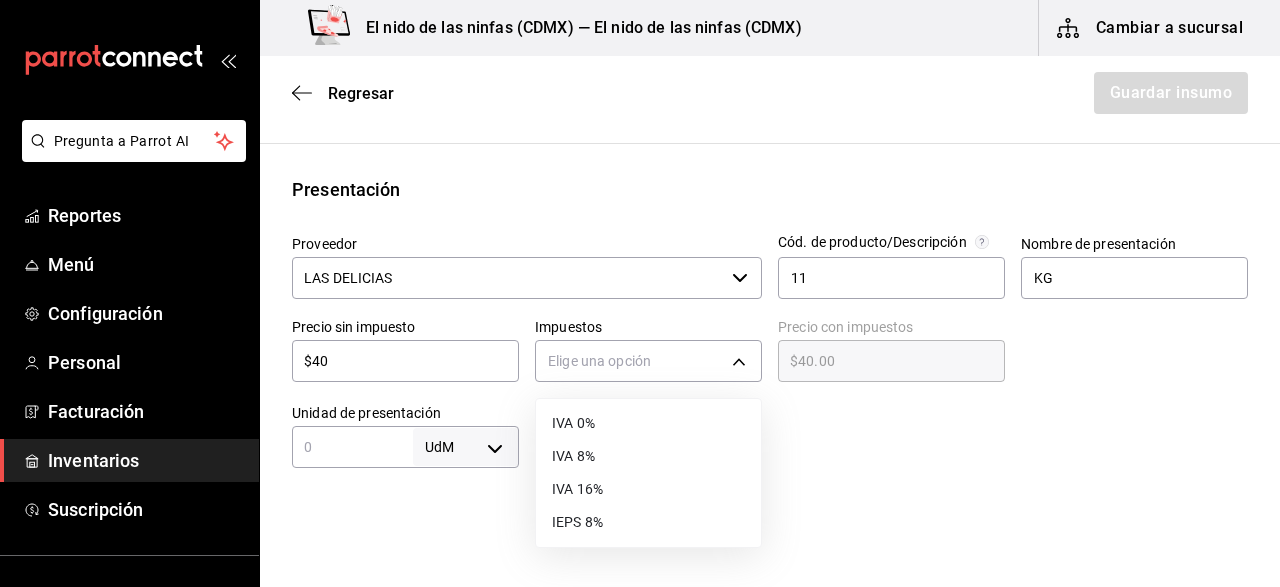 click on "IVA 0%" at bounding box center [648, 423] 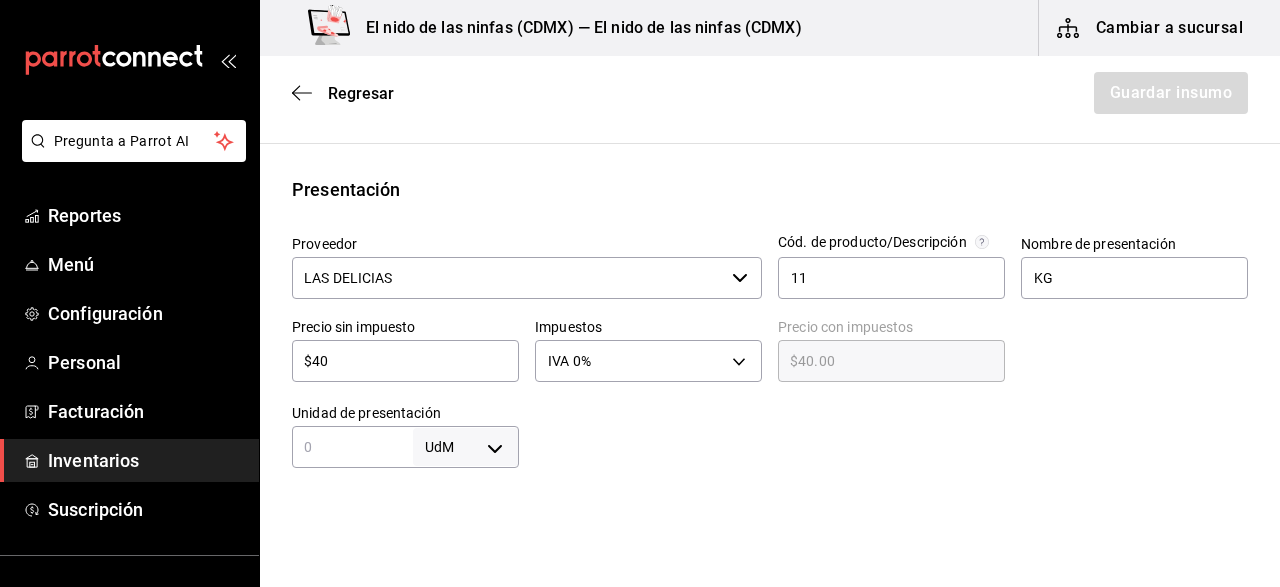 click at bounding box center [352, 447] 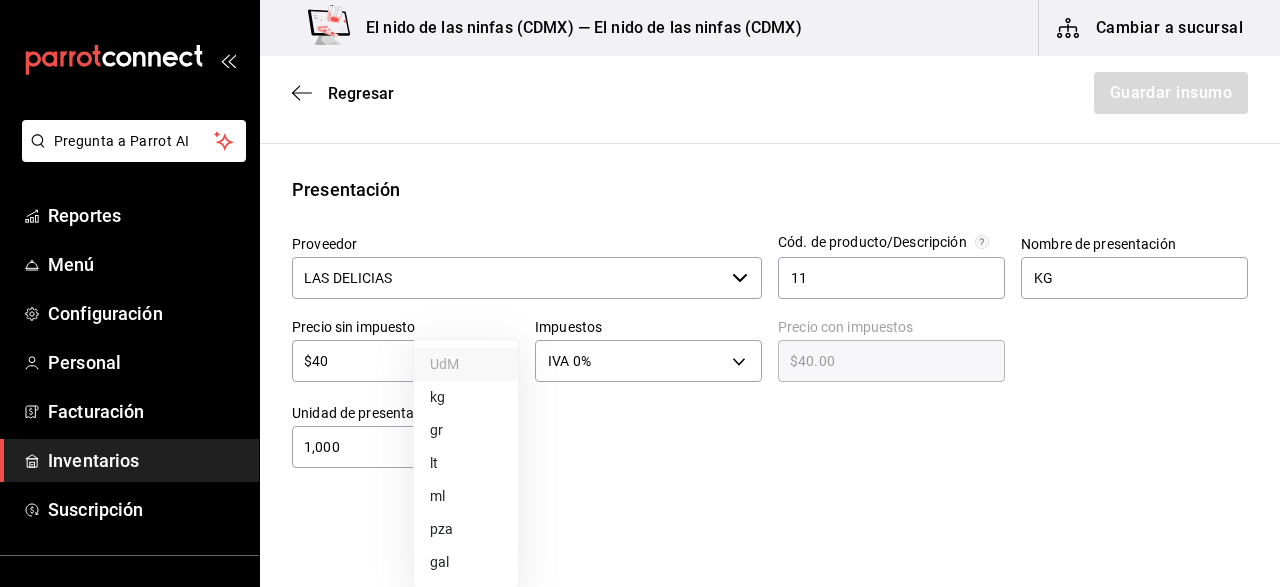 click on "Pregunta a Parrot AI Reportes   Menú   Configuración   Personal   Facturación   Inventarios   Suscripción   Ayuda Recomienda Parrot   [PERSON]   Sugerir nueva función   El nido de las ninfas ([CITY]) — El nido de las ninfas ([CITY]) Cambiar a sucursal Regresar Guardar insumo Insumo Nombre CEBOLLA MORADA Categoría de inventario VERDURA ​ Mínimo 3 ​ Ideal 10 ​ Insumo de producción Este insumo se produce con una receta de producción Presentación Proveedor LAS DELICIAS ​ Cód. de producto/Descripción 11 Nombre de presentación KG Precio sin impuesto $40 ​ Impuestos IVA 0% IVA_0 Precio con impuestos $40.00 ​ Unidad de presentación 1,000 UdM ​ Receta Unidad de receta Elige una opción Factor de conversión ​ Ver ayuda de conversiones ¿La presentación (KG) viene en otra caja? Si No Presentaciones por caja ​ Sin definir Unidades de conteo GANA 1 MES GRATIS EN TU SUSCRIPCIÓN AQUÍ Ver video tutorial Ir a video Pregunta a Parrot AI Reportes   Menú   Configuración   Personal" at bounding box center (640, 237) 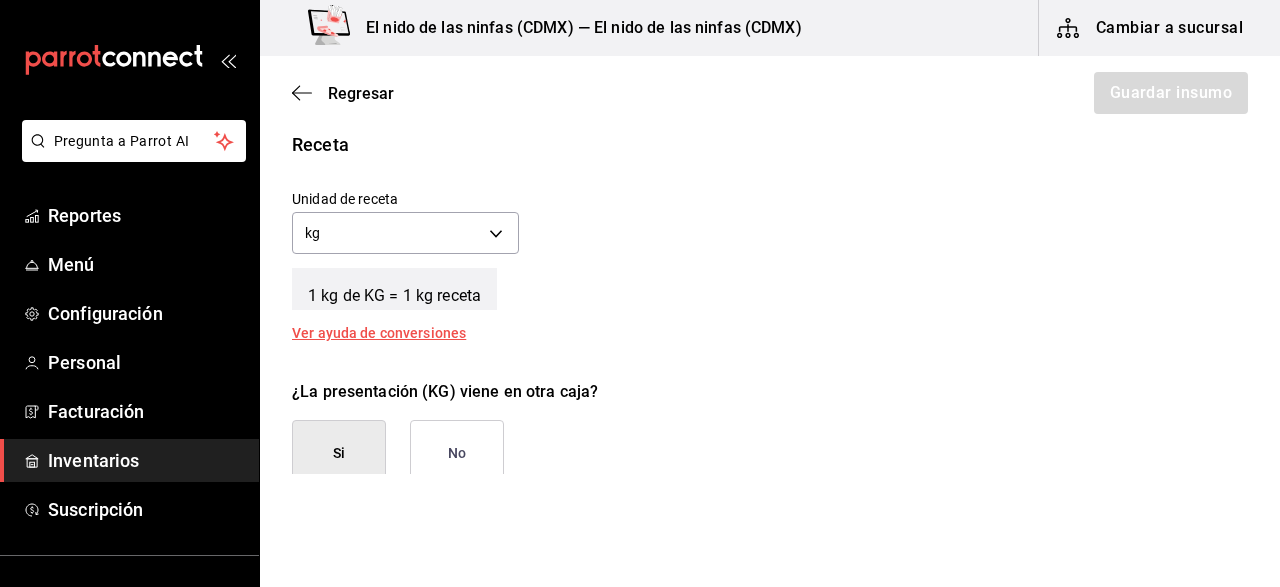 scroll, scrollTop: 715, scrollLeft: 0, axis: vertical 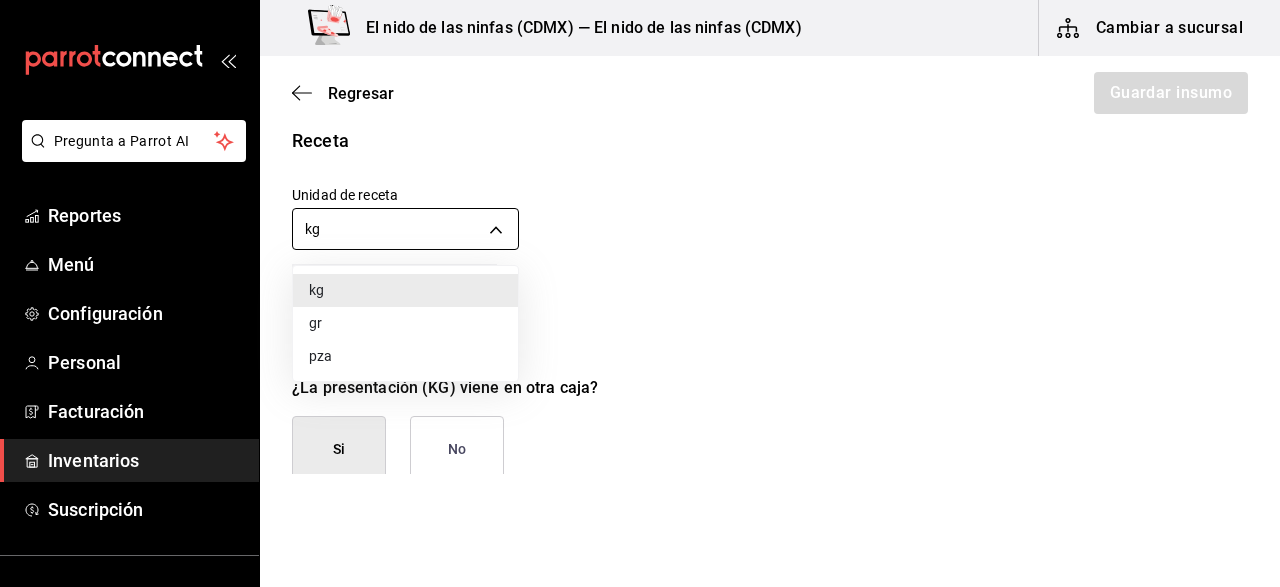 click on "Pregunta a Parrot AI Reportes   Menú   Configuración   Personal   Facturación   Inventarios   Suscripción   Ayuda Recomienda Parrot   [PERSON]   Sugerir nueva función   El nido de las ninfas ([CITY]) — El nido de las ninfas ([CITY]) Cambiar a sucursal Regresar Guardar insumo Insumo Nombre CEBOLLA MORADA Categoría de inventario VERDURA ​ Mínimo 3 ​ Ideal 10 ​ Insumo de producción Este insumo se produce con una receta de producción Presentación Proveedor LAS DELICIAS ​ Cód. de producto/Descripción 11 Nombre de presentación KG Precio sin impuesto $40 ​ Impuestos IVA 0% IVA_0 Precio con impuestos $40.00 ​ Unidad de presentación 1,000 kg KILOGRAM ​ Receta Unidad de receta kg KILOGRAM Factor de conversión 1,000 ​ 1 kg de KG = 1 kg receta Ver ayuda de conversiones ¿La presentación (KG) viene en otra caja? Si No Presentaciones por caja ​  KG de 1,000 kg Unidades de conteo kg KG (1,000 kg) GANA 1 MES GRATIS EN TU SUSCRIPCIÓN AQUÍ Ver video tutorial Ir a video Reportes   Menú" at bounding box center (640, 237) 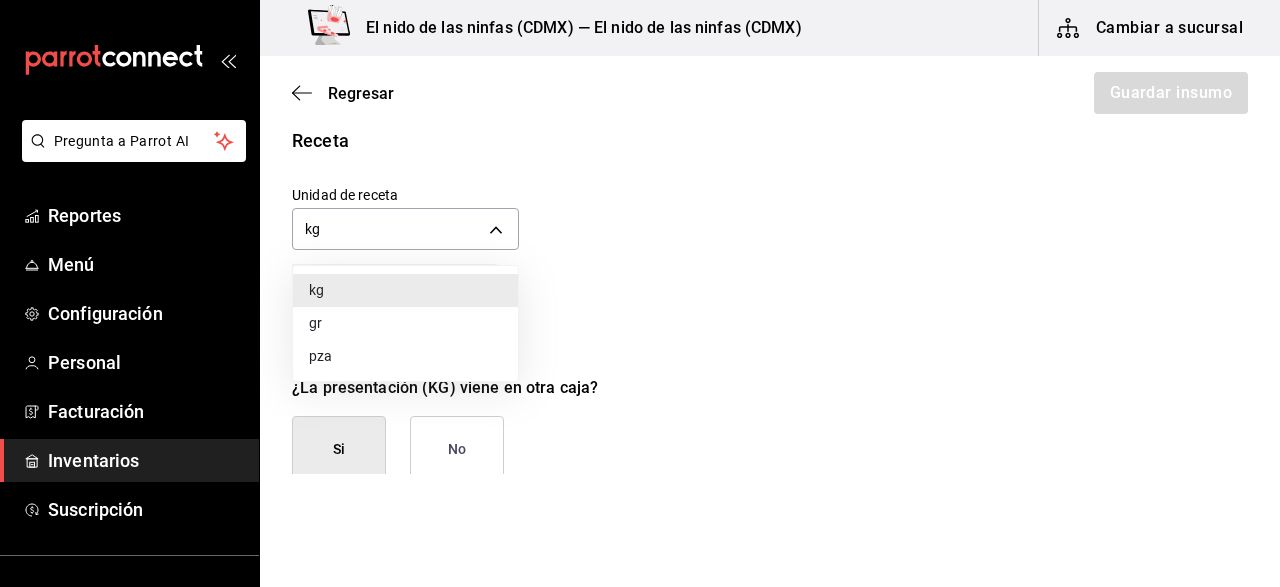 click on "gr" at bounding box center [405, 323] 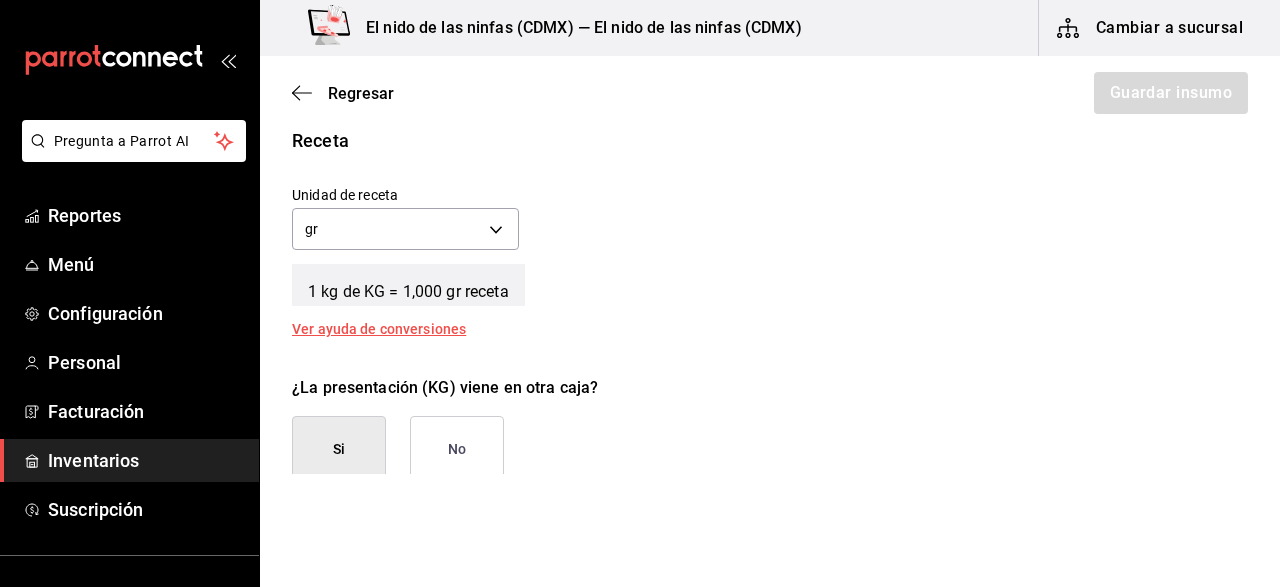 click on "No" at bounding box center [457, 449] 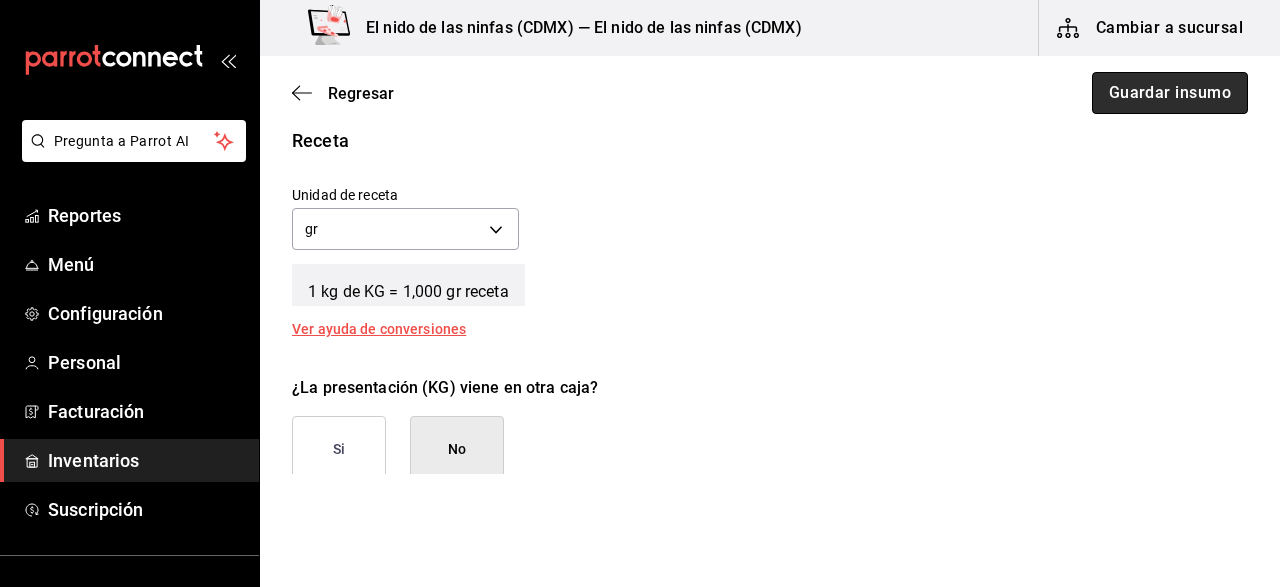 click on "Guardar insumo" at bounding box center [1170, 93] 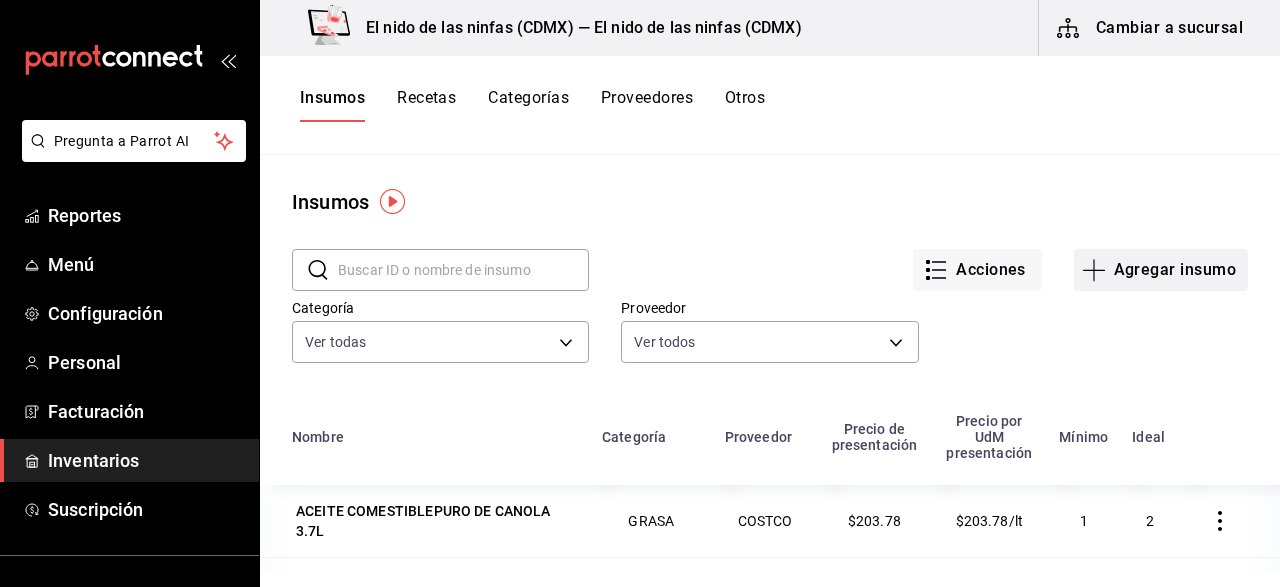 click on "Agregar insumo" at bounding box center (1161, 270) 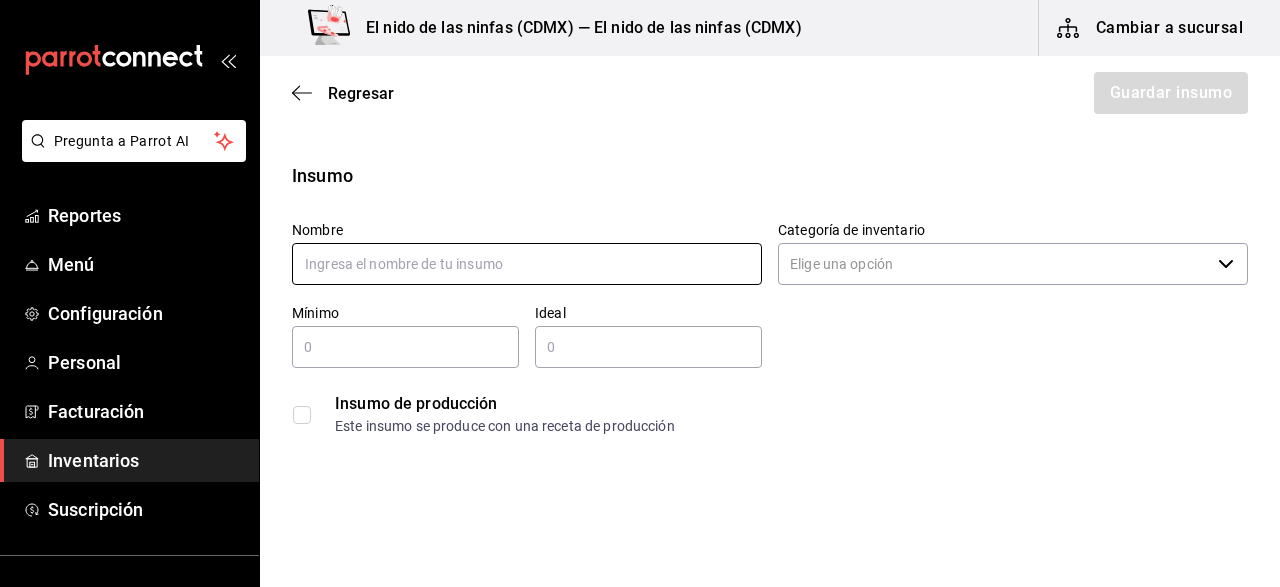 click at bounding box center [527, 264] 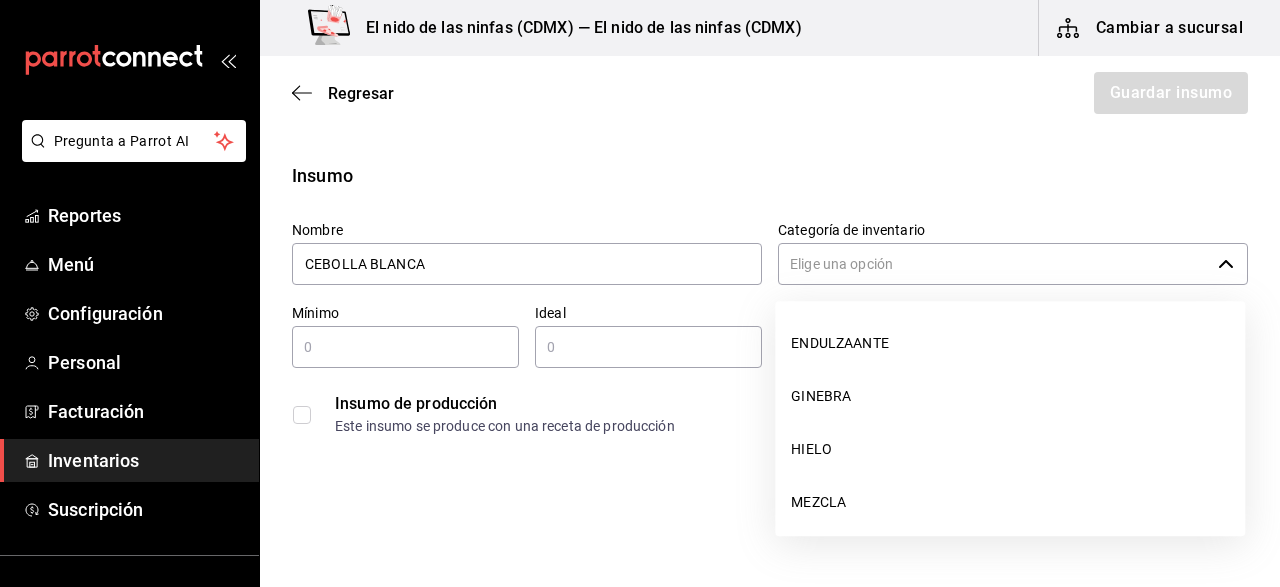 click on "Categoría de inventario" at bounding box center (994, 264) 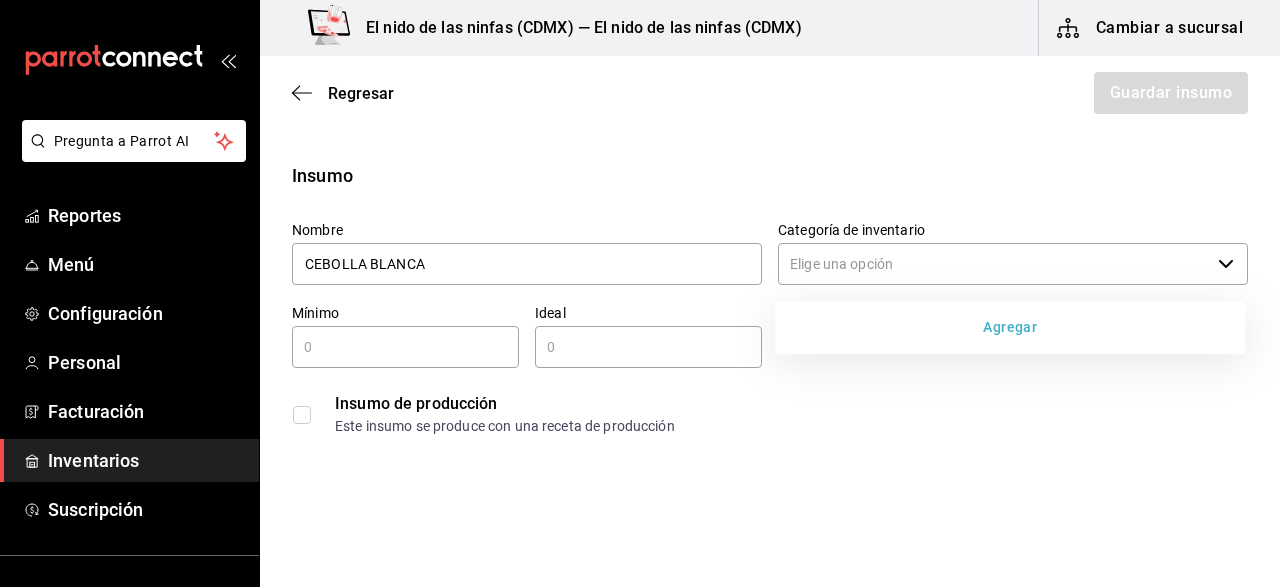 click at bounding box center [405, 347] 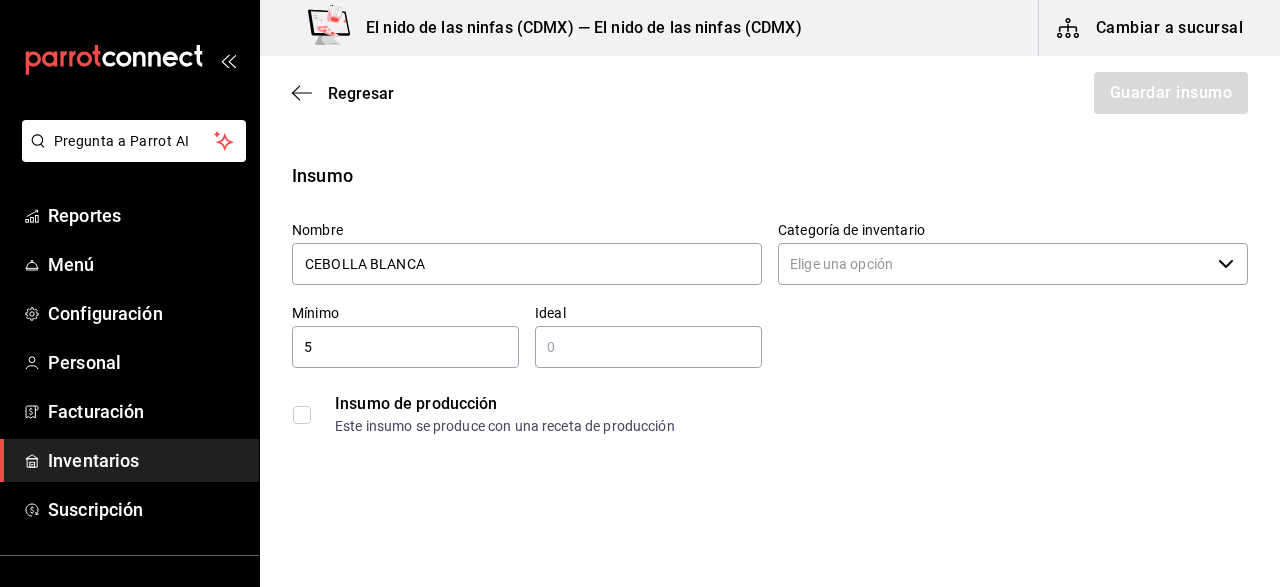 click at bounding box center (648, 347) 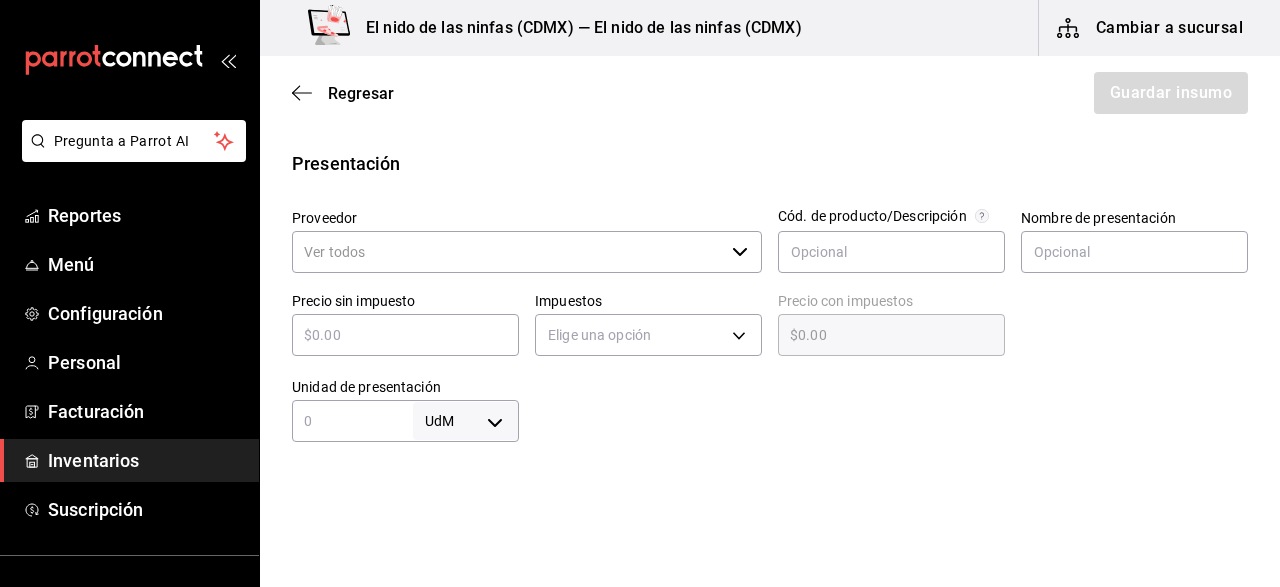 scroll, scrollTop: 370, scrollLeft: 0, axis: vertical 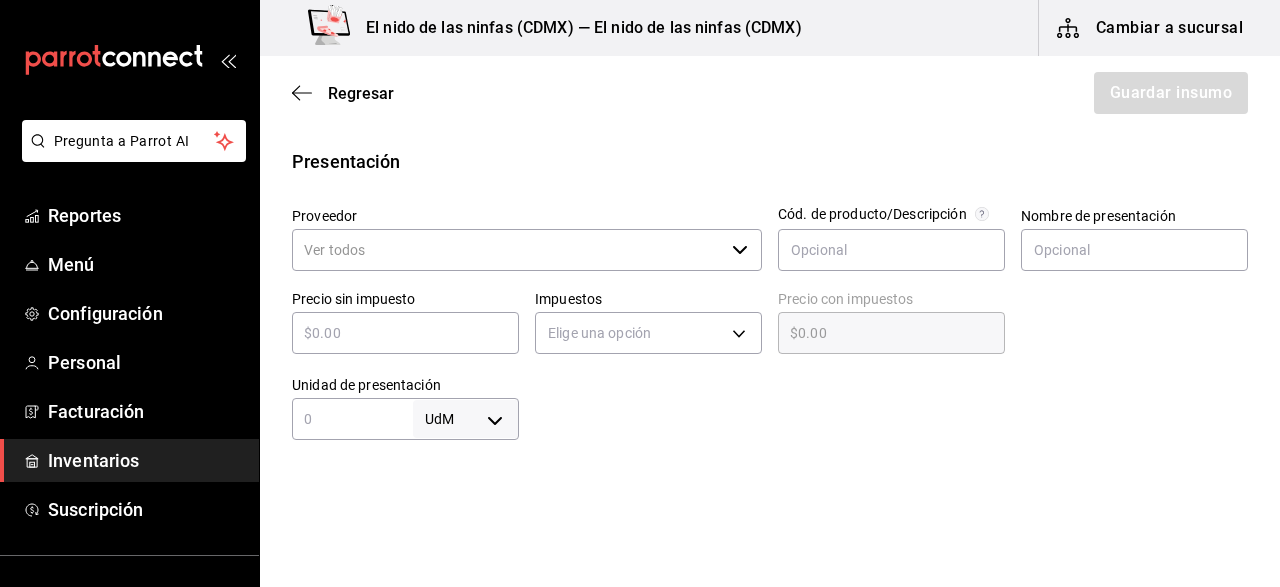 click on "Proveedor" at bounding box center [508, 250] 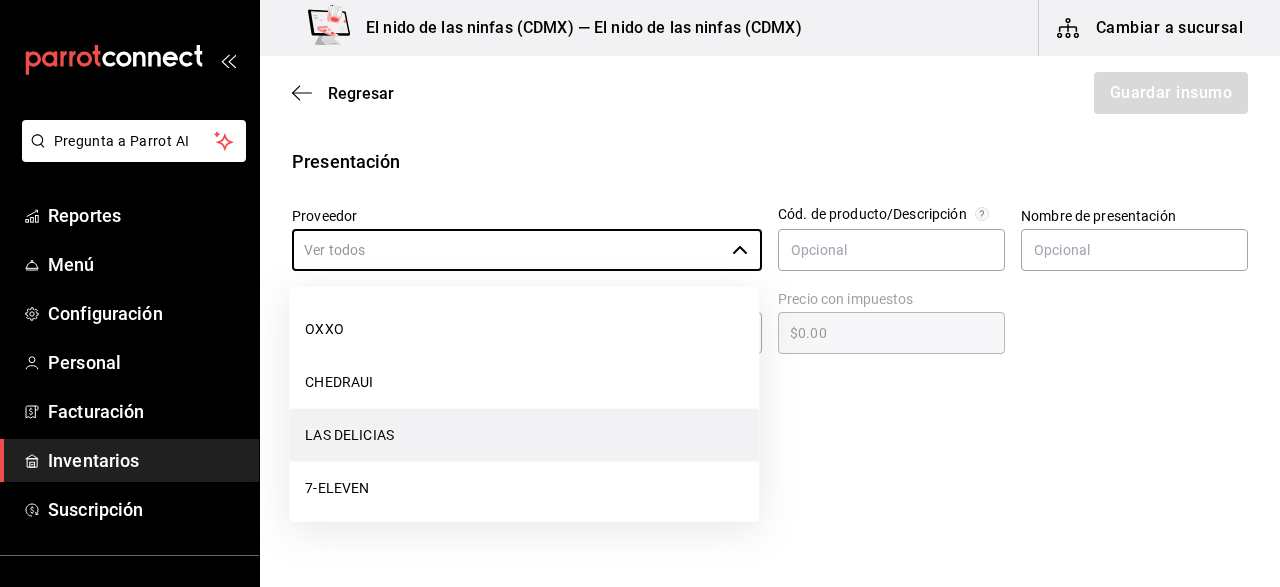 click on "LAS DELICIAS" at bounding box center (524, 435) 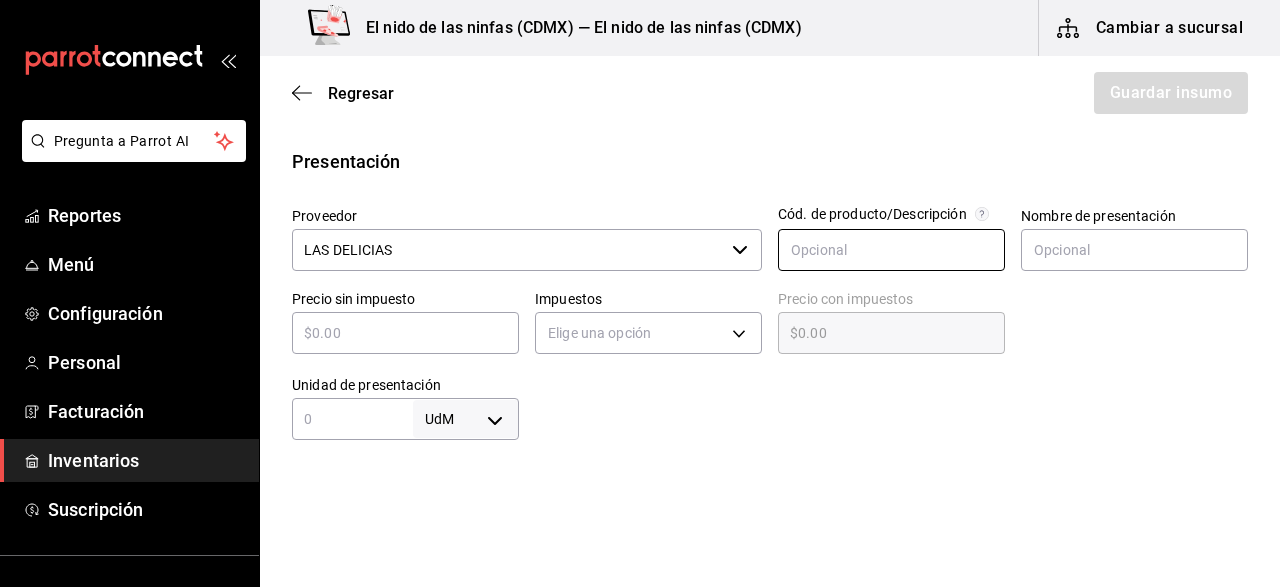 click at bounding box center (891, 250) 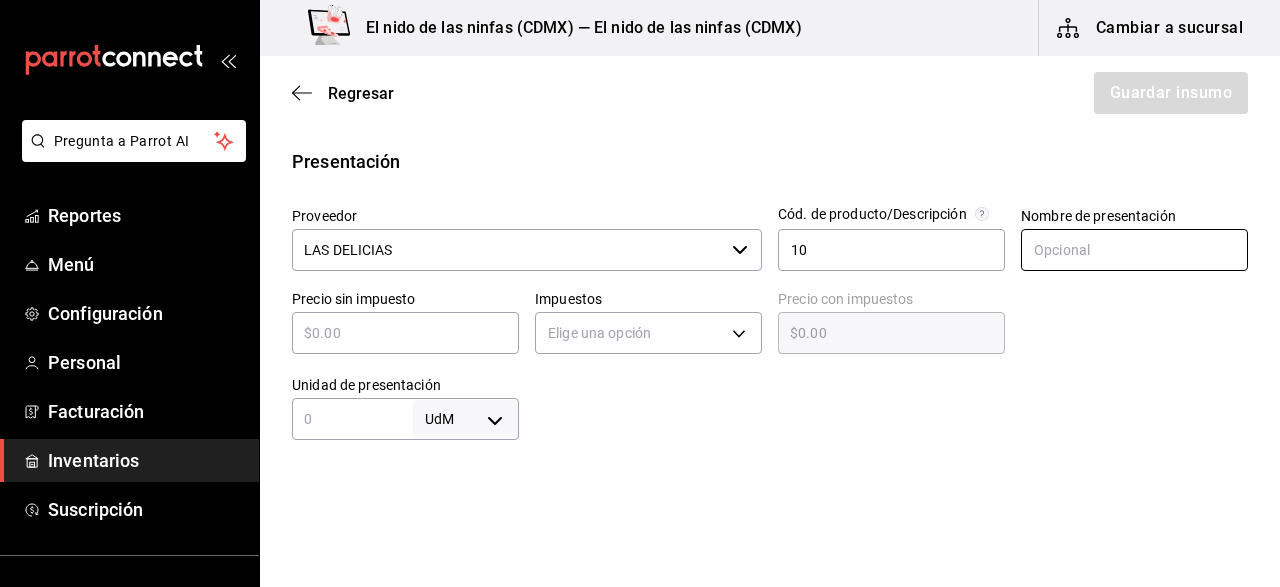 click at bounding box center (1134, 250) 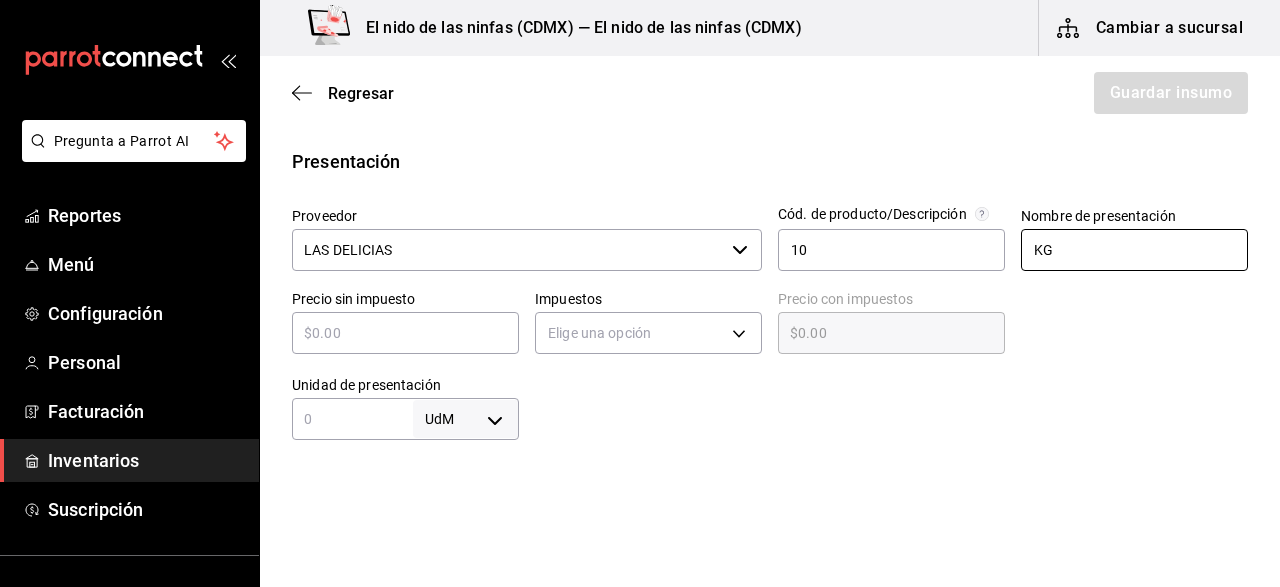 click on "KG" at bounding box center [1134, 250] 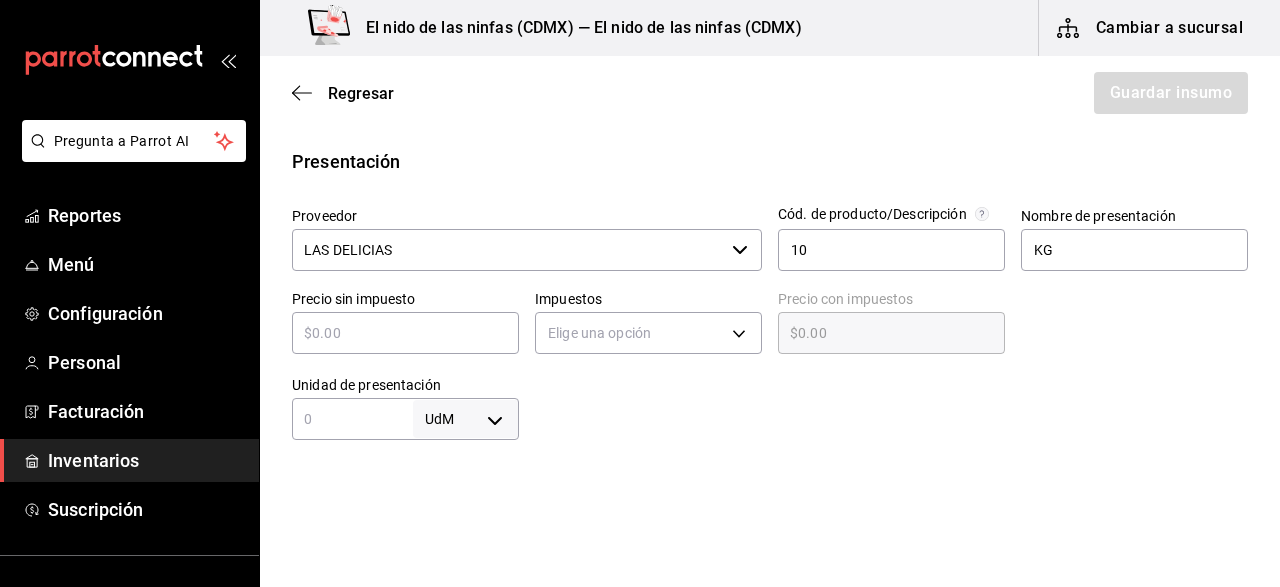 click at bounding box center (405, 333) 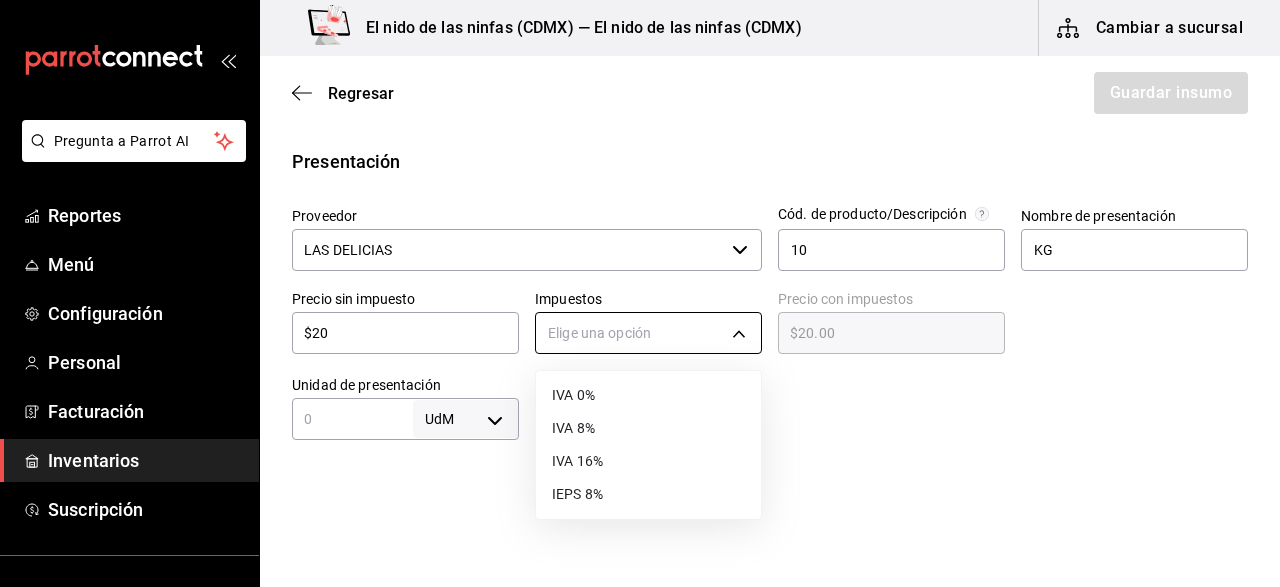 click on "Pregunta a Parrot AI Reportes   Menú   Configuración   Personal   Facturación   Inventarios   Suscripción   Ayuda Recomienda Parrot   [PERSON]   Sugerir nueva función   El nido de las ninfas ([CITY]) — El nido de las ninfas ([CITY]) Cambiar a sucursal Regresar Guardar insumo Insumo Nombre CEBOLLA BLANCA Categoría de inventario ​ Mínimo 5 ​ Ideal 15 ​ Insumo de producción Este insumo se produce con una receta de producción Presentación Proveedor LAS DELICIAS ​ Cód. de producto/Descripción 10 Nombre de presentación KG Precio sin impuesto $20 ​ Impuestos Elige una opción Precio con impuestos $20.00 ​ Unidad de presentación UdM ​ Receta Unidad de receta Elige una opción Factor de conversión ​ Ver ayuda de conversiones ¿La presentación (KG) viene en otra caja? Si No Presentaciones por caja ​ Sin definir Unidades de conteo GANA 1 MES GRATIS EN TU SUSCRIPCIÓN AQUÍ Pregunta a Parrot AI Reportes   Menú   Configuración   Personal   Facturación   Inventarios   Suscripción" at bounding box center (640, 237) 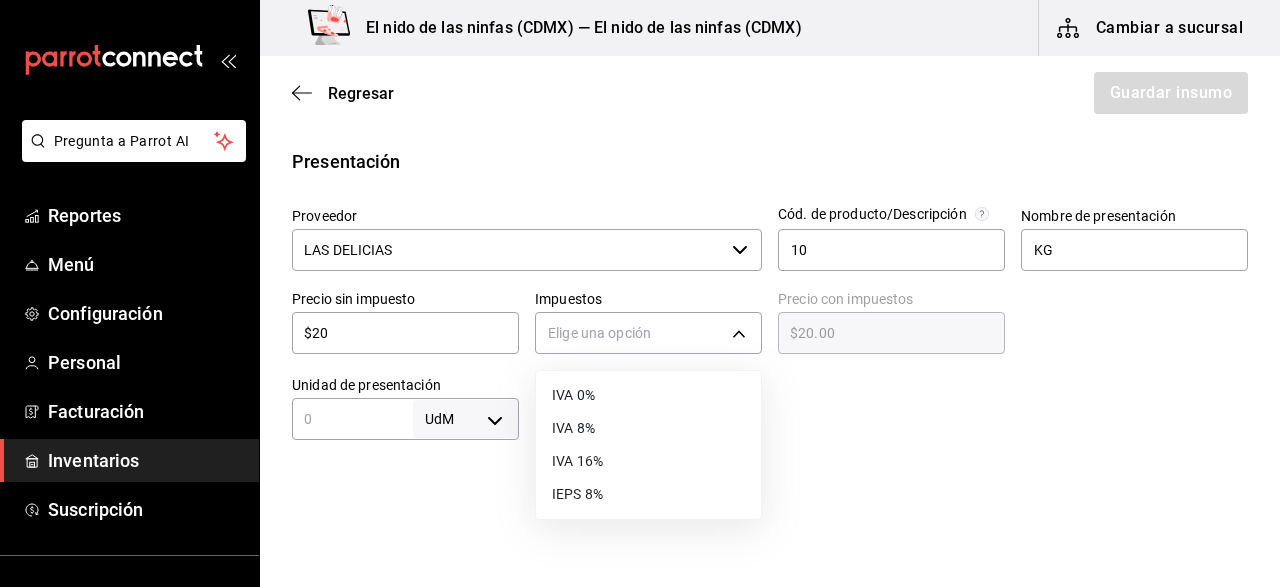click on "IVA 0%" at bounding box center (648, 395) 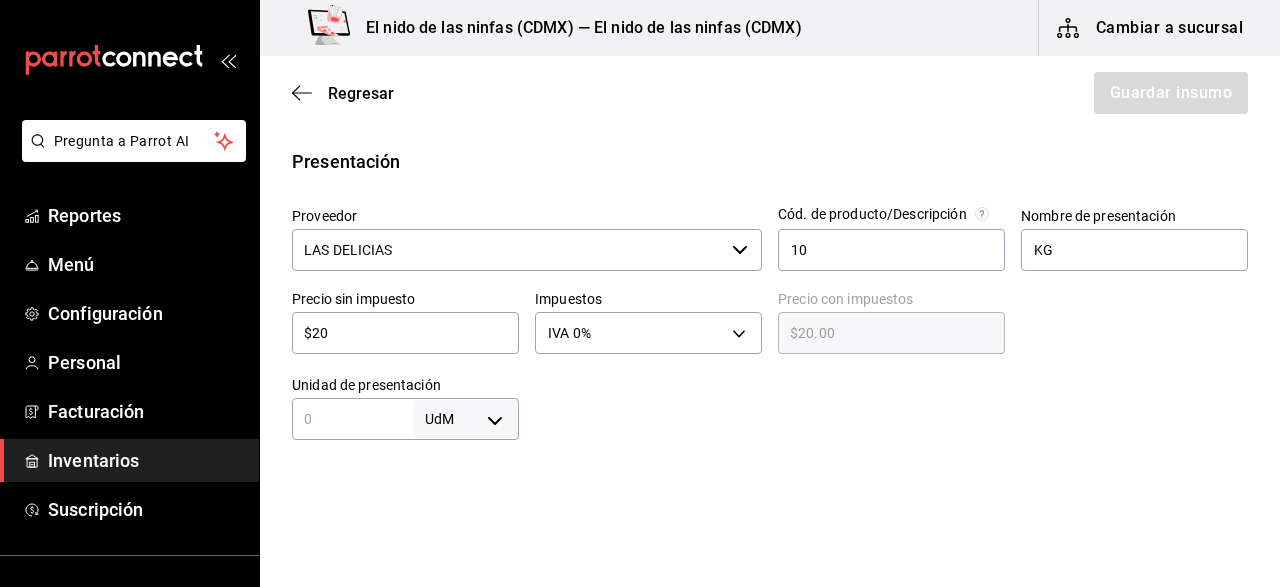 click at bounding box center [352, 419] 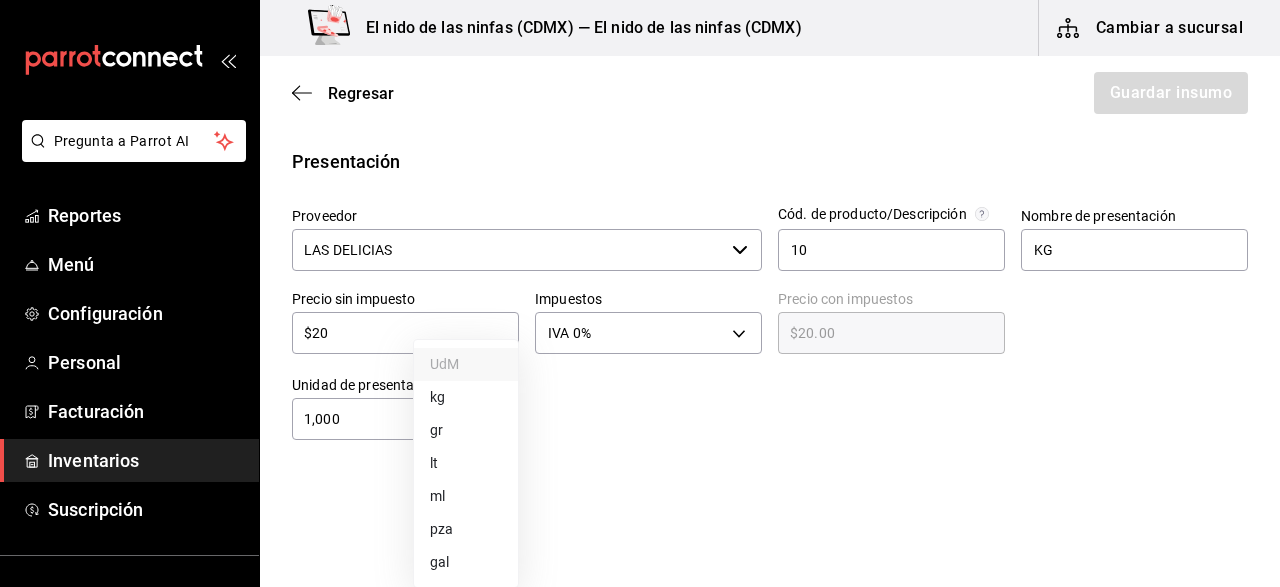 click on "Pregunta a Parrot AI Reportes   Menú   Configuración   Personal   Facturación   Inventarios   Suscripción   Ayuda Recomienda Parrot   [PERSON]   Sugerir nueva función   El nido de las ninfas ([CITY]) — El nido de las ninfas ([CITY]) Cambiar a sucursal Regresar Guardar insumo Insumo Nombre CEBOLLA BLANCA Categoría de inventario ​ Mínimo 5 ​ Ideal 15 ​ Insumo de producción Este insumo se produce con una receta de producción Presentación Proveedor LAS DELICIAS ​ Cód. de producto/Descripción 10 Nombre de presentación KG Precio sin impuesto $20 ​ Impuestos IVA 0% IVA_0 Precio con impuestos $20.00 ​ Unidad de presentación 1,000 UdM ​ Receta Unidad de receta Elige una opción Factor de conversión ​ Ver ayuda de conversiones ¿La presentación (KG) viene en otra caja? Si No Presentaciones por caja ​ Sin definir Unidades de conteo GANA 1 MES GRATIS EN TU SUSCRIPCIÓN AQUÍ Pregunta a Parrot AI Reportes   Menú   Configuración   Personal   Facturación   Inventarios   Suscripción" at bounding box center [640, 237] 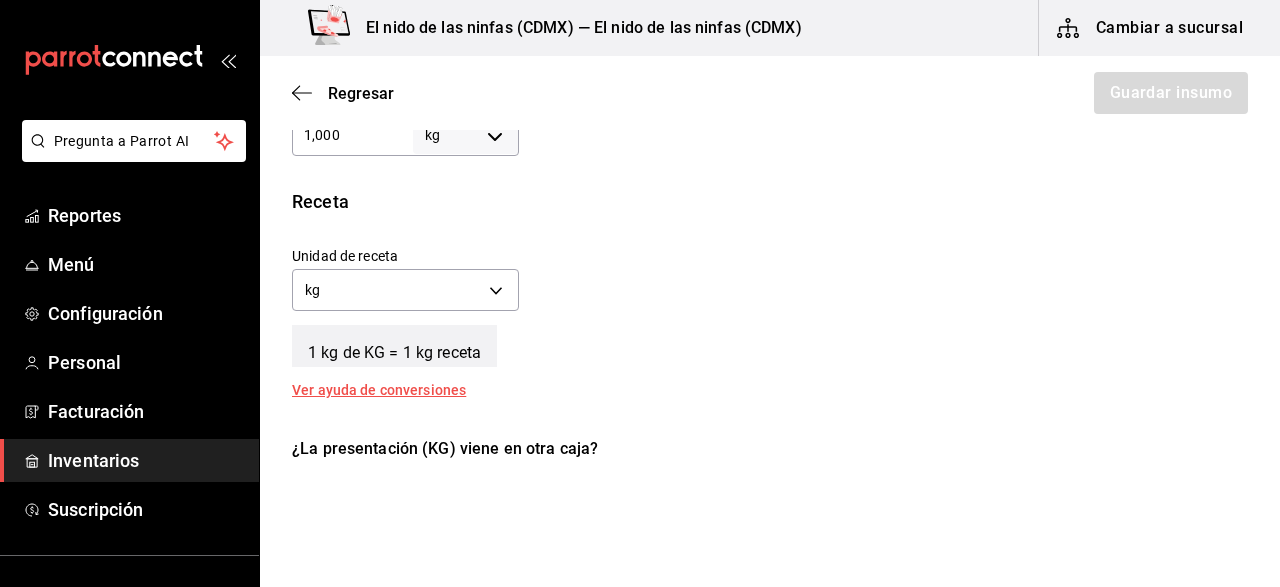 scroll, scrollTop: 654, scrollLeft: 0, axis: vertical 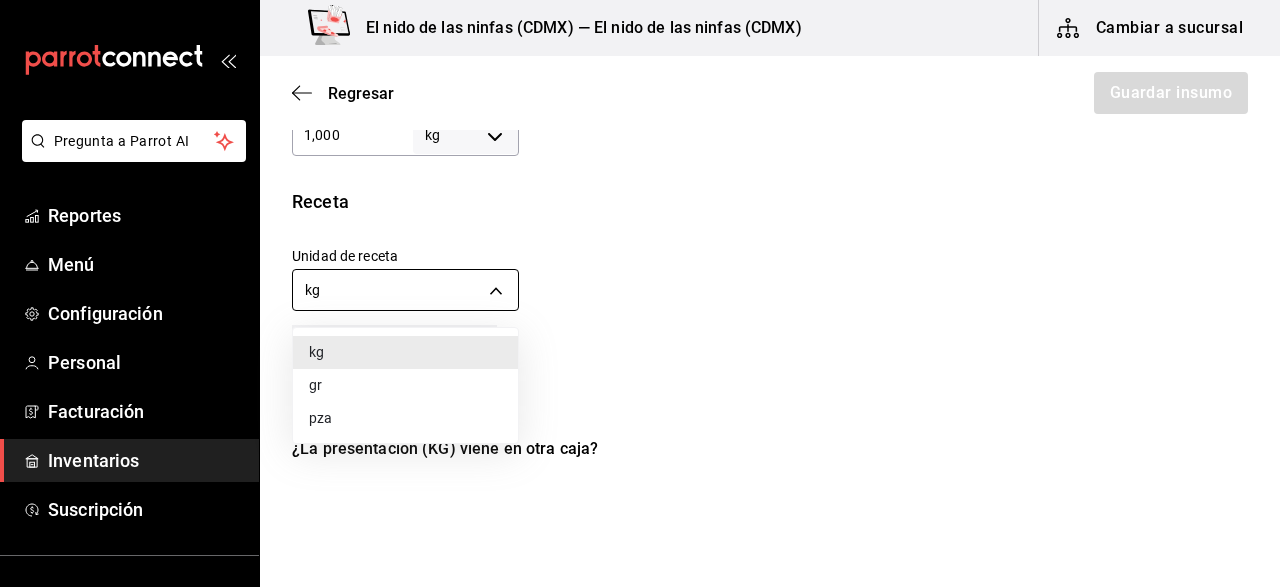 click on "Pregunta a Parrot AI Reportes   Menú   Configuración   Personal   Facturación   Inventarios   Suscripción   Ayuda Recomienda Parrot   [PERSON]   Sugerir nueva función   El nido de las ninfas ([CITY]) — El nido de las ninfas ([CITY]) Cambiar a sucursal Regresar Guardar insumo Insumo Nombre CEBOLLA BLANCA Categoría de inventario ​ Mínimo 5 ​ Ideal 15 ​ Insumo de producción Este insumo se produce con una receta de producción Presentación Proveedor LAS DELICIAS ​ Cód. de producto/Descripción 10 Nombre de presentación KG Precio sin impuesto $20 ​ Impuestos IVA 0% IVA_0 Precio con impuestos $20.00 ​ Unidad de presentación 1,000 kg KILOGRAM ​ Receta Unidad de receta kg KILOGRAM Factor de conversión 1,000 ​ 1 kg de KG = 1 kg receta Ver ayuda de conversiones ¿La presentación (KG) viene en otra caja? Si No Presentaciones por caja ​  KG de 1,000 kg Unidades de conteo kg KG (1,000 kg) GANA 1 MES GRATIS EN TU SUSCRIPCIÓN AQUÍ Pregunta a Parrot AI Reportes   Menú   Configuración" at bounding box center (640, 237) 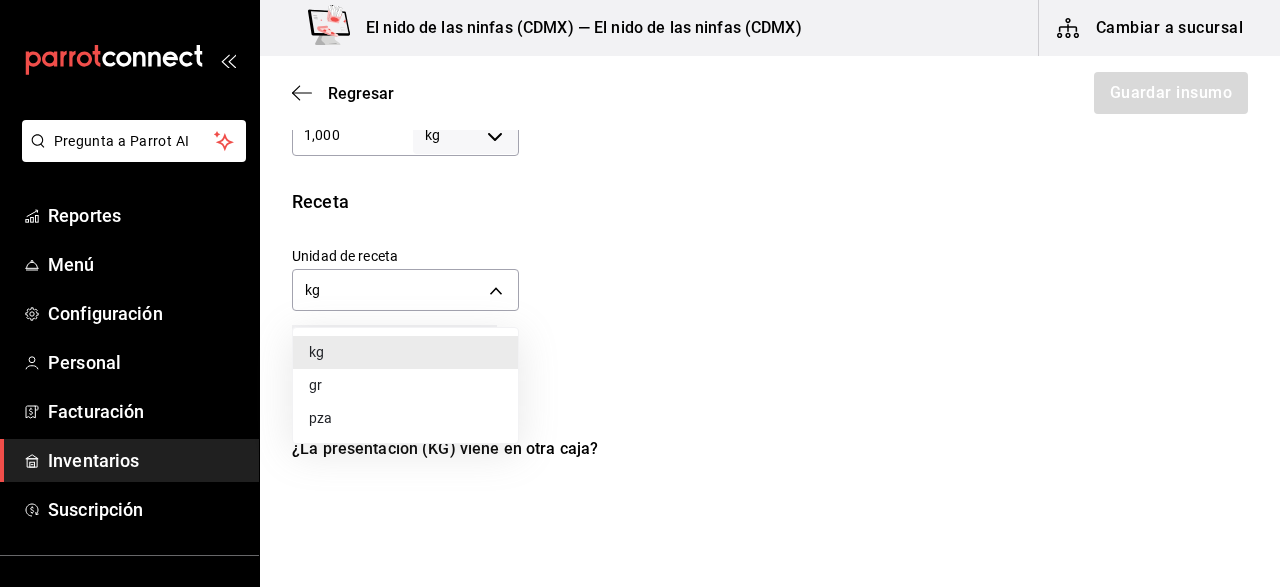 click on "gr" at bounding box center (405, 385) 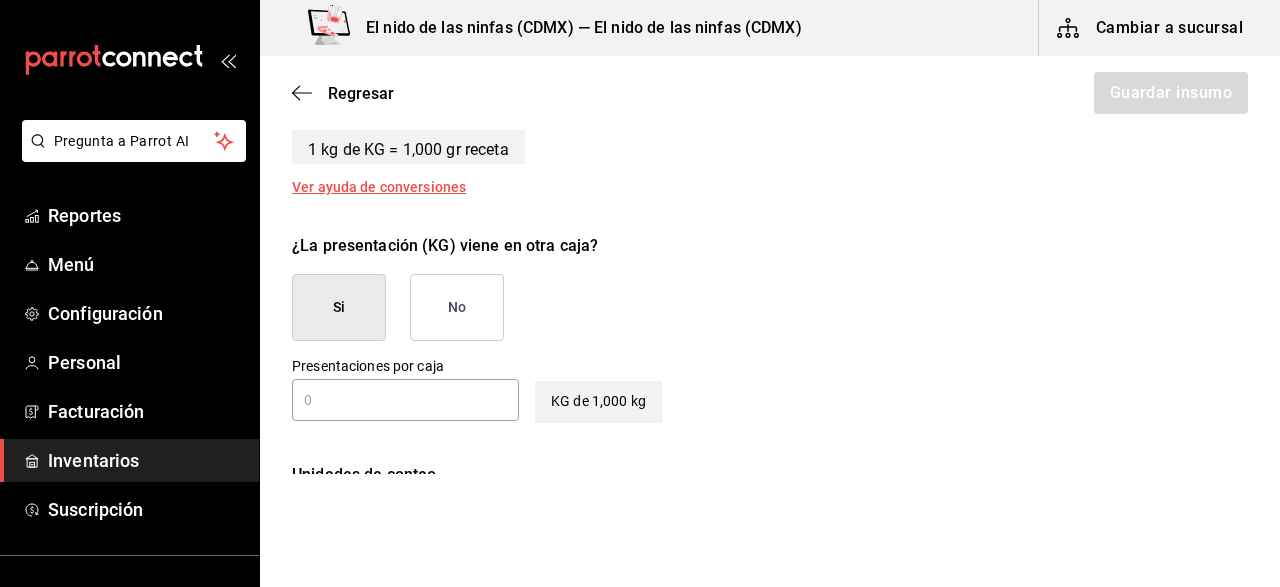 scroll, scrollTop: 872, scrollLeft: 0, axis: vertical 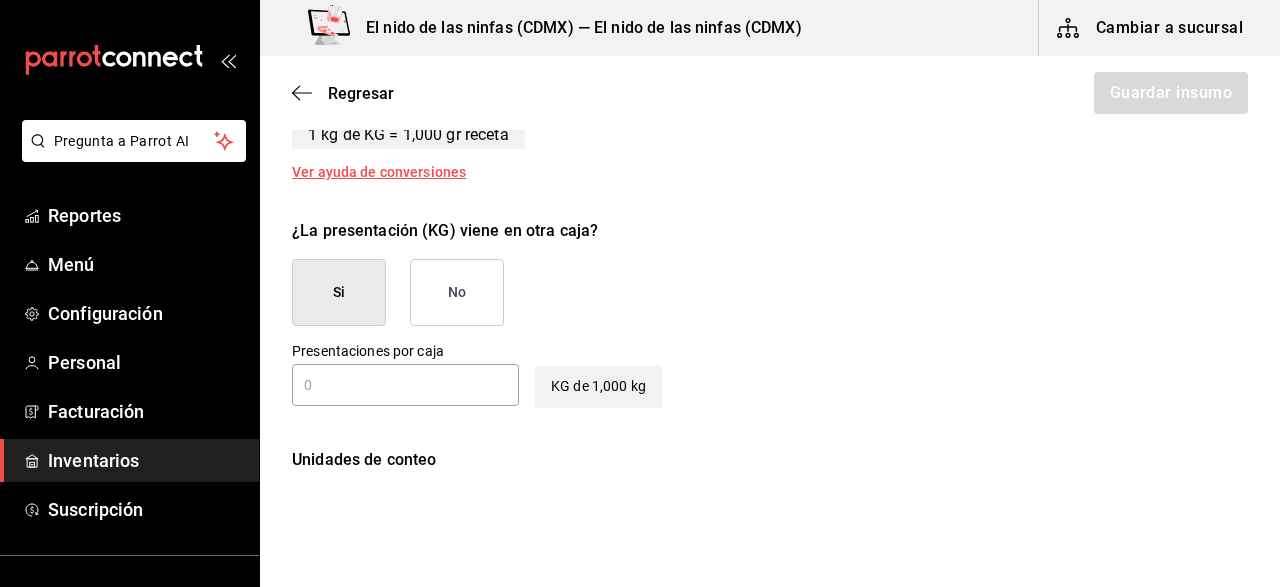 click on "No" at bounding box center [457, 292] 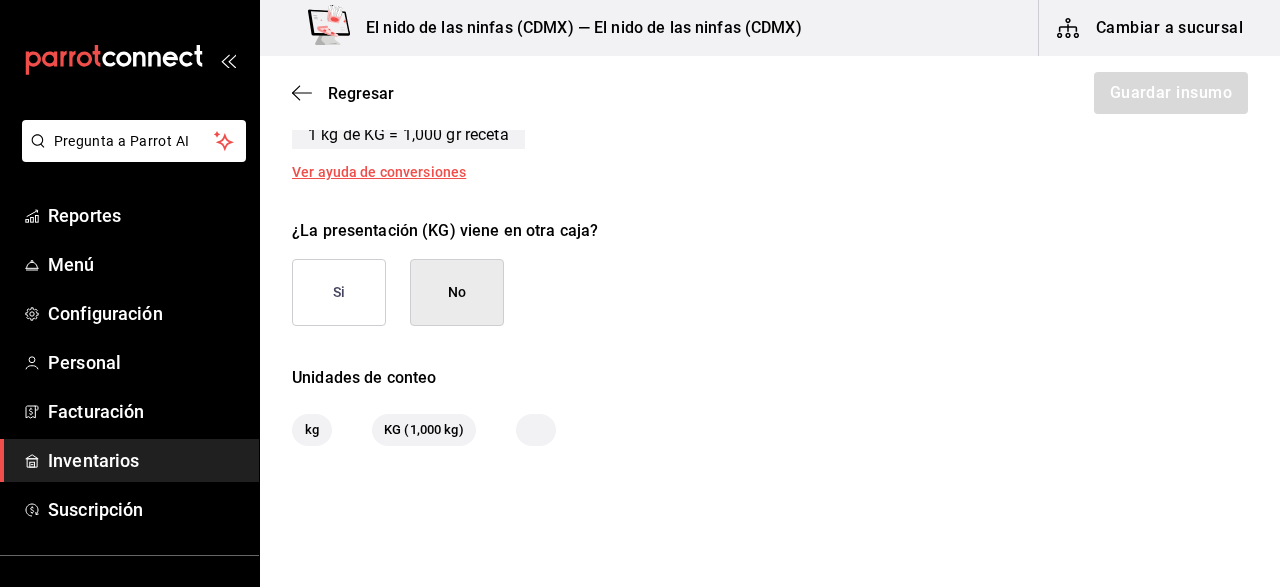 click on "¿La presentación (KG) viene en otra caja? Si No" at bounding box center [762, 264] 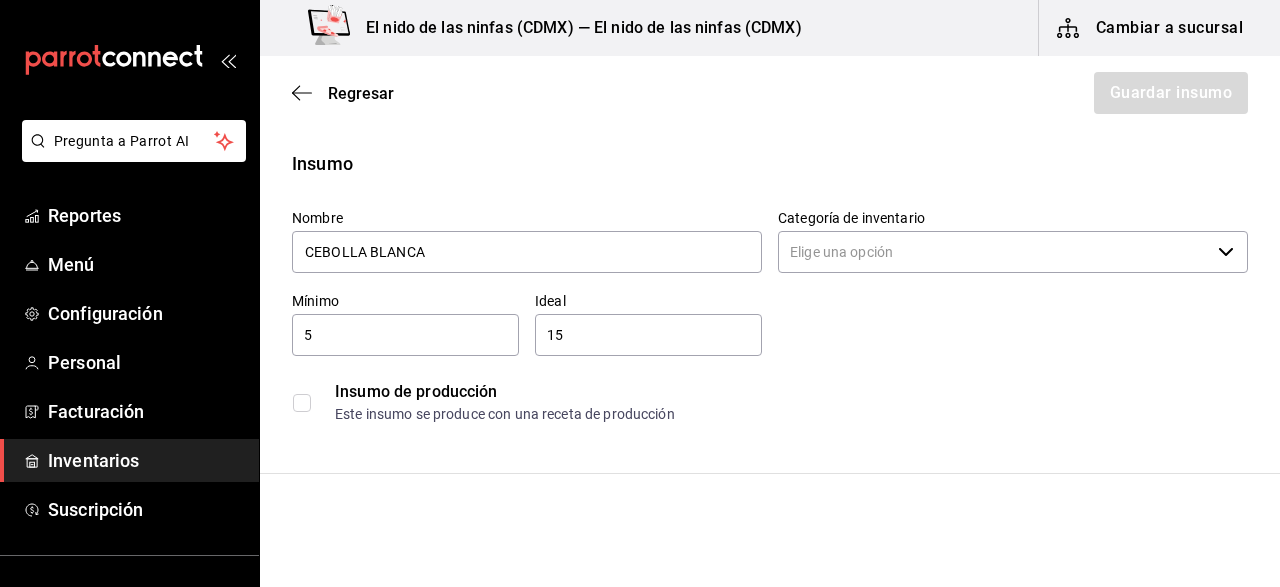scroll, scrollTop: 14, scrollLeft: 0, axis: vertical 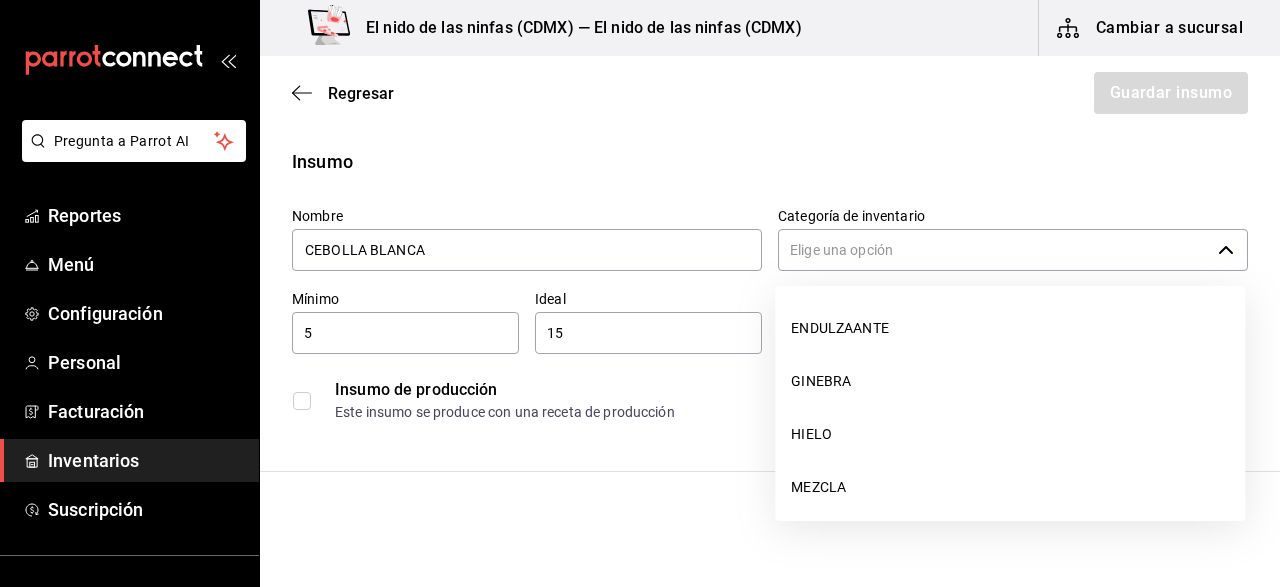 click on "Categoría de inventario" at bounding box center [994, 250] 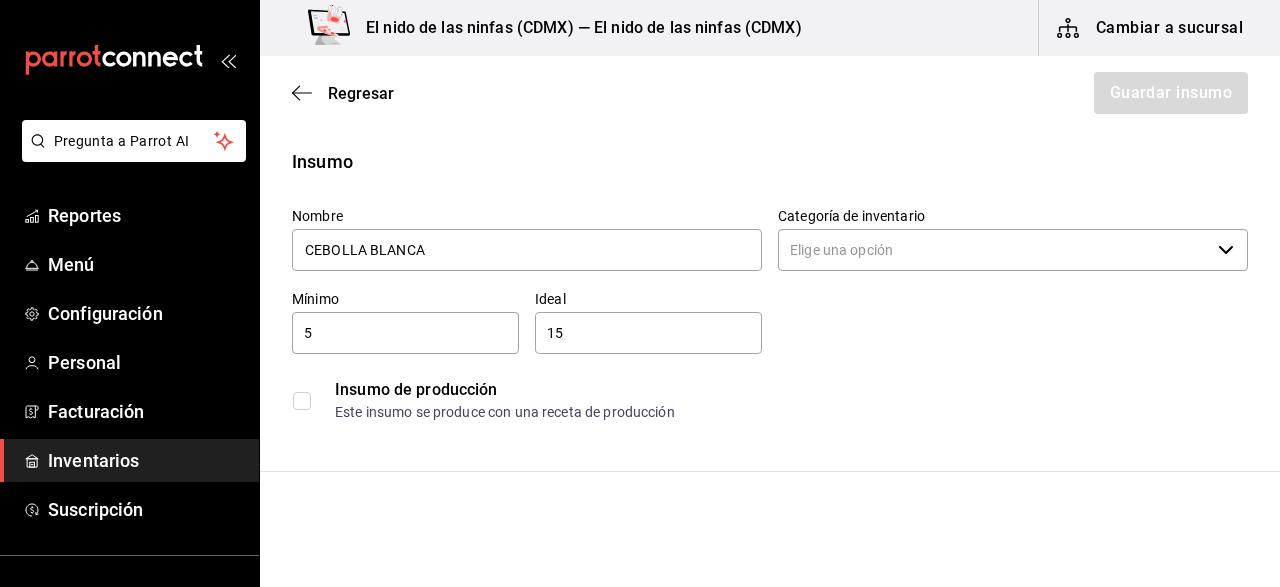 click on "Insumo" at bounding box center [770, 161] 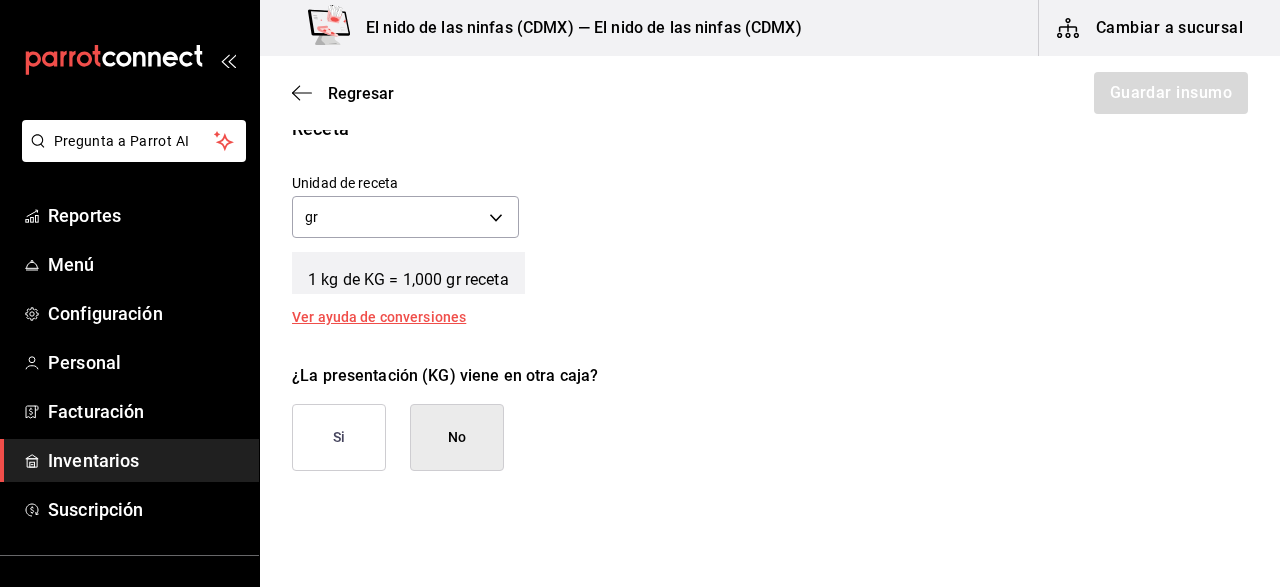 scroll, scrollTop: 762, scrollLeft: 0, axis: vertical 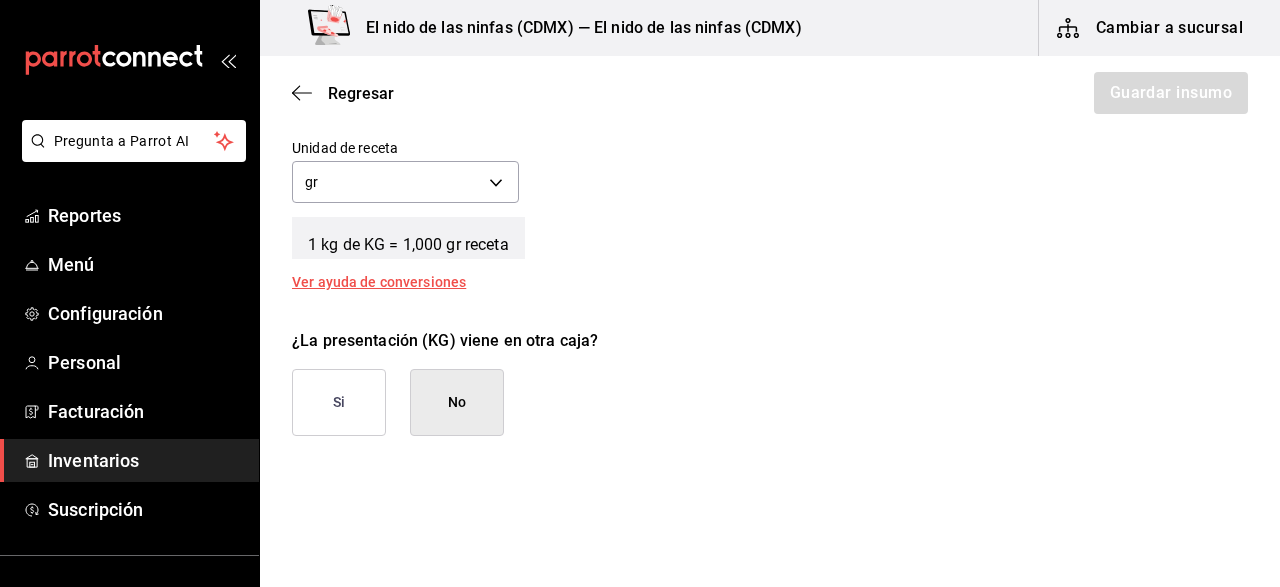 click on "No" at bounding box center [457, 402] 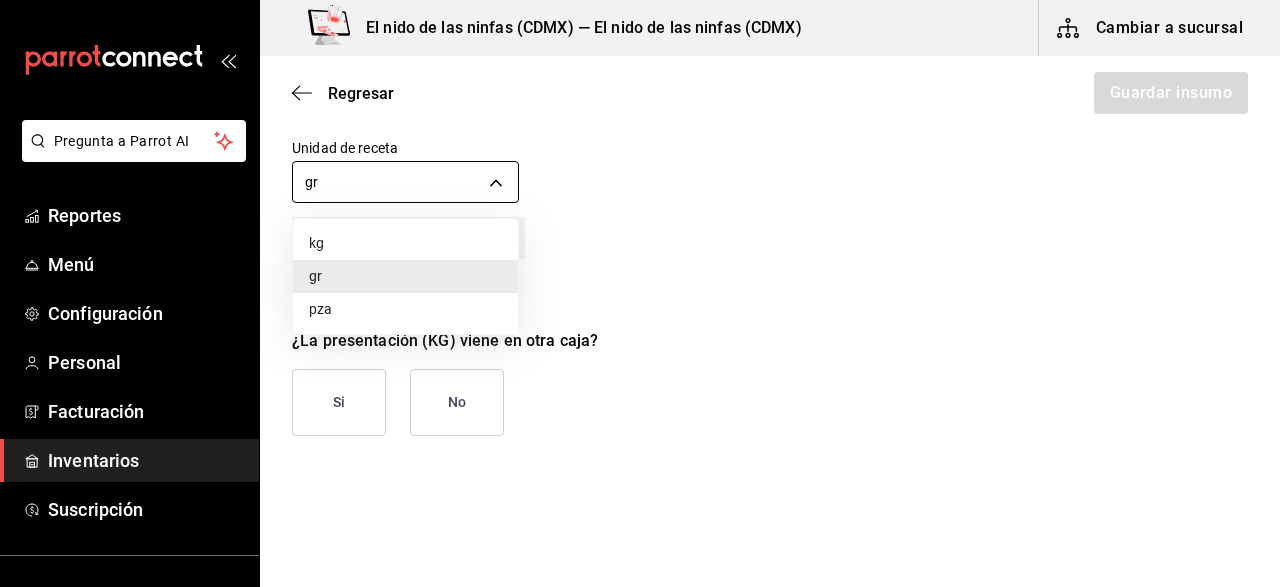 click on "Pregunta a Parrot AI Reportes   Menú   Configuración   Personal   Facturación   Inventarios   Suscripción   Ayuda Recomienda Parrot   [PERSON]   Sugerir nueva función   El nido de las ninfas ([CITY]) — El nido de las ninfas ([CITY]) Cambiar a sucursal Regresar Guardar insumo Insumo Nombre CEBOLLA BLANCA Categoría de inventario ​ Mínimo 5 ​ Ideal 15 ​ Insumo de producción Este insumo se produce con una receta de producción Presentación Proveedor LAS DELICIAS ​ Cód. de producto/Descripción 10 Nombre de presentación KG Precio sin impuesto $20 ​ Impuestos IVA 0% IVA_0 Precio con impuestos $20.00 ​ Unidad de presentación 1,000 UdM ​ Receta Unidad de receta Elige una opción Factor de conversión ​ Ver ayuda de conversiones ¿La presentación (KG) viene en otra caja? Si No Presentaciones por caja ​ Sin definir Unidades de conteo GANA 1 MES GRATIS EN TU SUSCRIPCIÓN AQUÍ Pregunta a Parrot AI Reportes   Menú   Configuración   Personal   Facturación   Inventarios" at bounding box center [640, 237] 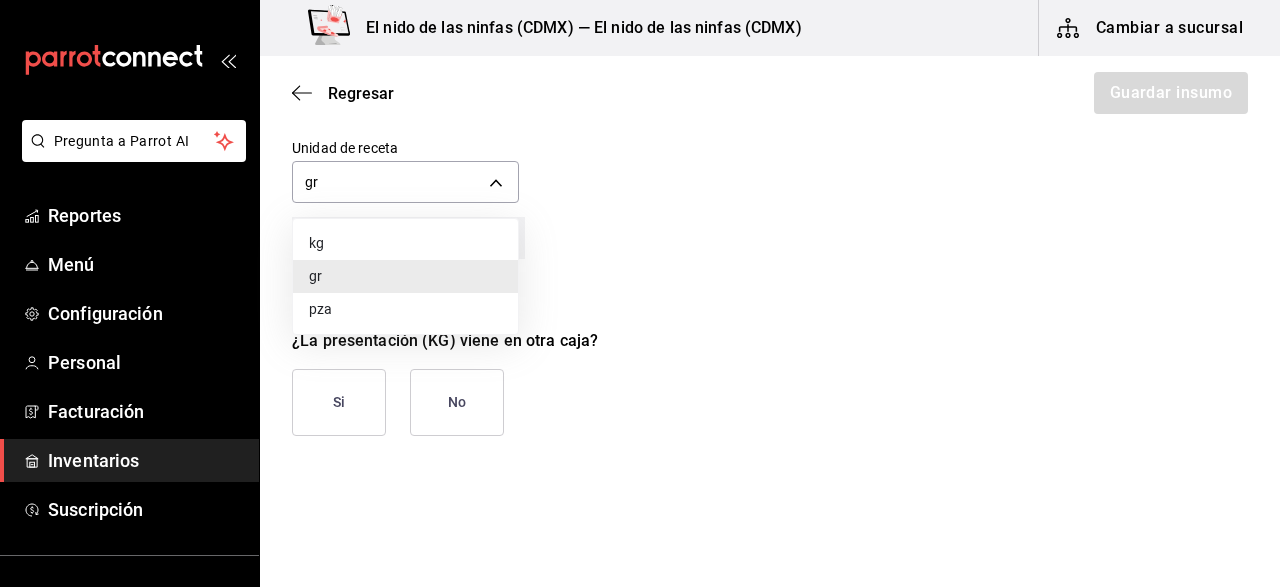 click on "gr" at bounding box center [405, 276] 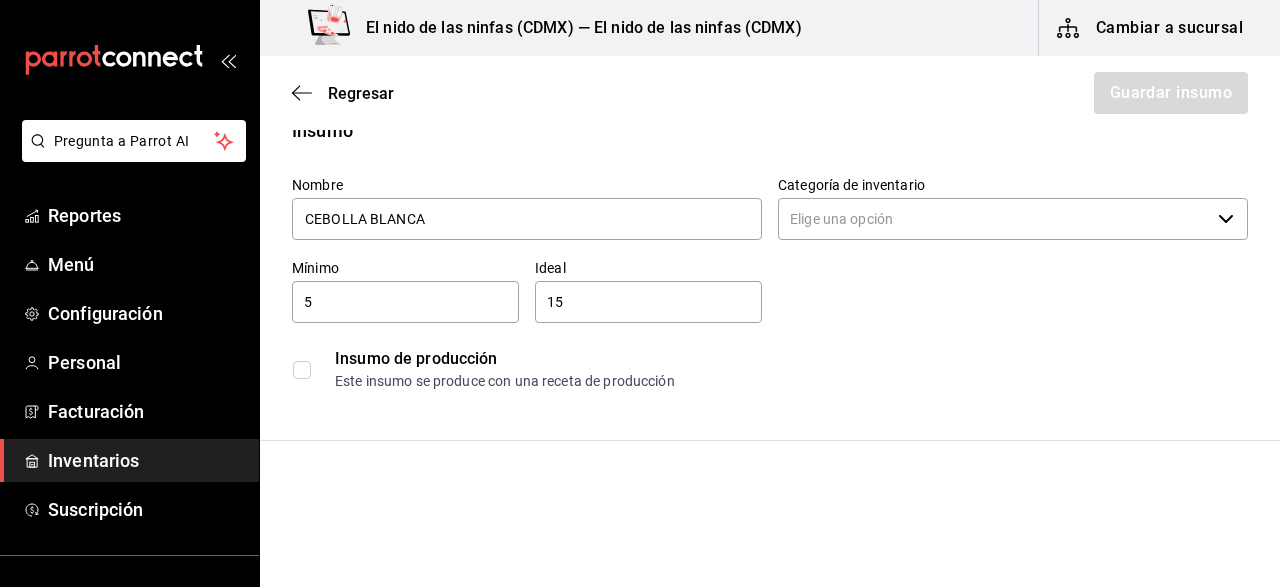 scroll, scrollTop: 44, scrollLeft: 0, axis: vertical 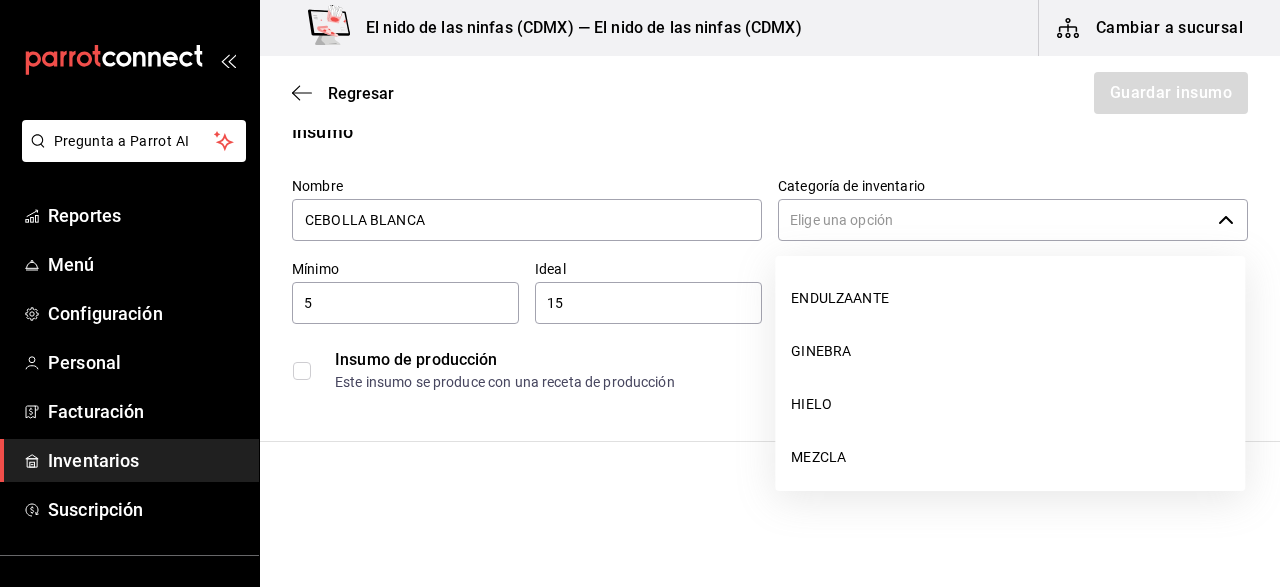 click on "Categoría de inventario" at bounding box center (994, 220) 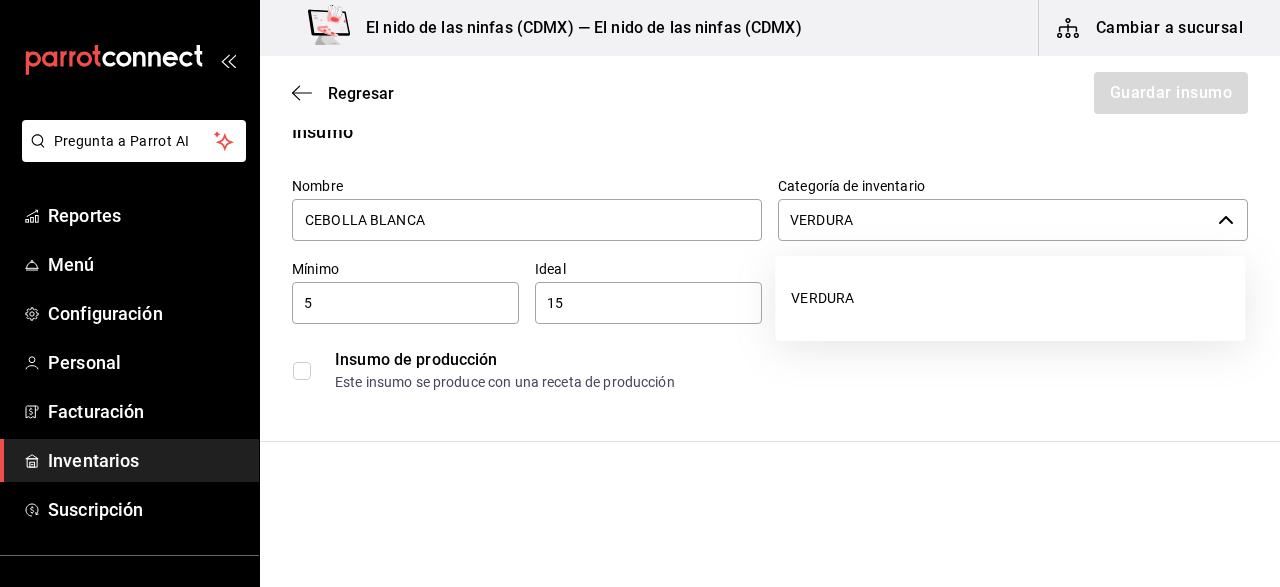 click on "VERDURA" at bounding box center (994, 220) 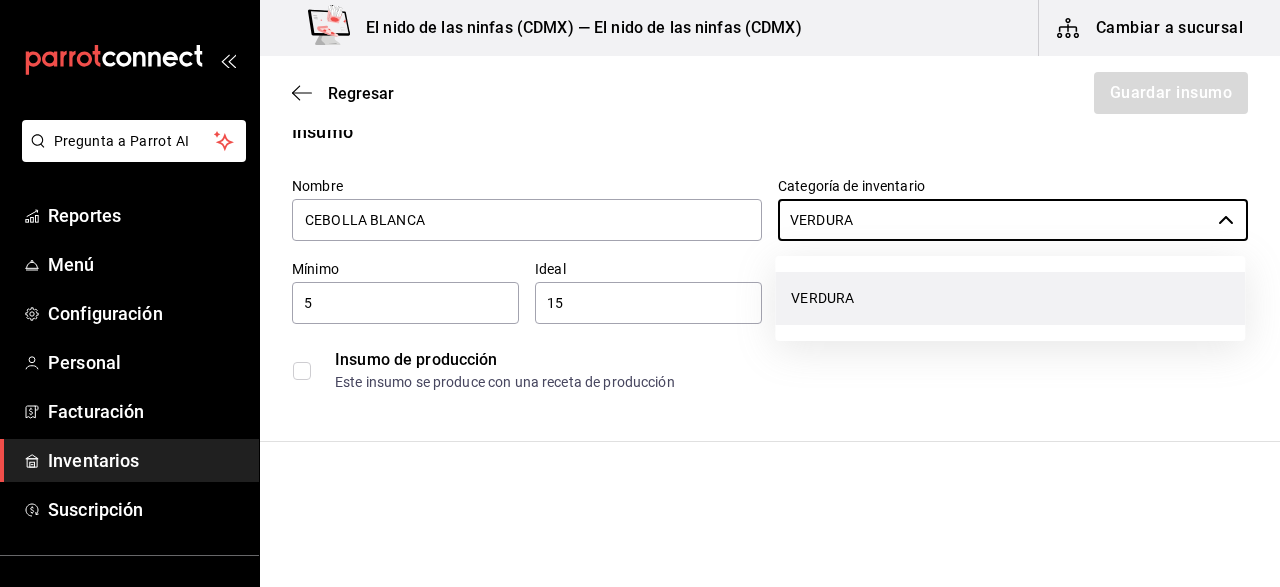 click on "VERDURA" at bounding box center [1010, 298] 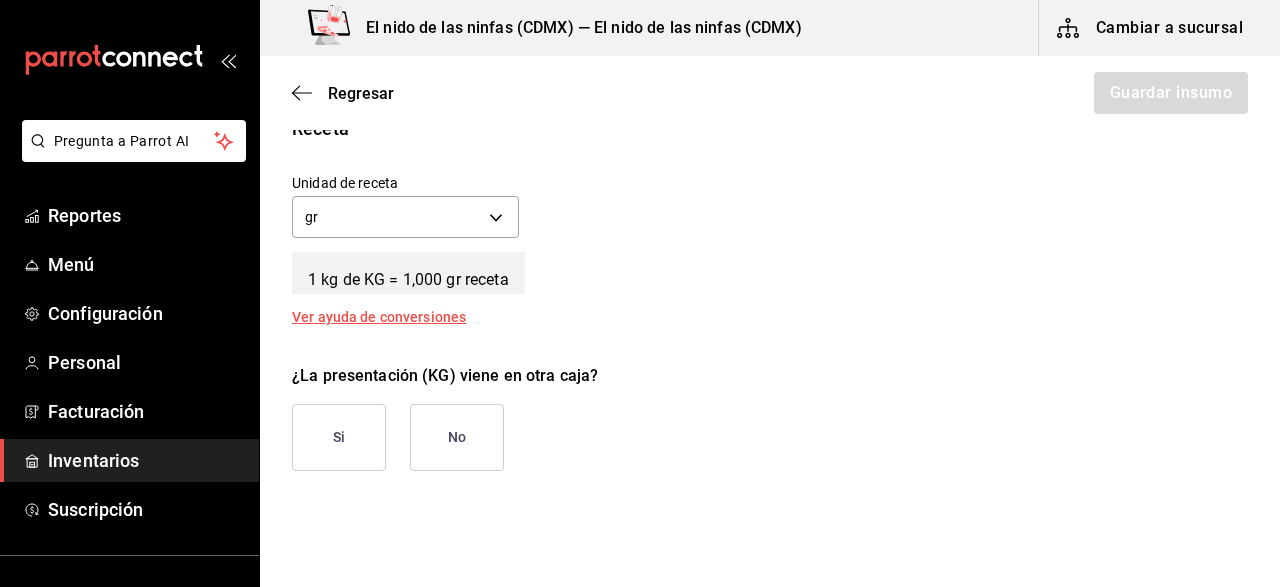 scroll, scrollTop: 759, scrollLeft: 0, axis: vertical 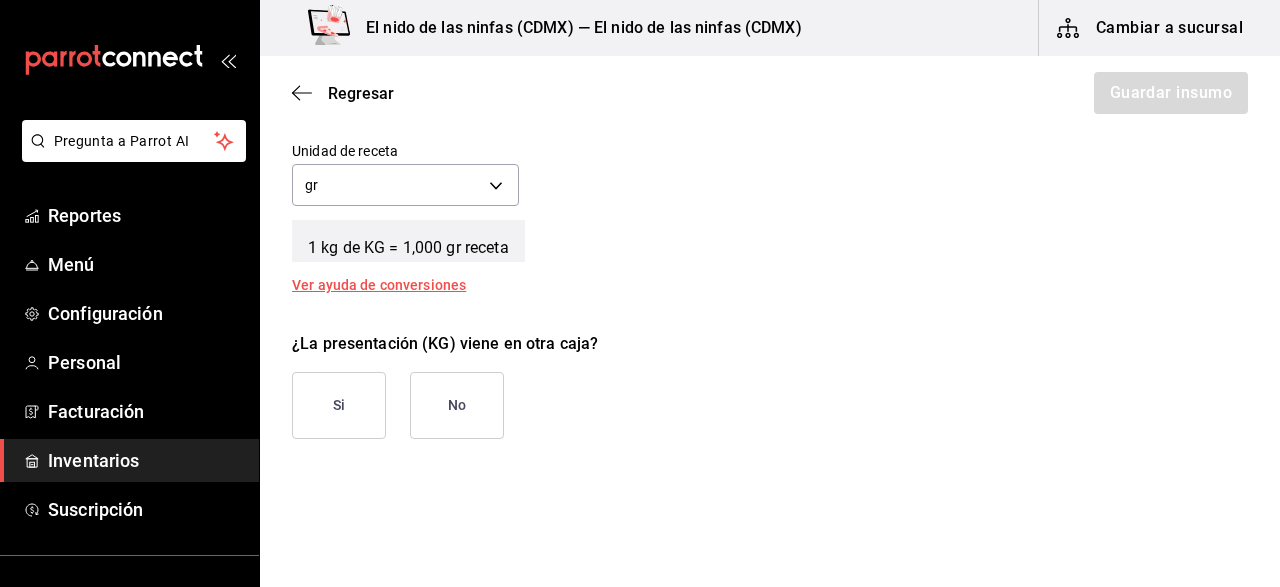 click on "No" at bounding box center (457, 405) 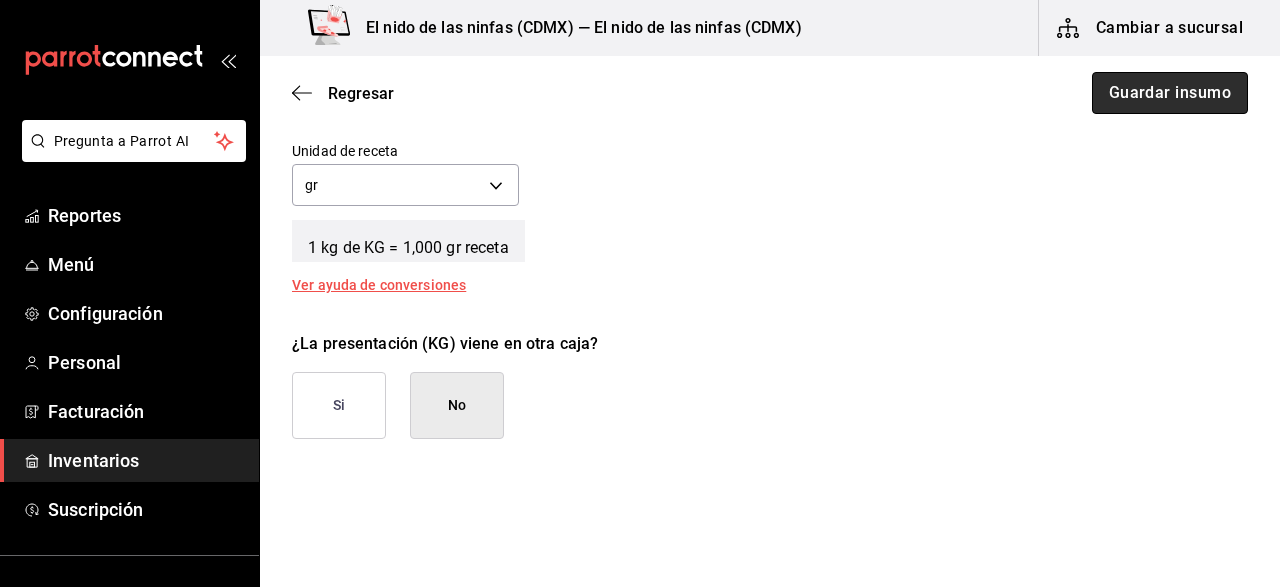 click on "Guardar insumo" at bounding box center [1170, 93] 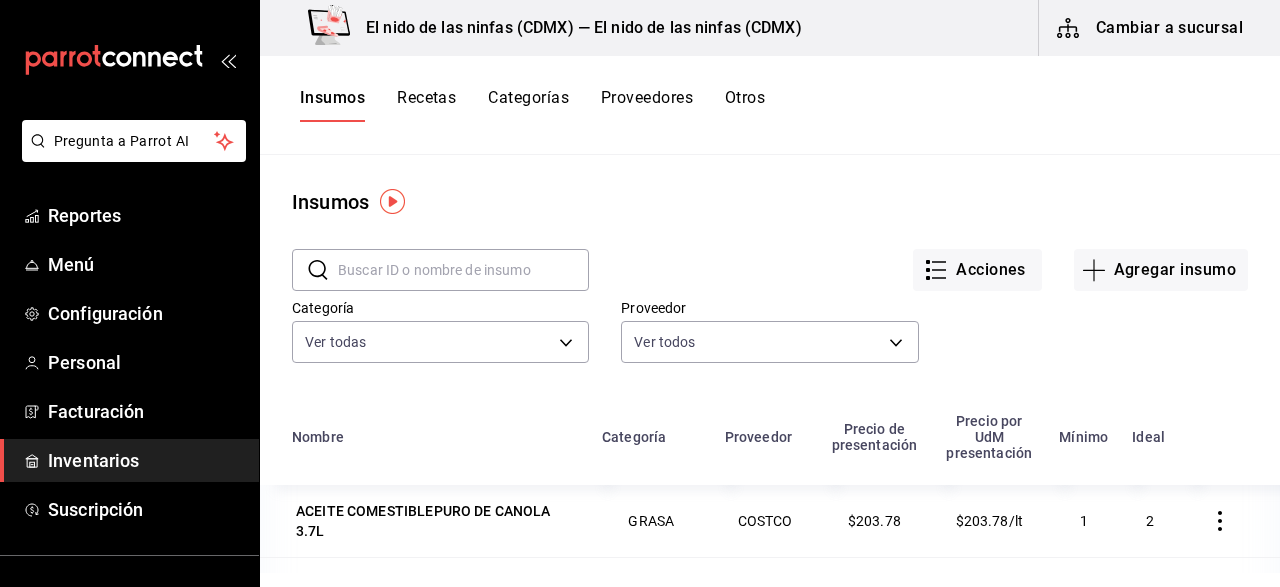 click at bounding box center (463, 270) 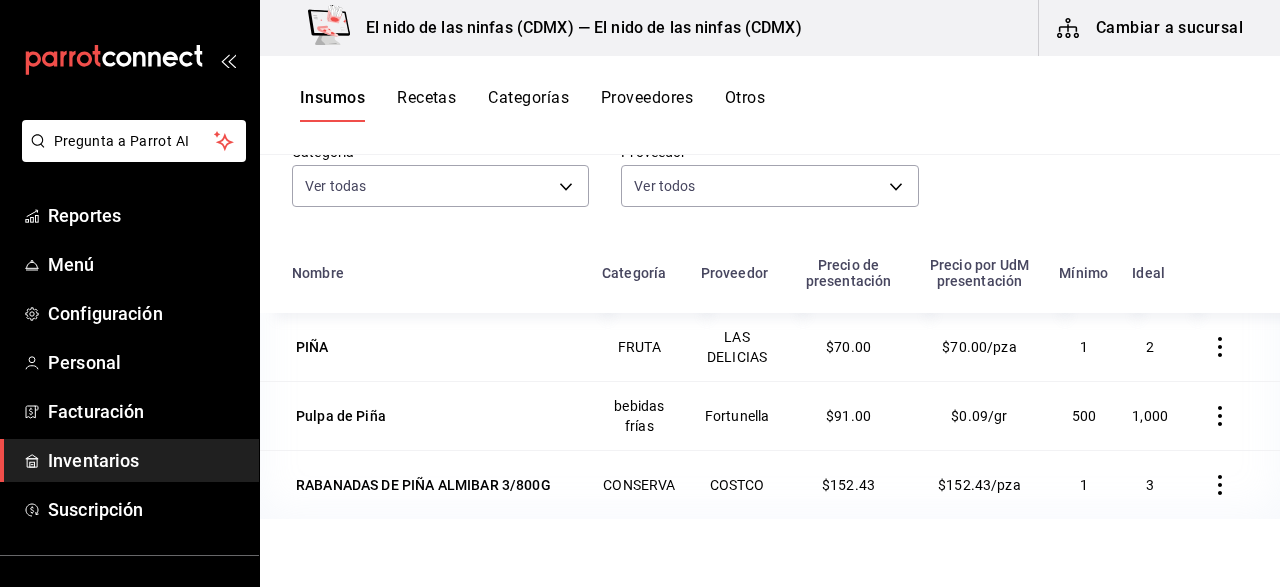 scroll, scrollTop: 89, scrollLeft: 0, axis: vertical 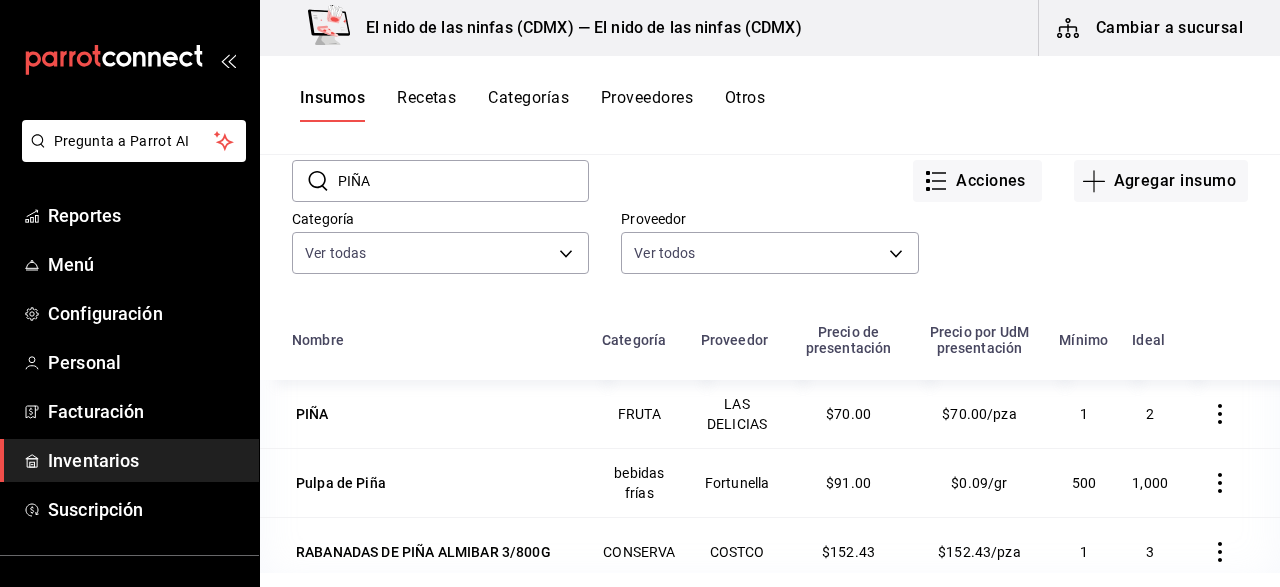 click on "PIÑA" at bounding box center (463, 181) 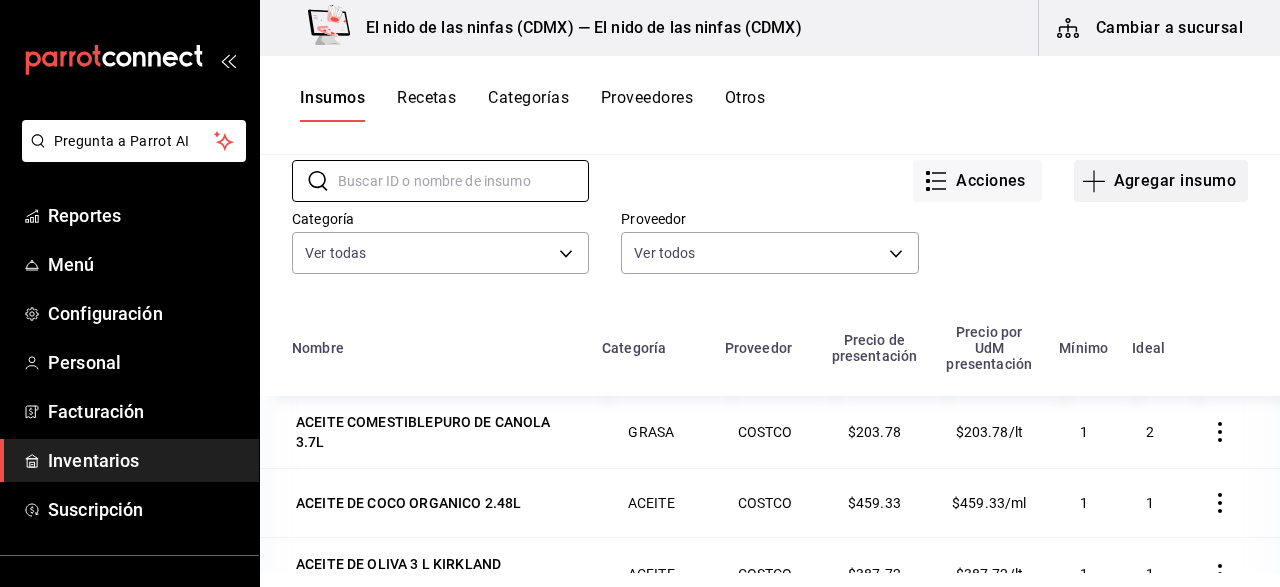 click on "Agregar insumo" at bounding box center (1161, 181) 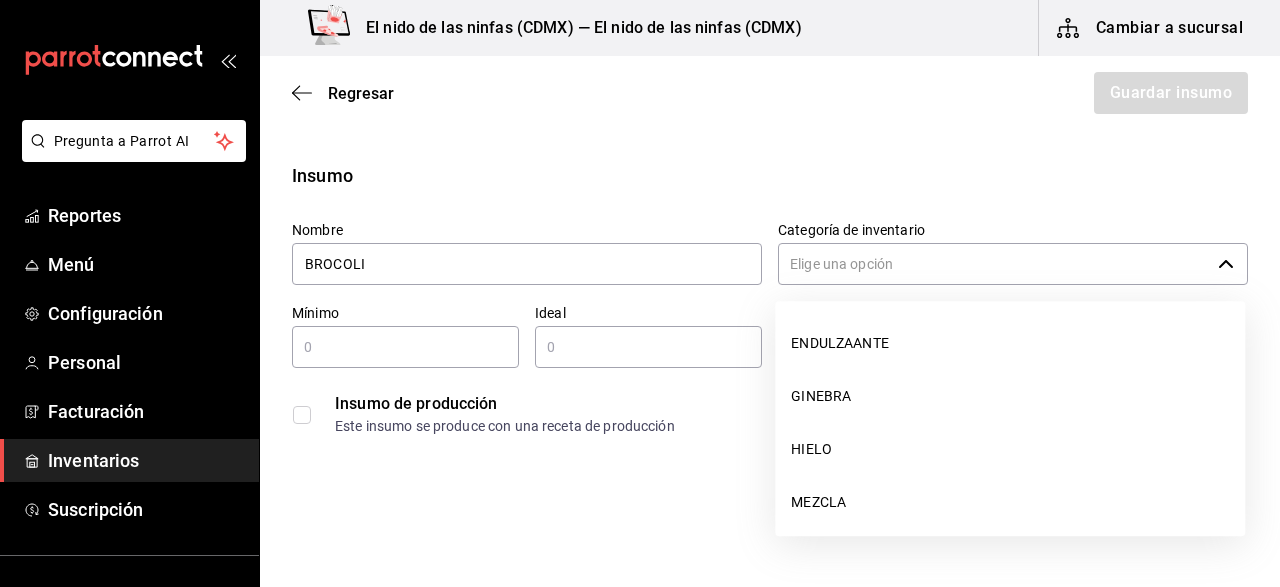 click on "Categoría de inventario" at bounding box center [994, 264] 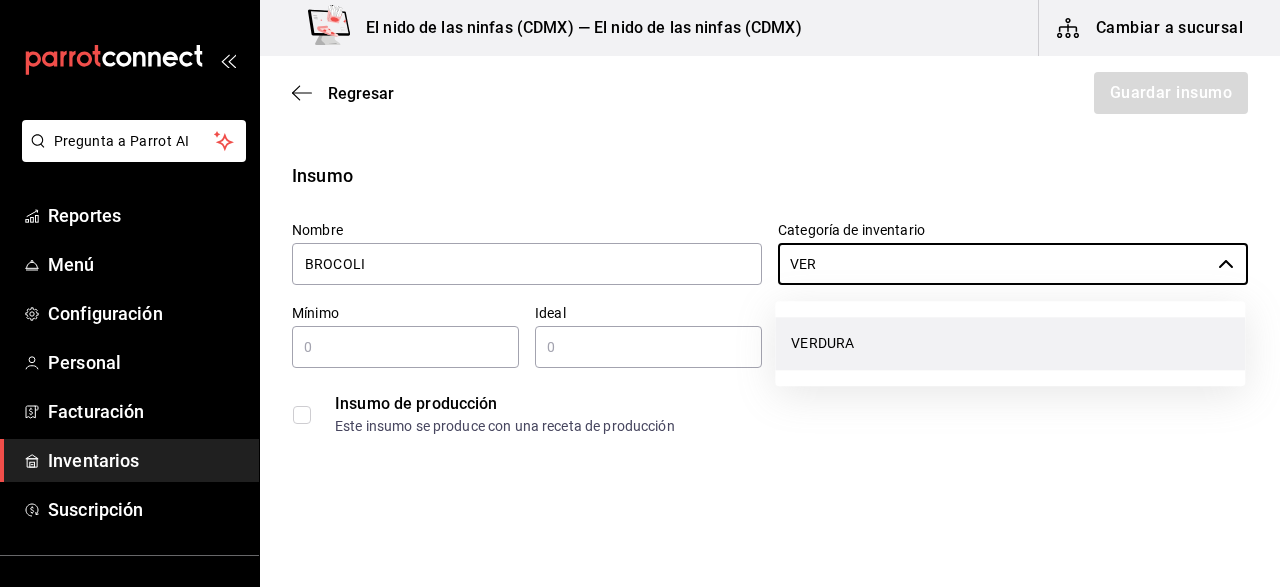 click on "VERDURA" at bounding box center (1010, 343) 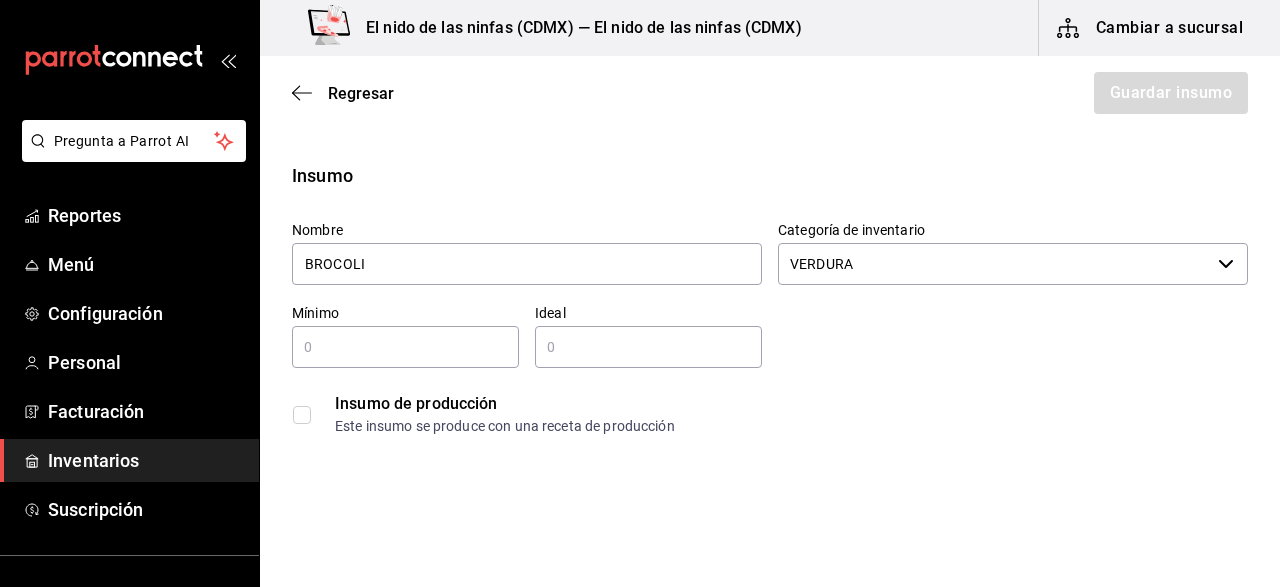 click at bounding box center (405, 347) 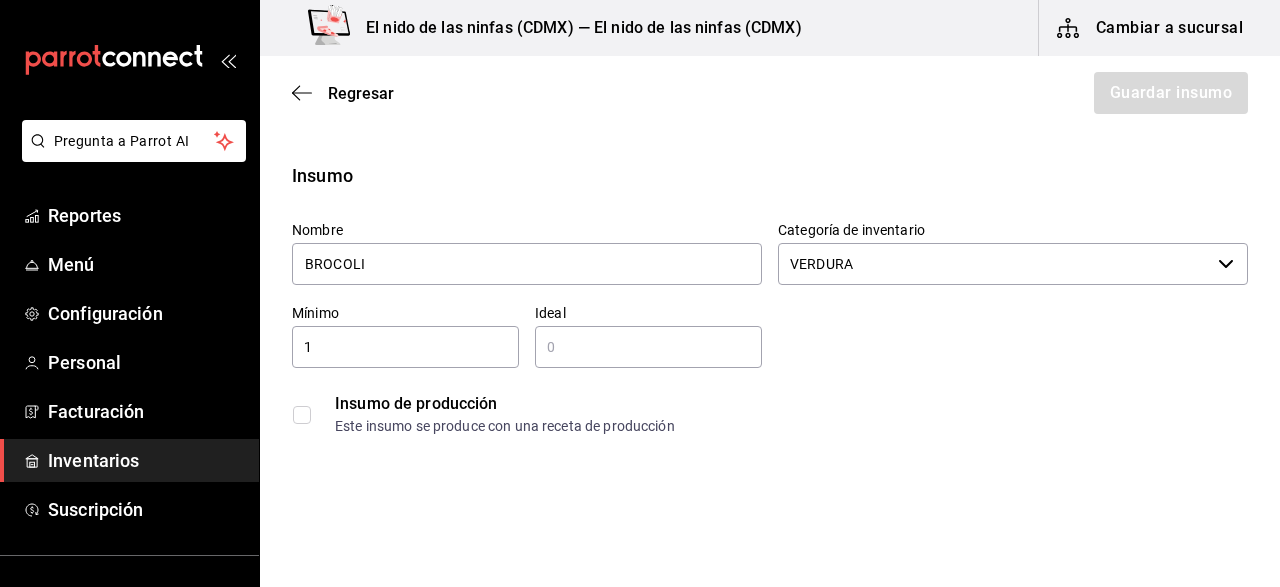 click at bounding box center (648, 347) 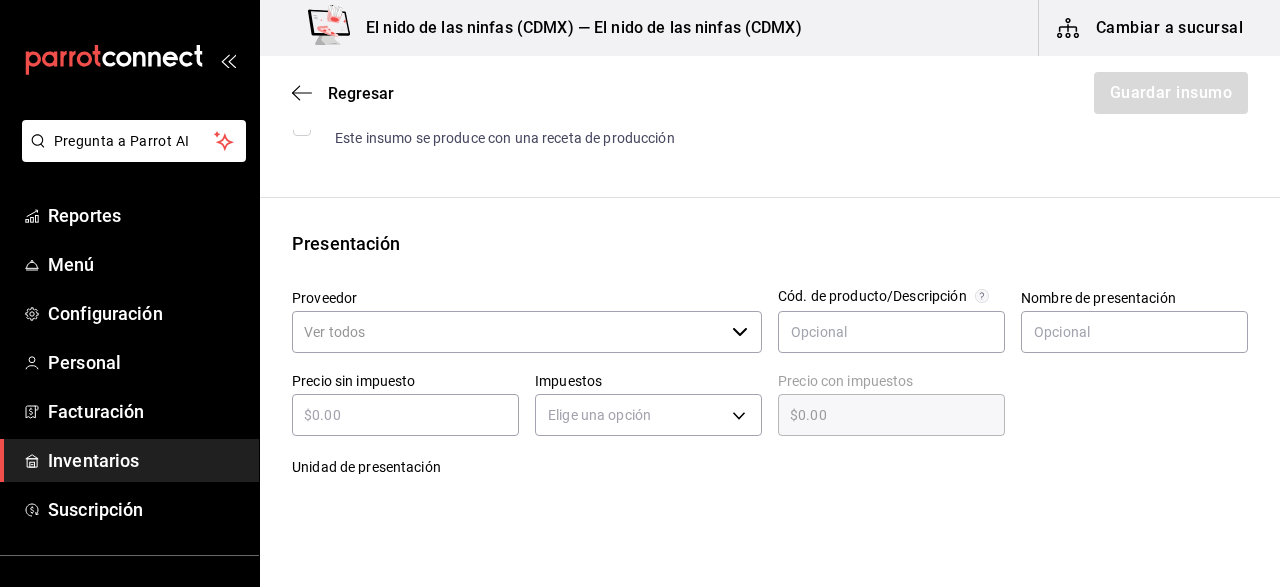 scroll, scrollTop: 292, scrollLeft: 0, axis: vertical 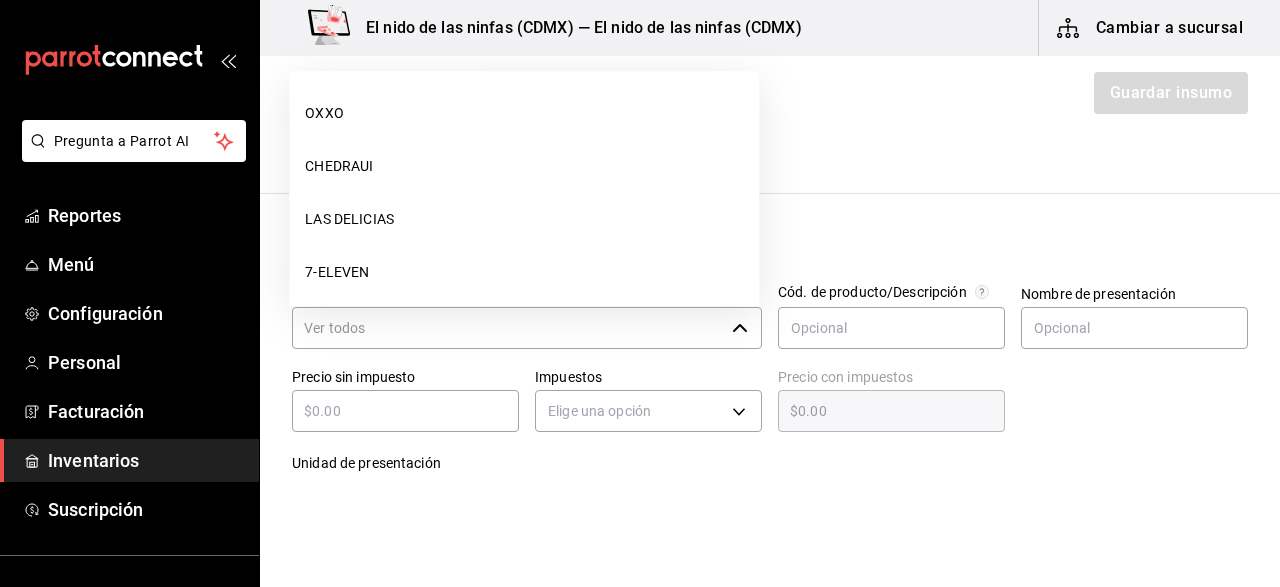 click on "Proveedor" at bounding box center (508, 328) 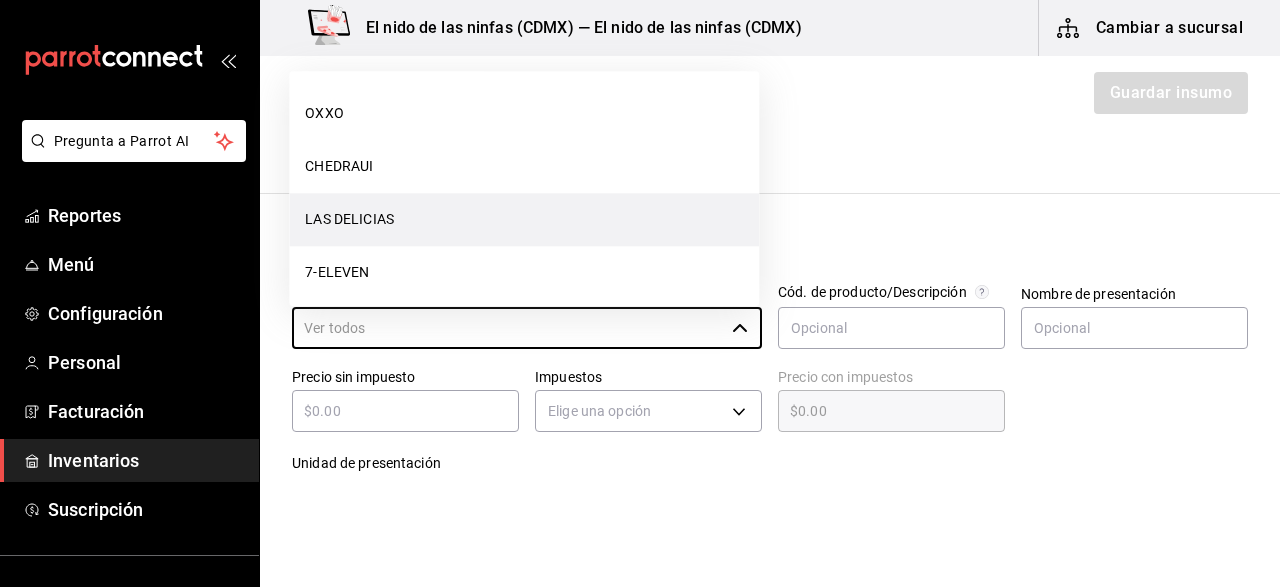 click on "LAS DELICIAS" at bounding box center (524, 220) 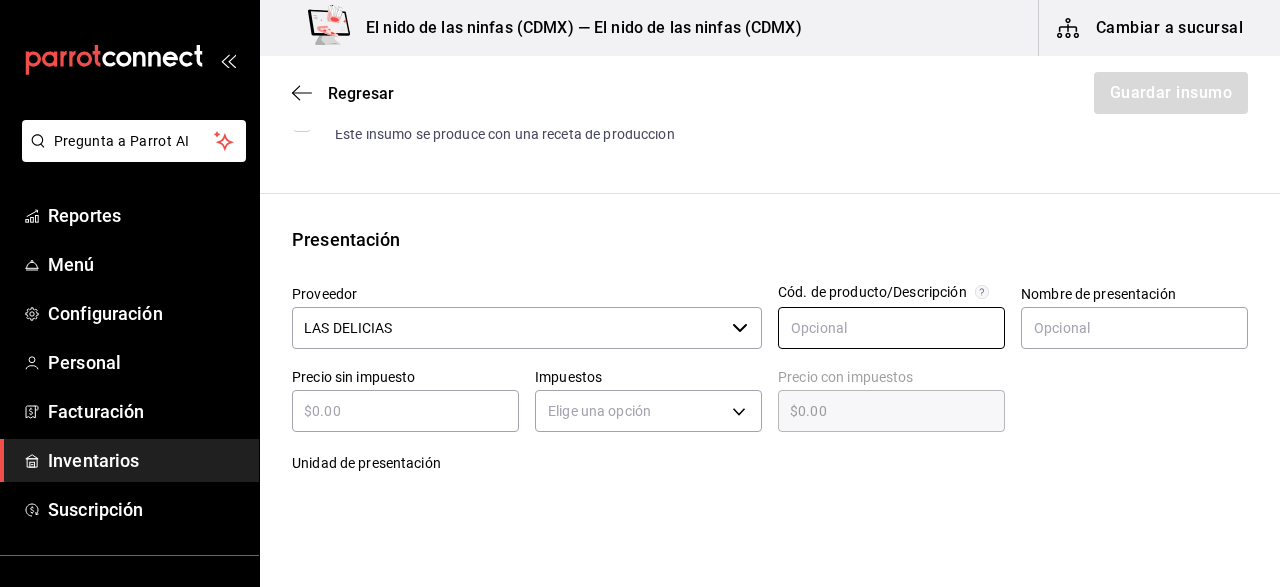 click at bounding box center [891, 328] 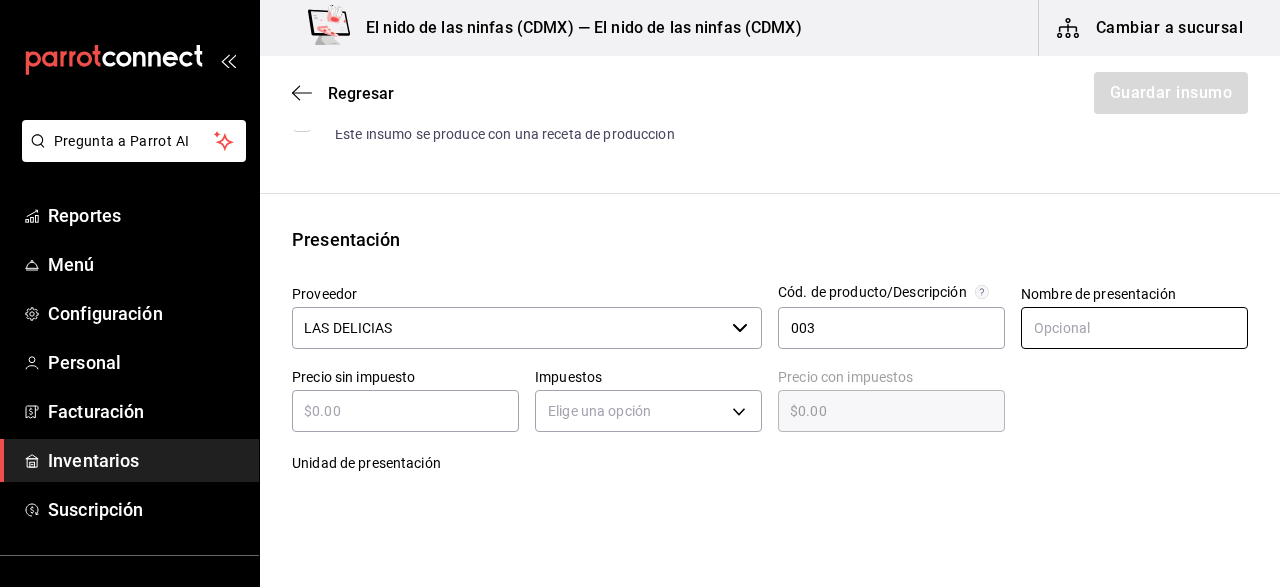 click at bounding box center [1134, 328] 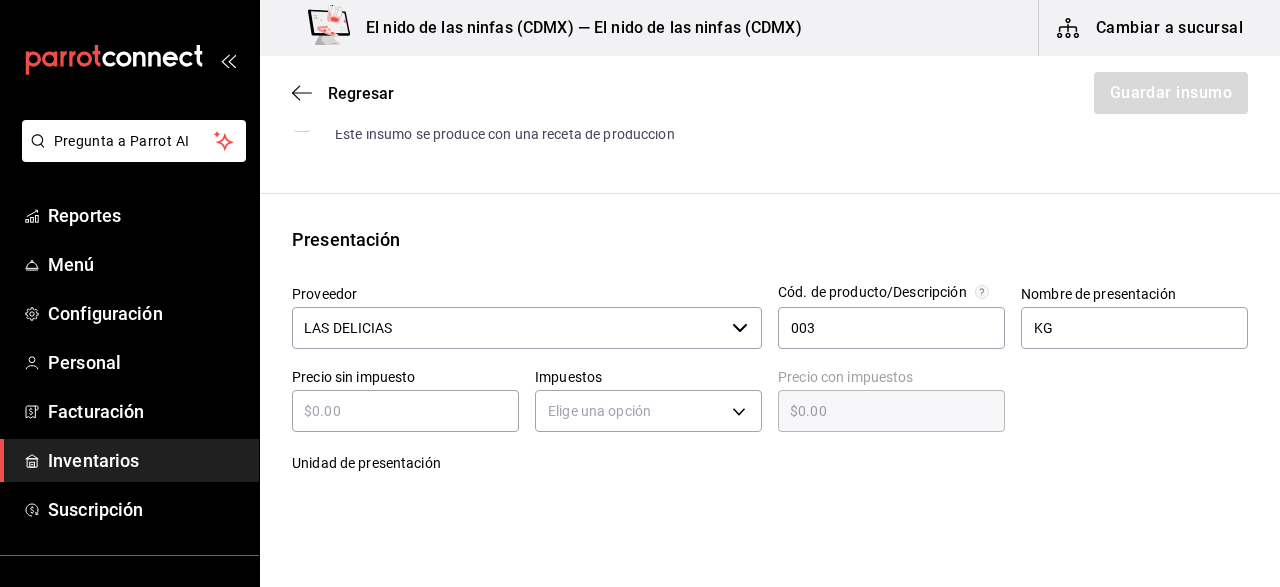 click on "​" at bounding box center [405, 411] 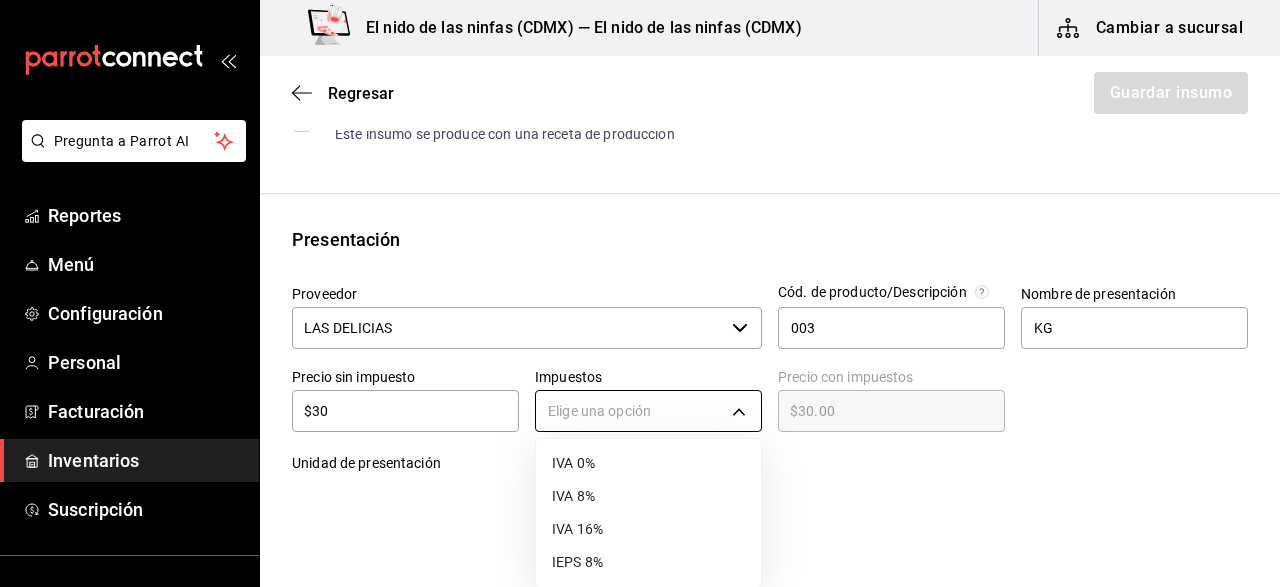 click on "Pregunta a Parrot AI Reportes   Menú   Configuración   Personal   Facturación   Inventarios   Suscripción   Ayuda Recomienda Parrot   [PERSON]   Sugerir nueva función   El nido de las ninfas ([CITY]) — El nido de las ninfas ([CITY]) Cambiar a sucursal Regresar Guardar insumo Insumo Nombre BROCOLI Categoría de inventario VERDURA ​ Mínimo 1 ​ Ideal 3 ​ Insumo de producción Este insumo se produce con una receta de producción Presentación Proveedor LAS DELICIAS ​ Cód. de producto/Descripción 003 Nombre de presentación KG Precio sin impuesto $30 ​ Impuestos Elige una opción Precio con impuestos $30.00 ​ Unidad de presentación UdM ​ Receta Unidad de receta Elige una opción Factor de conversión ​ Ver ayuda de conversiones ¿La presentación (KG) viene en otra caja? Si No Presentaciones por caja ​ Sin definir Unidades de conteo GANA 1 MES GRATIS EN TU SUSCRIPCIÓN AQUÍ Pregunta a Parrot AI Reportes   Menú   Configuración   Personal   Facturación   Inventarios   Suscripción" at bounding box center [640, 237] 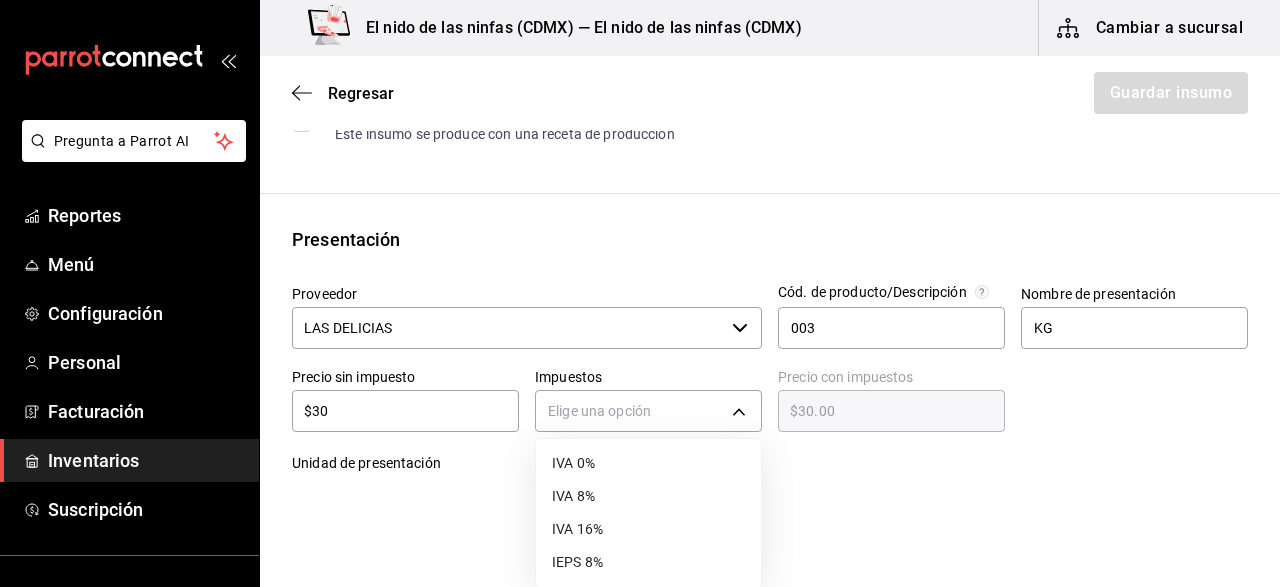 click on "IVA 0%" at bounding box center (648, 463) 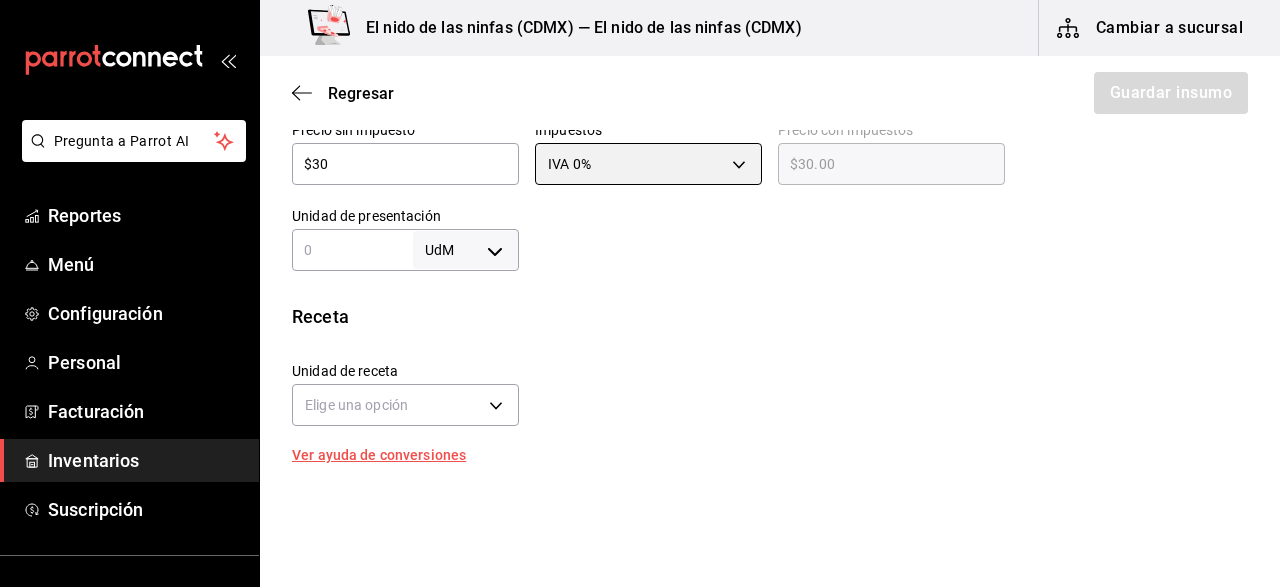 scroll, scrollTop: 546, scrollLeft: 0, axis: vertical 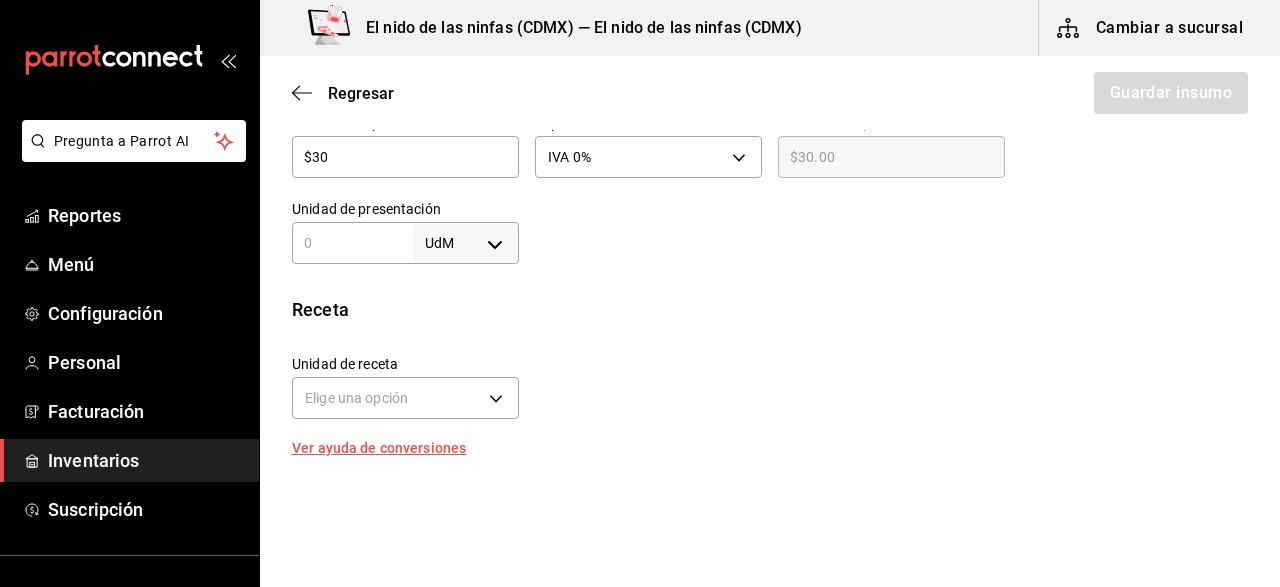 click on "UdM ​" at bounding box center (405, 243) 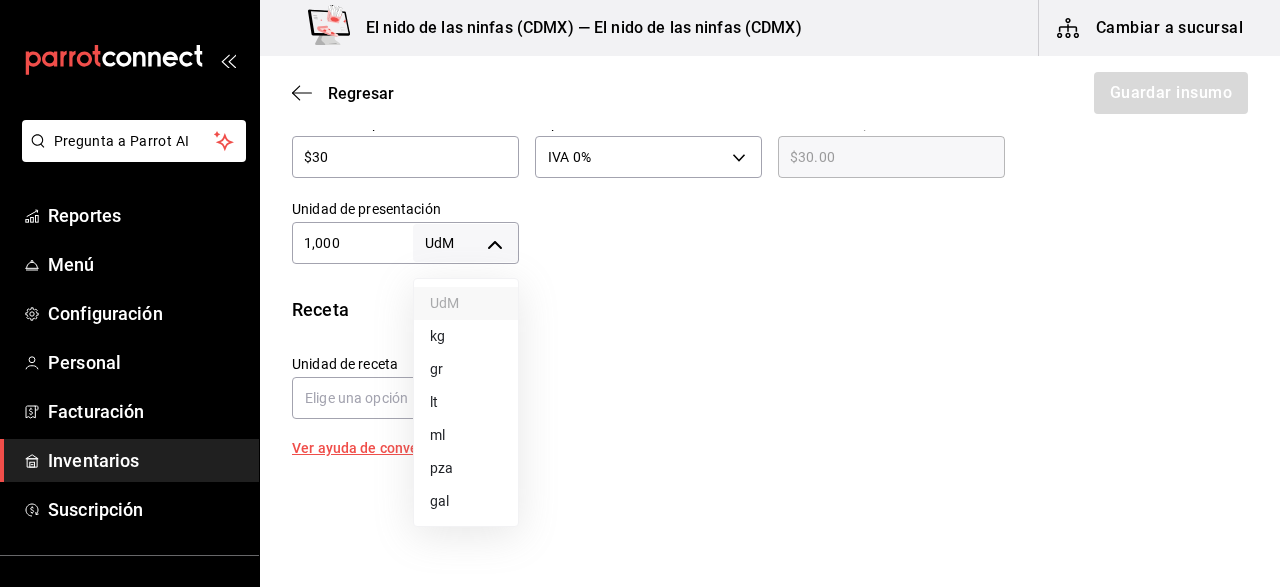 click on "Pregunta a Parrot AI Reportes   Menú   Configuración   Personal   Facturación   Inventarios   Suscripción   Ayuda Recomienda Parrot   [PERSON]   Sugerir nueva función   El nido de las ninfas ([CITY]) — El nido de las ninfas ([CITY]) Cambiar a sucursal Regresar Guardar insumo Insumo Nombre BROCOLI Categoría de inventario VERDURA ​ Mínimo 1 ​ Ideal 3 ​ Insumo de producción Este insumo se produce con una receta de producción Presentación Proveedor LAS DELICIAS ​ Cód. de producto/Descripción 003 Nombre de presentación KG Precio sin impuesto $30 ​ Impuestos IVA 0% IVA_0 Precio con impuestos $30.00 ​ Unidad de presentación 1,000 UdM ​ Receta Unidad de receta Elige una opción Factor de conversión ​ Ver ayuda de conversiones ¿La presentación (KG) viene en otra caja? Si No Presentaciones por caja ​ Sin definir Unidades de conteo GANA 1 MES GRATIS EN TU SUSCRIPCIÓN AQUÍ Pregunta a Parrot AI Reportes   Menú   Configuración   Personal   Facturación   Inventarios   Suscripción" at bounding box center (640, 237) 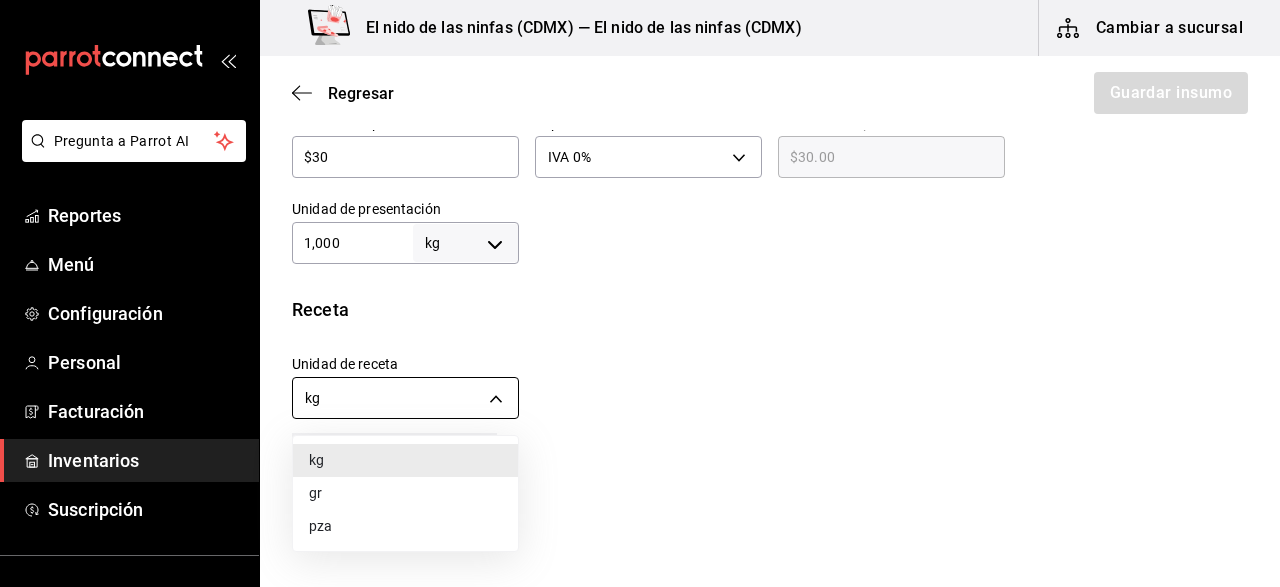 click on "Pregunta a Parrot AI Reportes   Menú   Configuración   Personal   Facturación   Inventarios   Suscripción   Ayuda Recomienda Parrot   [PERSON]   Sugerir nueva función   El nido de las ninfas ([CITY]) — El nido de las ninfas ([CITY]) Cambiar a sucursal Regresar Guardar insumo Insumo Nombre BROCOLI Categoría de inventario VERDURA ​ Mínimo 1 ​ Ideal 3 ​ Insumo de producción Este insumo se produce con una receta de producción Presentación Proveedor LAS DELICIAS ​ Cód. de producto/Descripción 003 Nombre de presentación KG Precio sin impuesto $30 ​ Impuestos IVA 0% IVA_0 Precio con impuestos $30.00 ​ Unidad de presentación 1,000 kg KILOGRAM ​ Receta Unidad de receta kg KILOGRAM Factor de conversión 1,000 ​ 1 kg de KG = 1 kg receta Ver ayuda de conversiones ¿La presentación (KG) viene en otra caja? Si No Presentaciones por caja ​ KG de 1,000 kg Unidades de conteo kg KG (1,000 kg) GANA 1 MES GRATIS EN TU SUSCRIPCIÓN AQUÍ Pregunta a Parrot AI Reportes   Menú   Configuración" at bounding box center (640, 237) 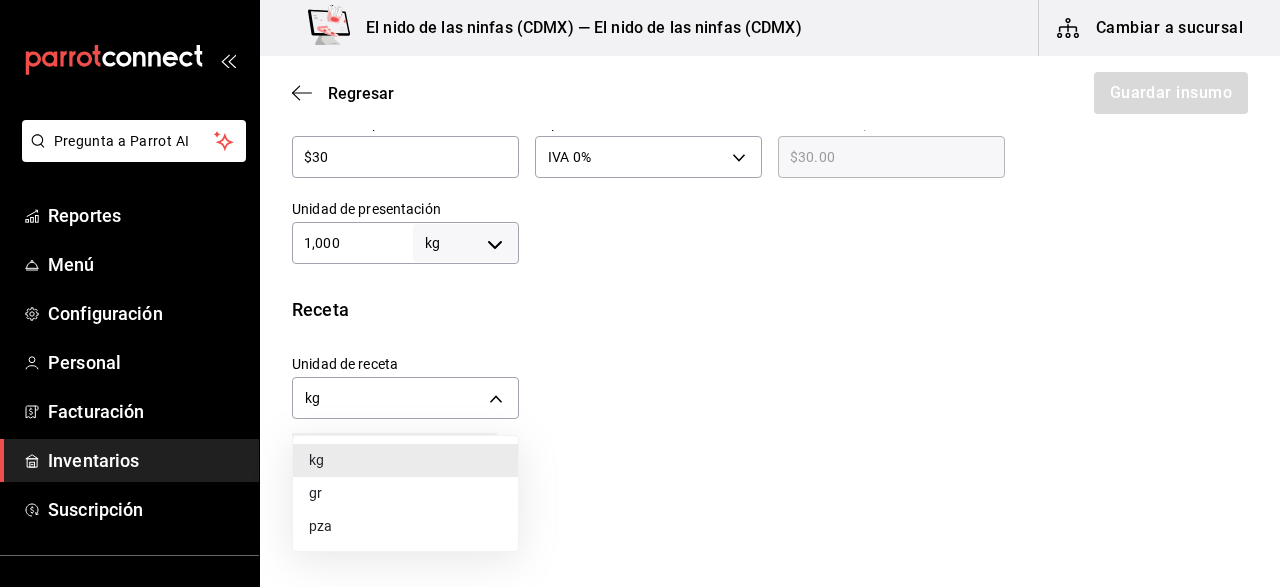 click on "gr" at bounding box center [405, 493] 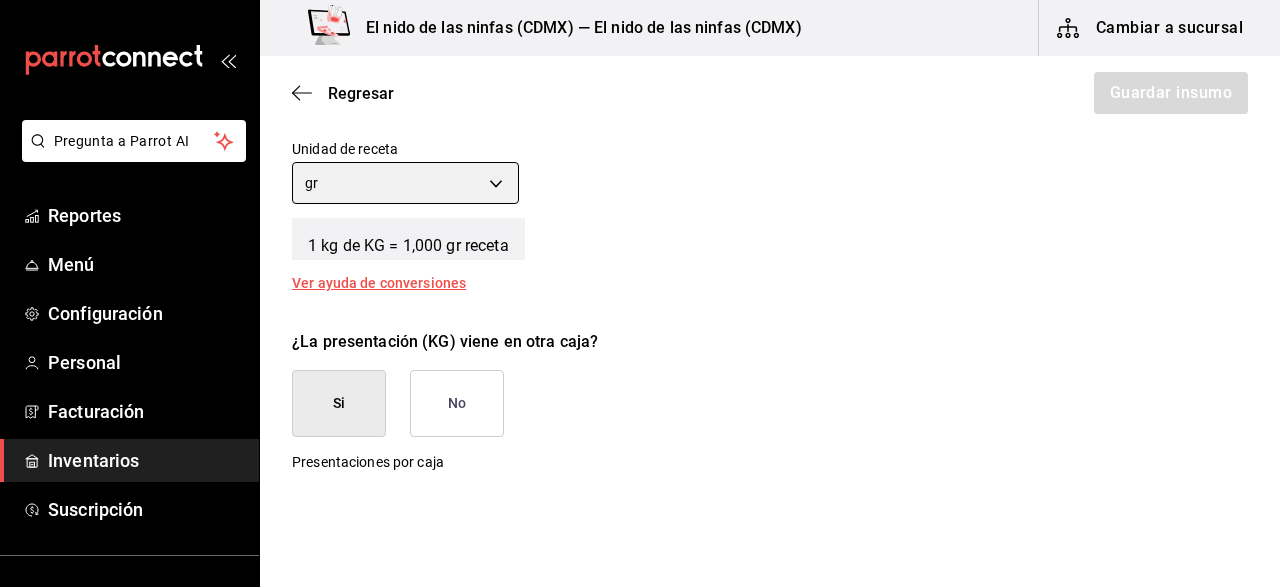 scroll, scrollTop: 772, scrollLeft: 0, axis: vertical 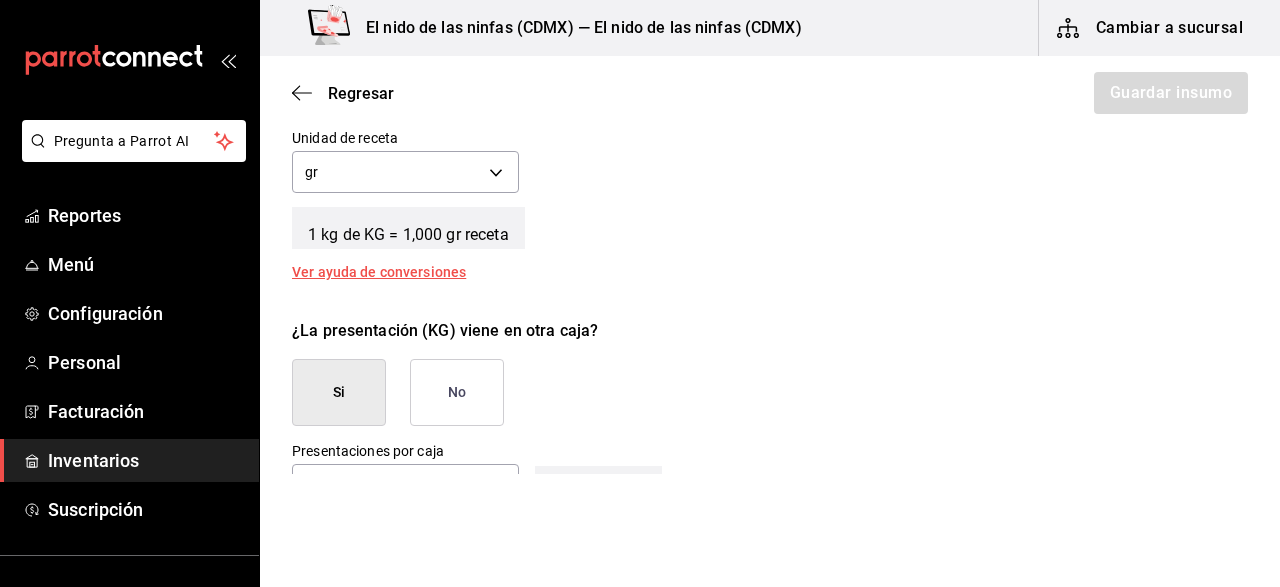 click on "No" at bounding box center [457, 392] 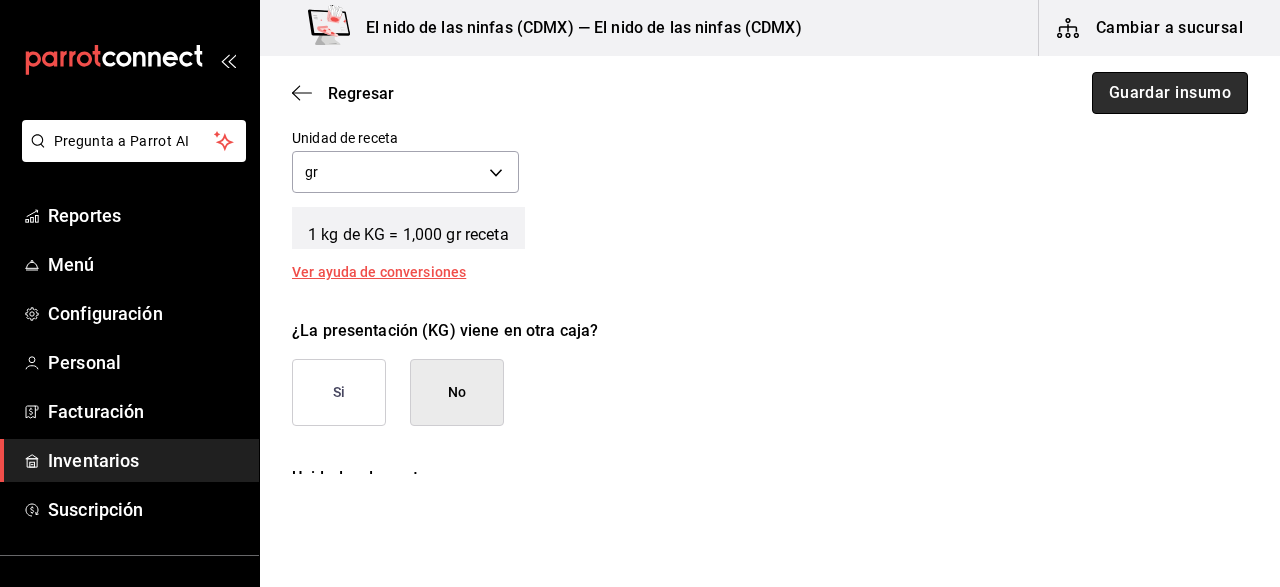 click on "Guardar insumo" at bounding box center (1170, 93) 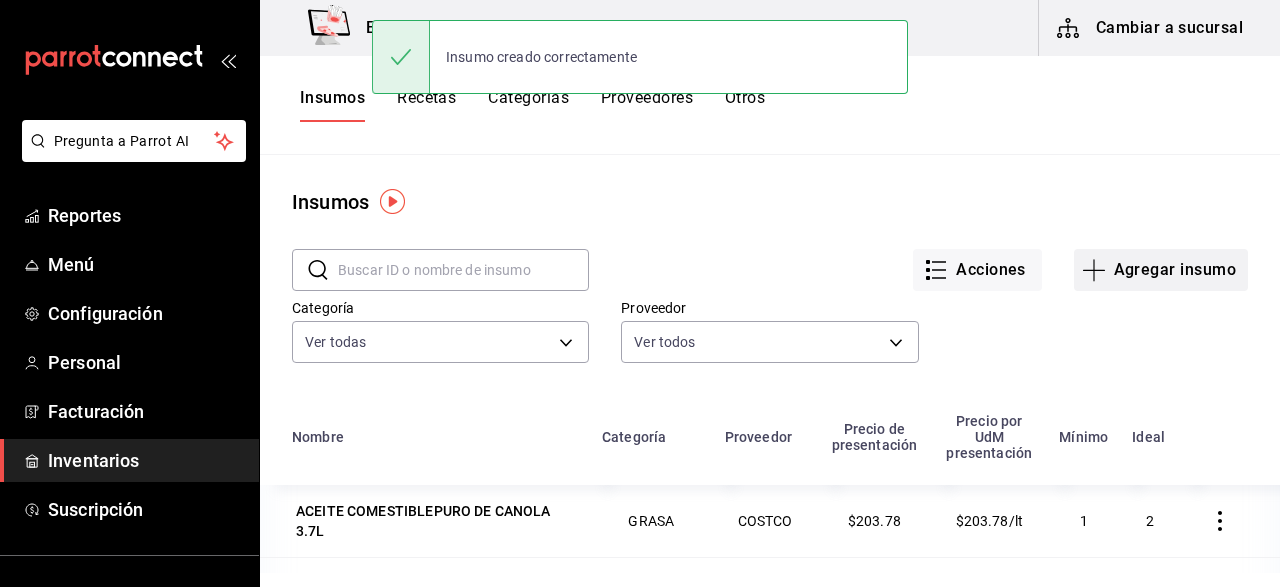 click on "Agregar insumo" at bounding box center (1161, 270) 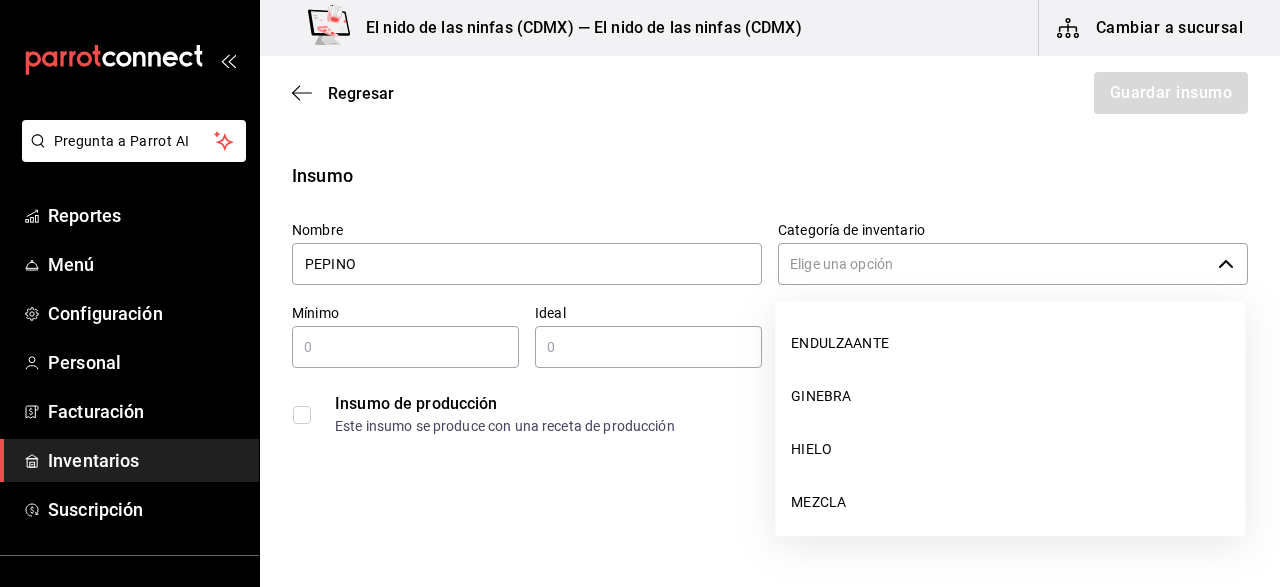 click on "Categoría de inventario" at bounding box center (994, 264) 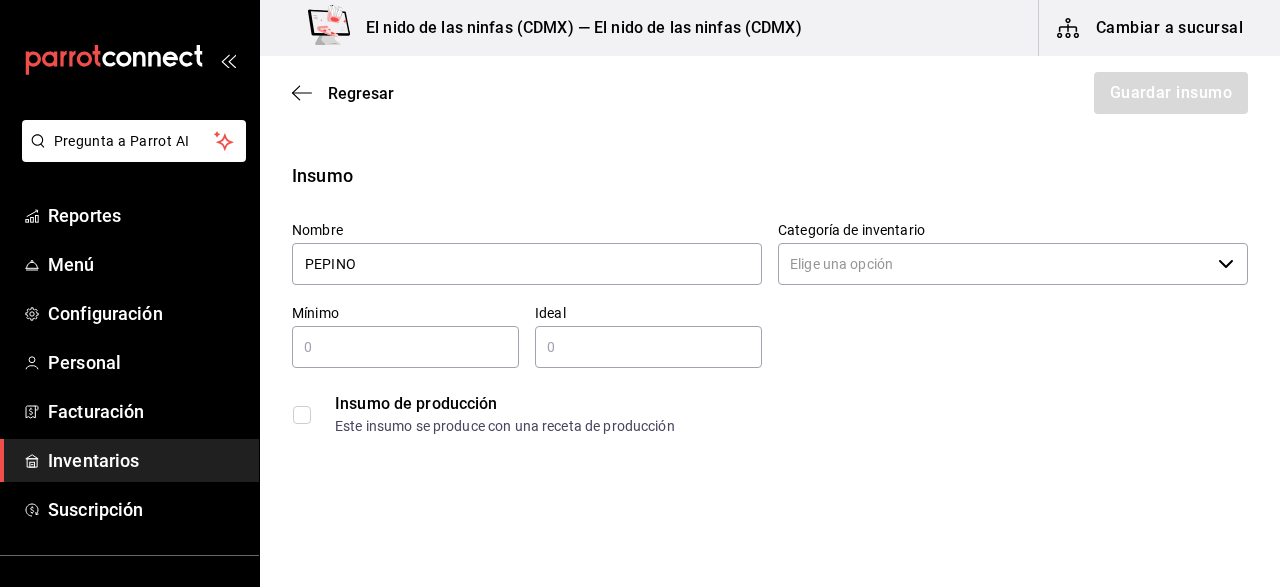 click at bounding box center [405, 347] 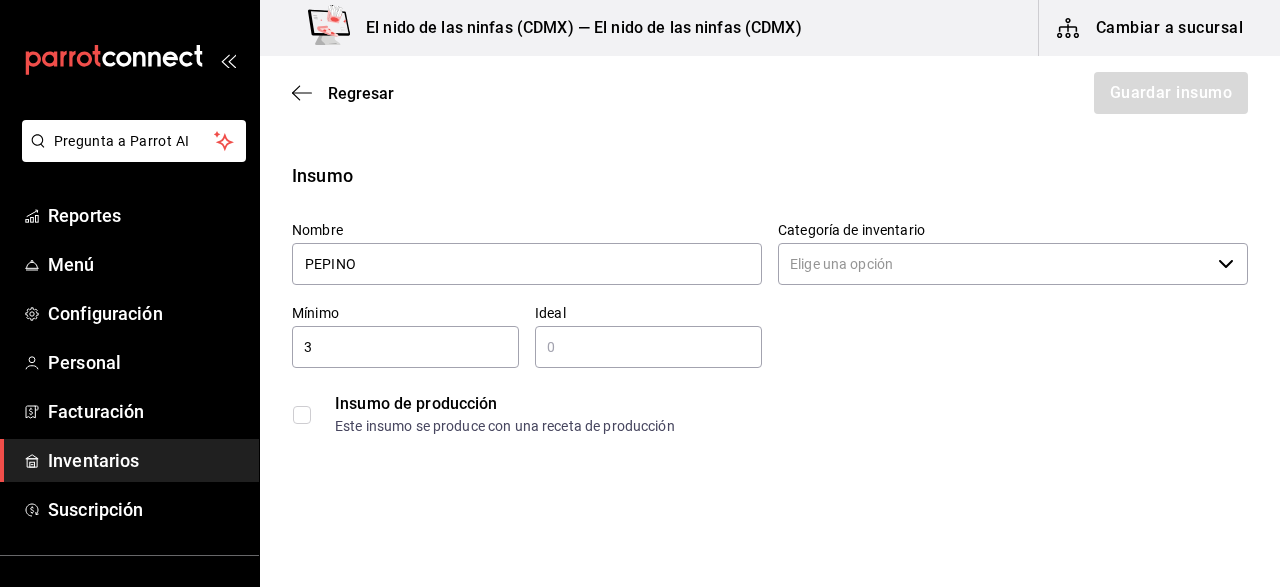 click at bounding box center [648, 347] 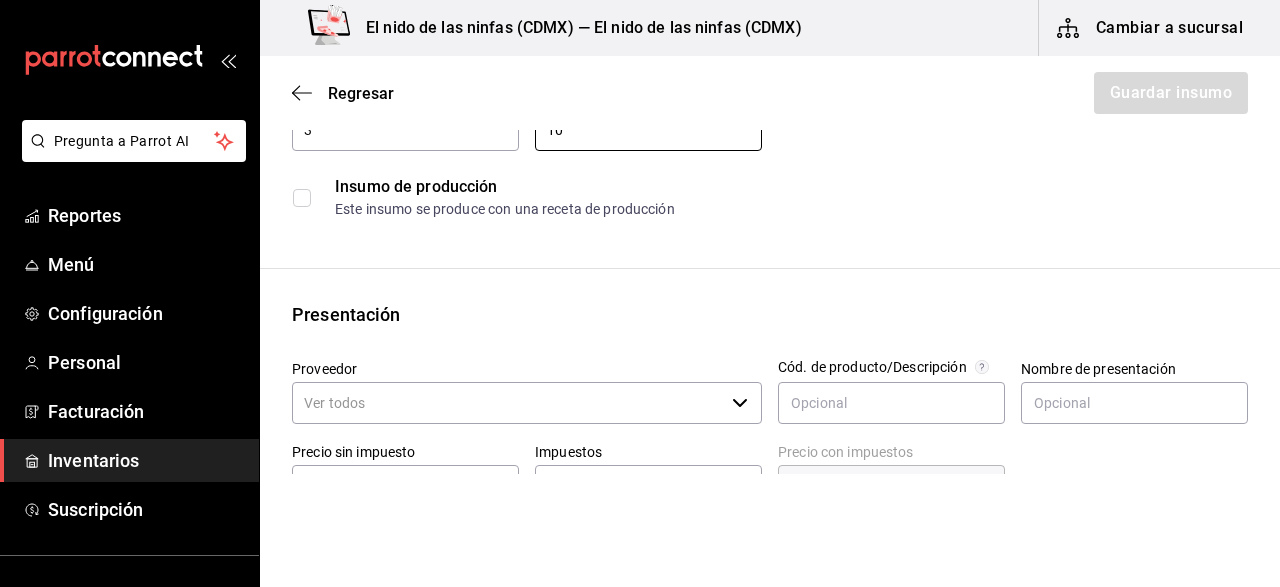 scroll, scrollTop: 222, scrollLeft: 0, axis: vertical 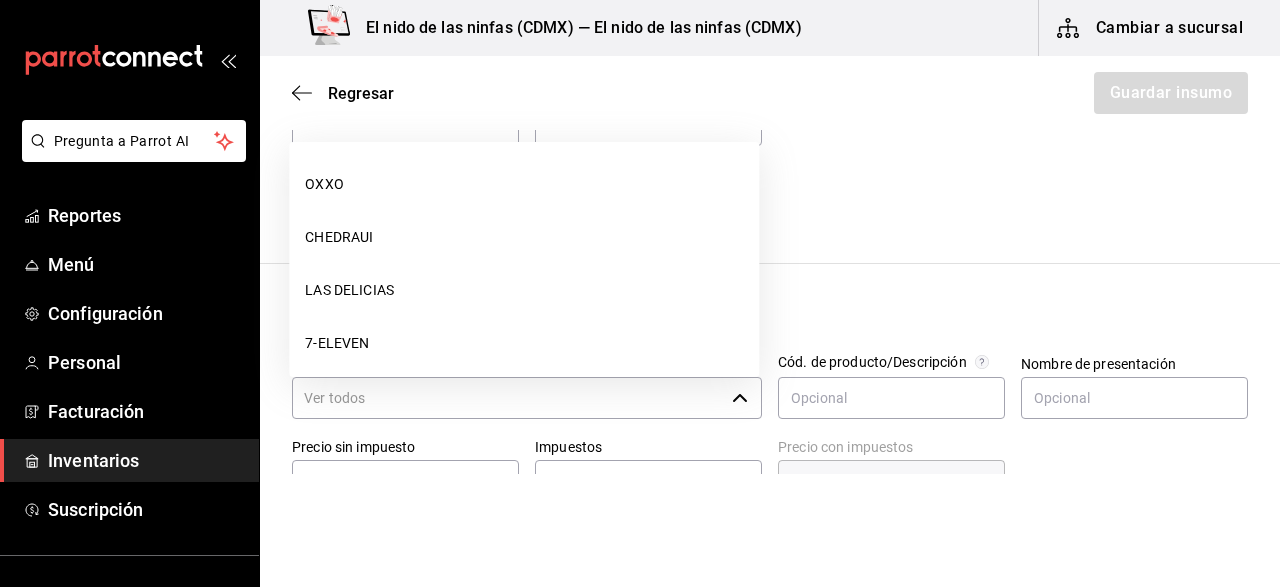 click on "Proveedor" at bounding box center [508, 398] 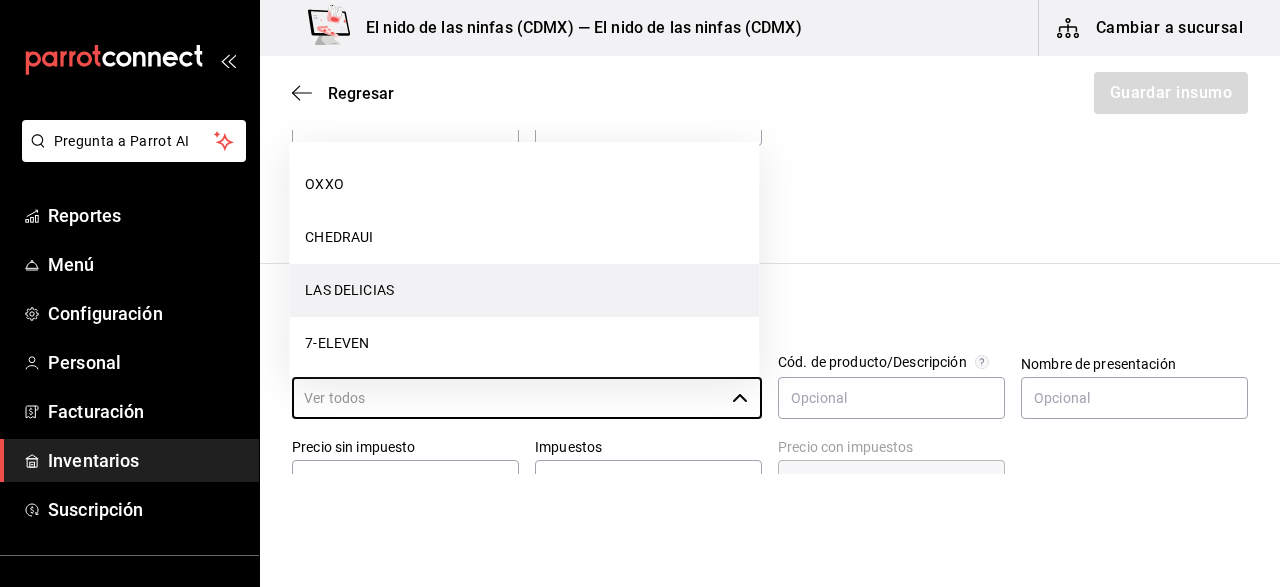 click on "LAS DELICIAS" at bounding box center (524, 290) 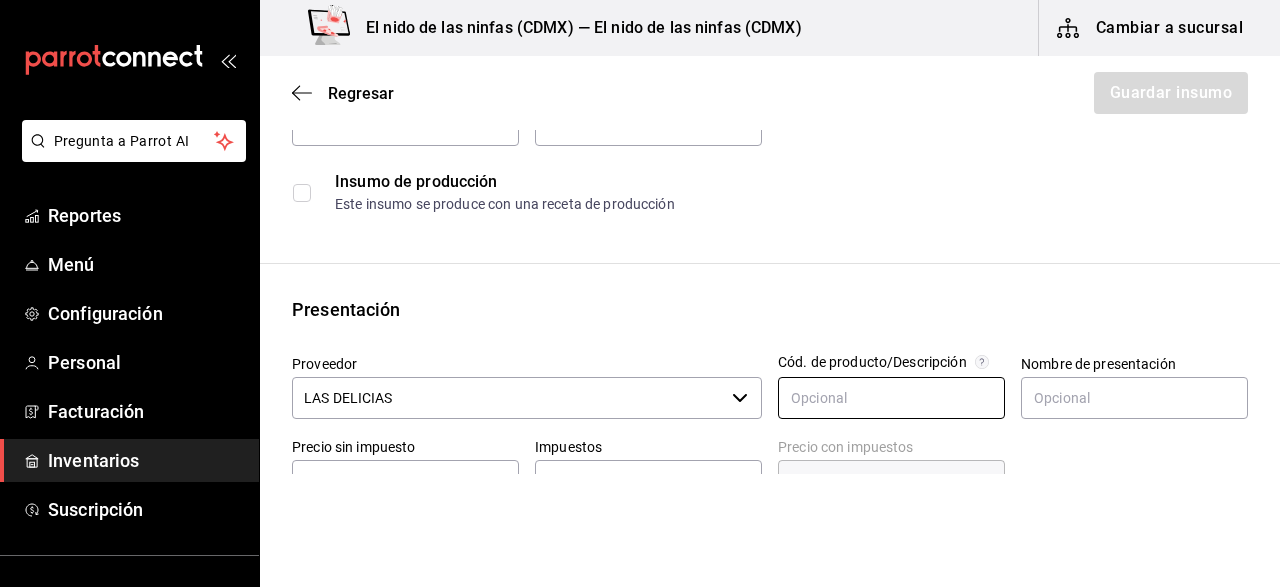 click at bounding box center [891, 398] 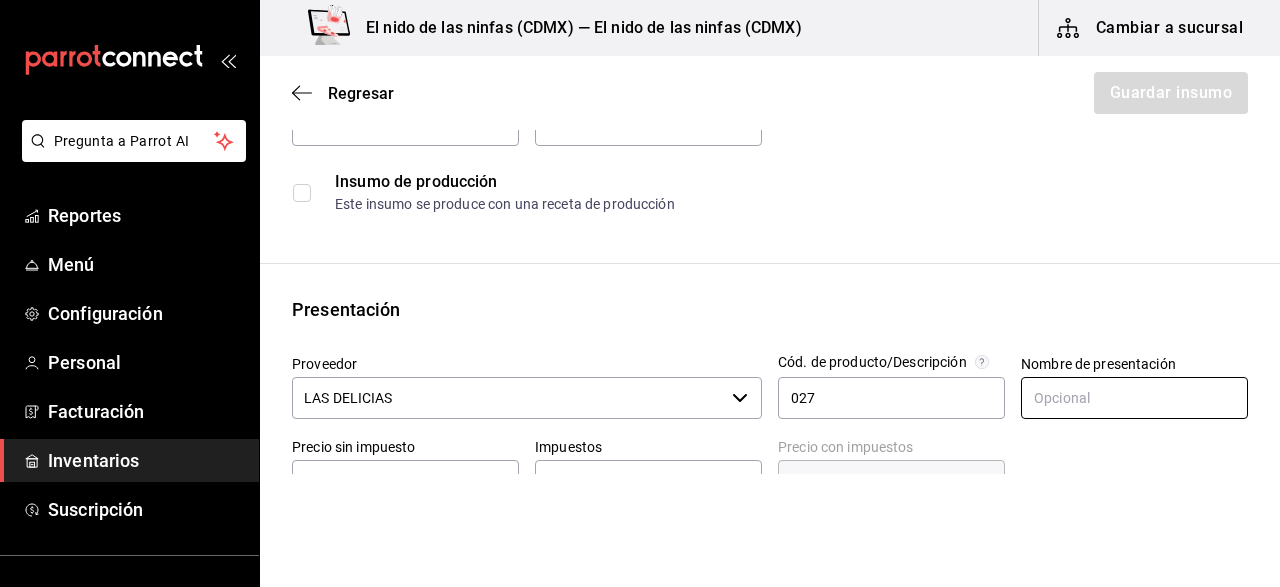 click at bounding box center (1134, 398) 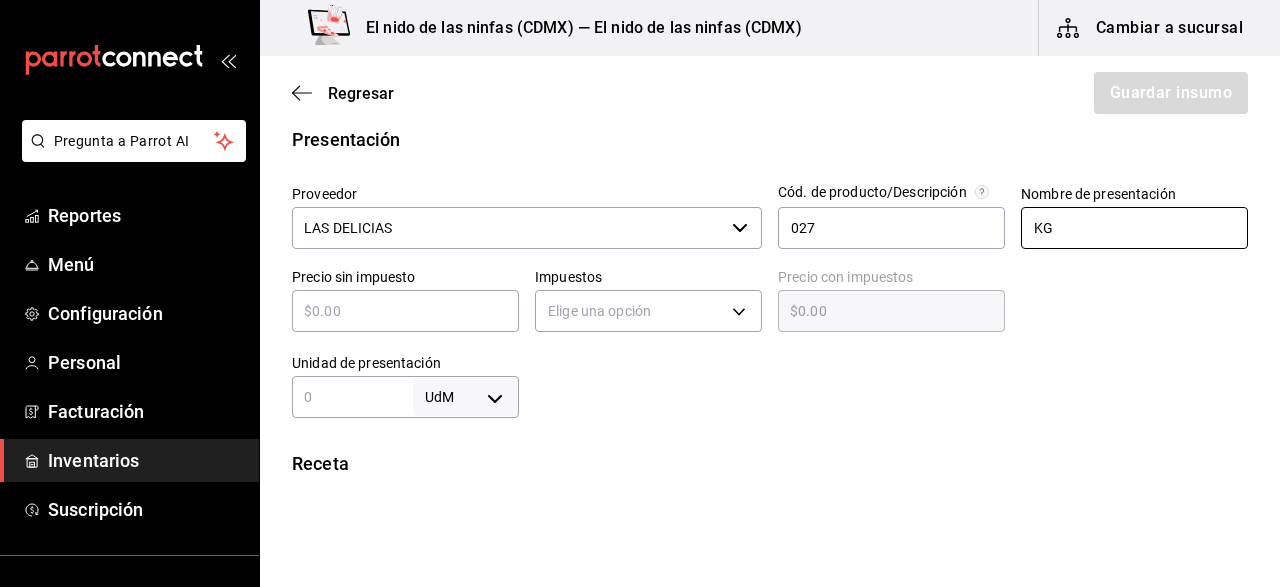 scroll, scrollTop: 391, scrollLeft: 0, axis: vertical 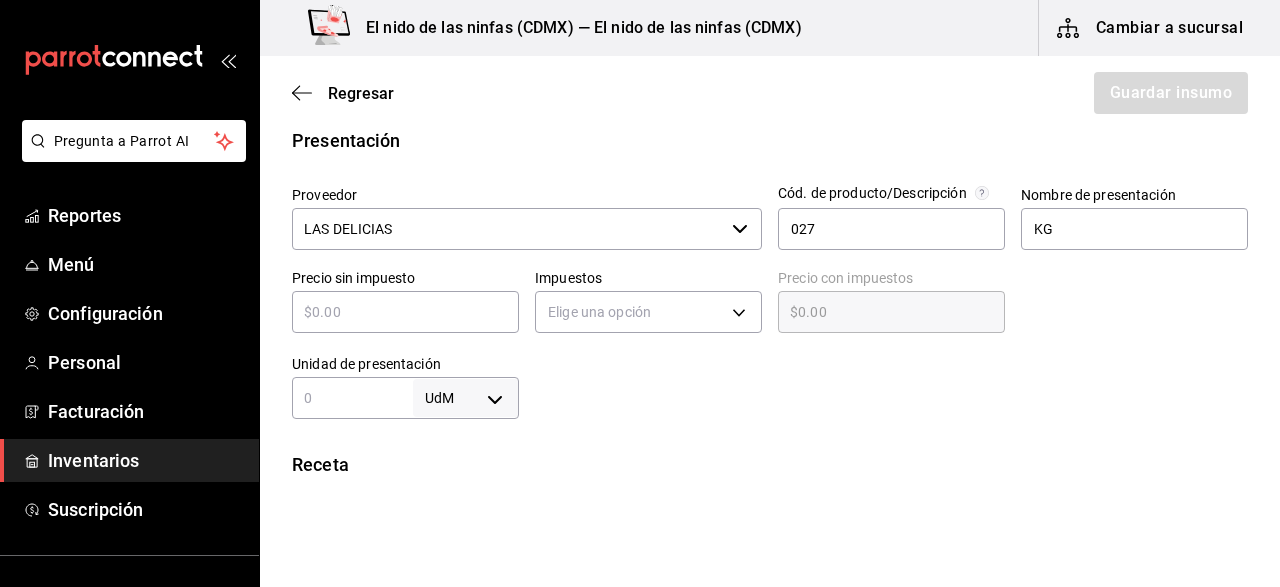 click at bounding box center (405, 312) 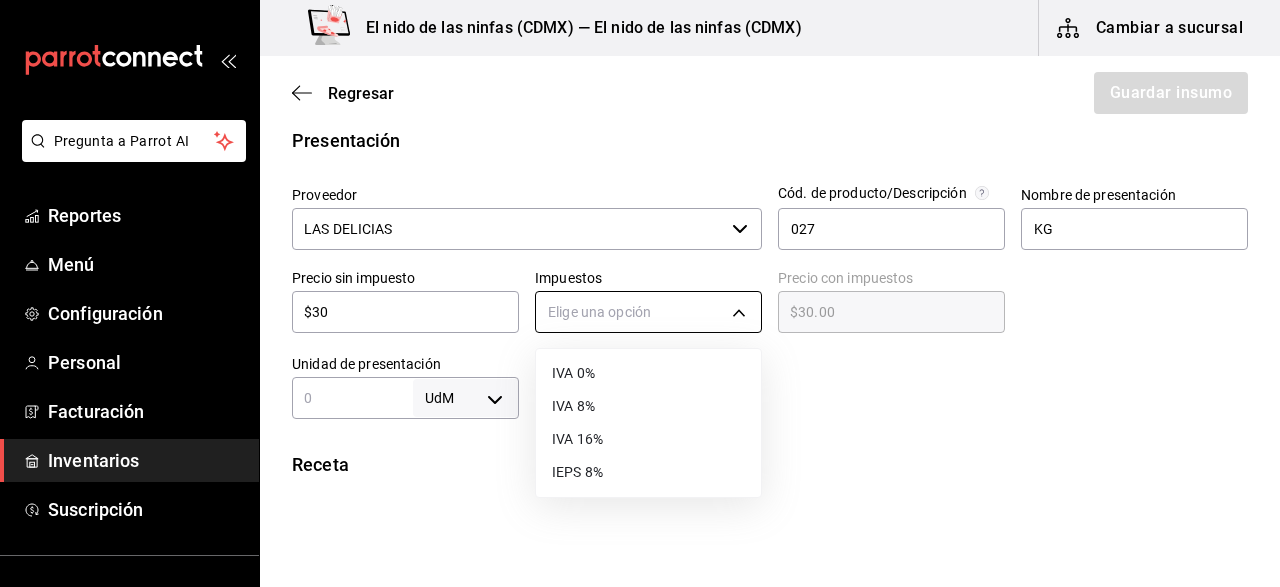 click on "Pregunta a Parrot AI Reportes   Menú   Configuración   Personal   Facturación   Inventarios   Suscripción   Ayuda Recomienda Parrot   [PERSON]   Sugerir nueva función   El nido de las ninfas ([CITY]) — El nido de las ninfas ([CITY]) Cambiar a sucursal Regresar Guardar insumo Insumo Nombre PEPINO Categoría de inventario ​ Mínimo 3 ​ Ideal 10 ​ Insumo de producción Este insumo se produce con una receta de producción Presentación Proveedor LAS DELICIAS ​ Cód. de producto/Descripción 027 Nombre de presentación KG Precio sin impuesto $30 ​ Impuestos Elige una opción Precio con impuestos $30.00 ​ Unidad de presentación UdM ​ Receta Unidad de receta Elige una opción Factor de conversión ​ Ver ayuda de conversiones ¿La presentación (KG) viene en otra caja? Si No Presentaciones por caja ​ Sin definir Unidades de conteo GANA 1 MES GRATIS EN TU SUSCRIPCIÓN AQUÍ Pregunta a Parrot AI Reportes   Menú   Configuración   Personal   Facturación   Inventarios   Suscripción   Ayuda" at bounding box center (640, 237) 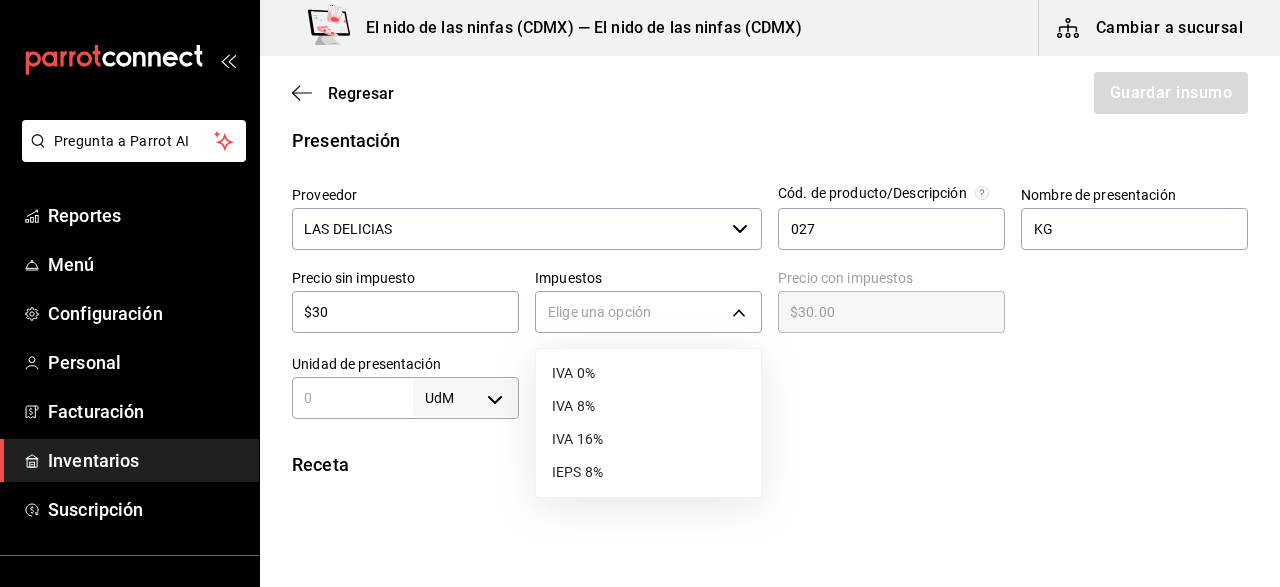 click on "IVA 0%" at bounding box center (648, 373) 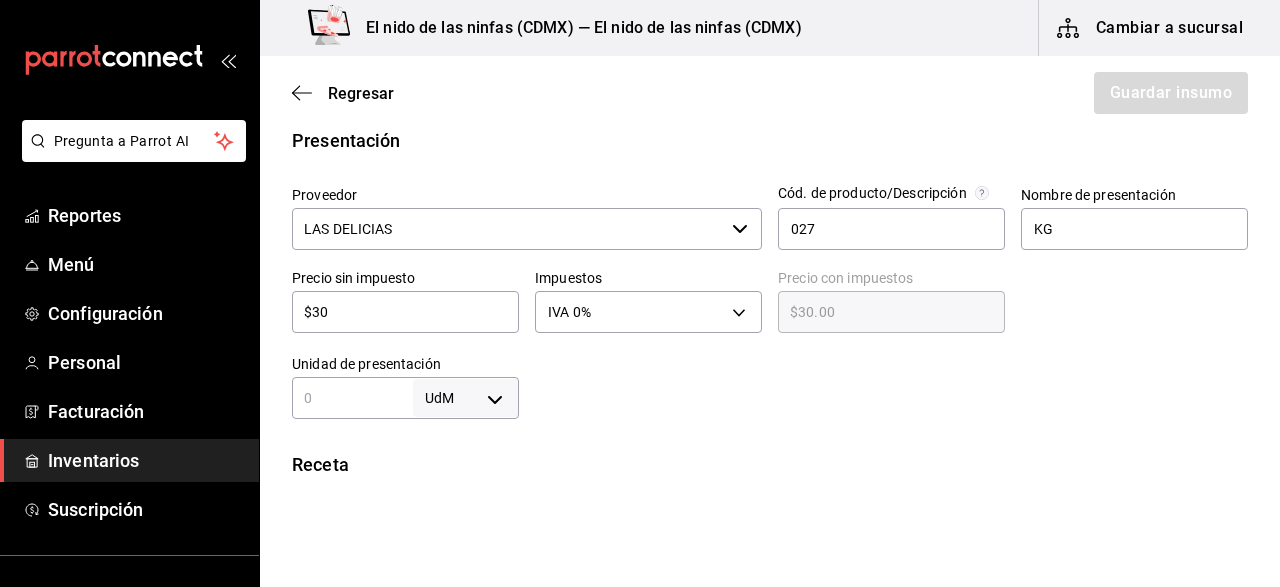 click at bounding box center (352, 398) 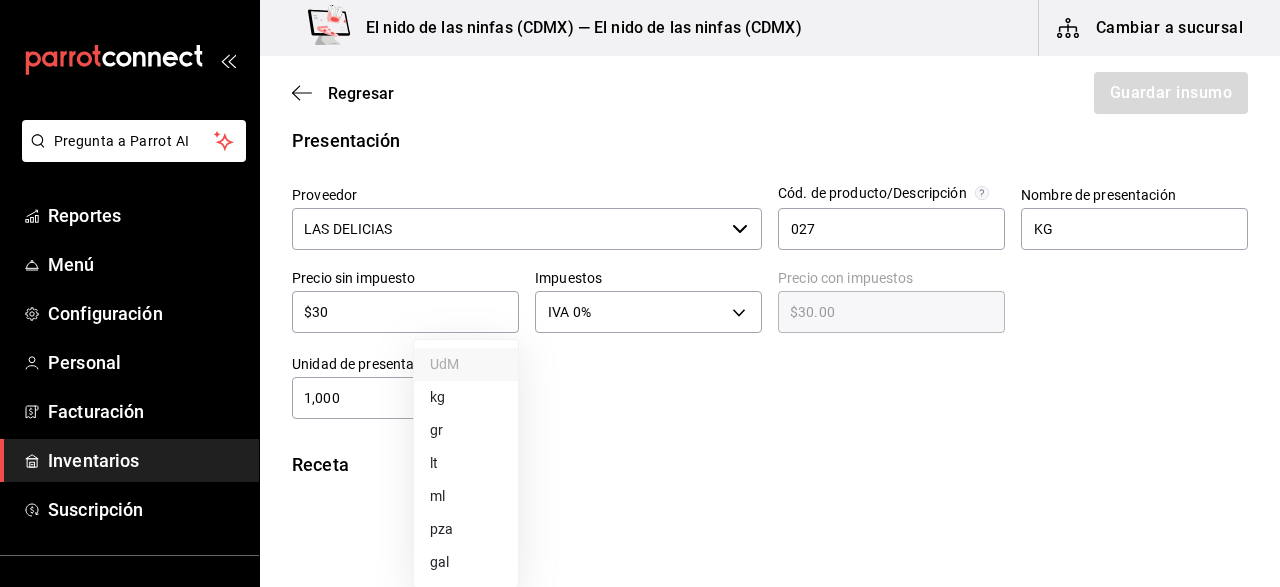 click on "Pregunta a Parrot AI Reportes   Menú   Configuración   Personal   Facturación   Inventarios   Suscripción   Ayuda Recomienda Parrot   [FIRST] [LAST]   Sugerir nueva función   El nido de las ninfas ([CITY]) — El nido de las ninfas ([CITY]) Cambiar a sucursal Regresar Guardar insumo Insumo Nombre PEPINO Categoría de inventario ​ Mínimo 3 ​ Ideal 10 ​ Insumo de producción Este insumo se produce con una receta de producción Presentación Proveedor LAS DELICIAS ​ Cód. de producto/Descripción 027 Nombre de presentación KG Precio sin impuesto $30 ​ Impuestos IVA 0% IVA_0 Precio con impuestos $30.00 ​ Unidad de presentación 1,000 UdM ​ Receta Unidad de receta Elige una opción Factor de conversión ​ Ver ayuda de conversiones ¿La presentación (KG) viene en otra caja? Si No Presentaciones por caja ​ Sin definir Unidades de conteo GANA 1 MES GRATIS EN TU SUSCRIPCIÓN AQUÍ Pregunta a Parrot AI Reportes   Menú   Configuración   Personal   Facturación   Inventarios   Suscripción   Ayuda" at bounding box center (640, 237) 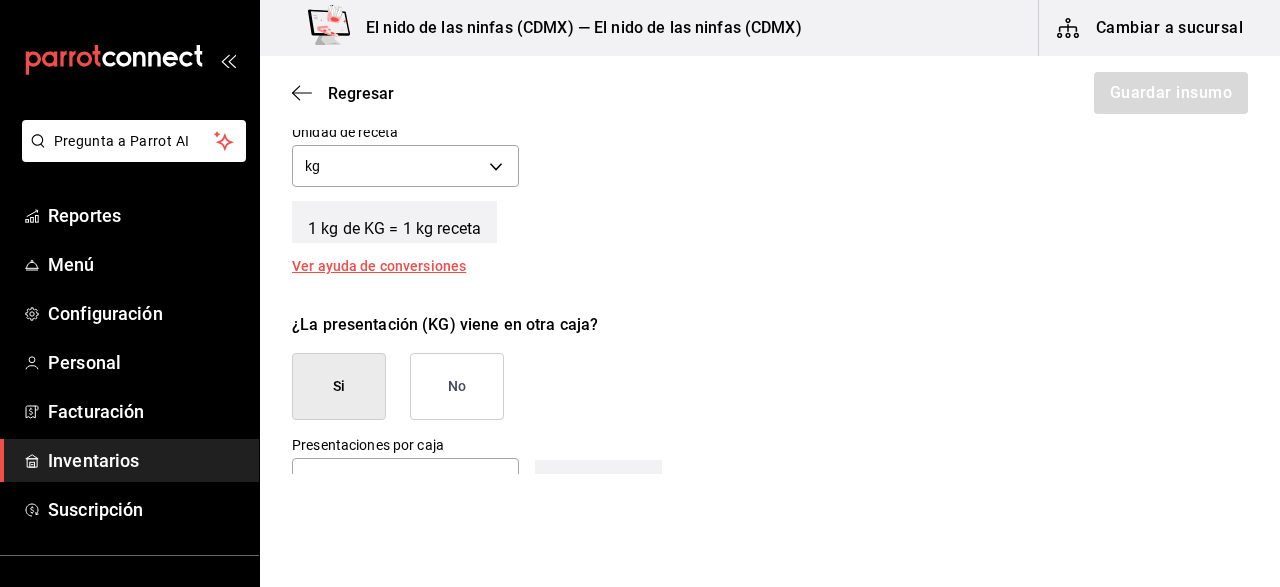 scroll, scrollTop: 788, scrollLeft: 0, axis: vertical 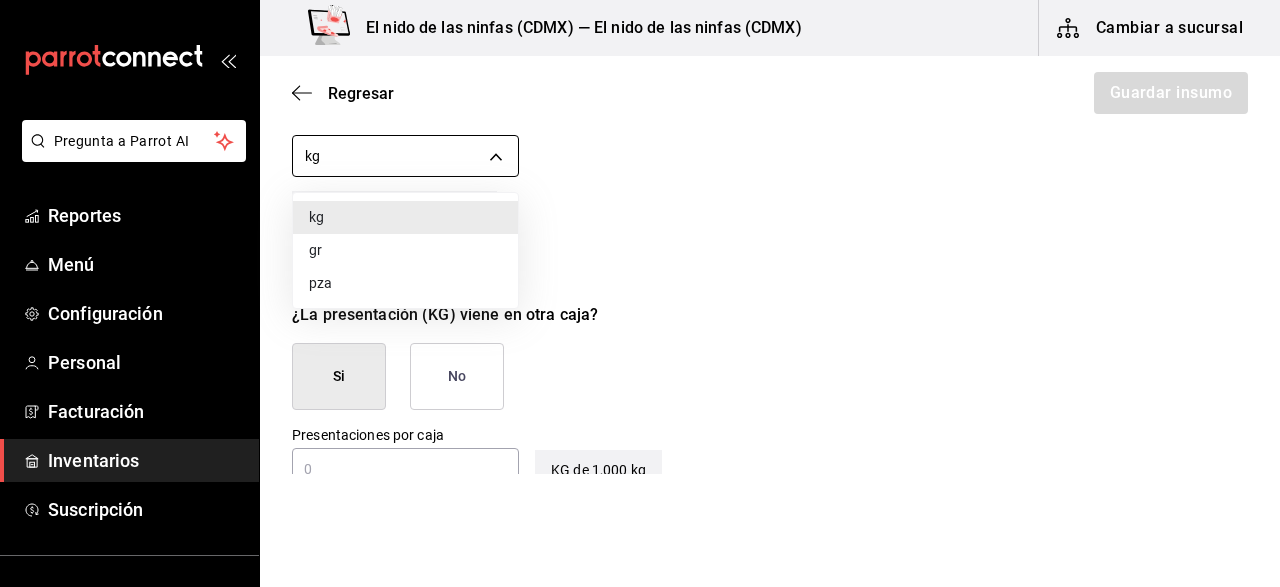 click on "Pregunta a Parrot AI Reportes   Menú   Configuración   Personal   Facturación   Inventarios   Suscripción   Ayuda Recomienda Parrot   [FIRST] [LAST]   Sugerir nueva función   El nido de las ninfas ([CITY]) — El nido de las ninfas ([CITY]) Cambiar a sucursal Regresar Guardar insumo Insumo Nombre PEPINO Categoría de inventario ​ Mínimo 3 ​ Ideal 10 ​ Insumo de producción Este insumo se produce con una receta de producción Presentación Proveedor LAS DELICIAS ​ Cód. de producto/Descripción 027 Nombre de presentación KG Precio sin impuesto $30 ​ Impuestos IVA 0% IVA_0 Precio con impuestos $30.00 ​ Unidad de presentación 1,000 kg KILOGRAM ​ Receta Unidad de receta kg KILOGRAM Factor de conversión 1,000 ​ 1 kg de KG = 1 kg receta Ver ayuda de conversiones ¿La presentación (KG) viene en otra caja? Si No Presentaciones por caja ​  KG de 1,000 kg Unidades de conteo kg KG (1,000 kg) GANA 1 MES GRATIS EN TU SUSCRIPCIÓN AQUÍ Pregunta a Parrot AI Reportes   Menú   Configuración" at bounding box center (640, 237) 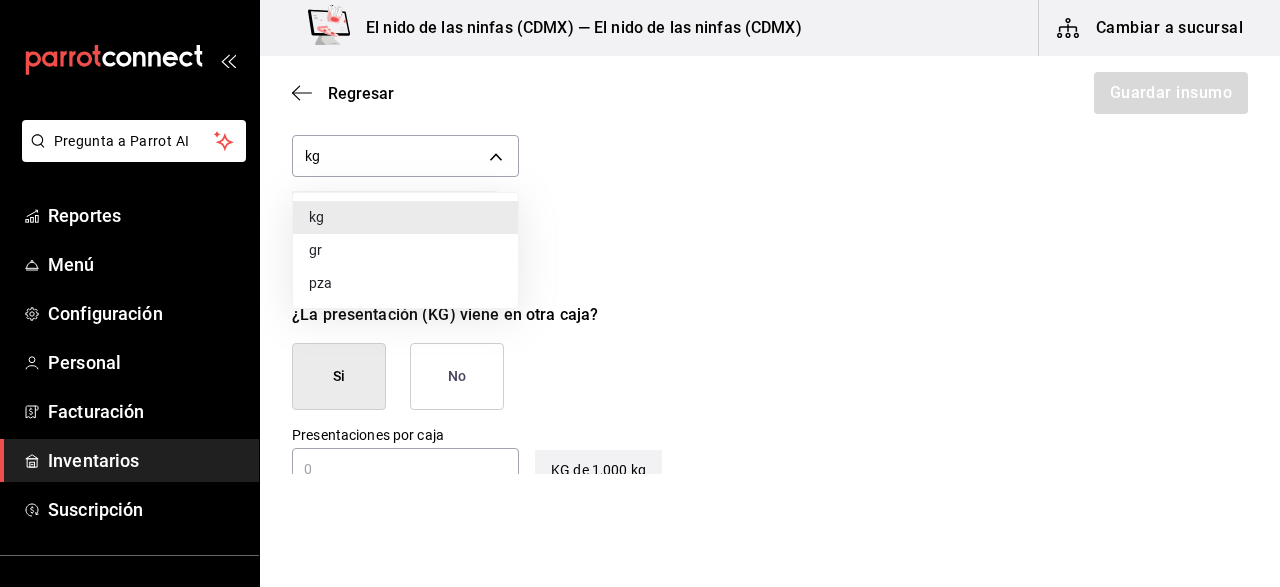 click on "gr" at bounding box center (405, 250) 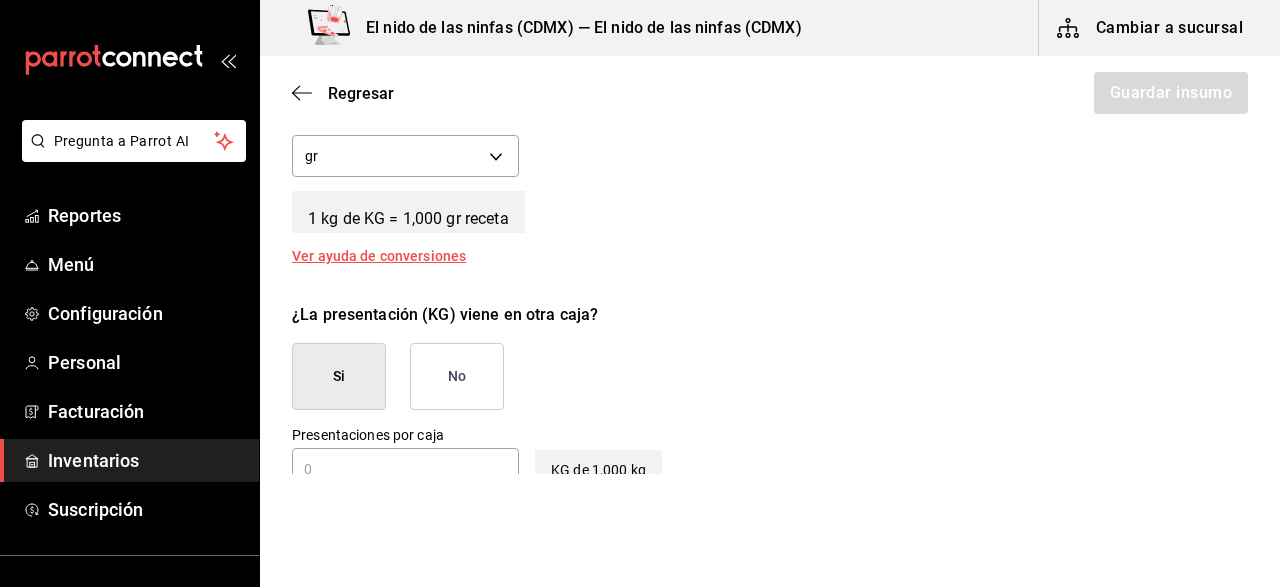 click on "No" at bounding box center [457, 376] 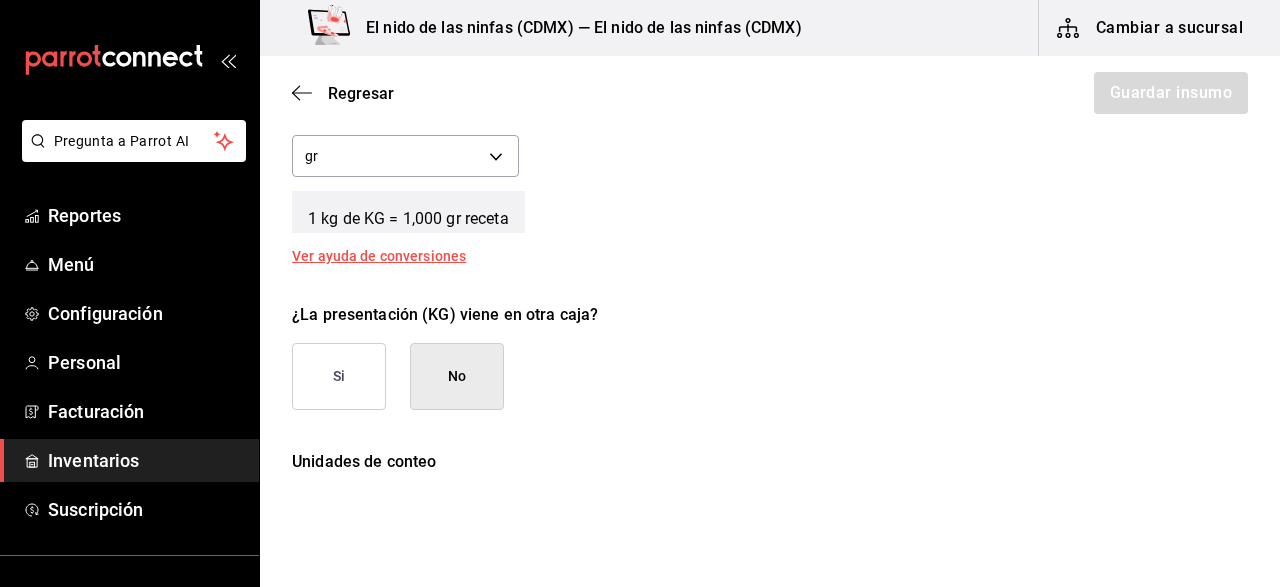 click on "No" at bounding box center (457, 376) 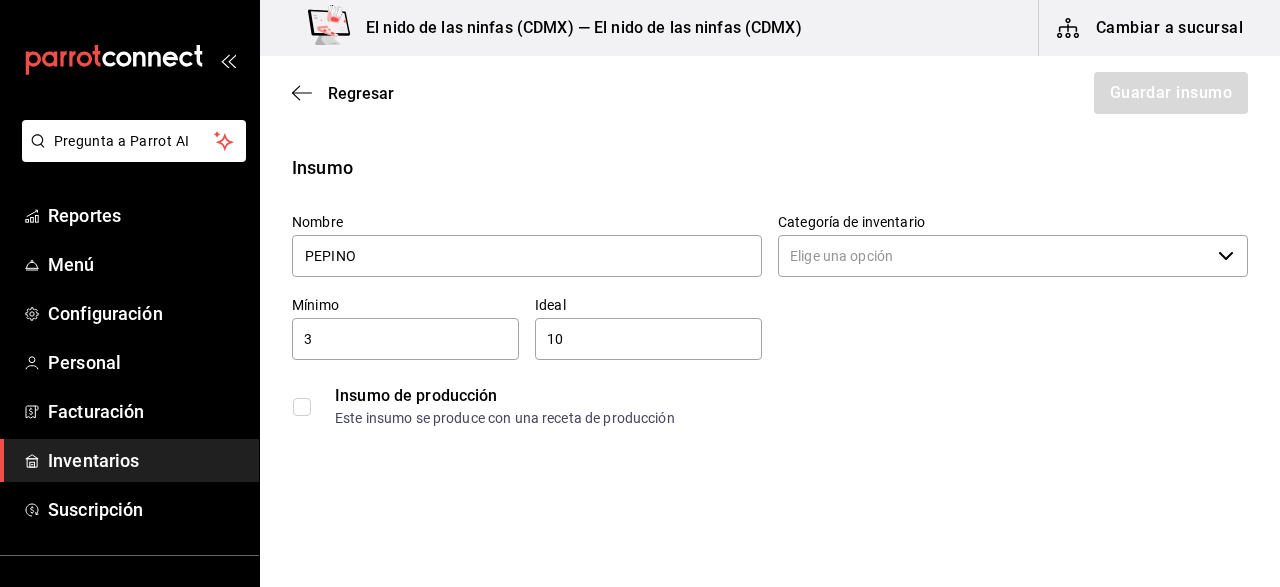 scroll, scrollTop: 2, scrollLeft: 0, axis: vertical 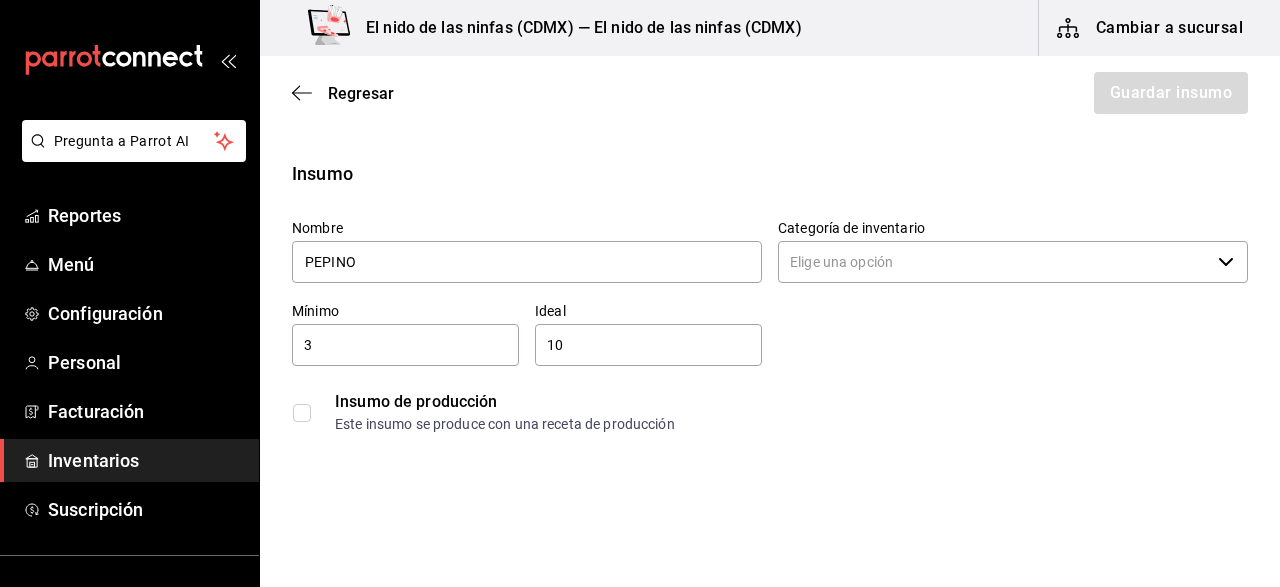 click on "​" at bounding box center [1013, 262] 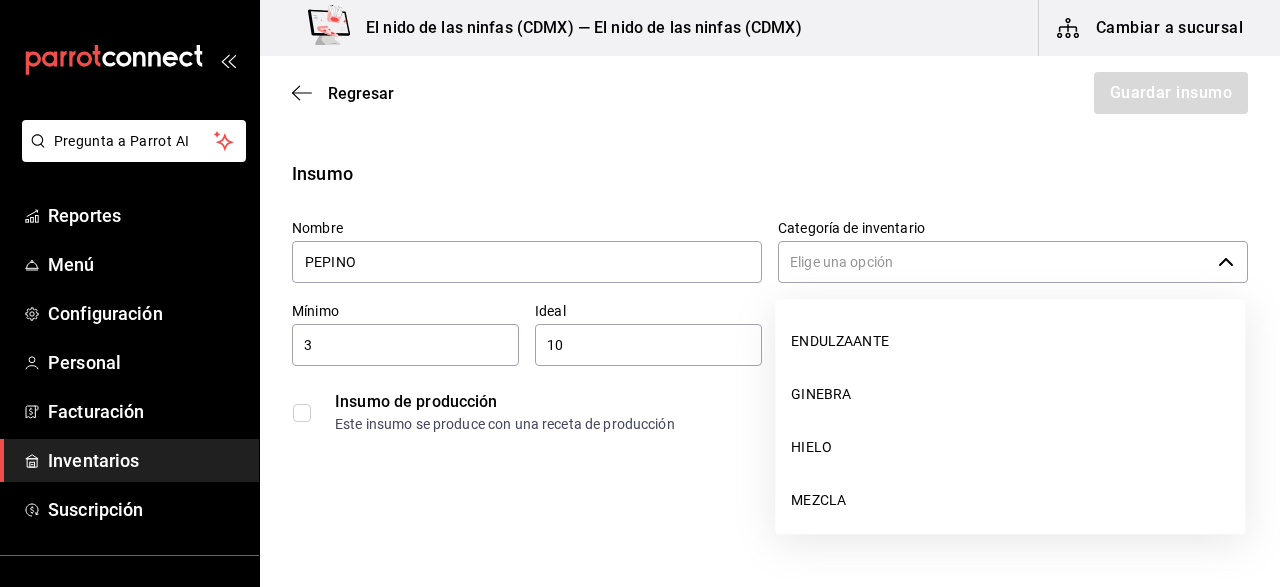 click on "Categoría de inventario" at bounding box center (994, 262) 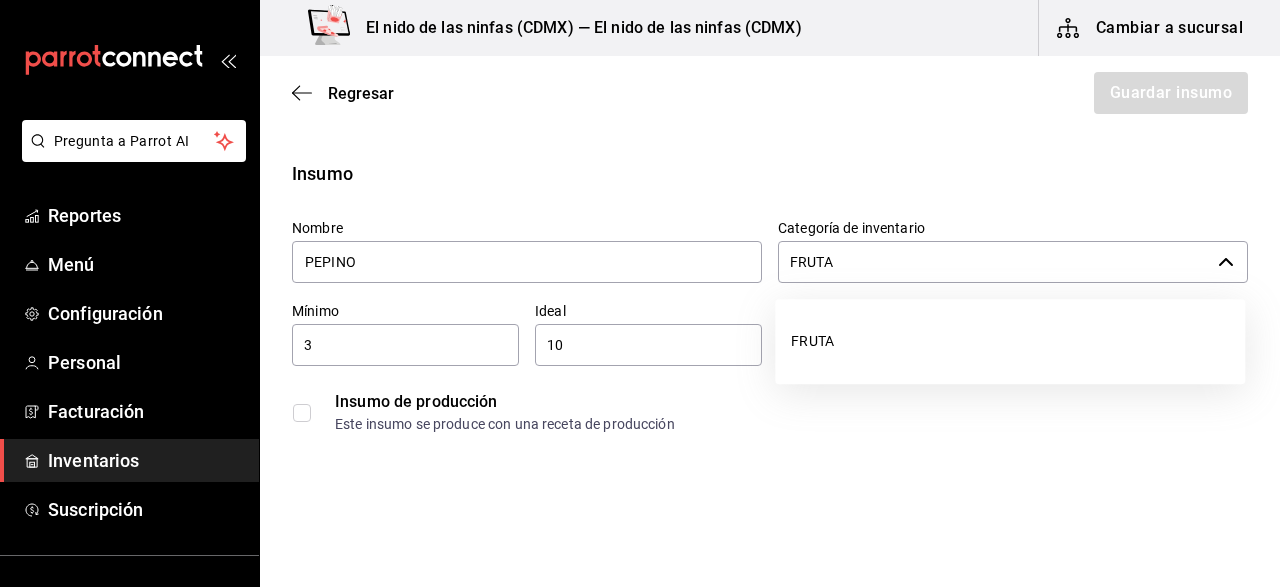 click on "FRUTA" at bounding box center [994, 262] 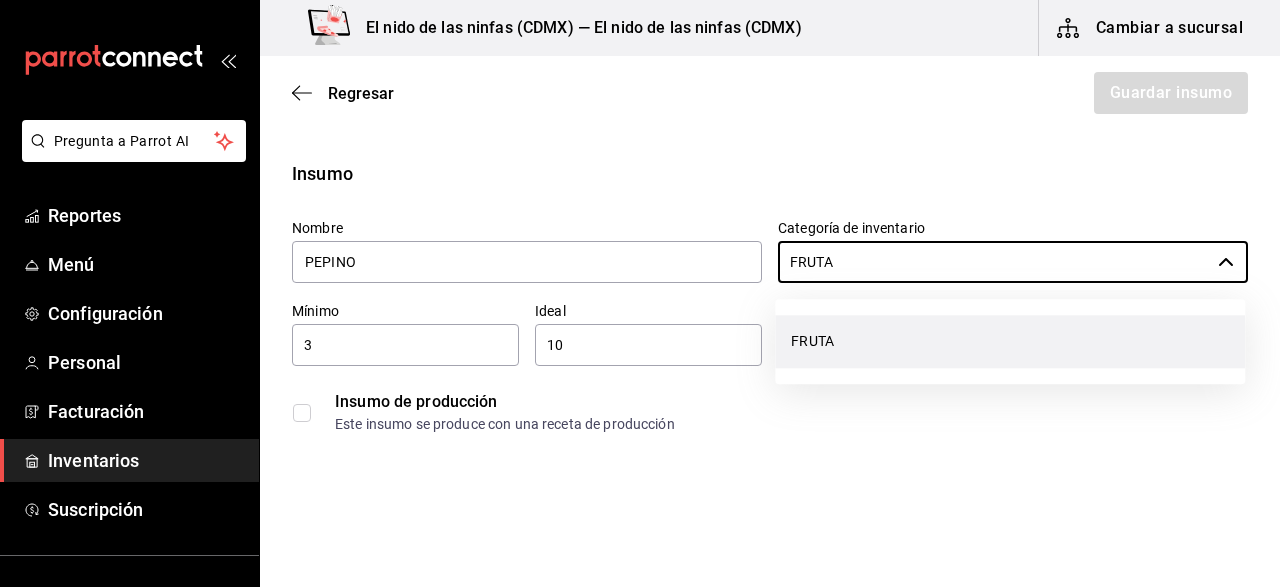 click on "FRUTA" at bounding box center (1010, 341) 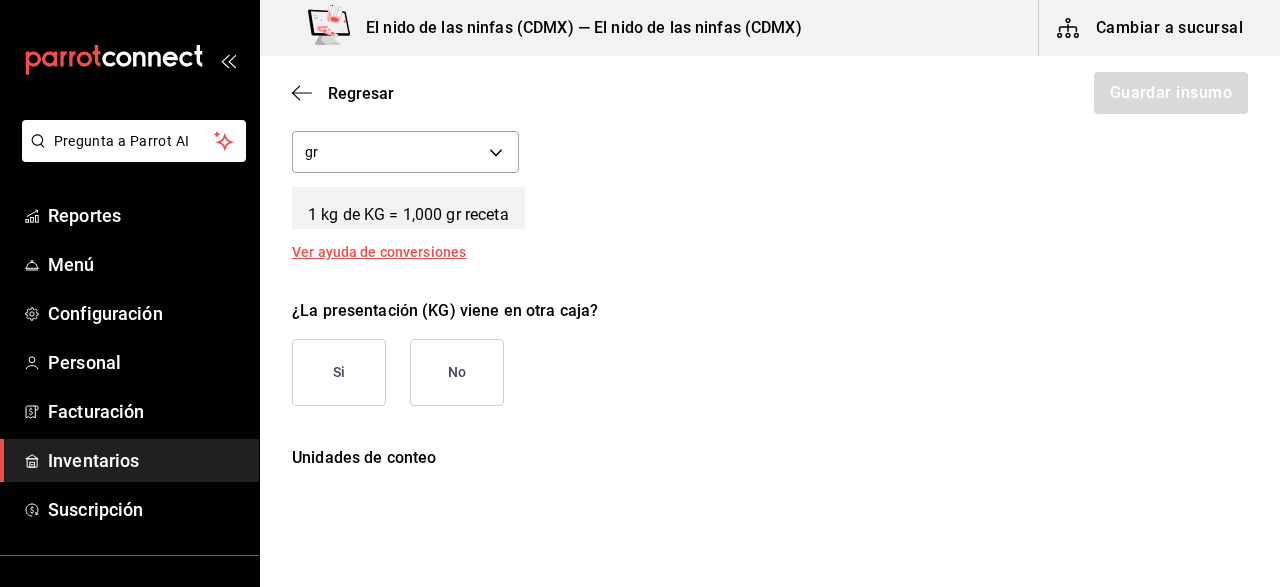 scroll, scrollTop: 820, scrollLeft: 0, axis: vertical 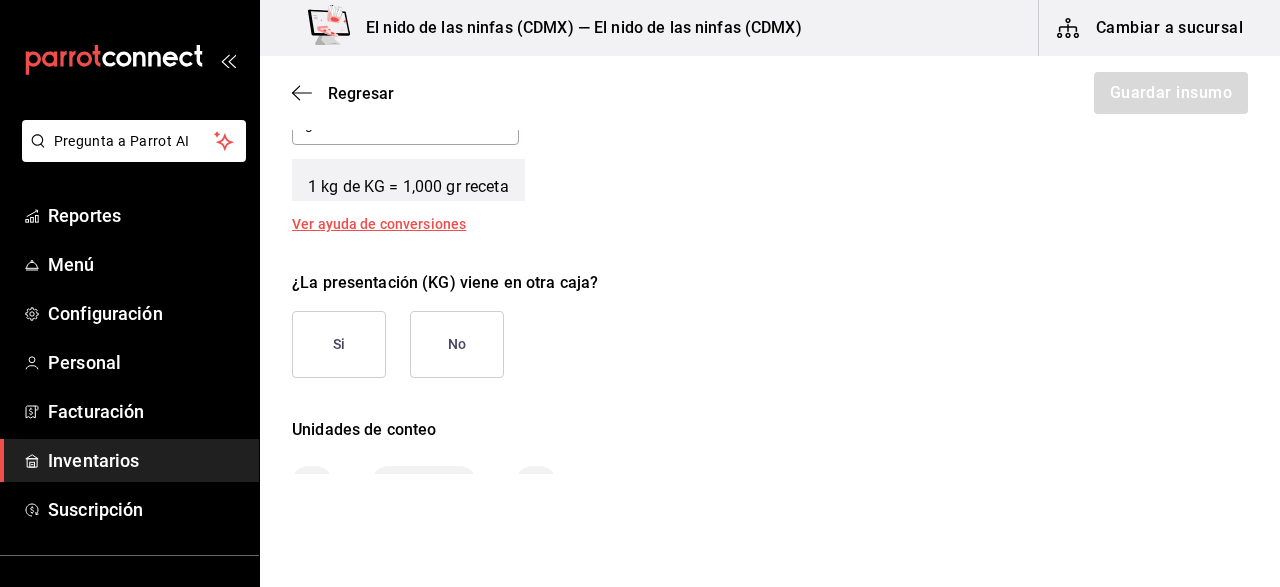 click on "No" at bounding box center [457, 344] 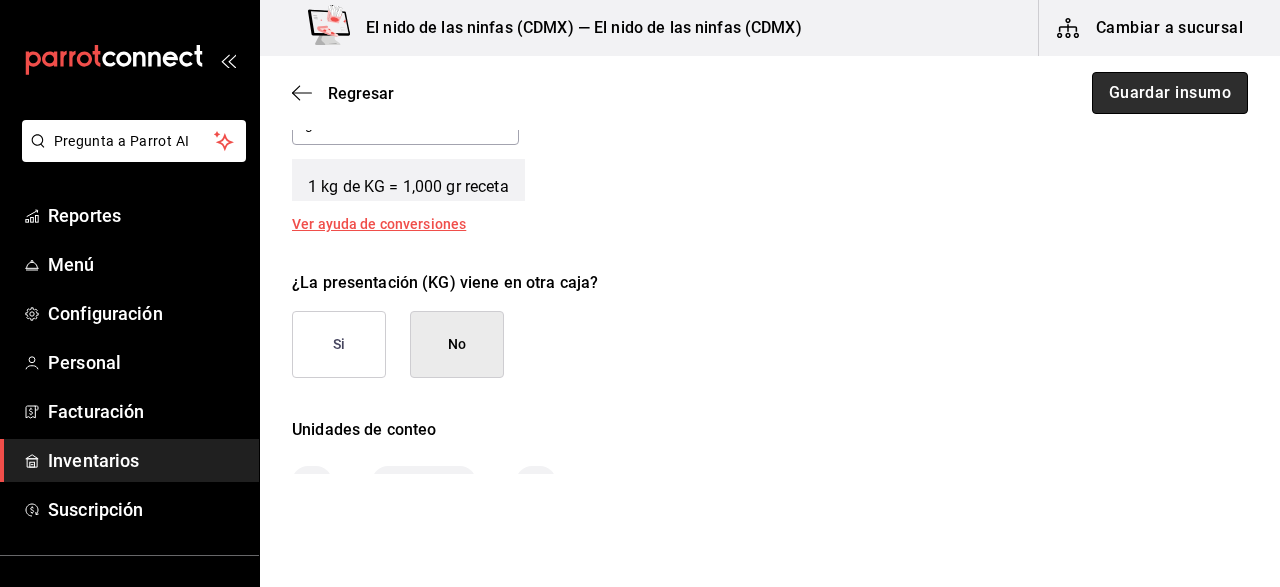 click on "Guardar insumo" at bounding box center [1170, 93] 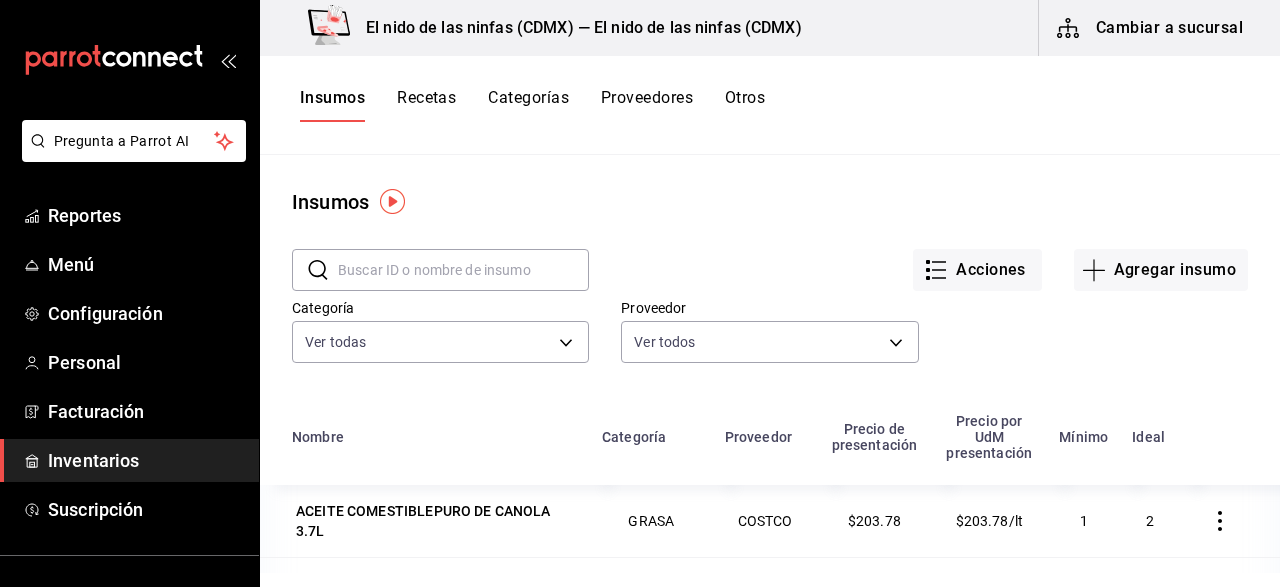 click at bounding box center [463, 270] 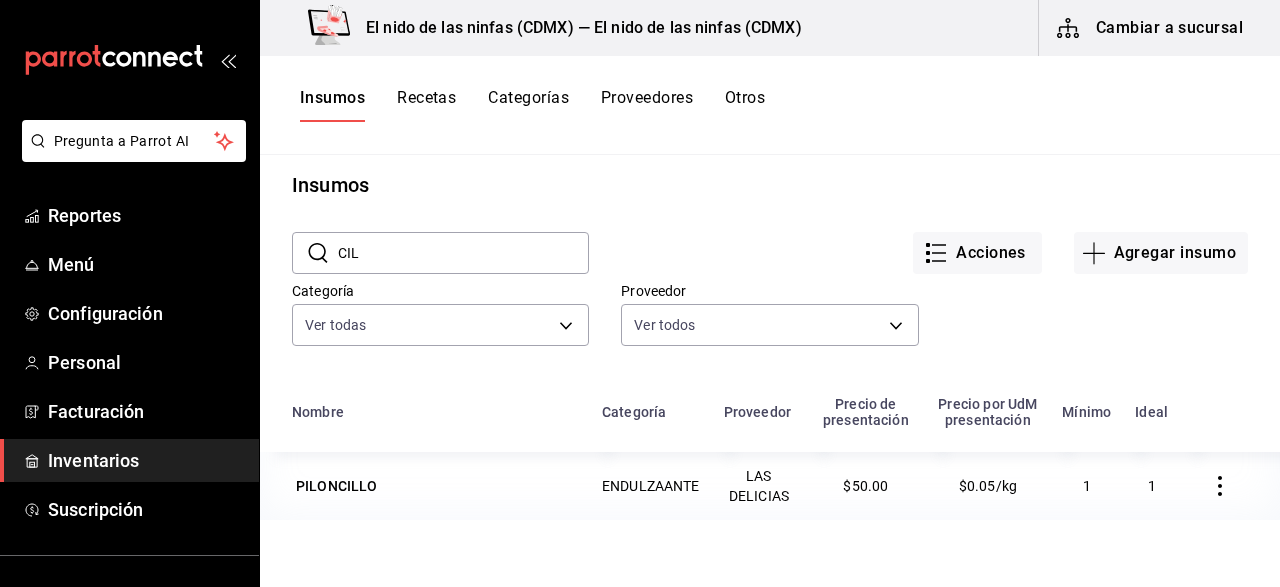scroll, scrollTop: 19, scrollLeft: 0, axis: vertical 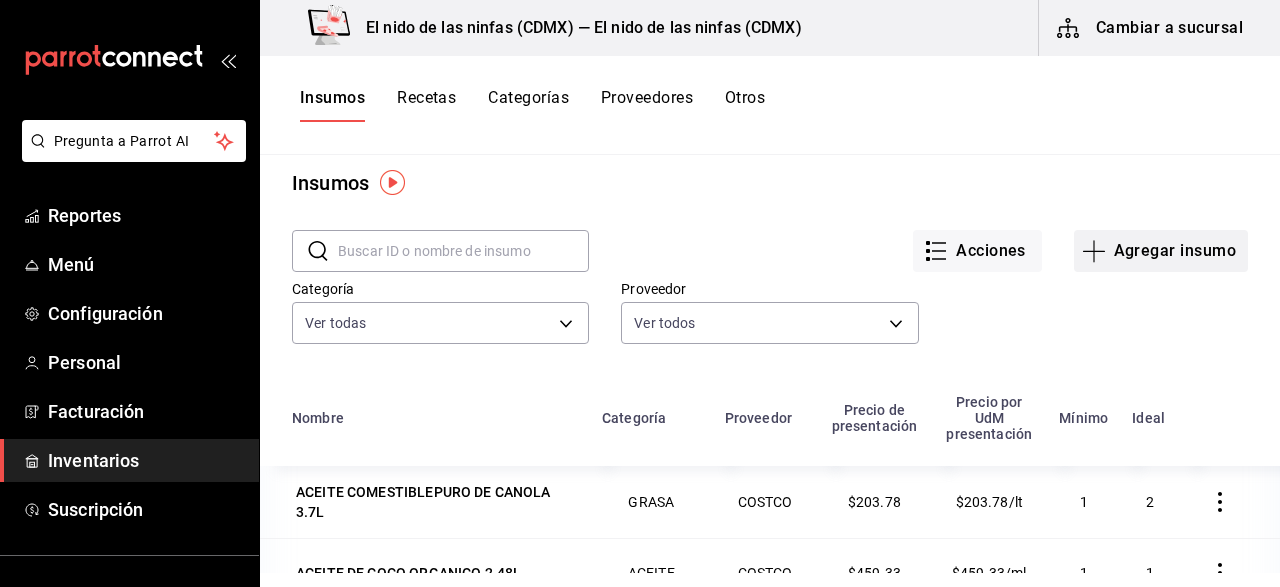 click on "Agregar insumo" at bounding box center [1161, 251] 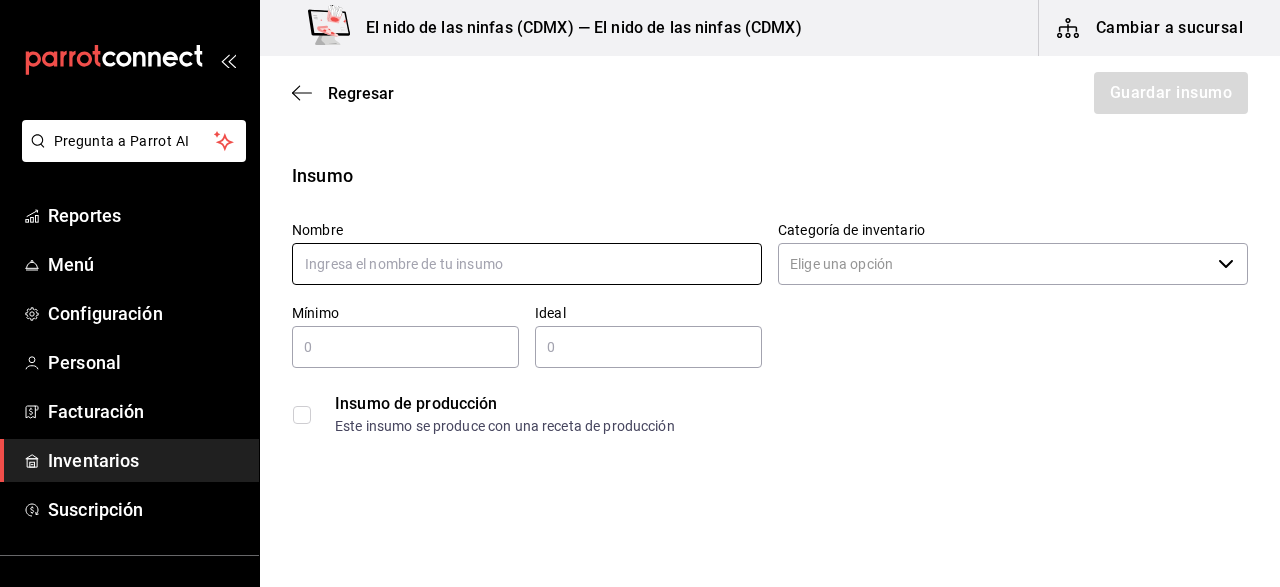 click at bounding box center [527, 264] 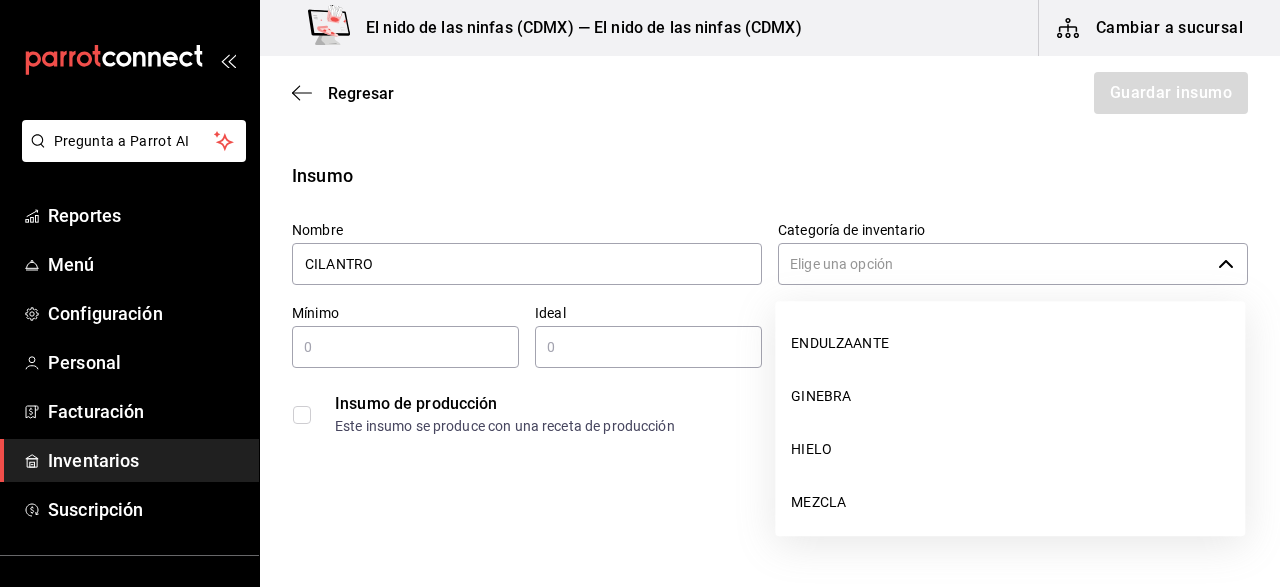 click on "Categoría de inventario" at bounding box center [994, 264] 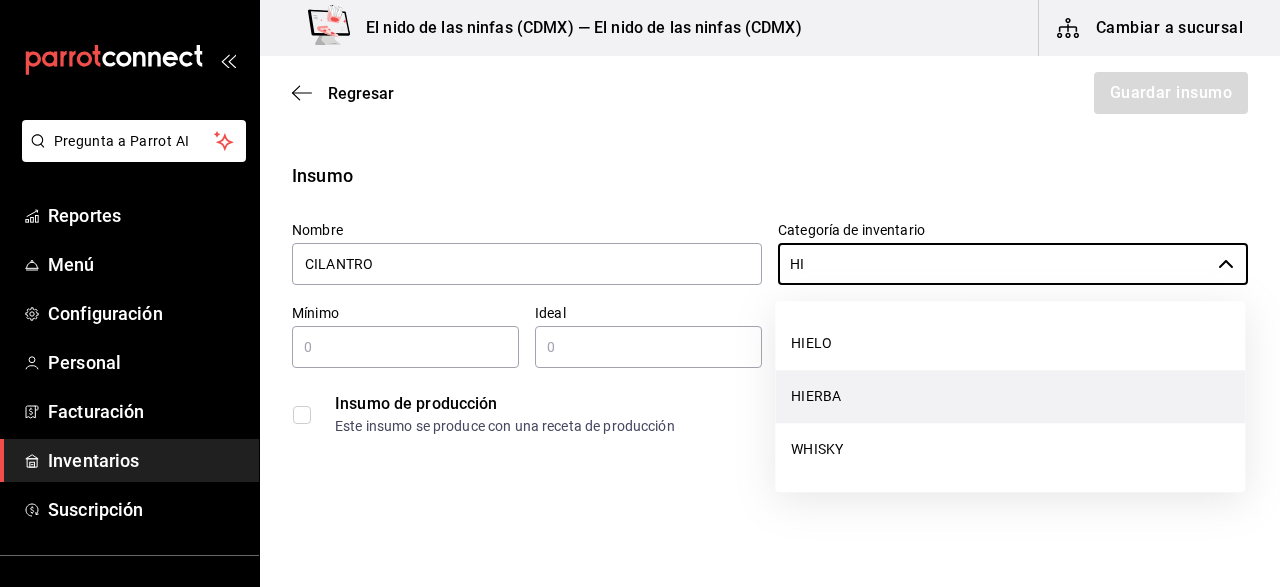 click on "HIERBA" at bounding box center [1010, 396] 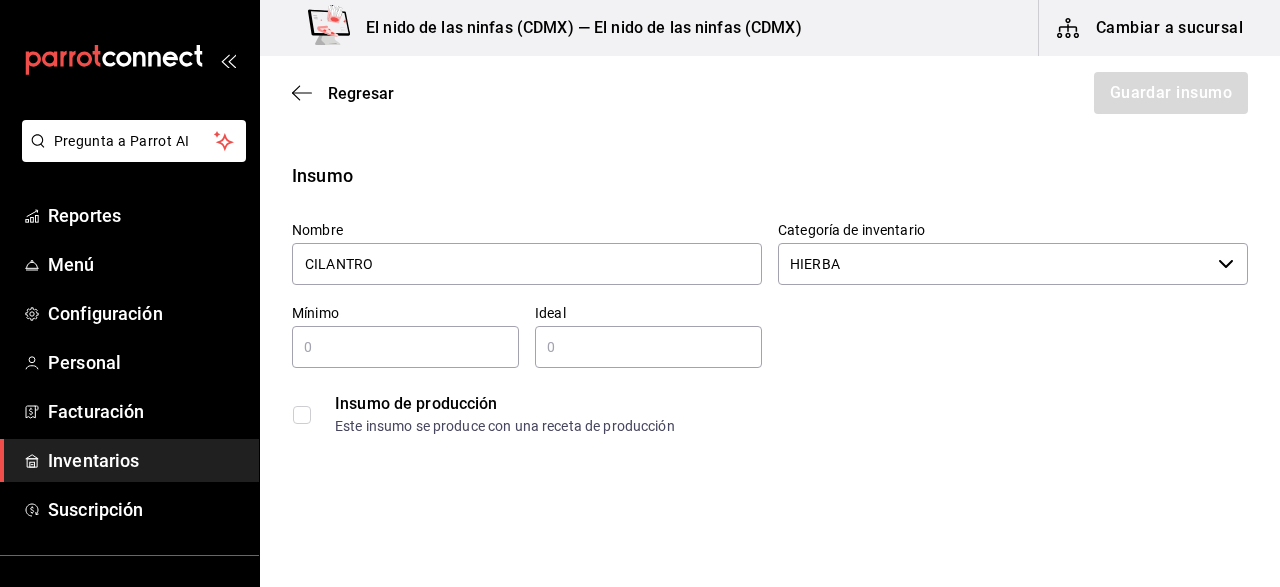 click at bounding box center (405, 347) 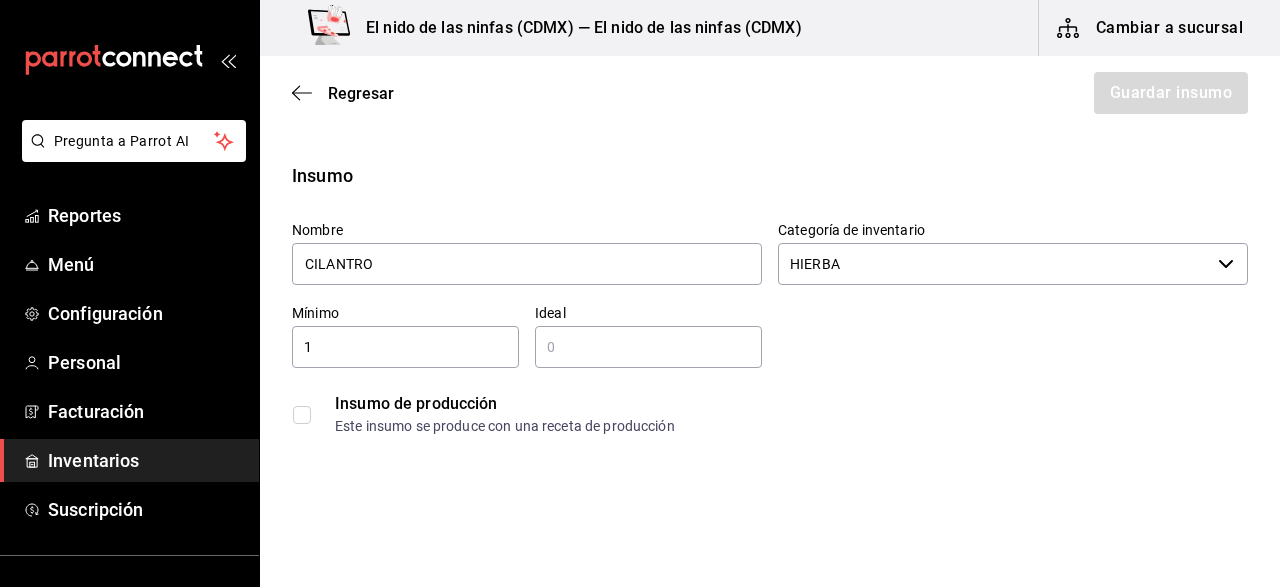 click at bounding box center [648, 347] 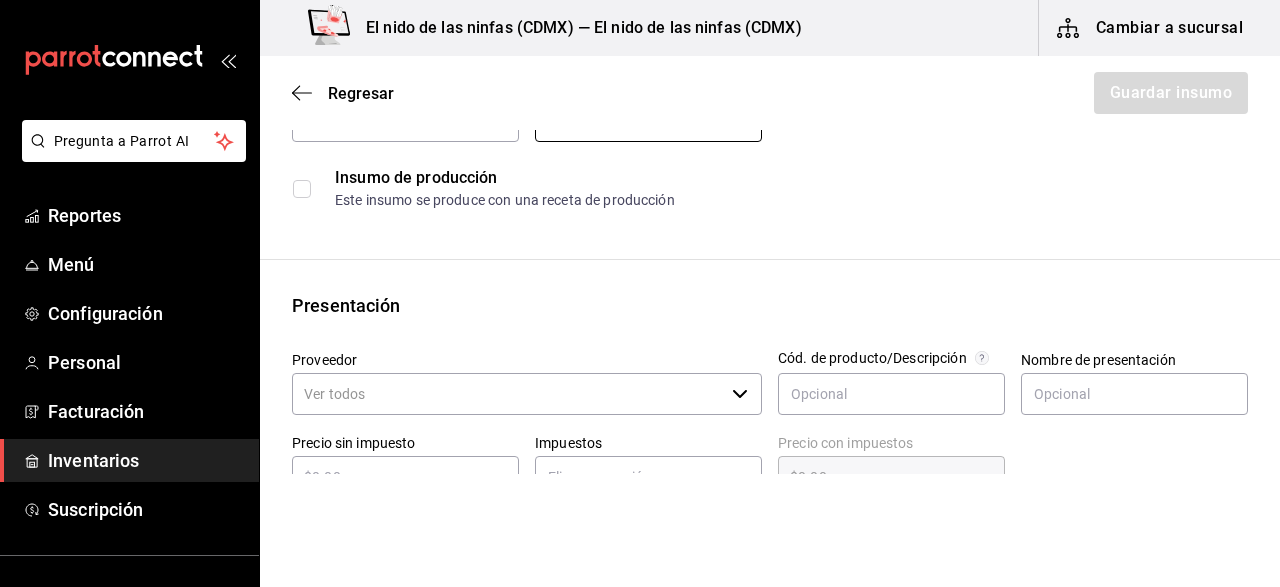scroll, scrollTop: 228, scrollLeft: 0, axis: vertical 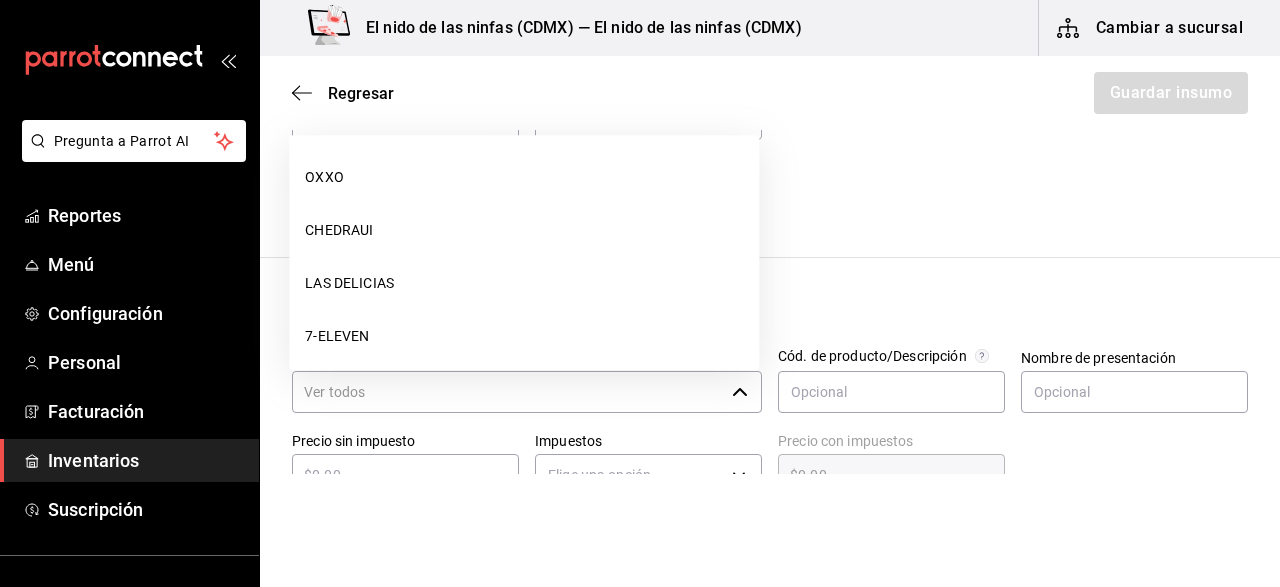 click on "Proveedor" at bounding box center (508, 392) 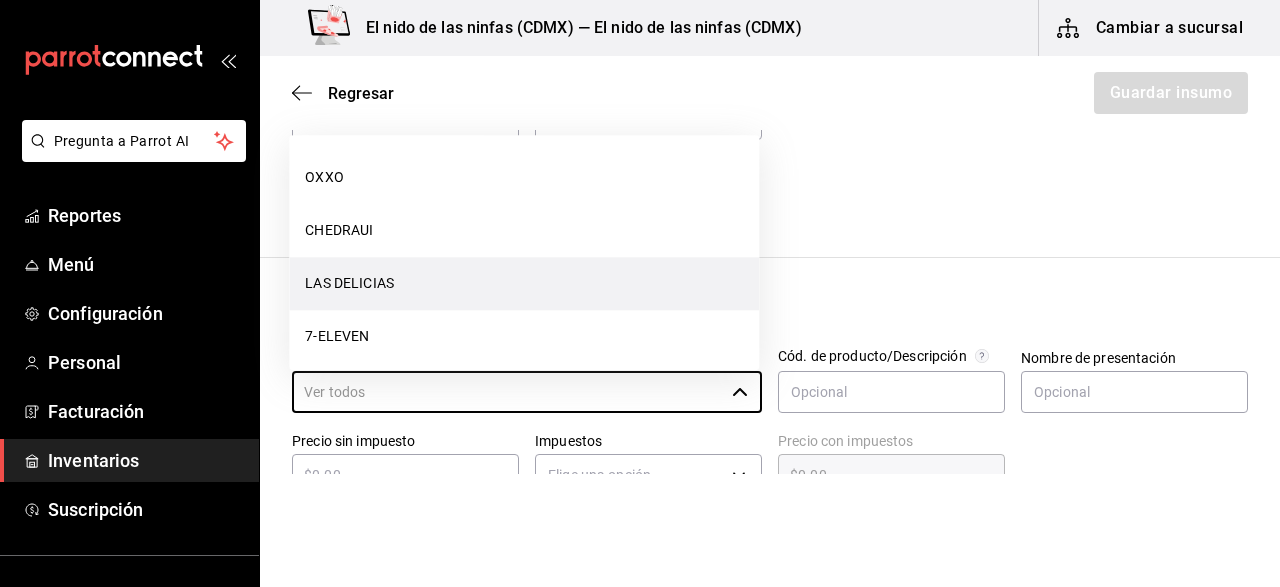 click on "LAS DELICIAS" at bounding box center (524, 284) 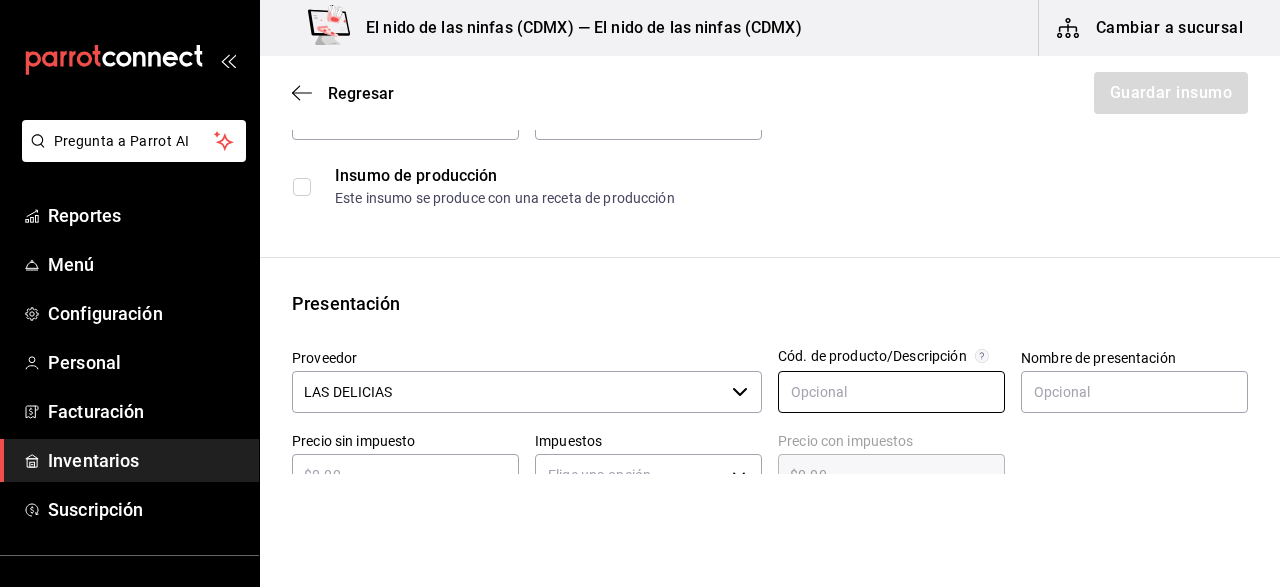 click at bounding box center [891, 392] 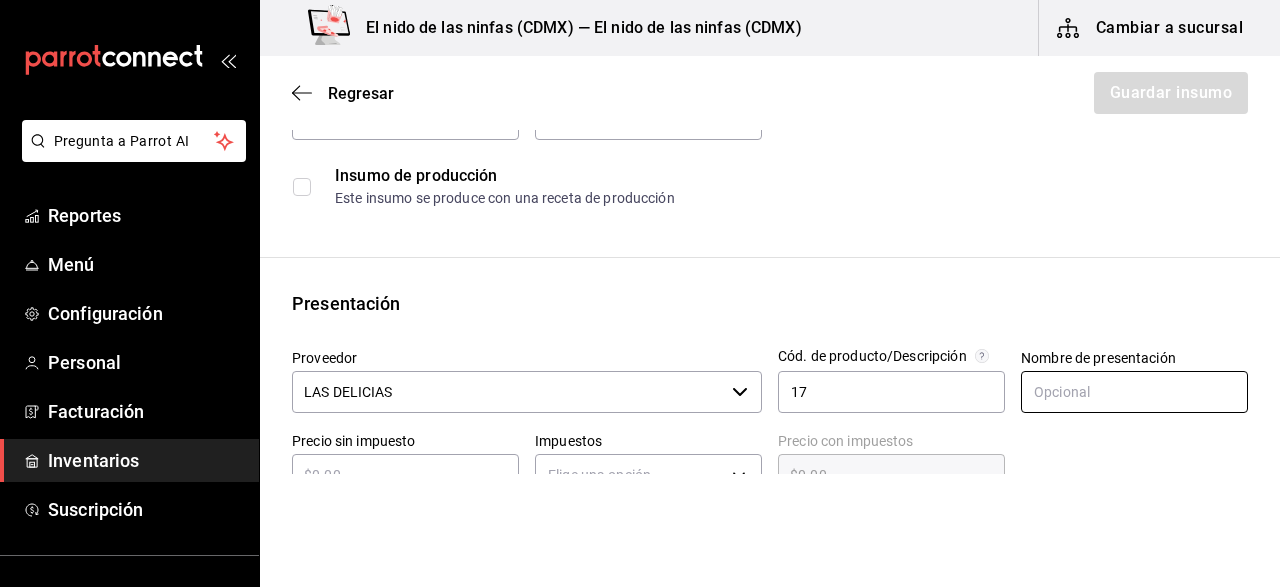 click at bounding box center (1134, 392) 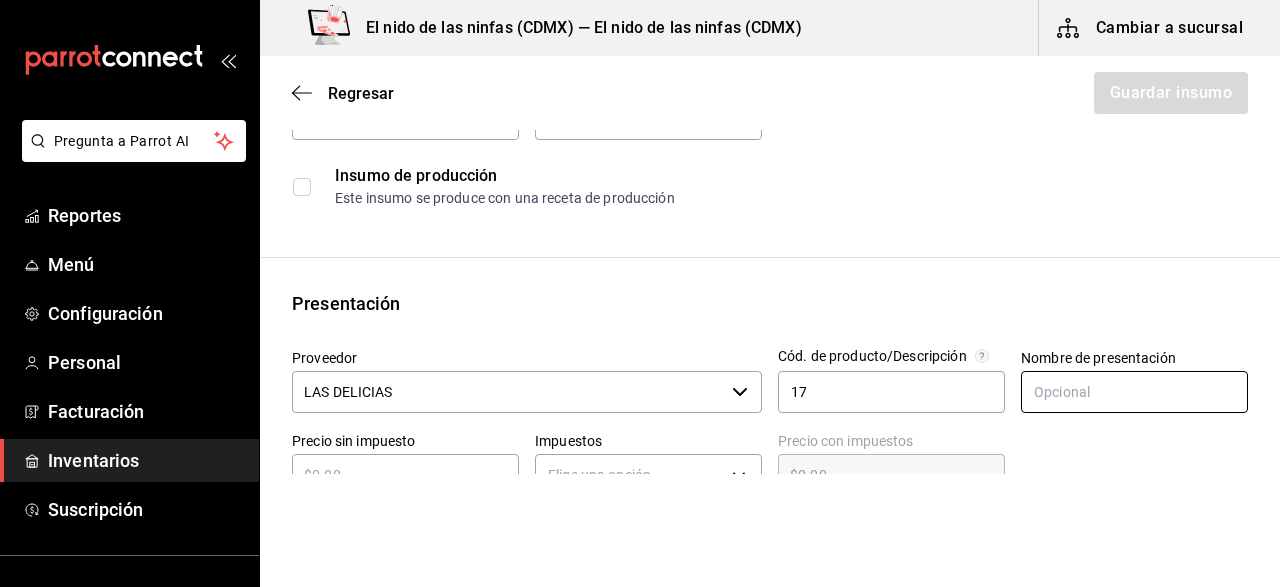 click at bounding box center (1134, 392) 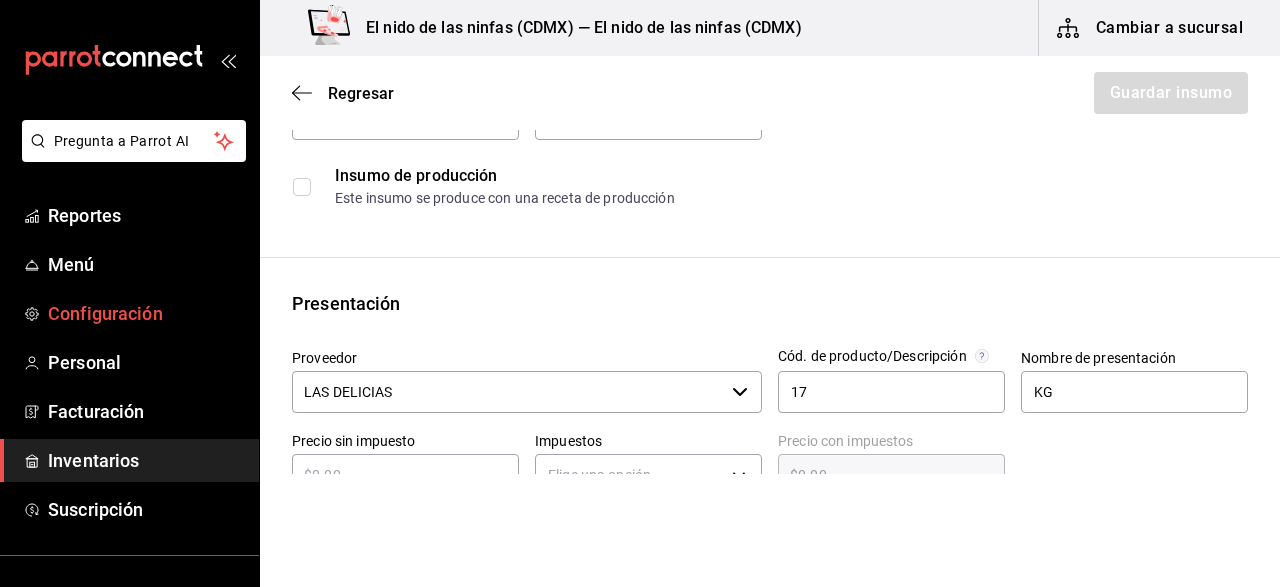 click on "Configuración" at bounding box center [129, 313] 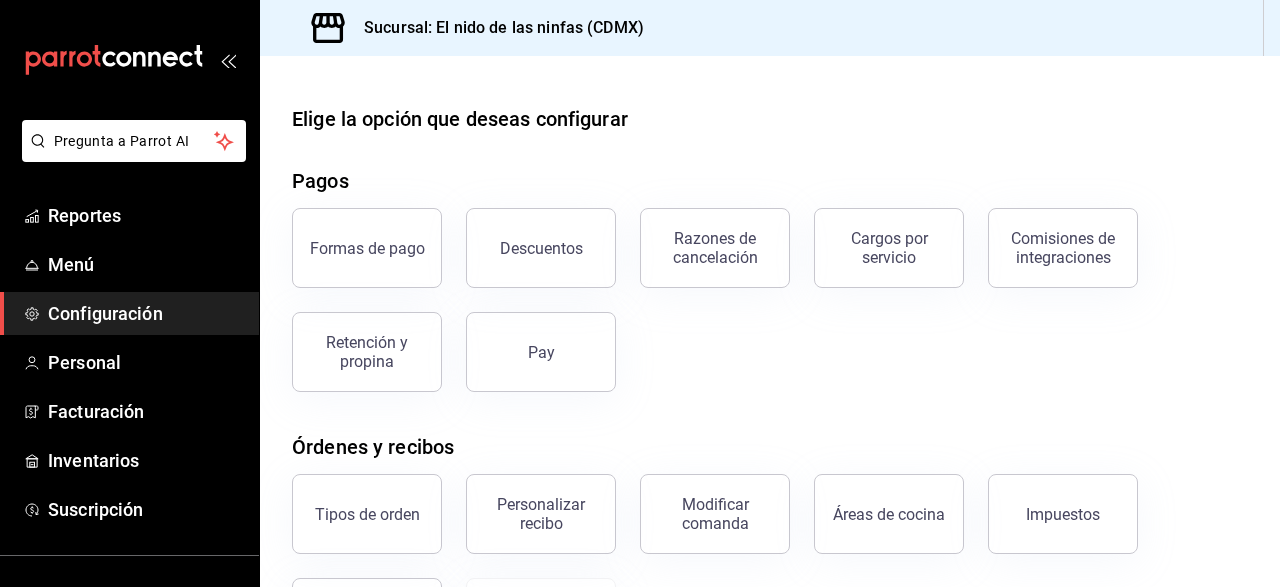 click at bounding box center [129, 60] 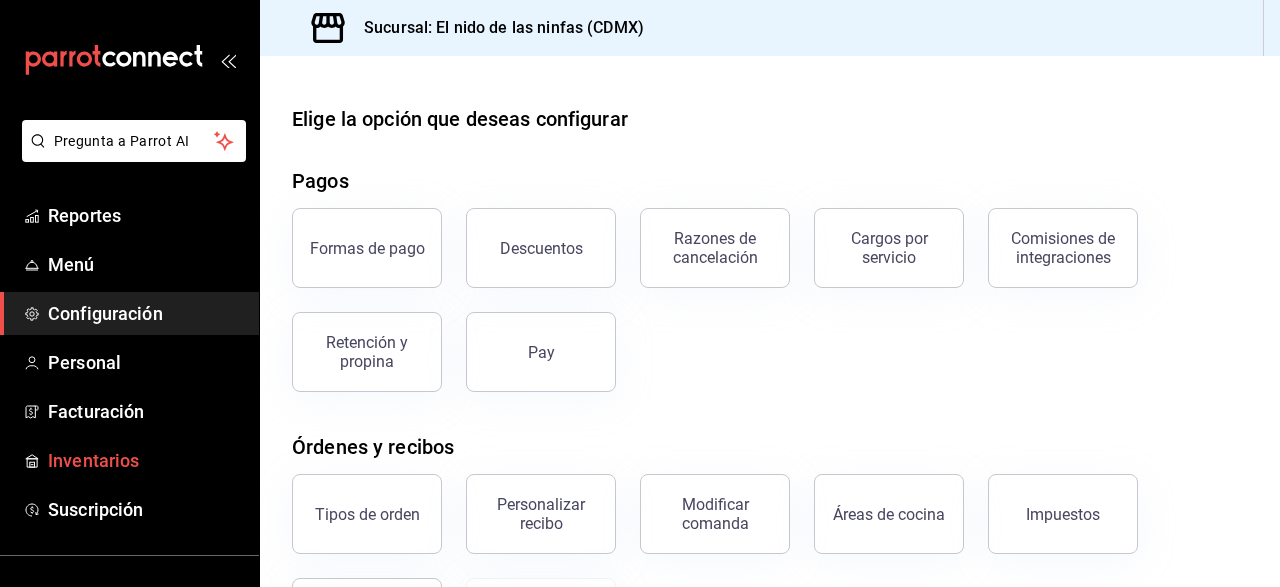 click on "Inventarios" at bounding box center [145, 460] 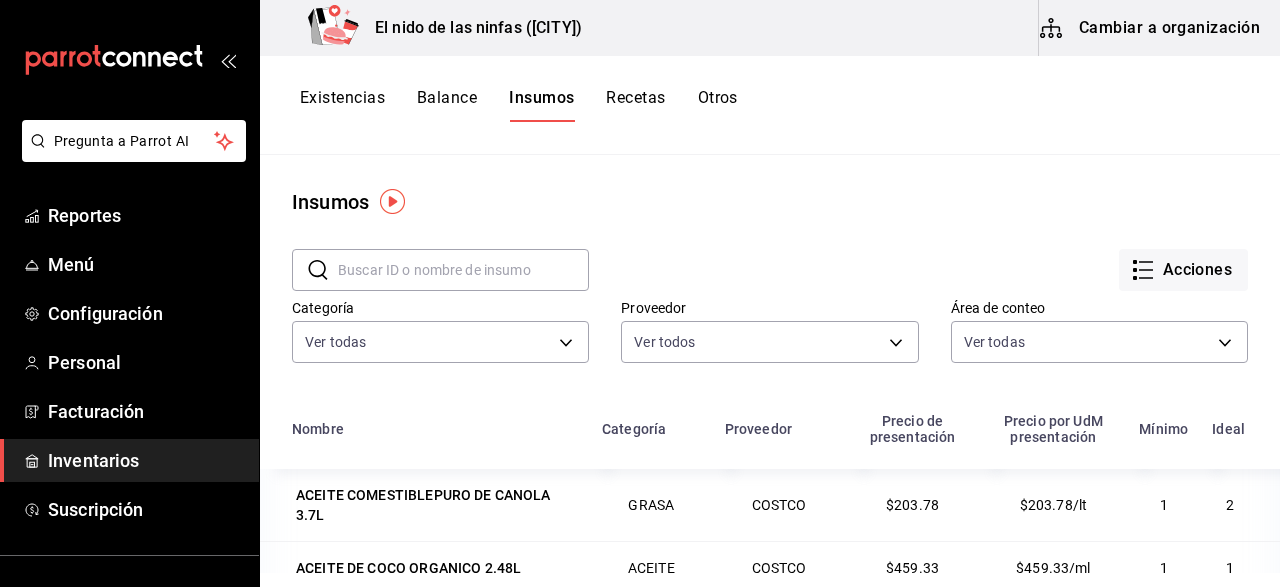 click on "Inventarios" at bounding box center [145, 460] 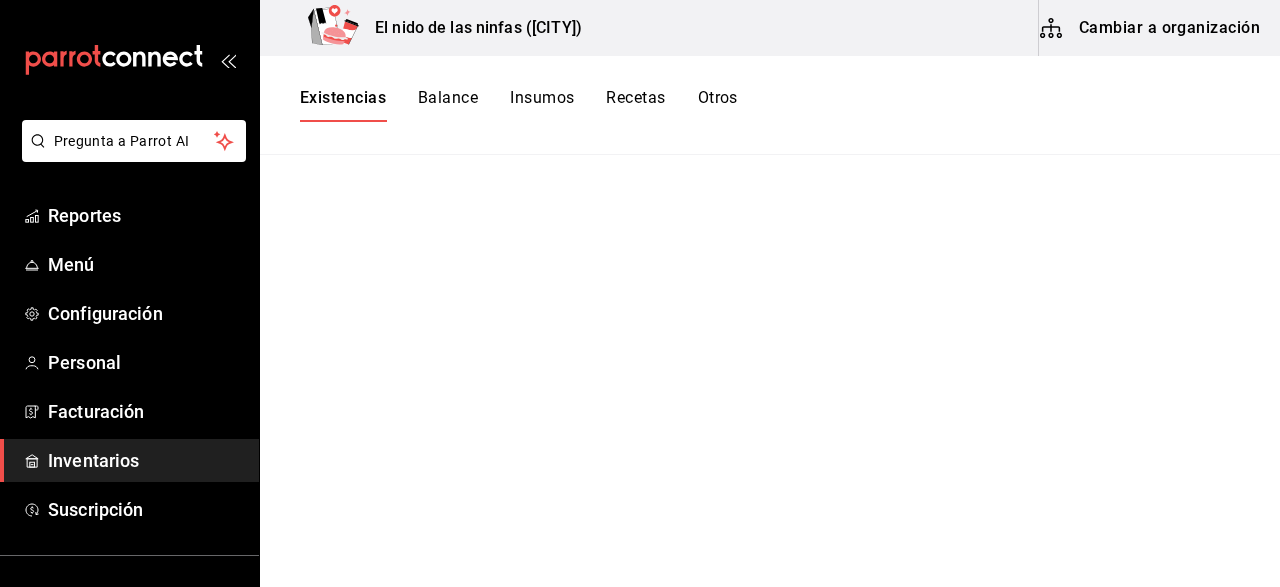click on "Inventarios" at bounding box center [145, 460] 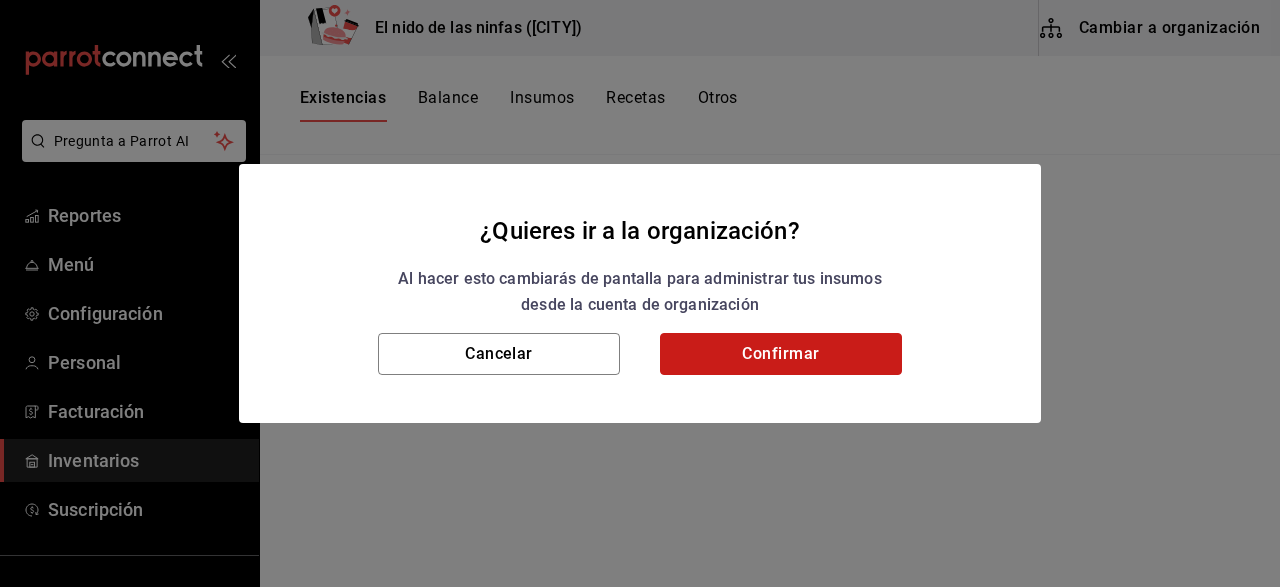 click on "Confirmar" at bounding box center (781, 354) 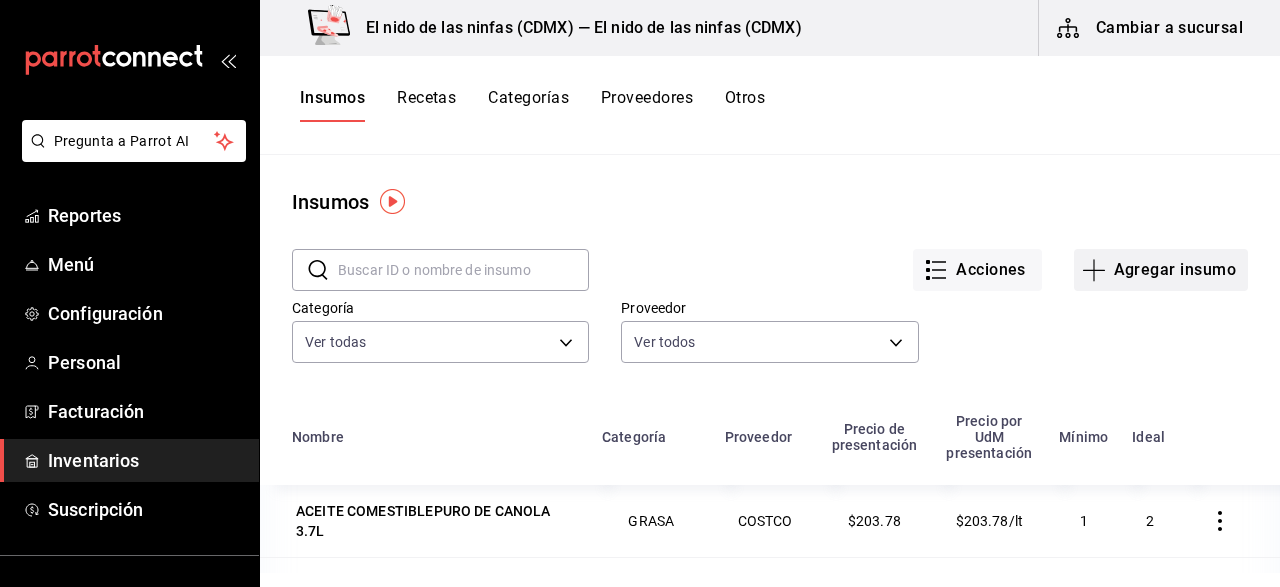 click on "Agregar insumo" at bounding box center [1161, 270] 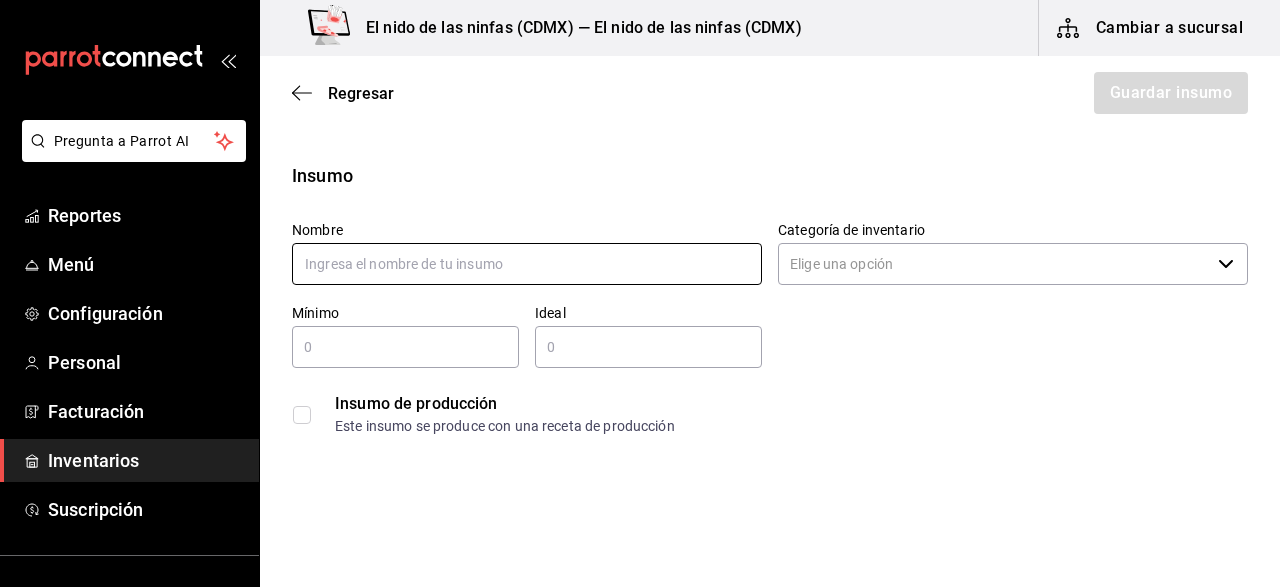click at bounding box center (527, 264) 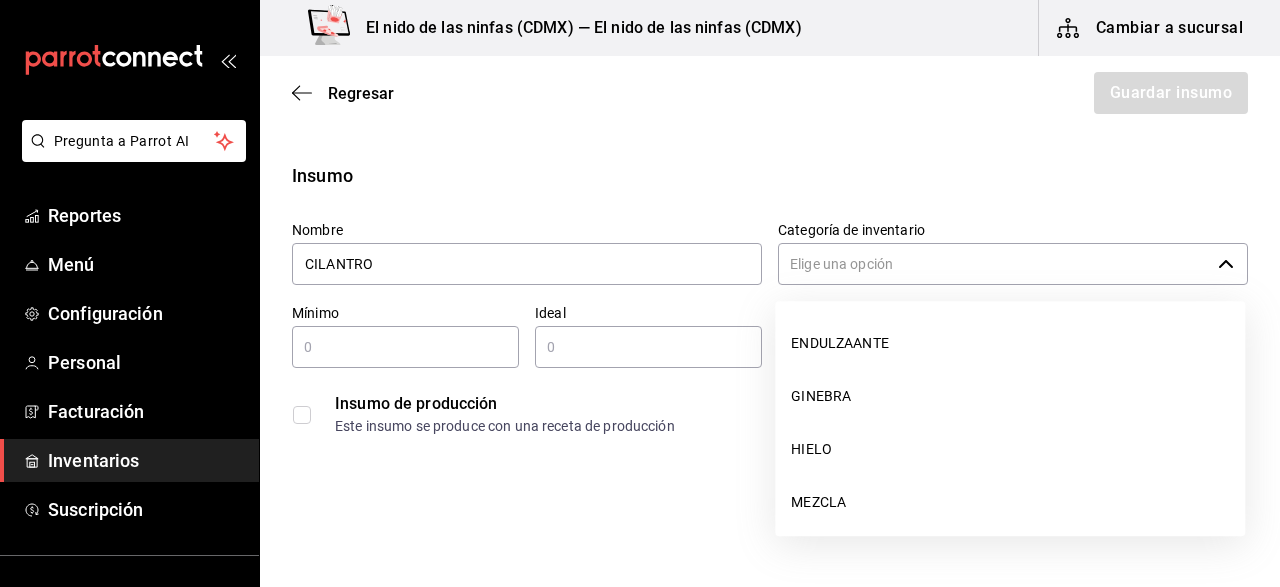 click on "Categoría de inventario" at bounding box center [994, 264] 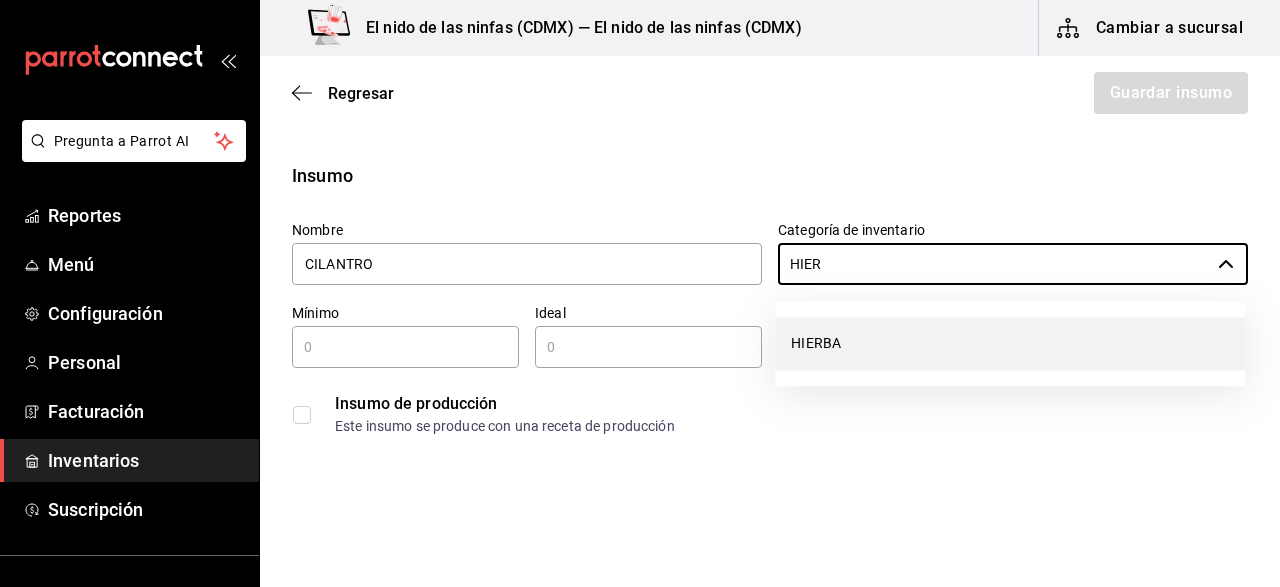 click on "HIERBA" at bounding box center (1010, 343) 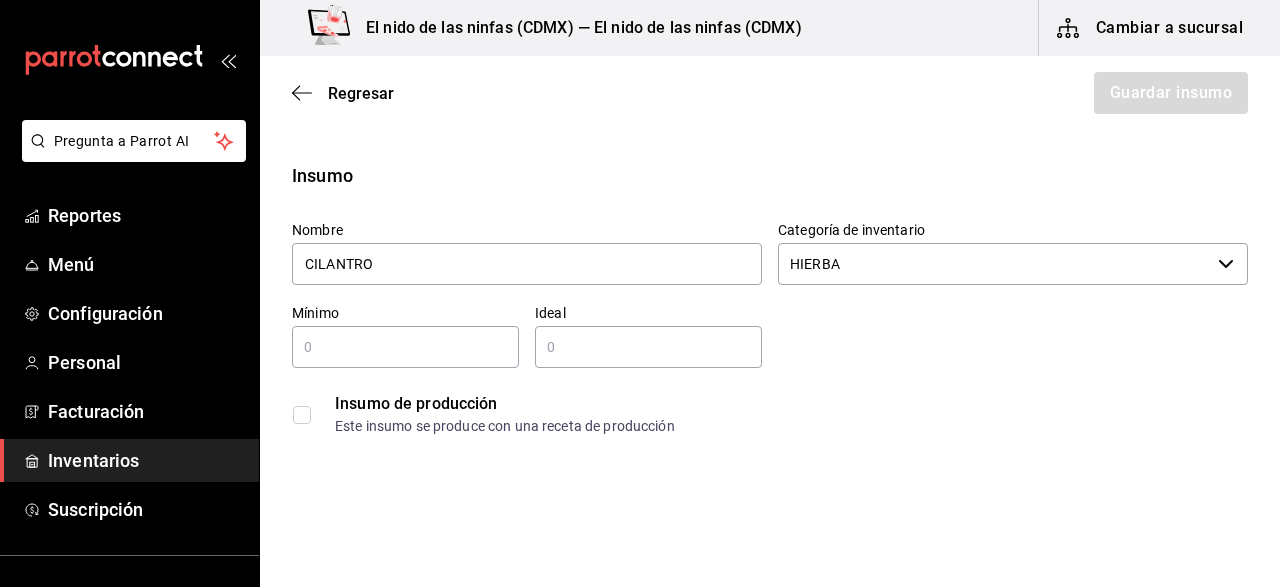 click at bounding box center (405, 347) 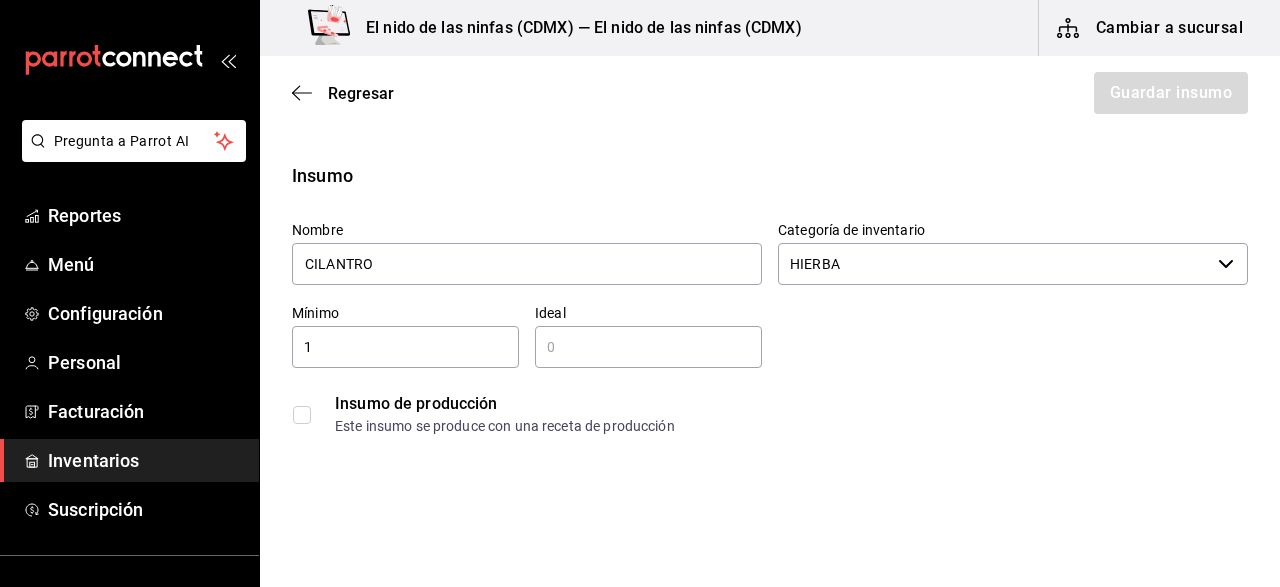 click at bounding box center (648, 347) 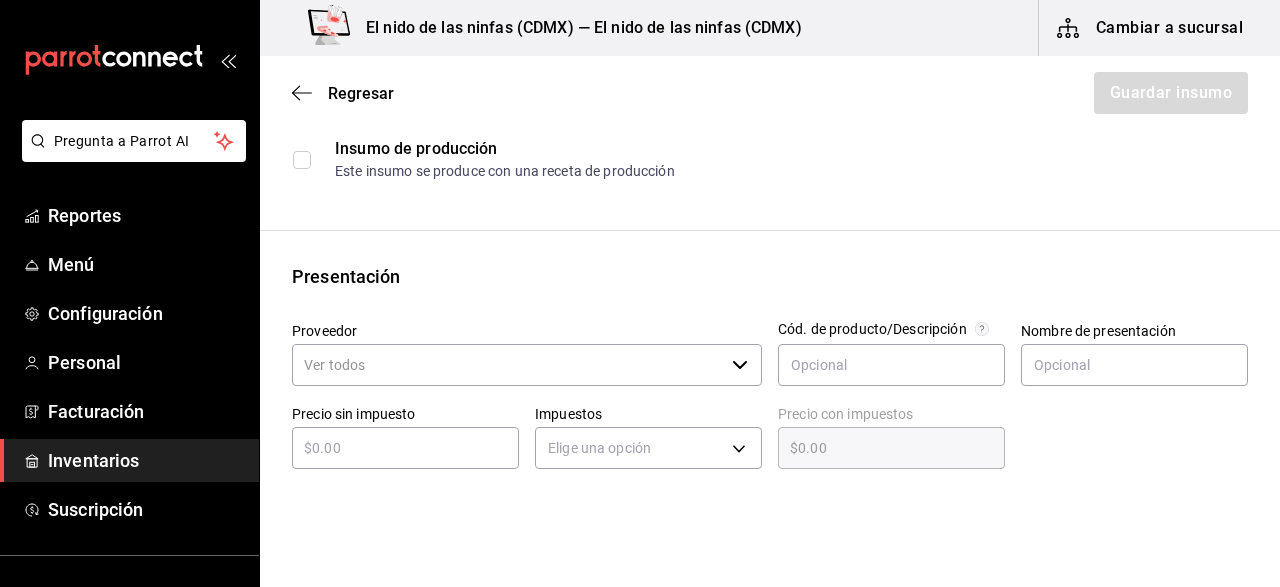 scroll, scrollTop: 314, scrollLeft: 0, axis: vertical 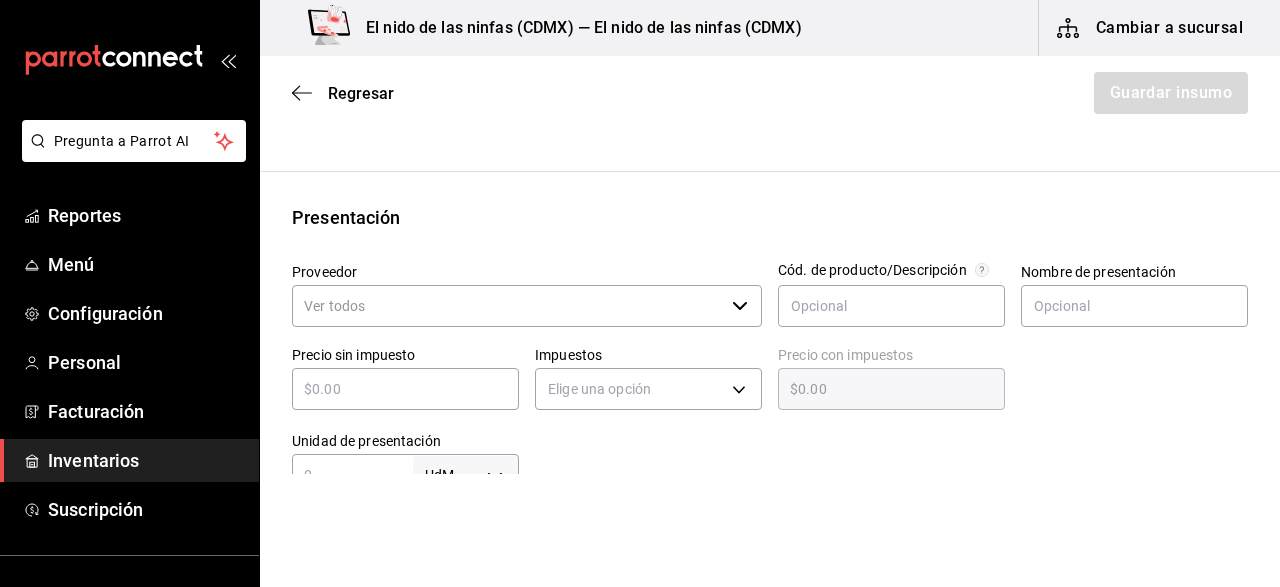 click on "Proveedor" at bounding box center [508, 306] 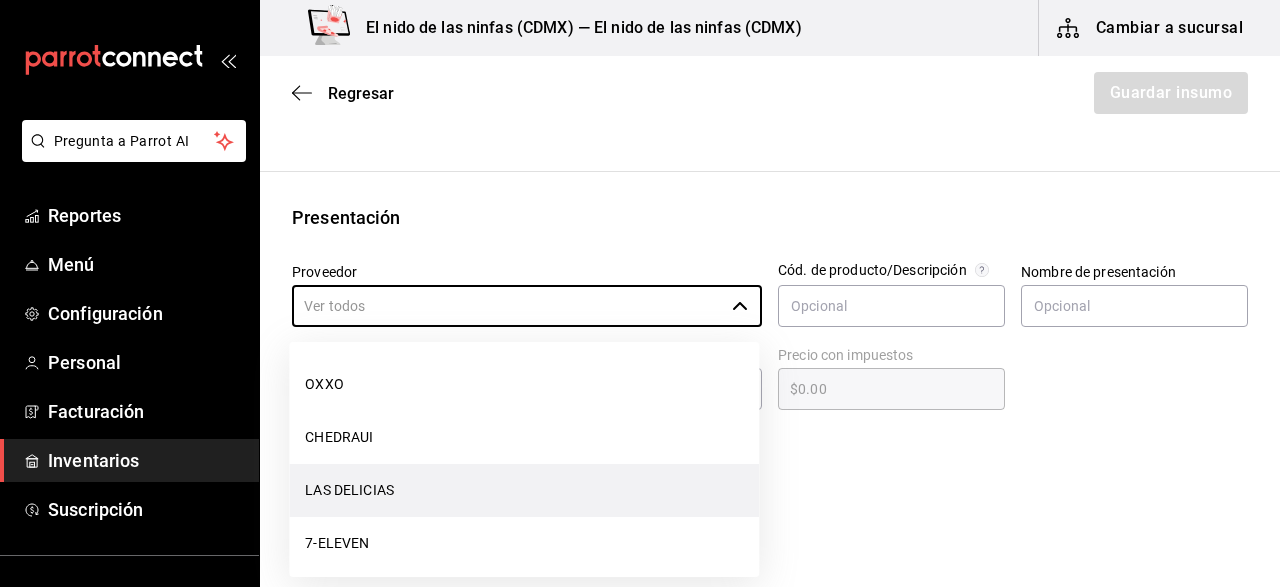 click on "LAS DELICIAS" at bounding box center (524, 490) 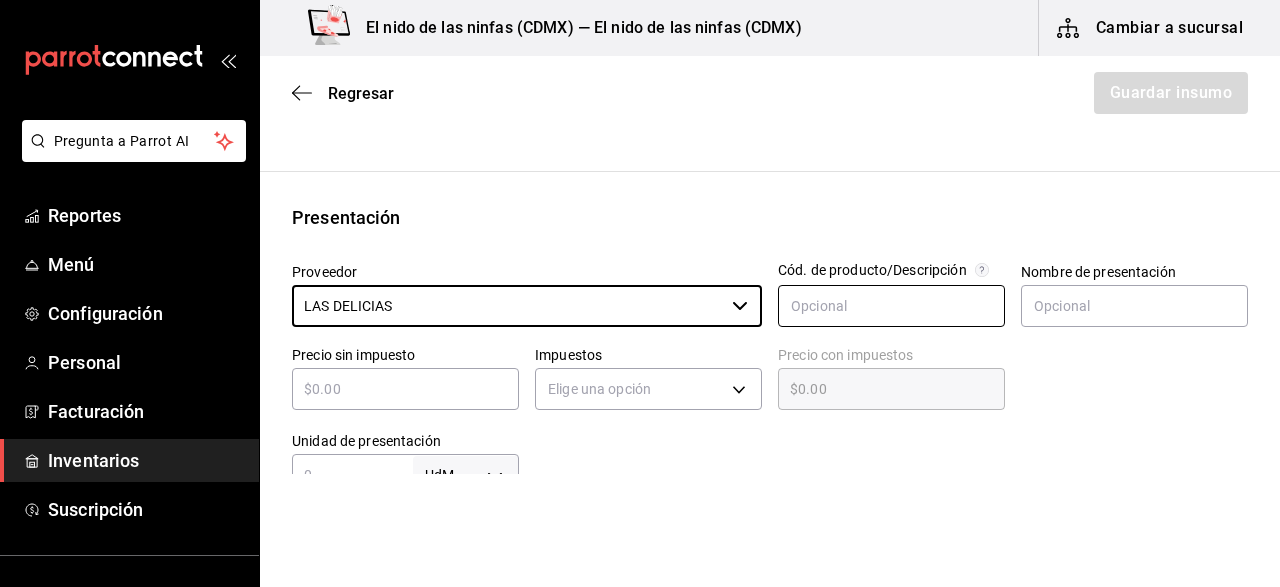 click at bounding box center (891, 306) 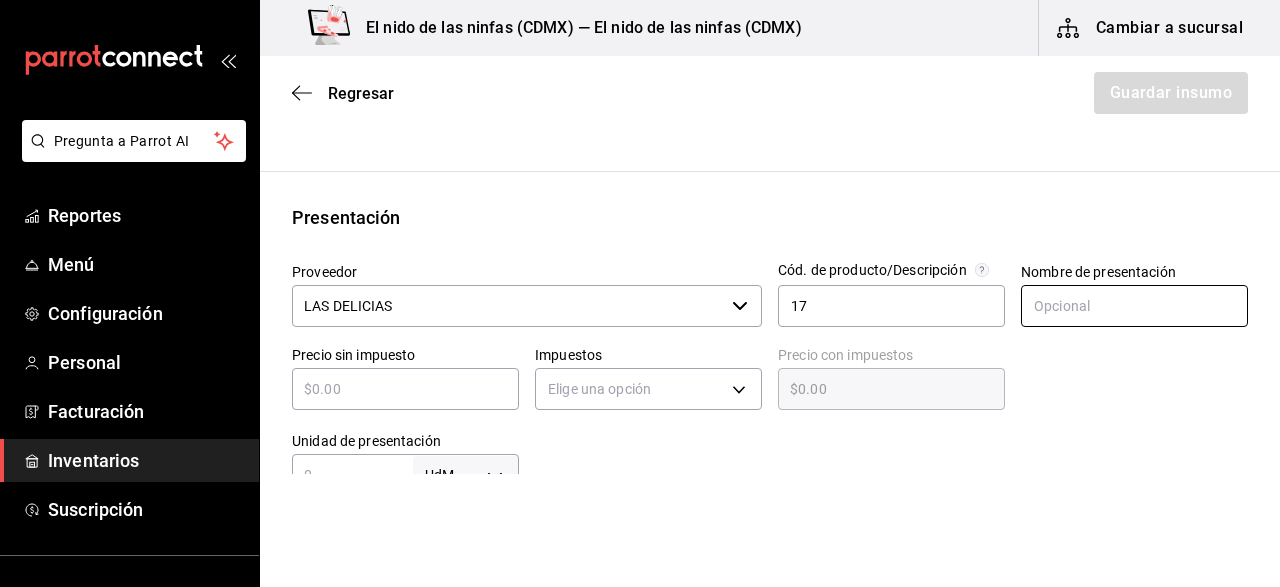 click at bounding box center [1134, 306] 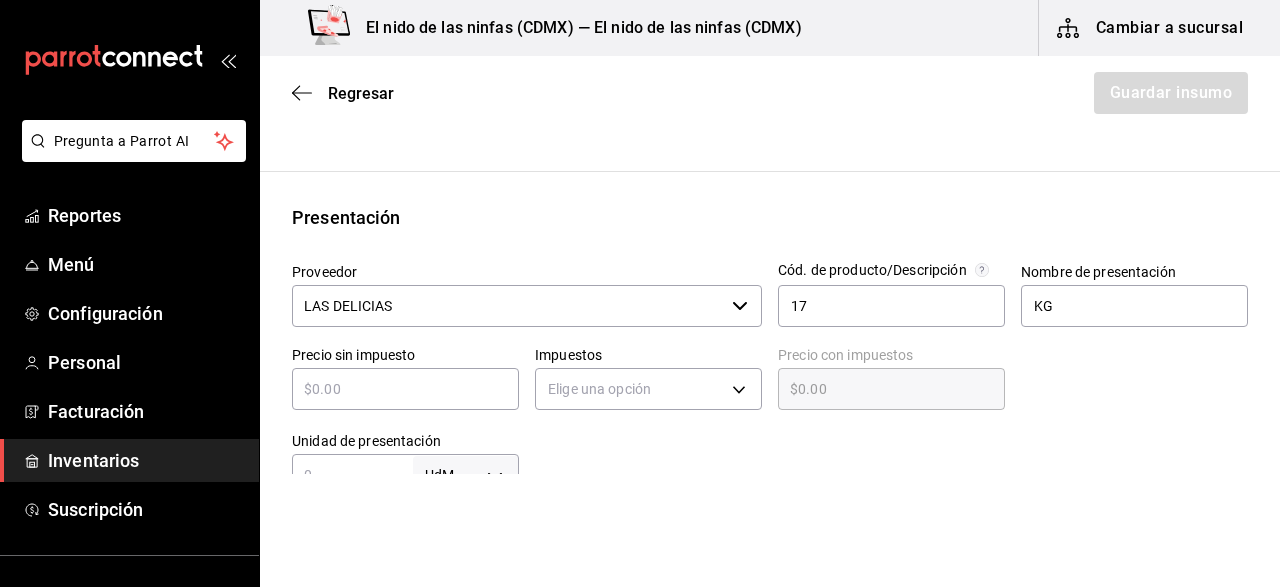 click at bounding box center (405, 389) 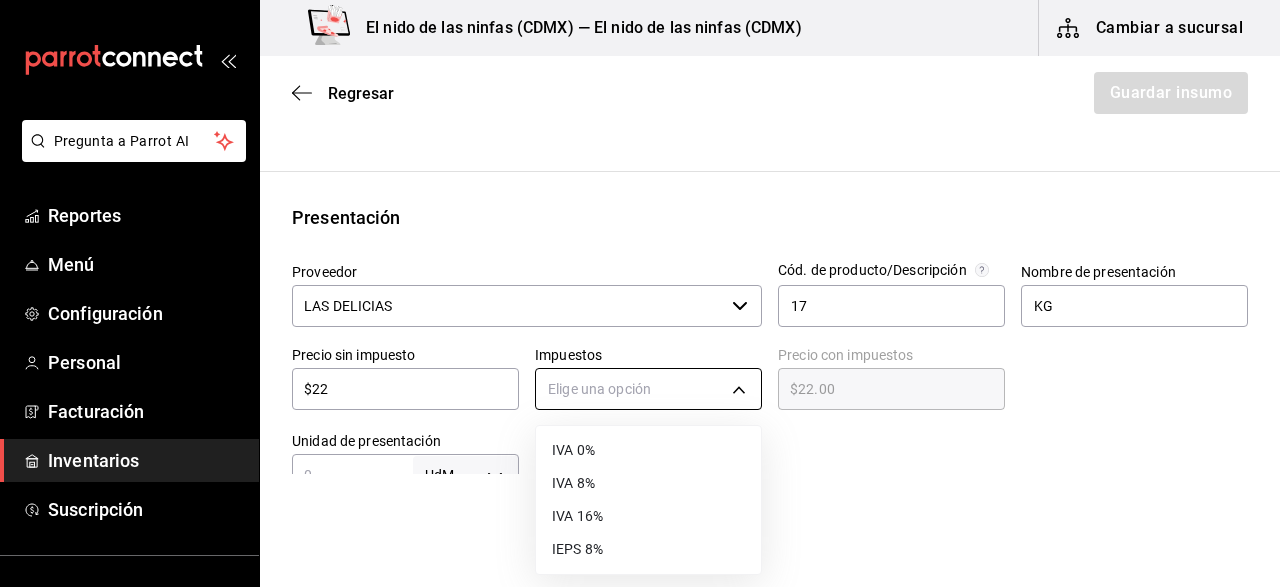click on "Pregunta a Parrot AI Reportes   Menú   Configuración   Personal   Facturación   Inventarios   Suscripción   Ayuda Recomienda Parrot   [FIRST] [LAST]   Sugerir nueva función   El nido de las ninfas ([CITY]) — El nido de las ninfas ([CITY]) Cambiar a sucursal Regresar Guardar insumo Insumo Nombre CILANTRO Categoría de inventario HIERBA ​ Mínimo 1 ​ Ideal 2 ​ Insumo de producción Este insumo se produce con una receta de producción Presentación Proveedor LAS DELICIAS ​ Cód. de producto/Descripción 17 Nombre de presentación KG Precio sin impuesto $22 ​ Impuestos Elige una opción Precio con impuestos $22.00 ​ Unidad de presentación UdM ​ Receta Unidad de receta Elige una opción Factor de conversión ​ Ver ayuda de conversiones ¿La presentación (KG) viene en otra caja? Si No Presentaciones por caja ​ Sin definir Unidades de conteo GANA 1 MES GRATIS EN TU SUSCRIPCIÓN AQUÍ Pregunta a Parrot AI Reportes   Menú   Configuración   Personal   Facturación   Inventarios   Suscripción" at bounding box center (640, 237) 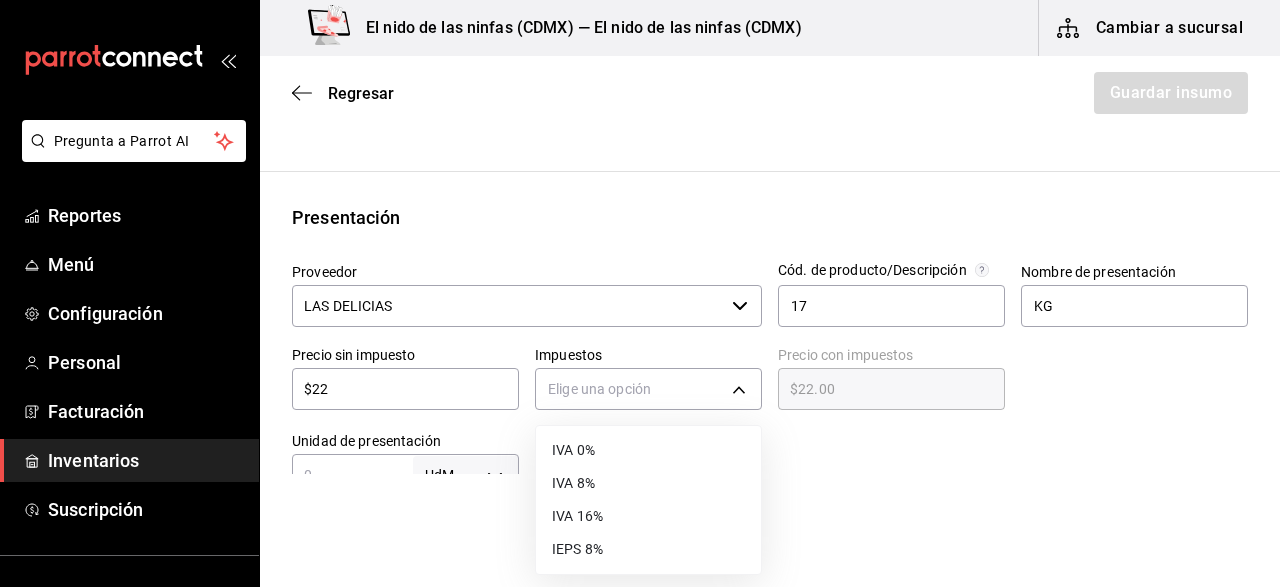 click on "IVA 0%" at bounding box center (648, 450) 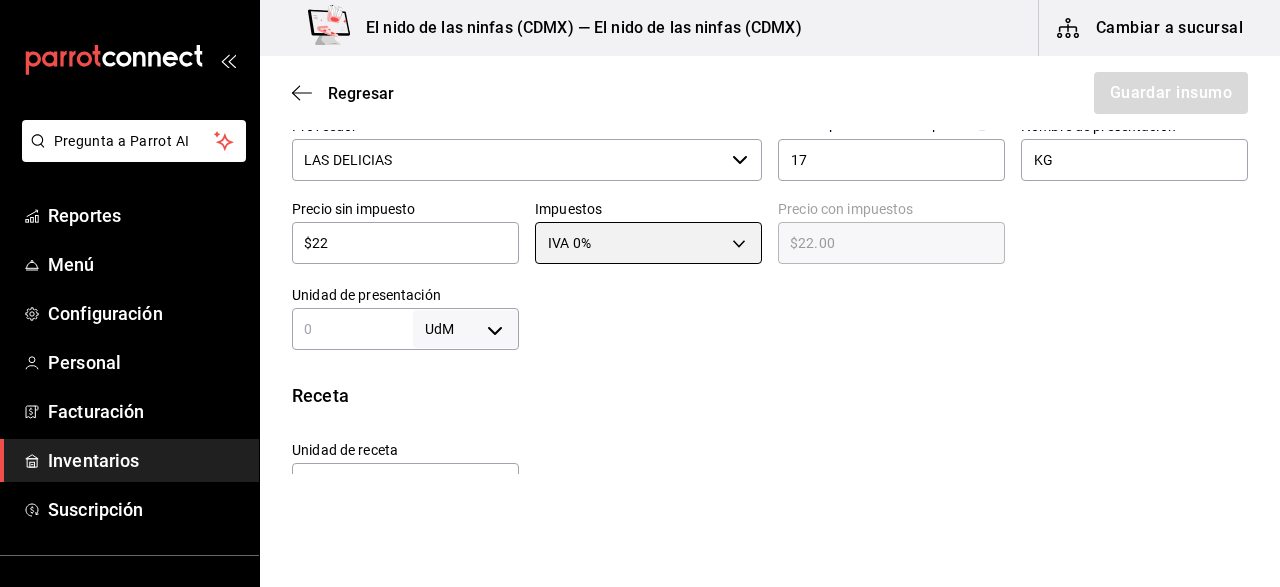scroll, scrollTop: 472, scrollLeft: 0, axis: vertical 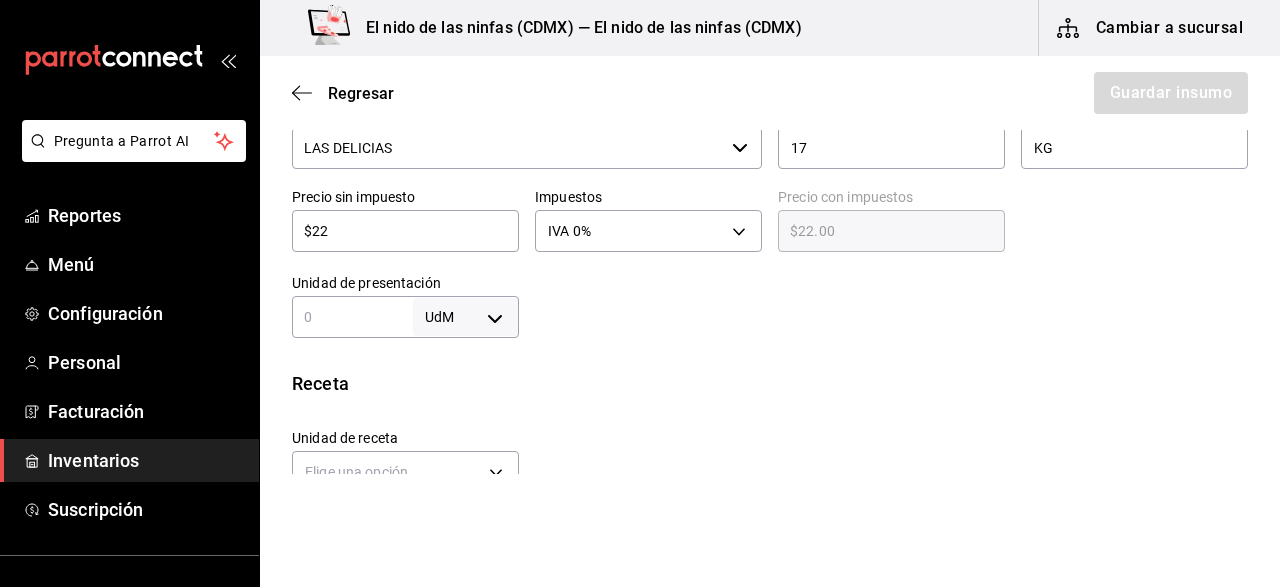 click at bounding box center (352, 317) 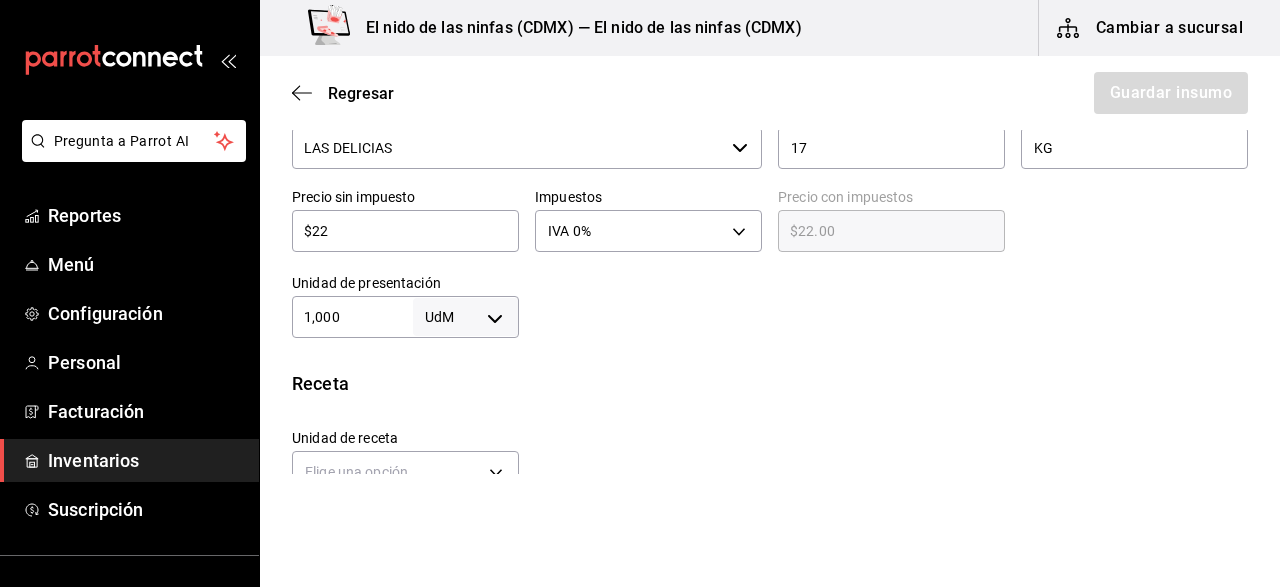 click on "Pregunta a Parrot AI Reportes   Menú   Configuración   Personal   Facturación   Inventarios   Suscripción   Ayuda Recomienda Parrot   [PERSON]   Sugerir nueva función   El nido de las ninfas ([CITY]) — El nido de las ninfas ([CITY]) Cambiar a sucursal Regresar Guardar insumo Insumo Nombre CILANTRO Categoría de inventario HIERBA ​ Mínimo 1 ​ Ideal 2 ​ Insumo de producción Este insumo se produce con una receta de producción Presentación Proveedor LAS DELICIAS ​ Cód. de producto/Descripción 17 Nombre de presentación KG Precio sin impuesto $22 ​ Impuestos IVA 0% IVA_0 Precio con impuestos $22.00 ​ Unidad de presentación 1,000 UdM ​ Receta Unidad de receta Elige una opción Factor de conversión ​ Ver ayuda de conversiones ¿La presentación (KG) viene en otra caja? Si No Presentaciones por caja ​ Sin definir Unidades de conteo GANA 1 MES GRATIS EN TU SUSCRIPCIÓN AQUÍ Pregunta a Parrot AI Reportes   Menú   Configuración   Personal   Facturación   Inventarios   Suscripción" at bounding box center [640, 237] 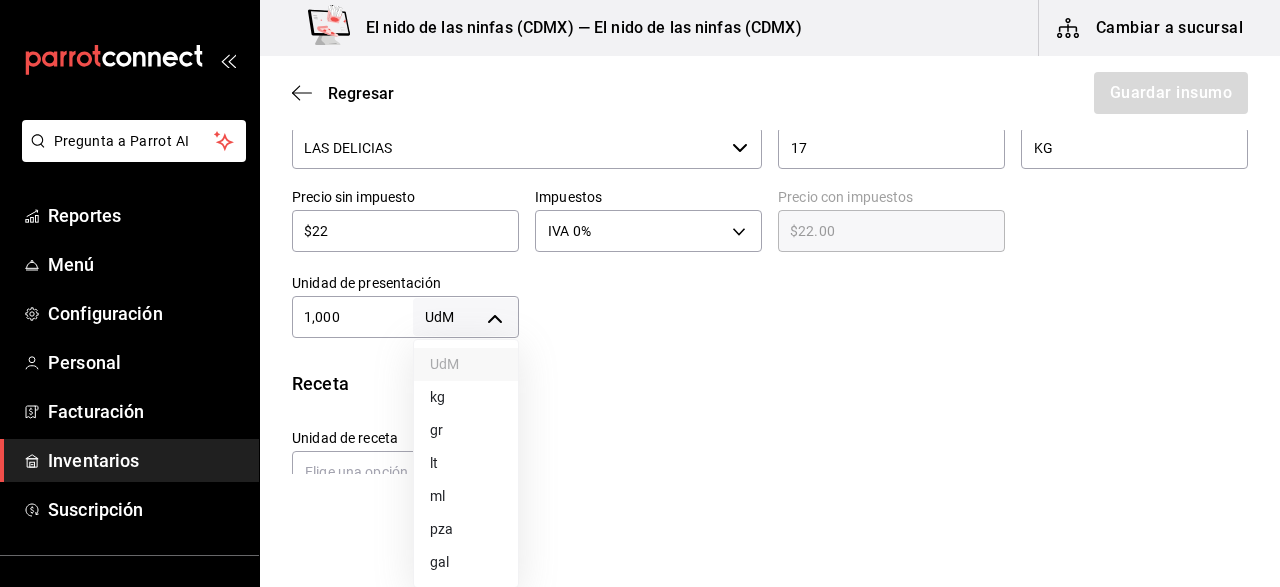 click on "kg" at bounding box center [466, 397] 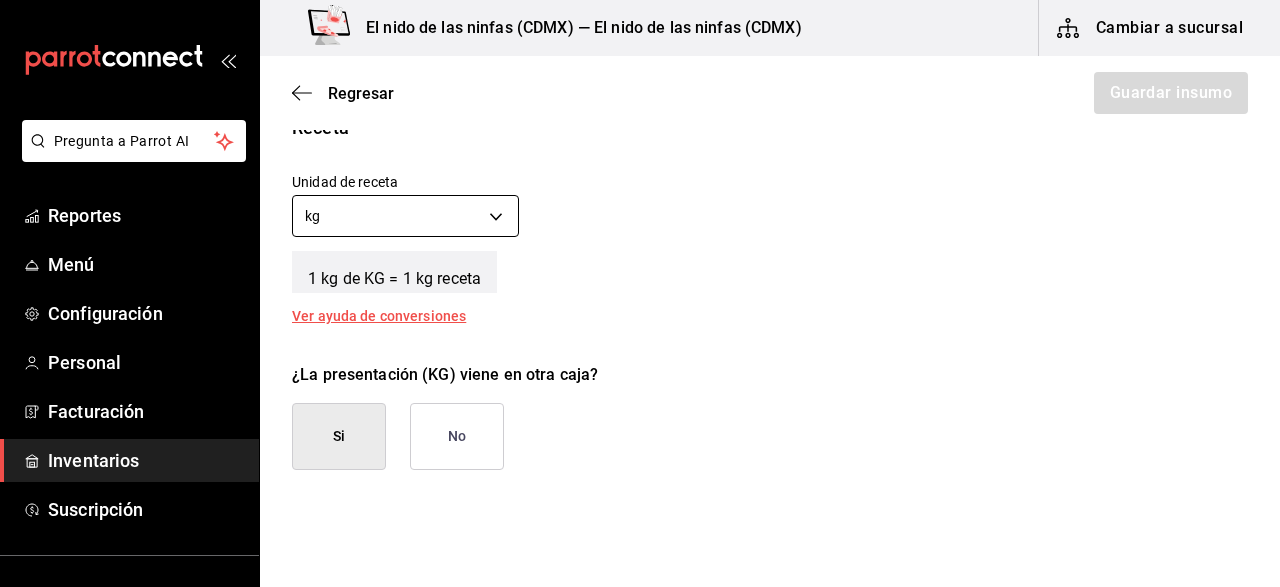 scroll, scrollTop: 734, scrollLeft: 0, axis: vertical 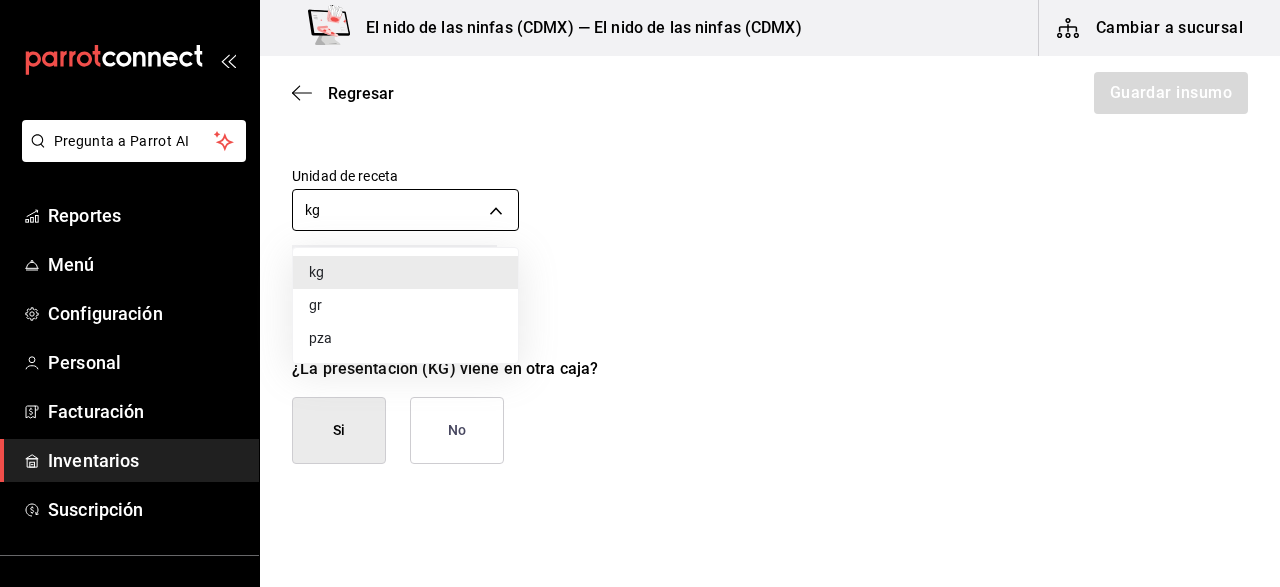 click on "Pregunta a Parrot AI Reportes   Menú   Configuración   Personal   Facturación   Inventarios   Suscripción   Ayuda Recomienda Parrot   [PERSON]   Sugerir nueva función   El nido de las ninfas ([CITY]) — El nido de las ninfas ([CITY]) Cambiar a sucursal Regresar Guardar insumo Insumo Nombre CILANTRO Categoría de inventario HIERBA ​ Mínimo 1 ​ Ideal 2 ​ Insumo de producción Este insumo se produce con una receta de producción Presentación Proveedor LAS DELICIAS ​ Cód. de producto/Descripción 17 Nombre de presentación KG Precio sin impuesto $22 ​ Impuestos IVA 0% IVA_0 Precio con impuestos $22.00 ​ Unidad de presentación 1,000 kg KILOGRAM ​ Receta Unidad de receta kg KILOGRAM Factor de conversión 1,000 ​ 1 kg de KG = 1 kg receta Ver ayuda de conversiones ¿La presentación (KG) viene en otra caja? Si No Presentaciones por caja ​  KG de 1,000 kg Unidades de conteo kg KG (1,000 kg) GANA 1 MES GRATIS EN TU SUSCRIPCIÓN AQUÍ Pregunta a Parrot AI Reportes   Menú   Configuración" at bounding box center (640, 237) 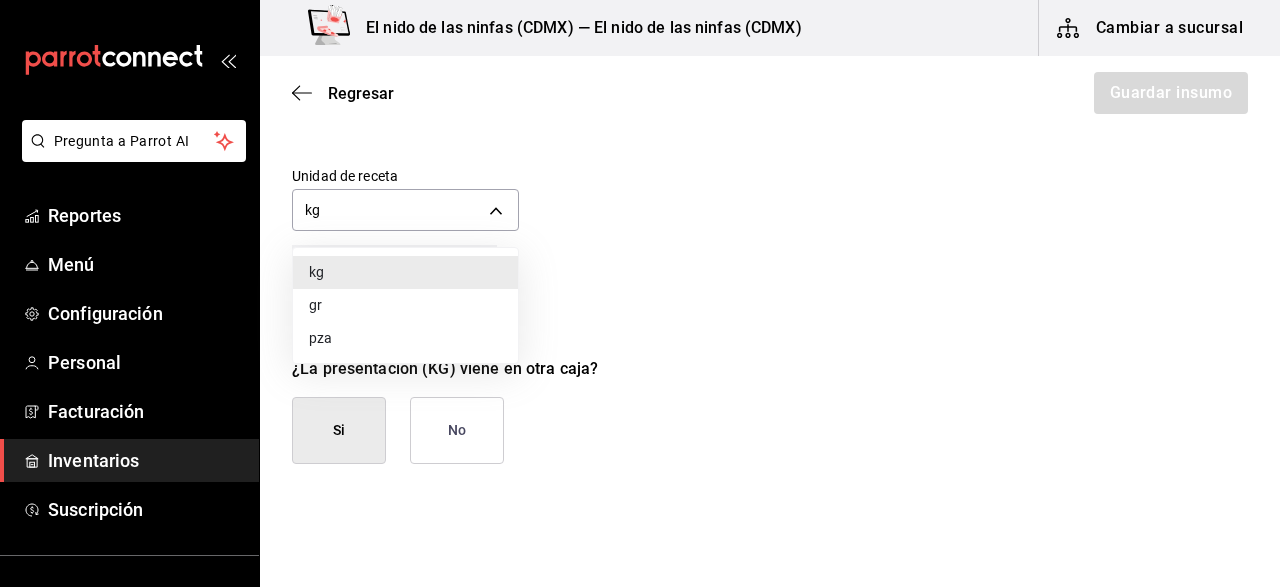 click on "gr" at bounding box center [405, 305] 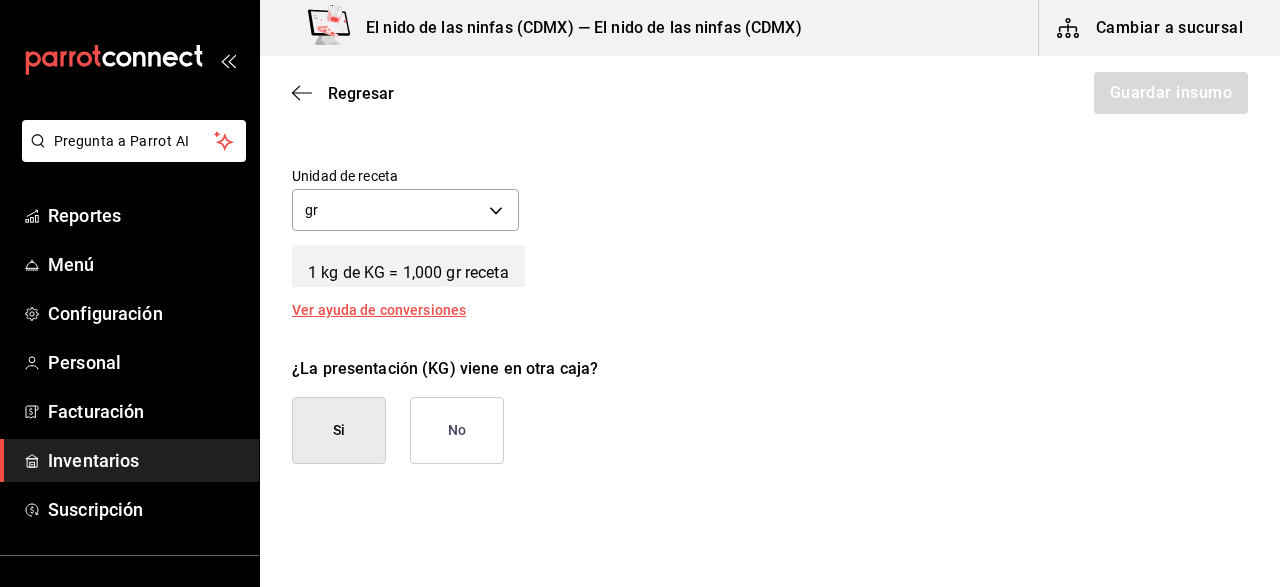 click on "No" at bounding box center [457, 430] 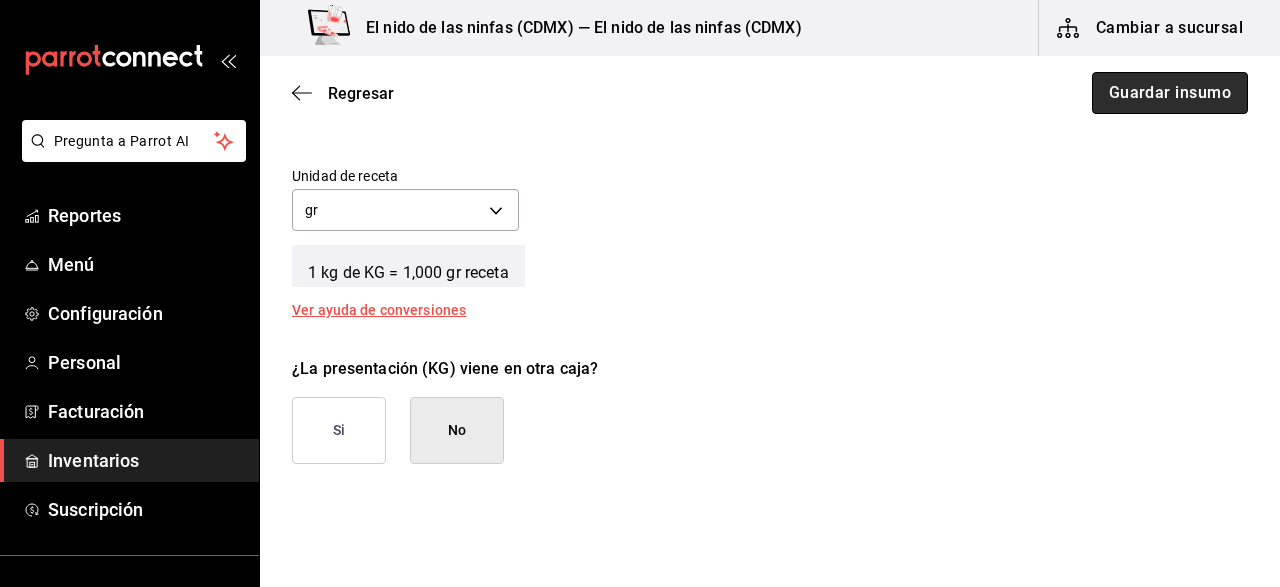 click on "Guardar insumo" at bounding box center [1170, 93] 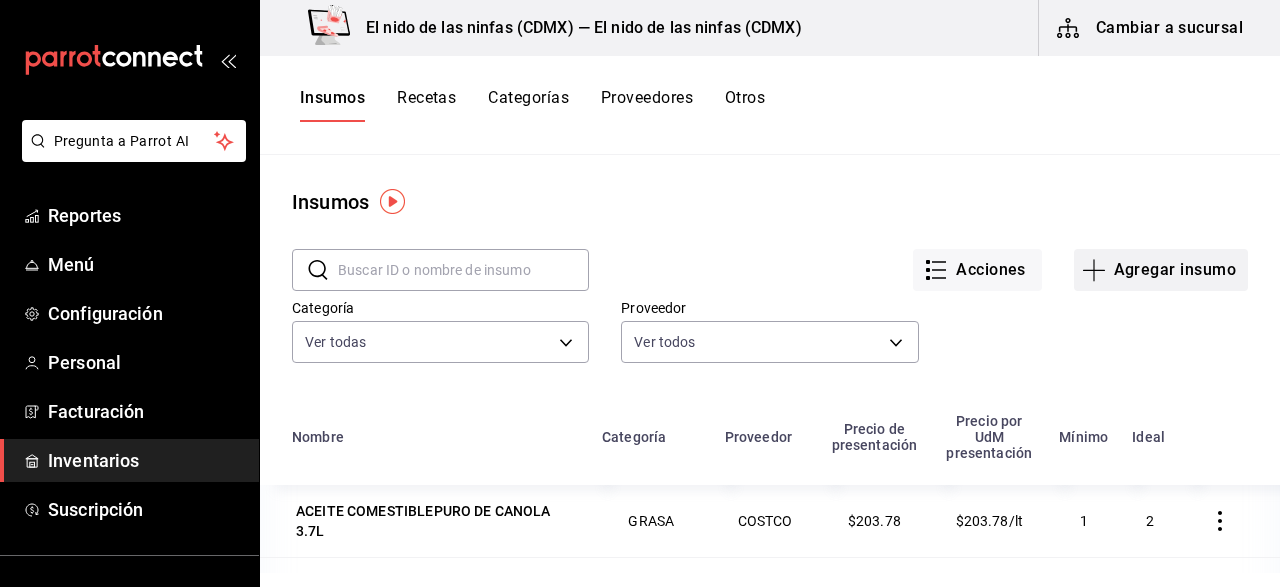 click on "Agregar insumo" at bounding box center [1161, 270] 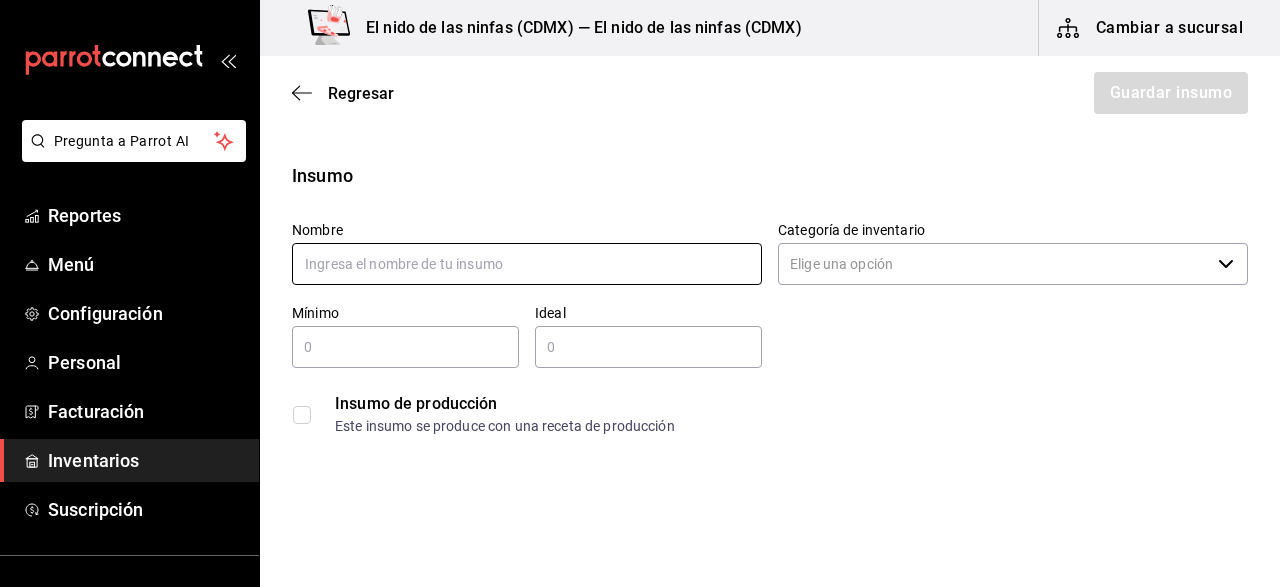 click at bounding box center [527, 264] 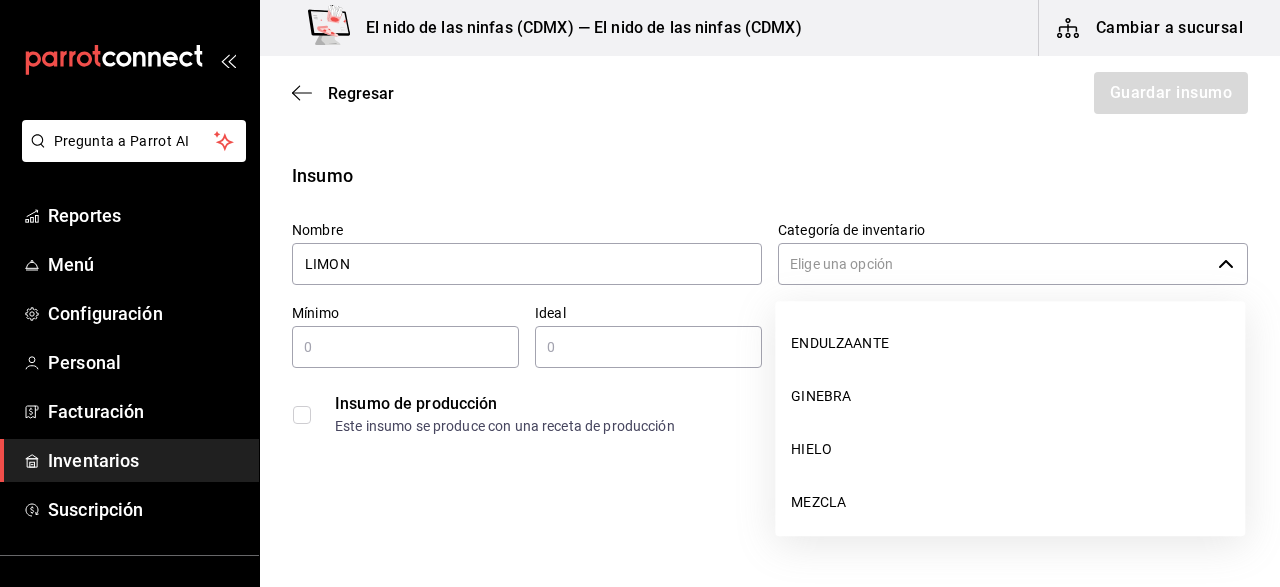 click on "Categoría de inventario" at bounding box center (994, 264) 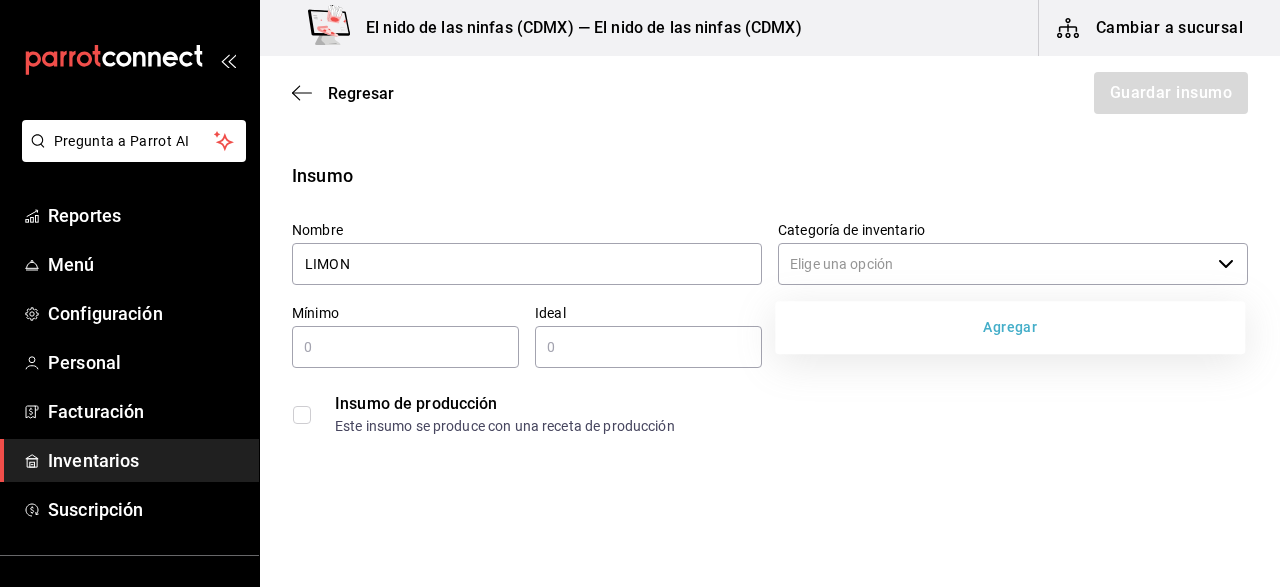 click on "​" at bounding box center (405, 347) 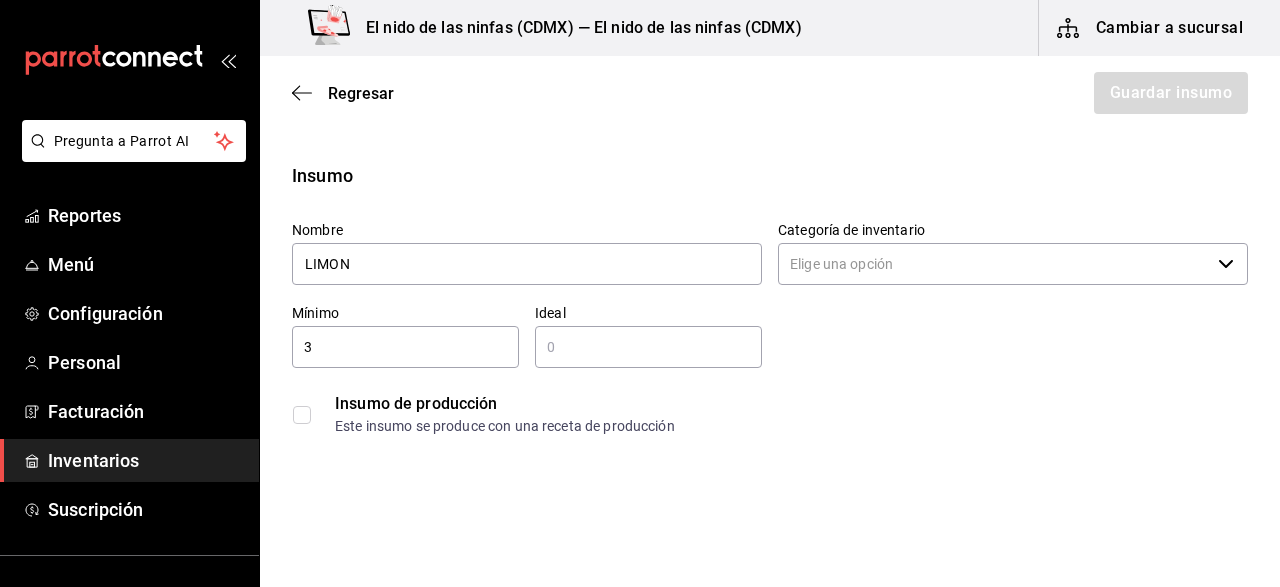 click at bounding box center [648, 347] 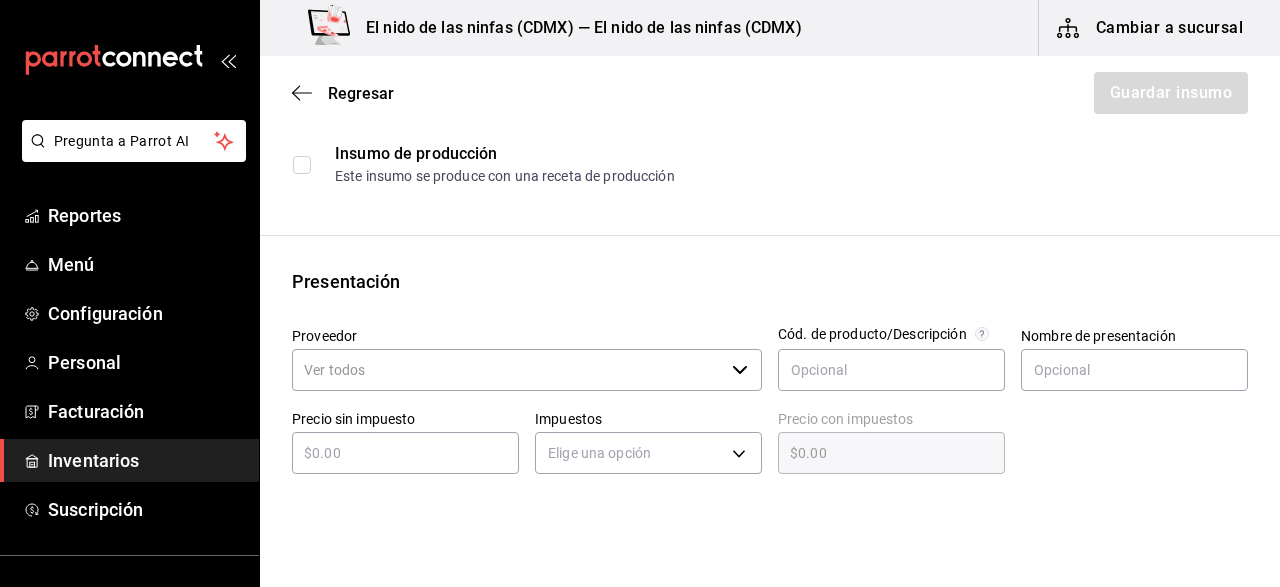 scroll, scrollTop: 272, scrollLeft: 0, axis: vertical 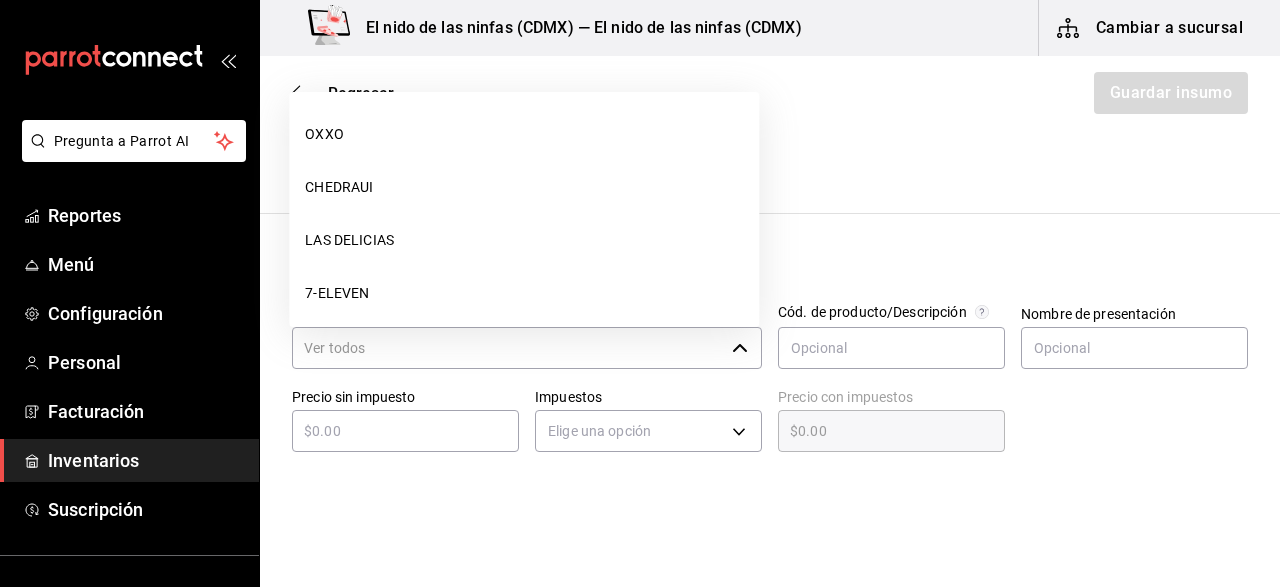click on "Proveedor" at bounding box center (508, 348) 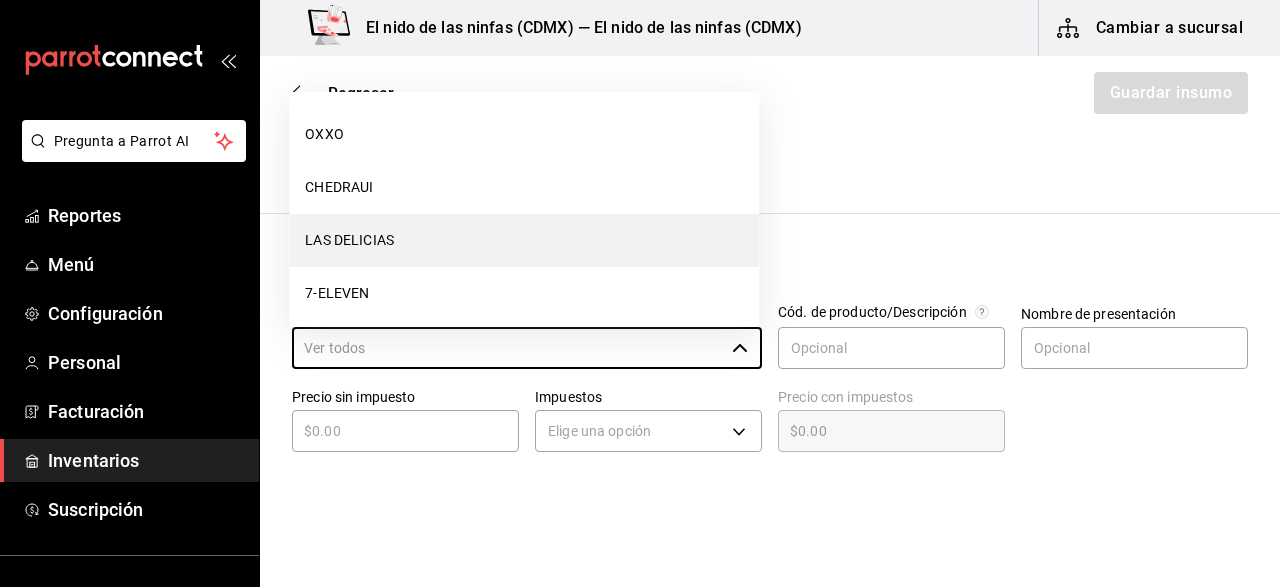 click on "LAS DELICIAS" at bounding box center [524, 240] 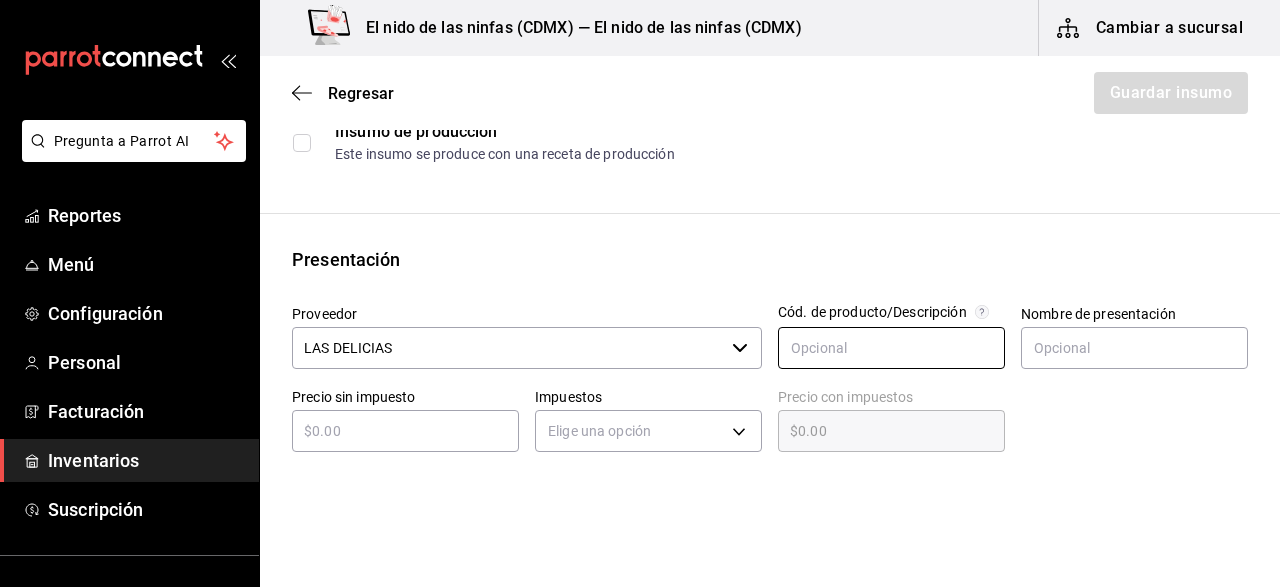 click at bounding box center [891, 348] 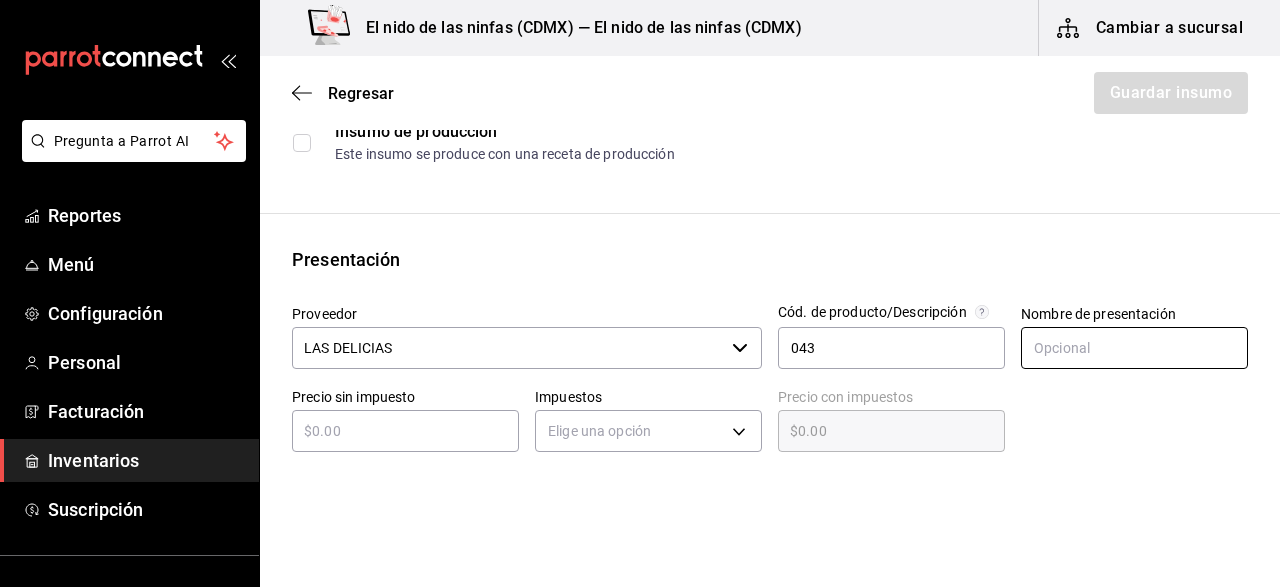 click at bounding box center [1134, 348] 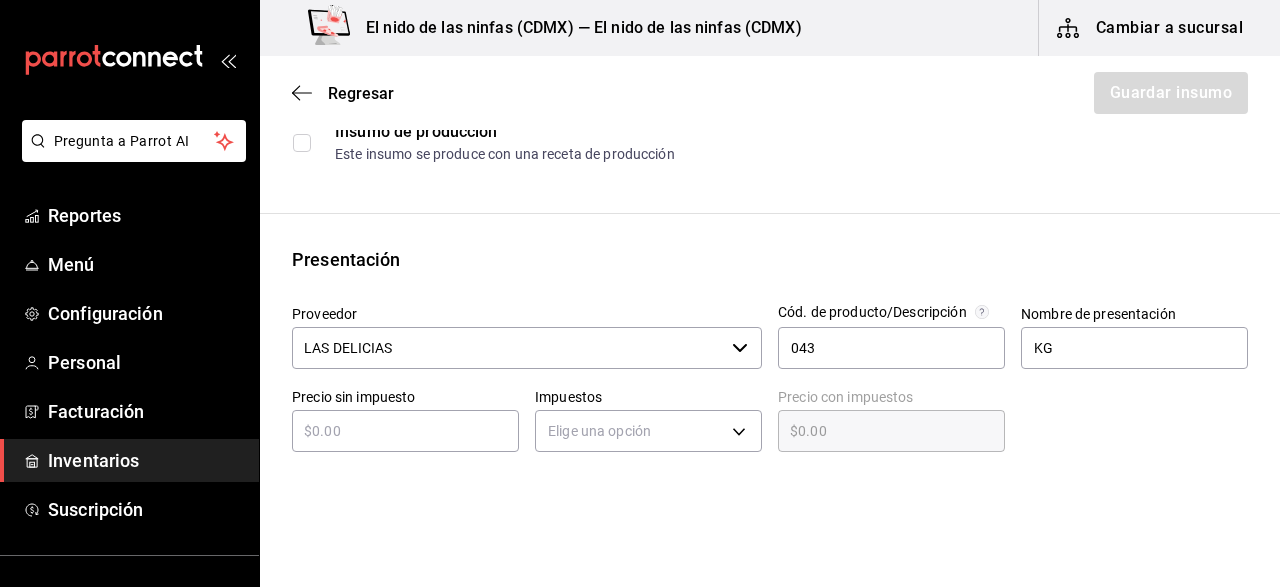 click at bounding box center [405, 431] 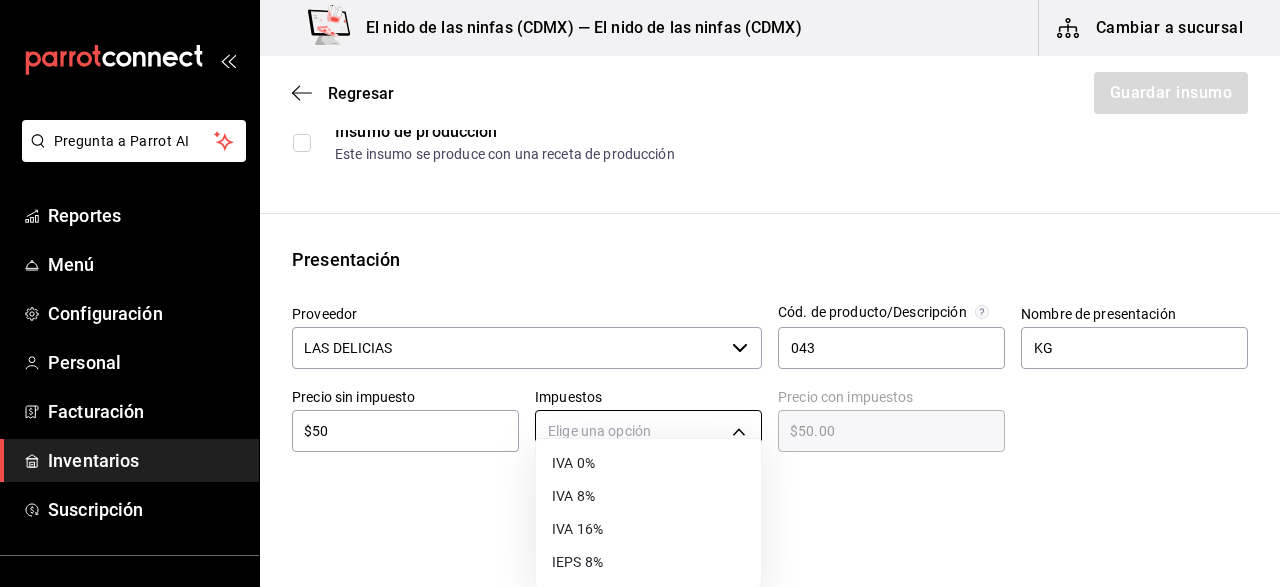 click on "Pregunta a Parrot AI Reportes   Menú   Configuración   Personal   Facturación   Inventarios   Suscripción   Ayuda Recomienda Parrot   [FIRST] [LAST]   Sugerir nueva función   El nido de las ninfas ([CITY]) — El nido de las ninfas ([CITY]) Cambiar a sucursal Regresar Guardar insumo Insumo Nombre LIMON Categoría de inventario ​ Mínimo 3 ​ Ideal 10 ​ Insumo de producción Este insumo se produce con una receta de producción Presentación Proveedor LAS DELICIAS ​ Cód. de producto/Descripción 043 Nombre de presentación KG Precio sin impuesto $50 ​ Impuestos Elige una opción Precio con impuestos $50.00 ​ Unidad de presentación UdM ​ Receta Unidad de receta Elige una opción Factor de conversión ​ Ver ayuda de conversiones ¿La presentación (KG) viene en otra caja? Si No Presentaciones por caja ​ Sin definir Unidades de conteo GANA 1 MES GRATIS EN TU SUSCRIPCIÓN AQUÍ Ver video tutorial Ir a video Pregunta a Parrot AI Reportes   Menú   Configuración   Personal   Facturación" at bounding box center [640, 237] 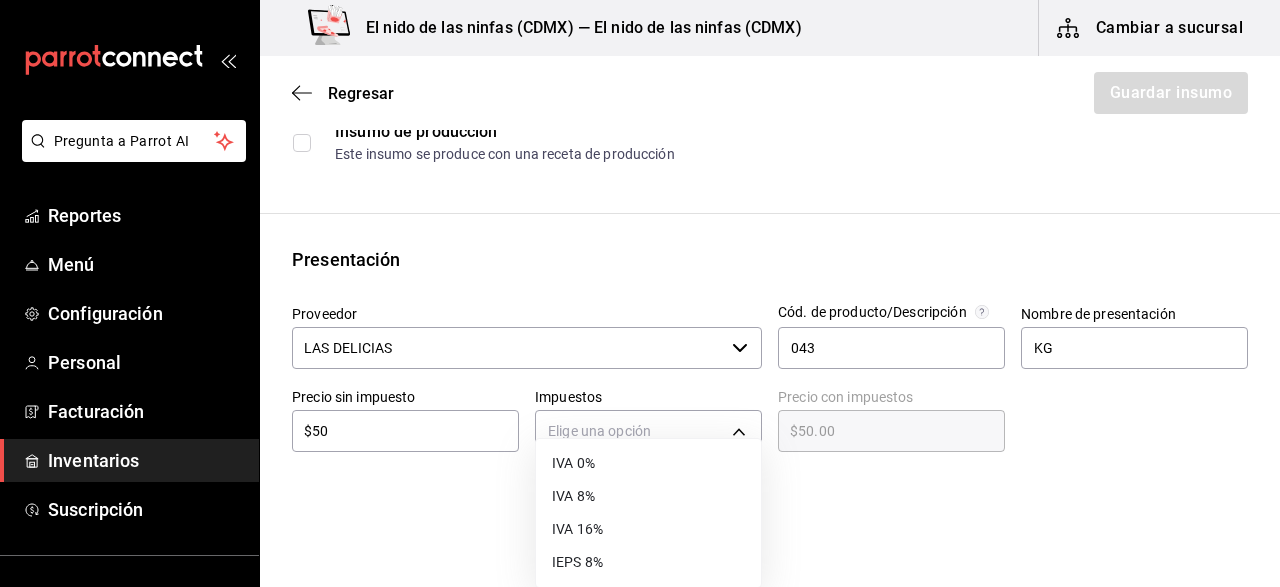 click on "IVA 0%" at bounding box center [648, 463] 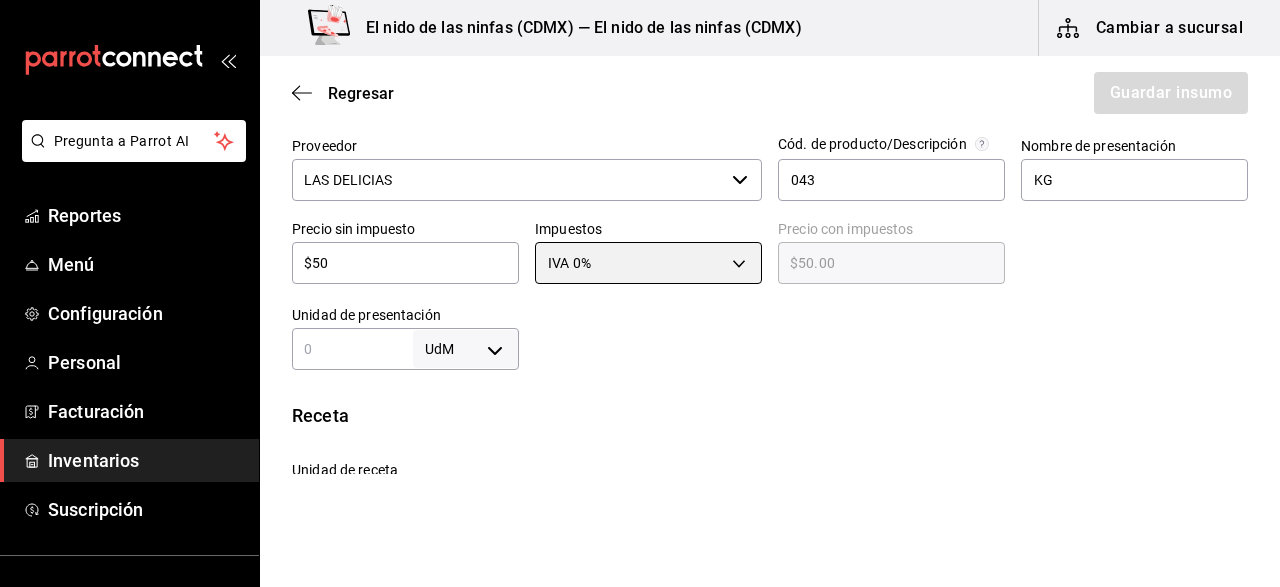 scroll, scrollTop: 449, scrollLeft: 0, axis: vertical 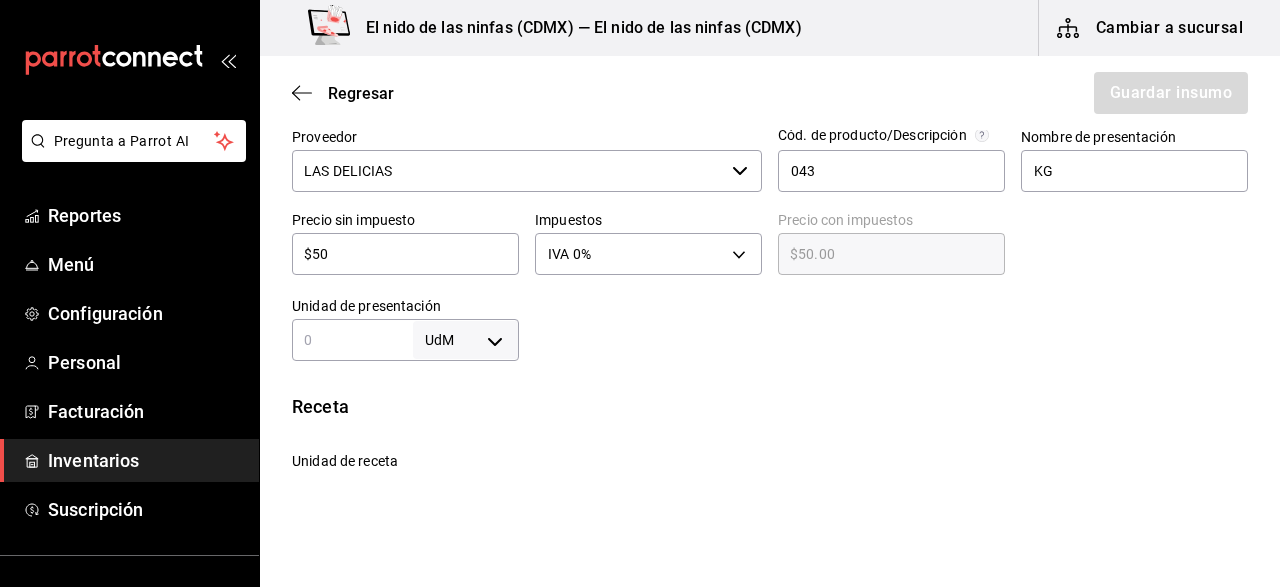 click at bounding box center (352, 340) 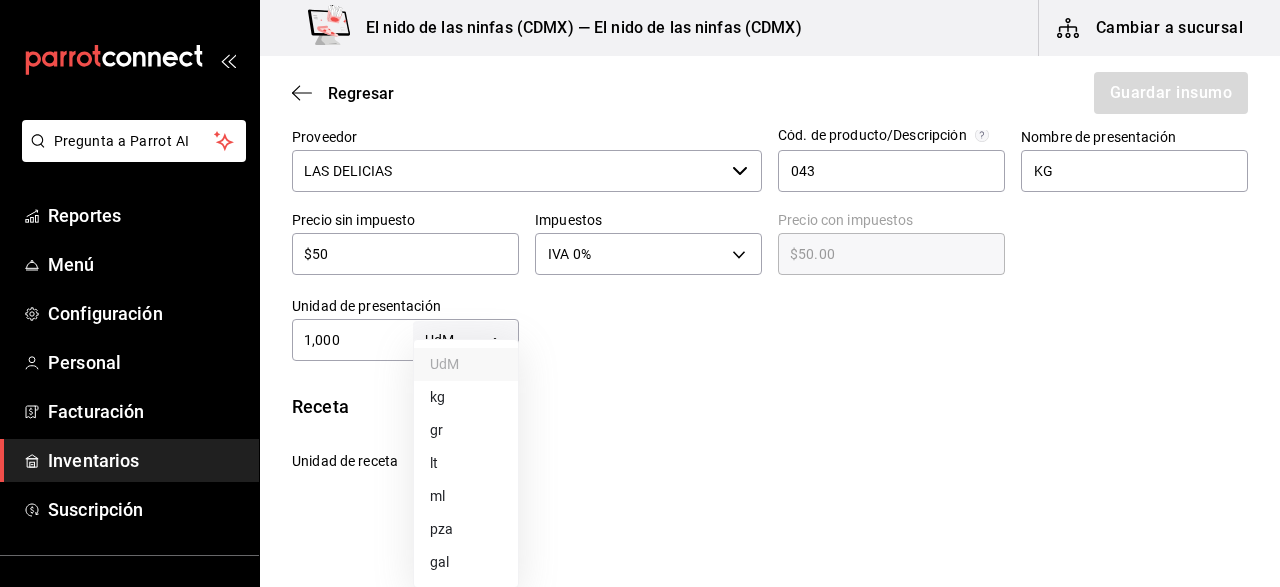 click on "Pregunta a Parrot AI Reportes   Menú   Configuración   Personal   Facturación   Inventarios   Suscripción   Ayuda Recomienda Parrot   [PERSON]   Sugerir nueva función   El nido de las ninfas ([CITY]) — El nido de las ninfas ([CITY]) Cambiar a sucursal Regresar Guardar insumo Insumo Nombre LIMON Categoría de inventario ​ Mínimo 3 ​ Ideal 10 ​ Insumo de producción Este insumo se produce con una receta de producción Presentación Proveedor LAS DELICIAS ​ Cód. de producto/Descripción 043 Nombre de presentación KG Precio sin impuesto $50 ​ Impuestos IVA 0% IVA_0 Precio con impuestos $50.00 ​ Unidad de presentación 1,000 UdM ​ Receta Unidad de receta Elige una opción Factor de conversión ​ Ver ayuda de conversiones ¿La presentación (KG) viene en otra caja? Si No Presentaciones por caja ​ Sin definir Unidades de conteo GANA 1 MES GRATIS EN TU SUSCRIPCIÓN AQUÍ Ver video tutorial Ir a video Pregunta a Parrot AI Reportes   Menú   Configuración   Personal   Facturación" at bounding box center (640, 237) 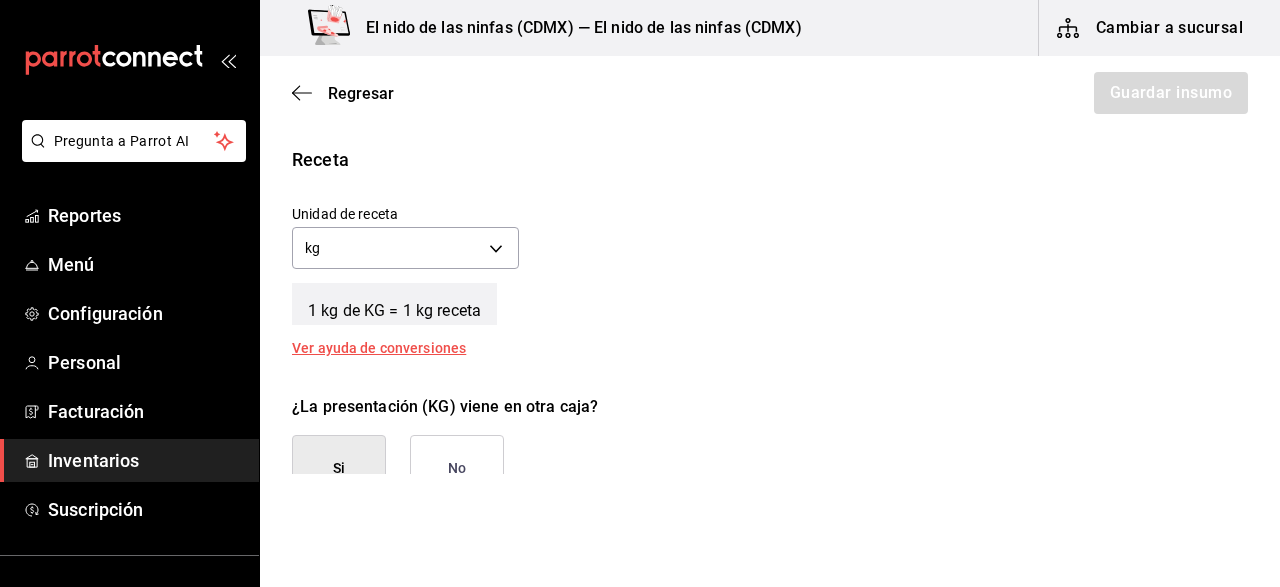 scroll, scrollTop: 706, scrollLeft: 0, axis: vertical 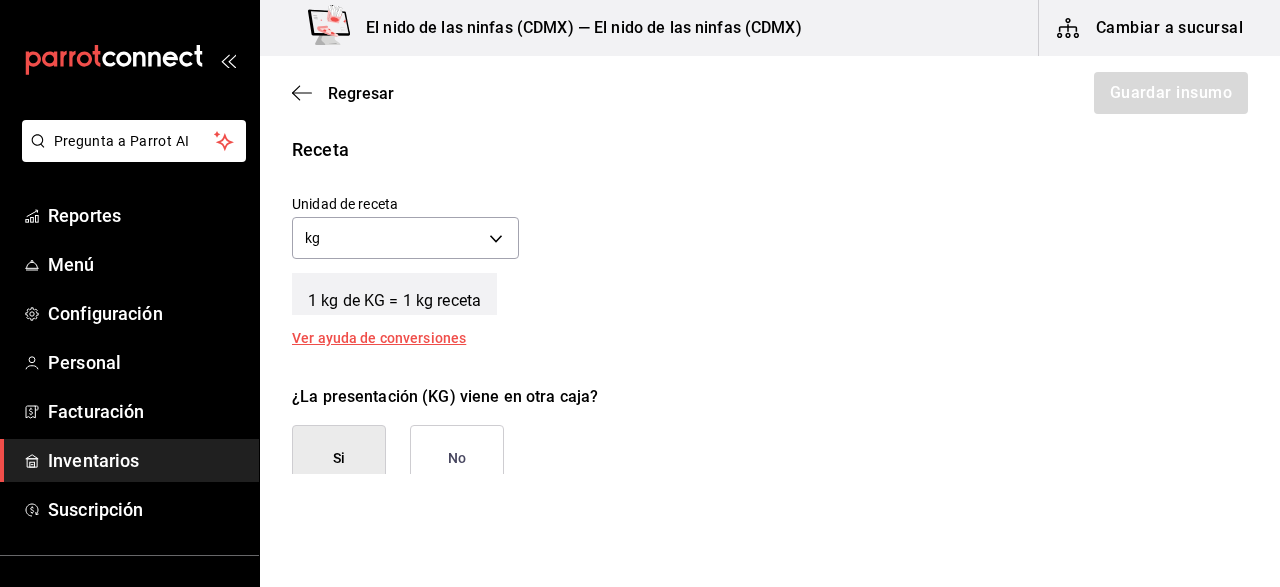 click on "No" at bounding box center (457, 458) 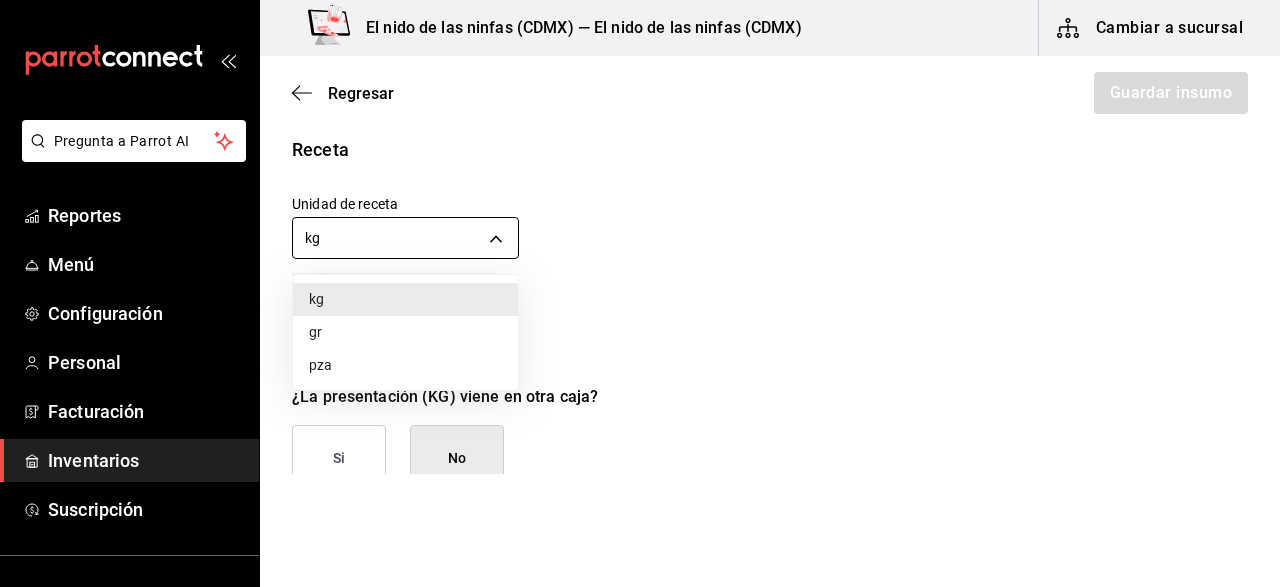 click on "Pregunta a Parrot AI Reportes   Menú   Configuración   Personal   Facturación   Inventarios   Suscripción   Ayuda Recomienda Parrot   [PERSON]   Sugerir nueva función   El nido de las ninfas ([CITY]) — El nido de las ninfas ([CITY]) Cambiar a sucursal Regresar Guardar insumo Insumo Nombre LIMON Categoría de inventario ​ Mínimo 3 ​ Ideal 10 ​ Insumo de producción Este insumo se produce con una receta de producción Presentación Proveedor LAS DELICIAS ​ Cód. de producto/Descripción 043 Nombre de presentación KG Precio sin impuesto $50 ​ Impuestos IVA 0% IVA_0 Precio con impuestos $50.00 ​ Unidad de presentación 1,000 kg KILOGRAM ​ Receta Unidad de receta kg KILOGRAM Factor de conversión 1,000 ​ 1 kg de KG = 1 kg receta Ver ayuda de conversiones ¿La presentación (KG) viene en otra caja? Si No Unidades de conteo kg KG (1,000 kg) GANA 1 MES GRATIS EN TU SUSCRIPCIÓN AQUÍ Ver video tutorial Ir a video Pregunta a Parrot AI Reportes   Menú   Configuración   Personal         Ayuda" at bounding box center [640, 237] 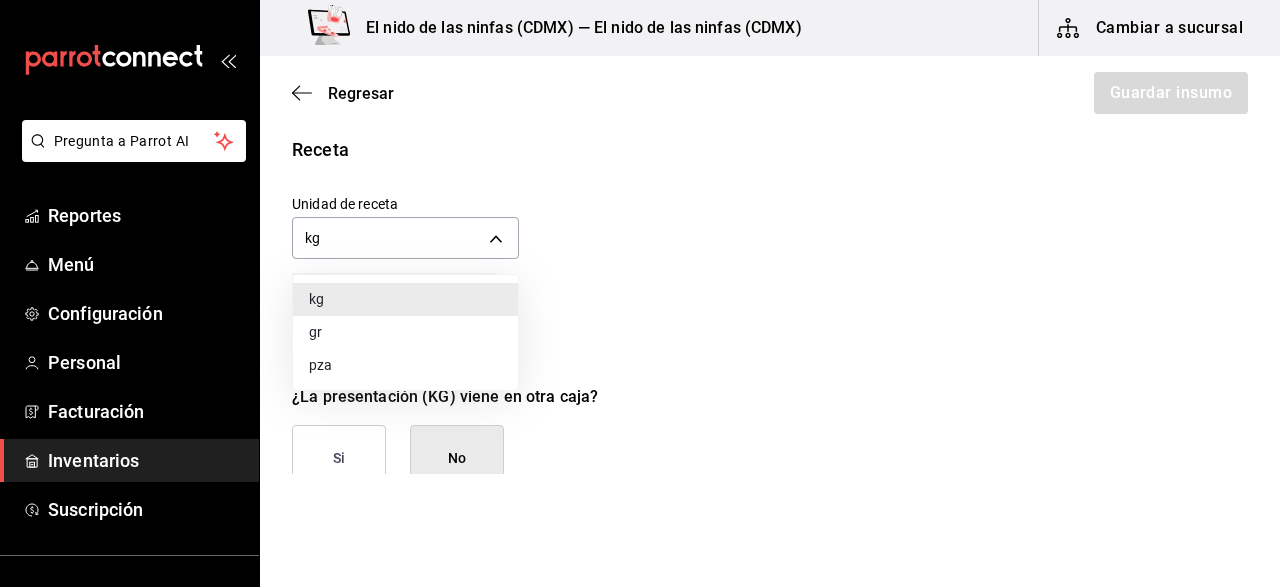 click on "gr" at bounding box center [405, 332] 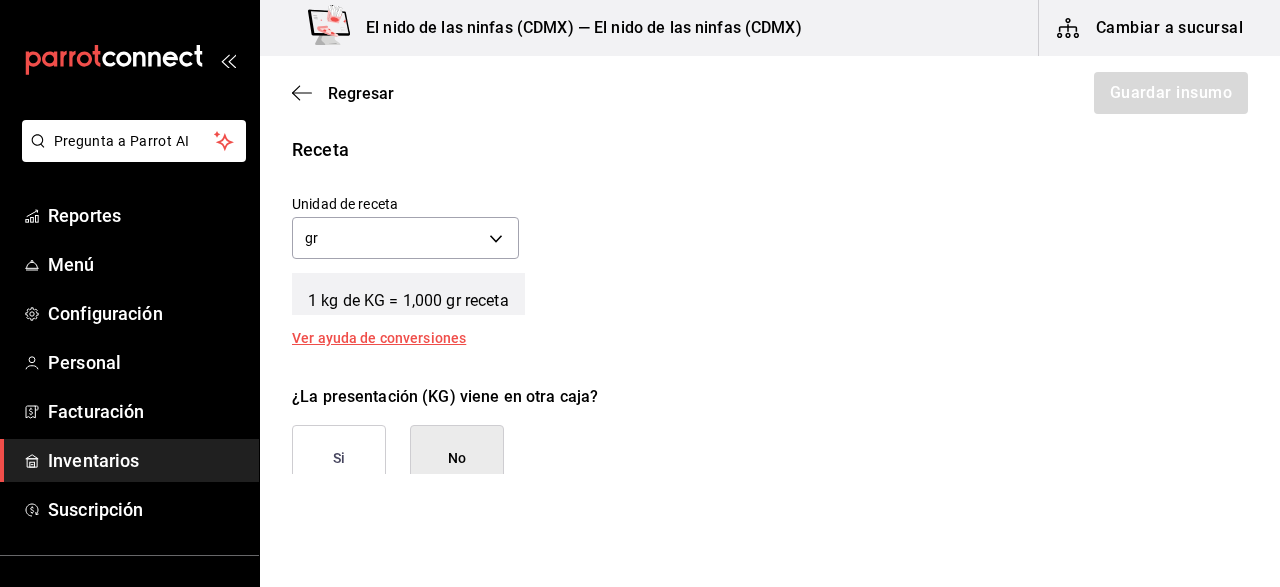 click on "No" at bounding box center [457, 458] 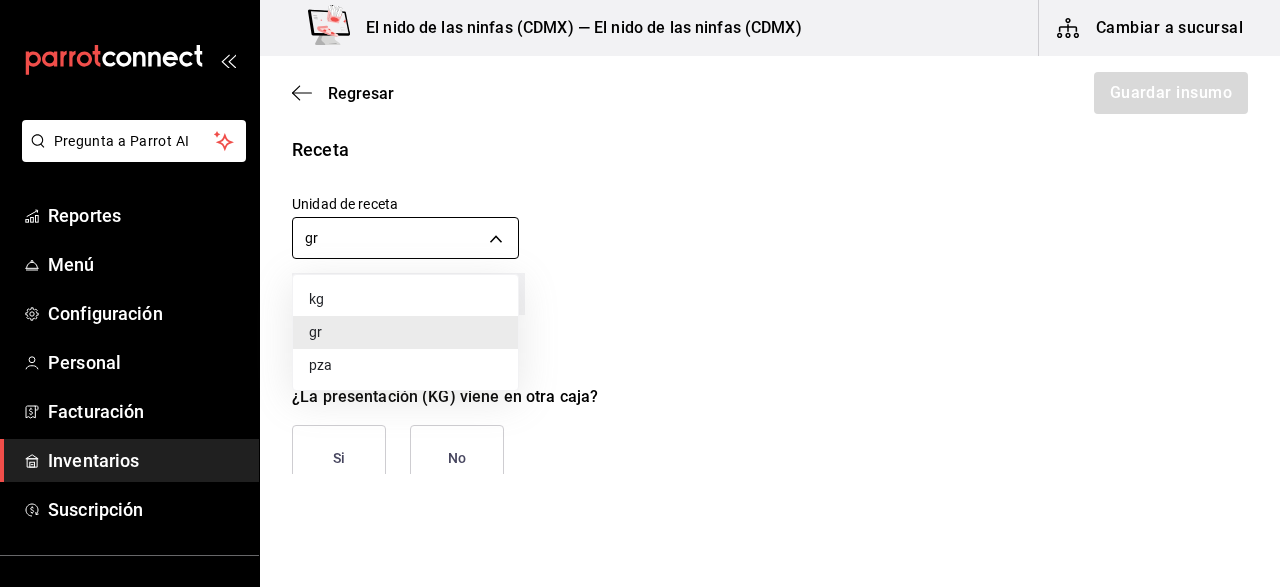 click on "Pregunta a Parrot AI Reportes   Menú   Configuración   Personal   Facturación   Inventarios   Suscripción   Ayuda Recomienda Parrot   [FIRST] [LAST]   Sugerir nueva función   El nido de las ninfas ([CITY]) — El nido de las ninfas ([CITY]) Cambiar a sucursal Regresar Guardar insumo Insumo Nombre LIMON Categoría de inventario ​ Mínimo 3 ​ Ideal 10 ​ Insumo de producción Este insumo se produce con una receta de producción Presentación Proveedor LAS DELICIAS ​ Cód. de producto/Descripción 043 Nombre de presentación KG Precio sin impuesto $50 ​ Impuestos IVA 0% IVA_0 Precio con impuestos $50.00 ​ Unidad de presentación 1,000 kg KILOGRAM ​ Receta Unidad de receta gr GRAM Factor de conversión 1,000,000 ​ 1 kg de KG = 1,000 gr receta Ver ayuda de conversiones ¿La presentación (KG) viene en otra caja? Si No Unidades de conteo kg KG (1,000 kg) GANA 1 MES GRATIS EN TU SUSCRIPCIÓN AQUÍ Ver video tutorial Ir a video Pregunta a Parrot AI Reportes   Menú   Configuración   Personal" at bounding box center [640, 237] 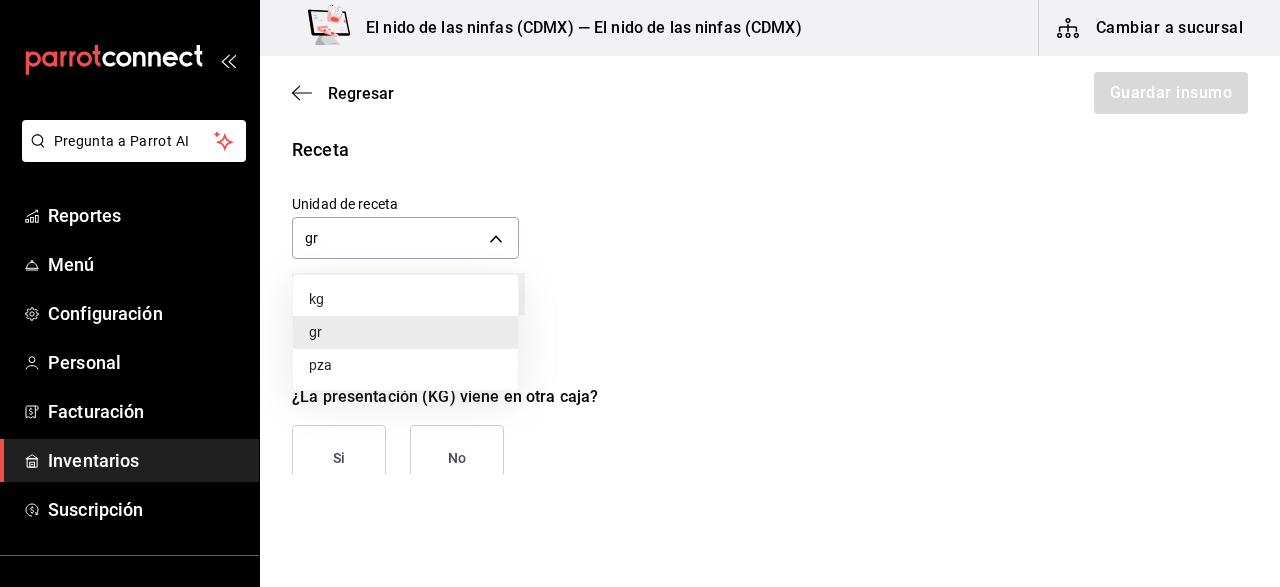 click on "pza" at bounding box center [405, 365] 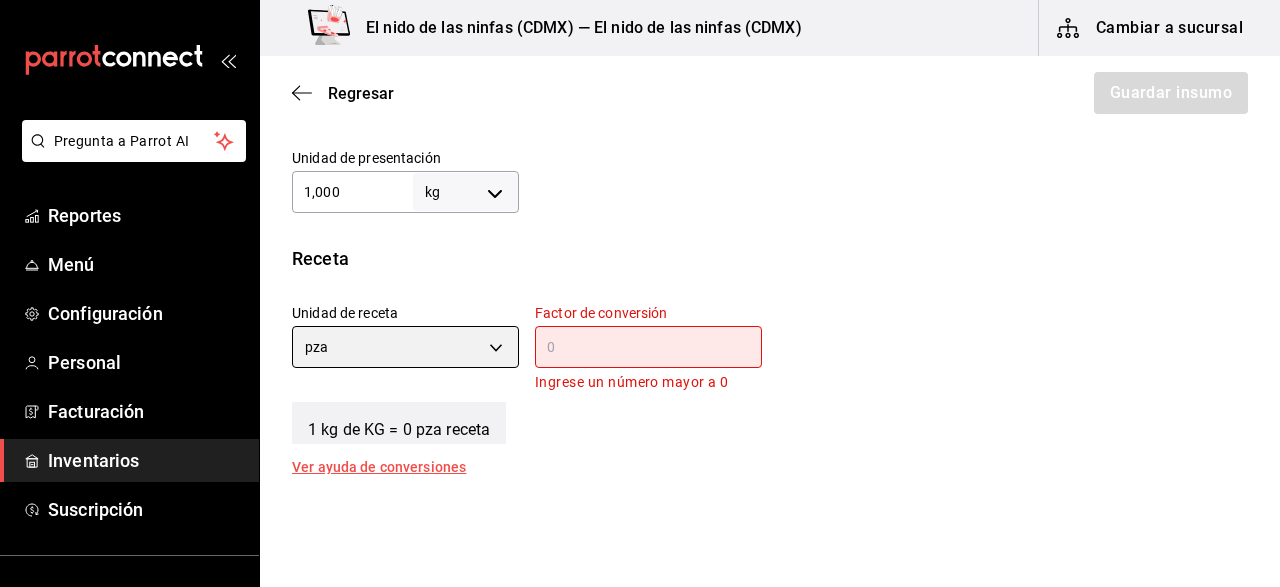 scroll, scrollTop: 596, scrollLeft: 0, axis: vertical 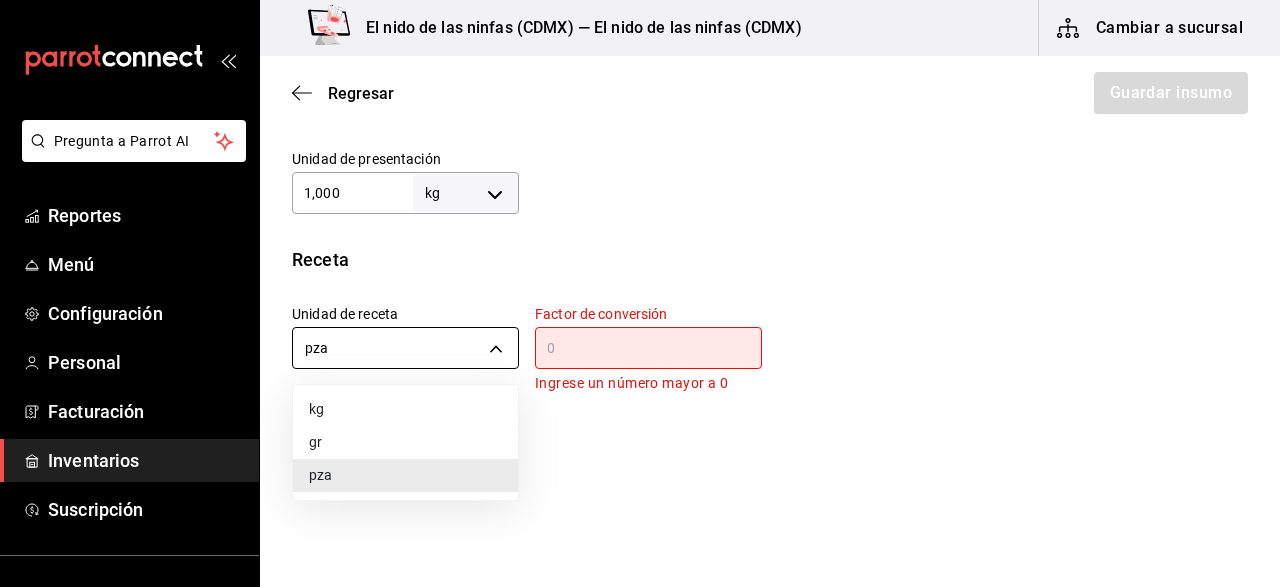 click on "Pregunta a Parrot AI Reportes   Menú   Configuración   Personal   Facturación   Inventarios   Suscripción   Ayuda Recomienda Parrot   [FIRST] [LAST]   Sugerir nueva función   El nido de las ninfas ([CITY]) — El nido de las ninfas ([CITY]) Cambiar a sucursal Regresar Guardar insumo Insumo Nombre LIMON Categoría de inventario ​ Mínimo 3 ​ Ideal 10 ​ Insumo de producción Este insumo se produce con una receta de producción Presentación Proveedor LAS DELICIAS ​ Cód. de producto/Descripción 043 Nombre de presentación KG Precio sin impuesto $50 ​ Impuestos IVA 0% IVA_0 Precio con impuestos $50.00 ​ Unidad de presentación 1,000 kg KILOGRAM ​ Receta Unidad de receta pza UNIT Factor de conversión ​ Ingrese un número mayor a 0 1 kg de KG = 0 pza receta Ver ayuda de conversiones ¿La presentación (KG) viene en otra caja? Si No Unidades de conteo kg KG (1,000 kg) GANA 1 MES GRATIS EN TU SUSCRIPCIÓN AQUÍ Ver video tutorial Ir a video Pregunta a Parrot AI Reportes   Menú   Configuración" at bounding box center [640, 237] 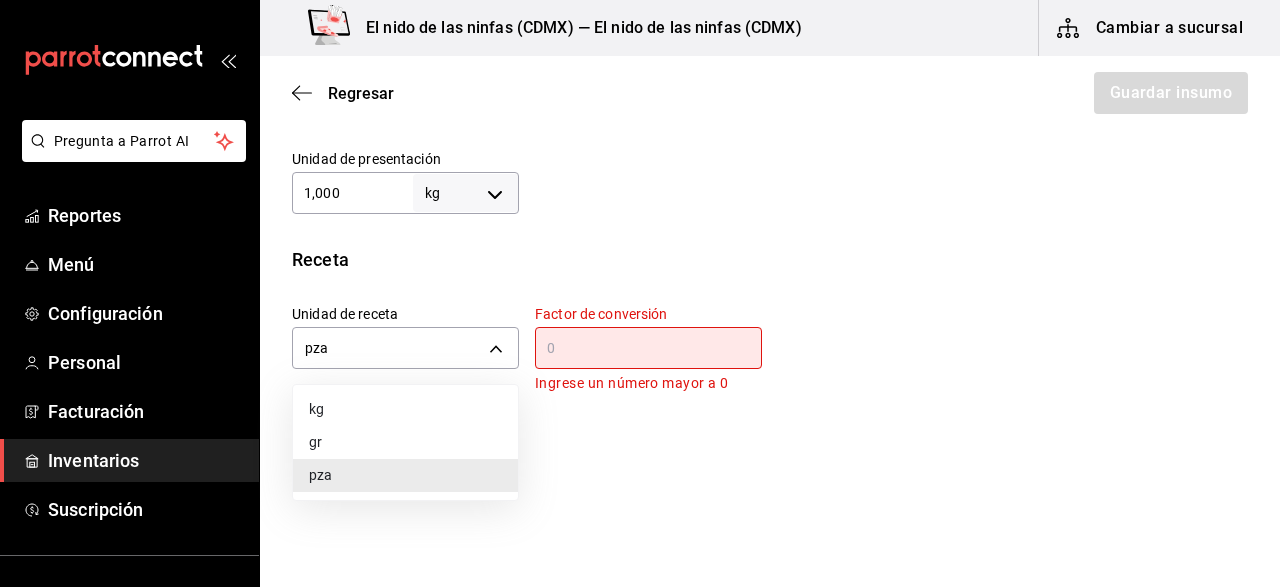 click on "gr" at bounding box center [405, 442] 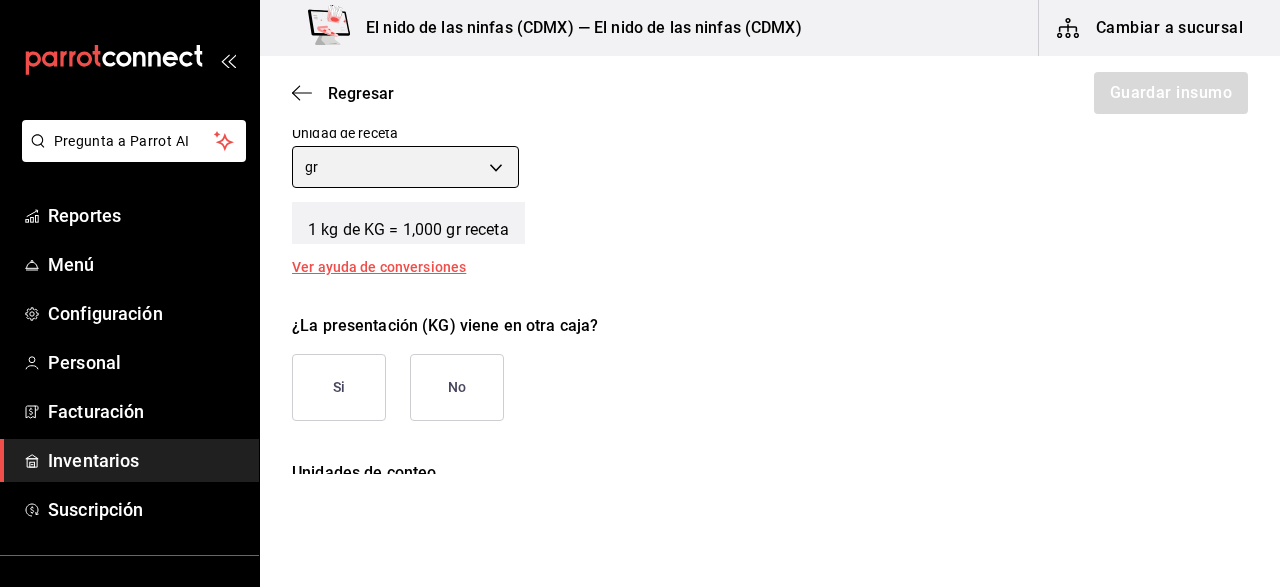 scroll, scrollTop: 785, scrollLeft: 0, axis: vertical 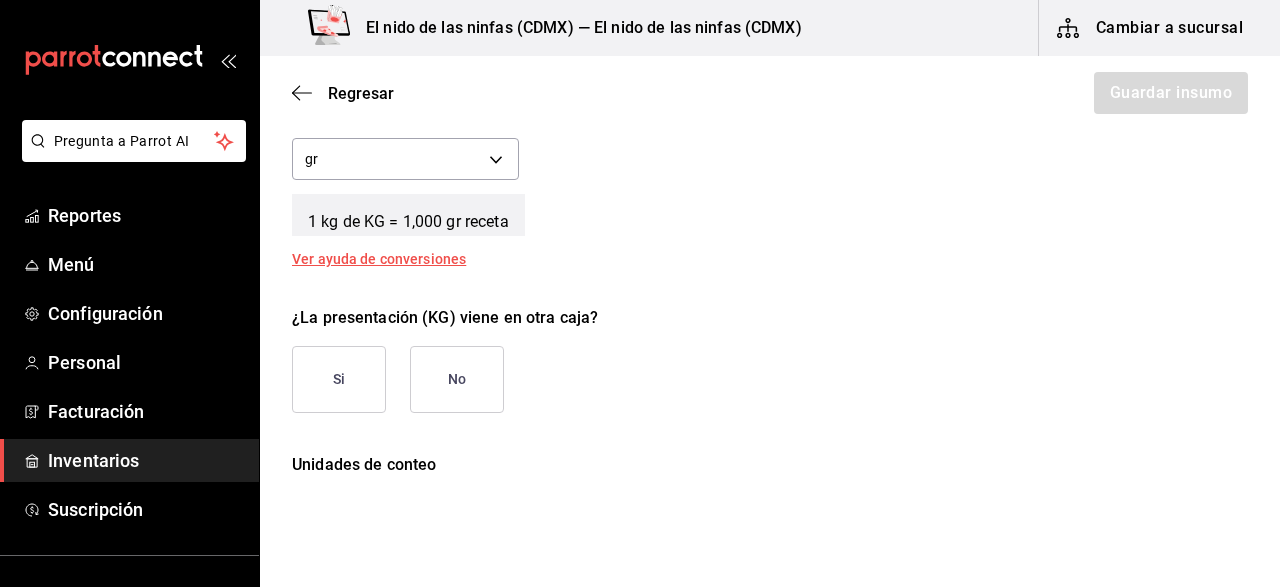 click on "No" at bounding box center (457, 379) 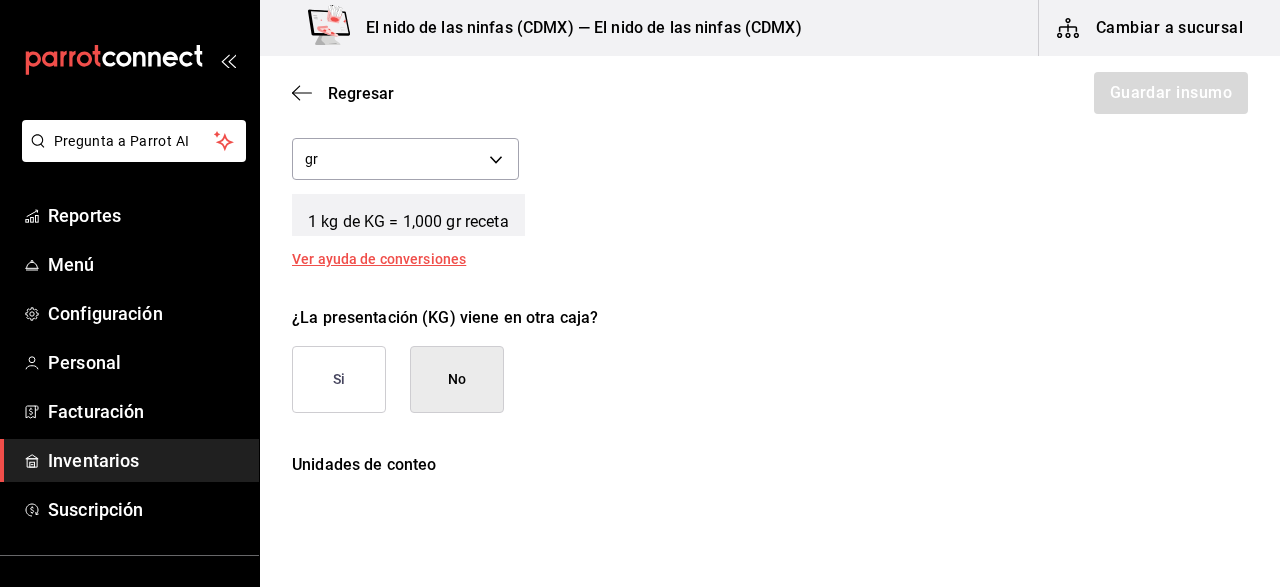 click on "No" at bounding box center (457, 379) 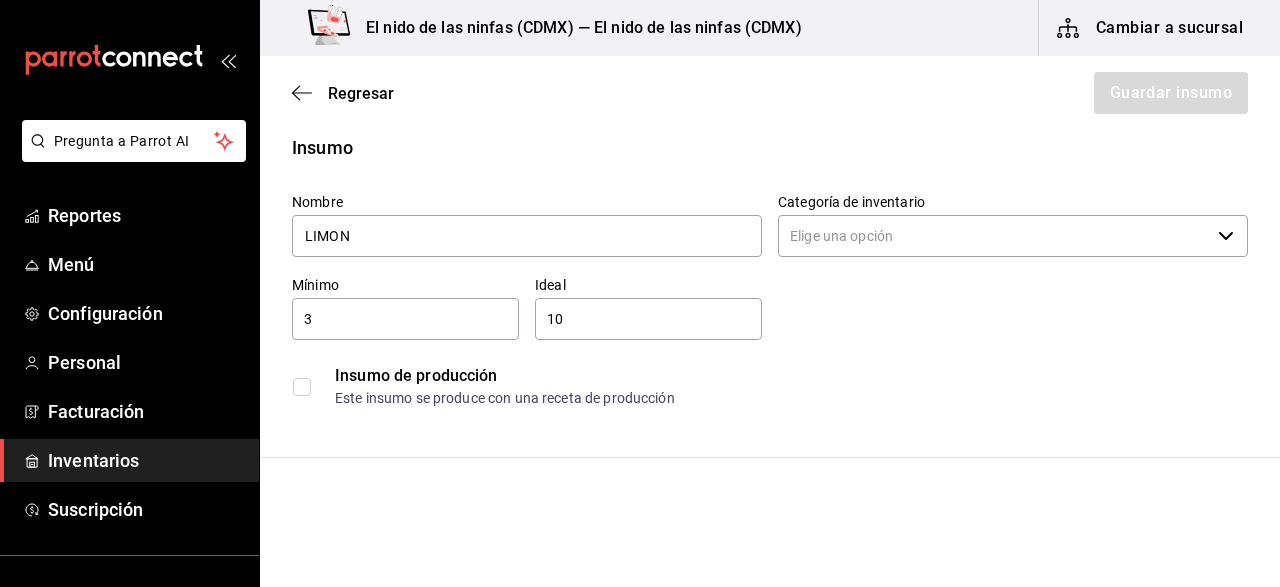 scroll, scrollTop: 30, scrollLeft: 0, axis: vertical 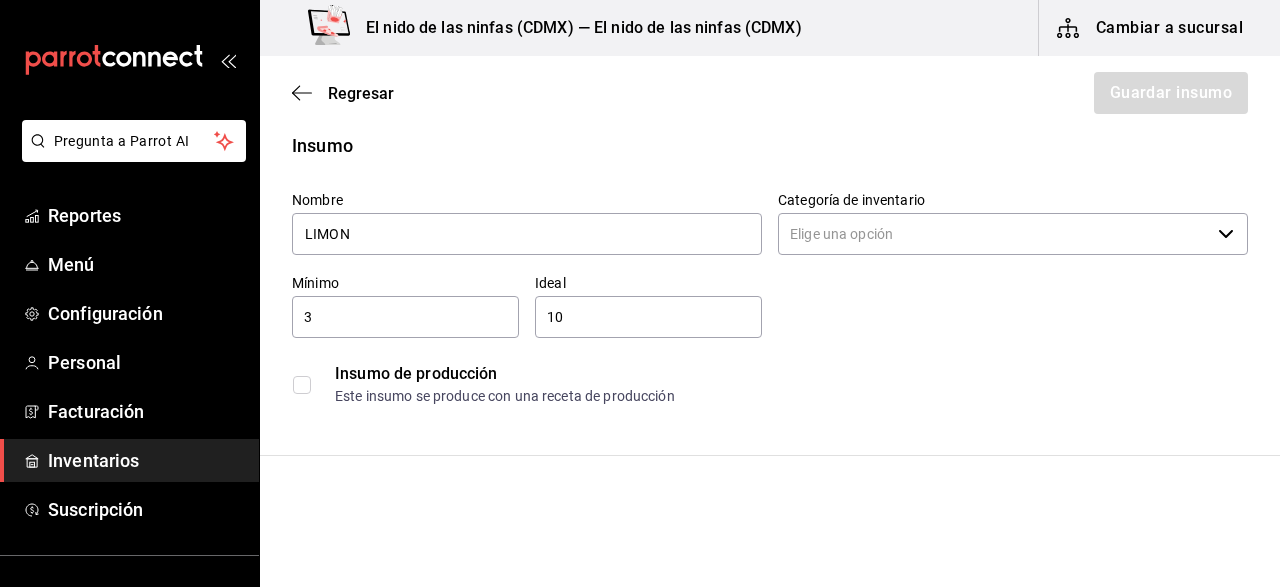 click on "Categoría de inventario" at bounding box center (994, 234) 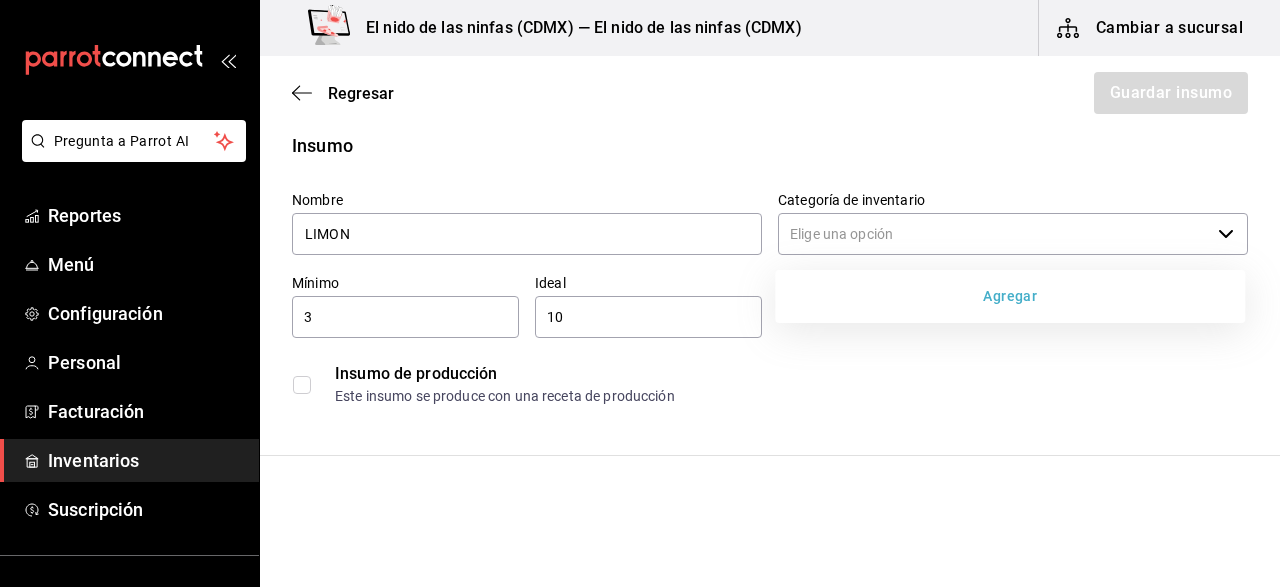 click on "Agregar" at bounding box center (1010, 296) 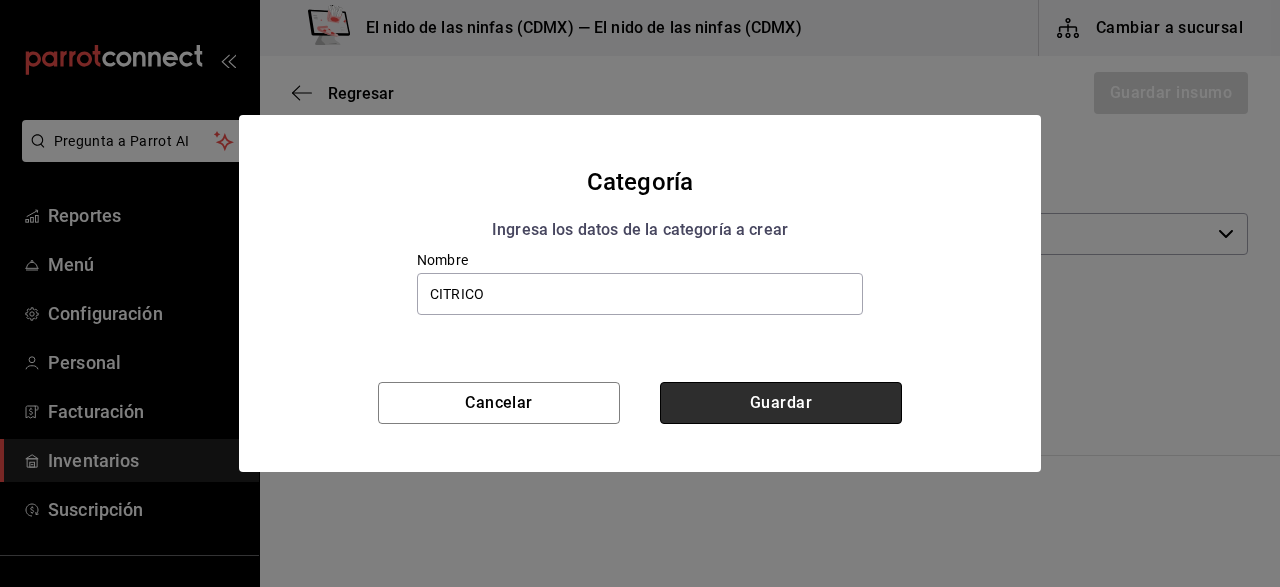 click on "Guardar" at bounding box center [781, 403] 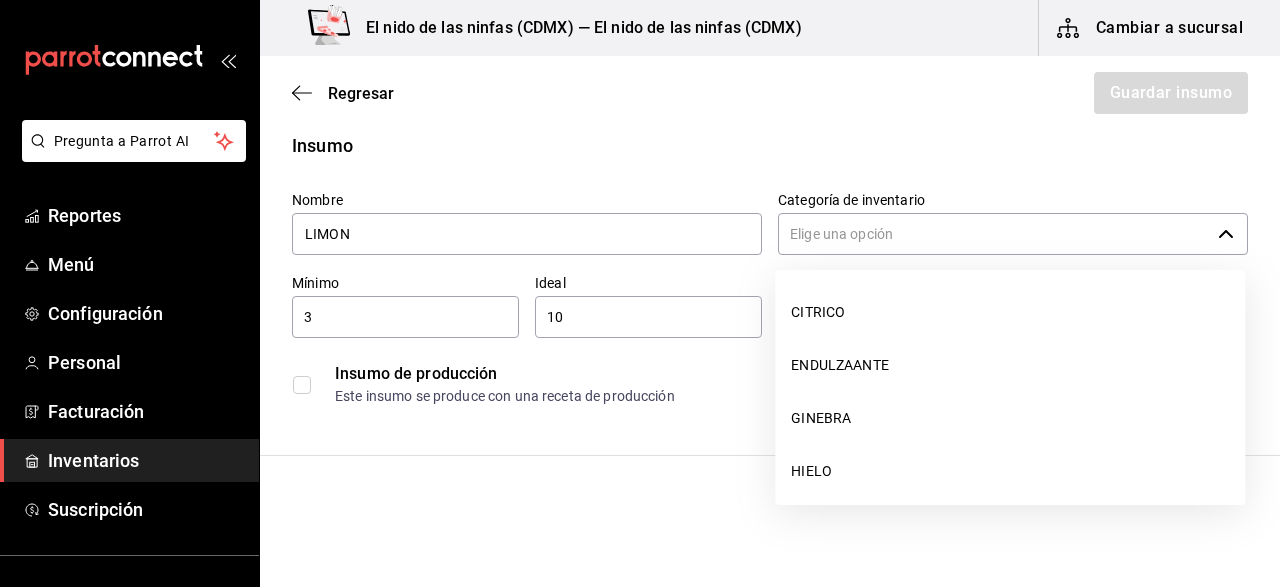 click on "Categoría de inventario" at bounding box center [994, 234] 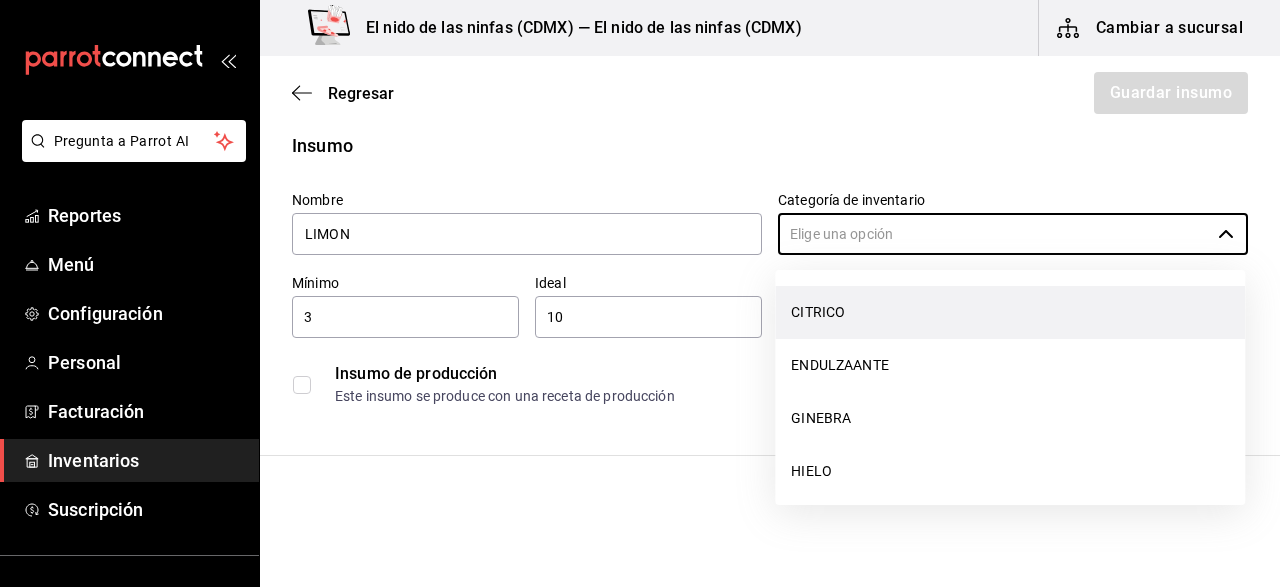 click on "CITRICO" at bounding box center (1010, 312) 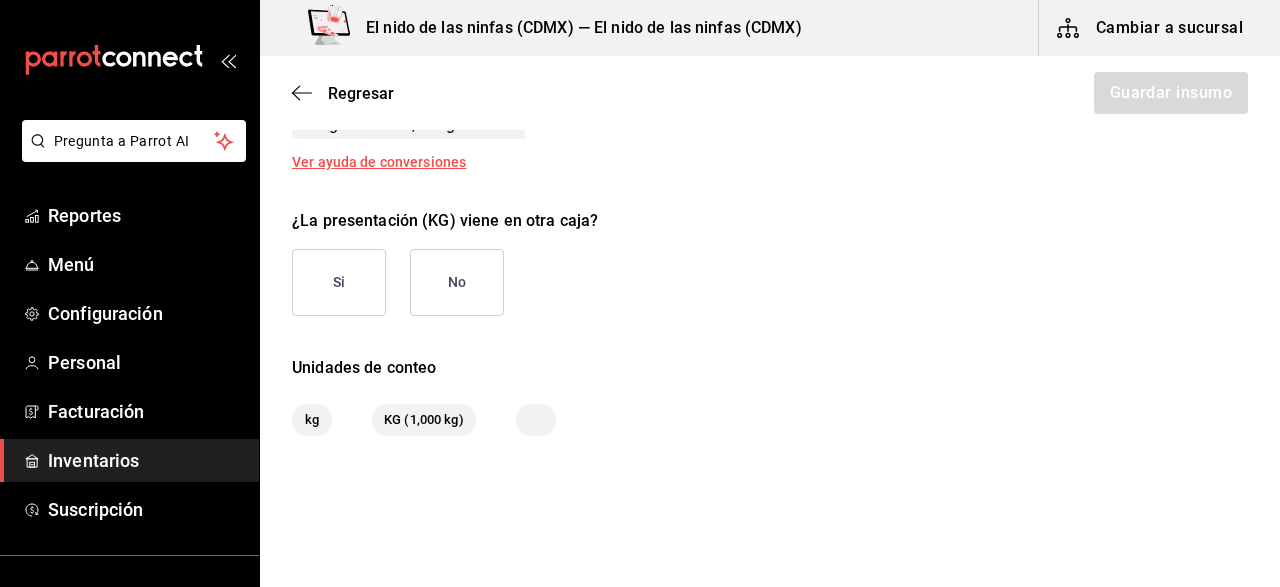 scroll, scrollTop: 938, scrollLeft: 0, axis: vertical 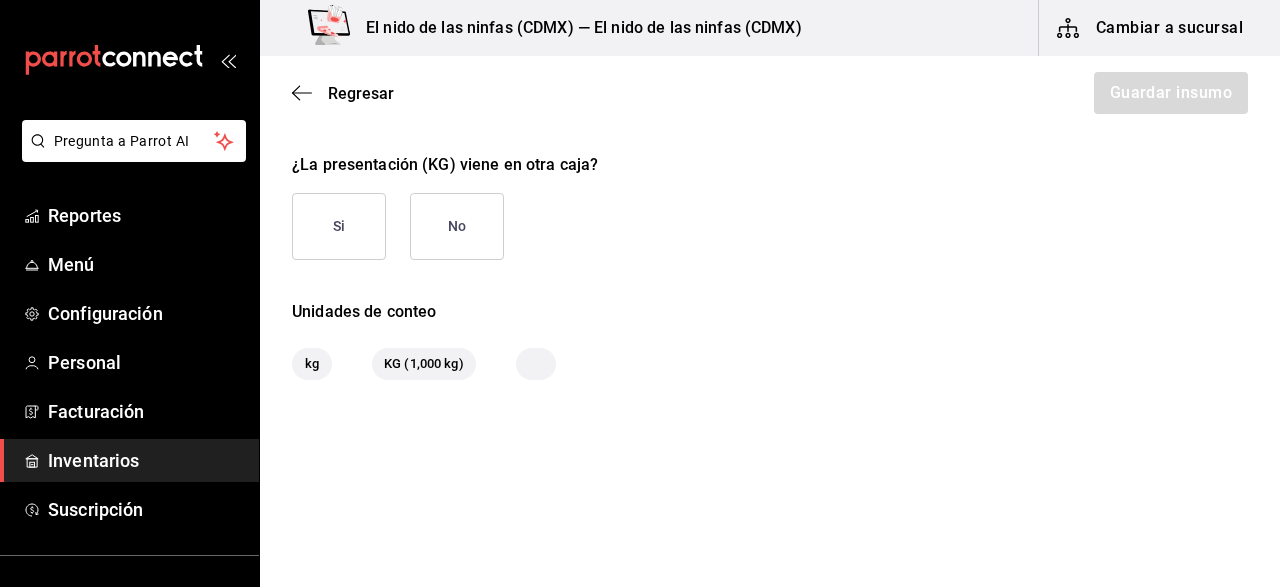 click on "No" at bounding box center [457, 226] 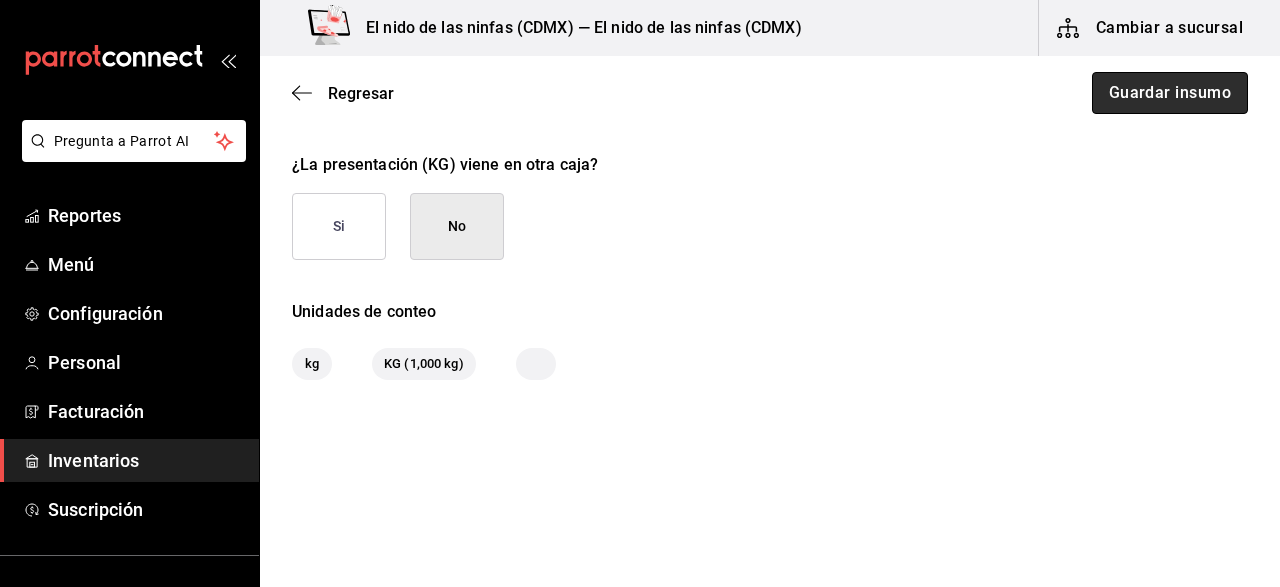 click on "Guardar insumo" at bounding box center (1170, 93) 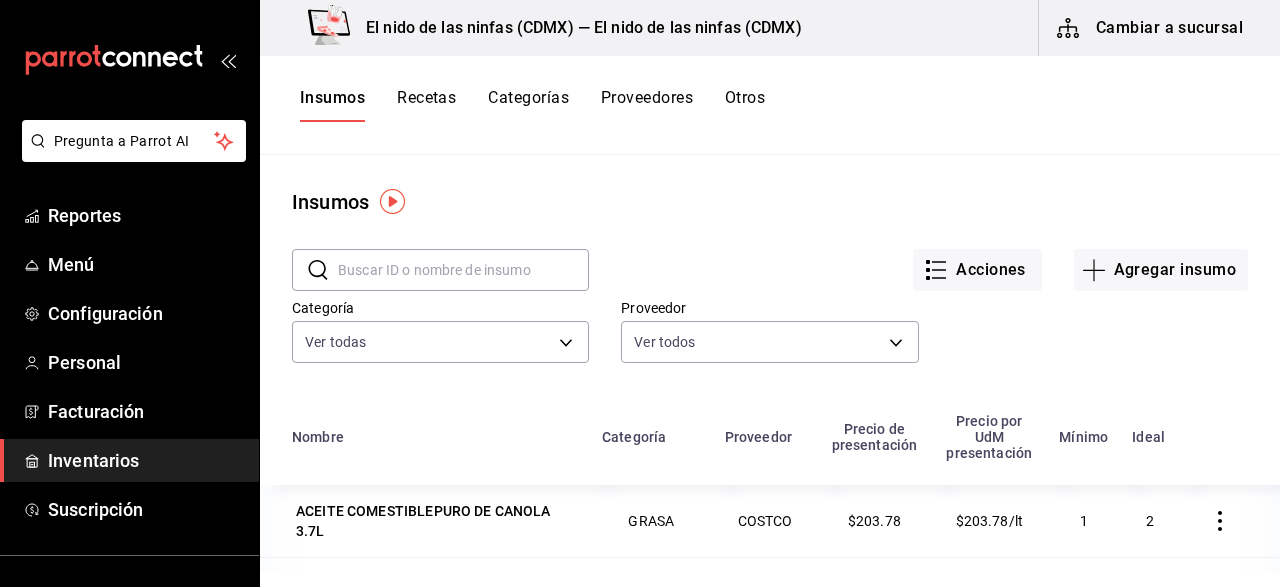click at bounding box center (463, 270) 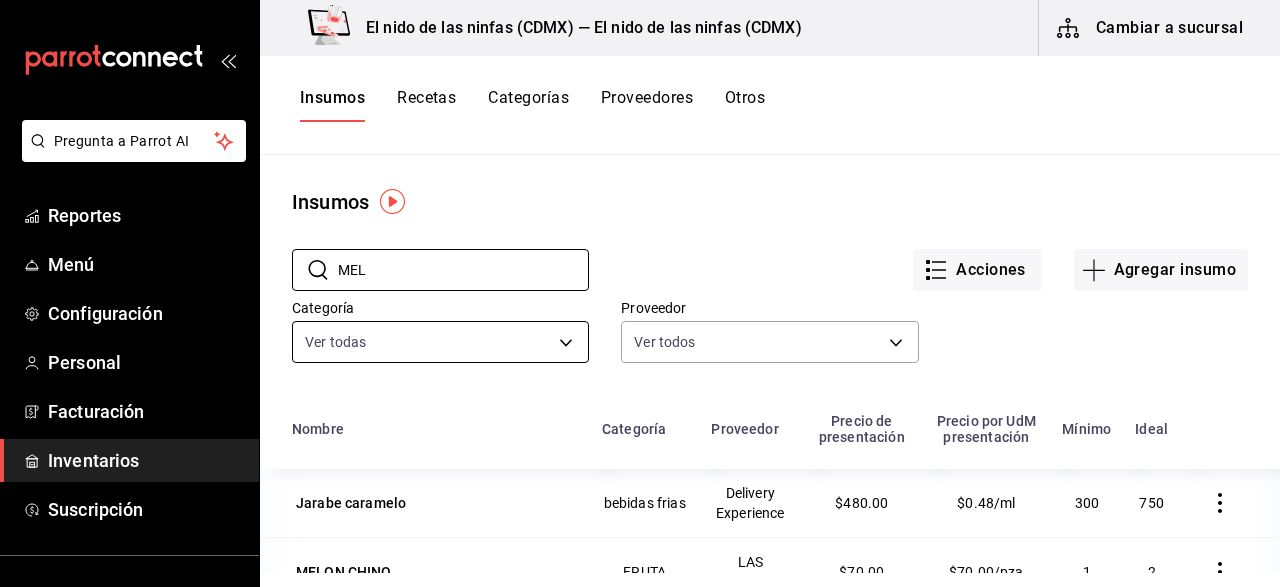 scroll, scrollTop: 6, scrollLeft: 0, axis: vertical 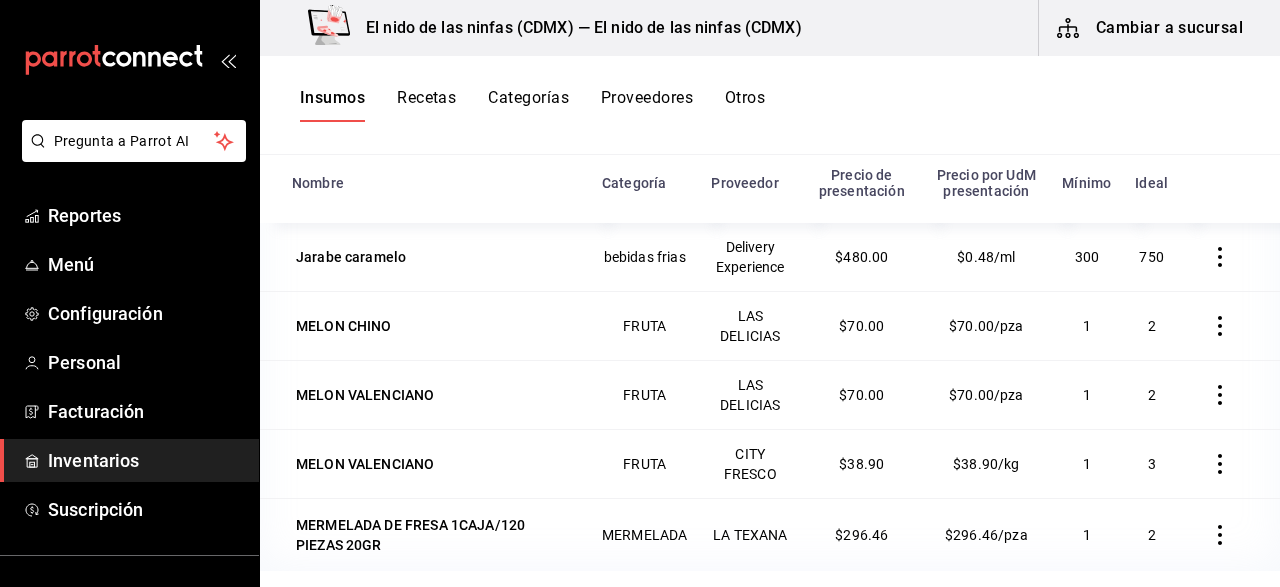 click on "Inventarios" at bounding box center (145, 460) 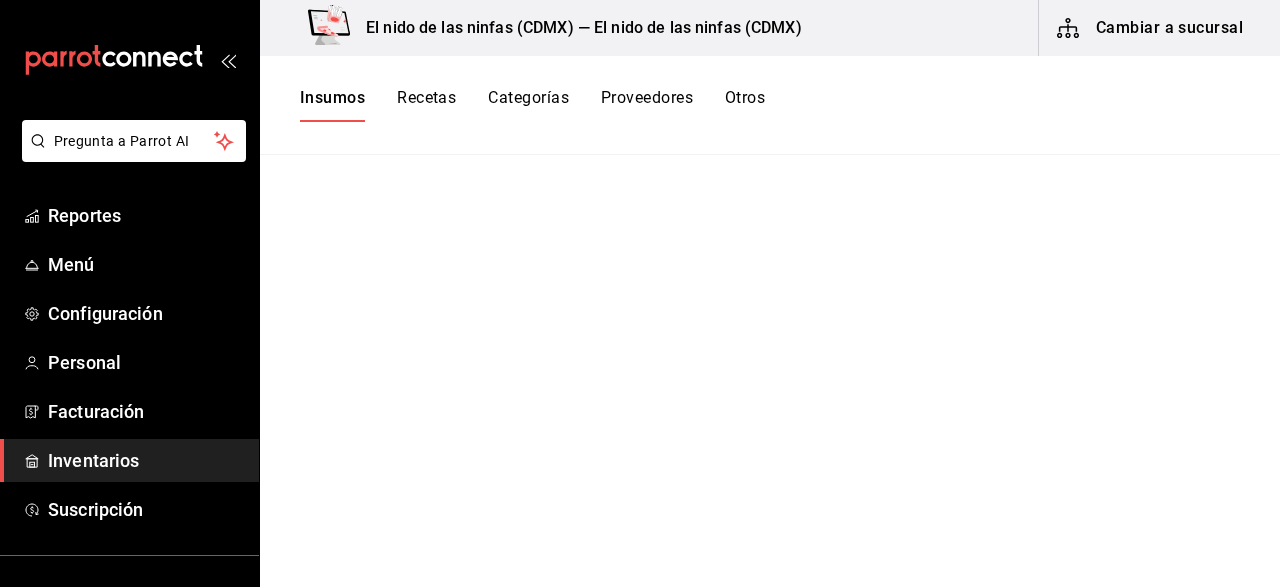 scroll, scrollTop: 0, scrollLeft: 0, axis: both 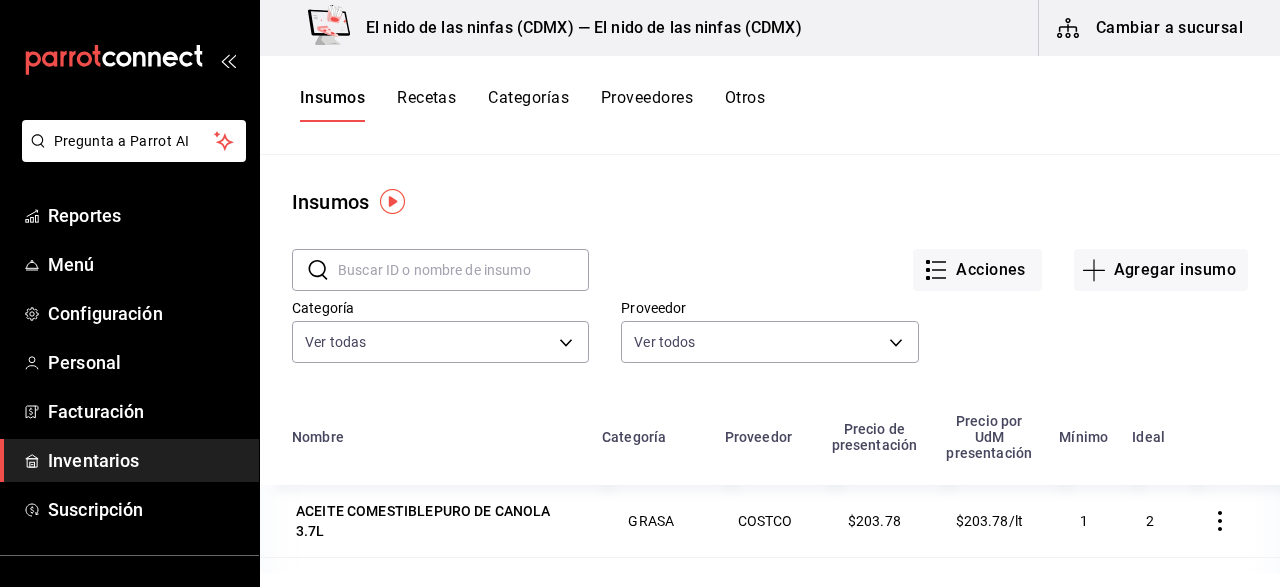 click at bounding box center (463, 270) 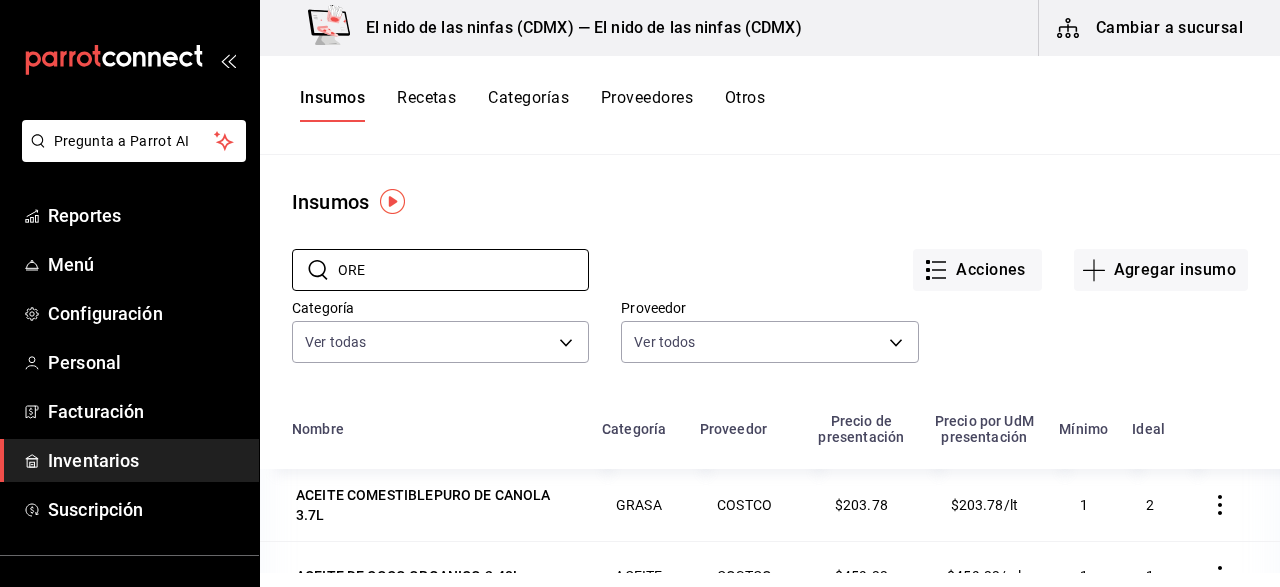 scroll, scrollTop: 0, scrollLeft: 0, axis: both 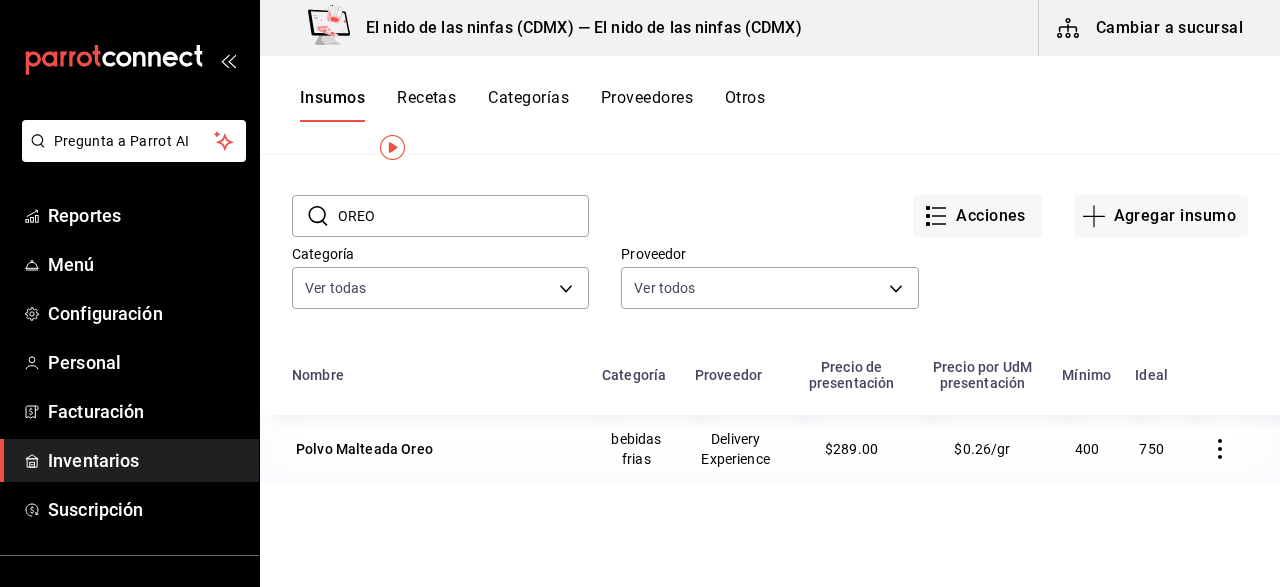 click on "OREO" at bounding box center [463, 216] 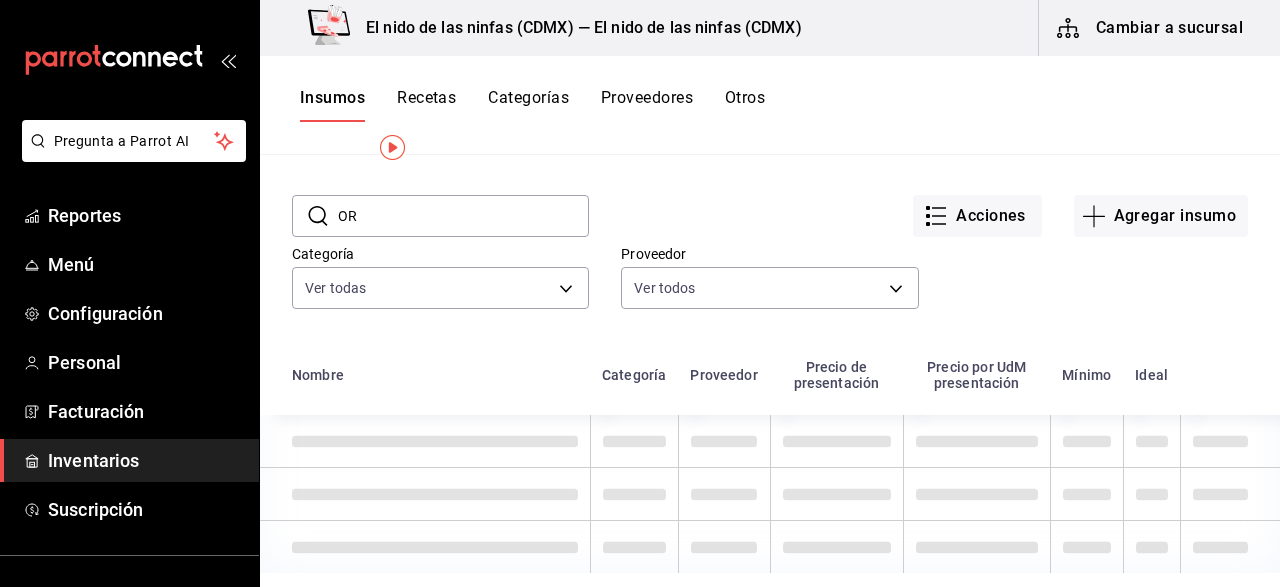 type on "O" 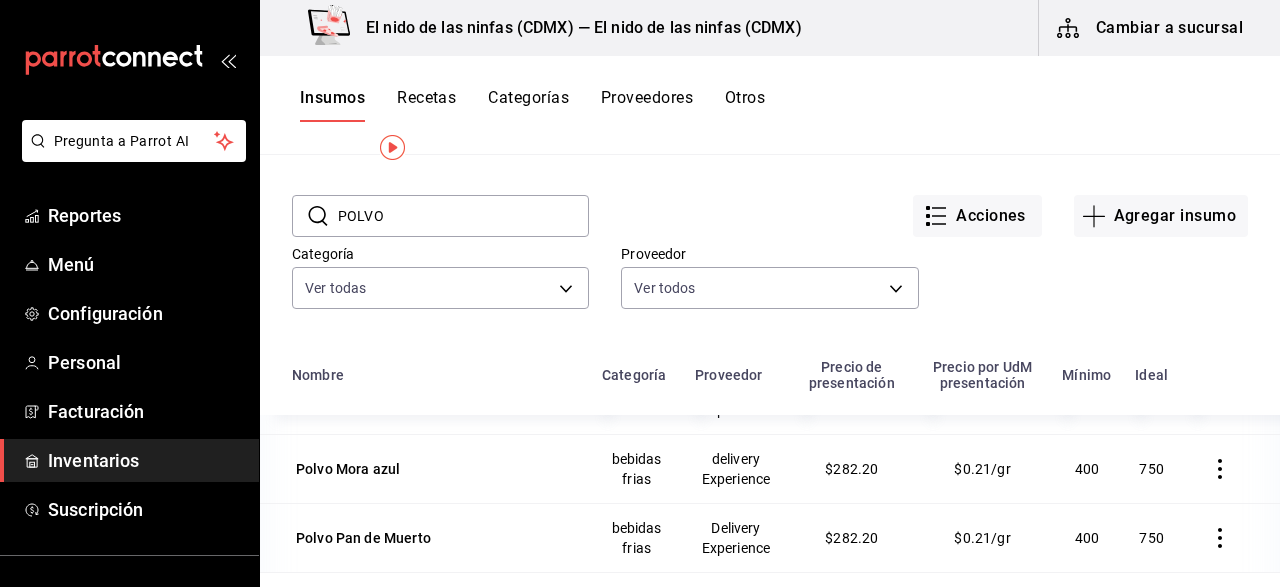 scroll, scrollTop: 556, scrollLeft: 0, axis: vertical 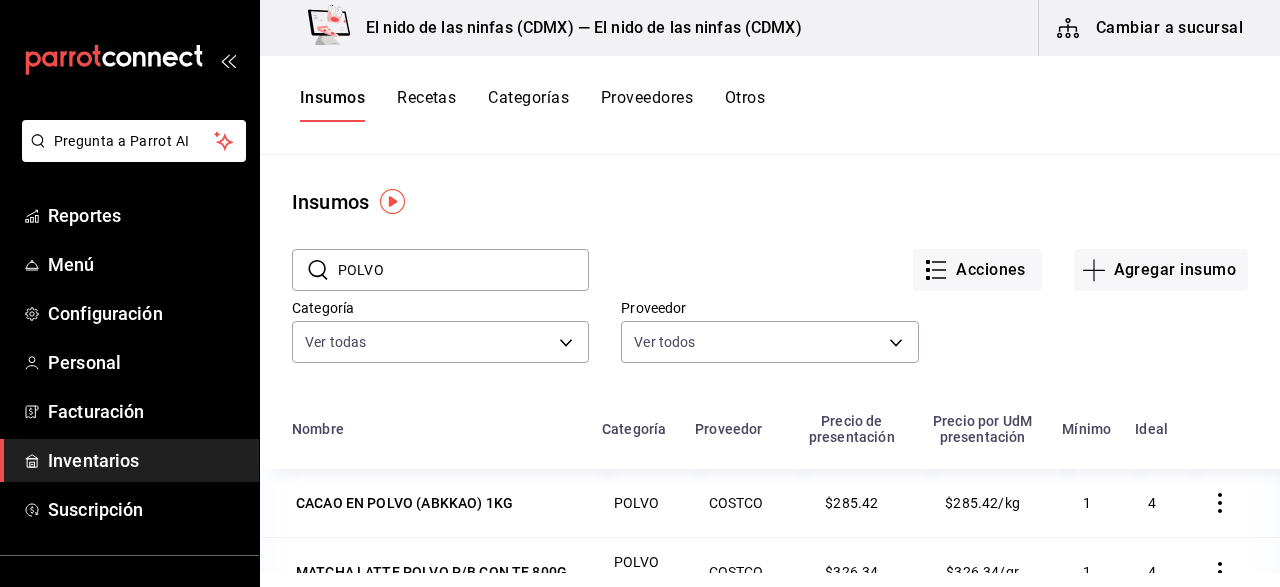 click on "POLVO" at bounding box center [463, 270] 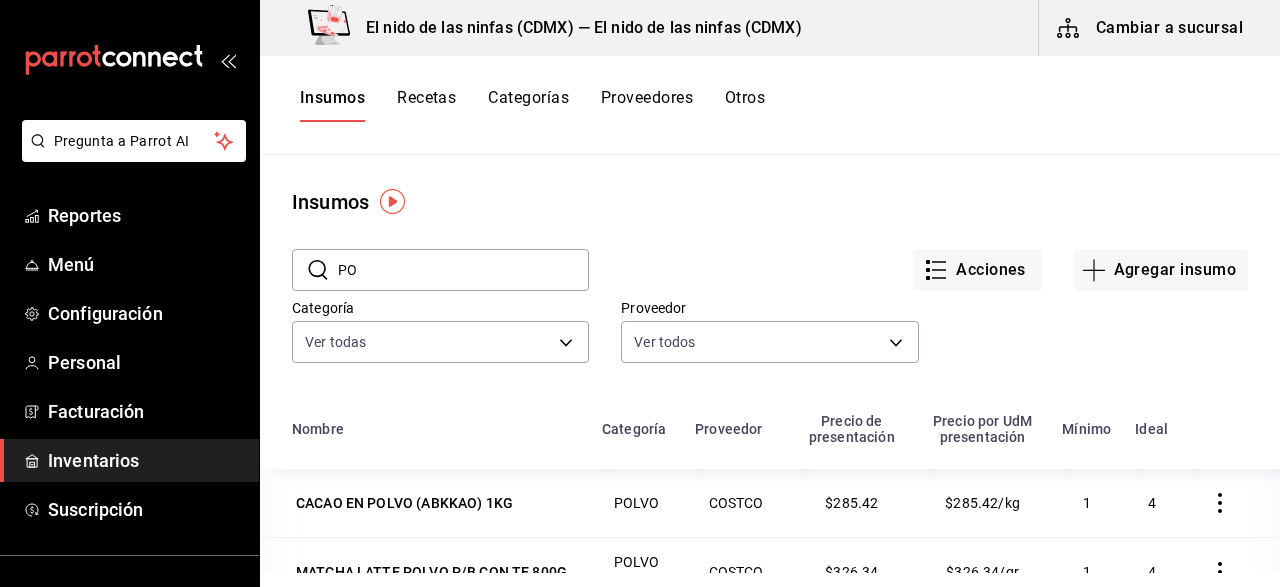 type on "P" 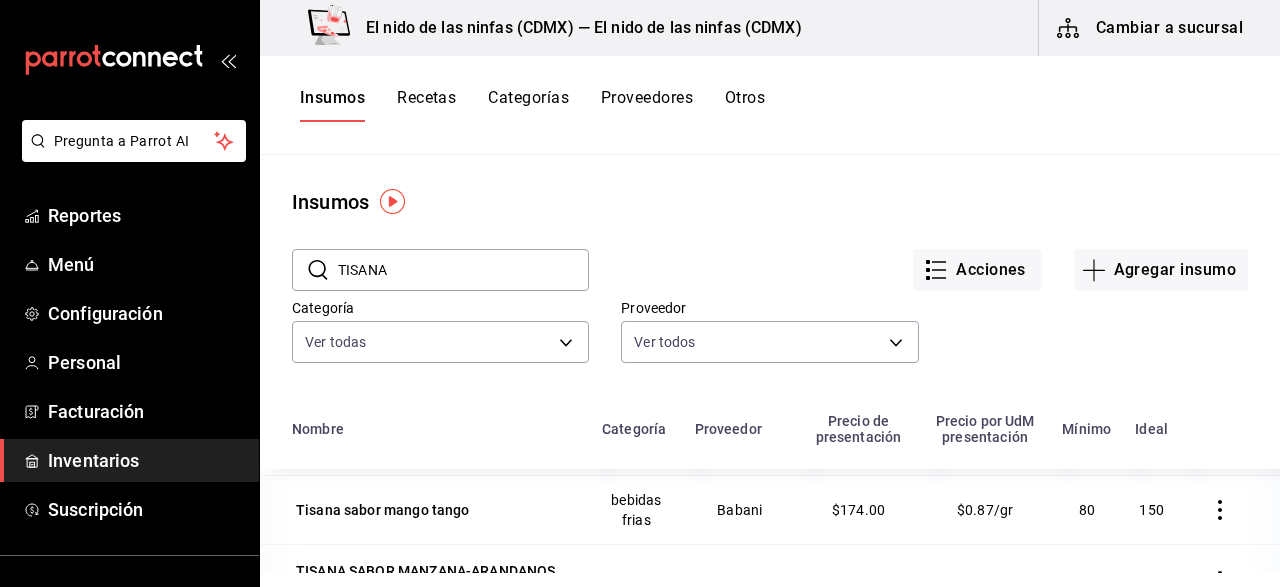 scroll, scrollTop: 220, scrollLeft: 0, axis: vertical 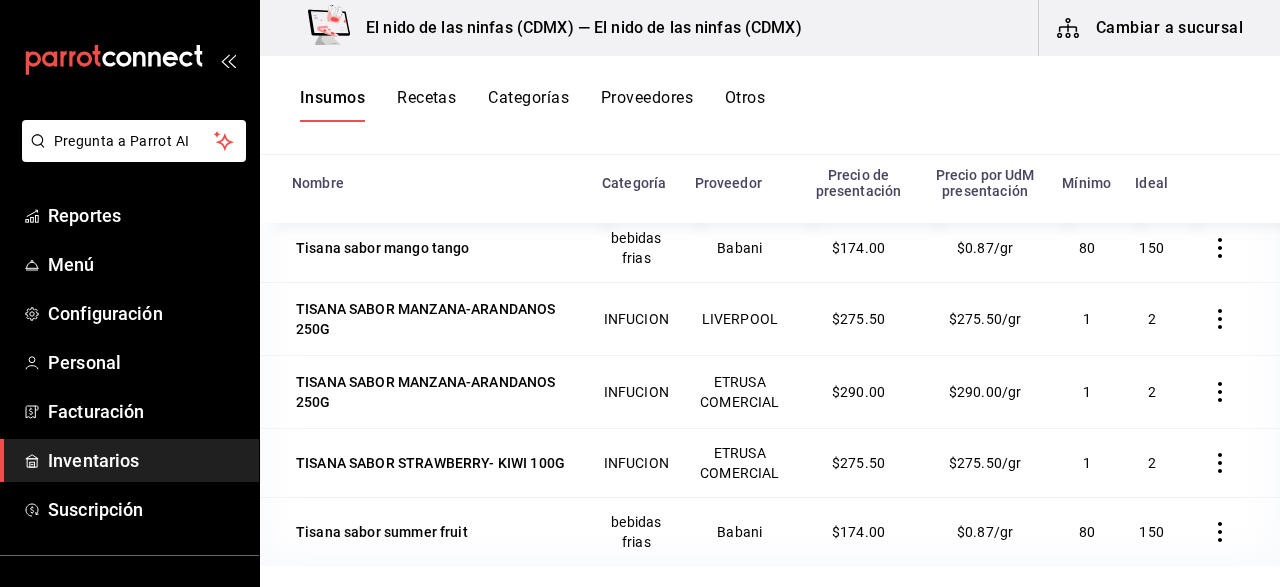 type on "TISANA" 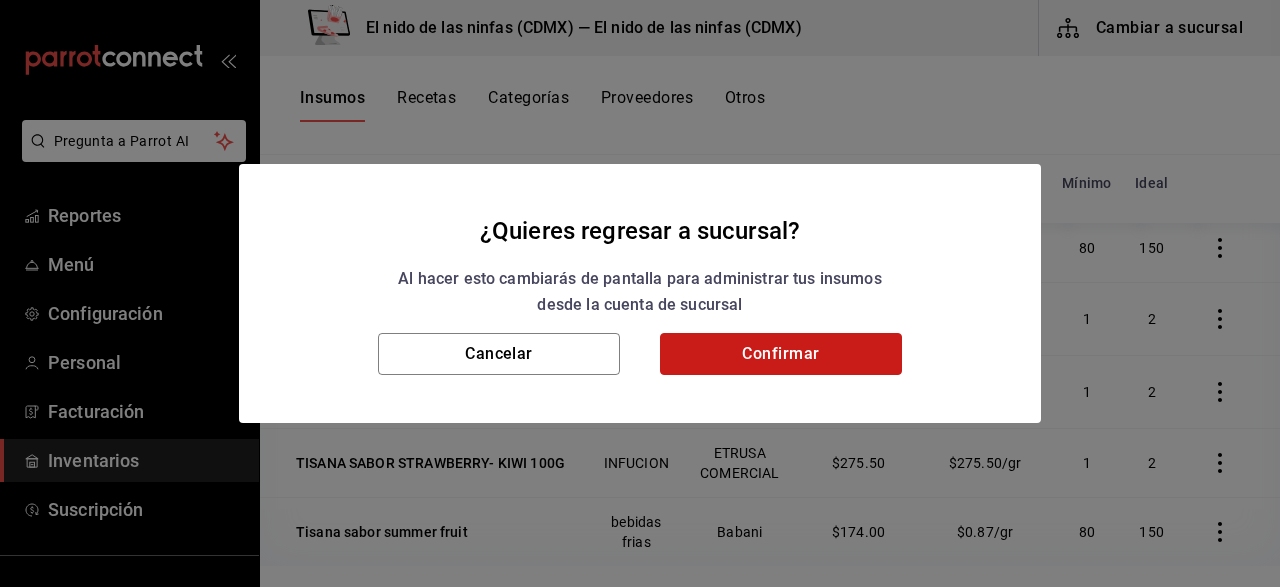 click on "Confirmar" at bounding box center (781, 354) 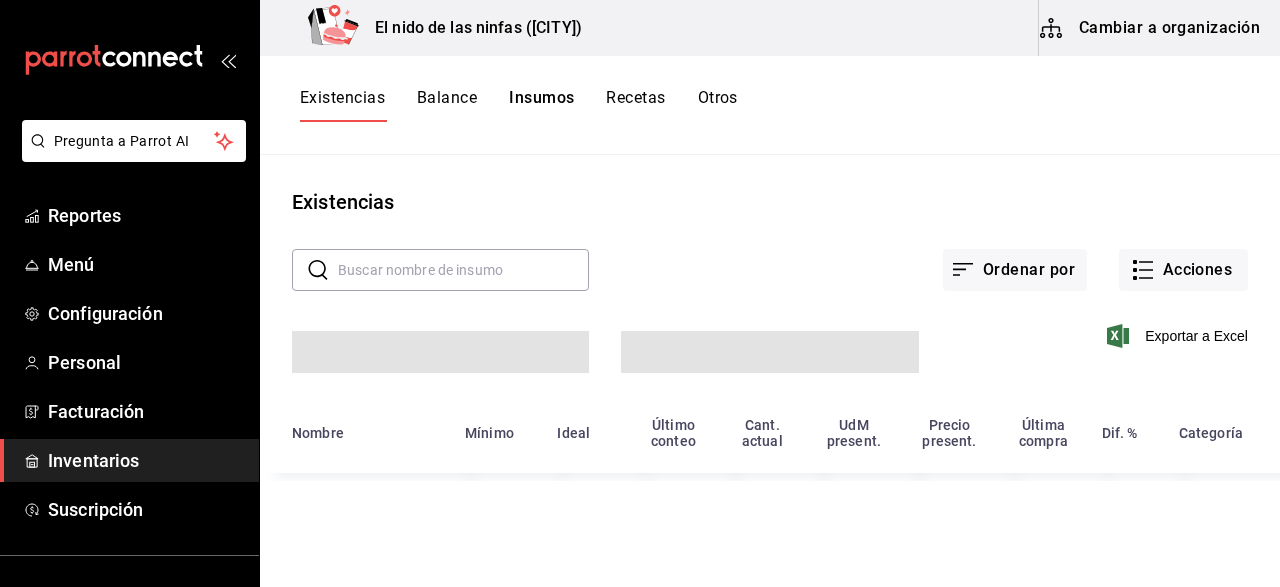scroll, scrollTop: 0, scrollLeft: 0, axis: both 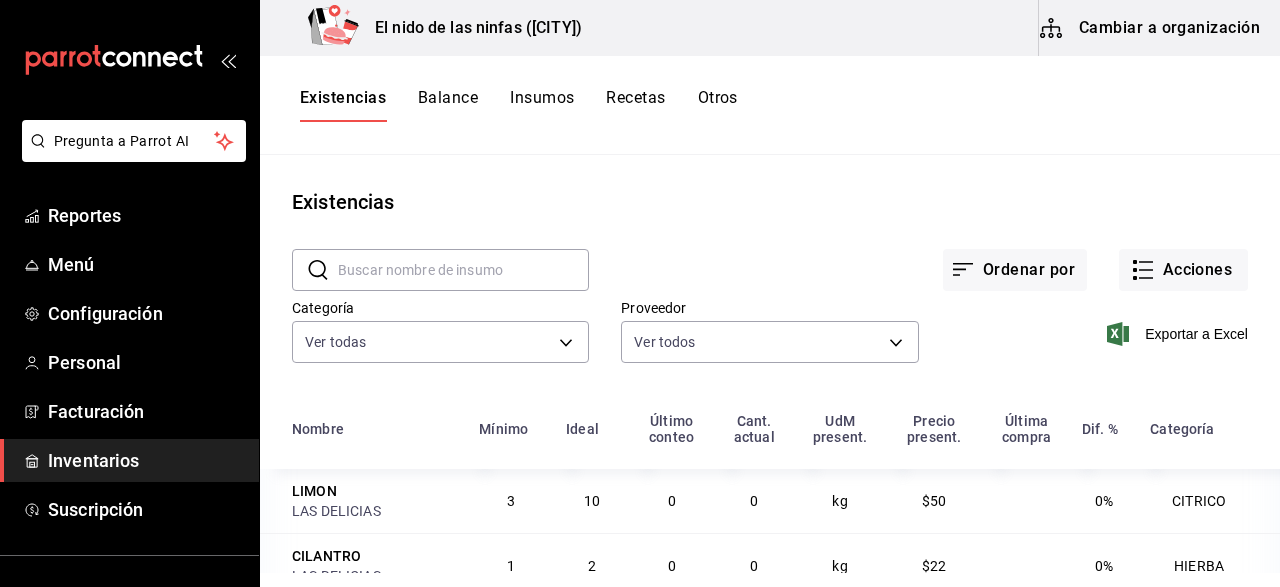 click on "Cambiar a organización" at bounding box center [1151, 28] 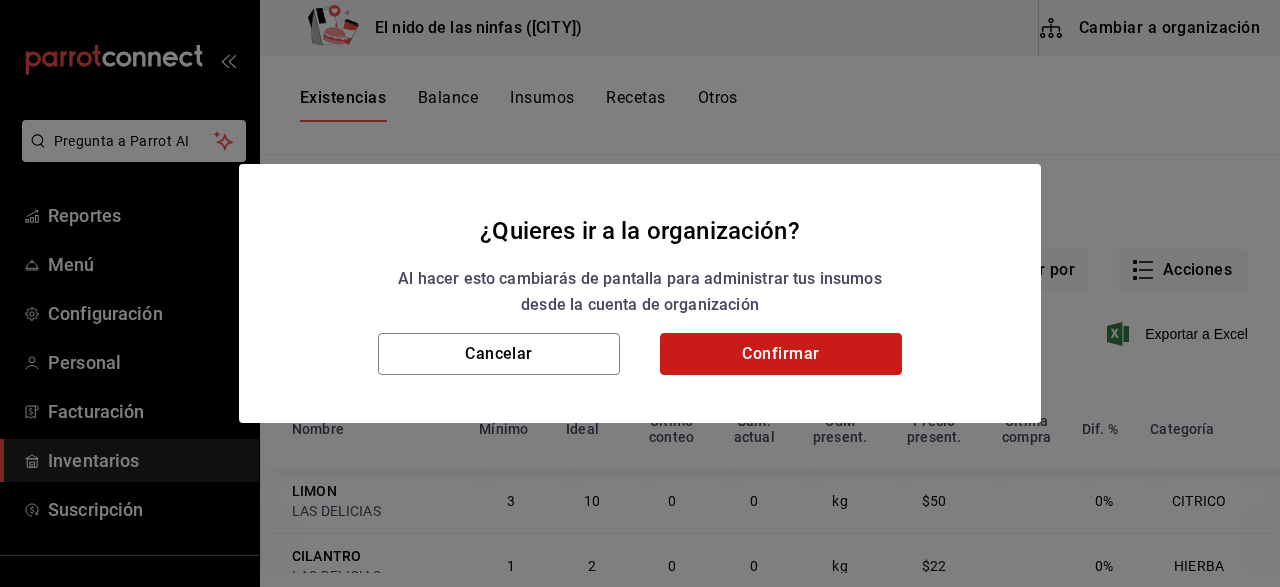 click on "Confirmar" at bounding box center (781, 354) 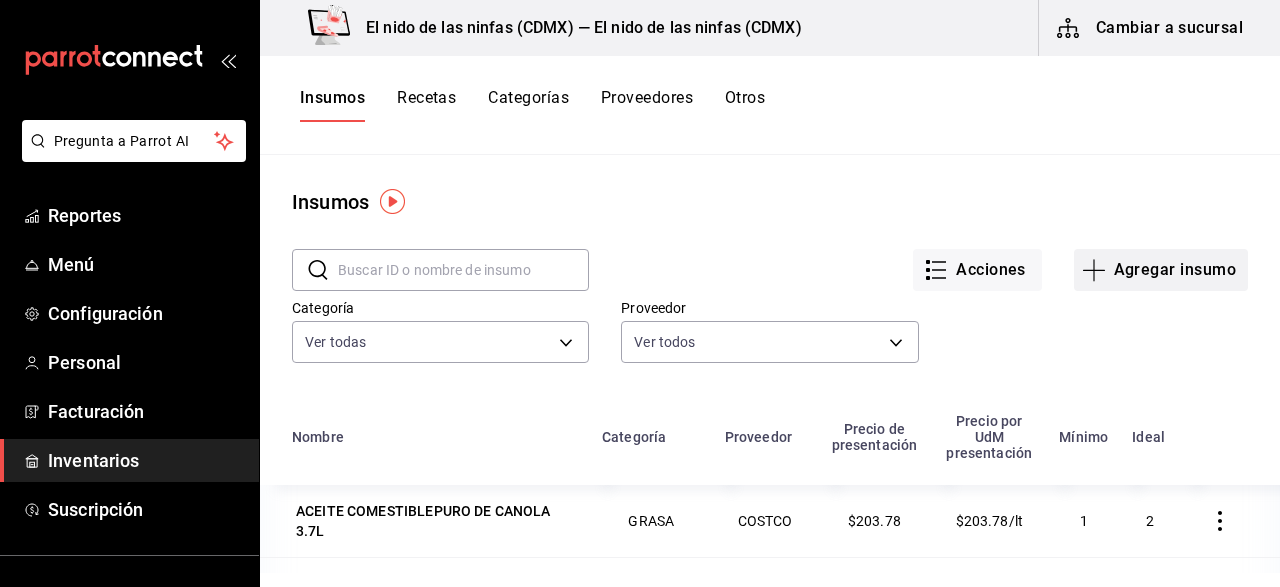click on "Agregar insumo" at bounding box center [1161, 270] 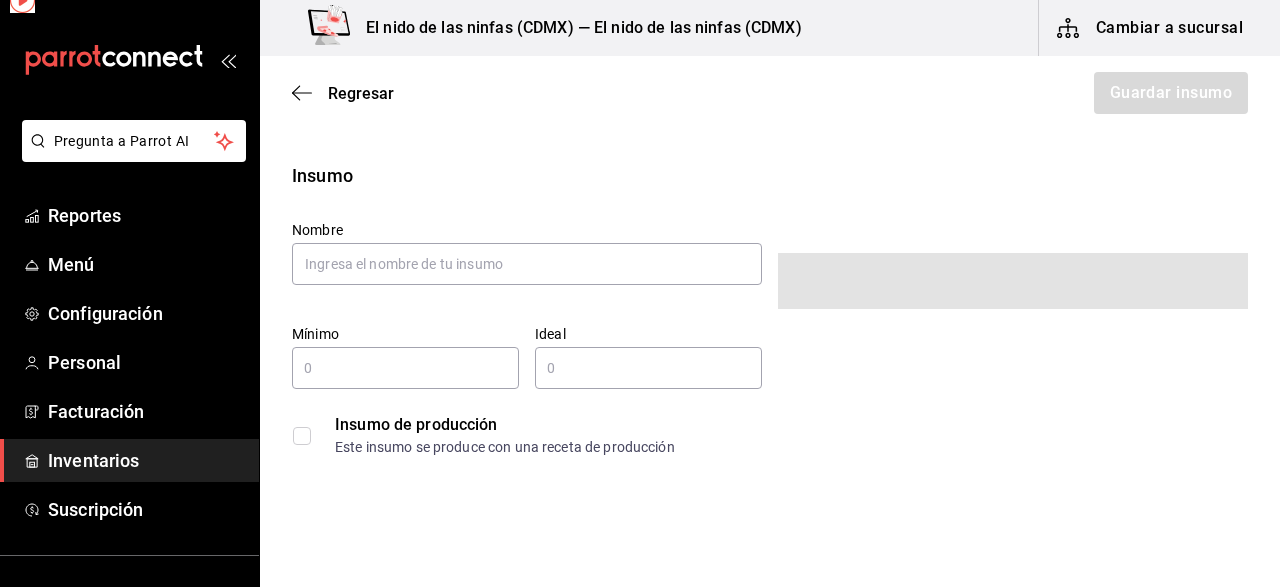 type on "$0.00" 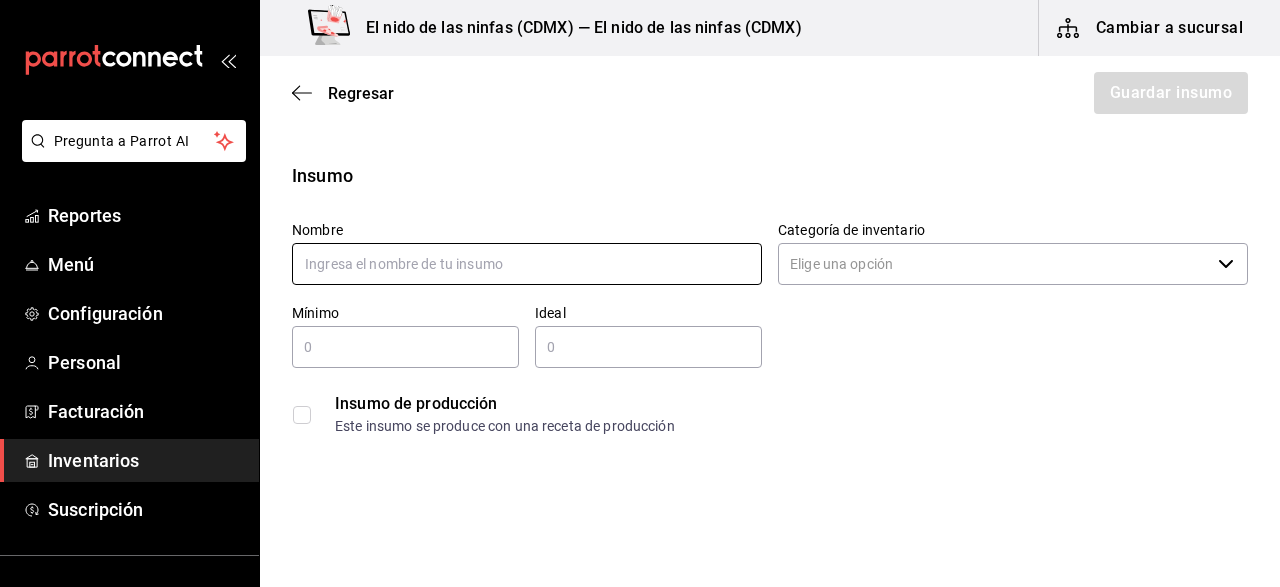 click at bounding box center (527, 264) 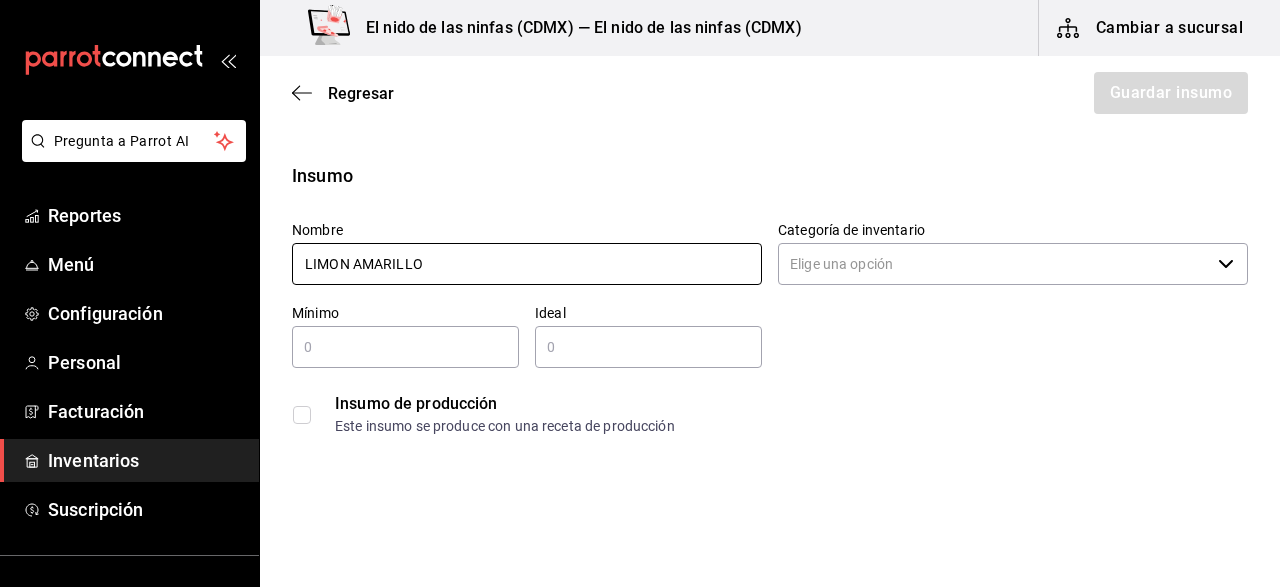 type on "LIMON AMARILLO" 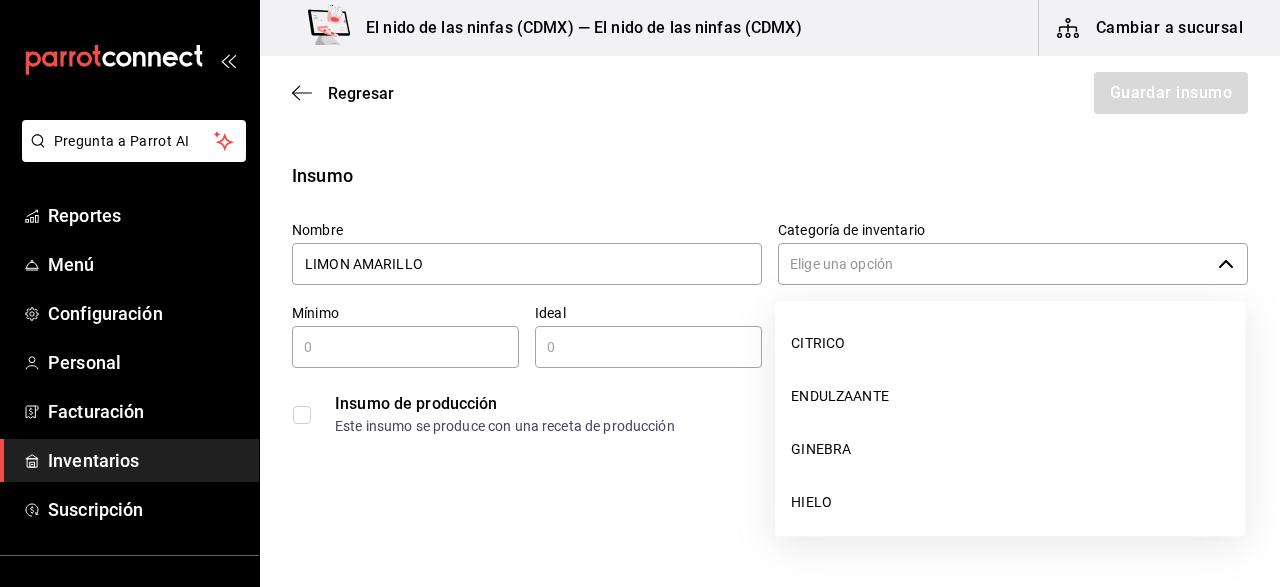click on "Categoría de inventario" at bounding box center (994, 264) 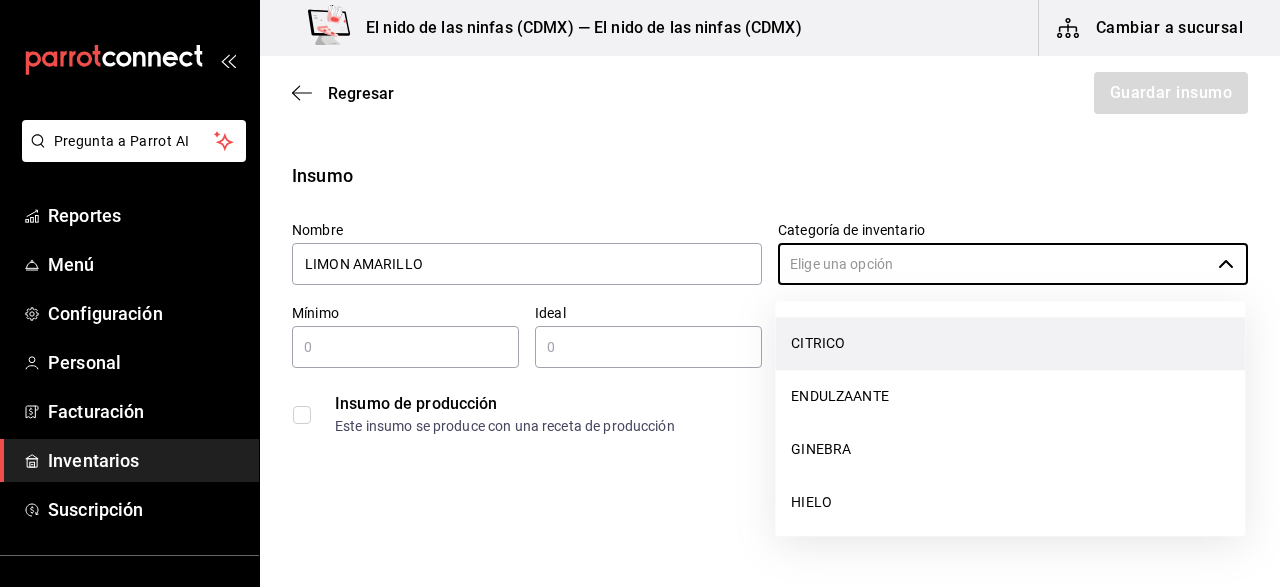 click on "CITRICO" at bounding box center [1010, 343] 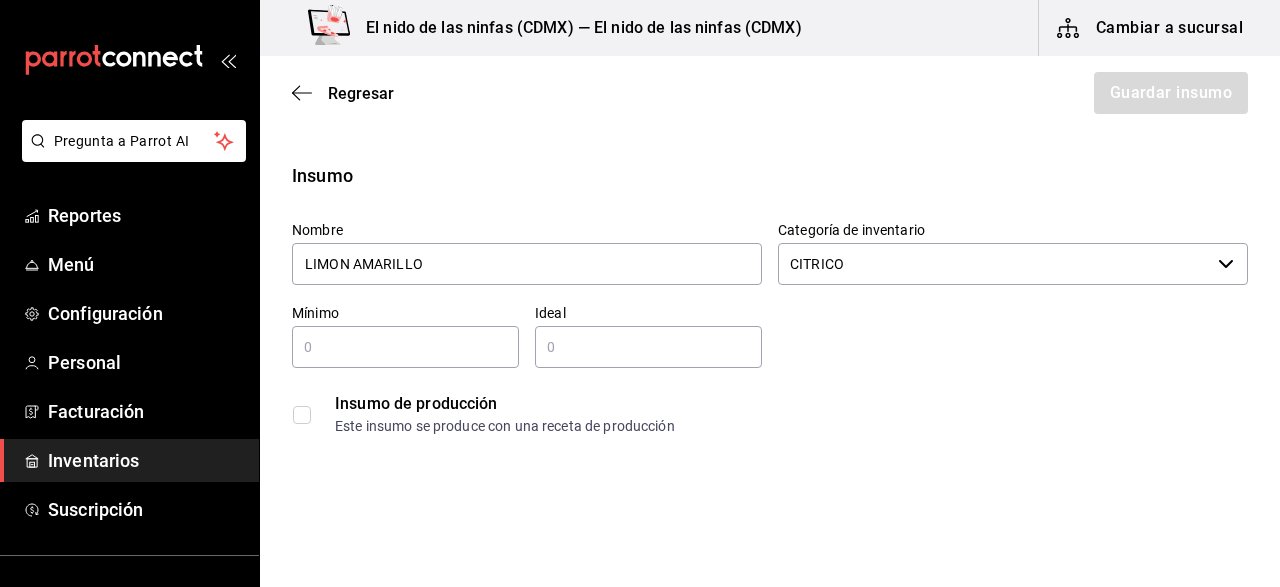 click at bounding box center (405, 347) 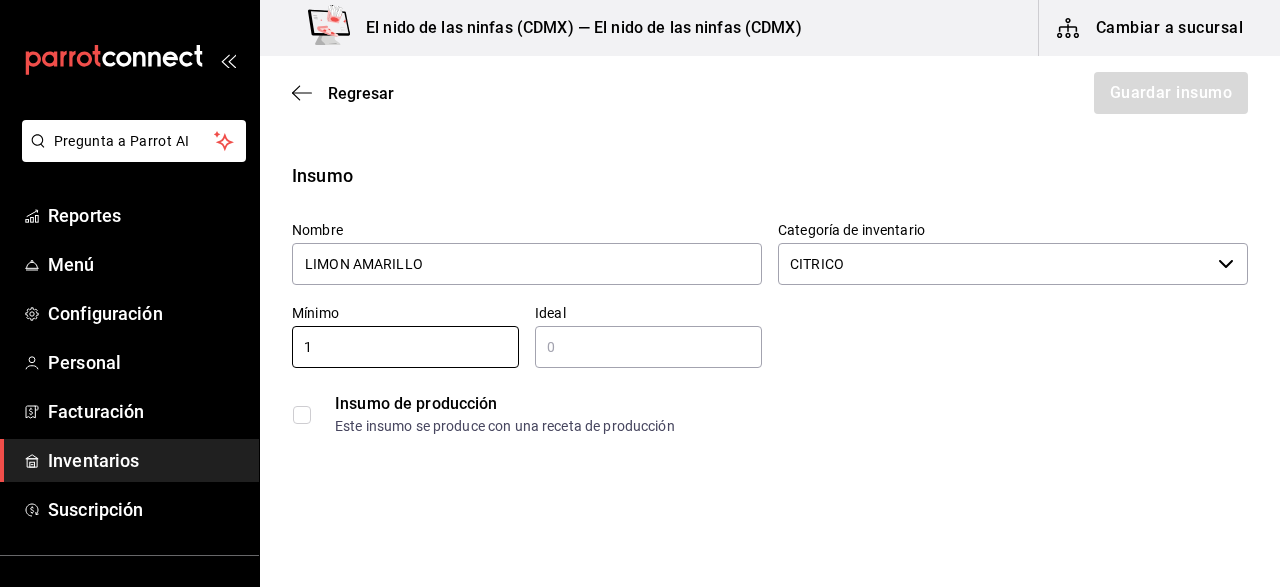 type on "1" 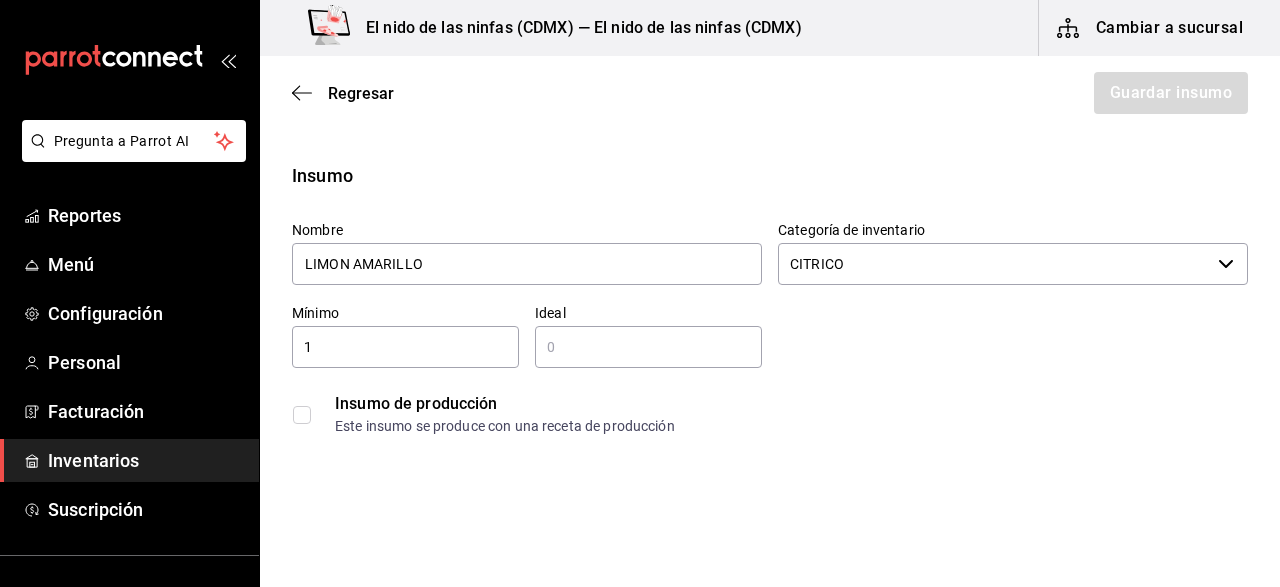 click at bounding box center [648, 347] 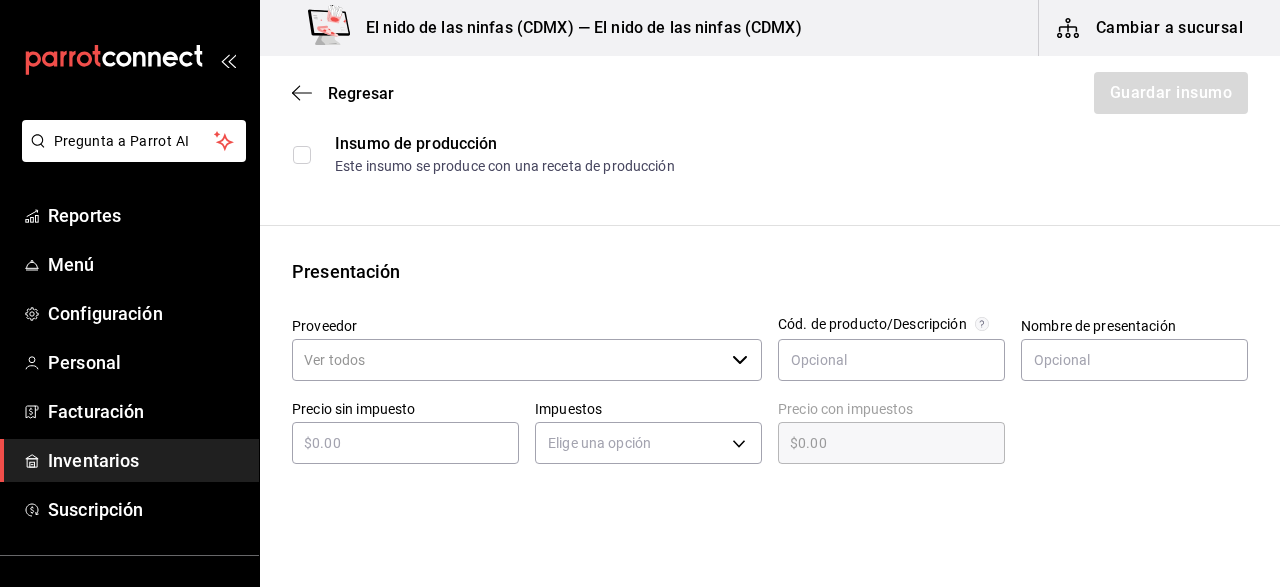 scroll, scrollTop: 266, scrollLeft: 0, axis: vertical 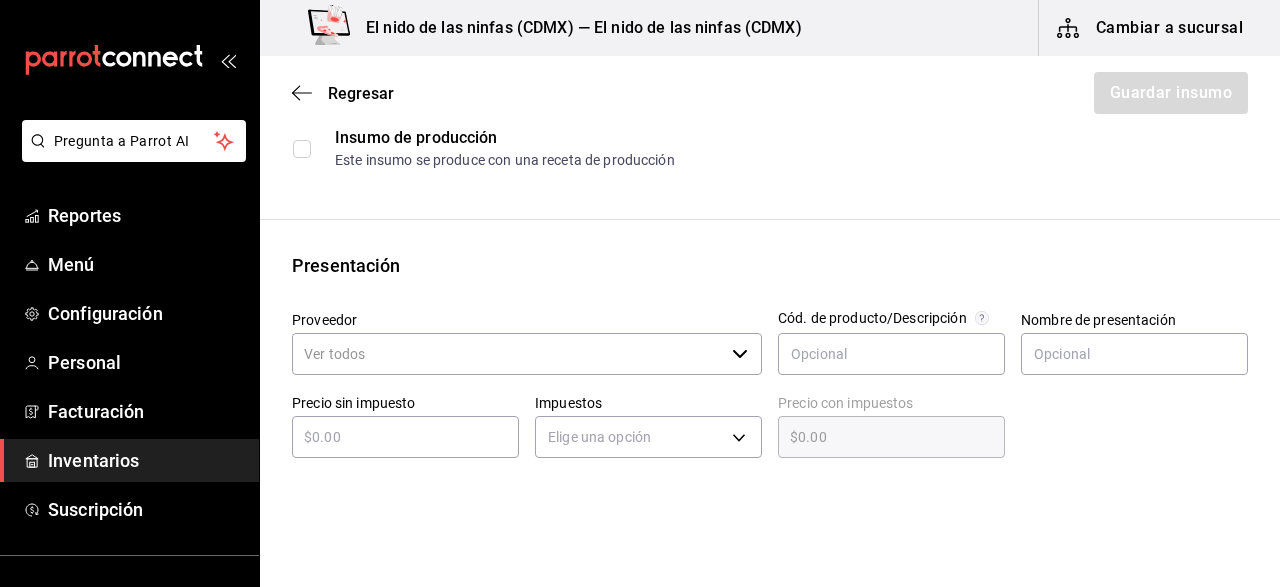 type on "5" 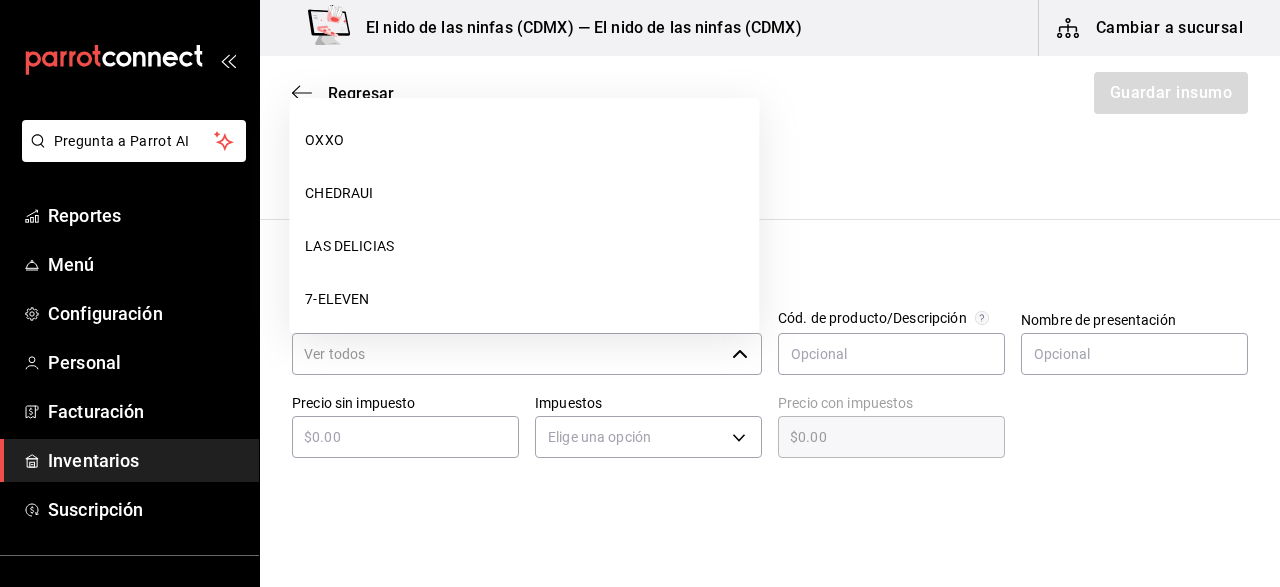 click on "Proveedor" at bounding box center (508, 354) 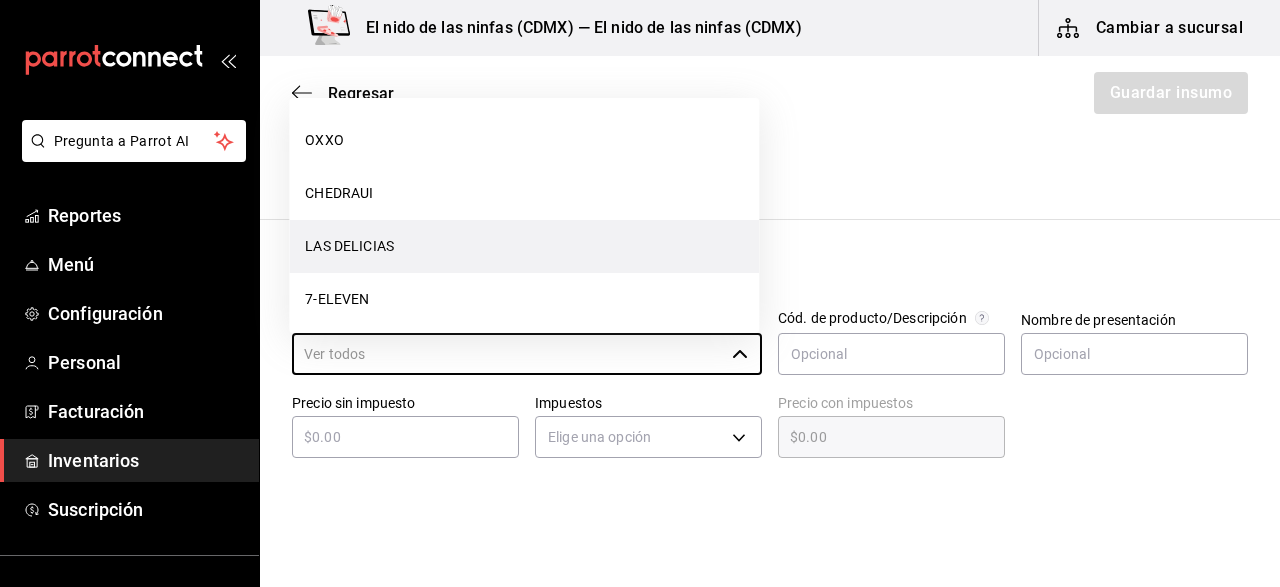 click on "LAS DELICIAS" at bounding box center (524, 246) 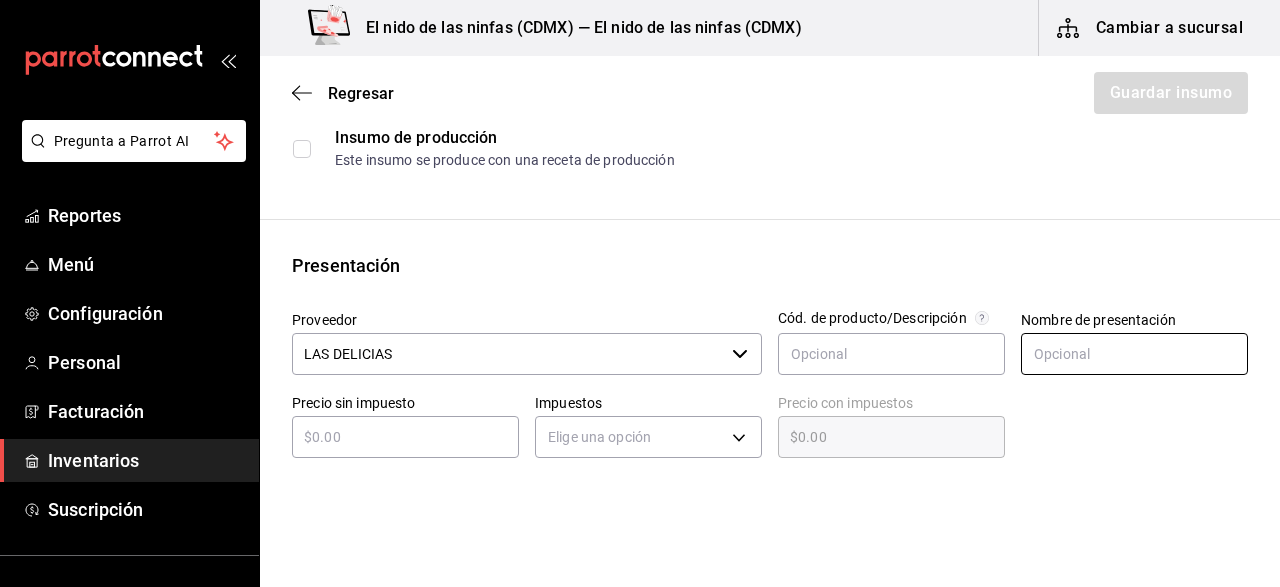 click at bounding box center [1134, 354] 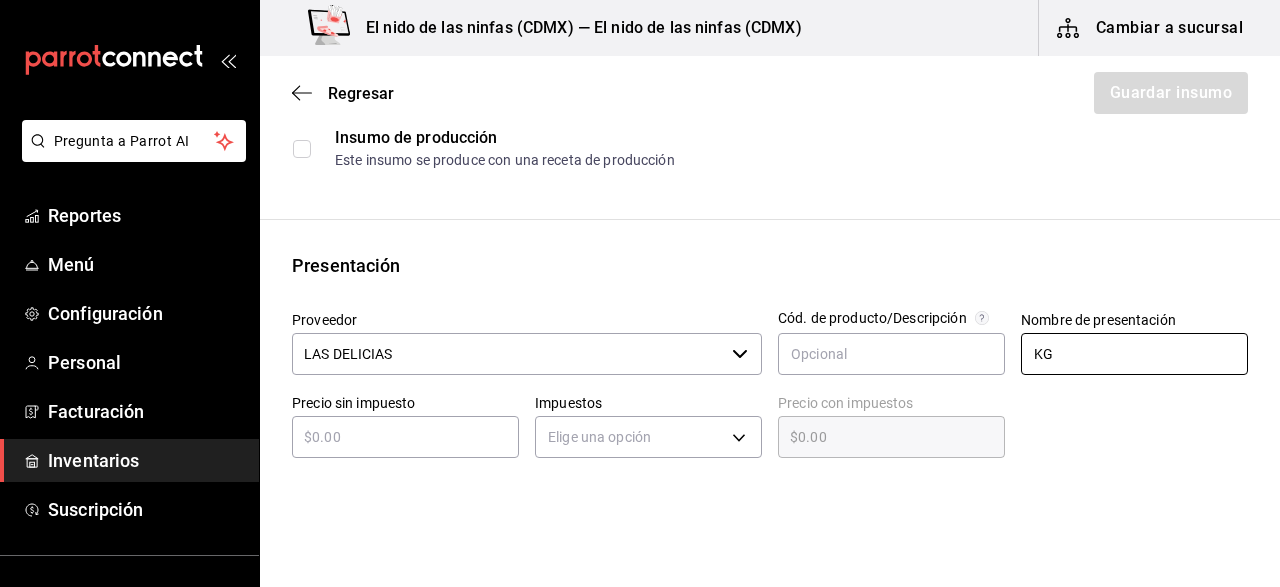 type on "KG" 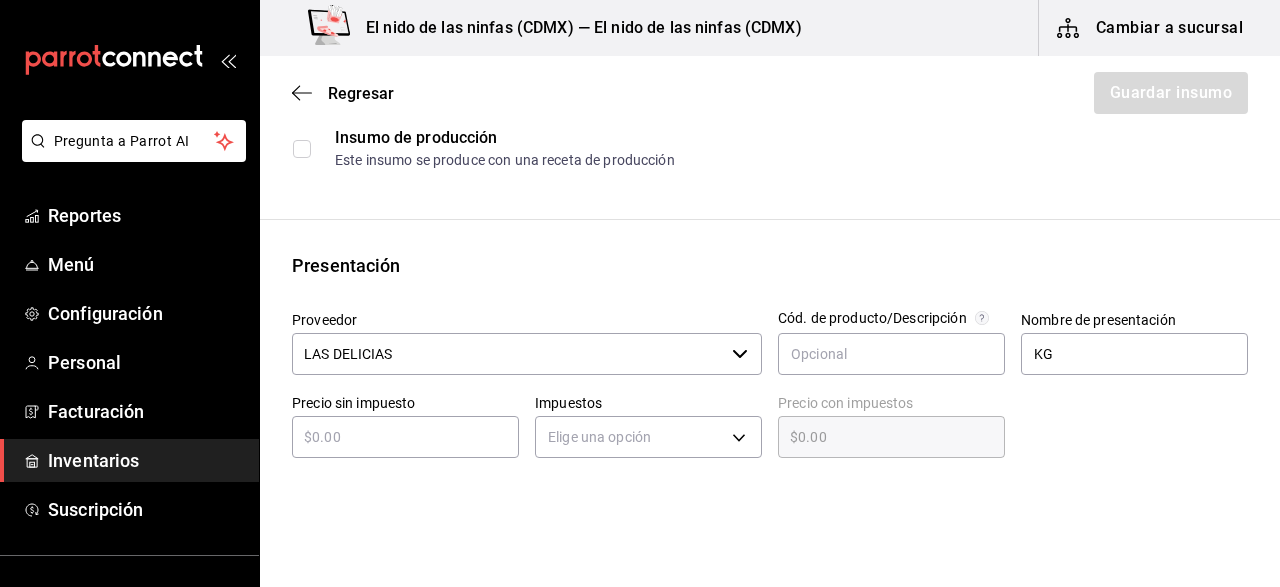 click at bounding box center (405, 437) 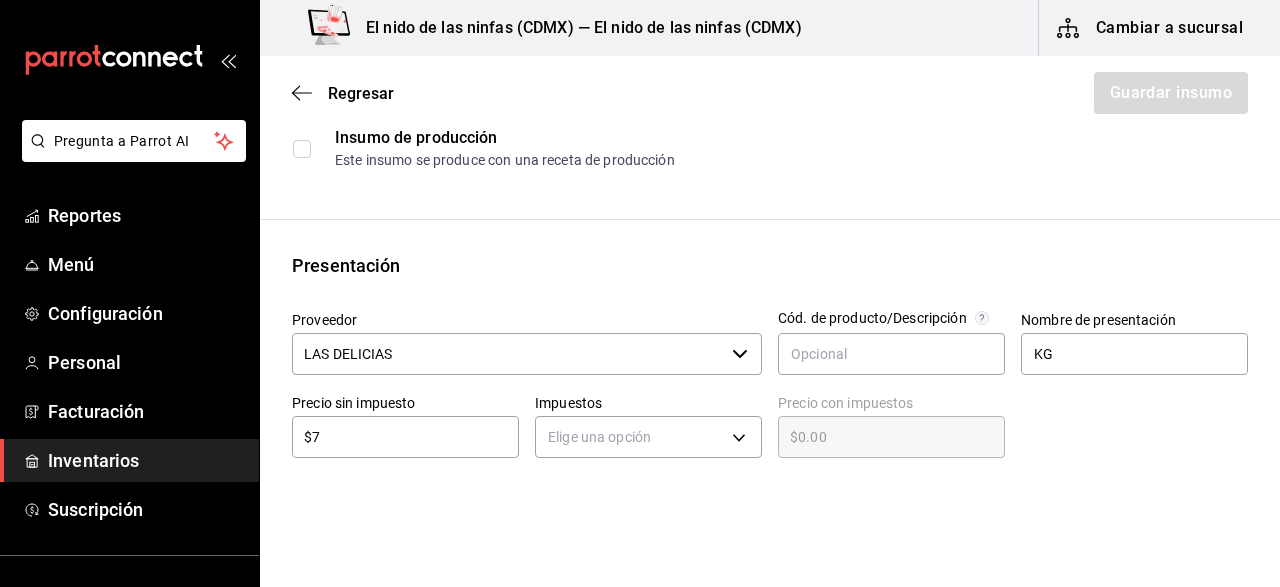type on "$7" 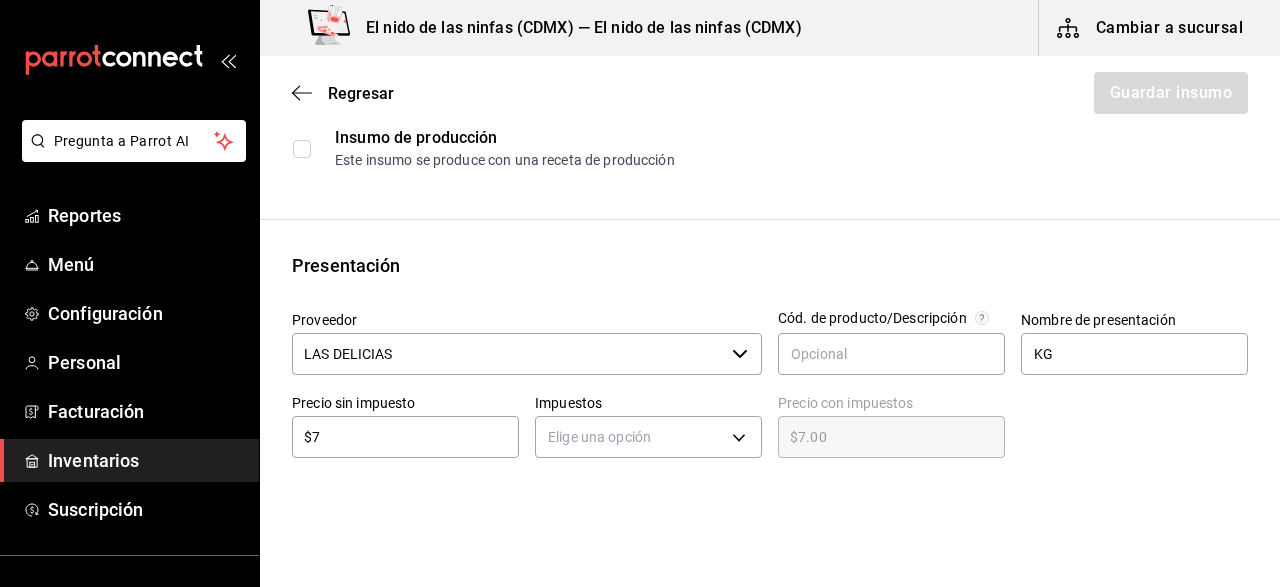 type on "$70" 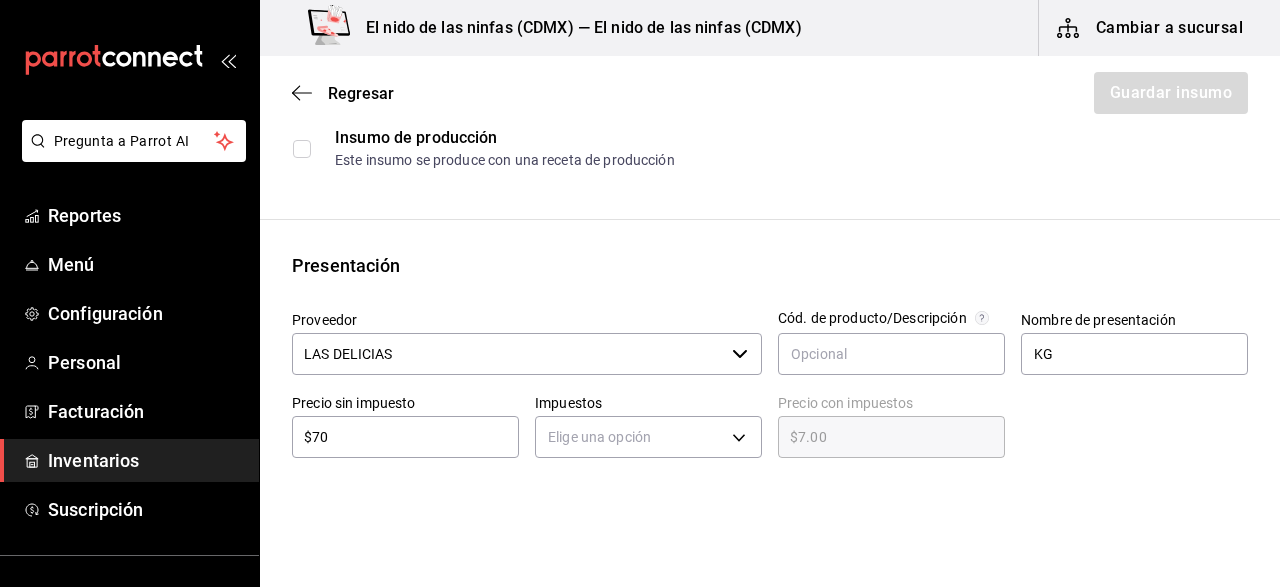 type on "$70.00" 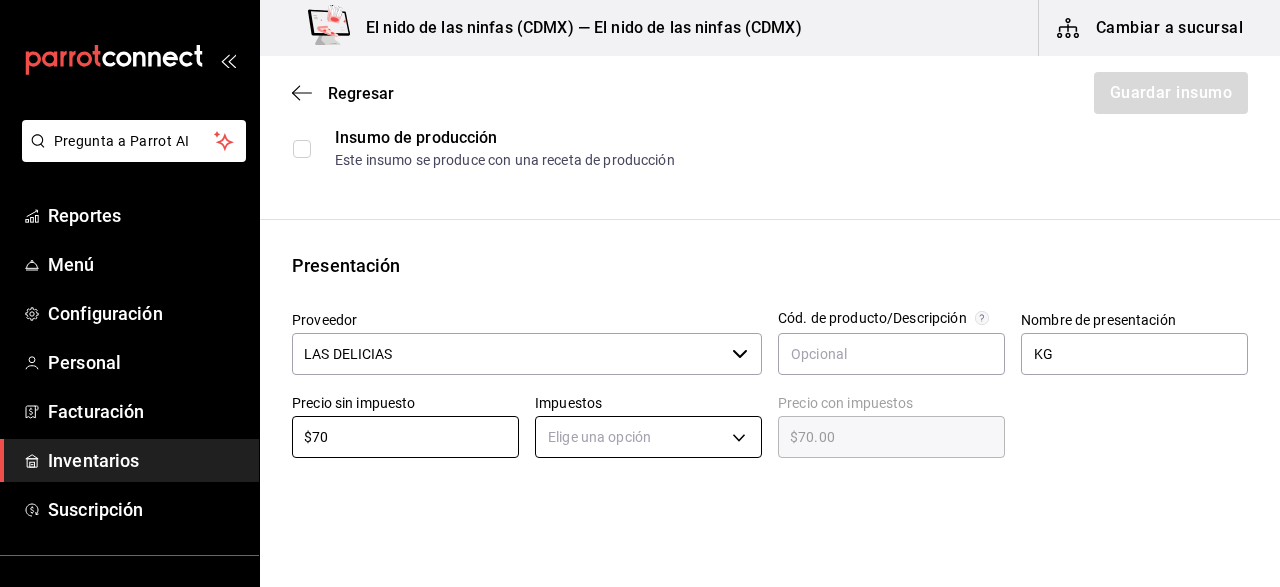 type on "$70" 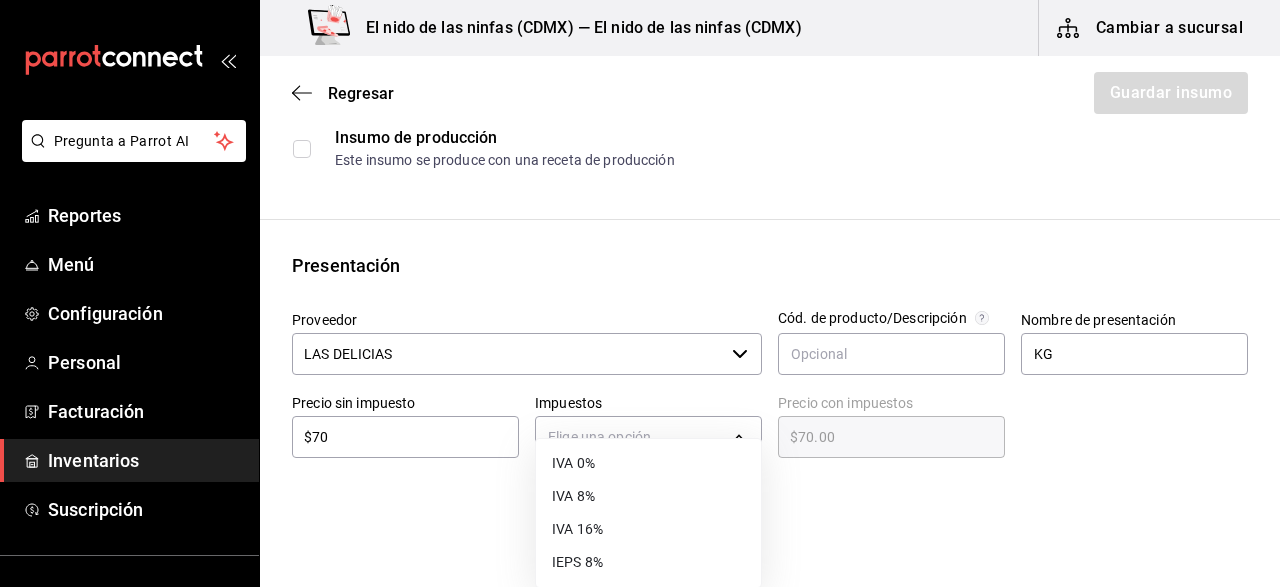 click on "IVA 0%" at bounding box center (648, 463) 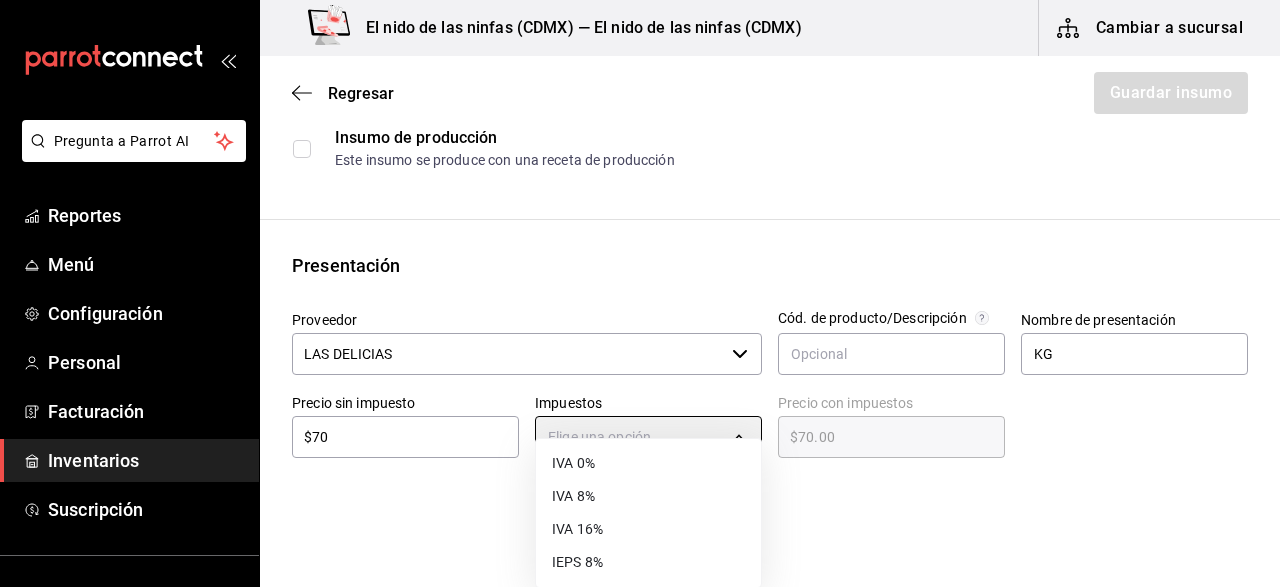 type on "IVA_0" 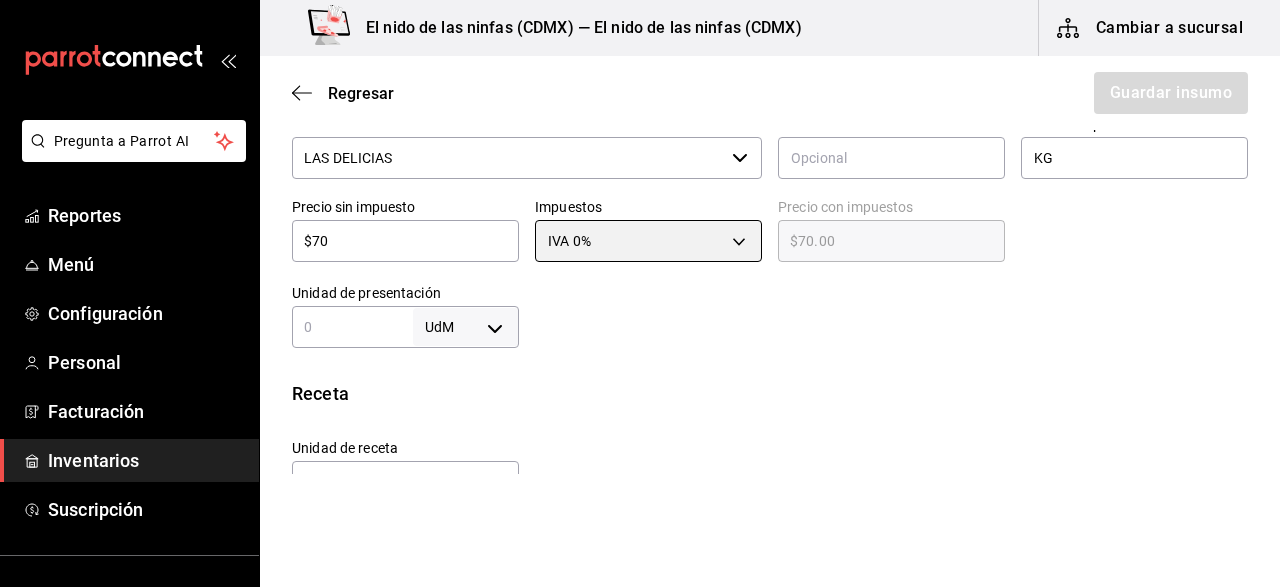scroll, scrollTop: 468, scrollLeft: 0, axis: vertical 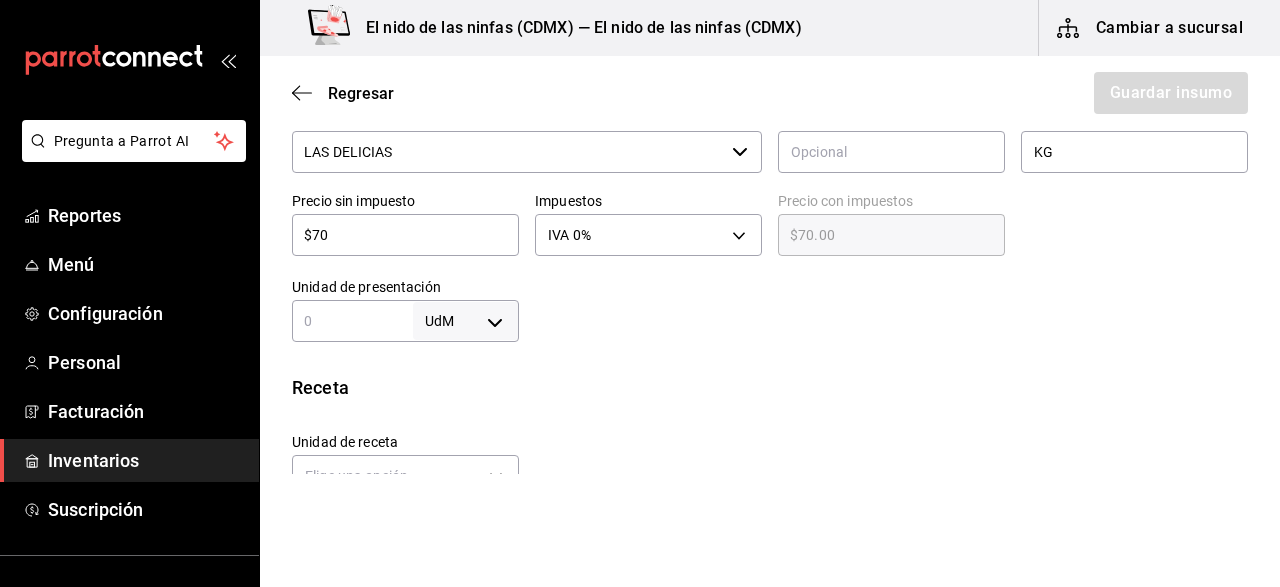 click at bounding box center [352, 321] 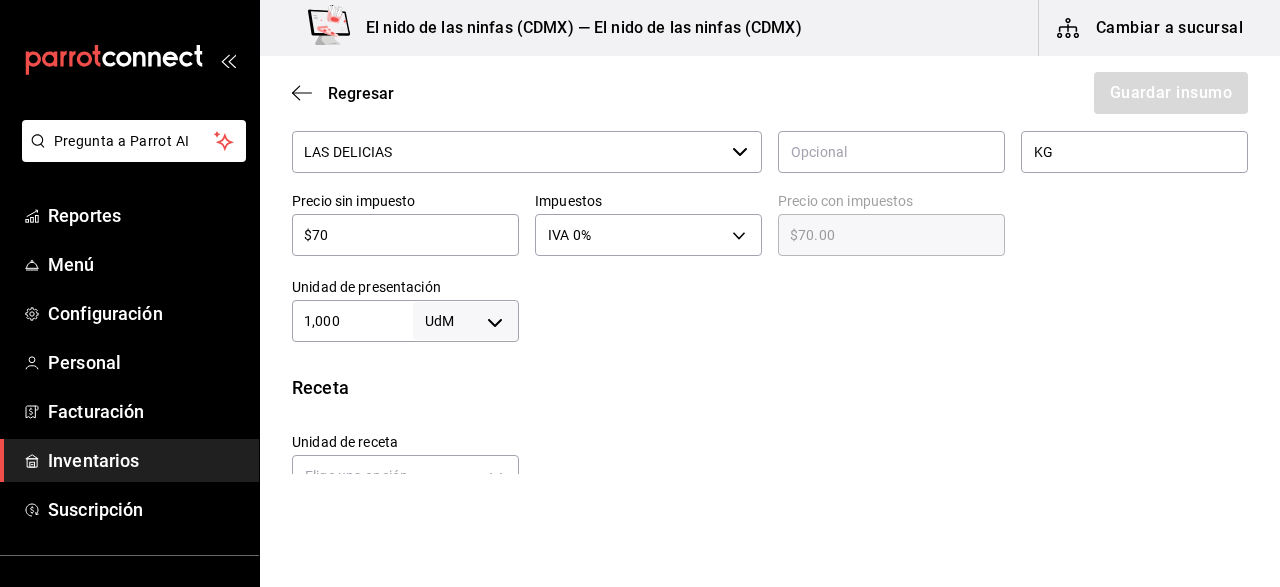 type on "1,000" 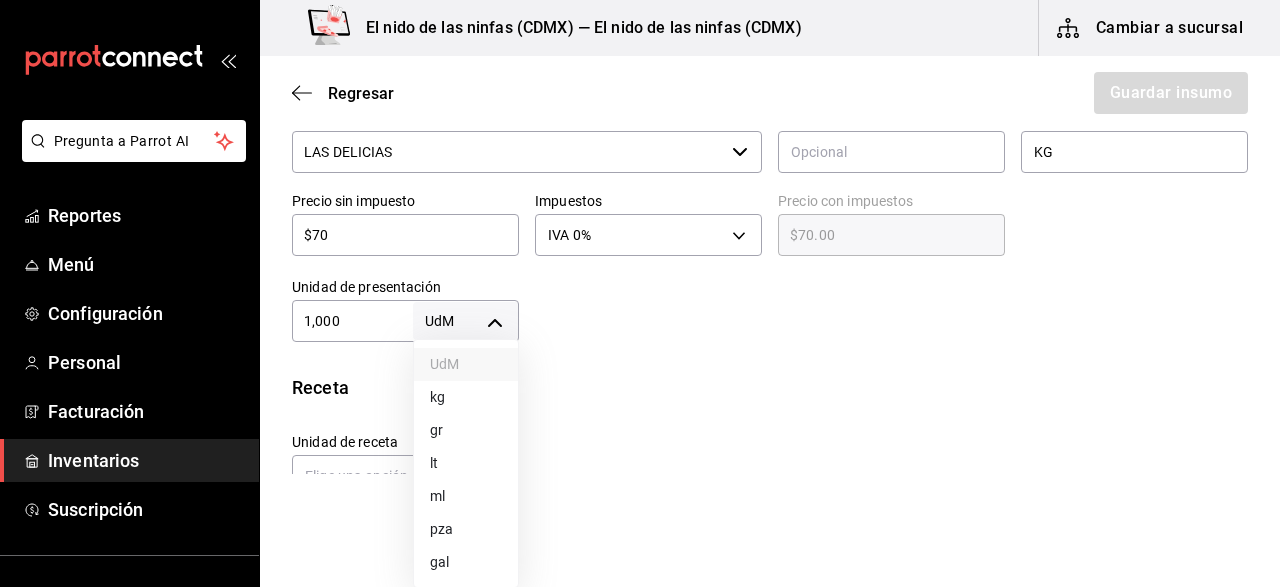 click on "Pregunta a Parrot AI Reportes   Menú   Configuración   Personal   Facturación   Inventarios   Suscripción   Ayuda Recomienda Parrot   Jaime Morales   Sugerir nueva función   El nido de las ninfas (CDMX) — El nido de las ninfas (CDMX) Cambiar a sucursal Regresar Guardar insumo Insumo Nombre LIMON AMARILLO Categoría de inventario CITRICO ​ Mínimo 1 ​ Ideal 5 ​ Insumo de producción Este insumo se produce con una receta de producción Presentación Proveedor LAS DELICIAS ​ Cód. de producto/Descripción Nombre de presentación KG Precio sin impuesto $70 ​ Impuestos IVA 0% IVA_0 Precio con impuestos $70.00 ​ Unidad de presentación 1,000 UdM ​ Receta Unidad de receta Elige una opción Factor de conversión ​ Ver ayuda de conversiones ¿La presentación (KG) viene en otra caja? Si No Presentaciones por caja ​ Sin definir Unidades de conteo GANA 1 MES GRATIS EN TU SUSCRIPCIÓN AQUÍ Ver video tutorial Ir a video Pregunta a Parrot AI Reportes   Menú   Configuración   Personal" at bounding box center [640, 237] 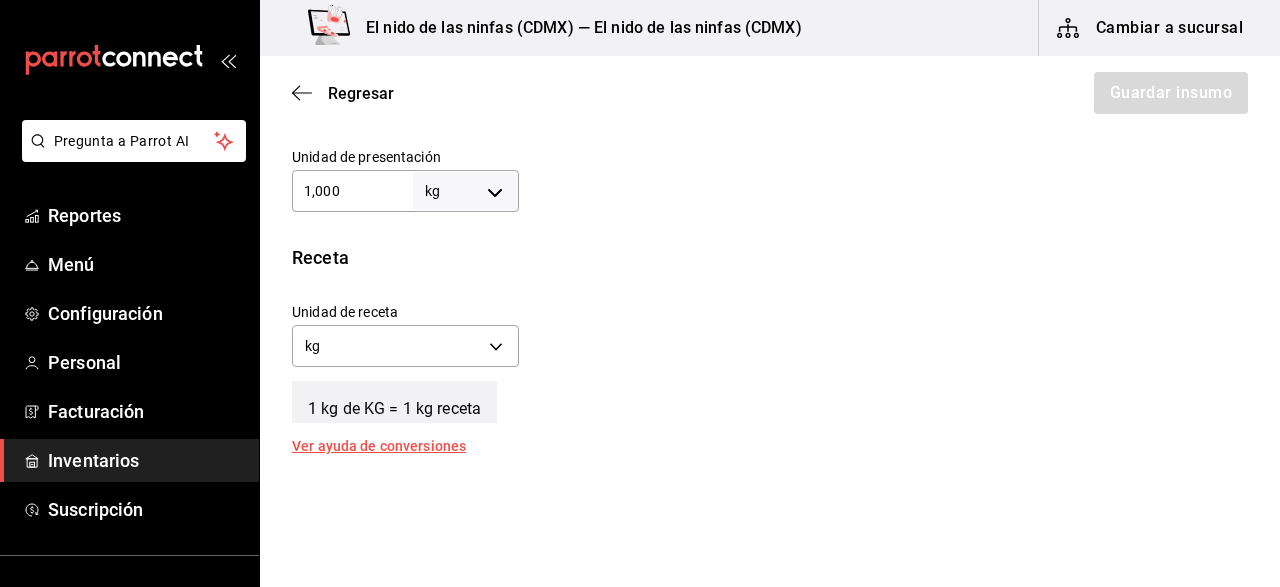 scroll, scrollTop: 602, scrollLeft: 0, axis: vertical 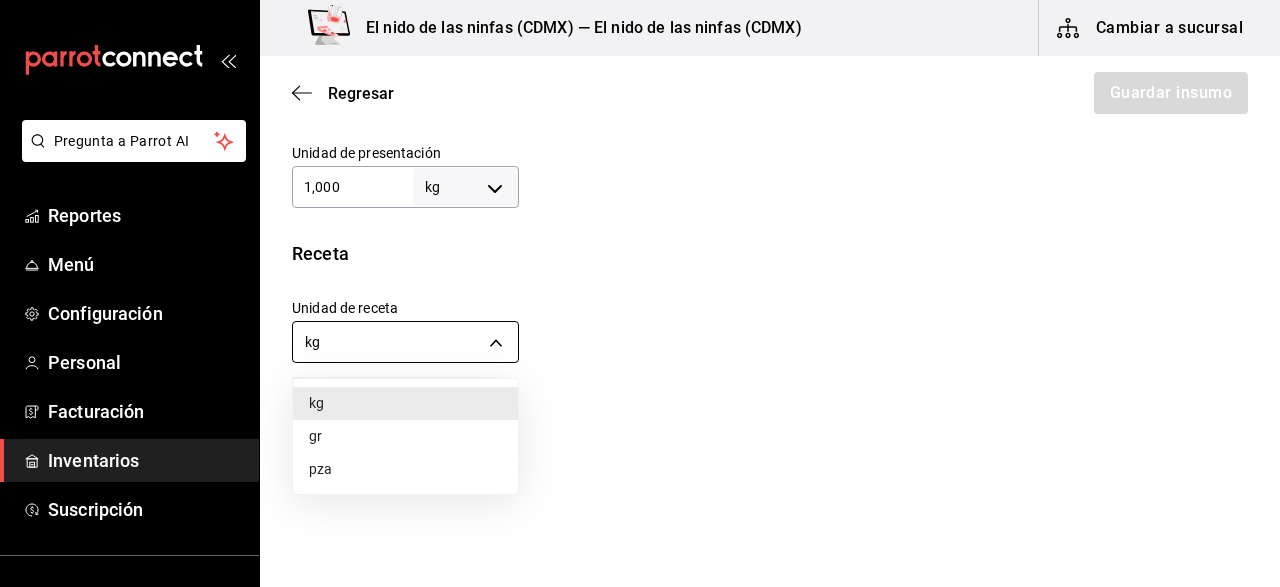 click on "Pregunta a Parrot AI Reportes   Menú   Configuración   Personal   Facturación   Inventarios   Suscripción   Ayuda Recomienda Parrot   Jaime Morales   Sugerir nueva función   El nido de las ninfas (CDMX) — El nido de las ninfas (CDMX) Cambiar a sucursal Regresar Guardar insumo Insumo Nombre LIMON AMARILLO Categoría de inventario CITRICO ​ Mínimo 1 ​ Ideal 5 ​ Insumo de producción Este insumo se produce con una receta de producción Presentación Proveedor LAS DELICIAS ​ Cód. de producto/Descripción Nombre de presentación KG Precio sin impuesto $70 ​ Impuestos IVA 0% IVA_0 Precio con impuestos $70.00 ​ Unidad de presentación 1,000 kg KILOGRAM ​ Receta Unidad de receta kg KILOGRAM Factor de conversión 1,000 ​ 1 kg de KG = 1 kg receta Ver ayuda de conversiones ¿La presentación (KG) viene en otra caja? Si No Presentaciones por caja ​  KG de 1,000 kg Unidades de conteo kg KG (1,000 kg) GANA 1 MES GRATIS EN TU SUSCRIPCIÓN AQUÍ Ver video tutorial Ir a video Pregunta a Parrot AI" at bounding box center [640, 237] 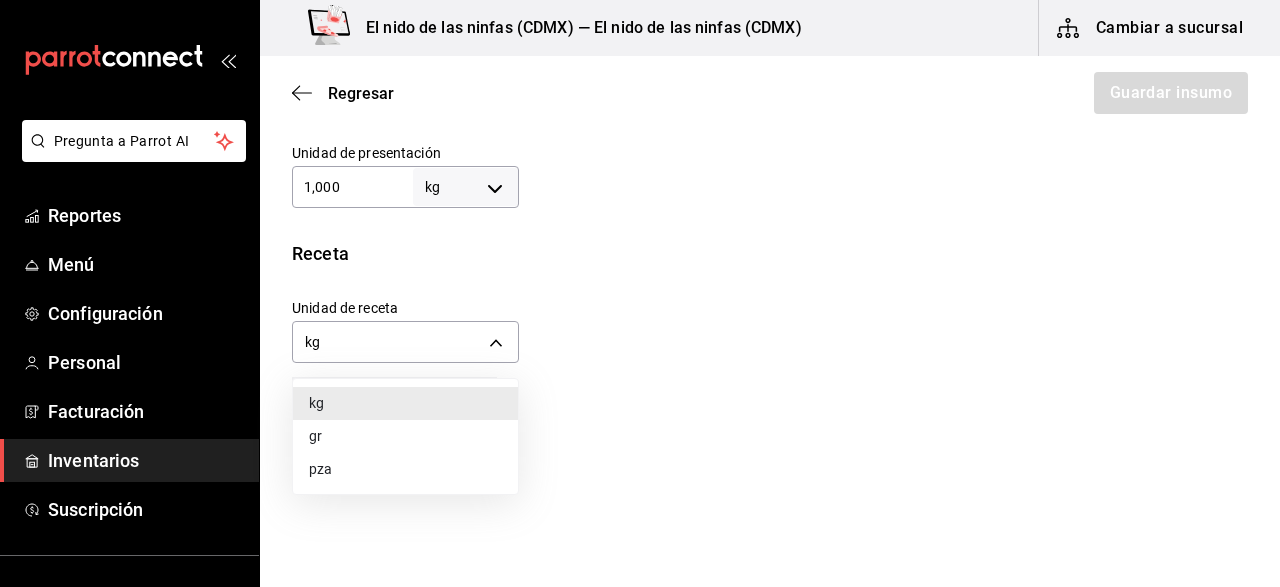 click on "gr" at bounding box center [405, 436] 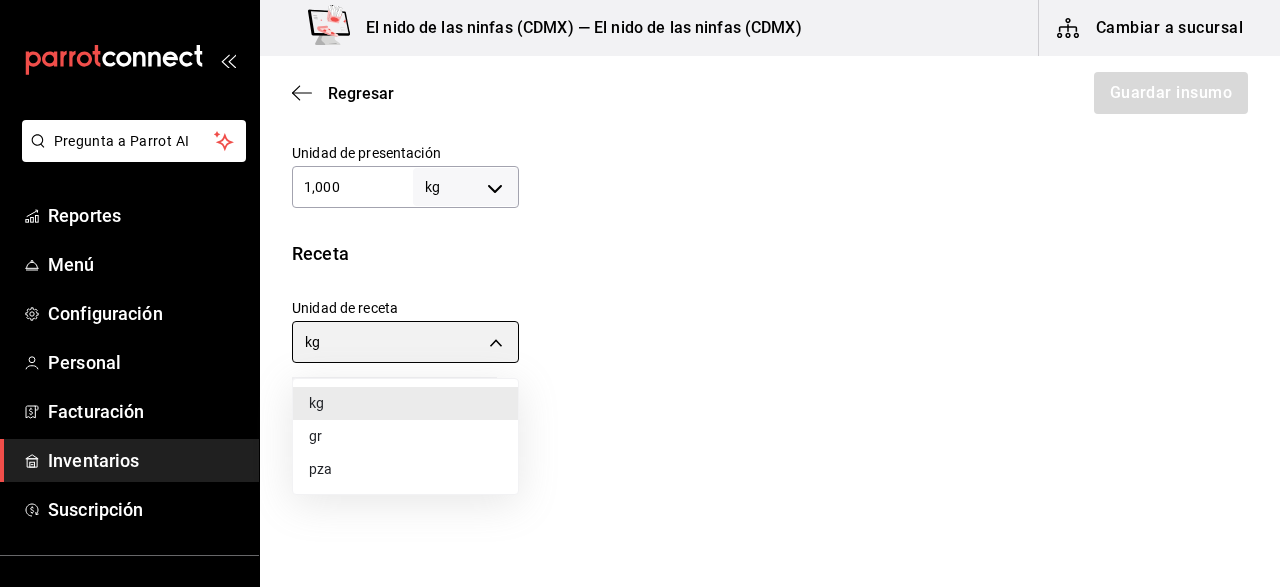 type on "GRAM" 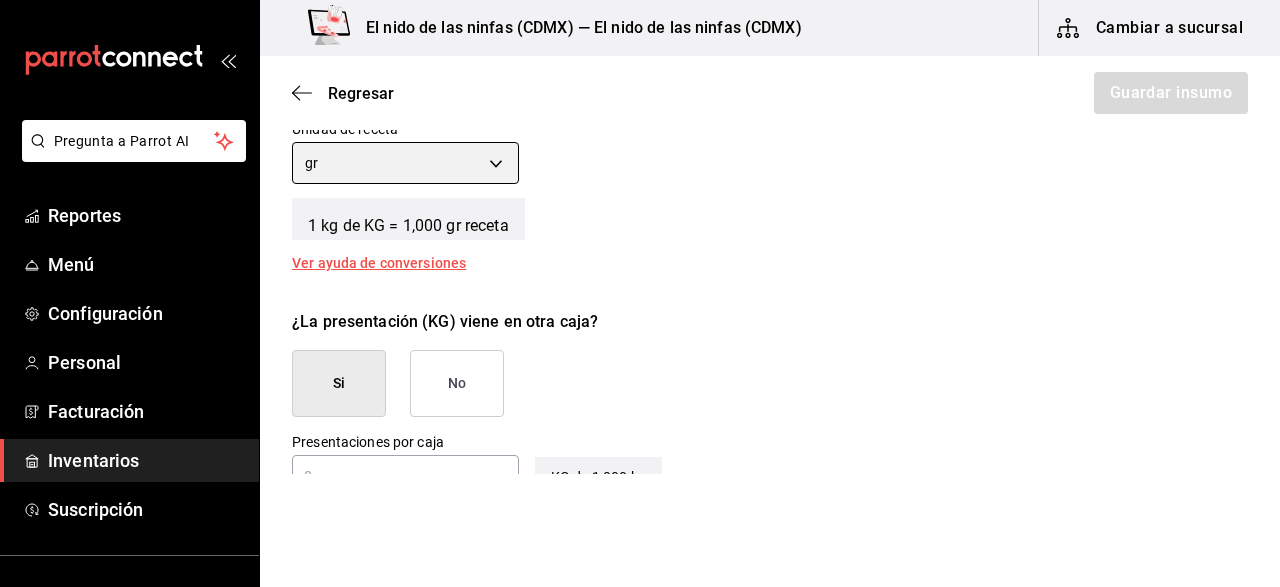 scroll, scrollTop: 783, scrollLeft: 0, axis: vertical 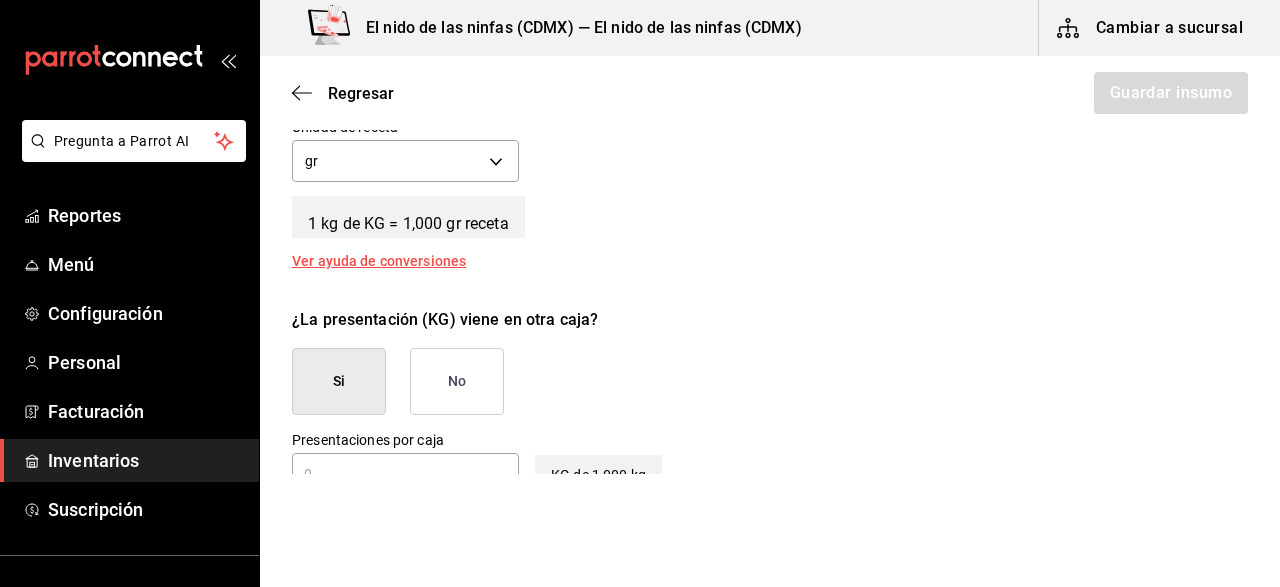 click on "No" at bounding box center [457, 381] 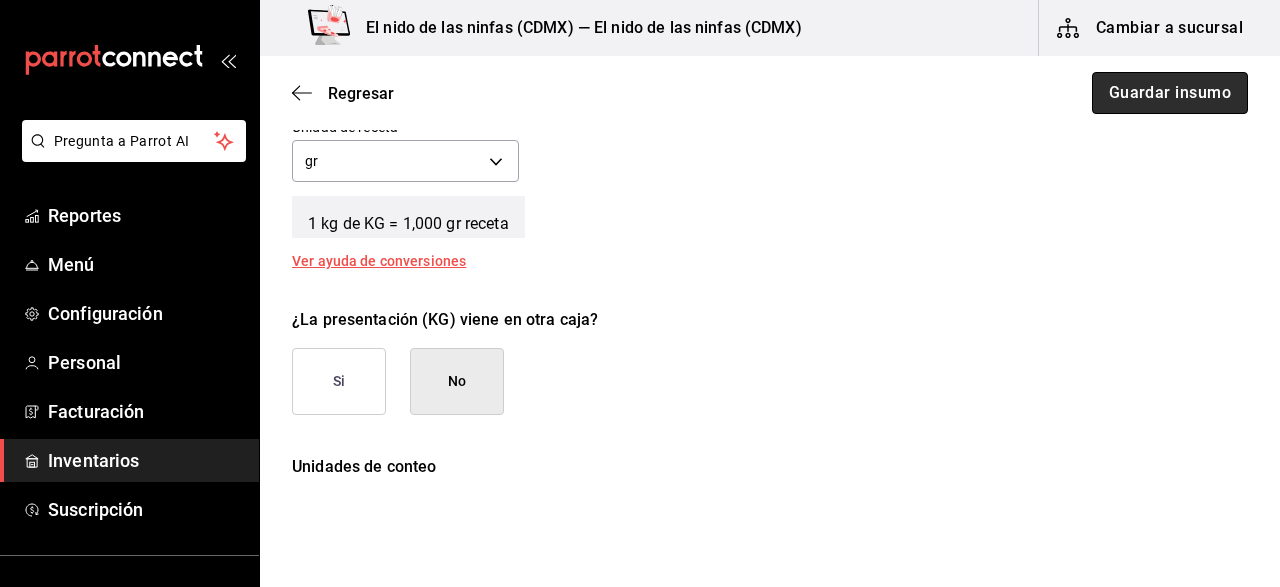click on "Guardar insumo" at bounding box center [1170, 93] 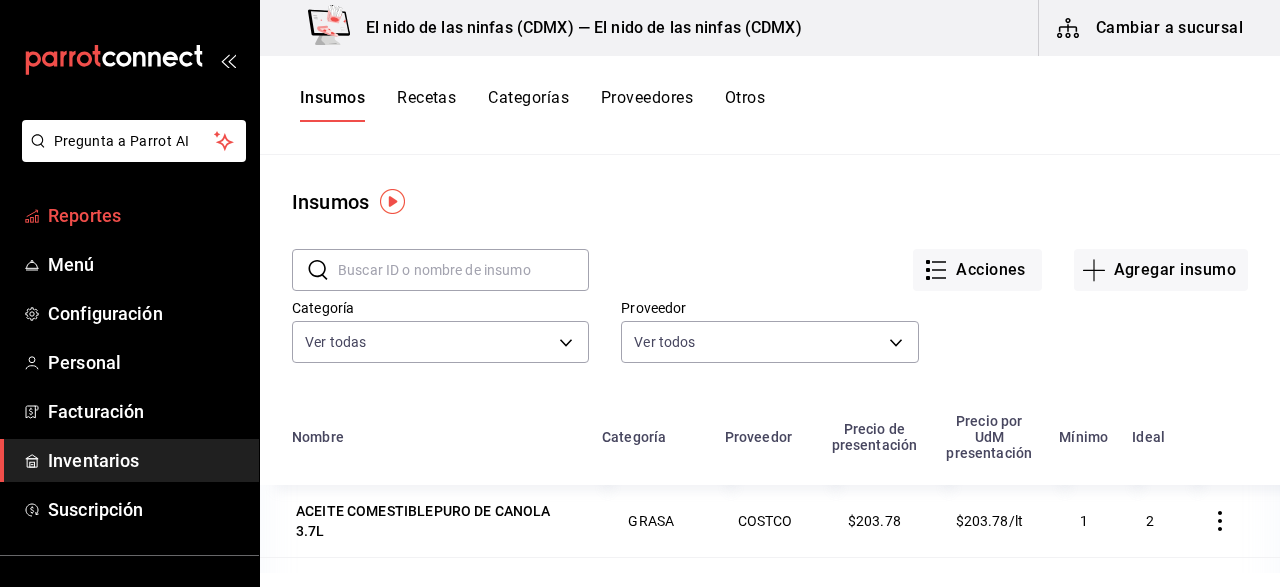 click on "Reportes" at bounding box center (145, 215) 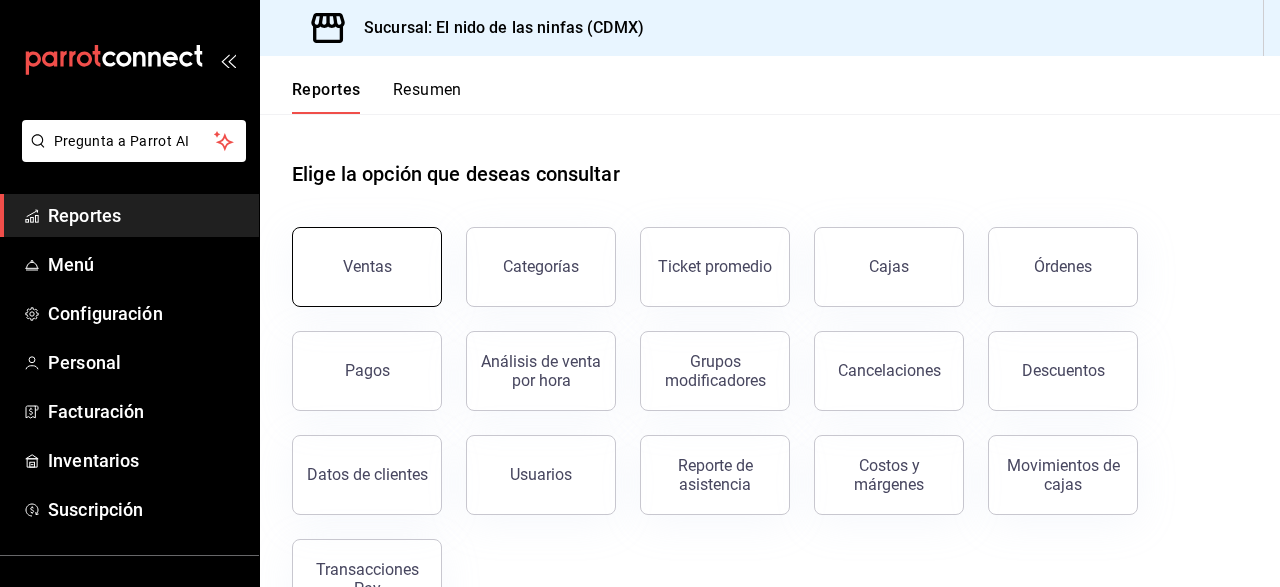 click on "Ventas" at bounding box center (367, 266) 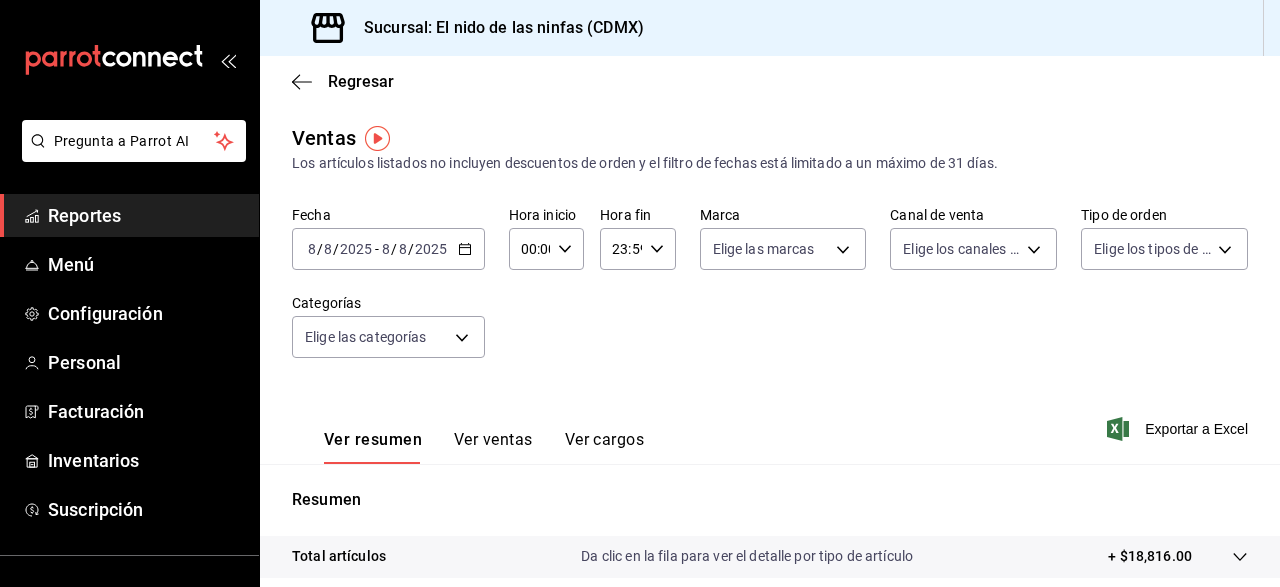 click on "Ver resumen" at bounding box center [373, 447] 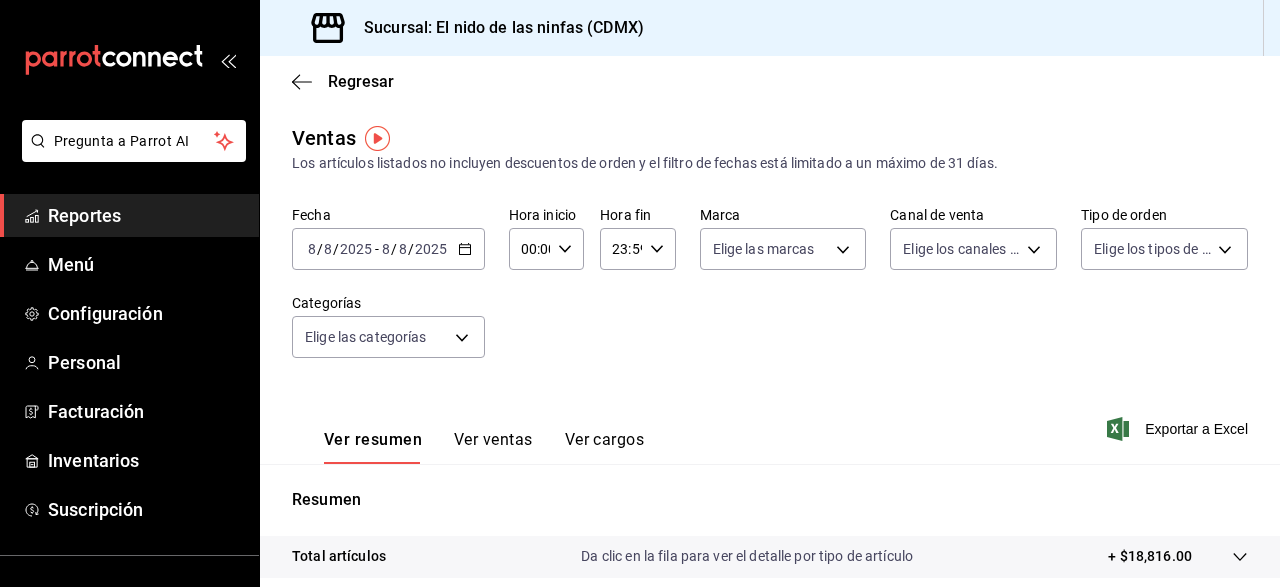 click on "Ver resumen" at bounding box center [373, 447] 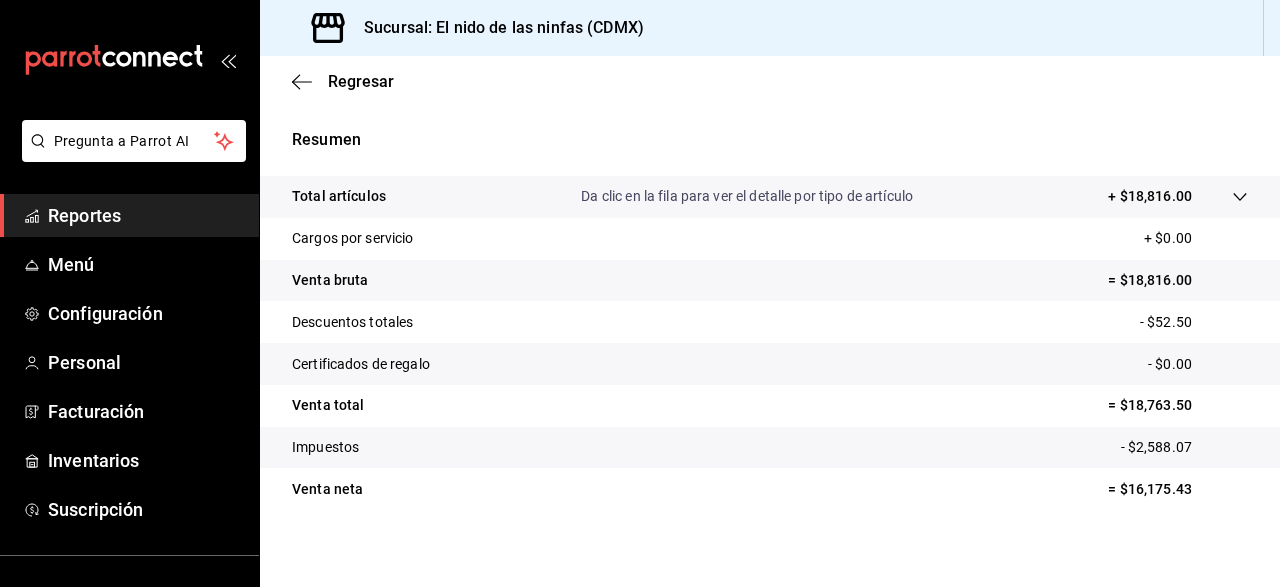 scroll, scrollTop: 371, scrollLeft: 0, axis: vertical 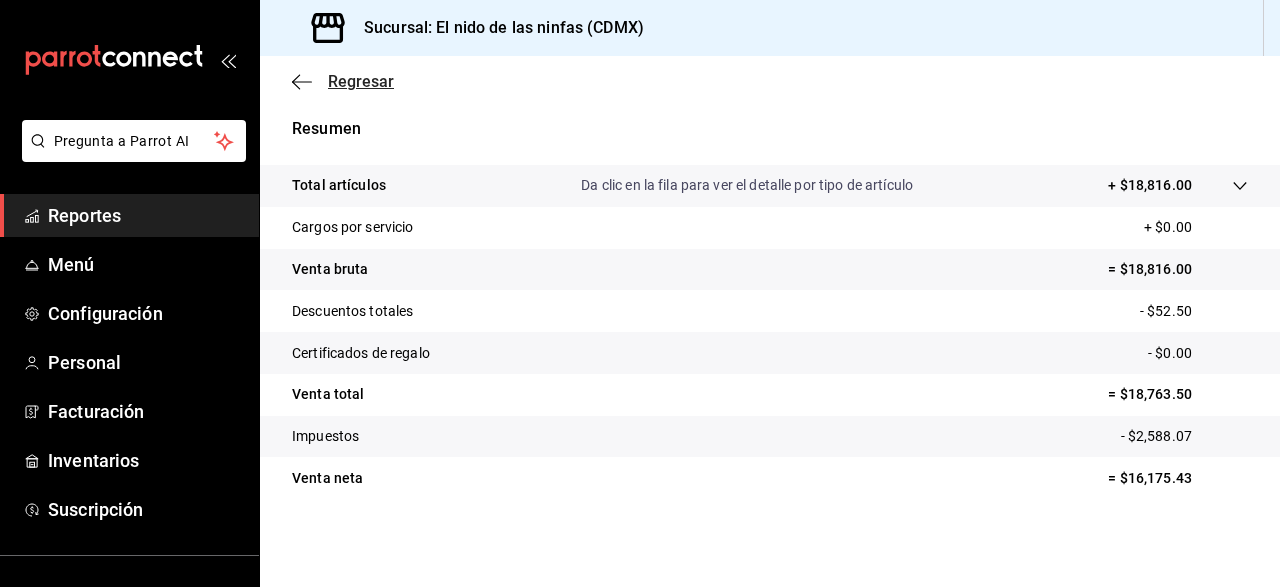 click 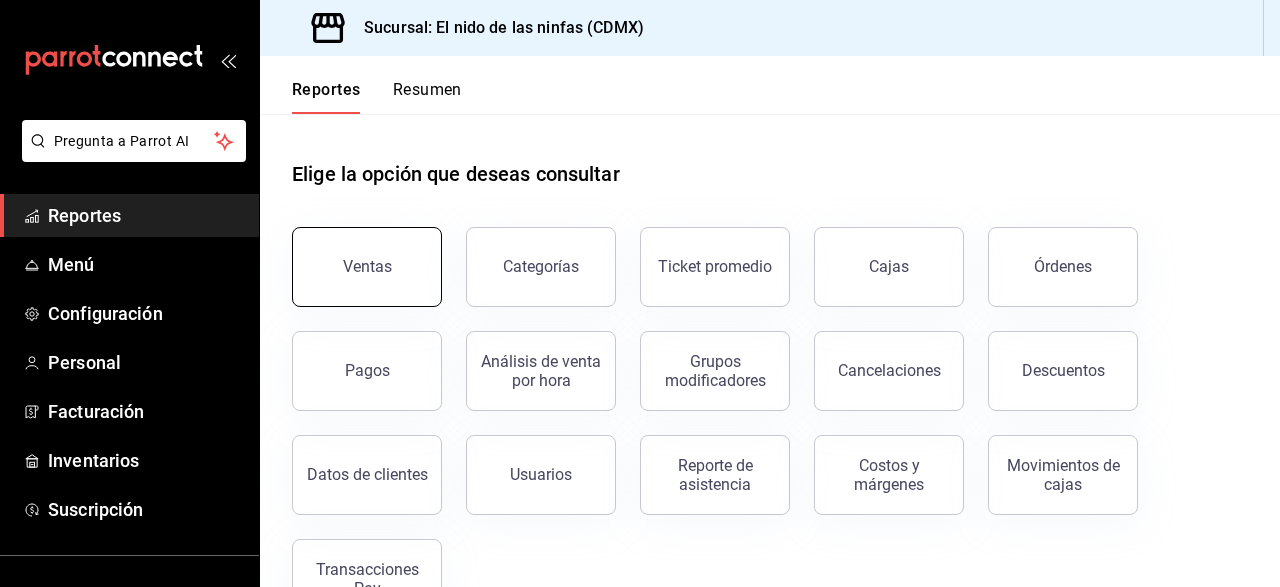 click on "Ventas" at bounding box center [367, 267] 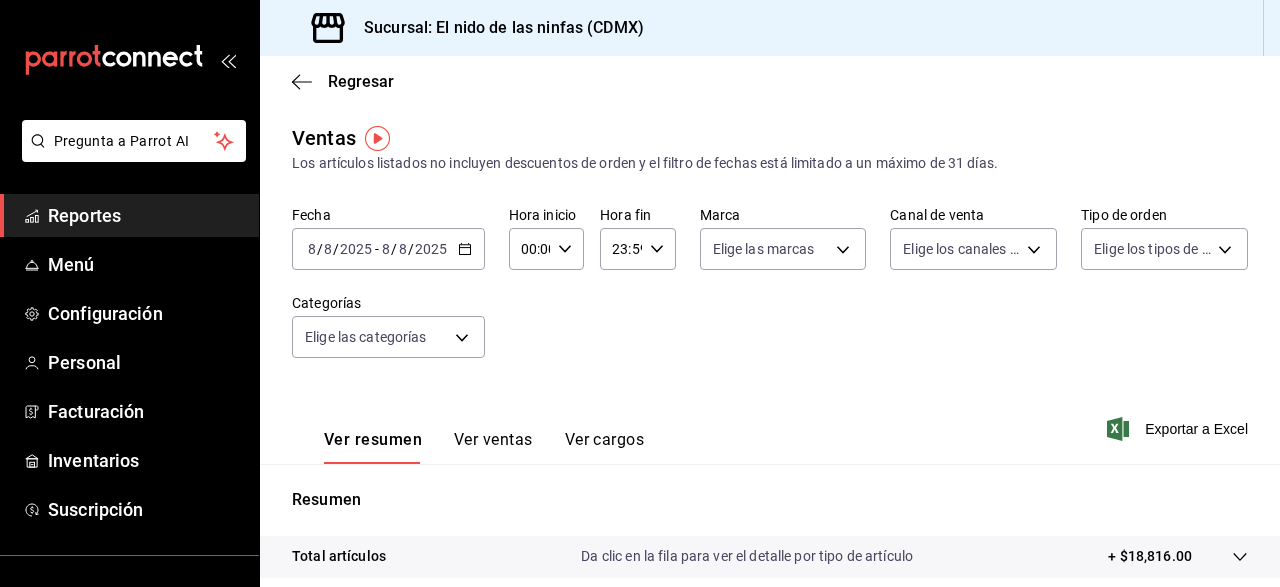 click on "8" at bounding box center (312, 249) 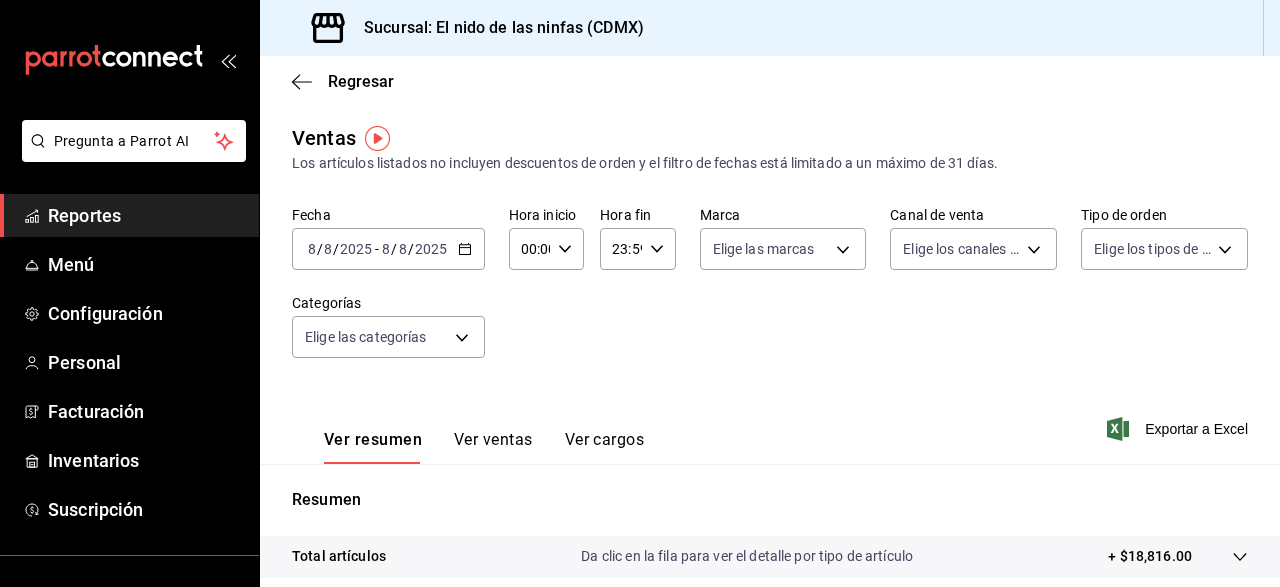 click on "/" at bounding box center (320, 249) 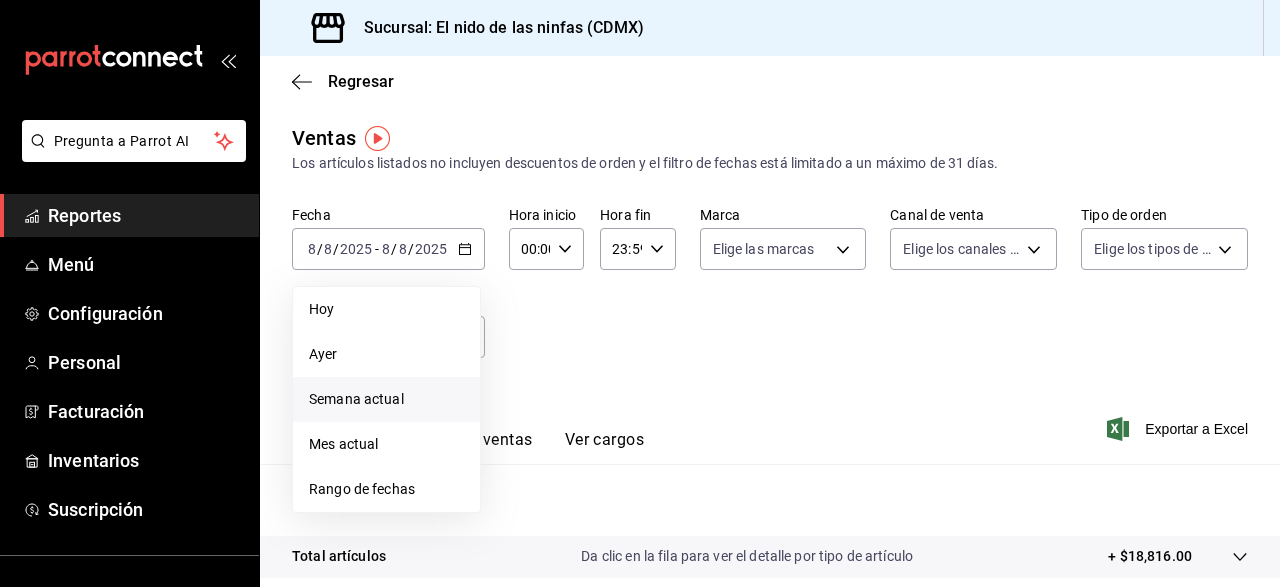 click on "Semana actual" at bounding box center (386, 399) 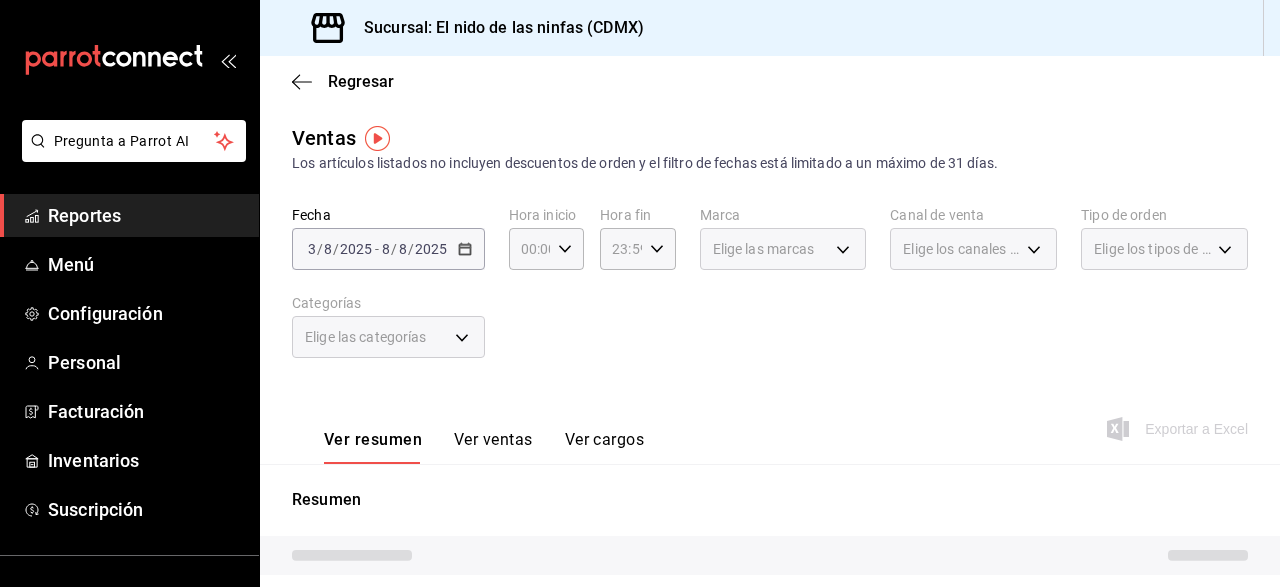 click on "Ver resumen Ver ventas Ver cargos" at bounding box center (468, 435) 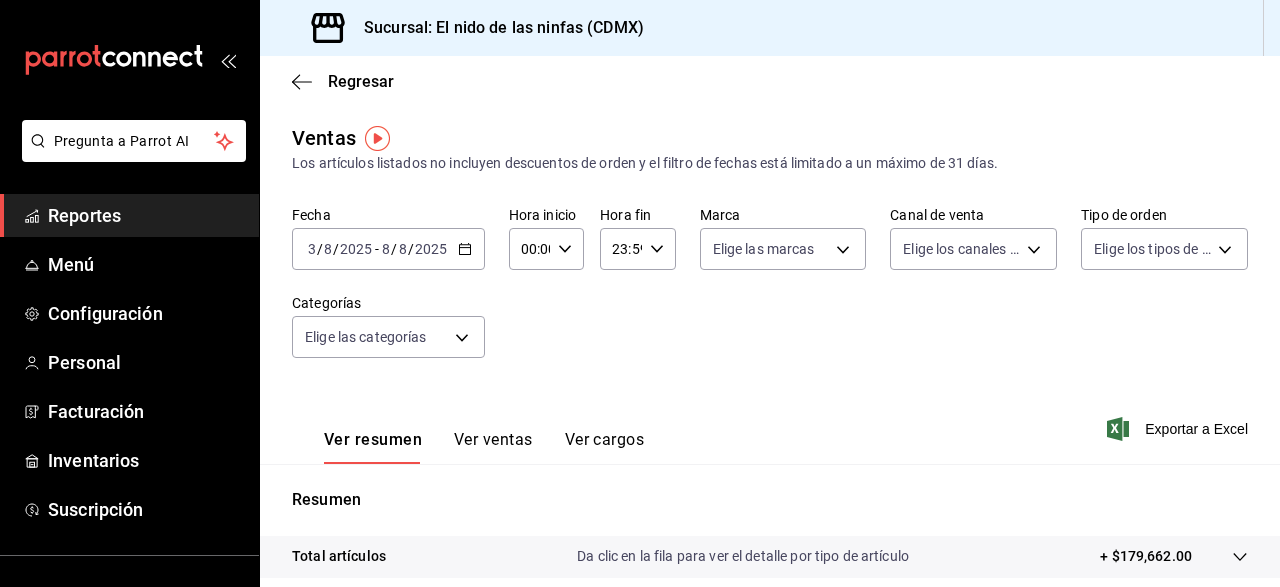 click on "8" at bounding box center [386, 249] 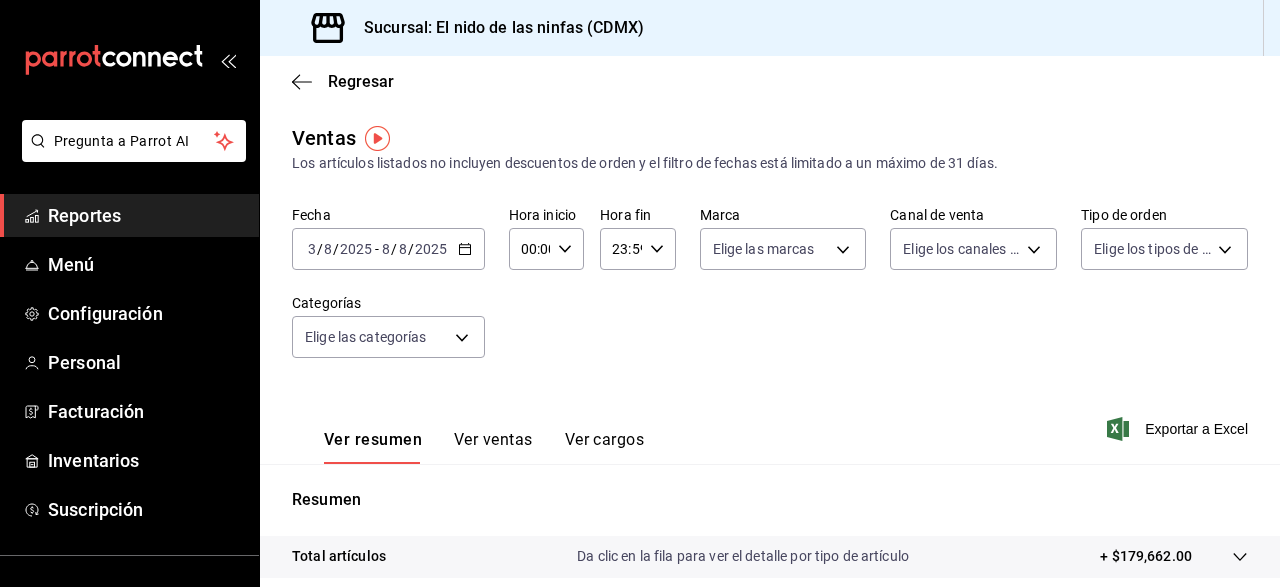 click on "8" at bounding box center (386, 249) 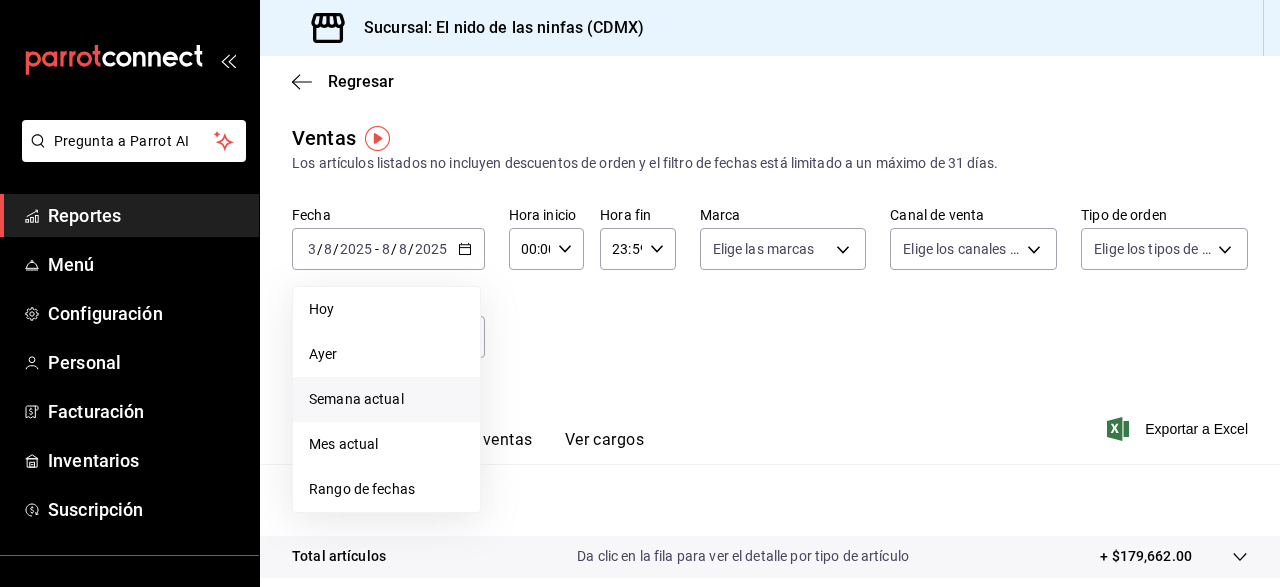 click on "Semana actual" at bounding box center [386, 399] 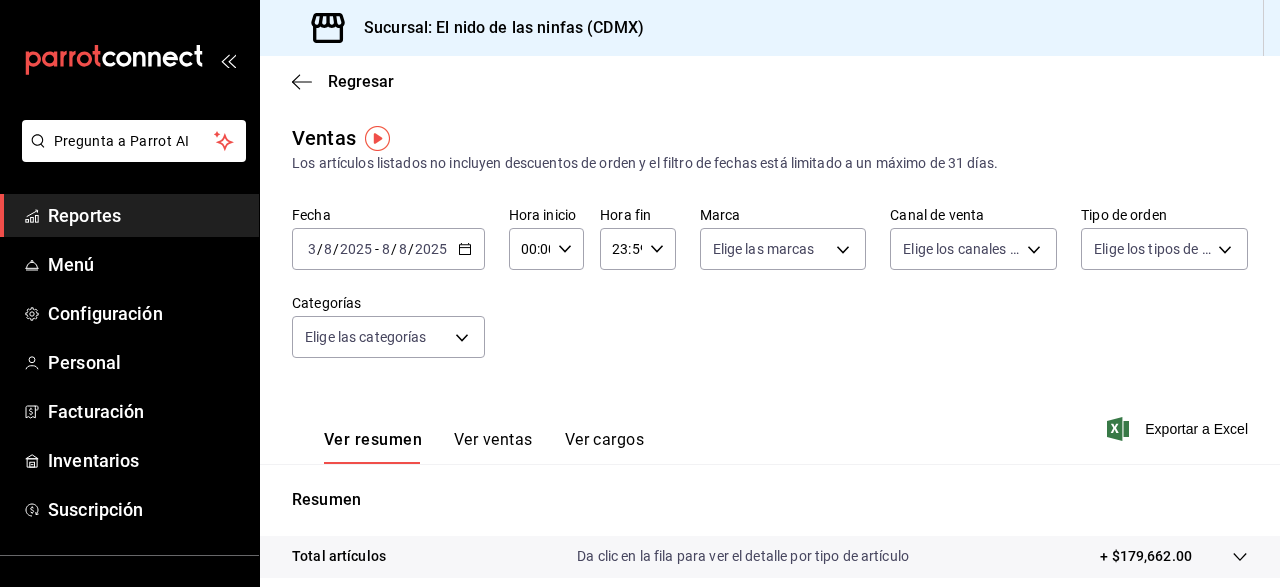 click on "8" at bounding box center (386, 249) 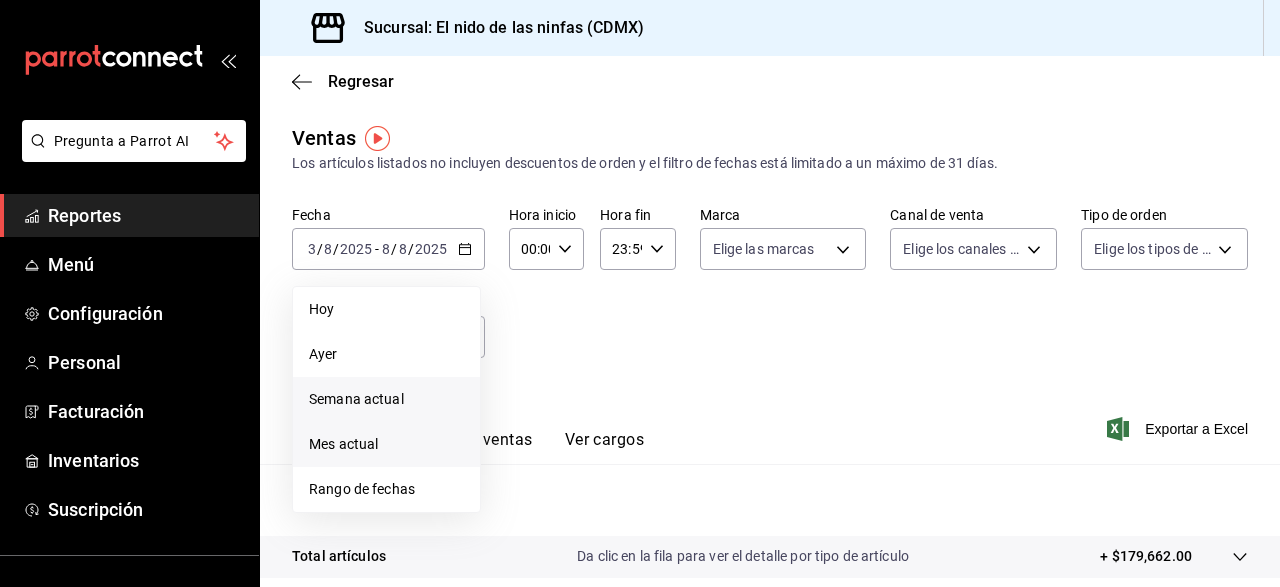 click on "Mes actual" at bounding box center (386, 444) 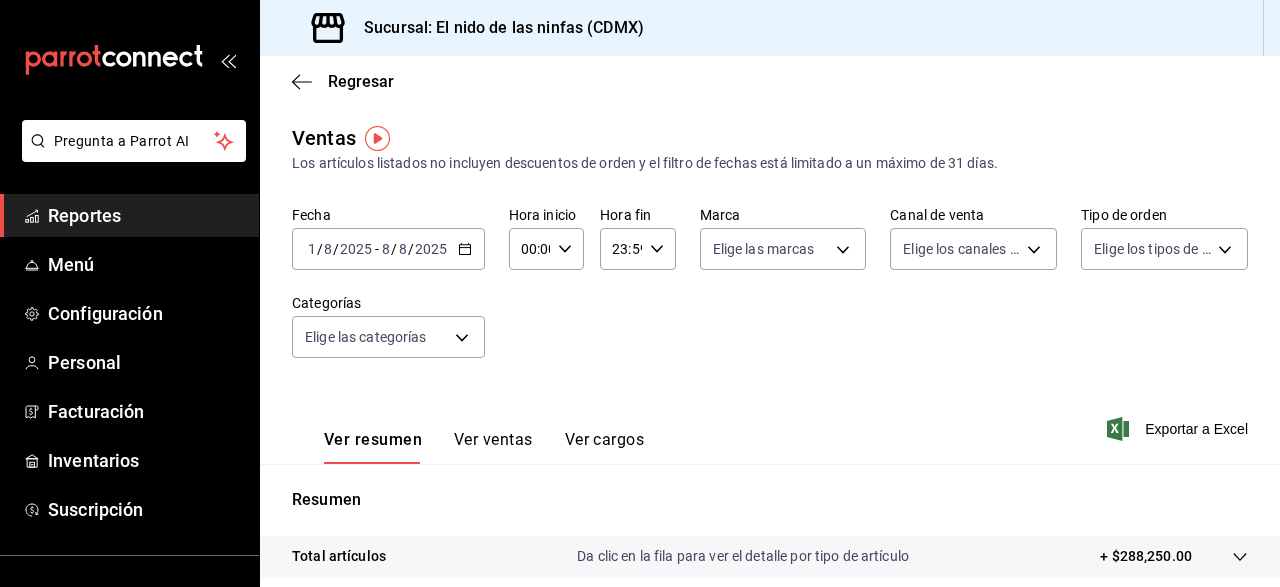 click on "Ver ventas" at bounding box center [493, 447] 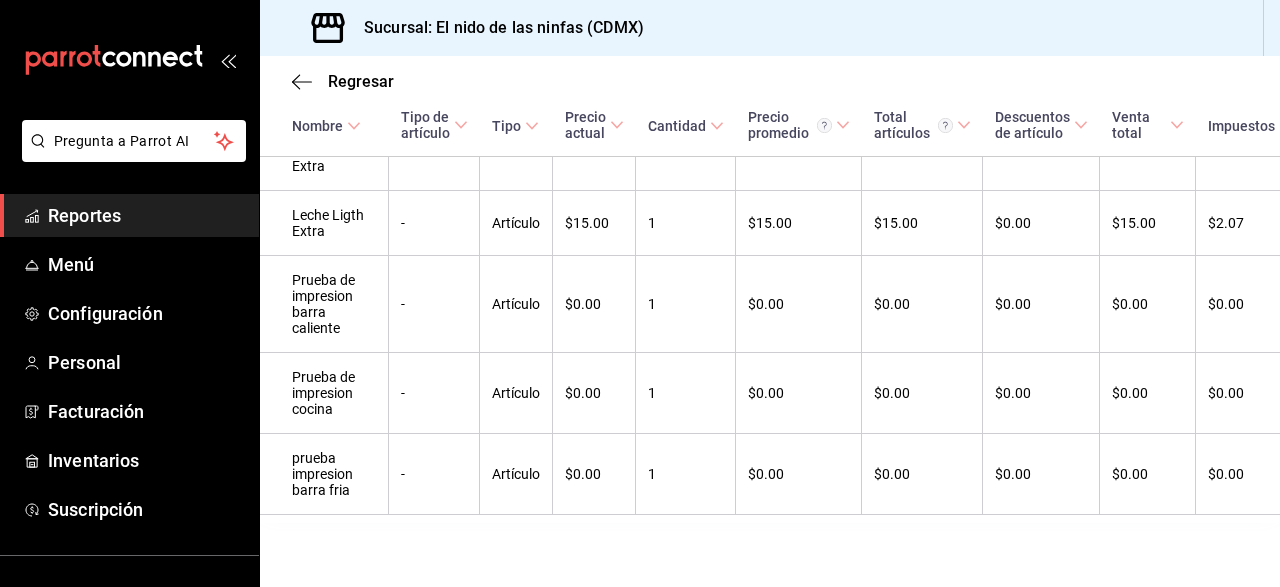 scroll, scrollTop: 9251, scrollLeft: 1, axis: both 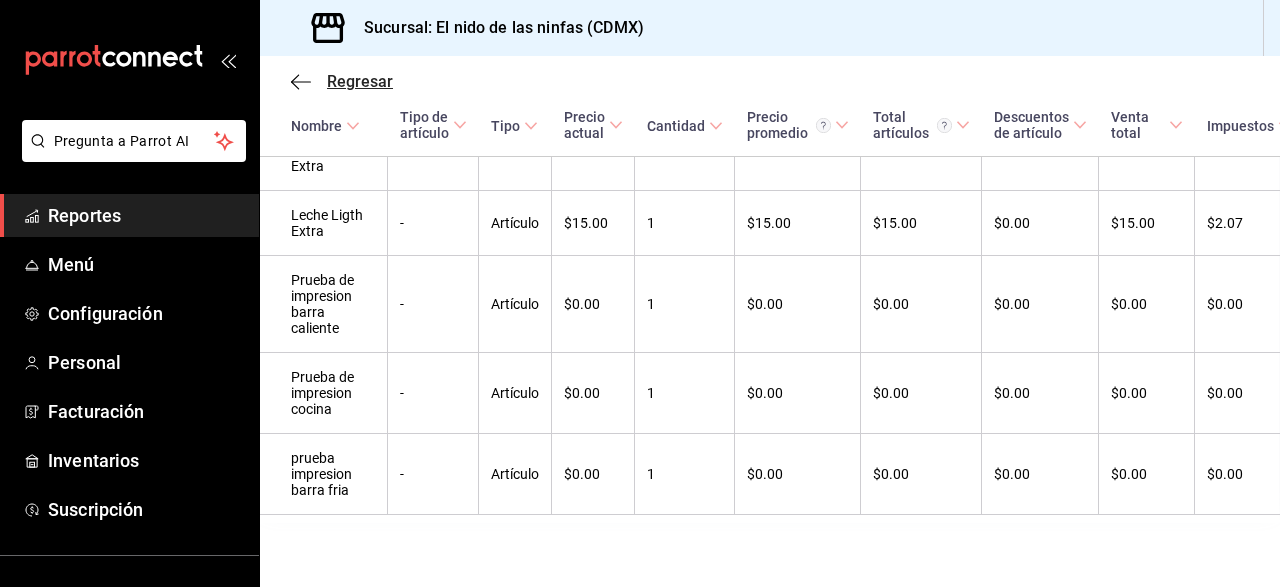 click 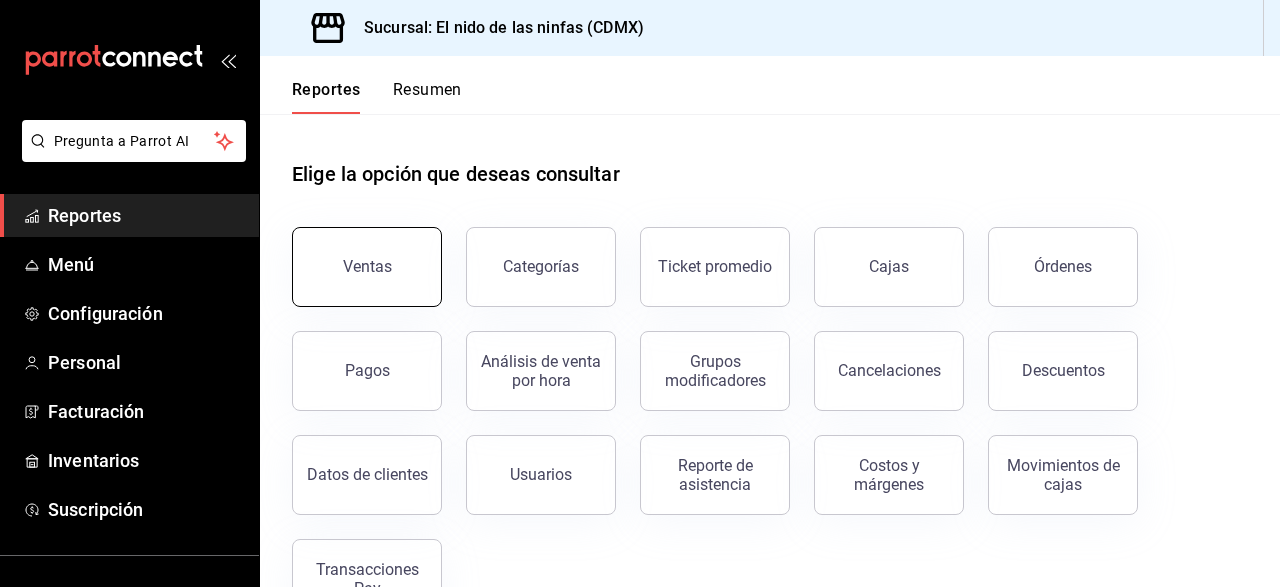 click on "Ventas" at bounding box center [367, 266] 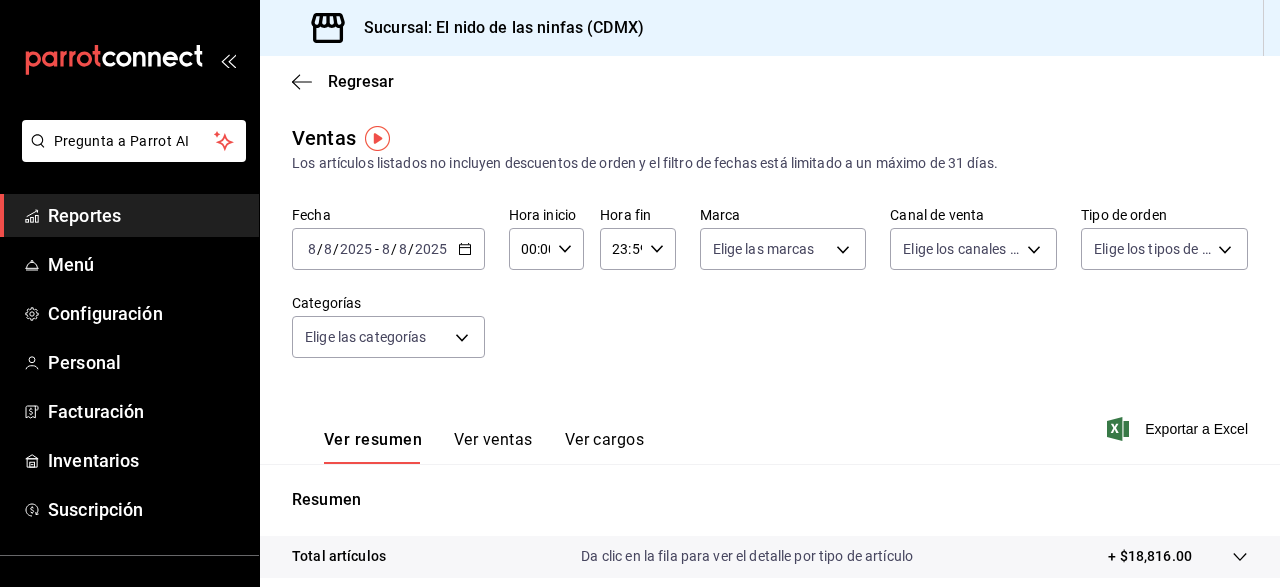 click 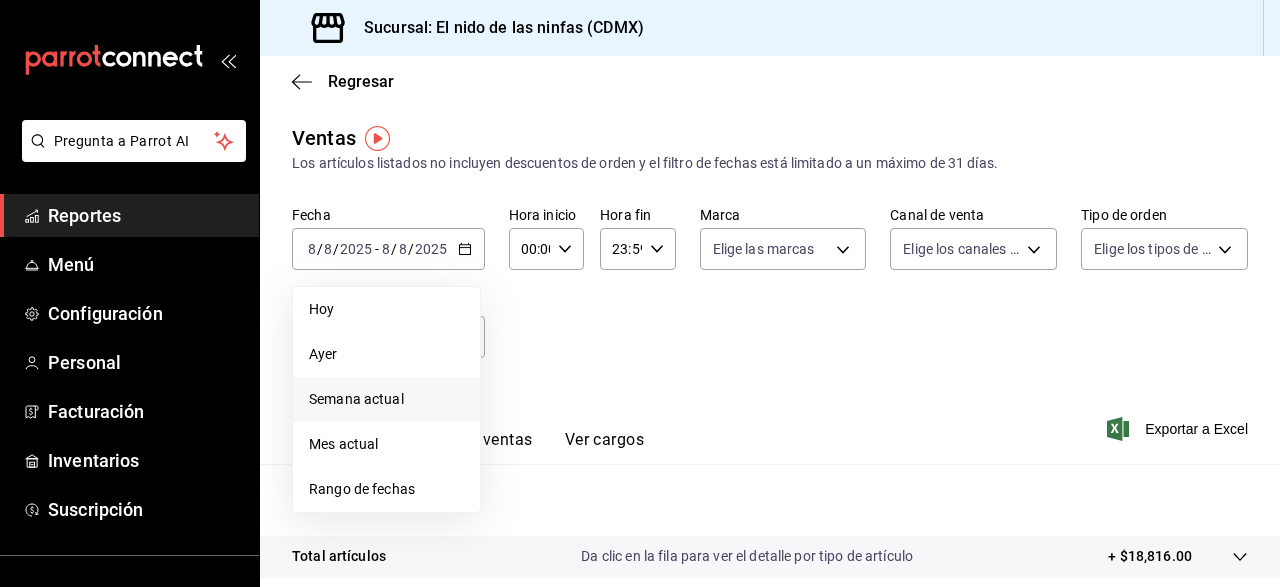 click on "Semana actual" at bounding box center [386, 399] 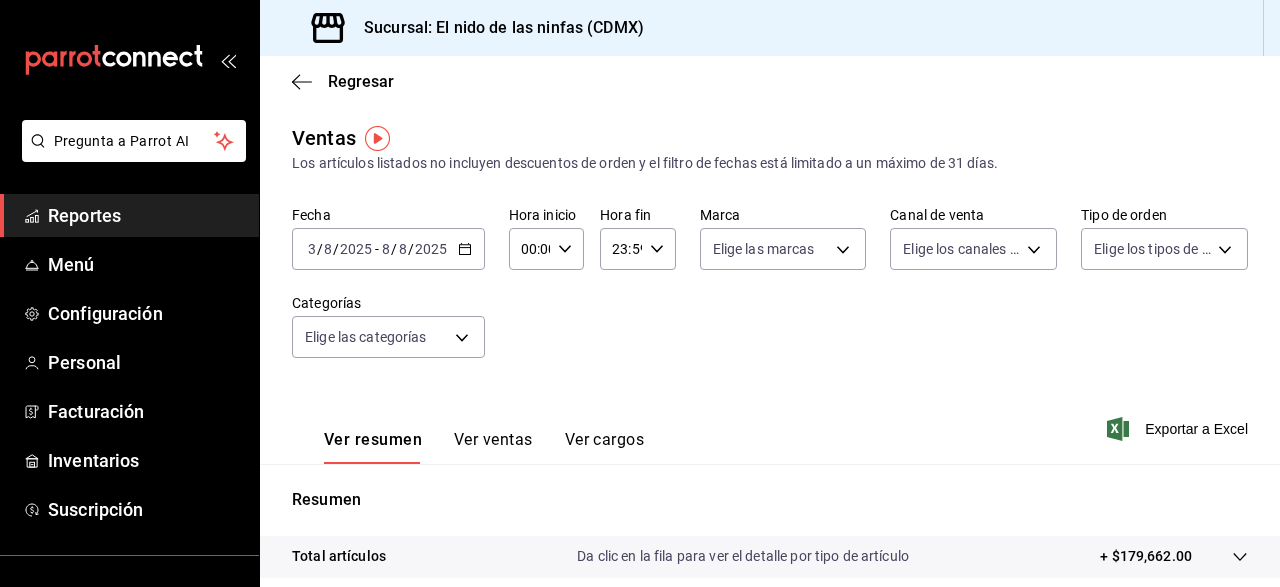 click on "8" at bounding box center (386, 249) 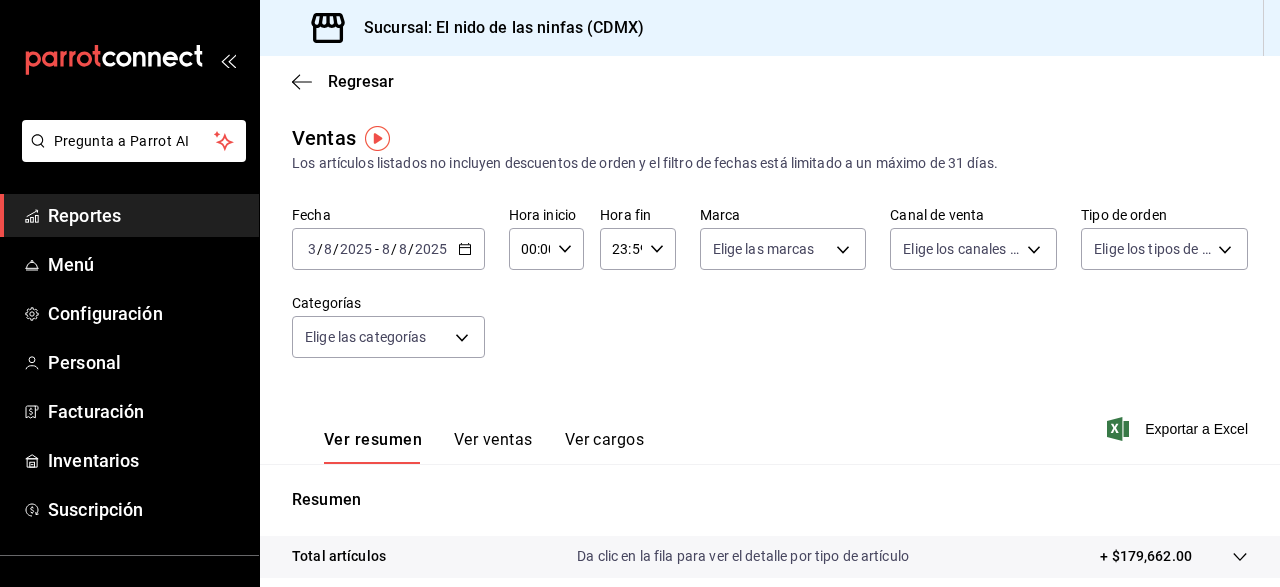 click on "2025-08-03 3 / 8 / 2025 - 2025-08-08 8 / 8 / 2025" at bounding box center [388, 249] 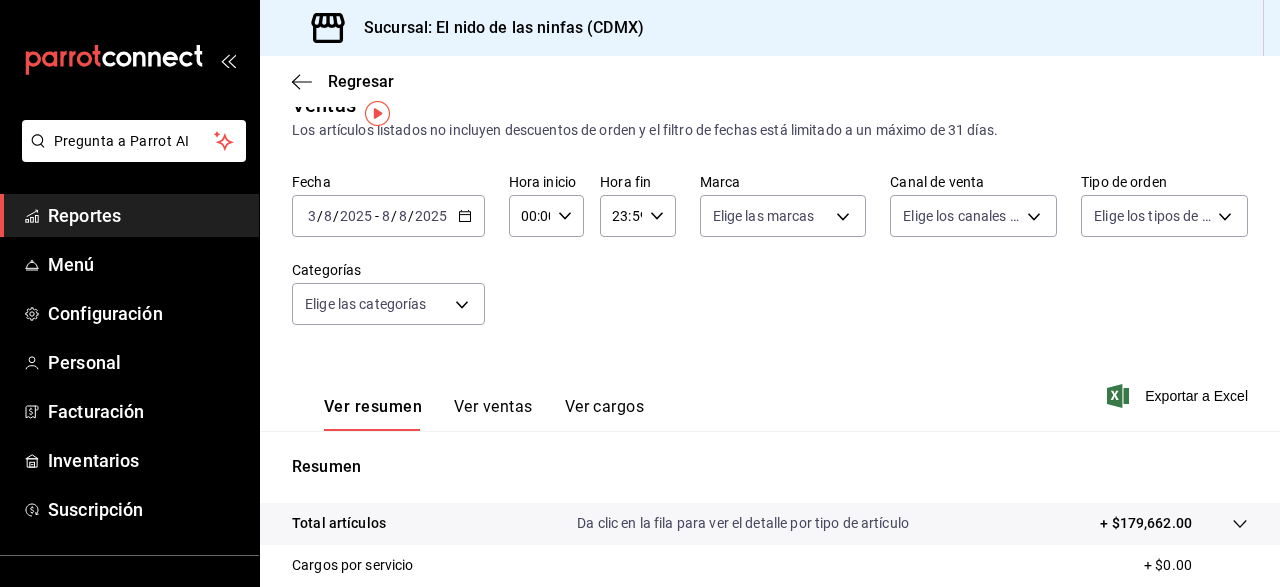 scroll, scrollTop: 0, scrollLeft: 0, axis: both 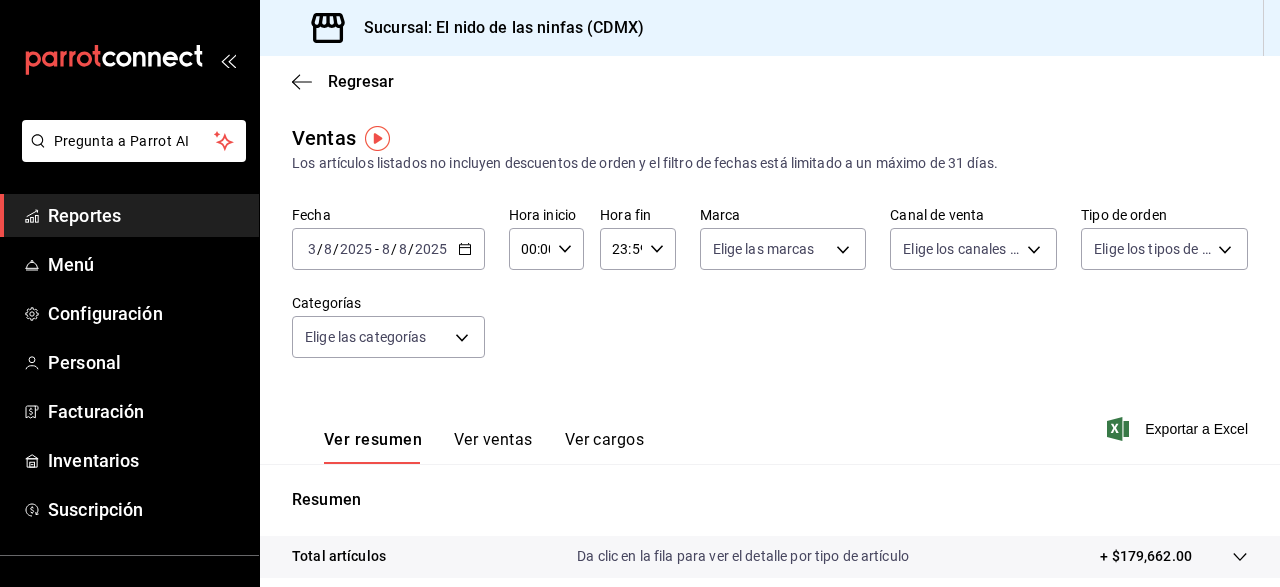 click 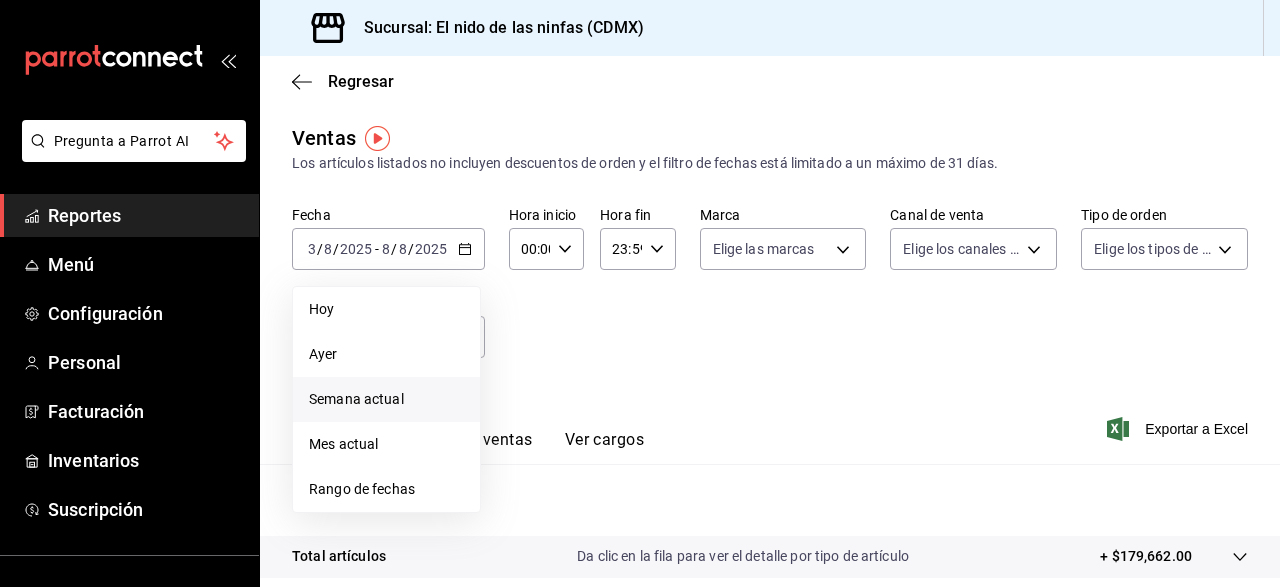 click on "Fecha 2025-08-03 3 / 8 / 2025 - 2025-08-08 8 / 8 / 2025 Hoy Ayer Semana actual Mes actual Rango de fechas" at bounding box center (388, 238) 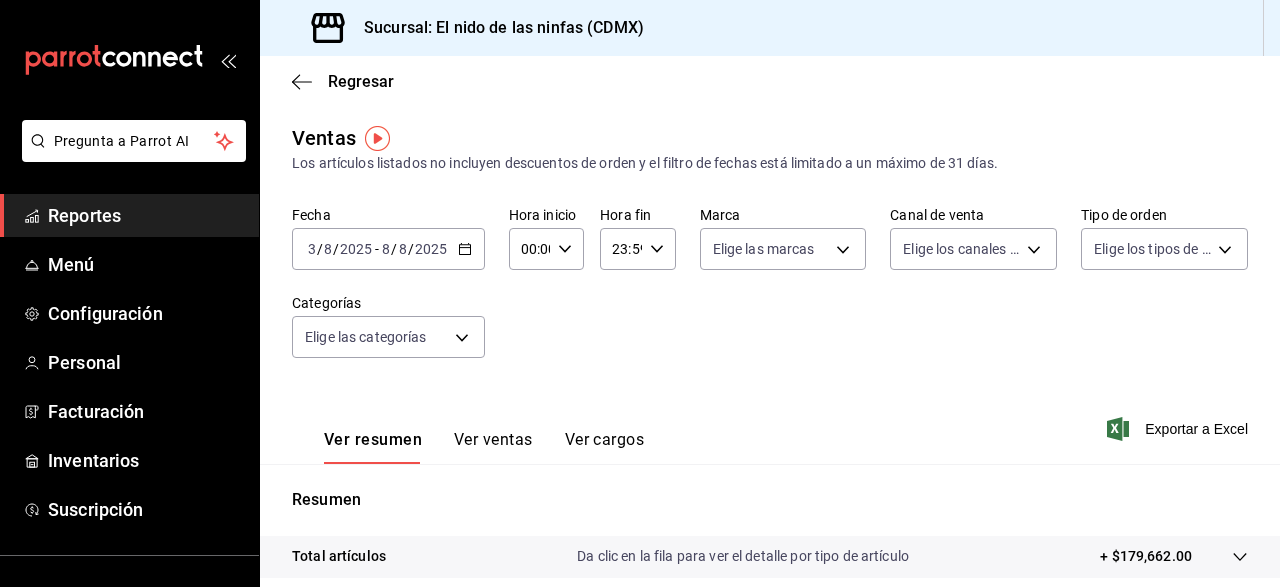 click 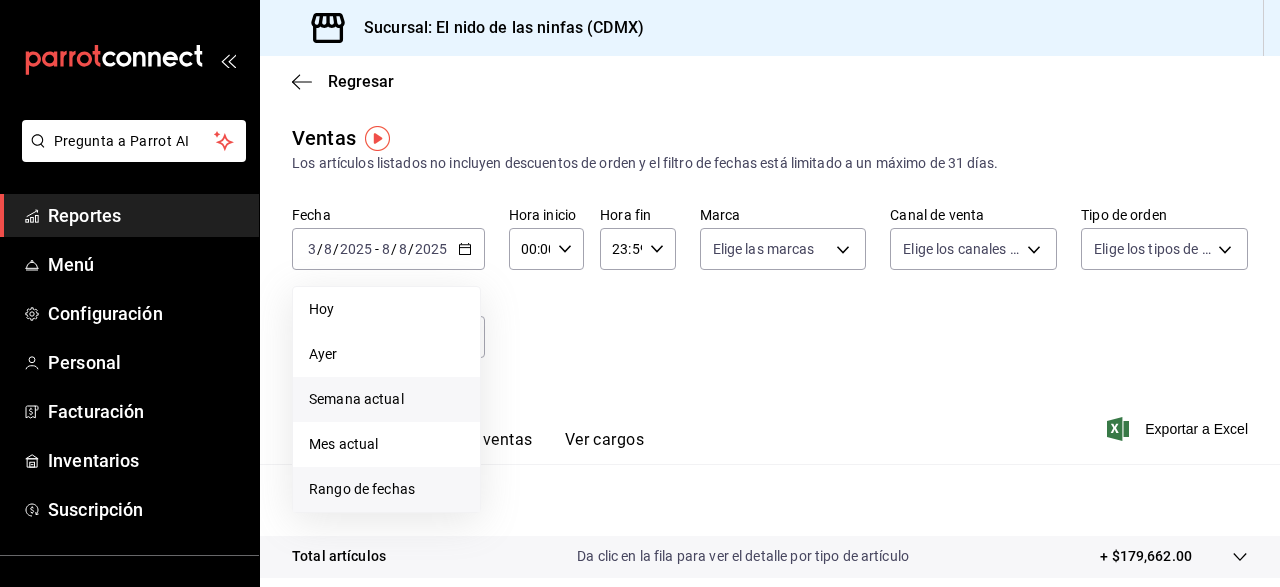 click on "Rango de fechas" at bounding box center [386, 489] 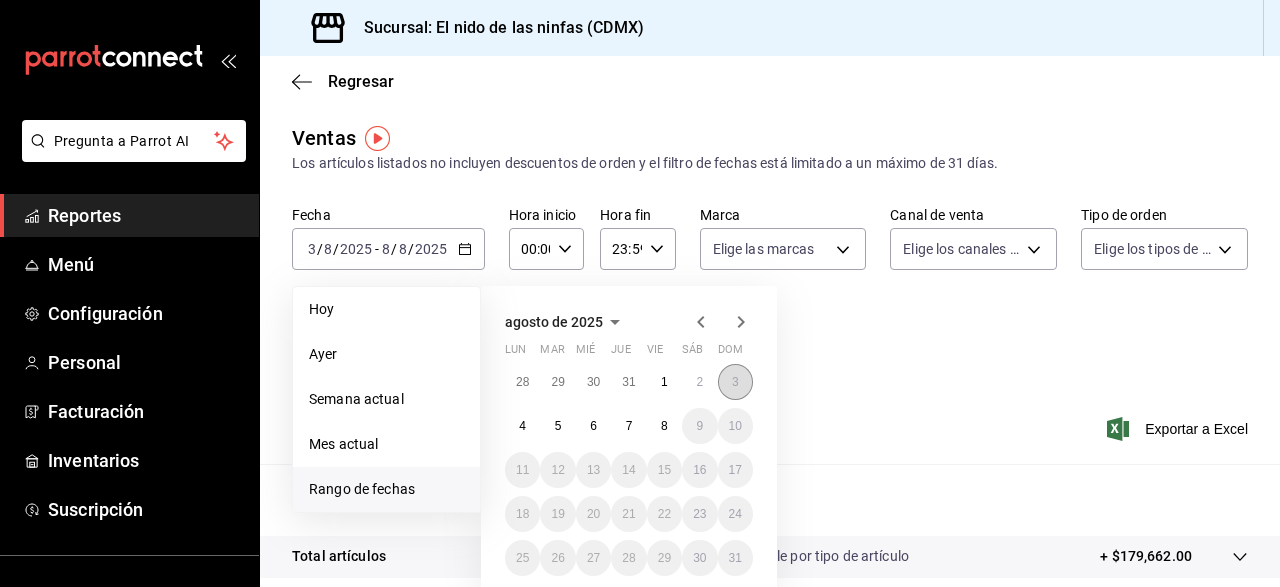 click on "3" at bounding box center (735, 382) 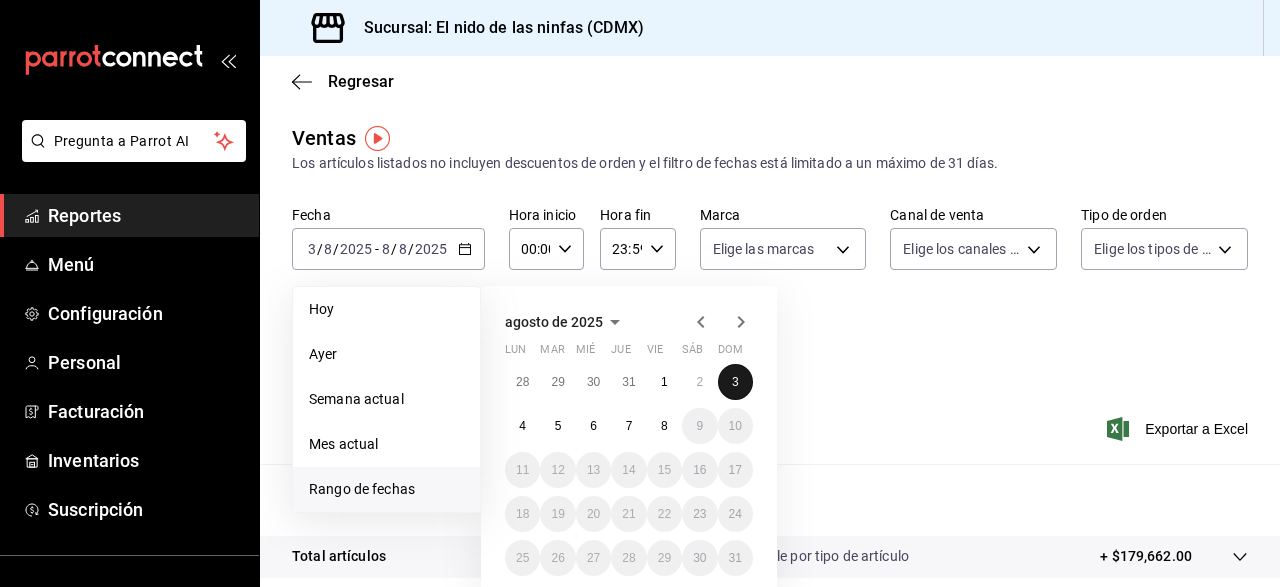 click on "3" at bounding box center [735, 382] 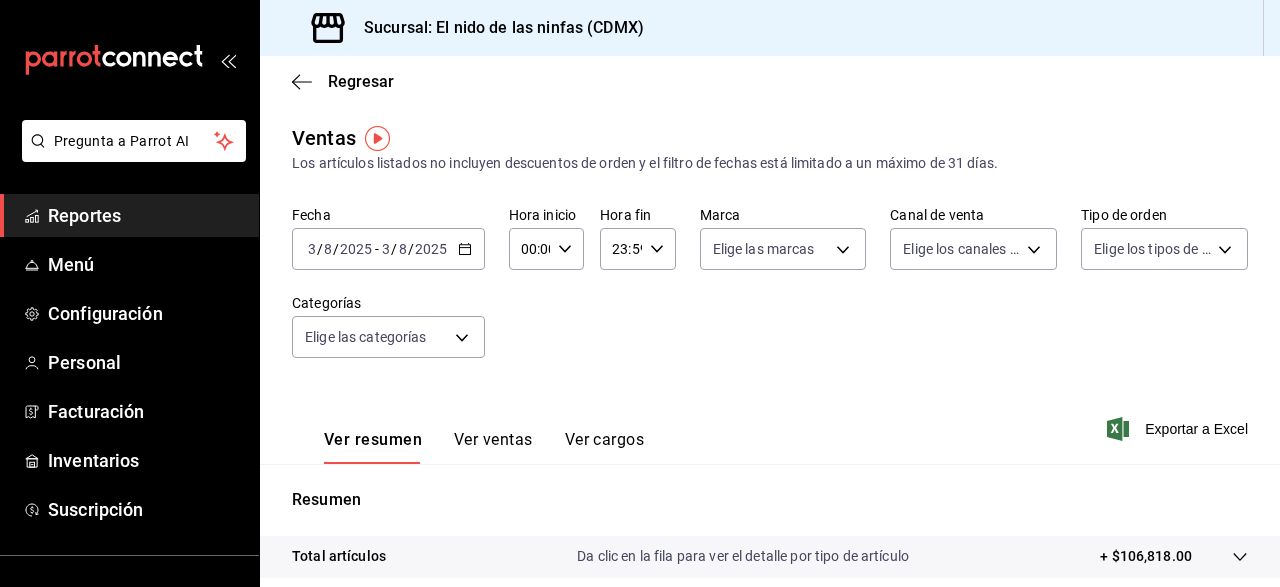 click on "Ver resumen" at bounding box center (373, 447) 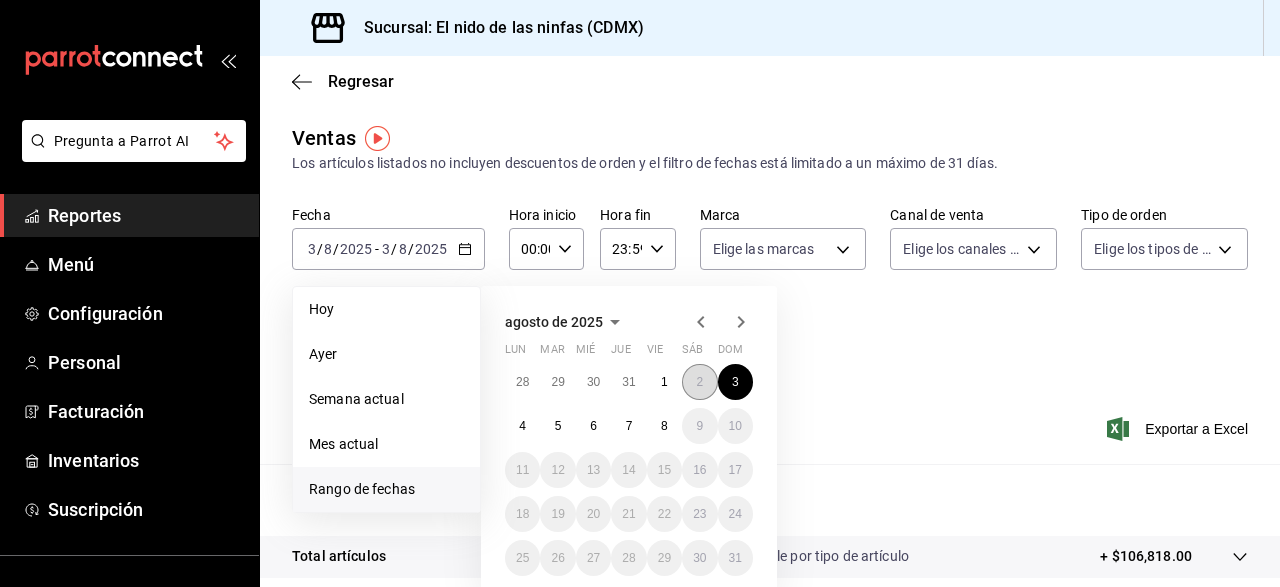 click on "2" at bounding box center [699, 382] 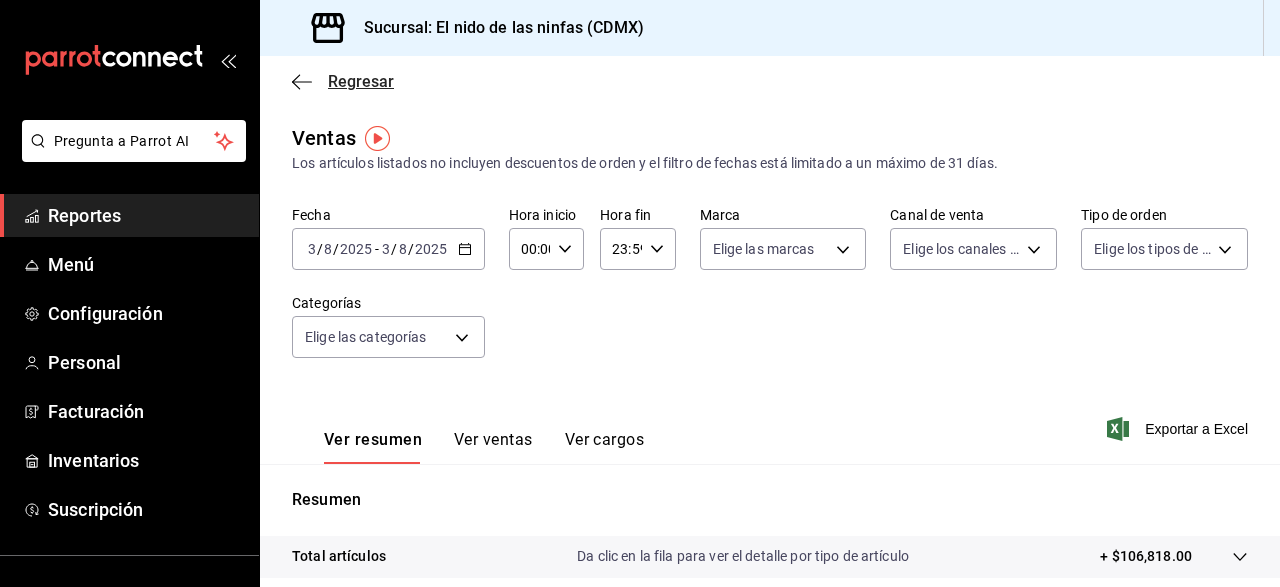 click 